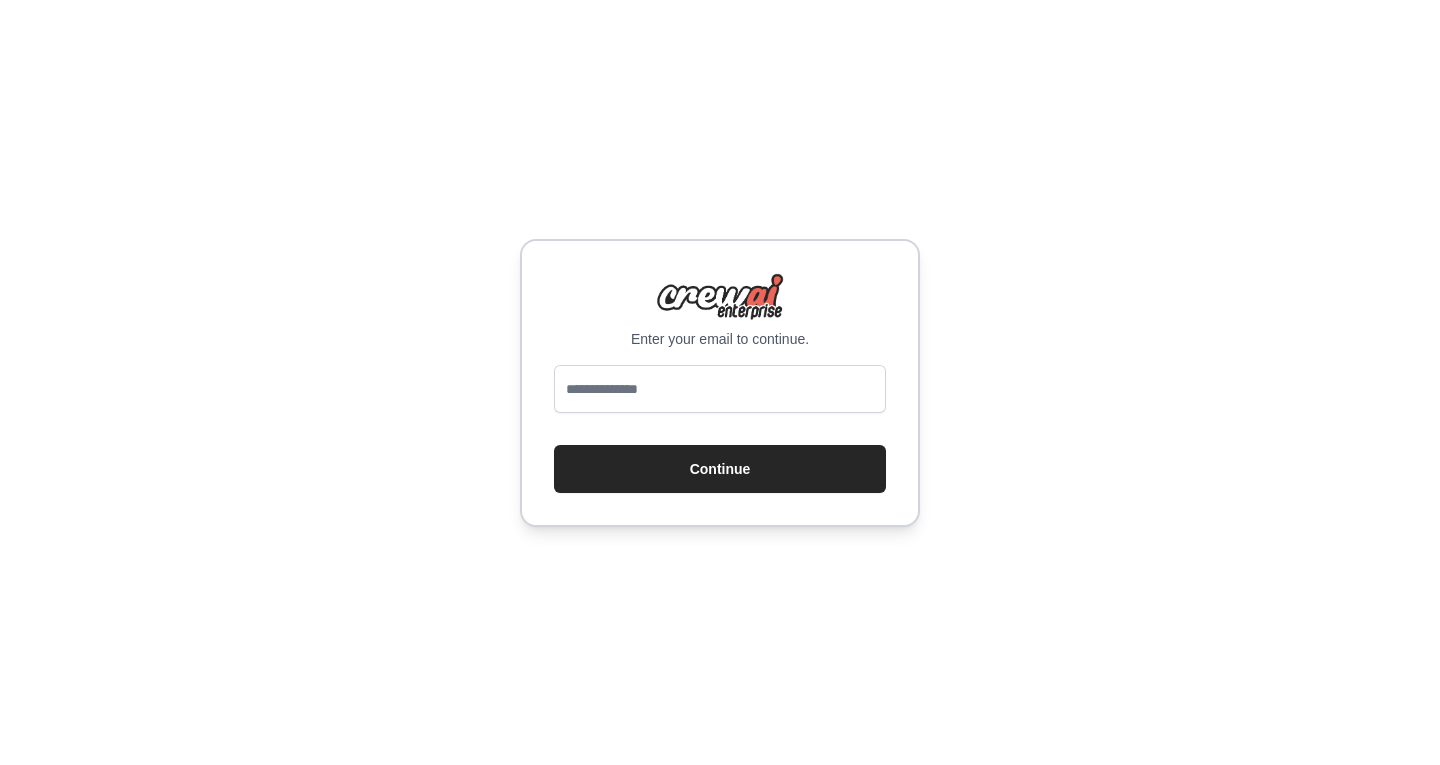 scroll, scrollTop: 0, scrollLeft: 0, axis: both 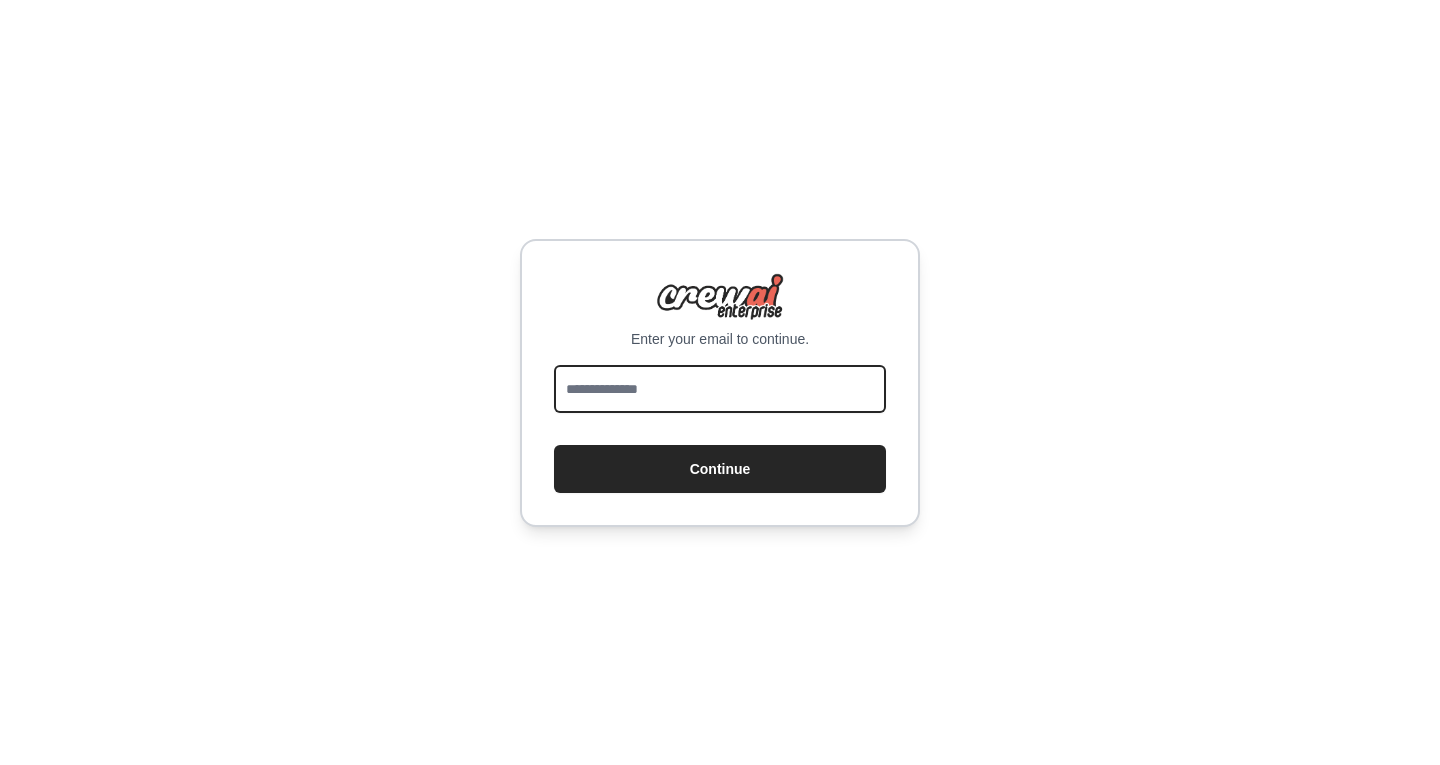 click at bounding box center (720, 389) 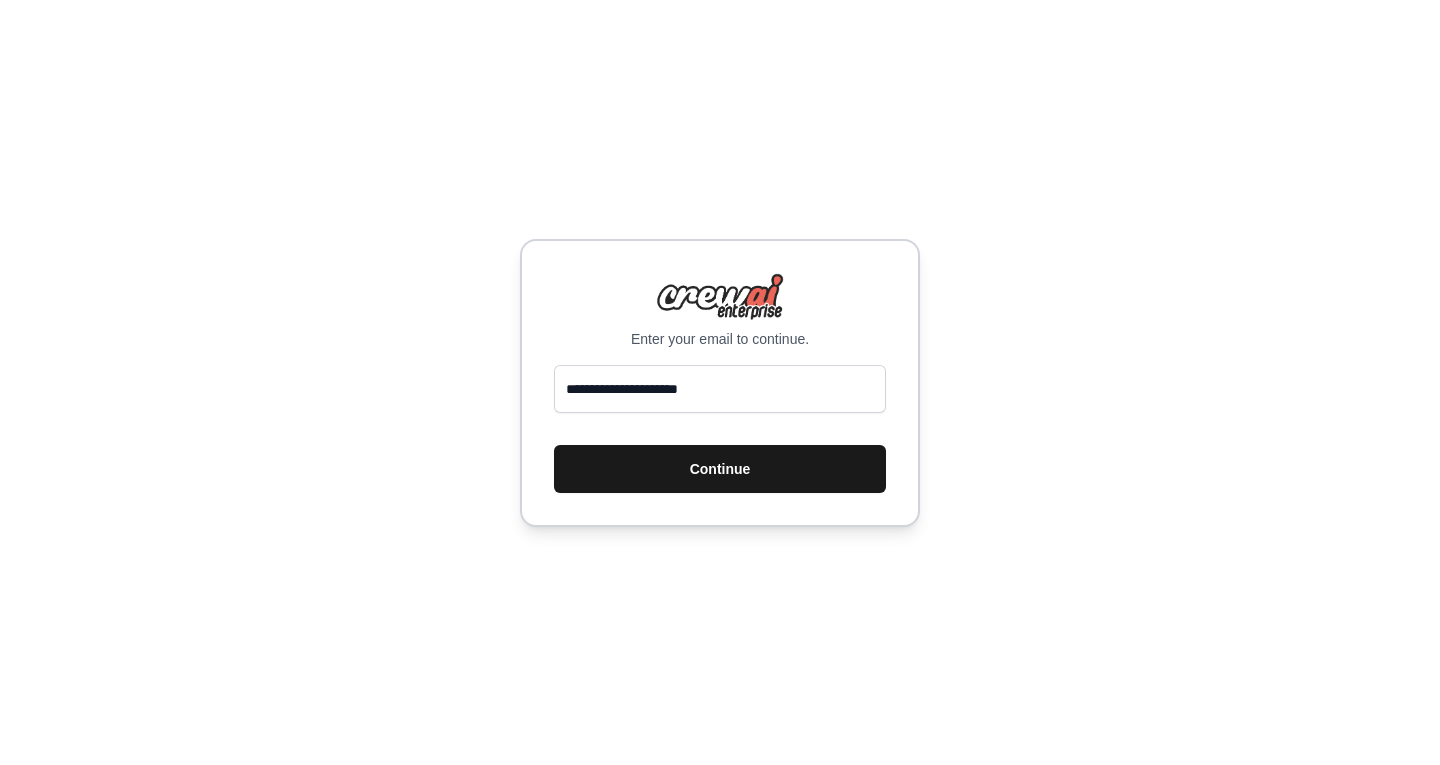 click on "Continue" at bounding box center [720, 469] 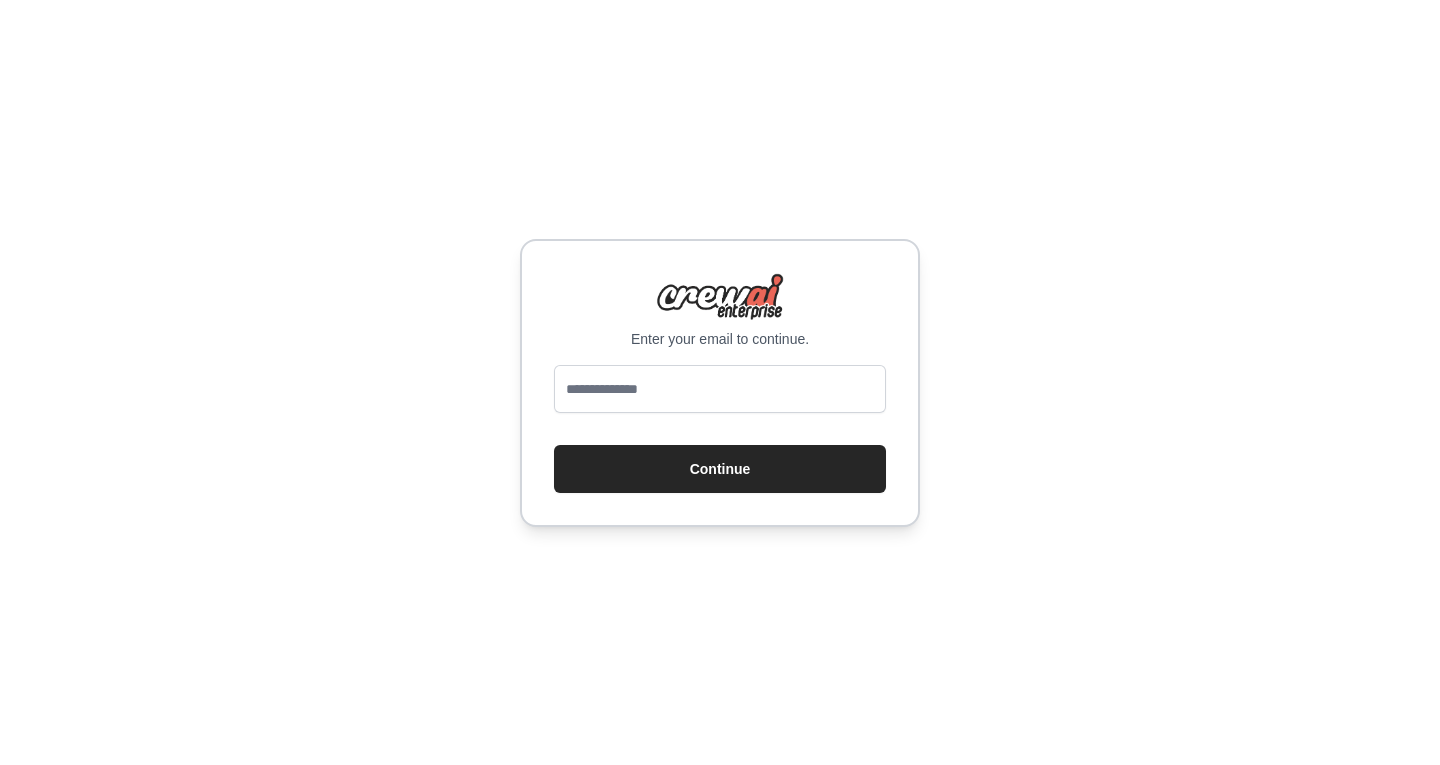 scroll, scrollTop: 0, scrollLeft: 0, axis: both 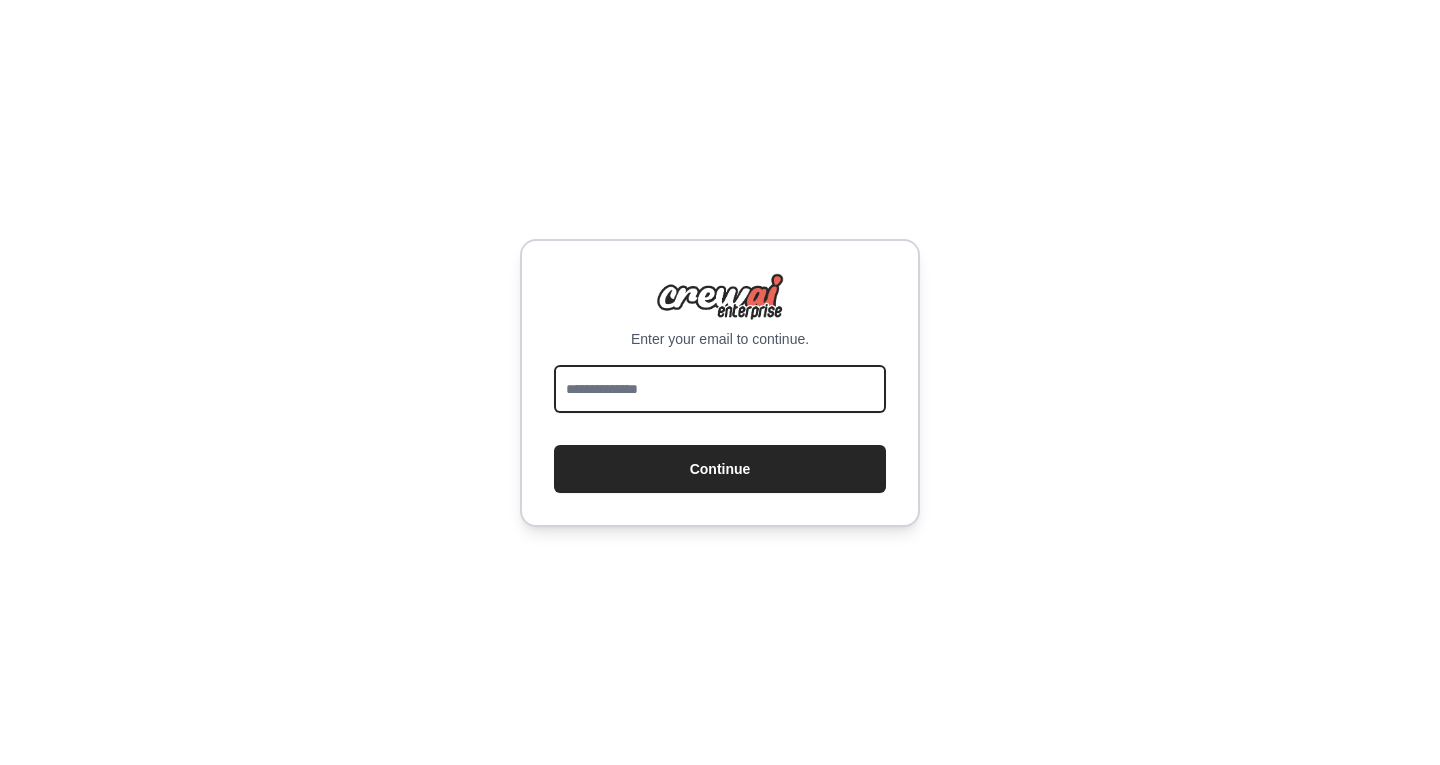click at bounding box center (720, 389) 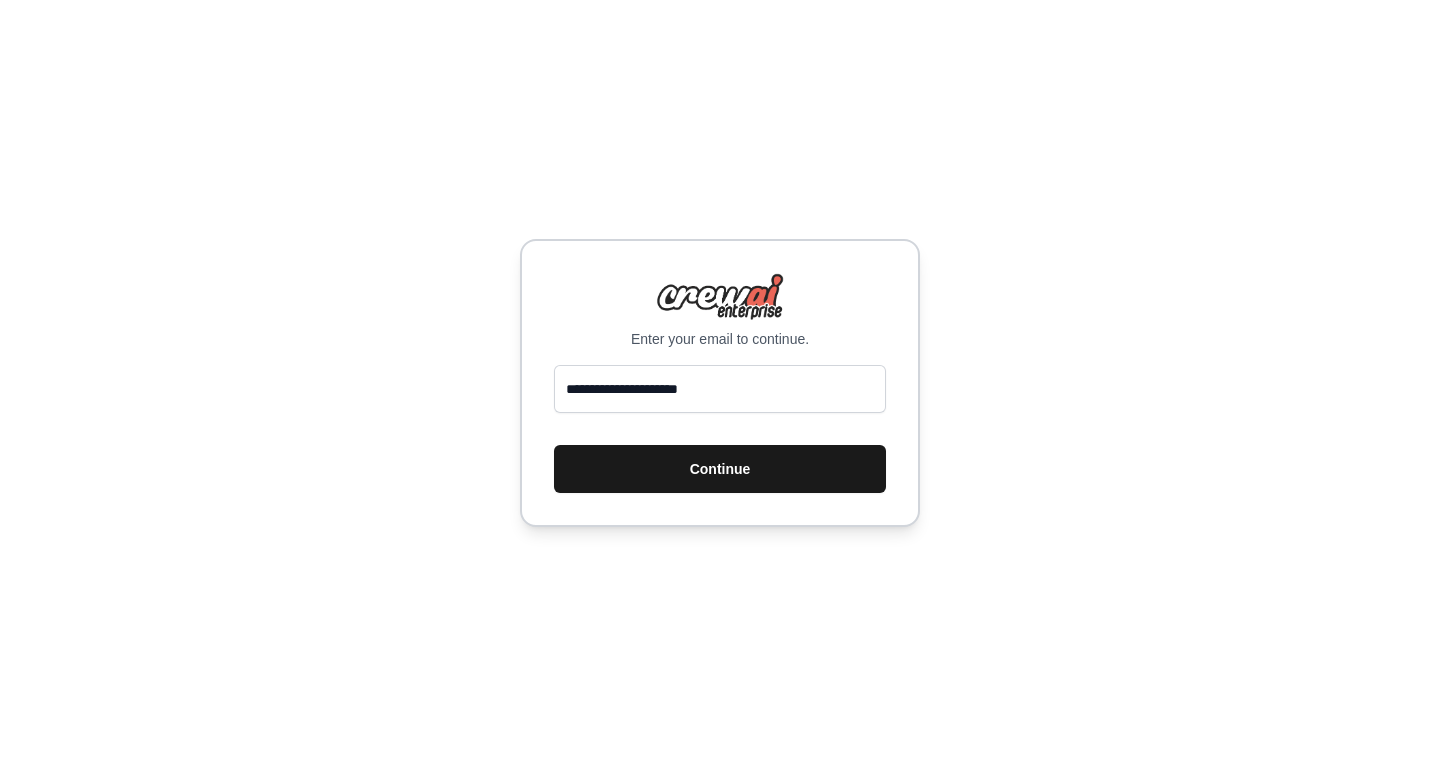 click on "Continue" at bounding box center [720, 469] 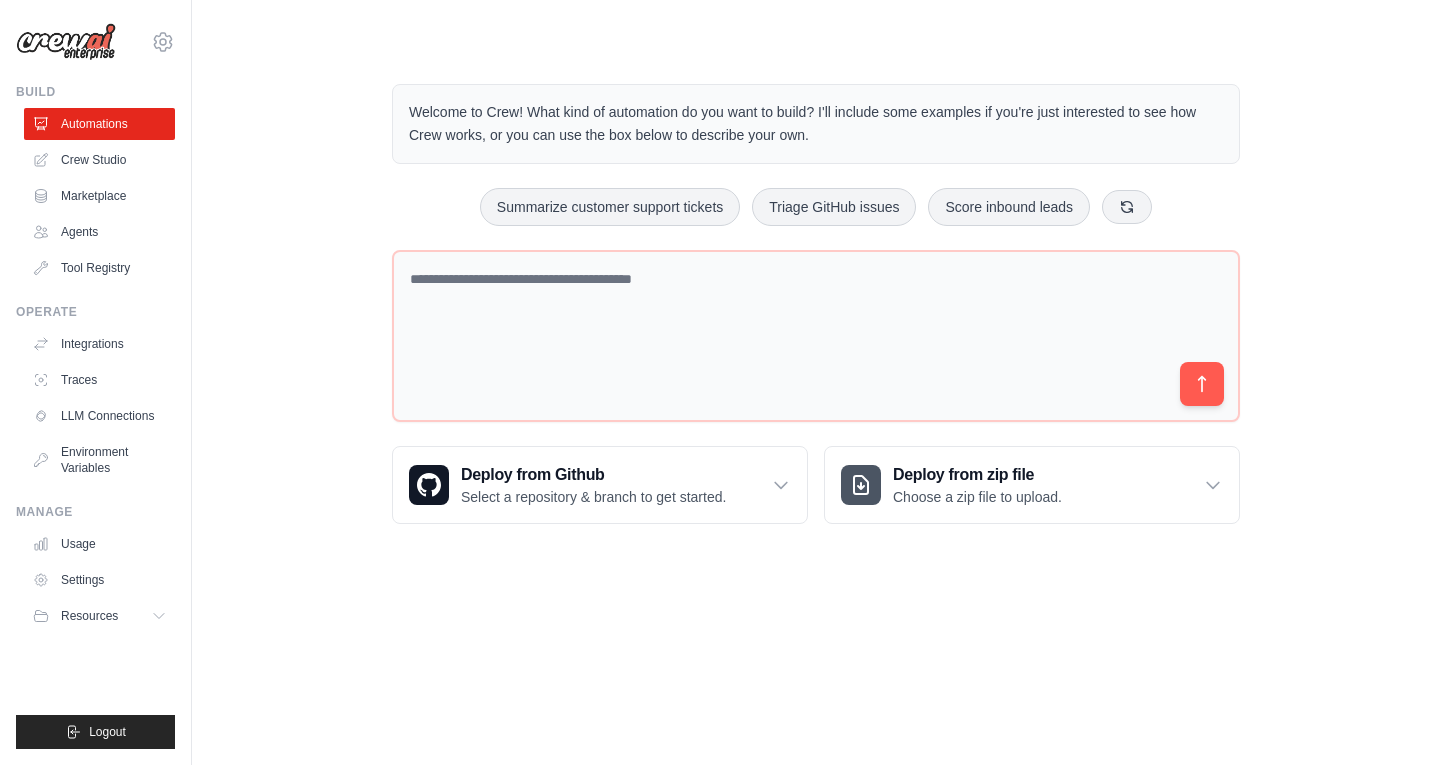 scroll, scrollTop: 0, scrollLeft: 0, axis: both 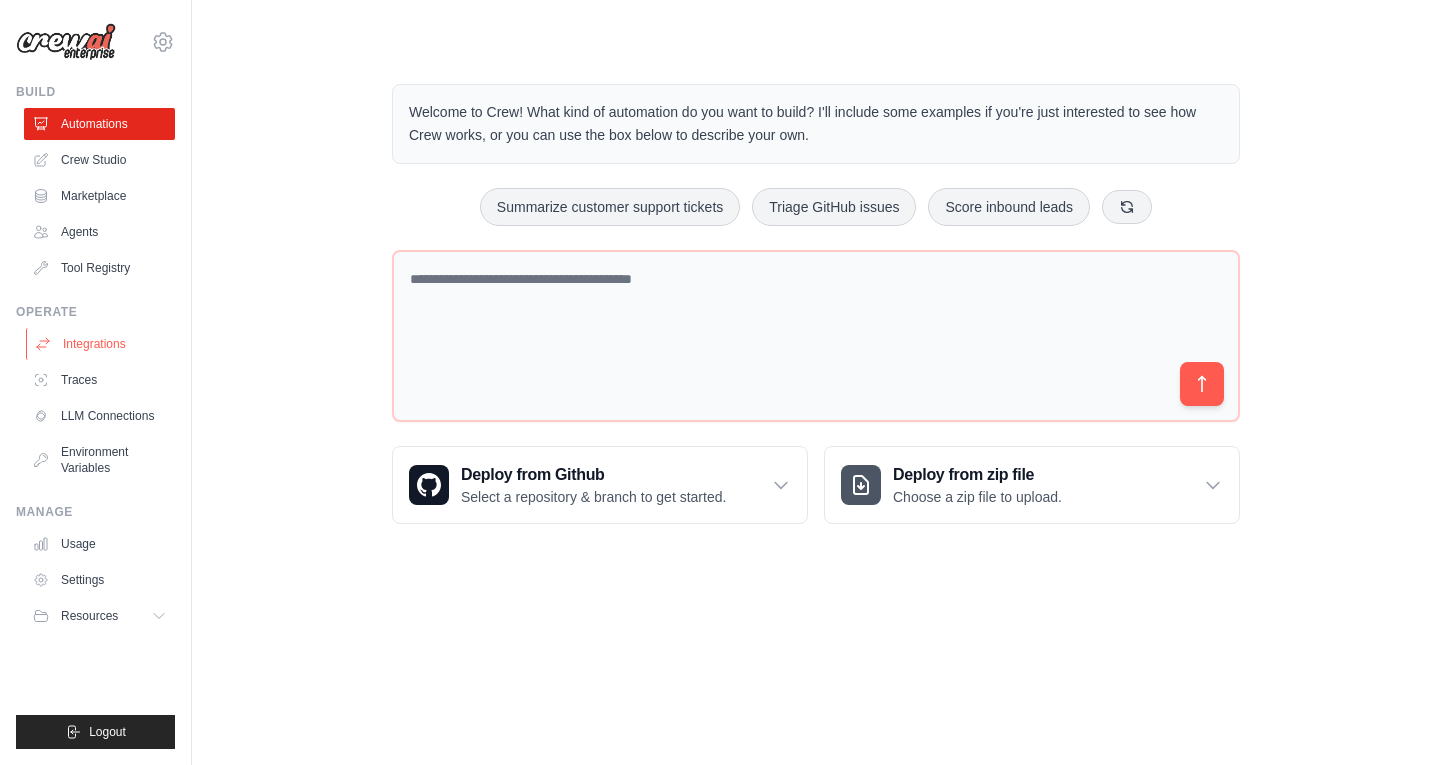 click on "Integrations" at bounding box center [101, 344] 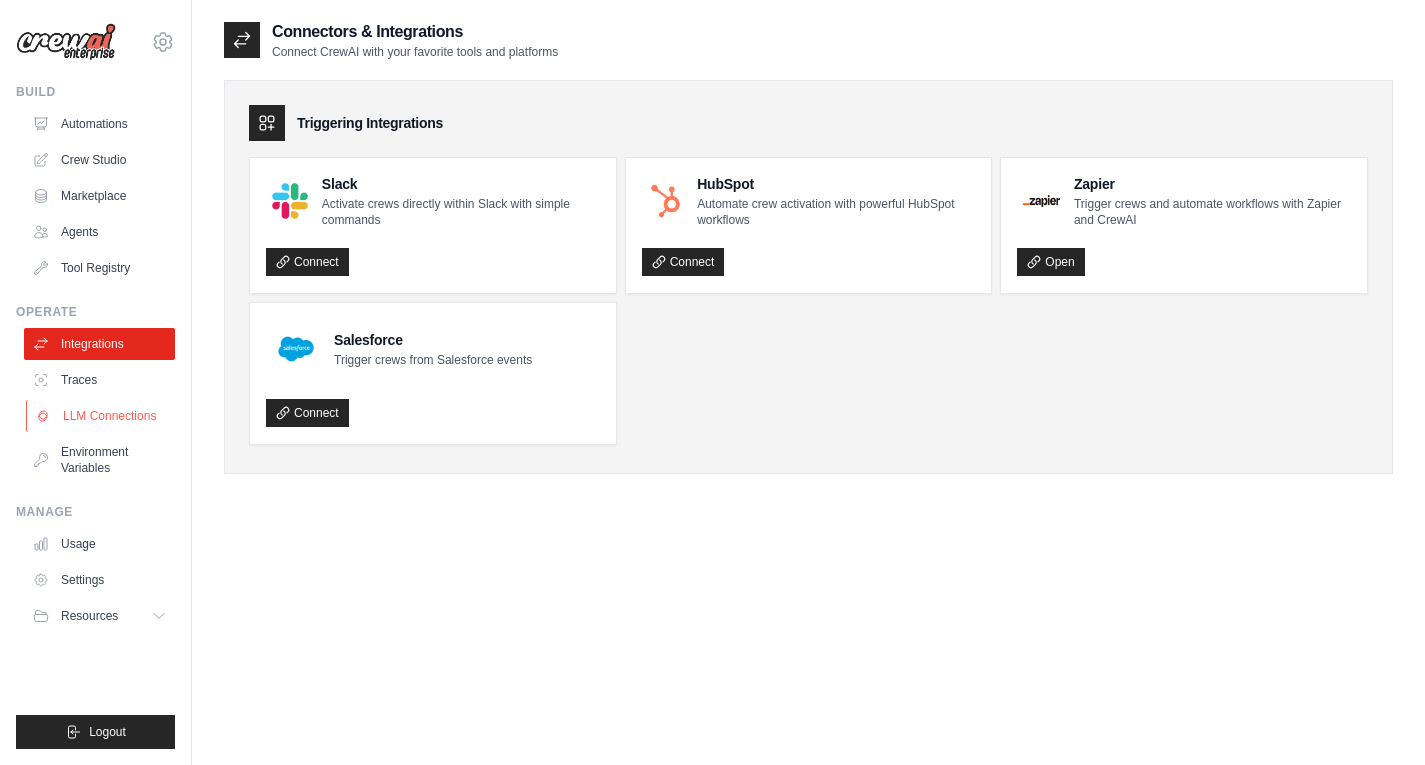 click on "LLM Connections" at bounding box center (101, 416) 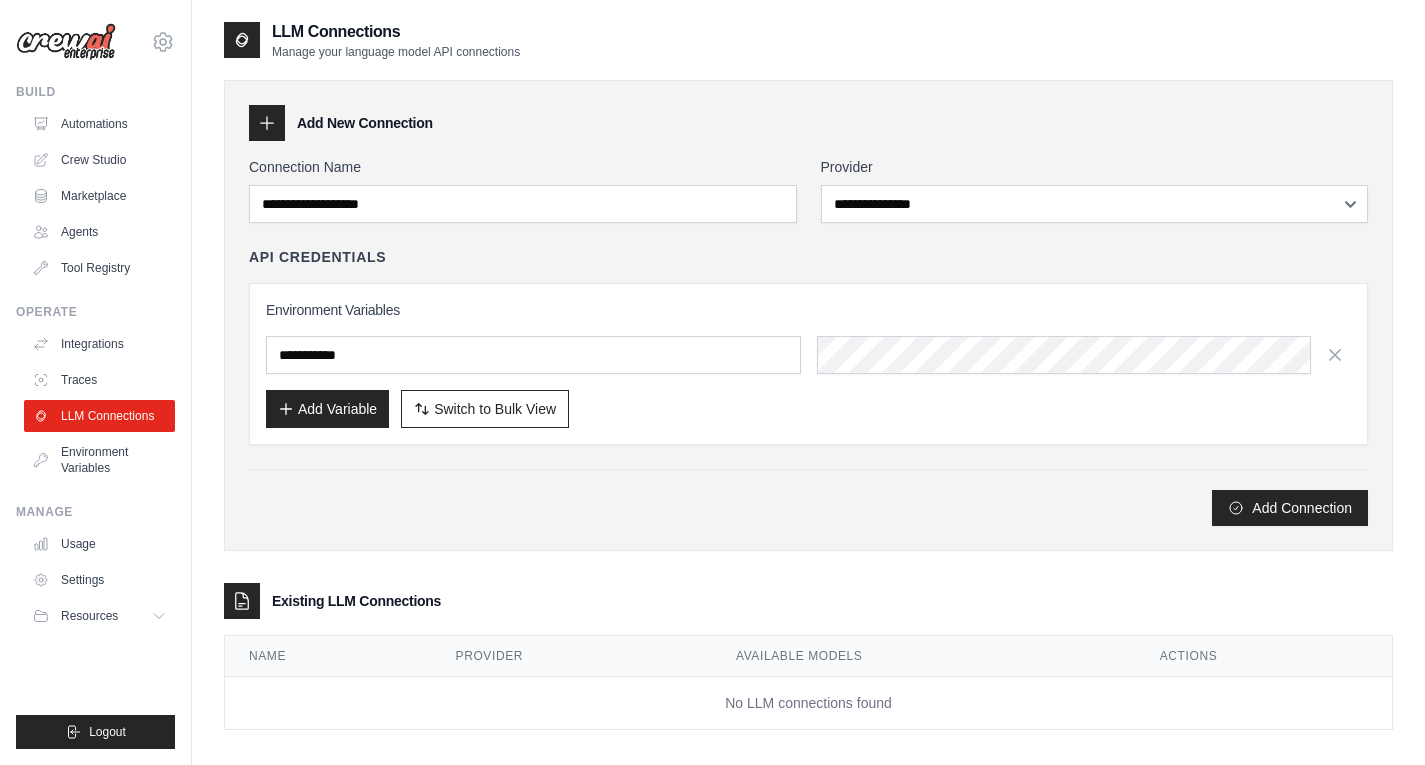 click on "Integrations
Traces
LLM Connections
Environment Variables" at bounding box center [99, 406] 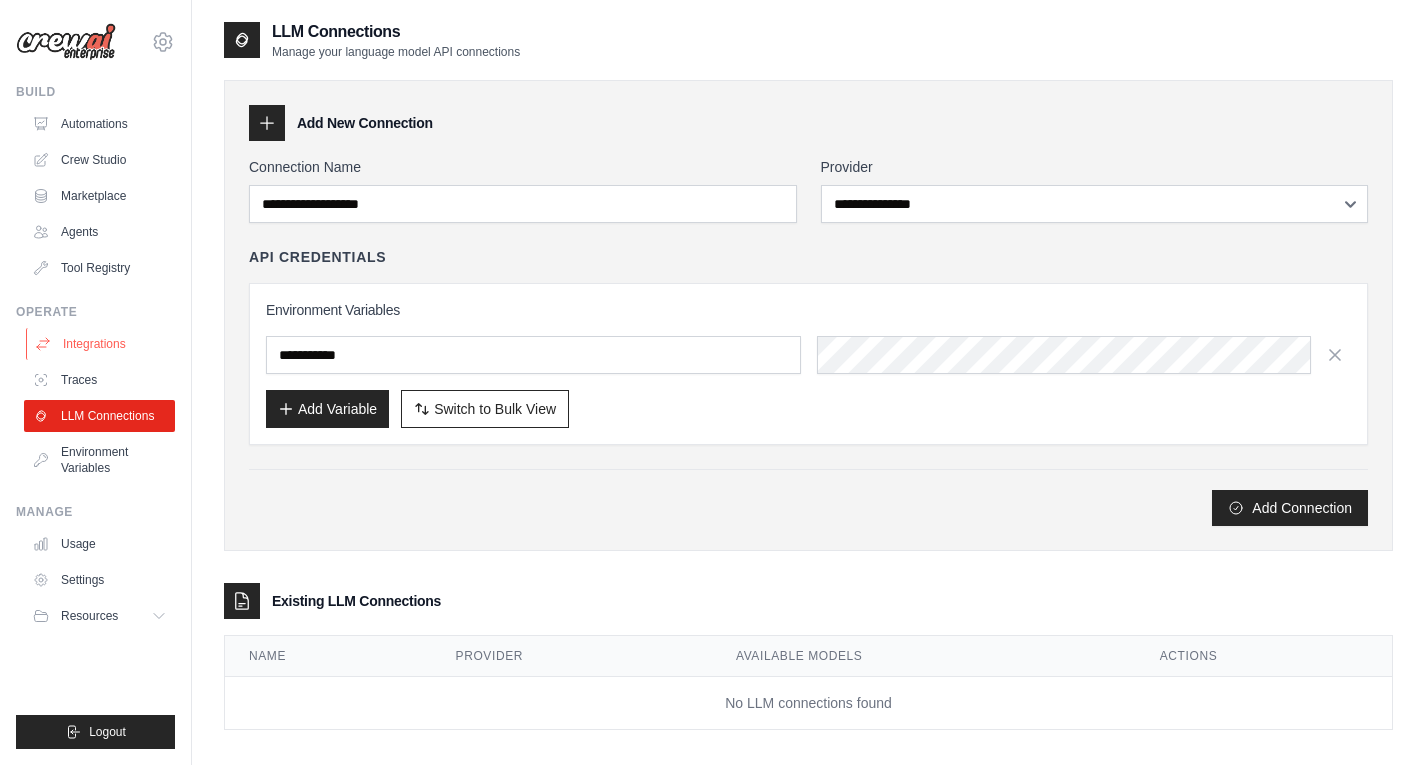 click on "Integrations" at bounding box center [101, 344] 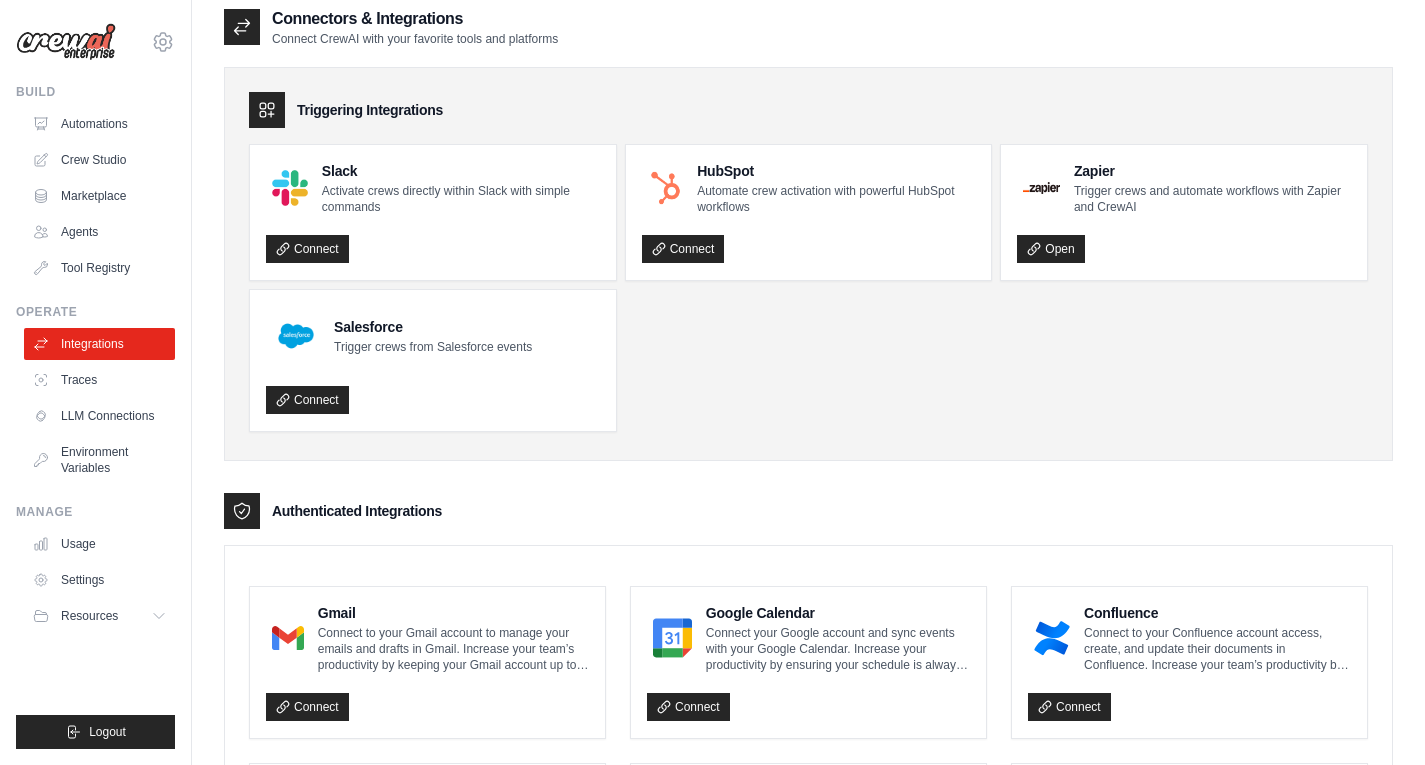 scroll, scrollTop: 0, scrollLeft: 0, axis: both 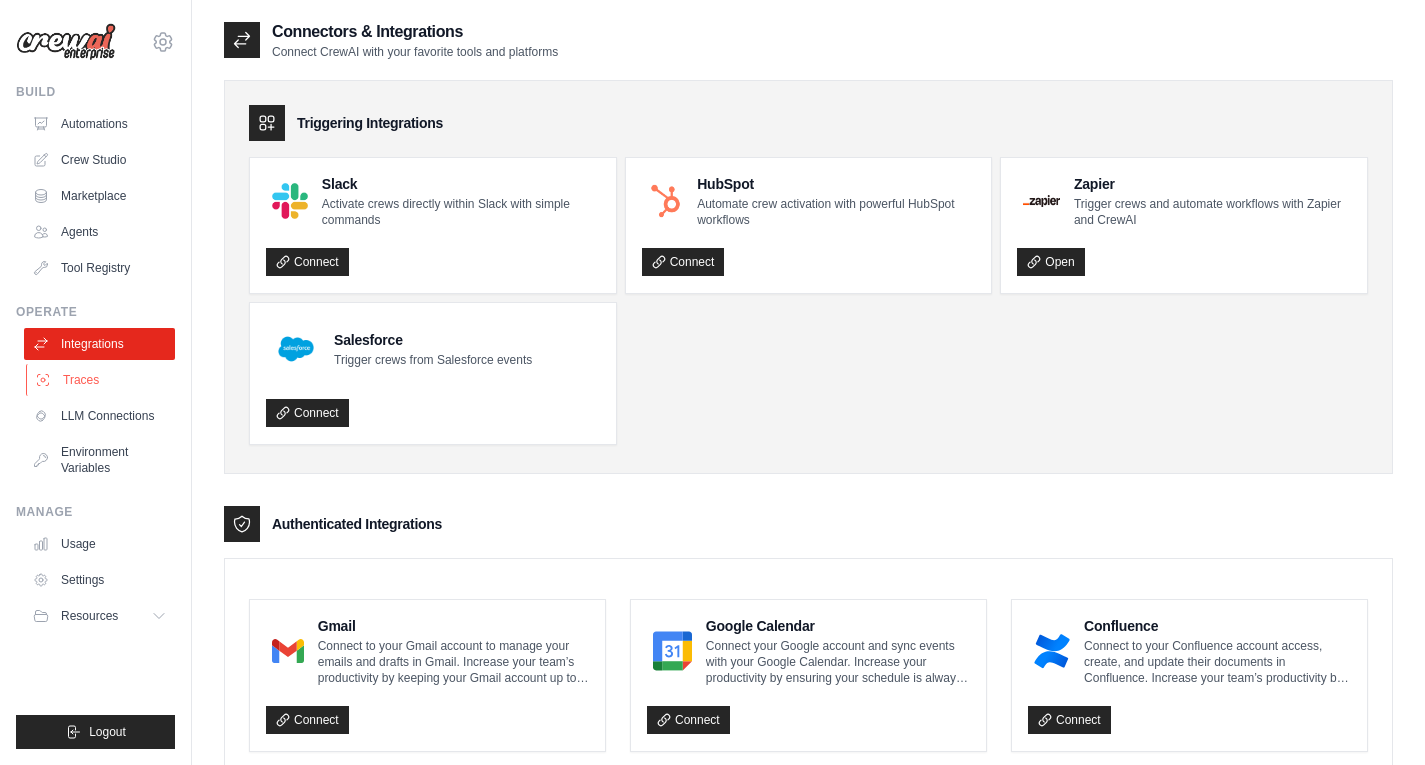 click on "Traces" at bounding box center [101, 380] 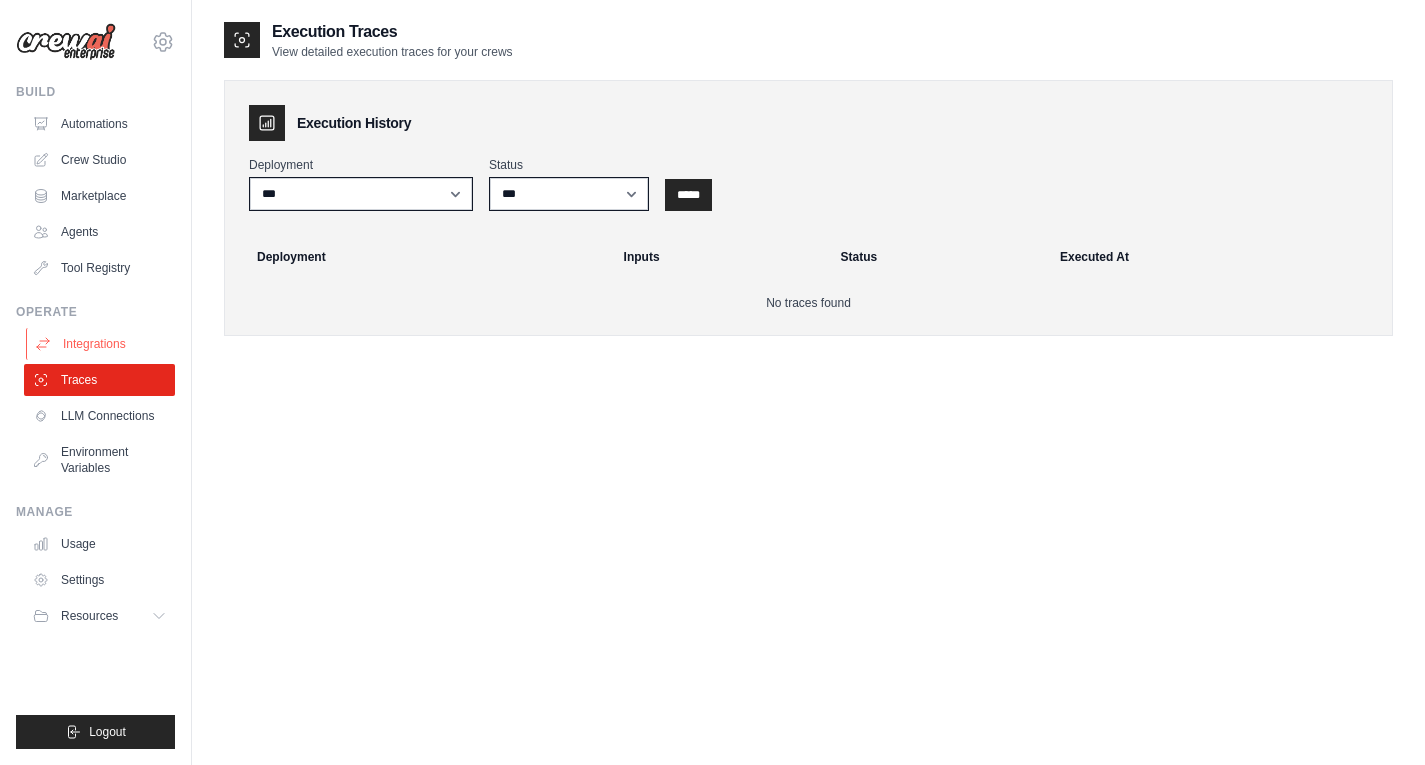click on "Integrations" at bounding box center (101, 344) 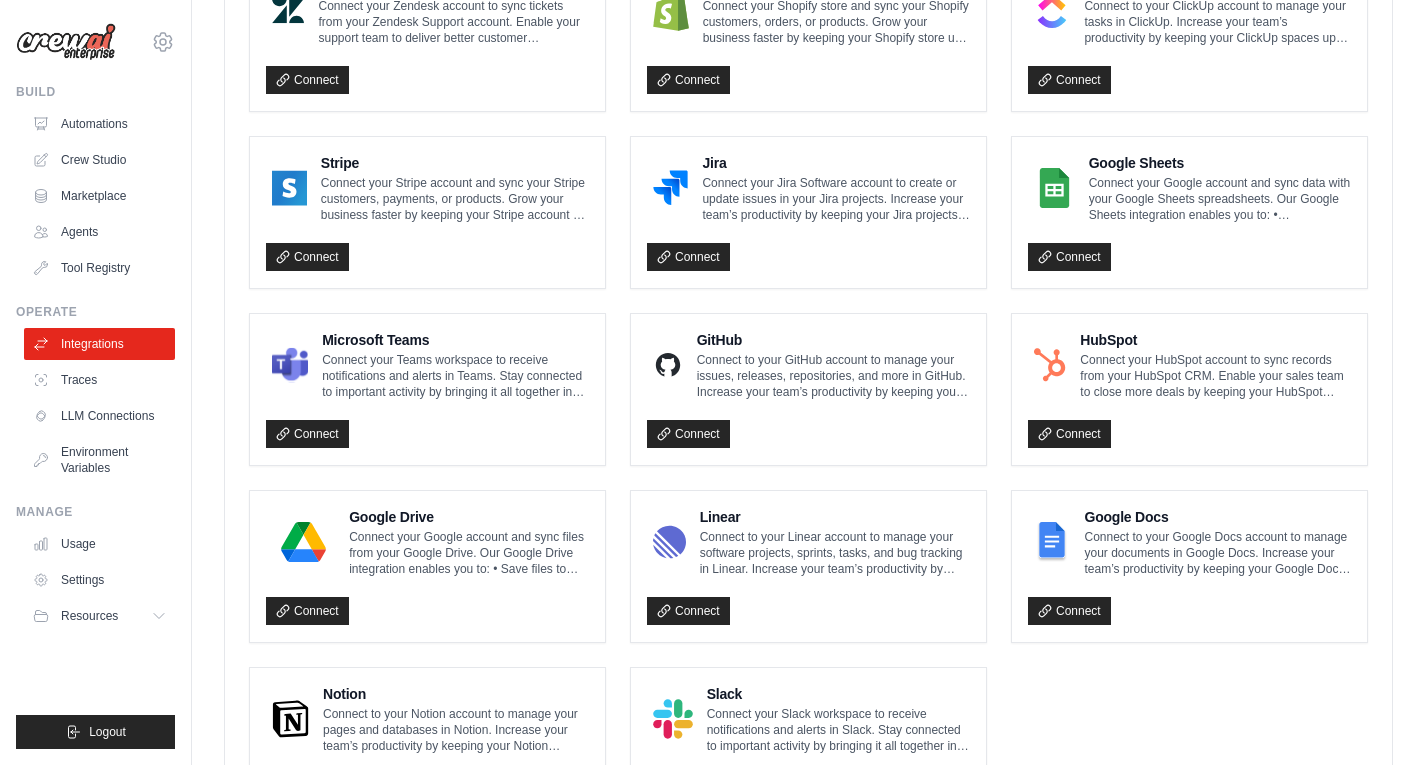 scroll, scrollTop: 1113, scrollLeft: 0, axis: vertical 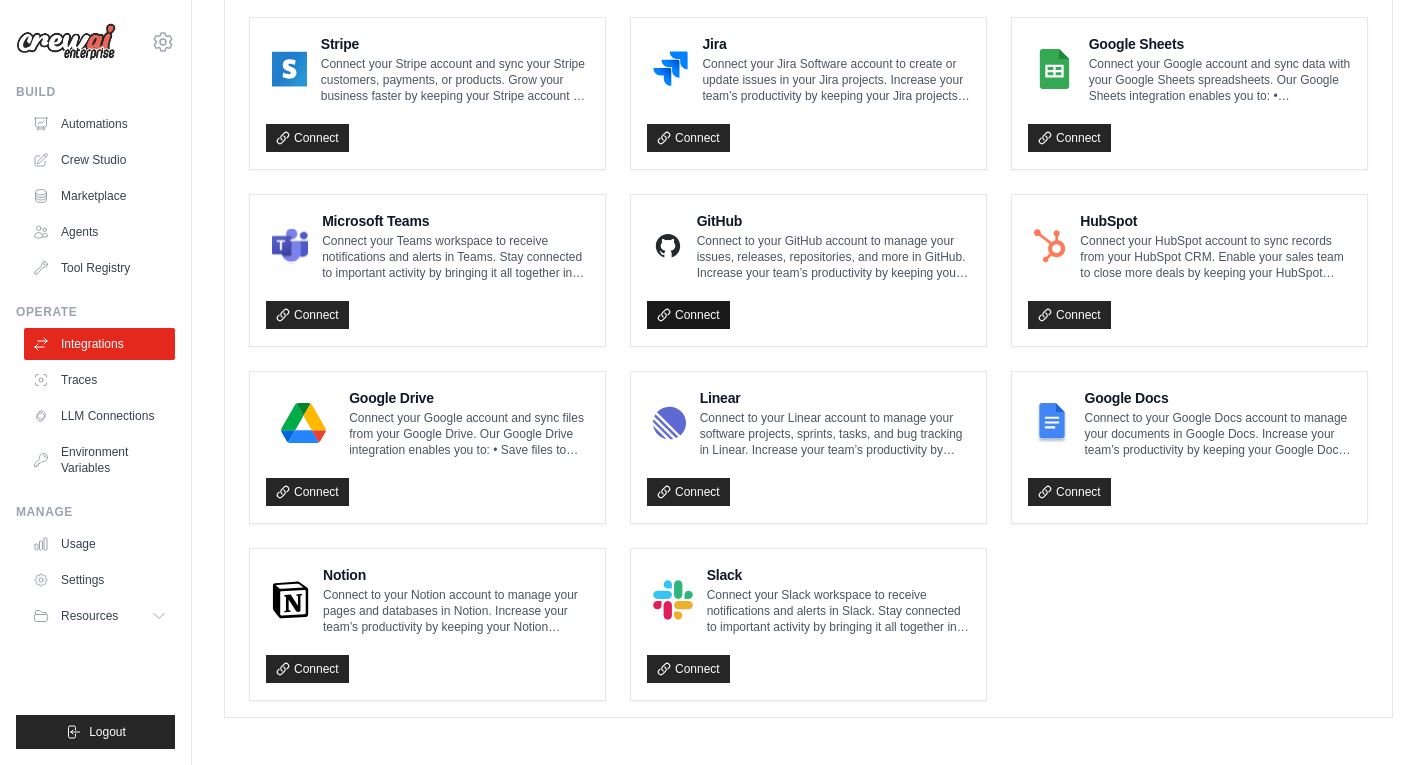 click on "Connect" at bounding box center [688, 315] 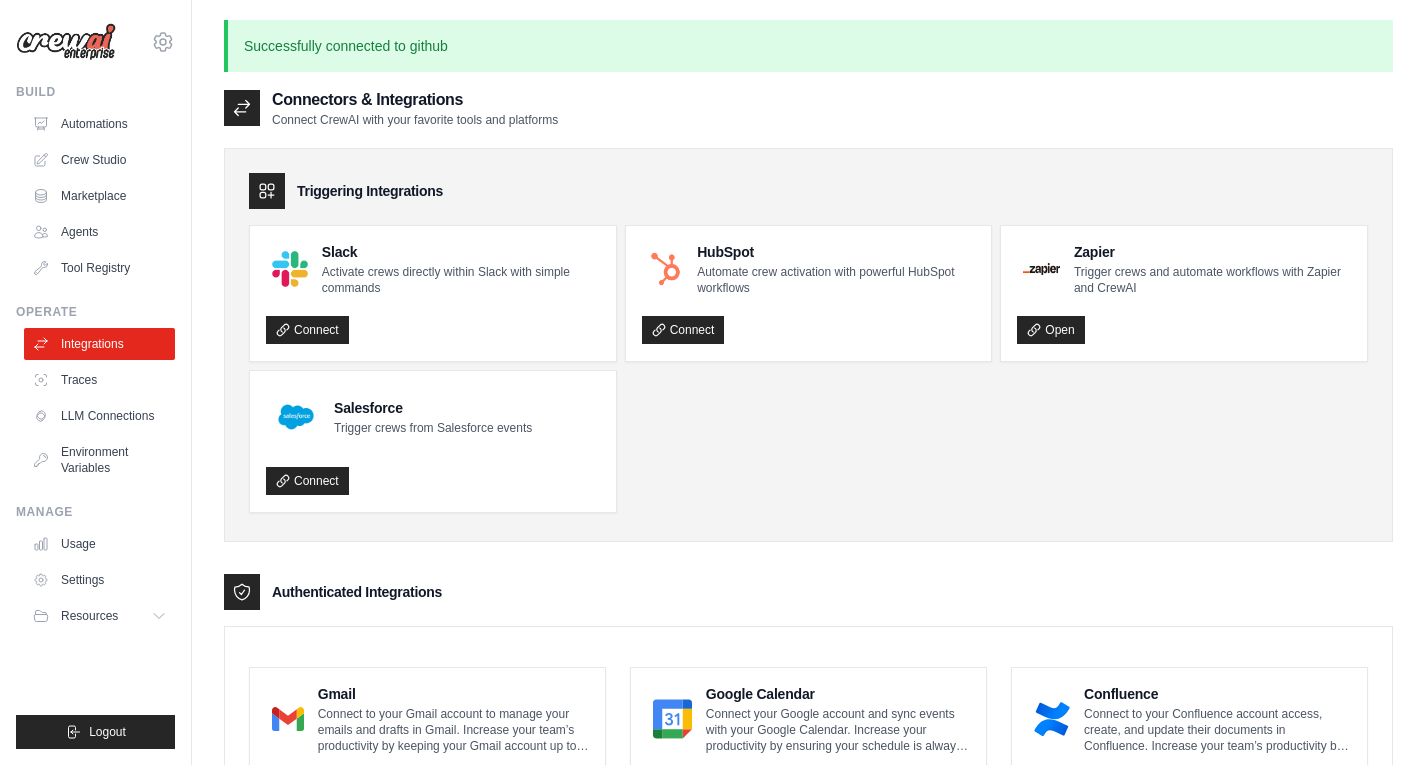 scroll, scrollTop: 1181, scrollLeft: 0, axis: vertical 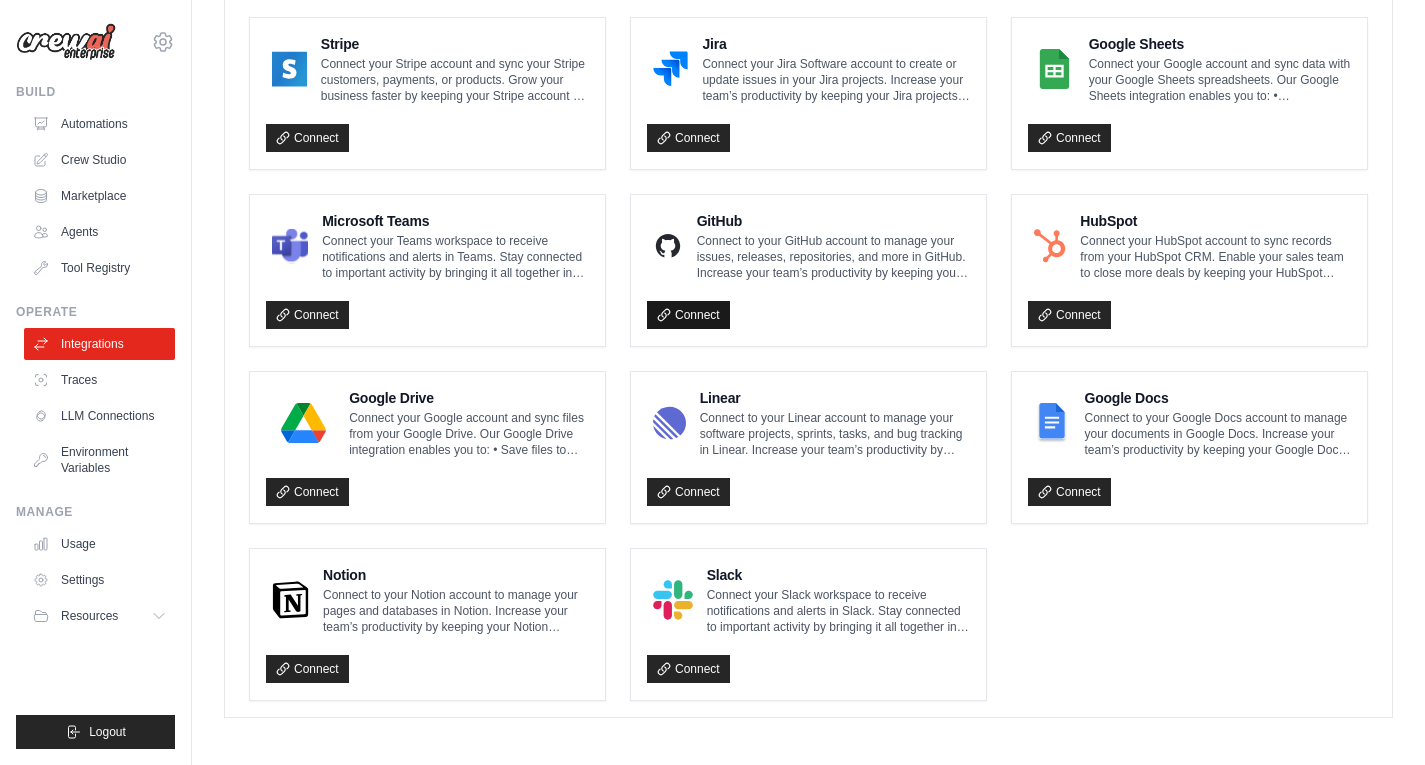 click on "Connect" at bounding box center (688, 315) 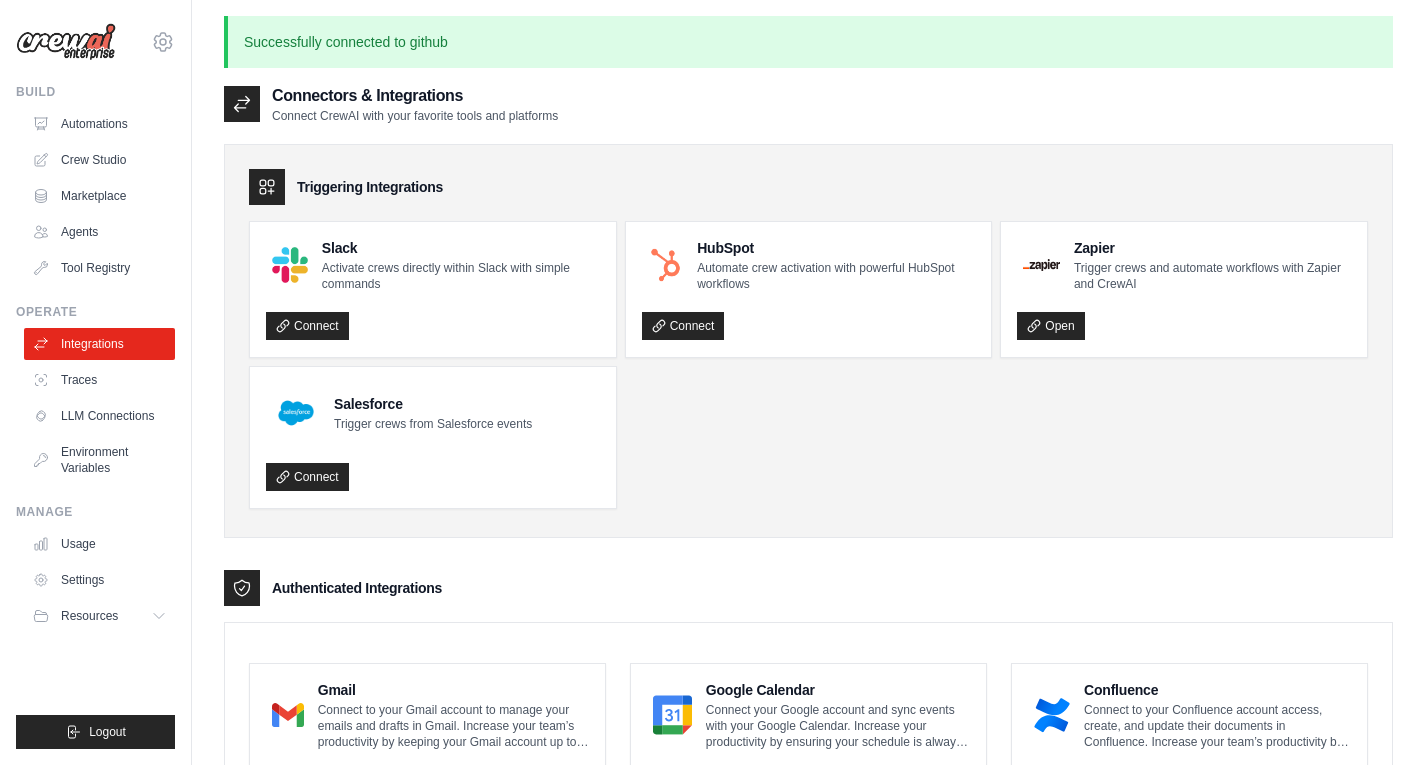 scroll, scrollTop: 0, scrollLeft: 0, axis: both 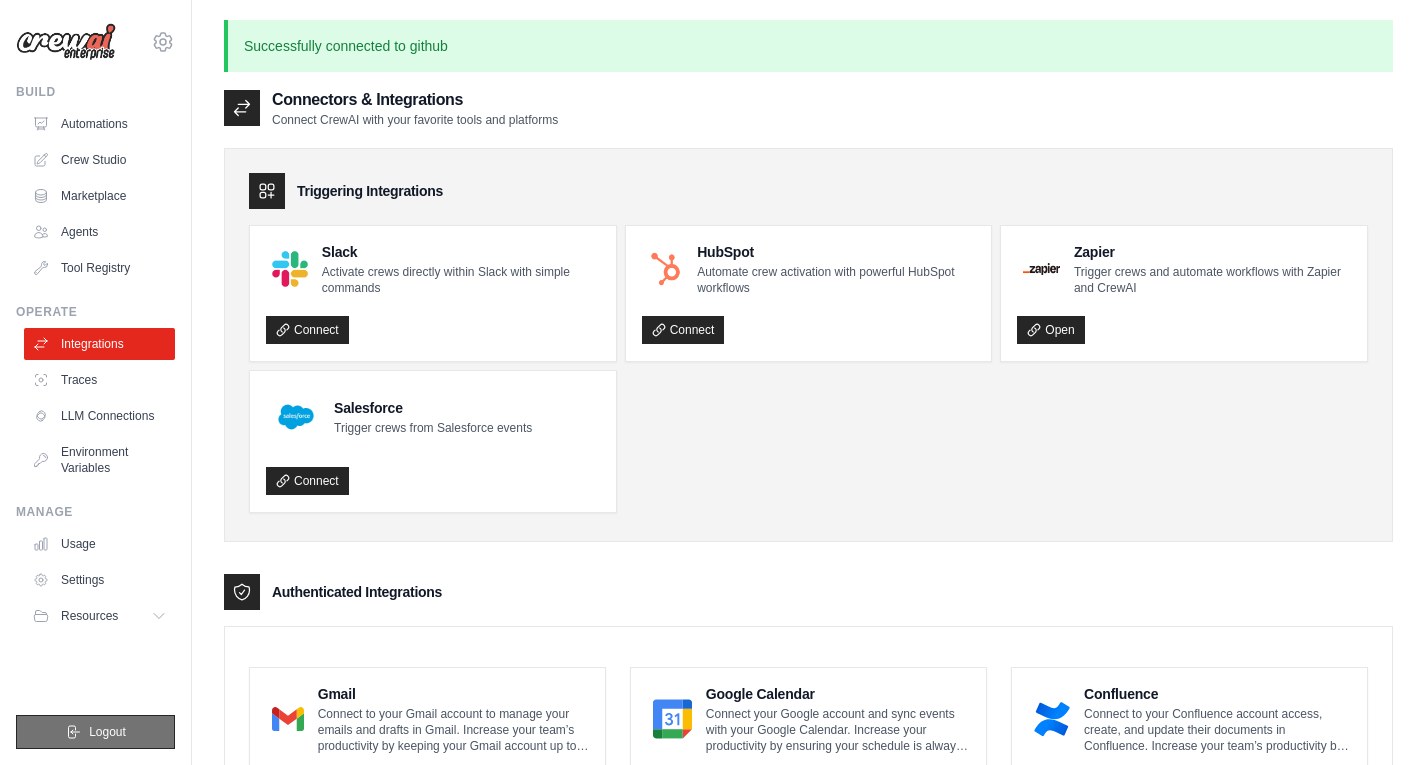 click on "Logout" at bounding box center [95, 732] 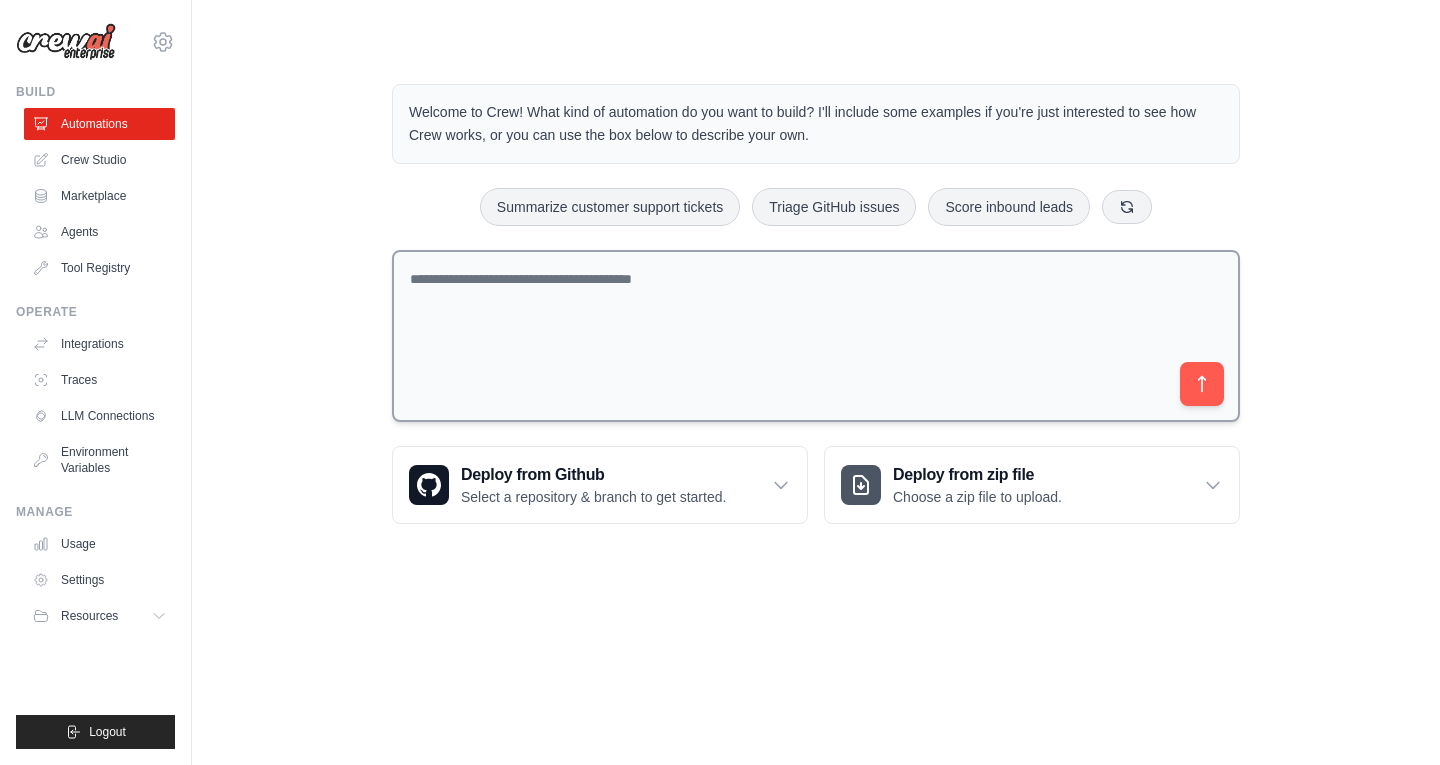 scroll, scrollTop: 0, scrollLeft: 0, axis: both 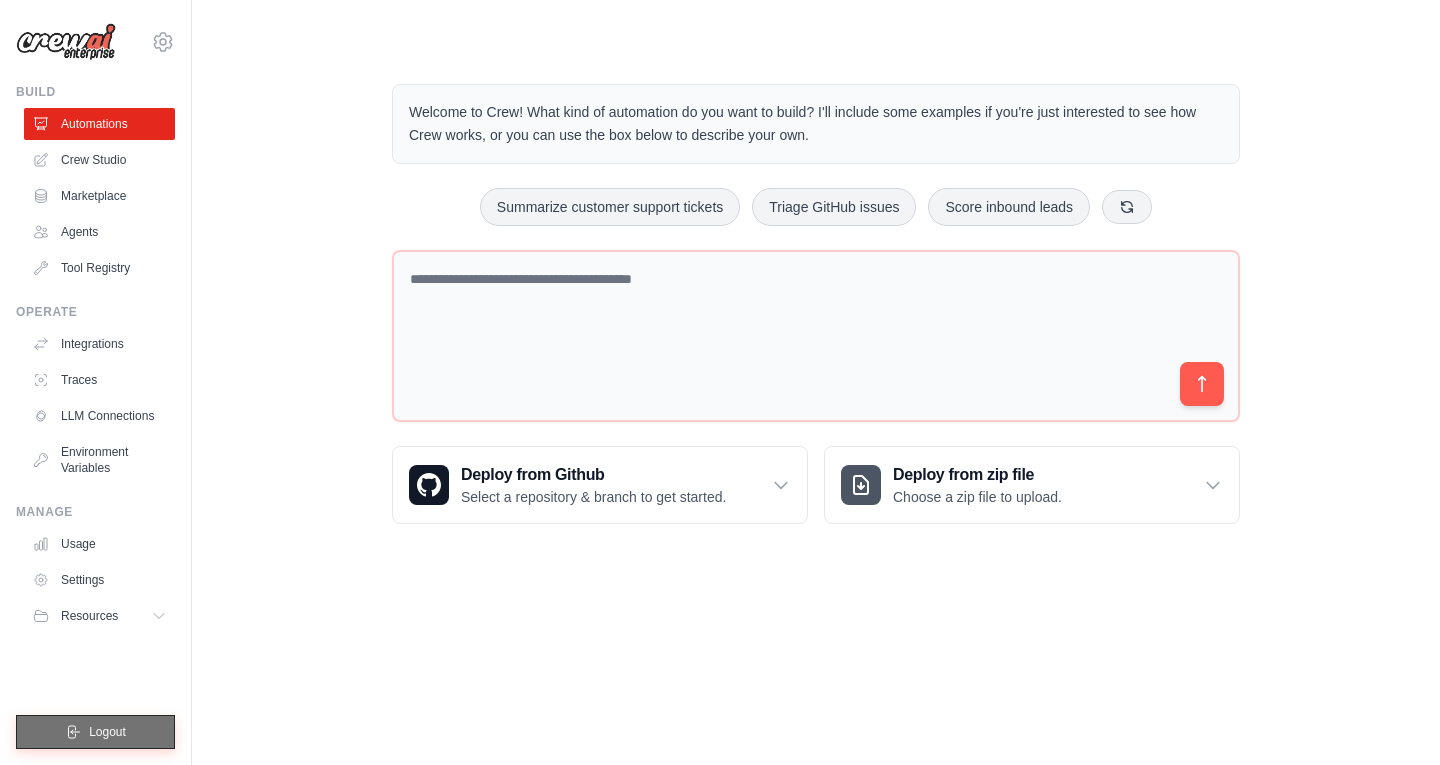 click on "Logout" at bounding box center [107, 732] 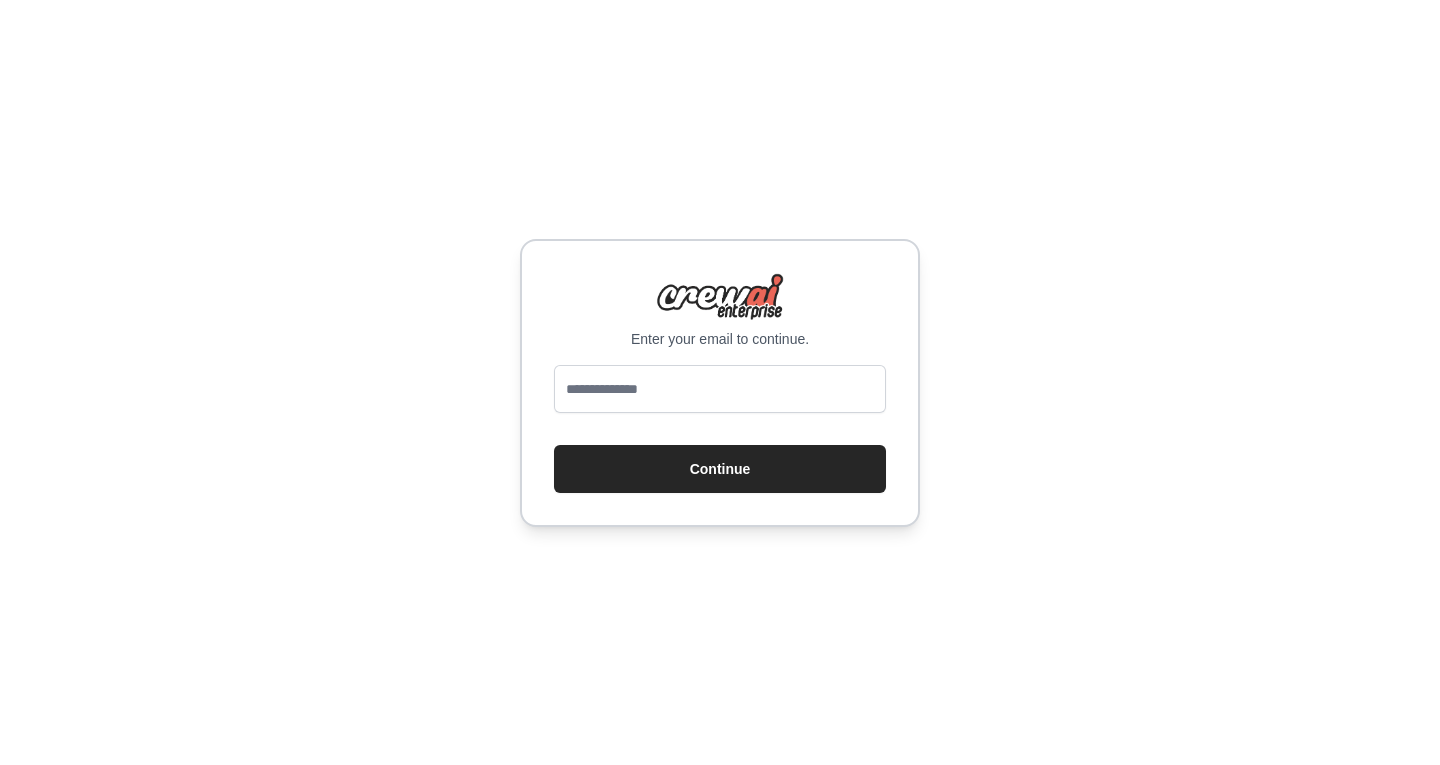 scroll, scrollTop: 0, scrollLeft: 0, axis: both 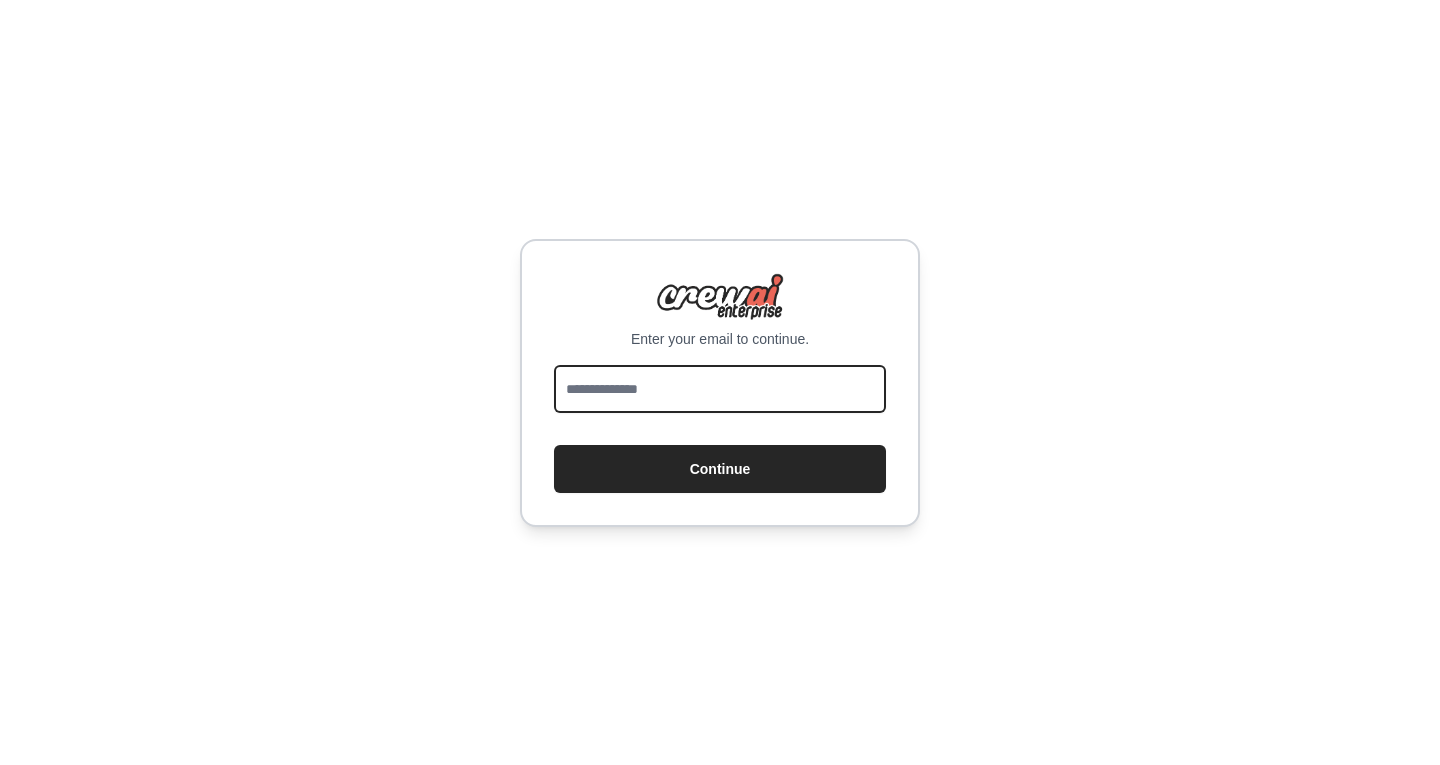 click at bounding box center (720, 389) 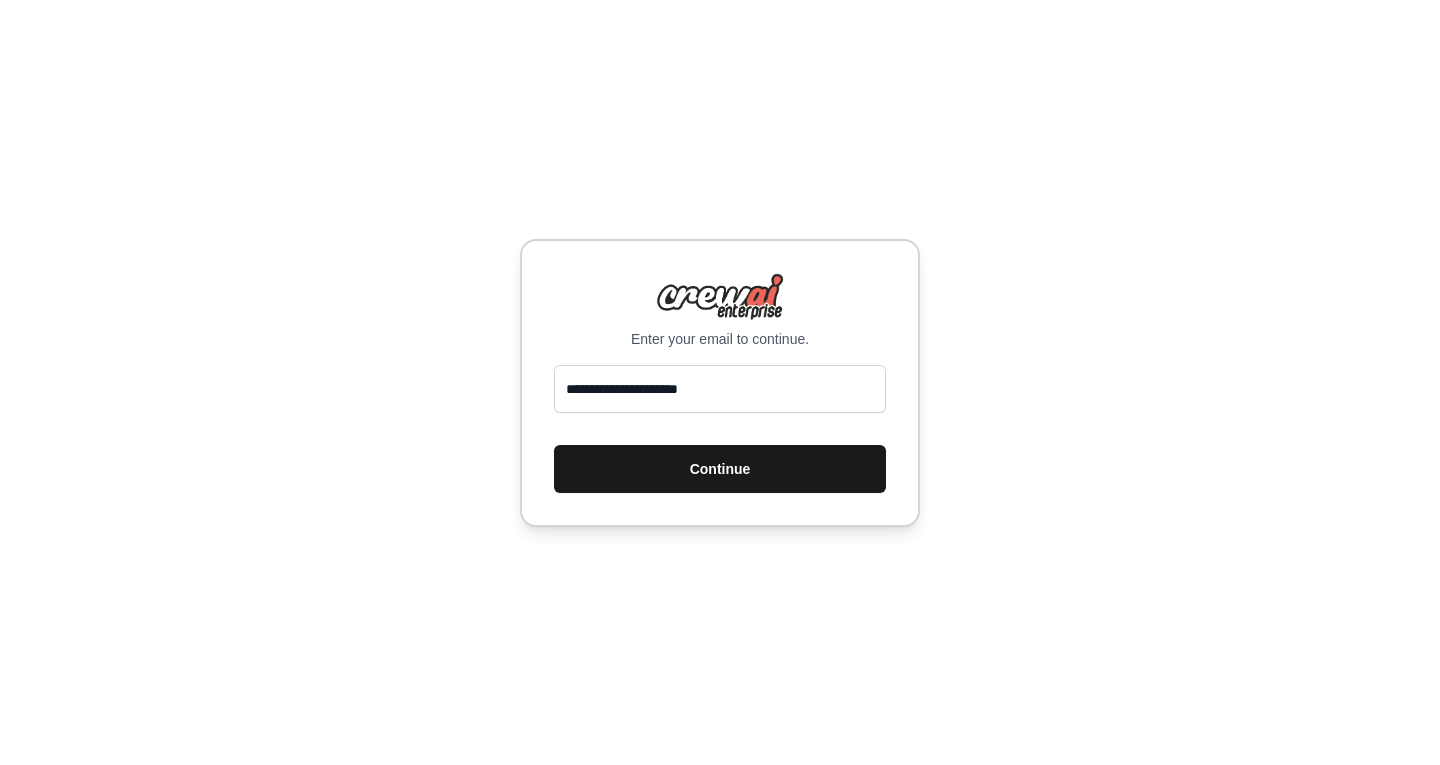 click on "Continue" at bounding box center (720, 469) 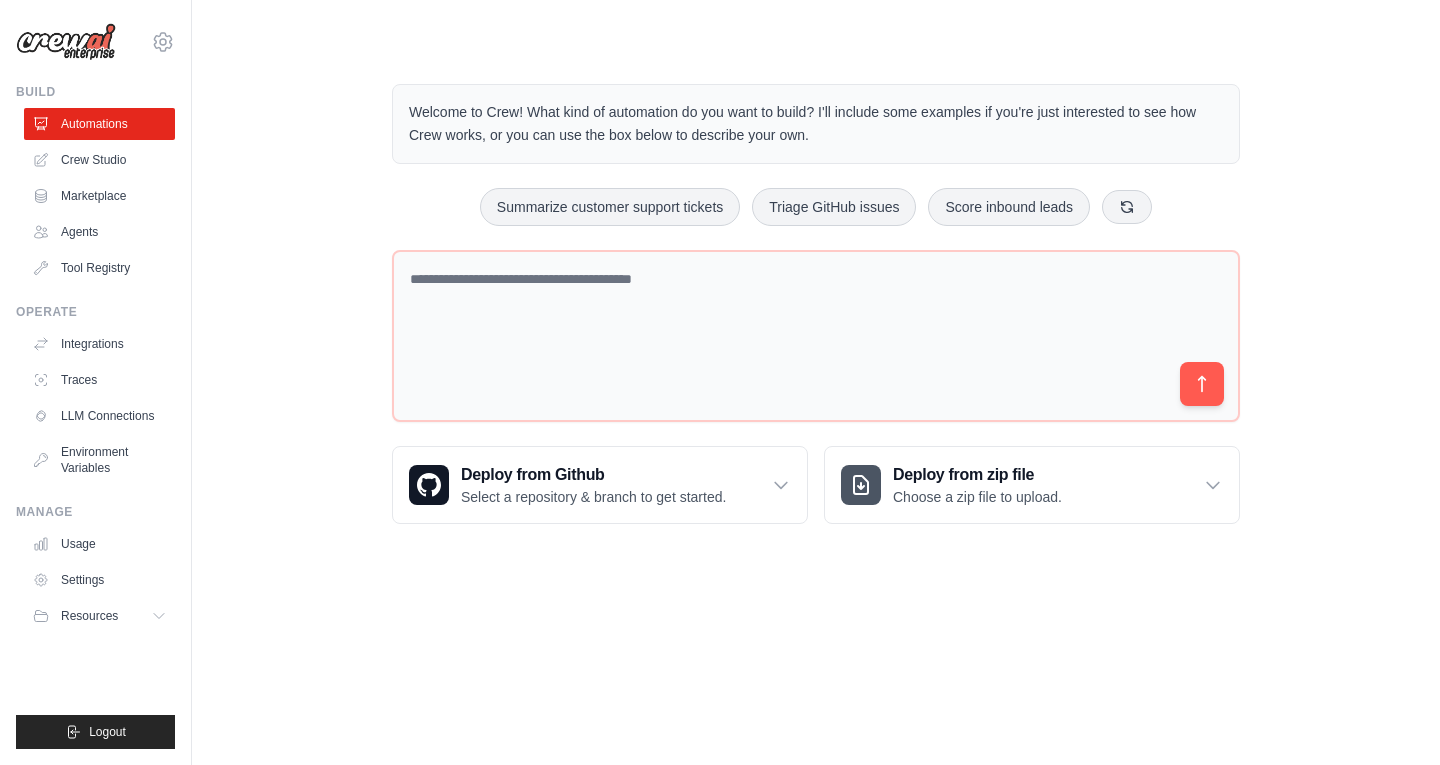scroll, scrollTop: 0, scrollLeft: 0, axis: both 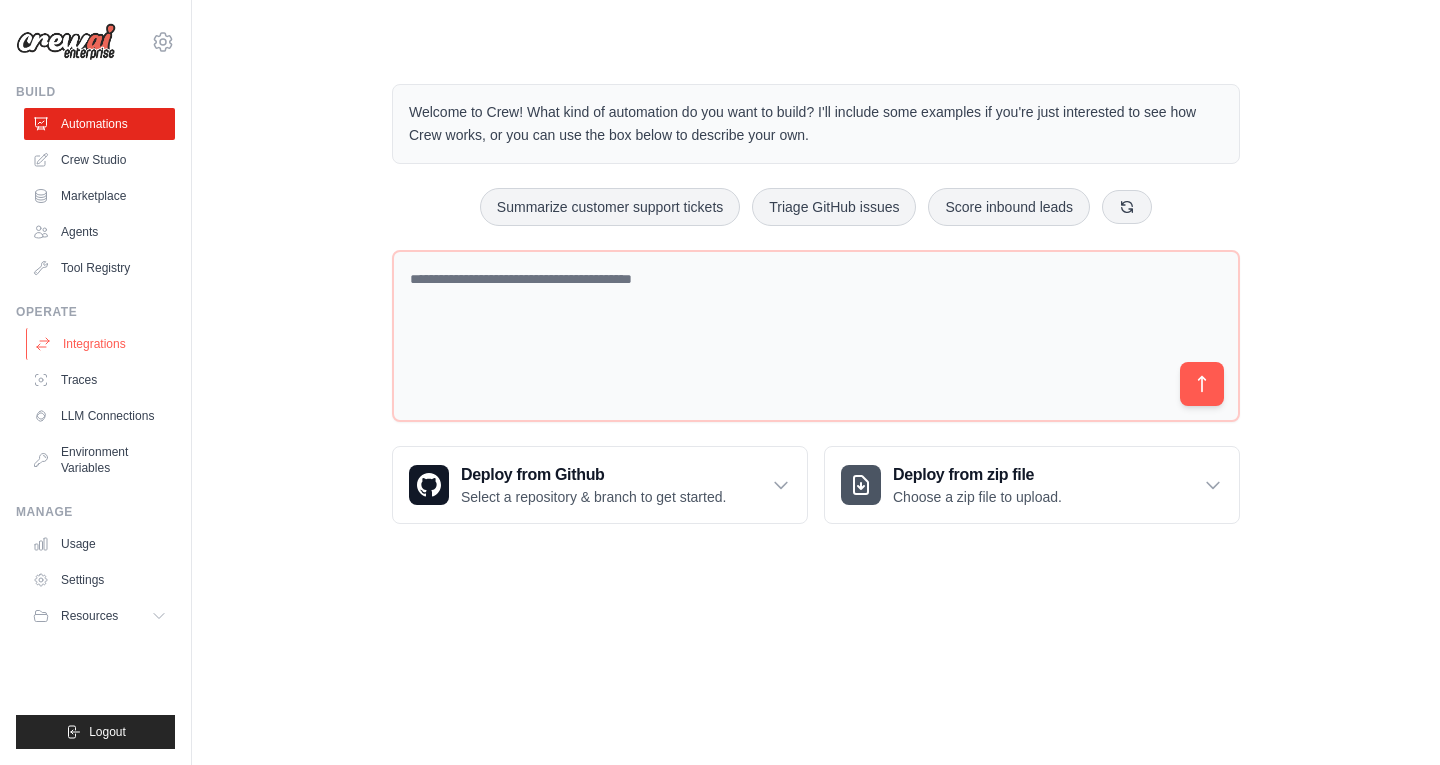 click on "Integrations" at bounding box center [101, 344] 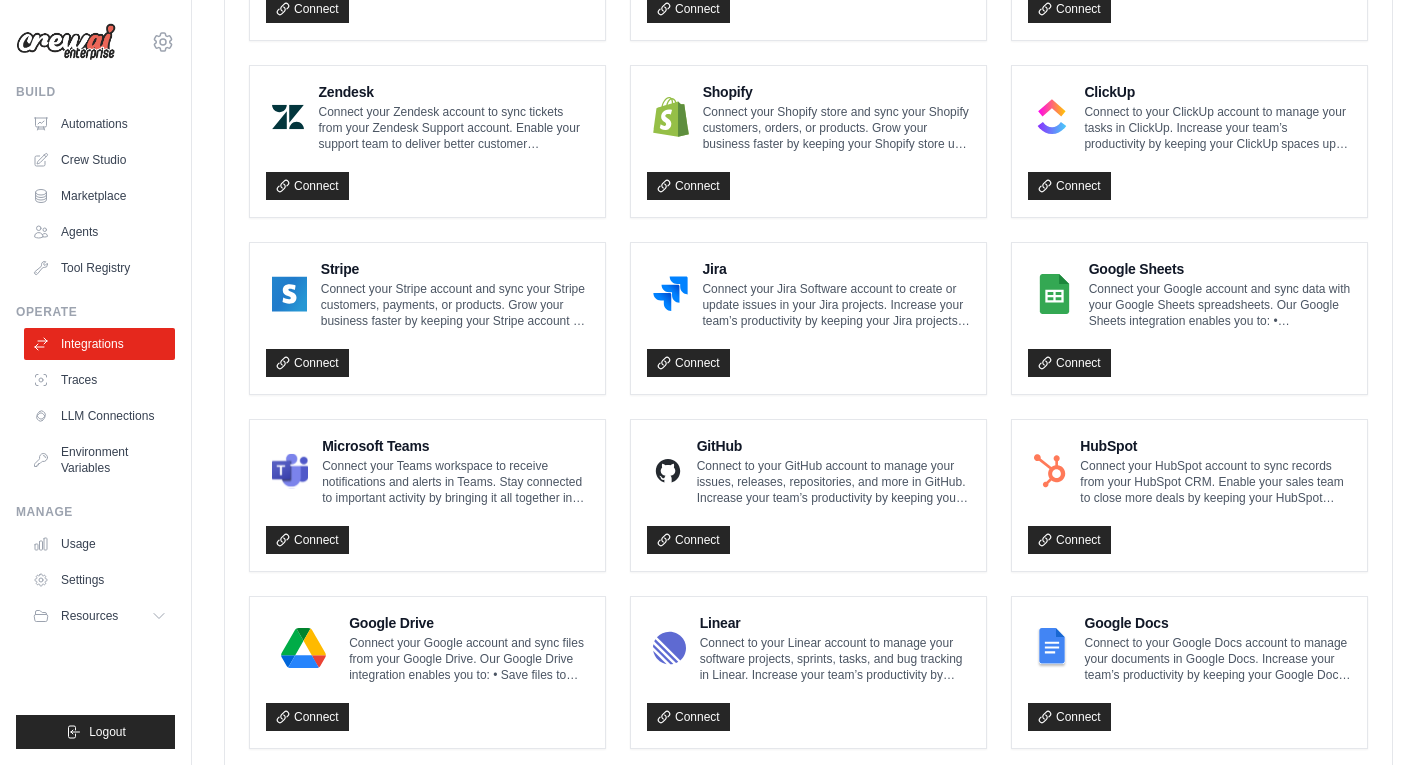 scroll, scrollTop: 900, scrollLeft: 0, axis: vertical 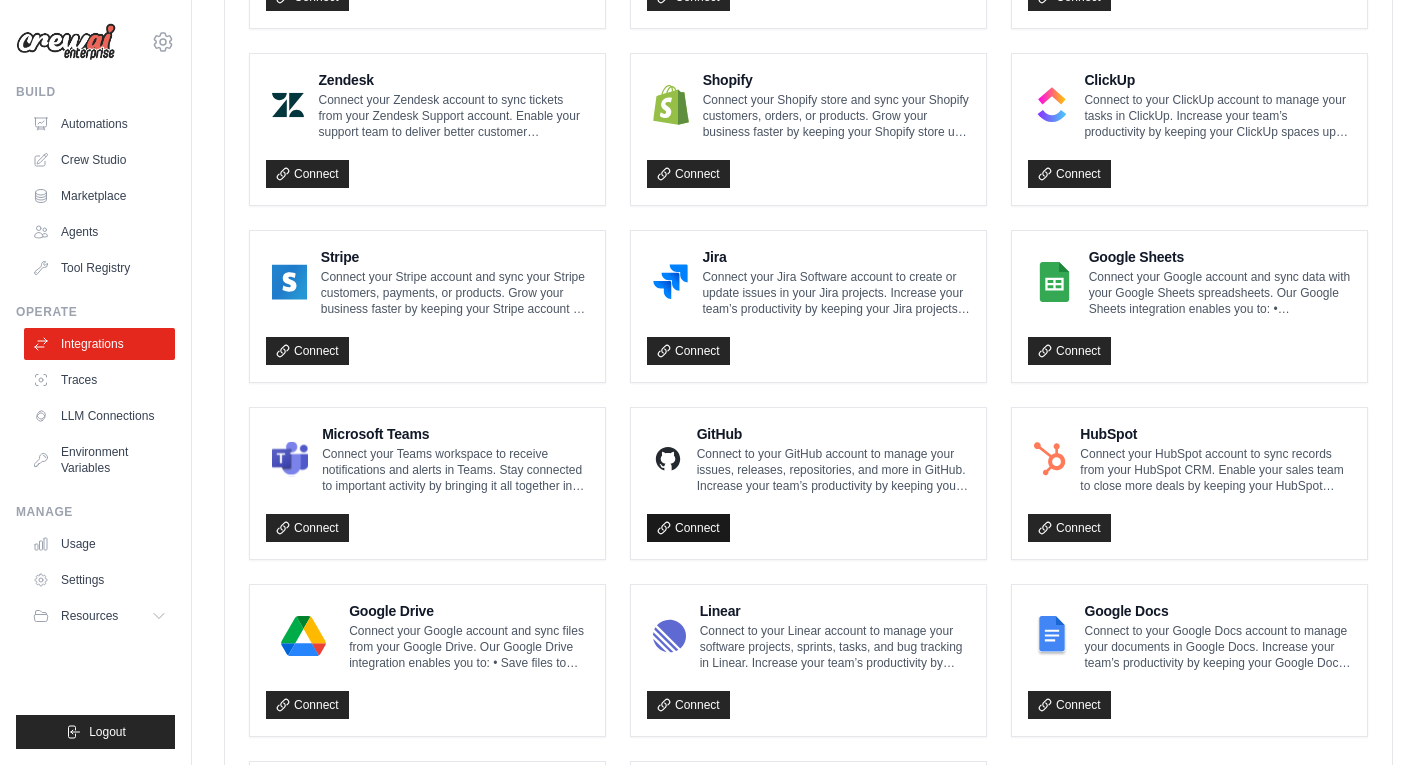 click on "Connect" at bounding box center (688, 528) 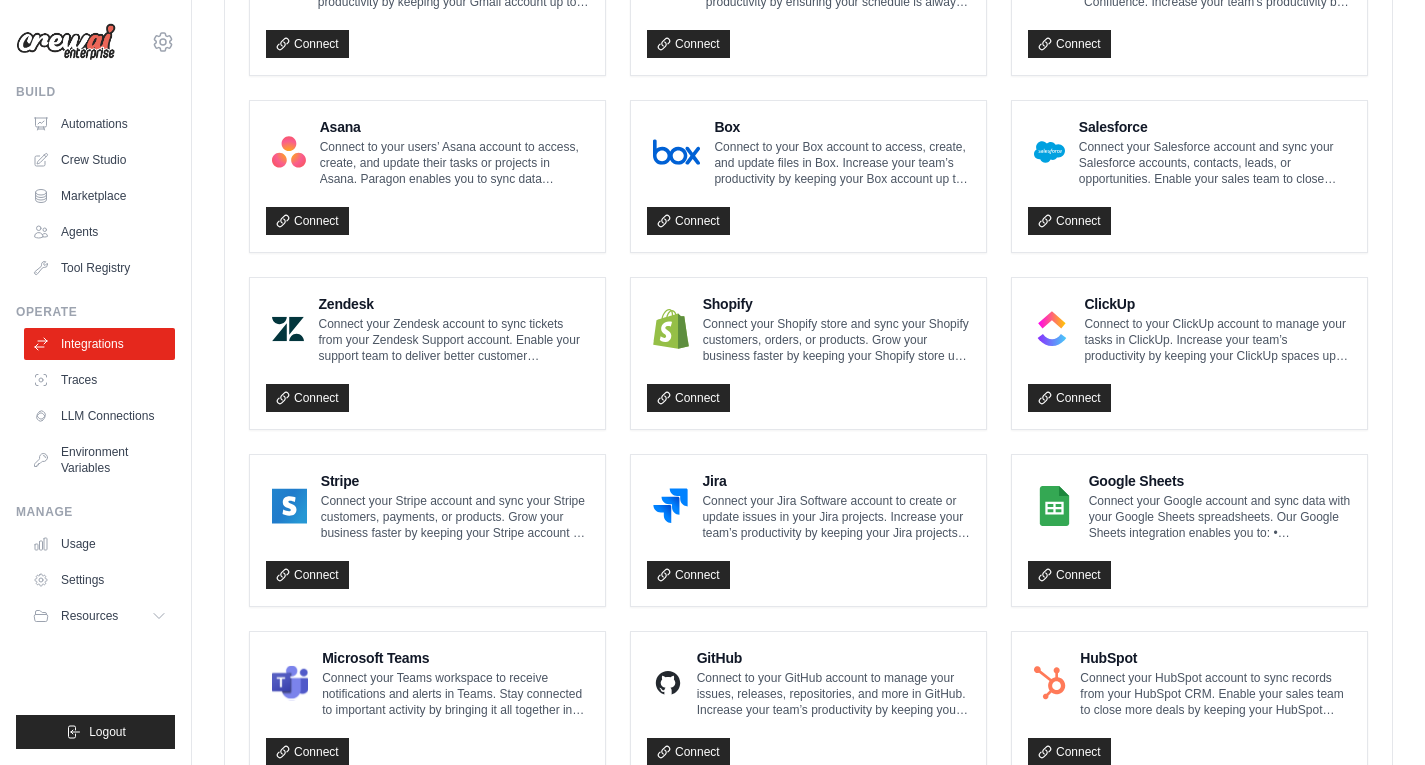 scroll, scrollTop: 500, scrollLeft: 0, axis: vertical 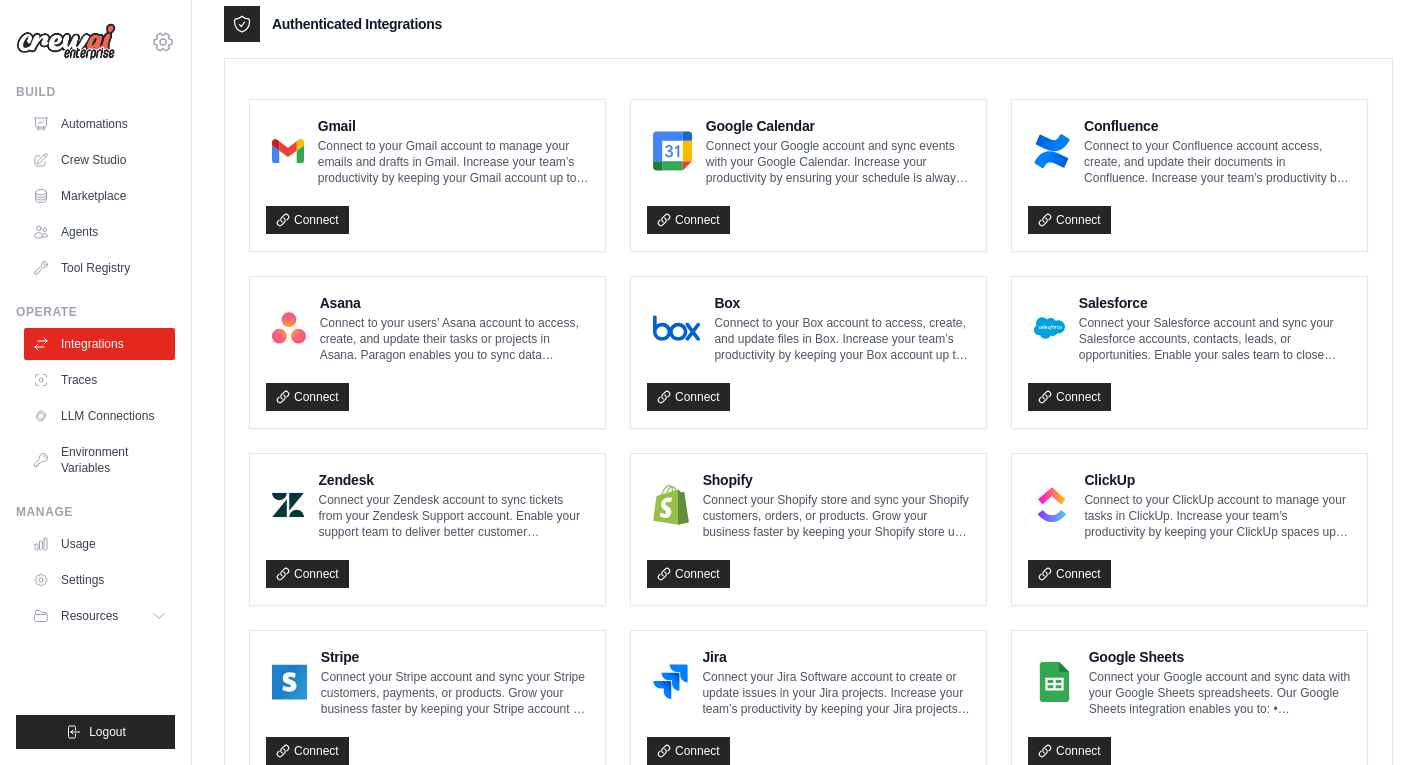 click 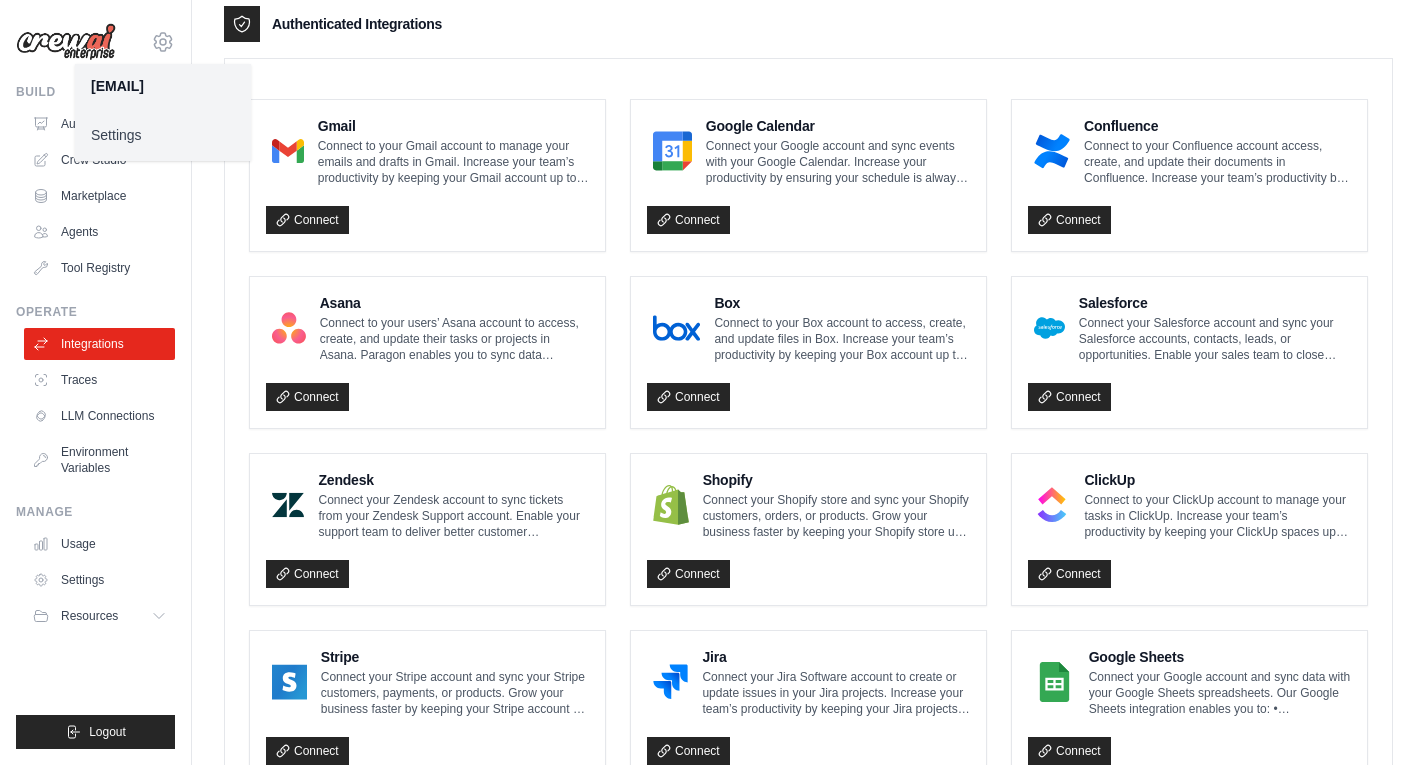 click on "Settings" at bounding box center [163, 135] 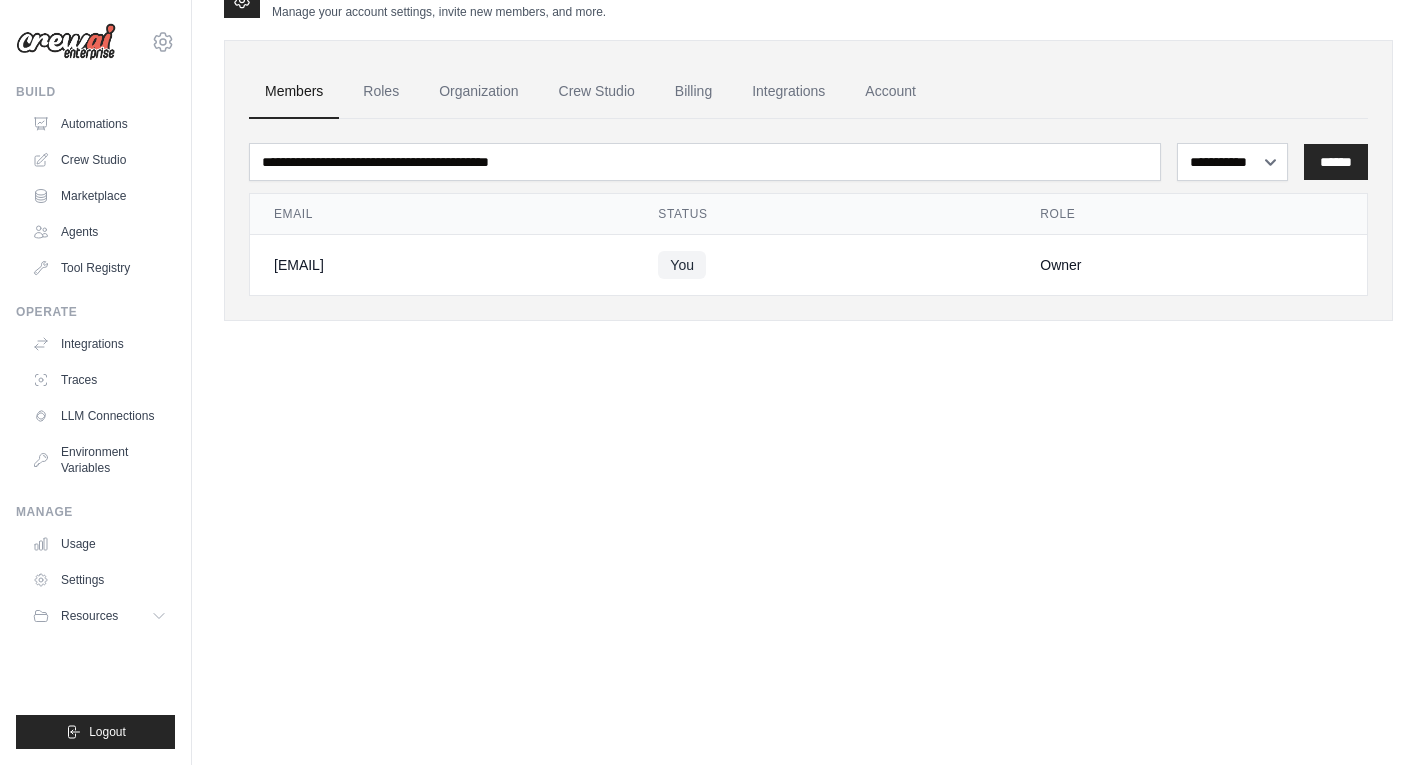 scroll, scrollTop: 0, scrollLeft: 0, axis: both 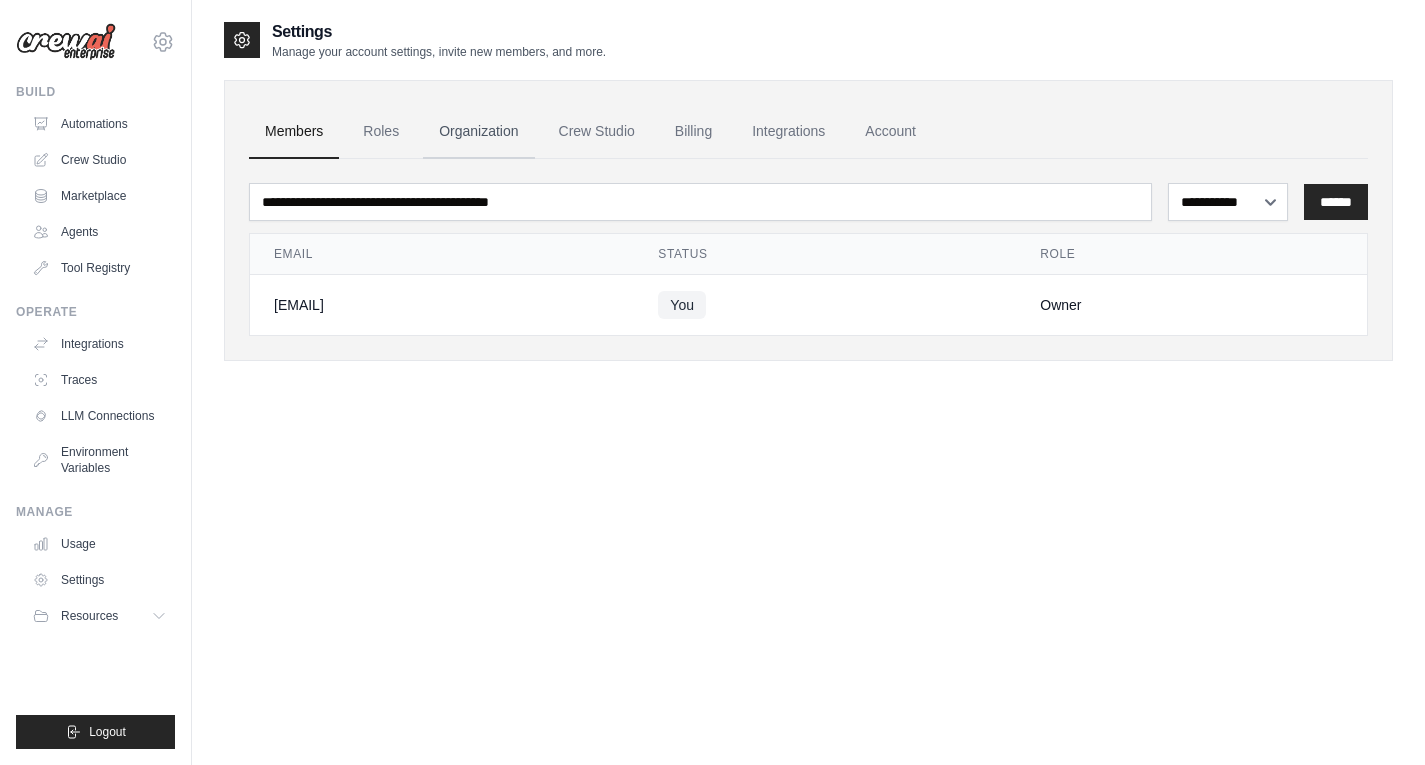 click on "Organization" at bounding box center [478, 132] 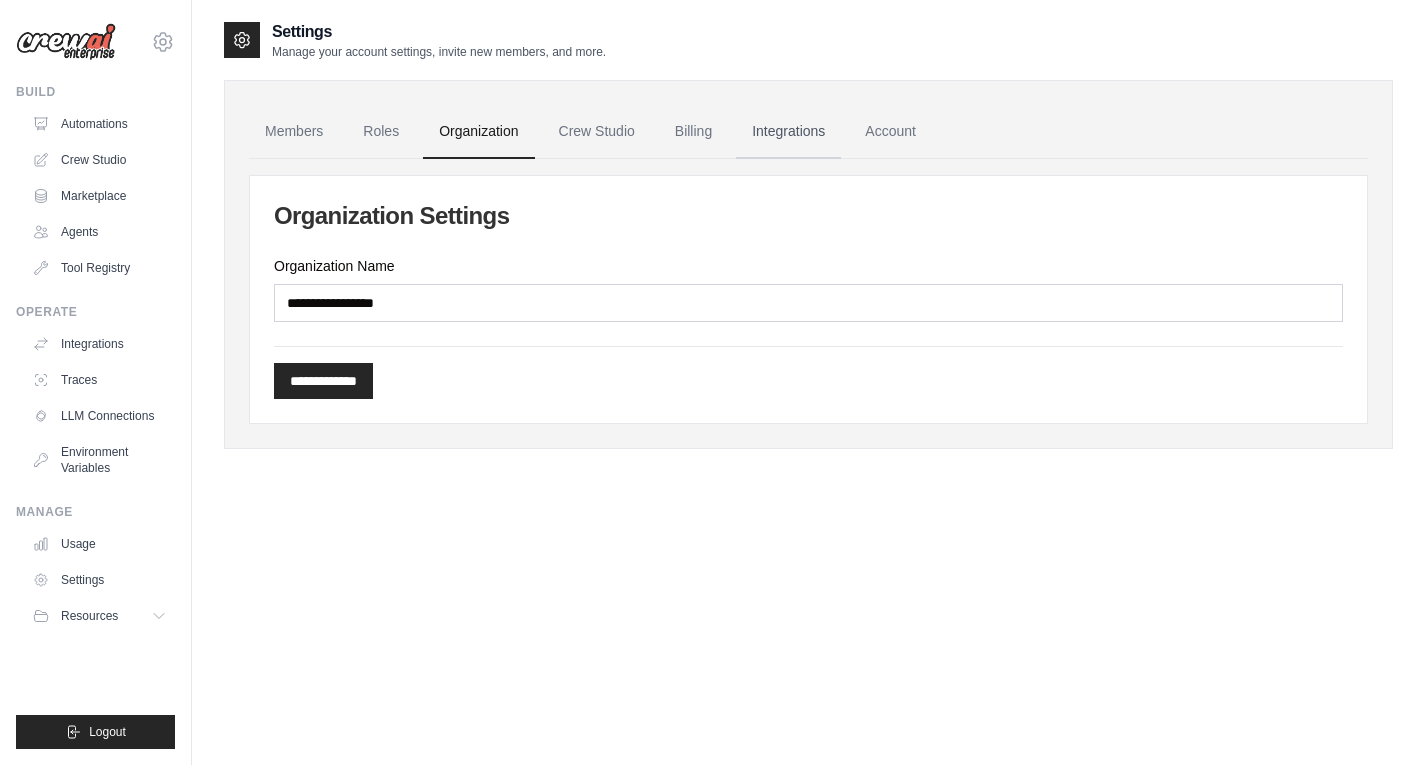 click on "Integrations" at bounding box center (788, 132) 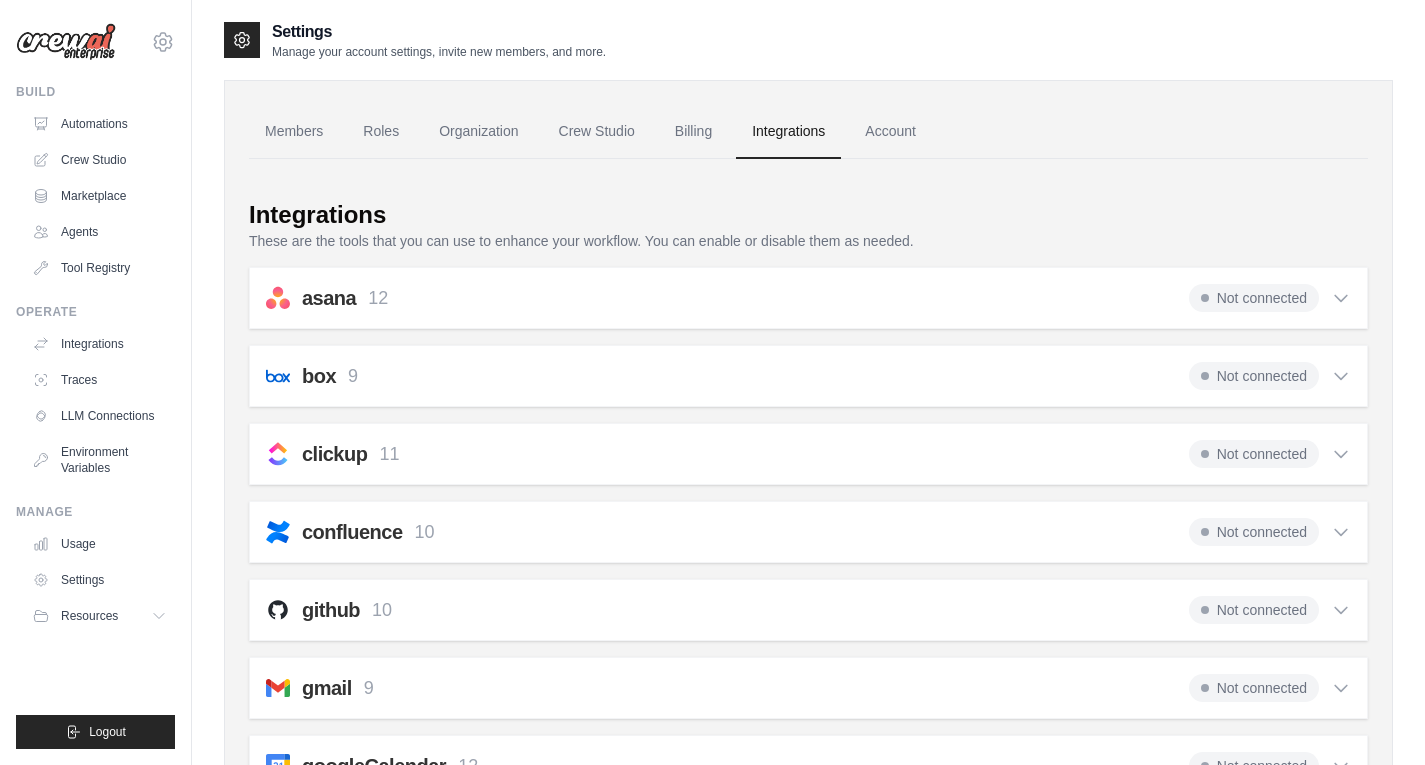 click 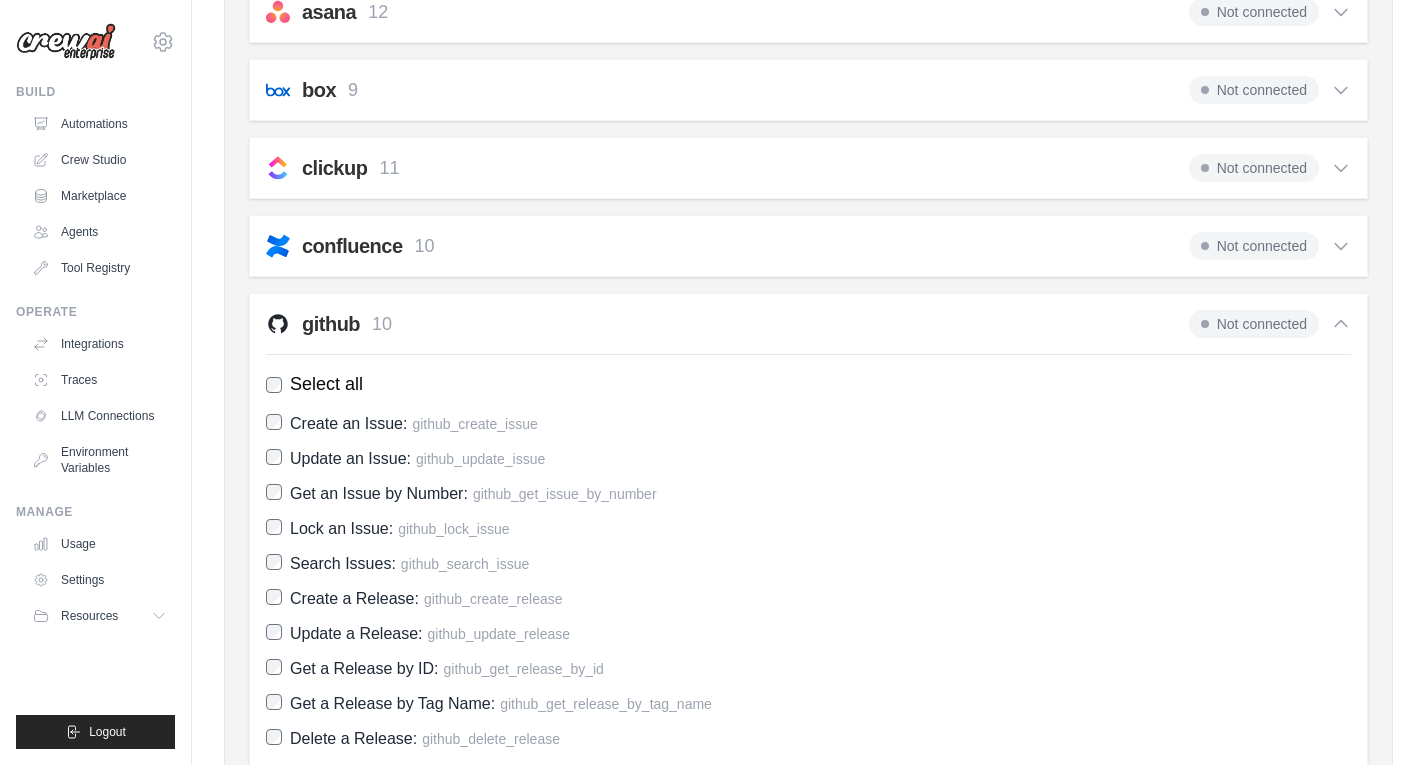 scroll, scrollTop: 400, scrollLeft: 0, axis: vertical 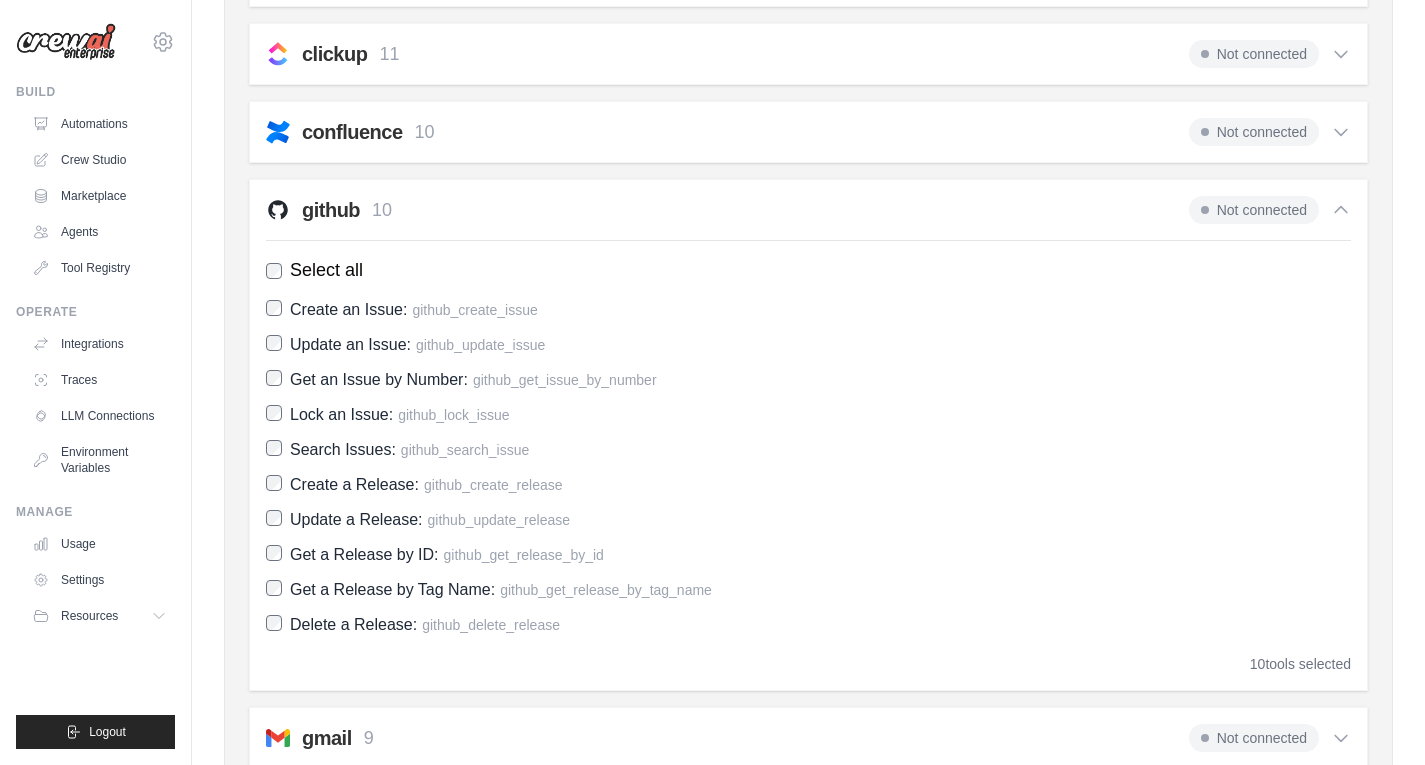 click on "Not connected" at bounding box center [1254, 210] 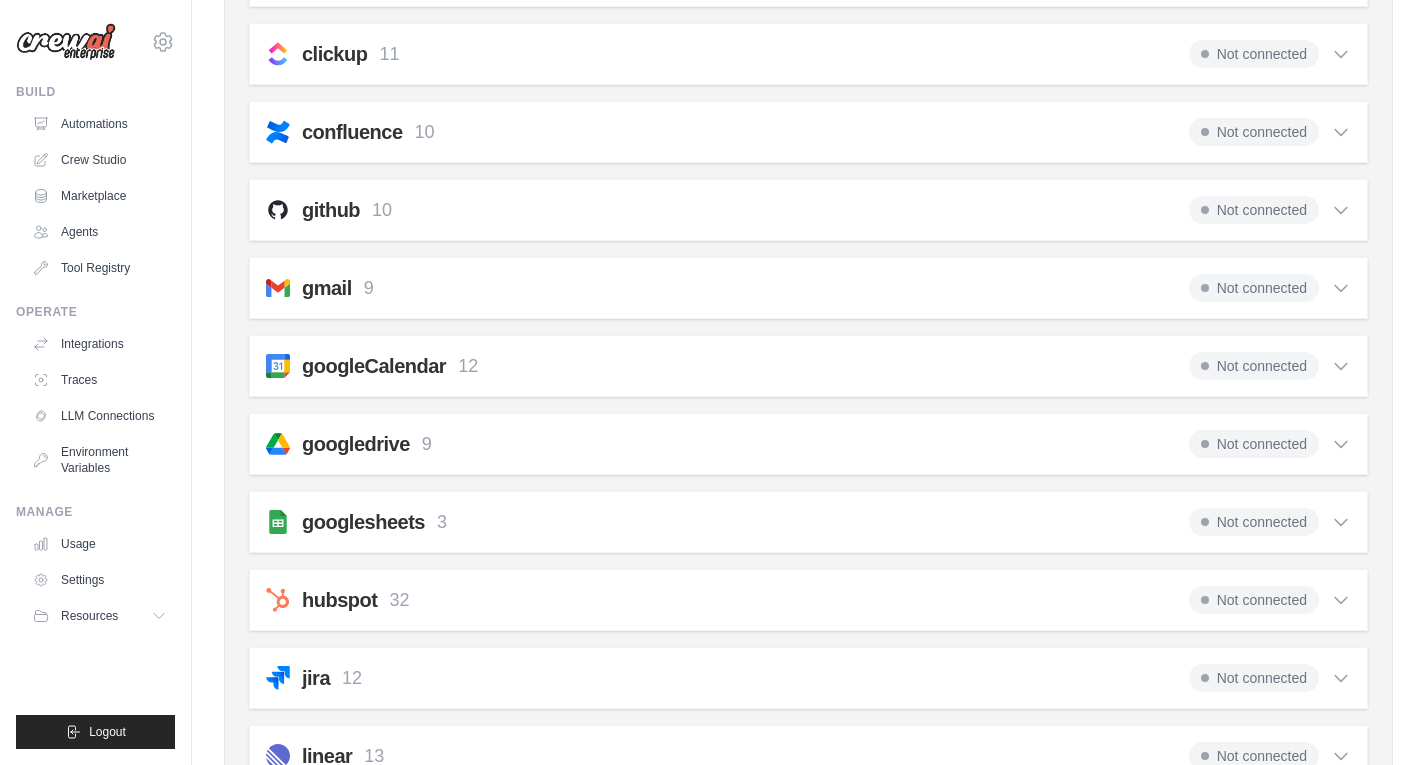 click on "Not connected" at bounding box center [1254, 210] 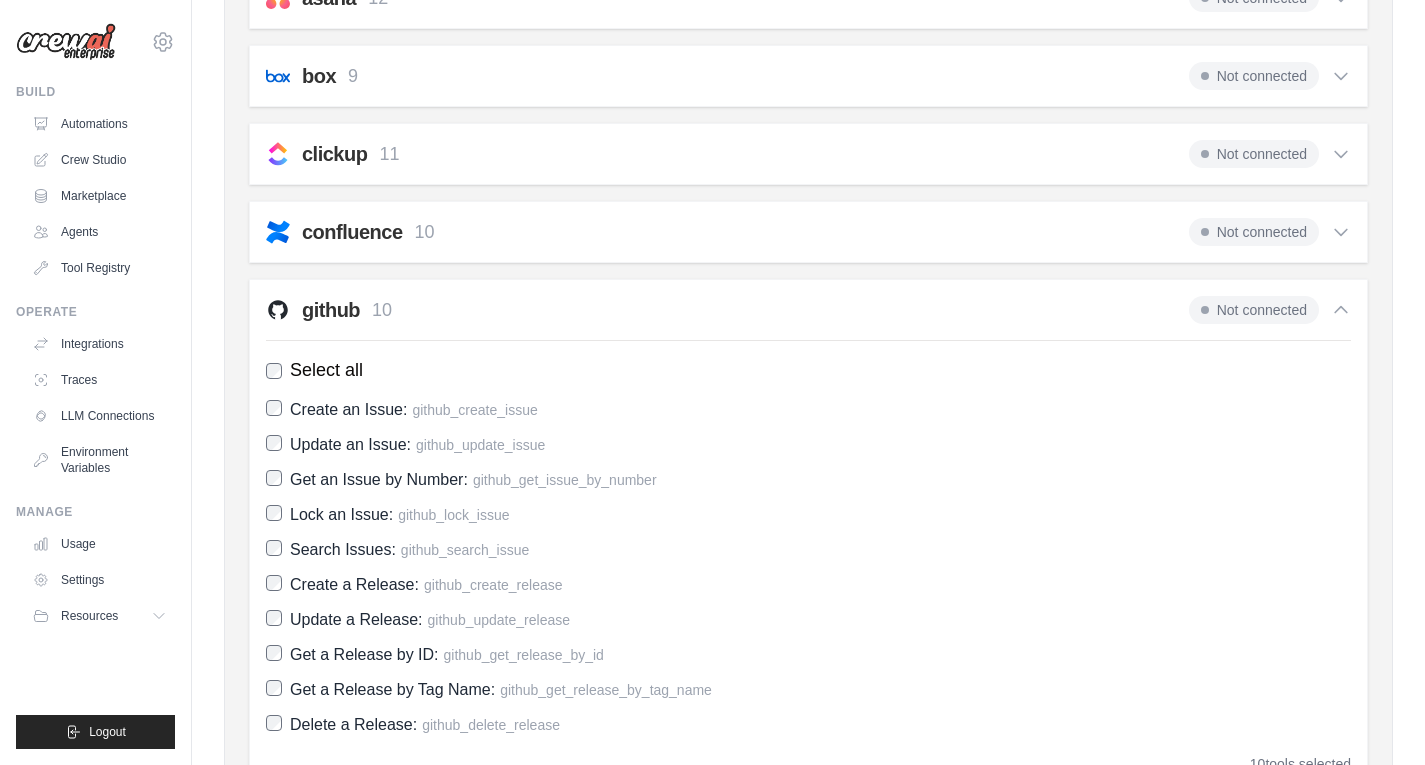 click on "github
10
Not connected" at bounding box center (808, 310) 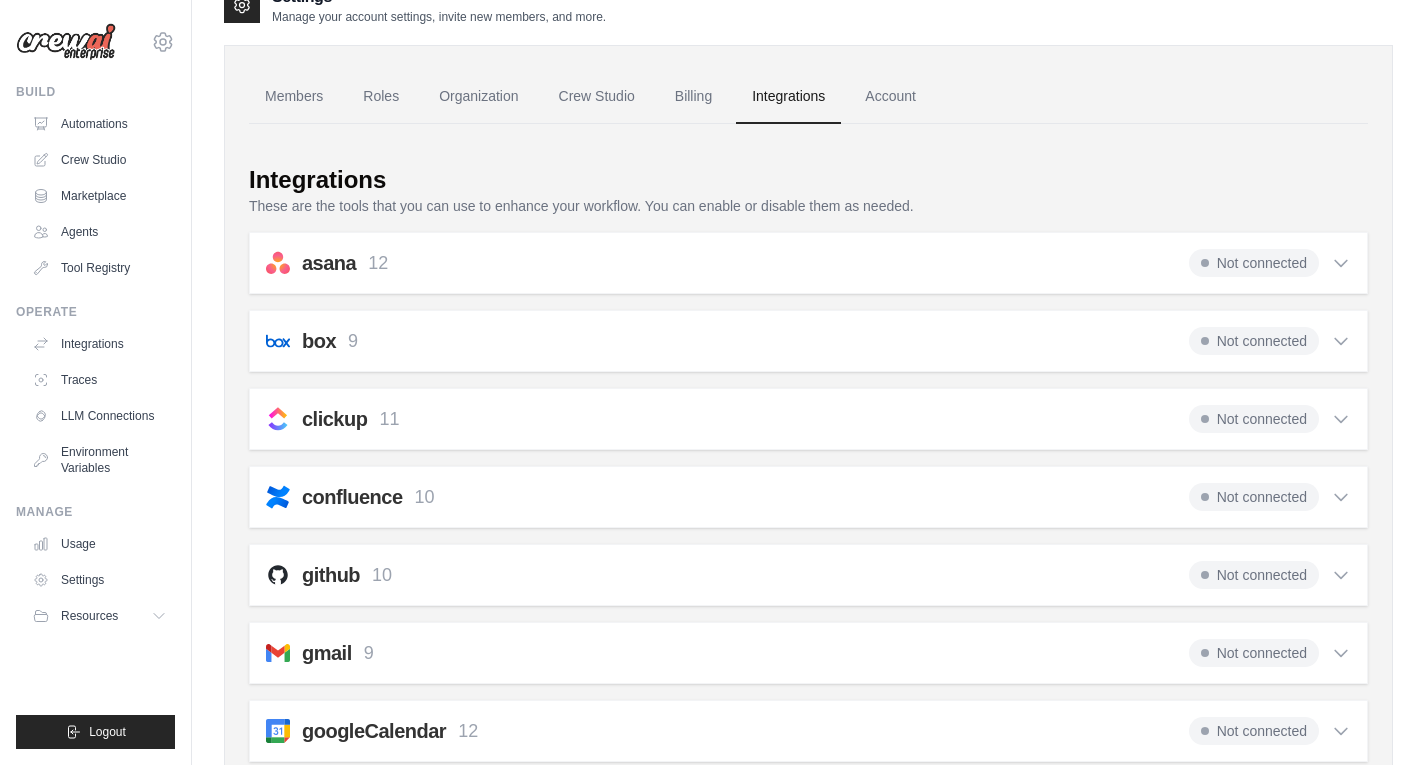 scroll, scrollTop: 0, scrollLeft: 0, axis: both 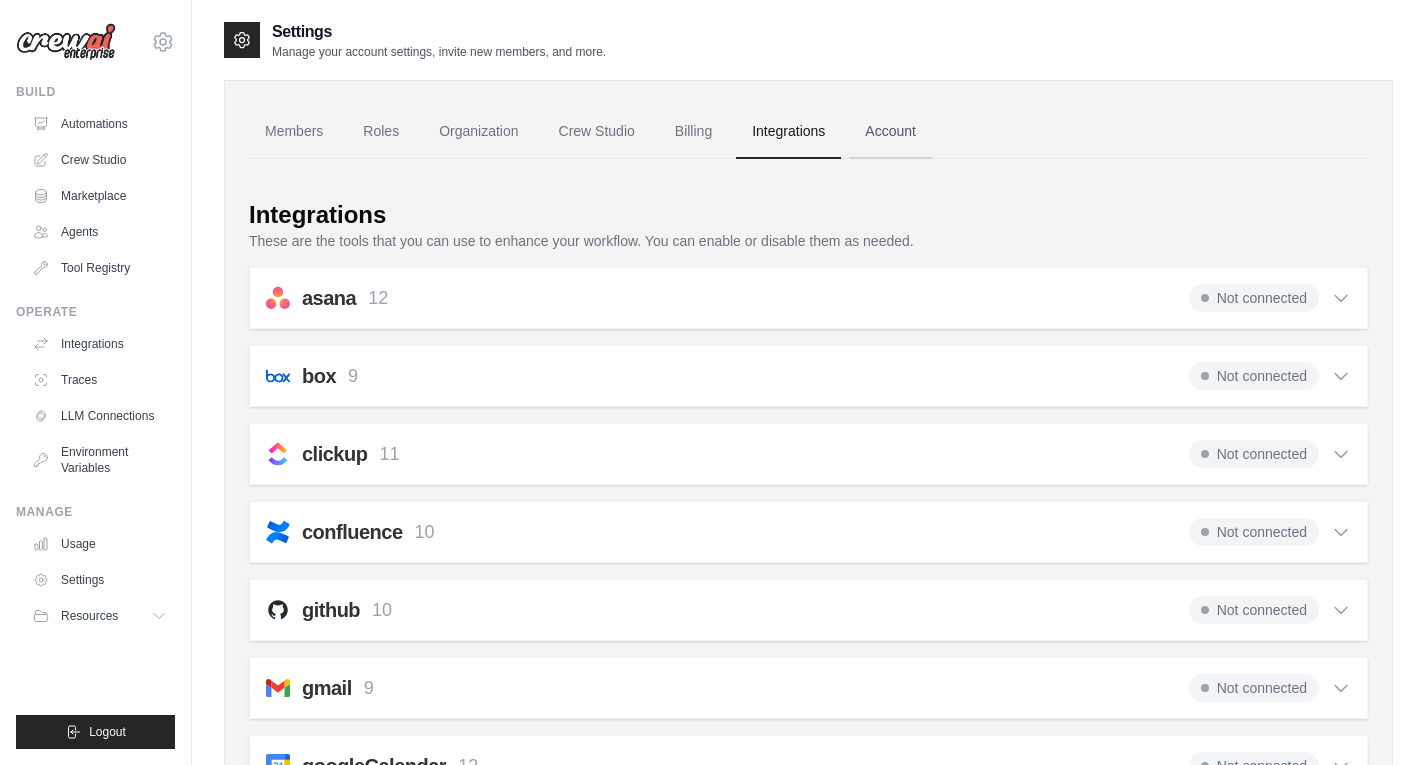 click on "Account" at bounding box center (890, 132) 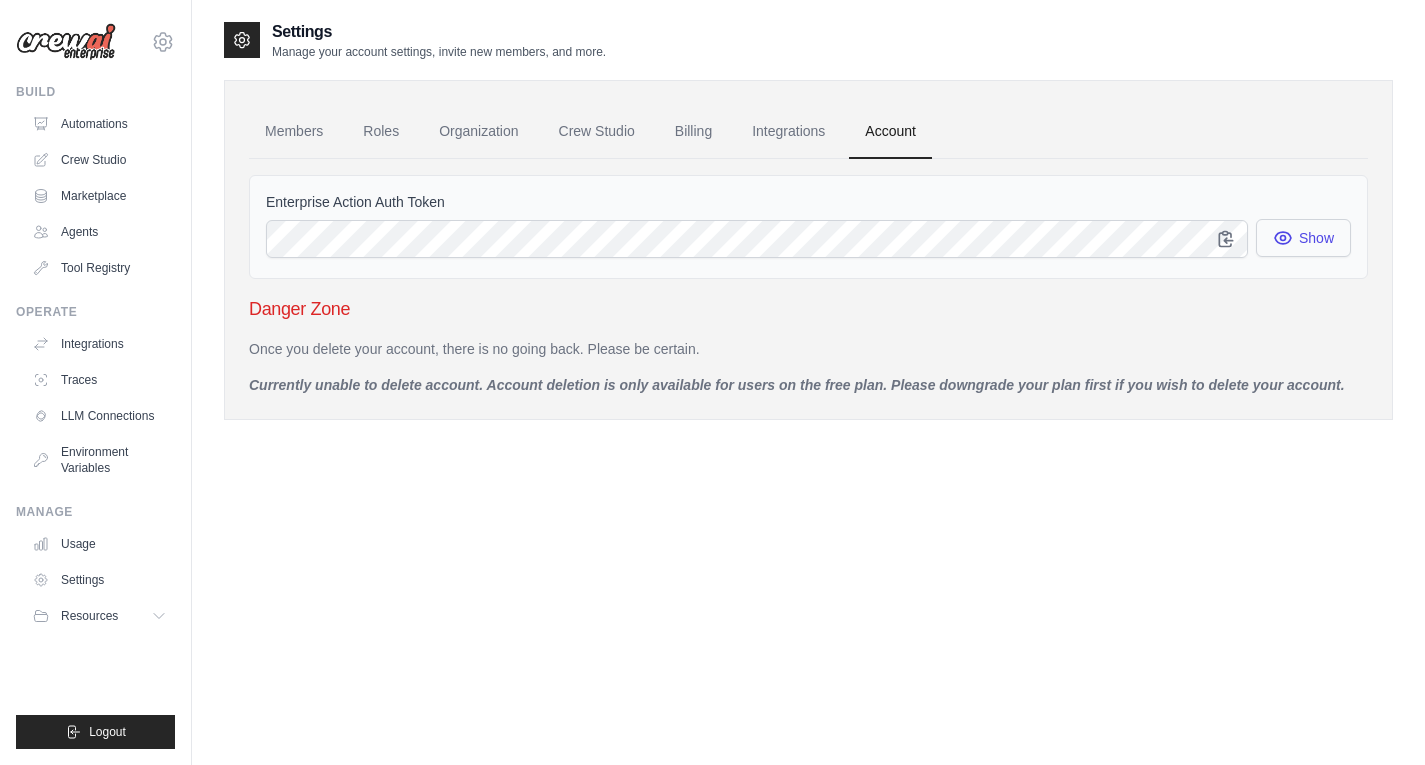 click on "Show" at bounding box center [1303, 238] 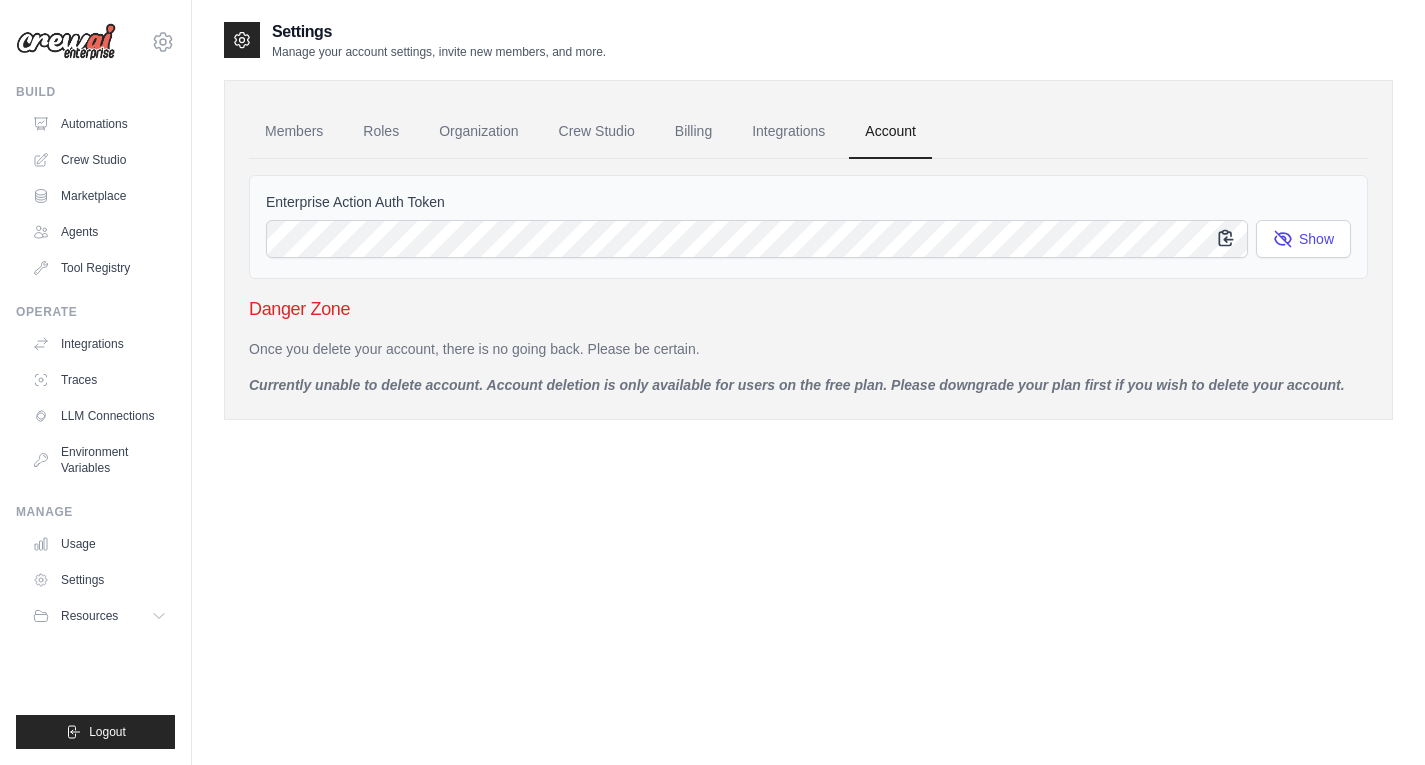 click 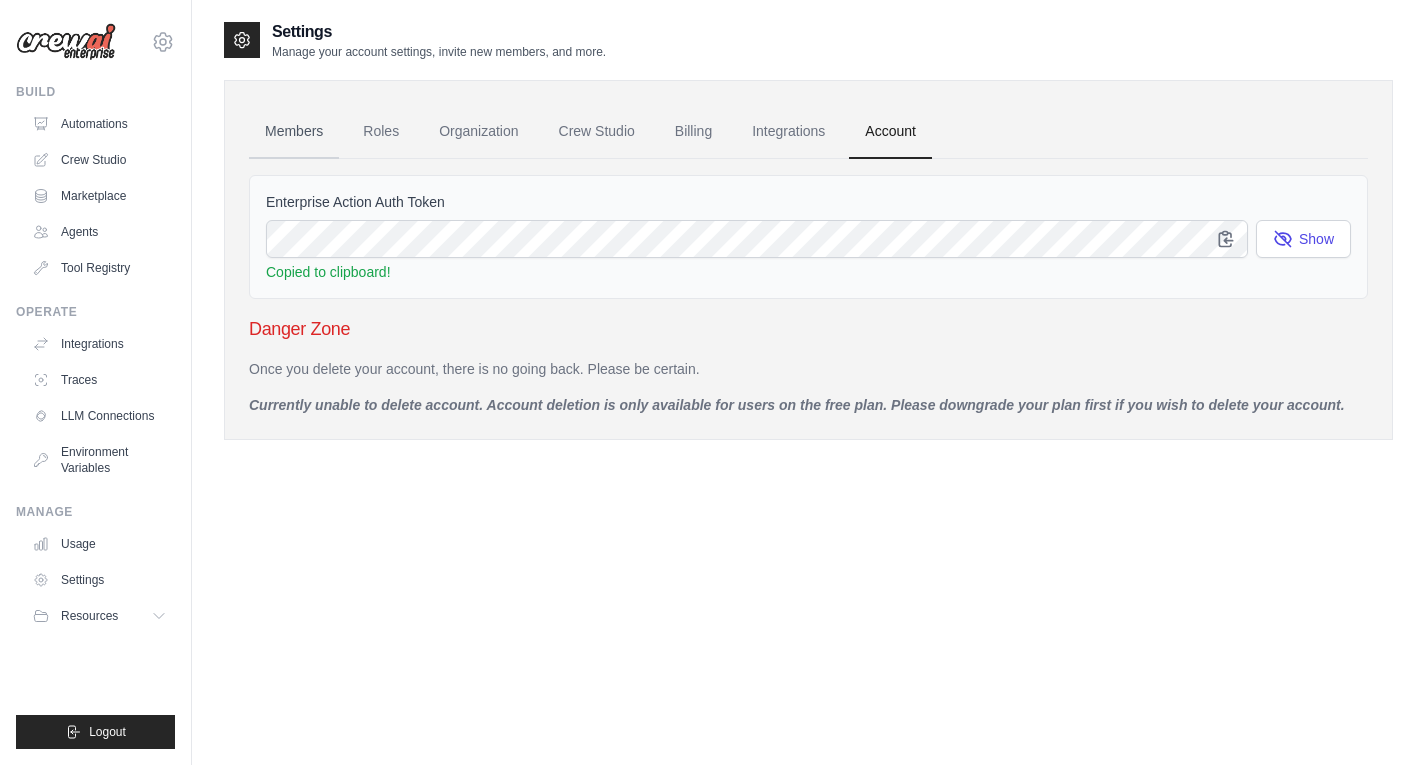 click on "Members" at bounding box center [294, 132] 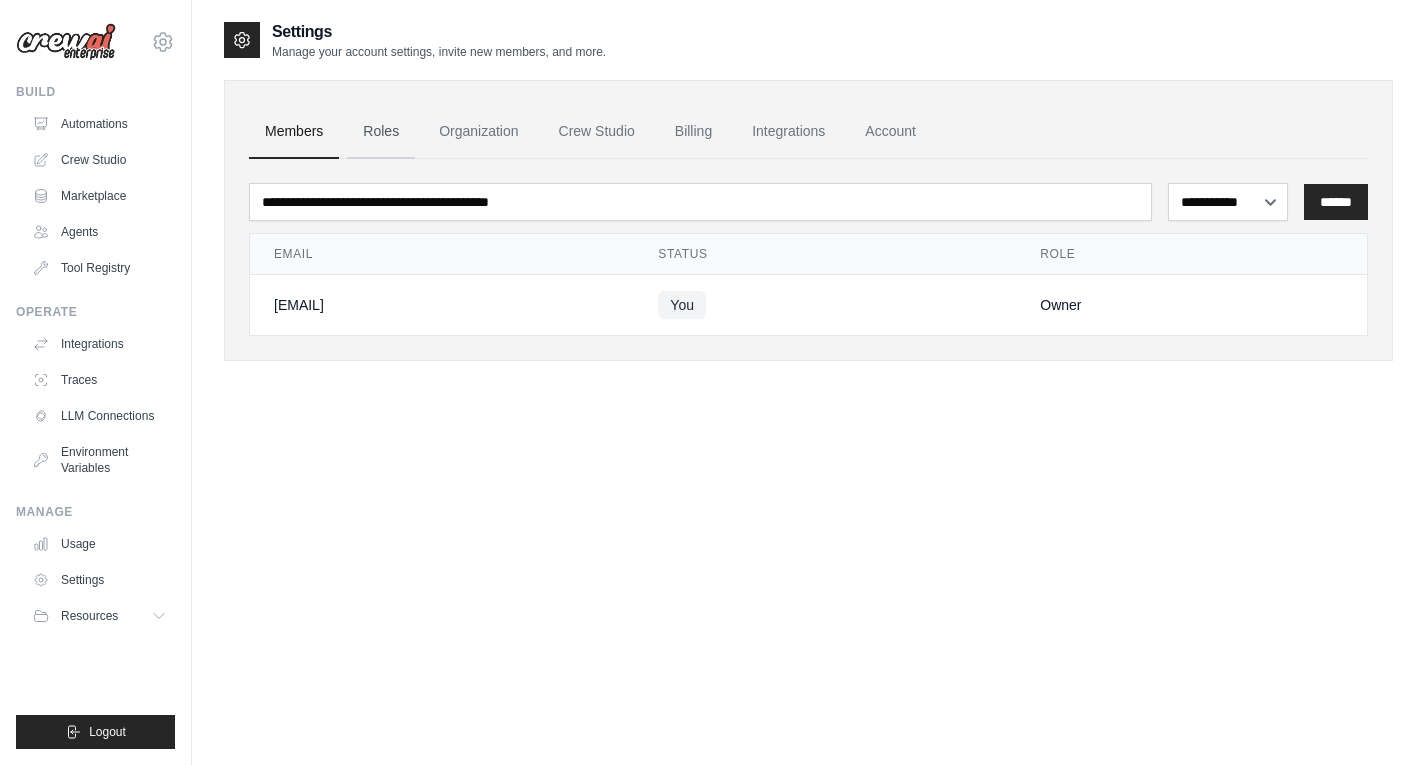 click on "Roles" at bounding box center [381, 132] 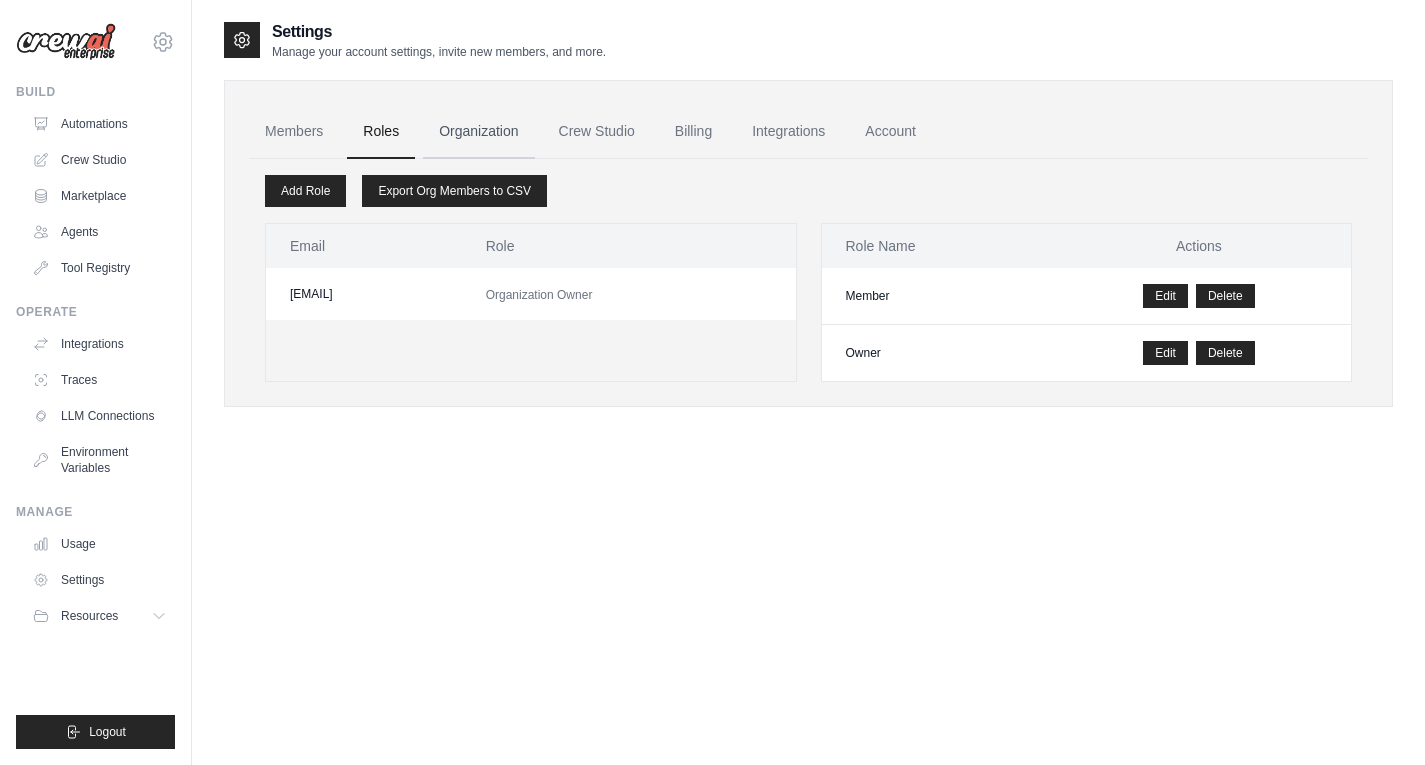 click on "Organization" at bounding box center (478, 132) 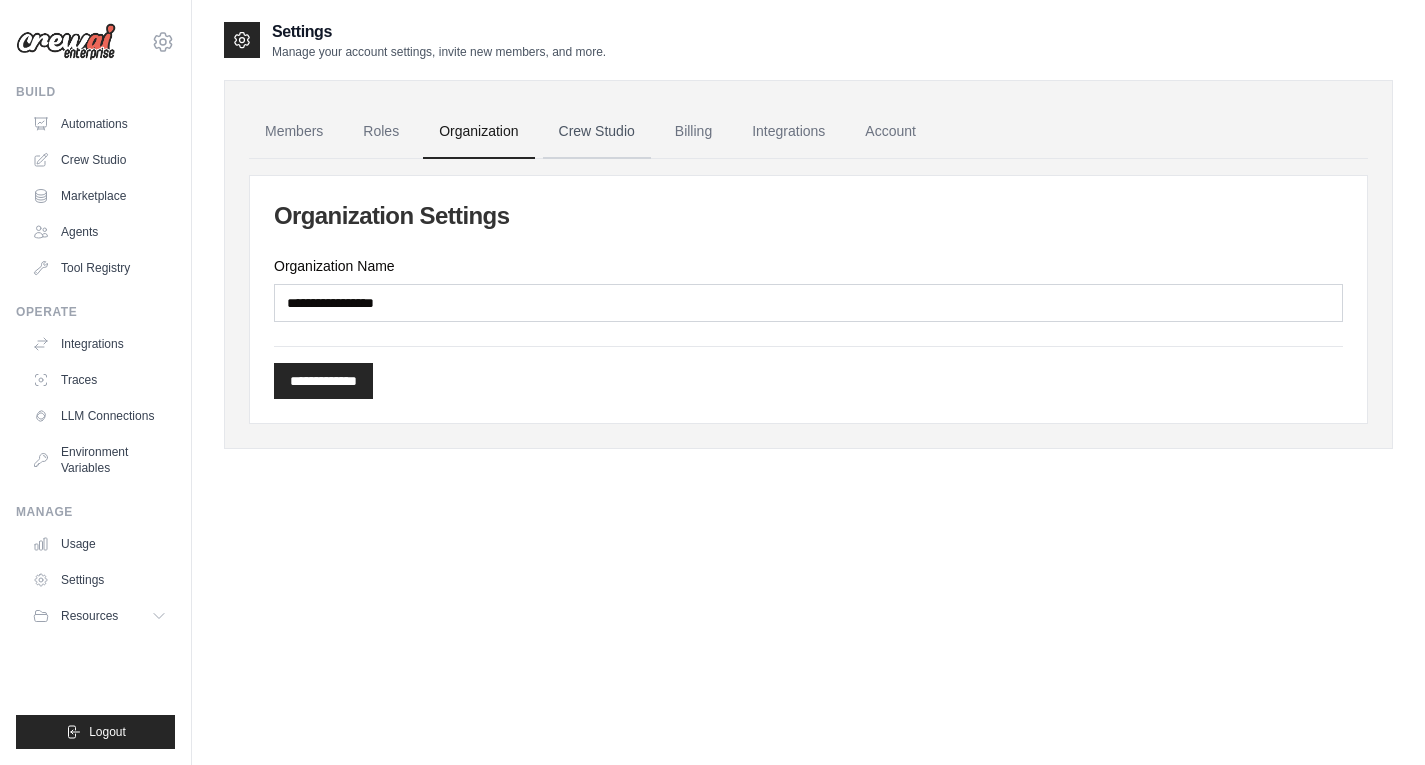 click on "Crew Studio" at bounding box center (597, 132) 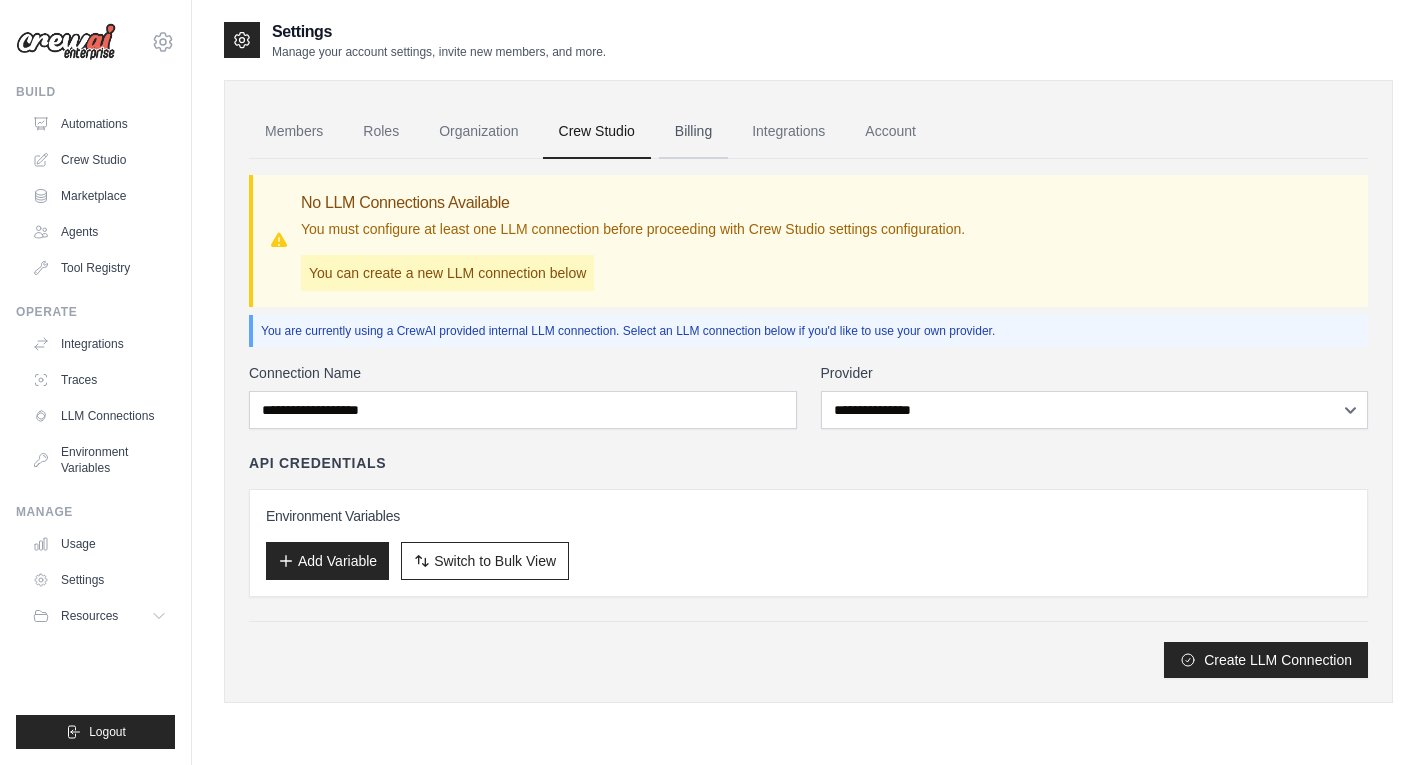 scroll, scrollTop: 0, scrollLeft: 0, axis: both 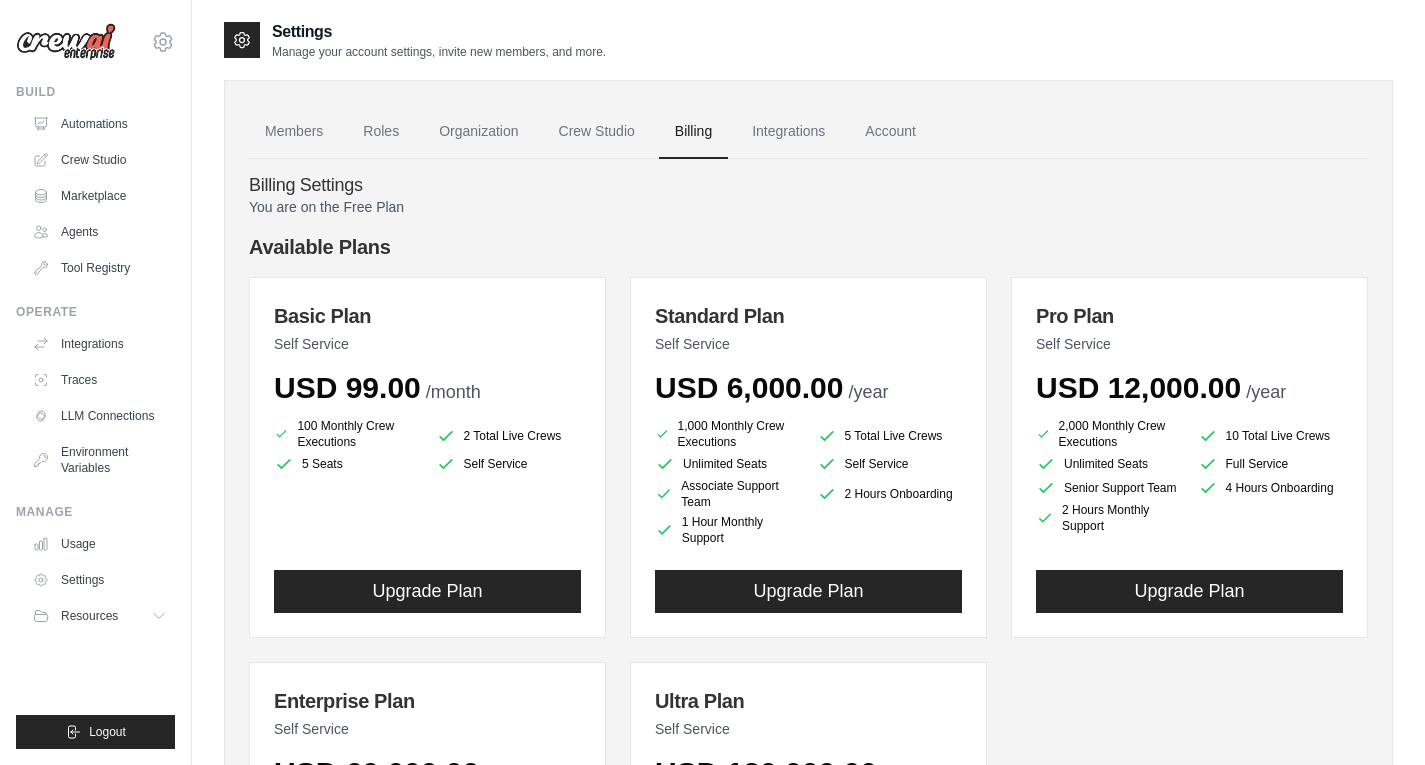 click on "Integrations" at bounding box center (788, 132) 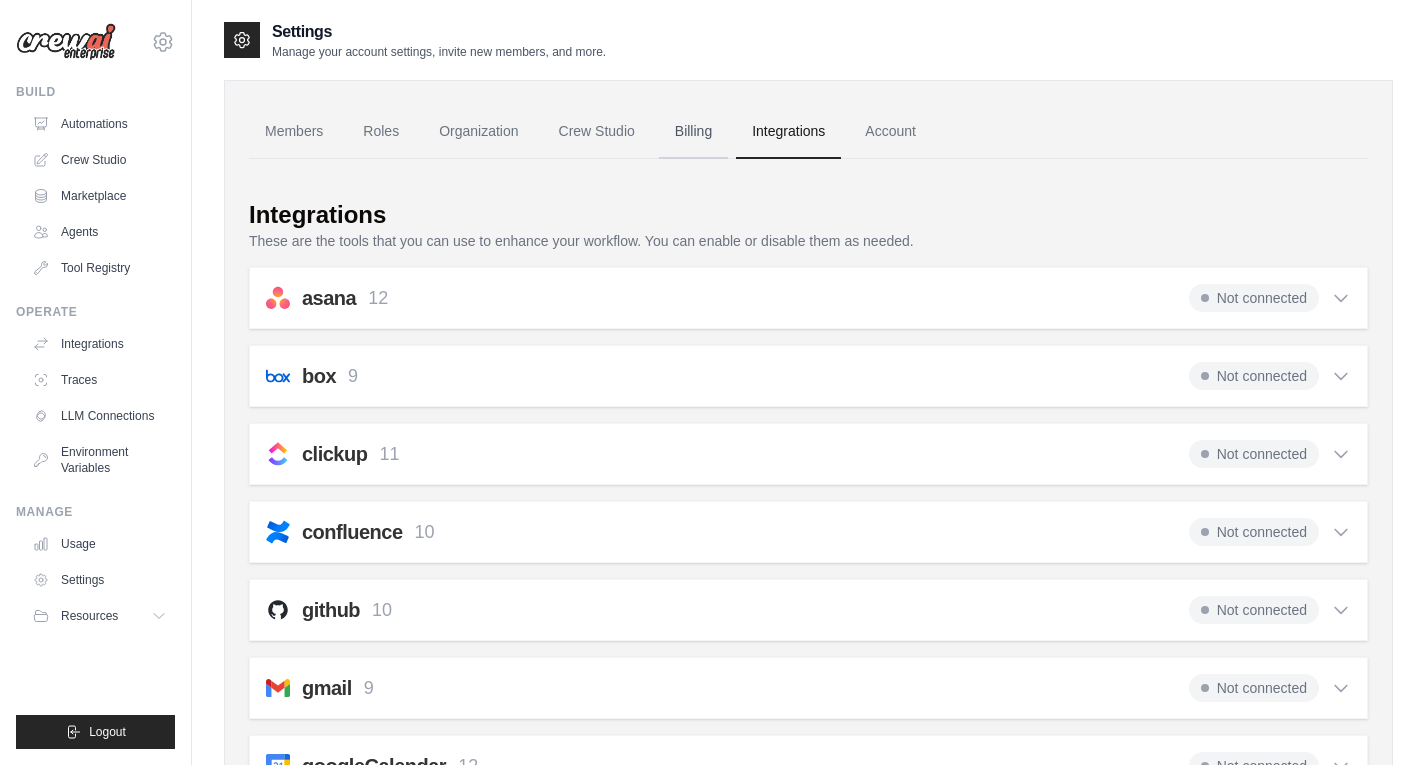 click on "Billing" at bounding box center [693, 132] 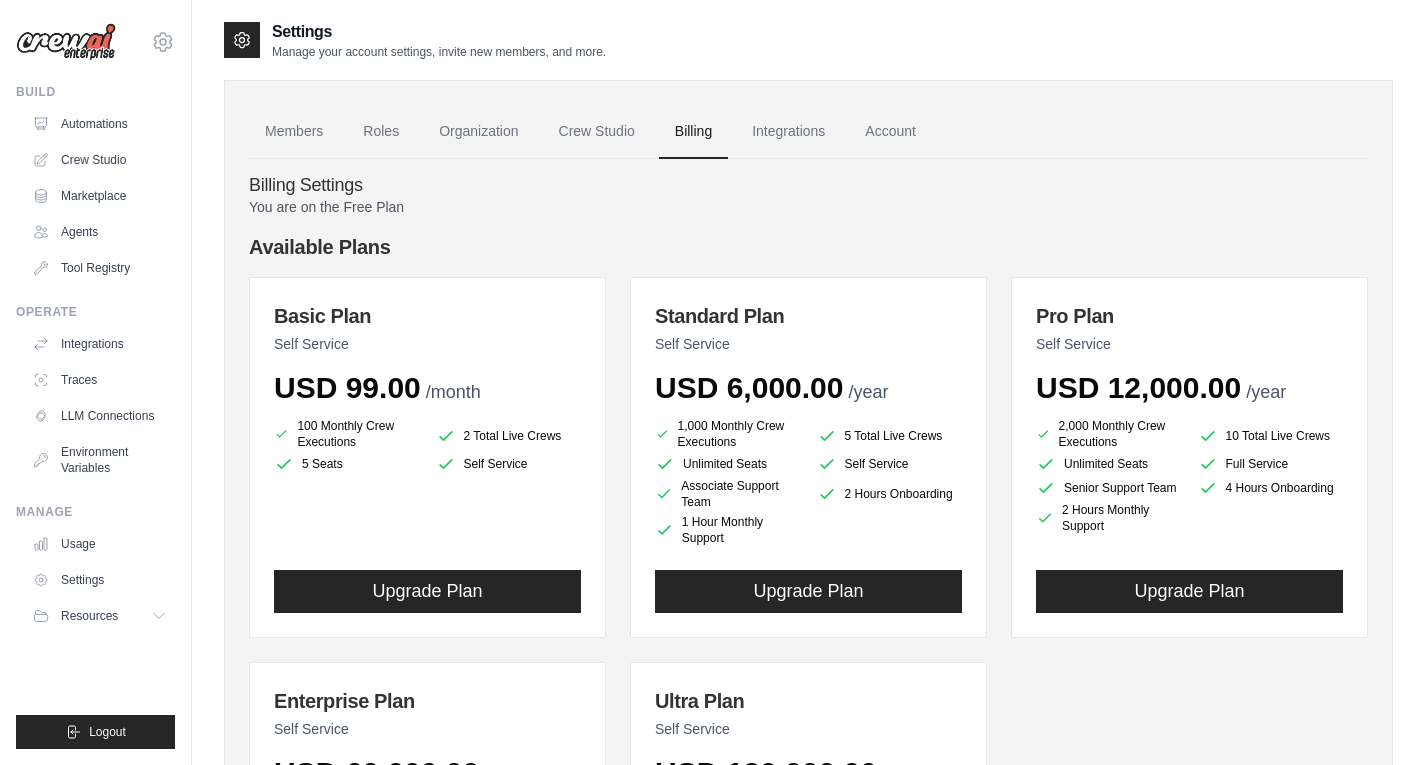 scroll, scrollTop: 0, scrollLeft: 0, axis: both 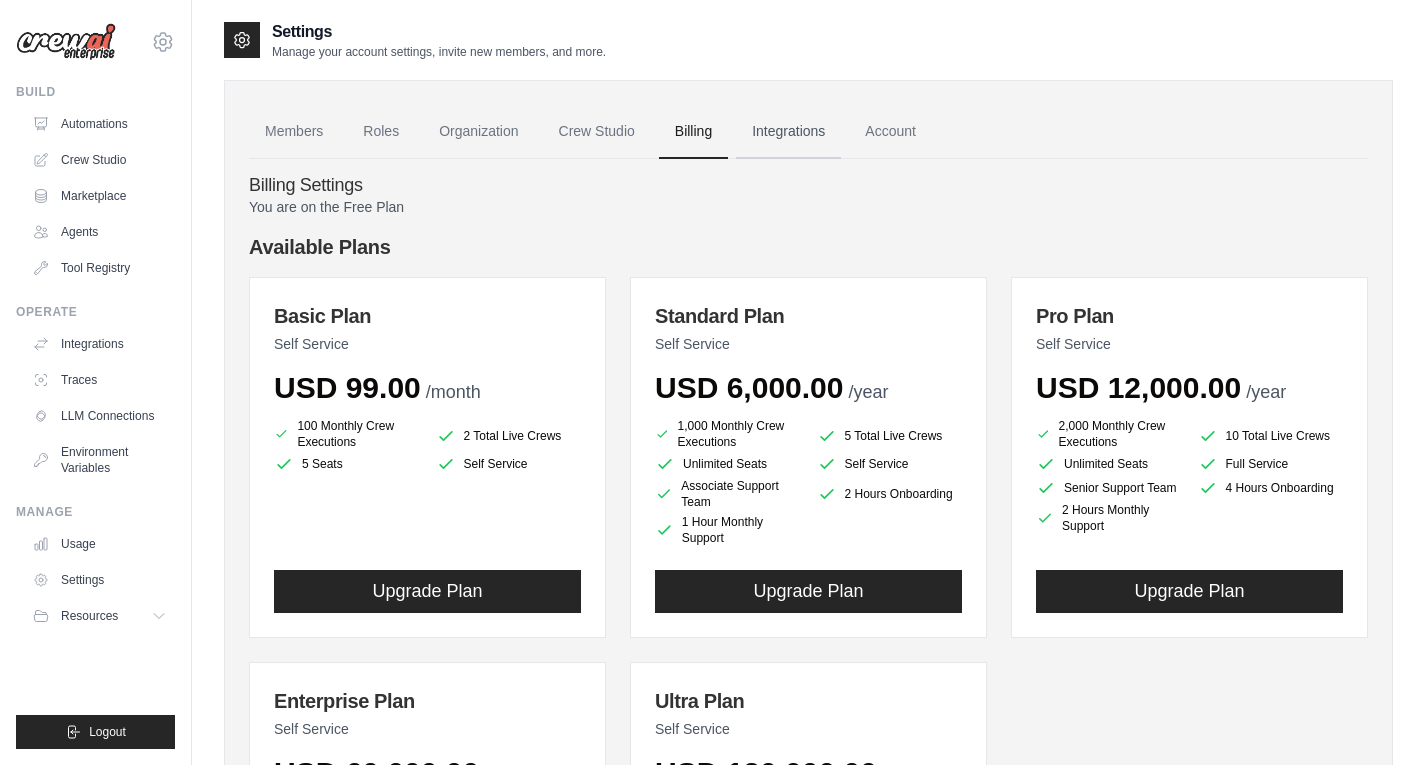 click on "Integrations" at bounding box center (788, 132) 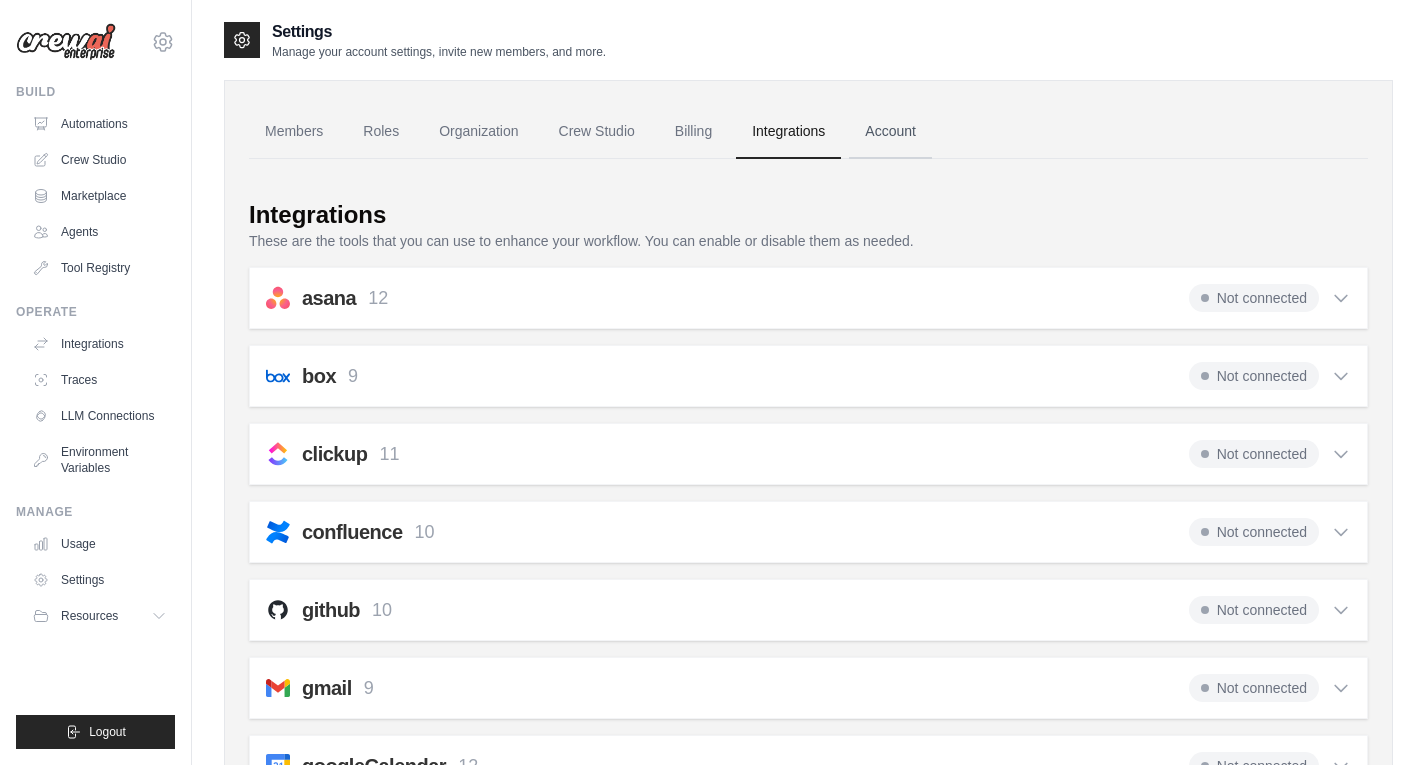 click on "Account" at bounding box center [890, 132] 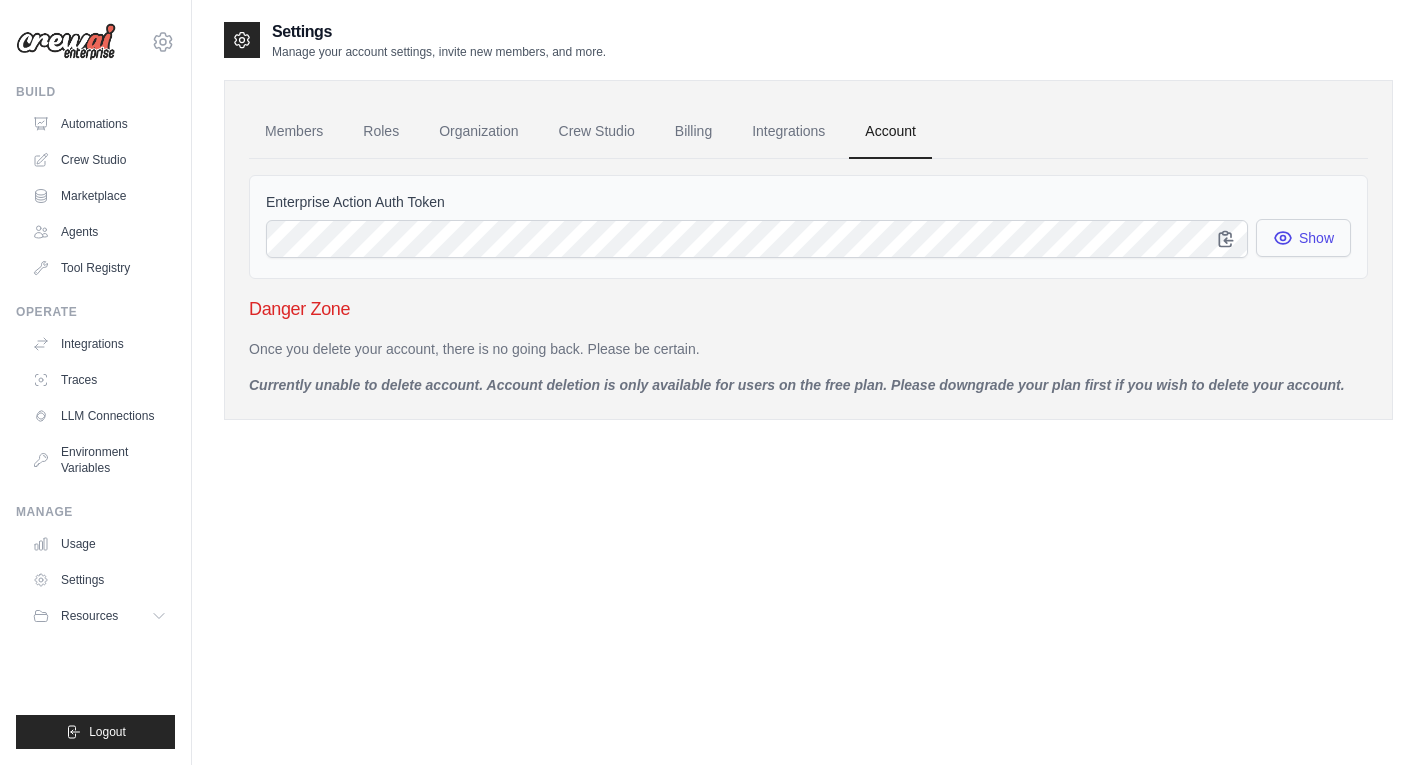click 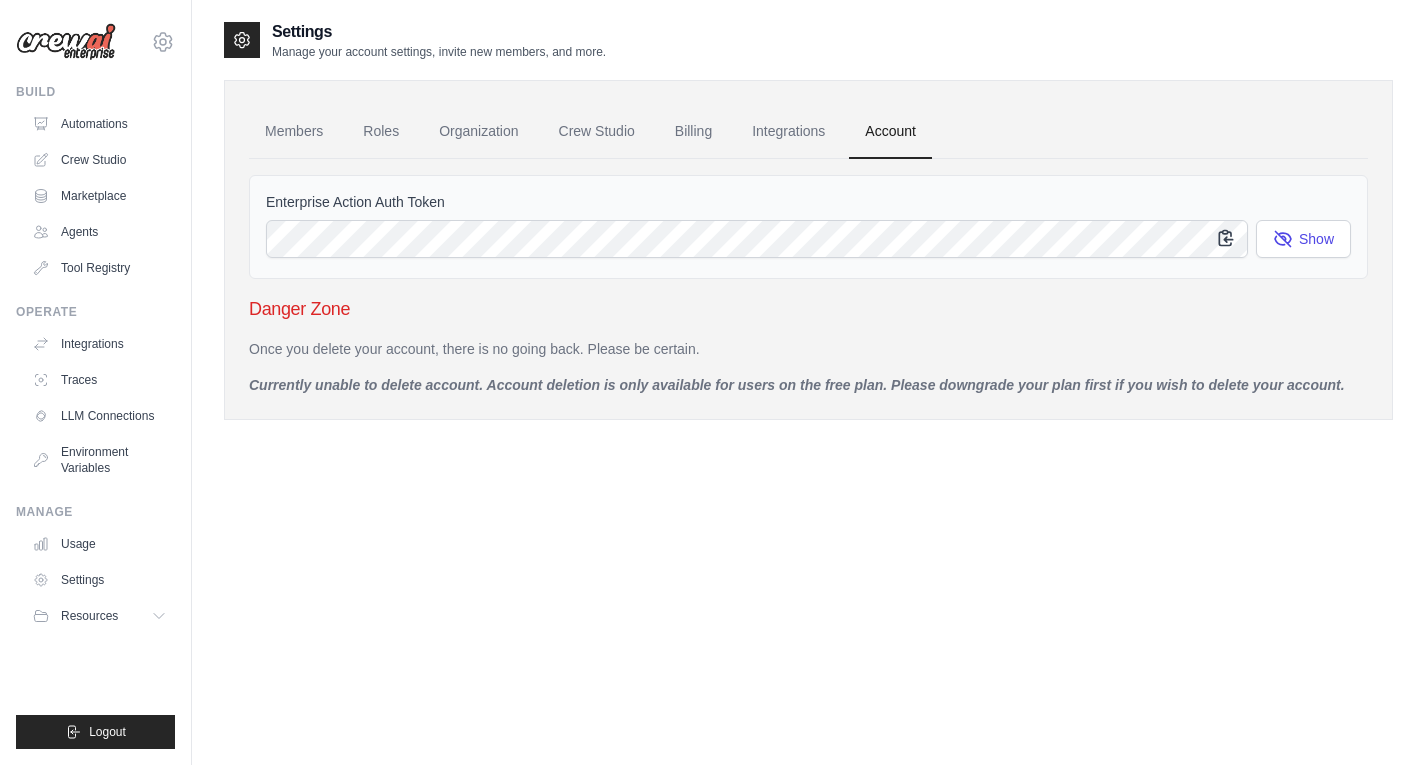 click 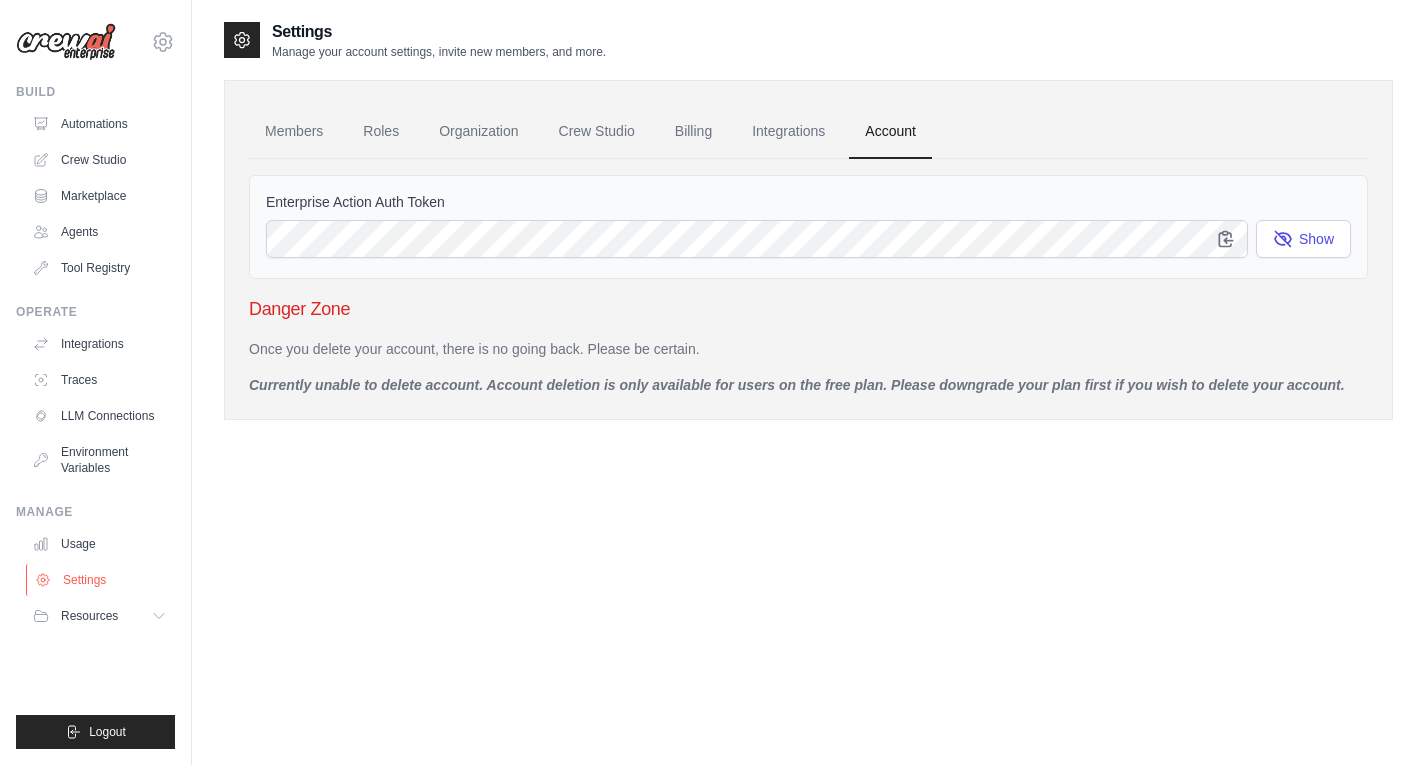 click on "Settings" at bounding box center (101, 580) 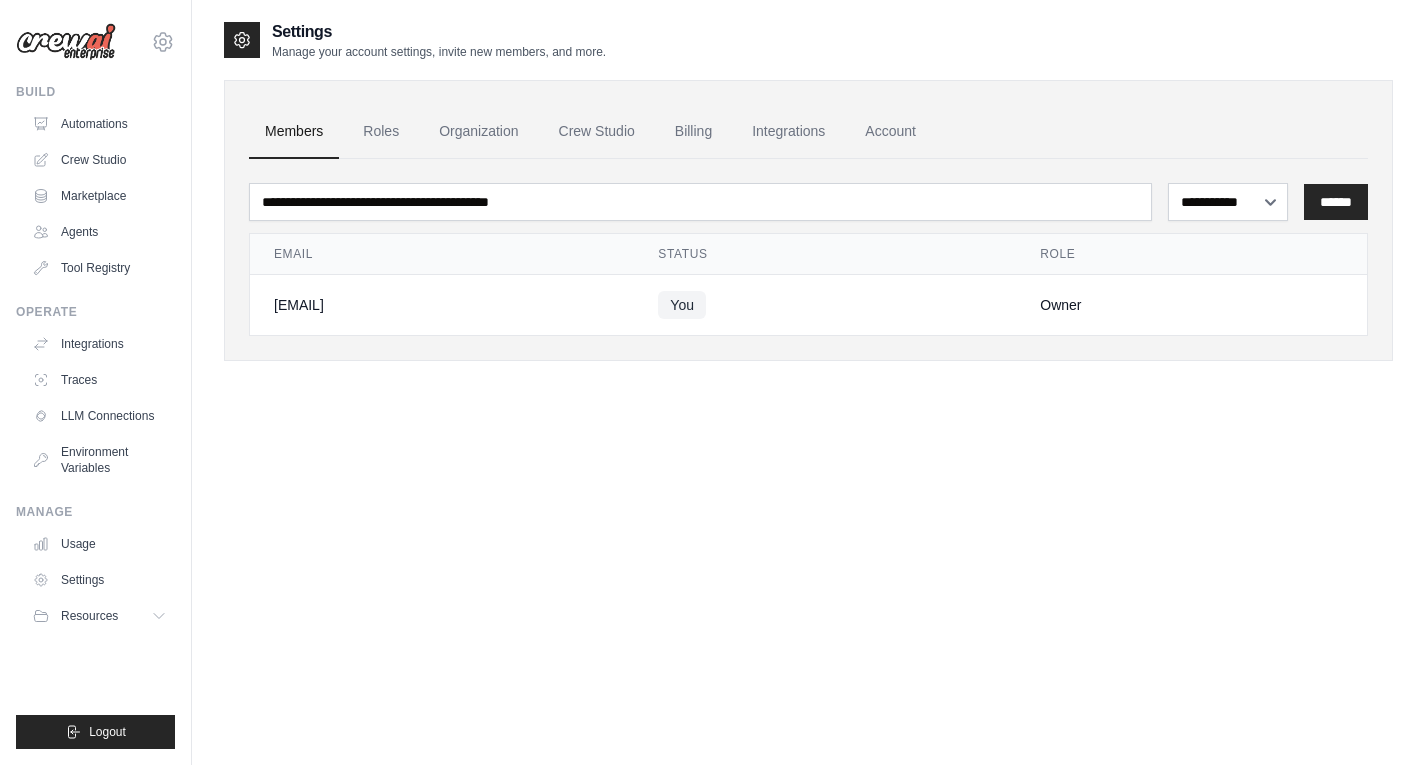 click on "Build
Automations
Crew Studio
Marketplace
Agents" at bounding box center [95, 184] 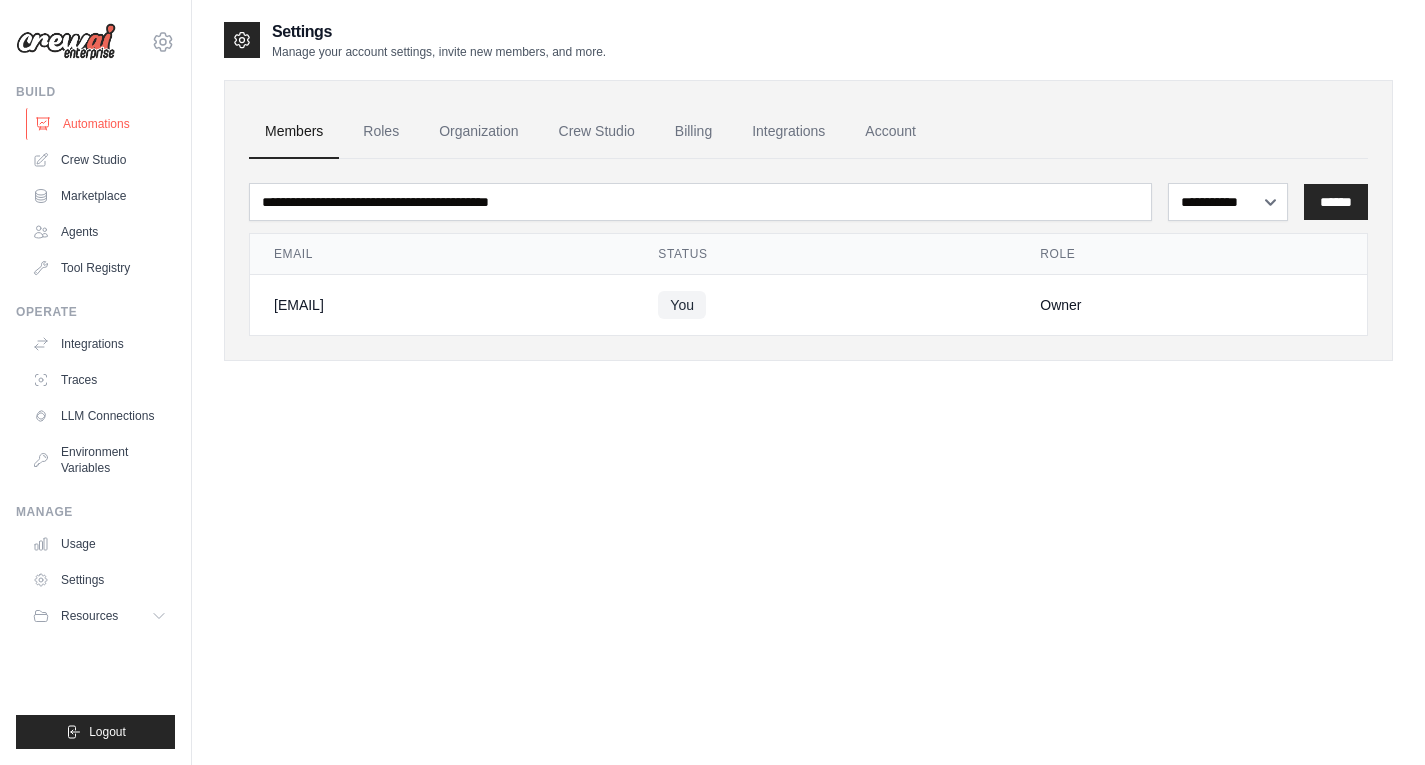 click on "Automations" at bounding box center [101, 124] 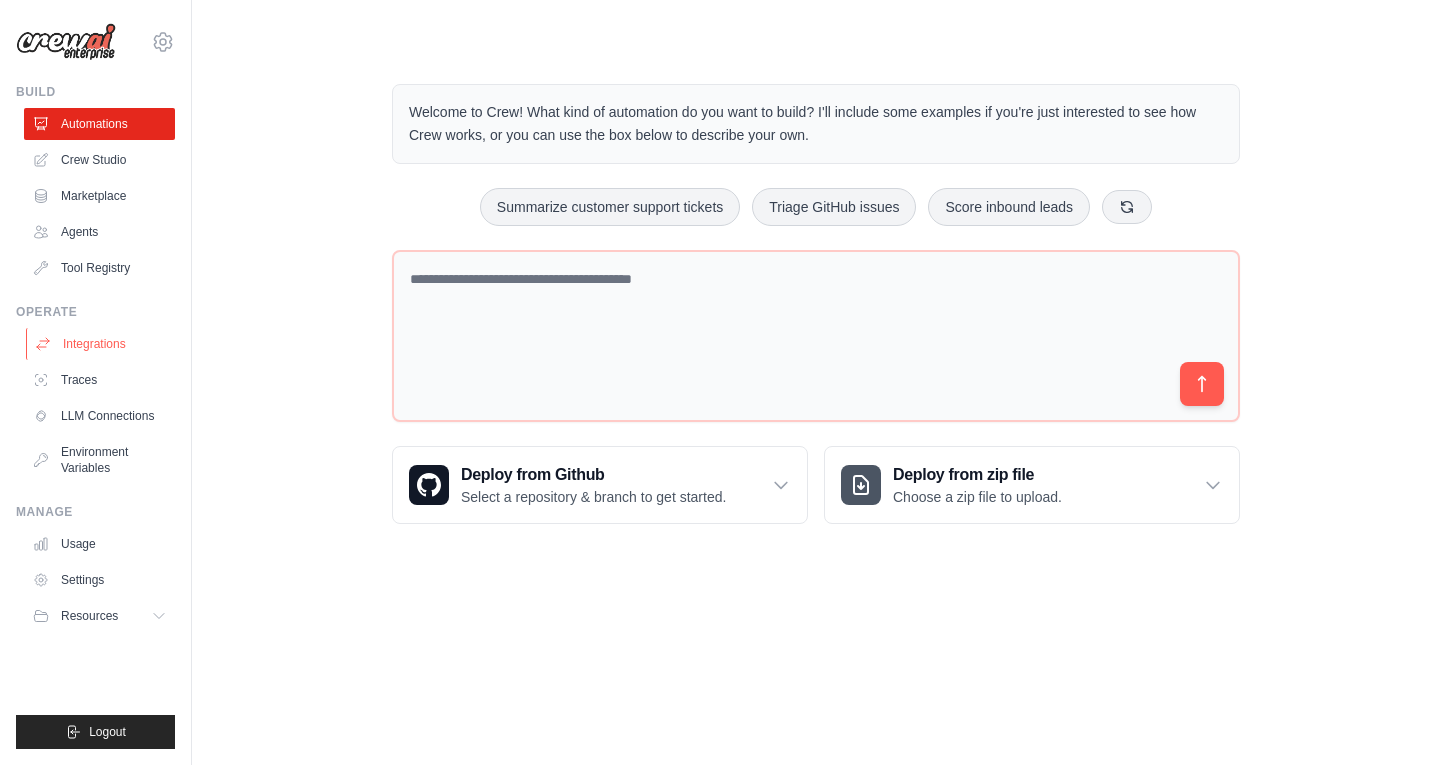 click on "Integrations" at bounding box center [101, 344] 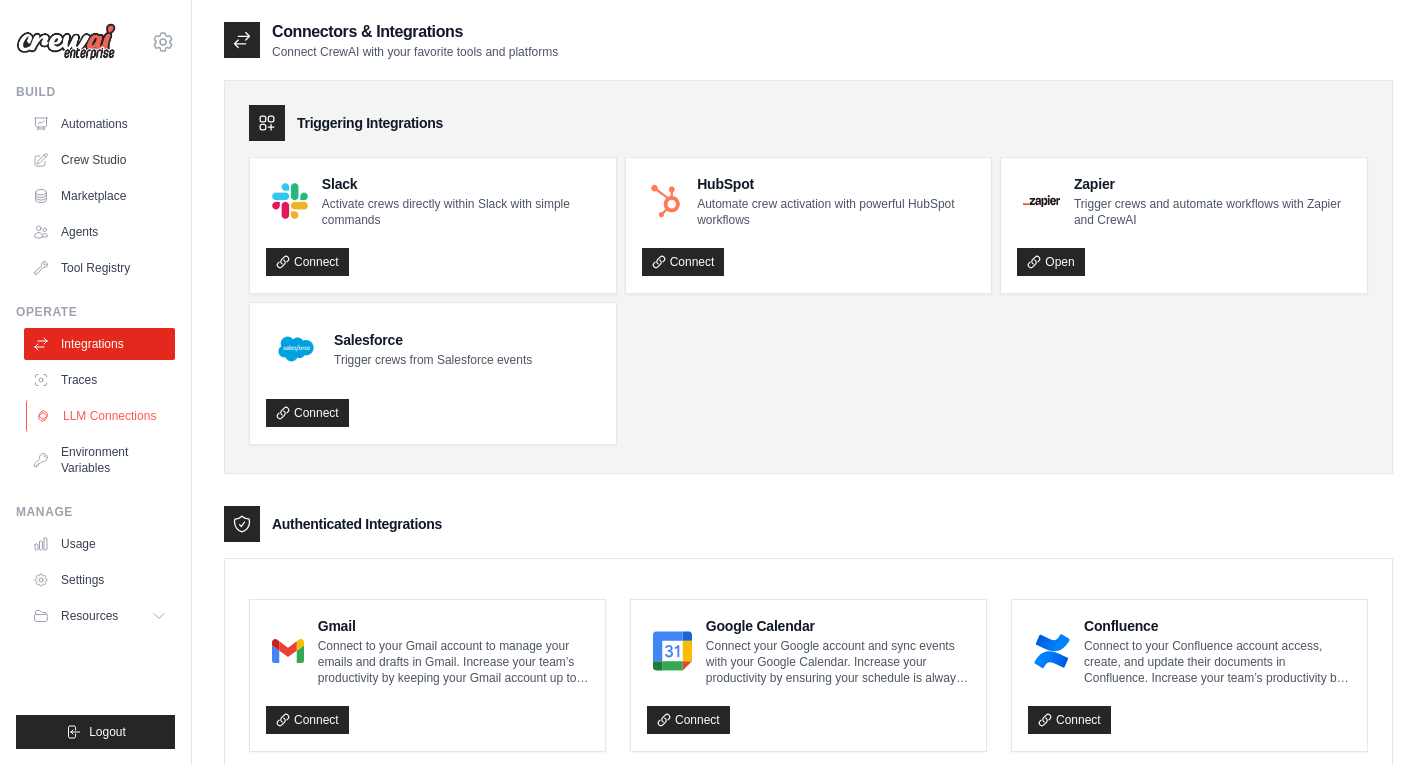 click on "LLM Connections" at bounding box center [101, 416] 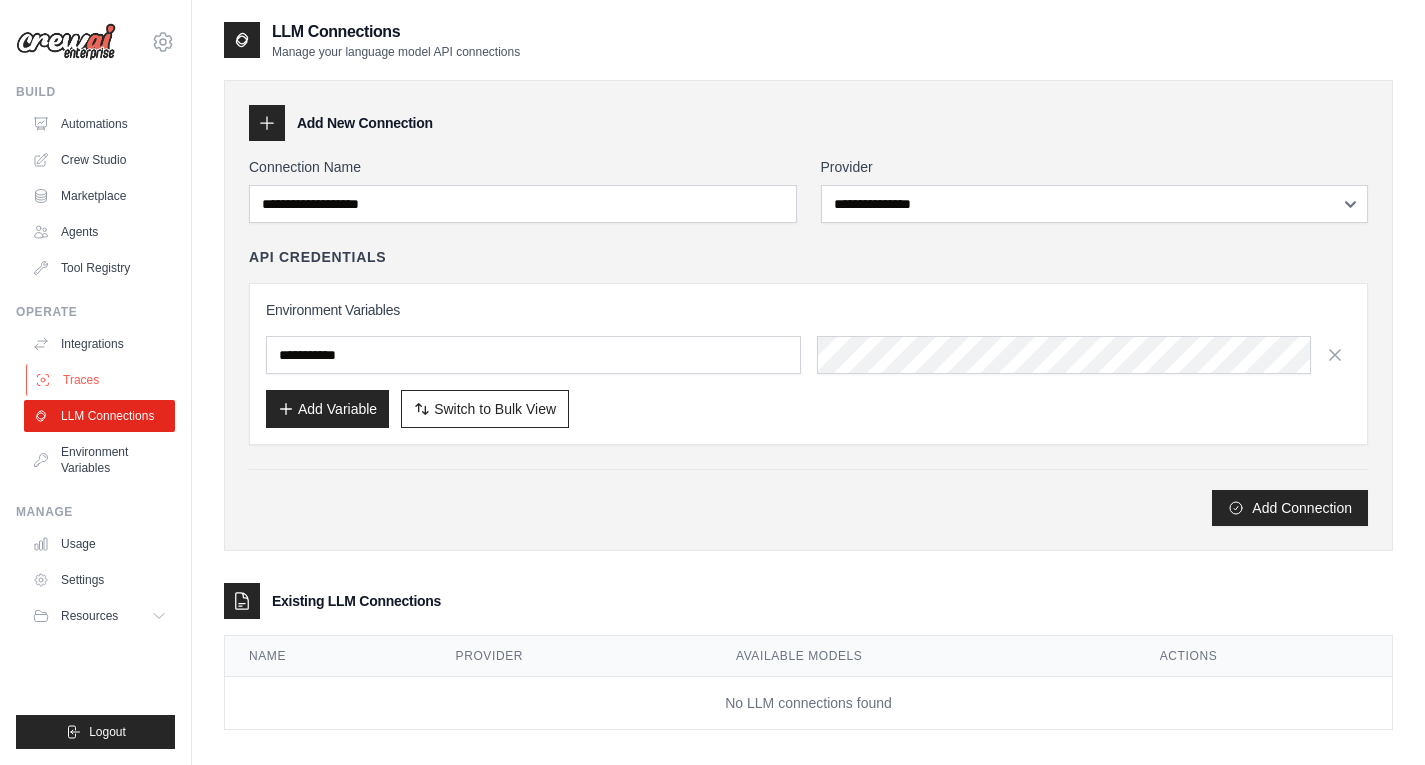 click on "Traces" at bounding box center (101, 380) 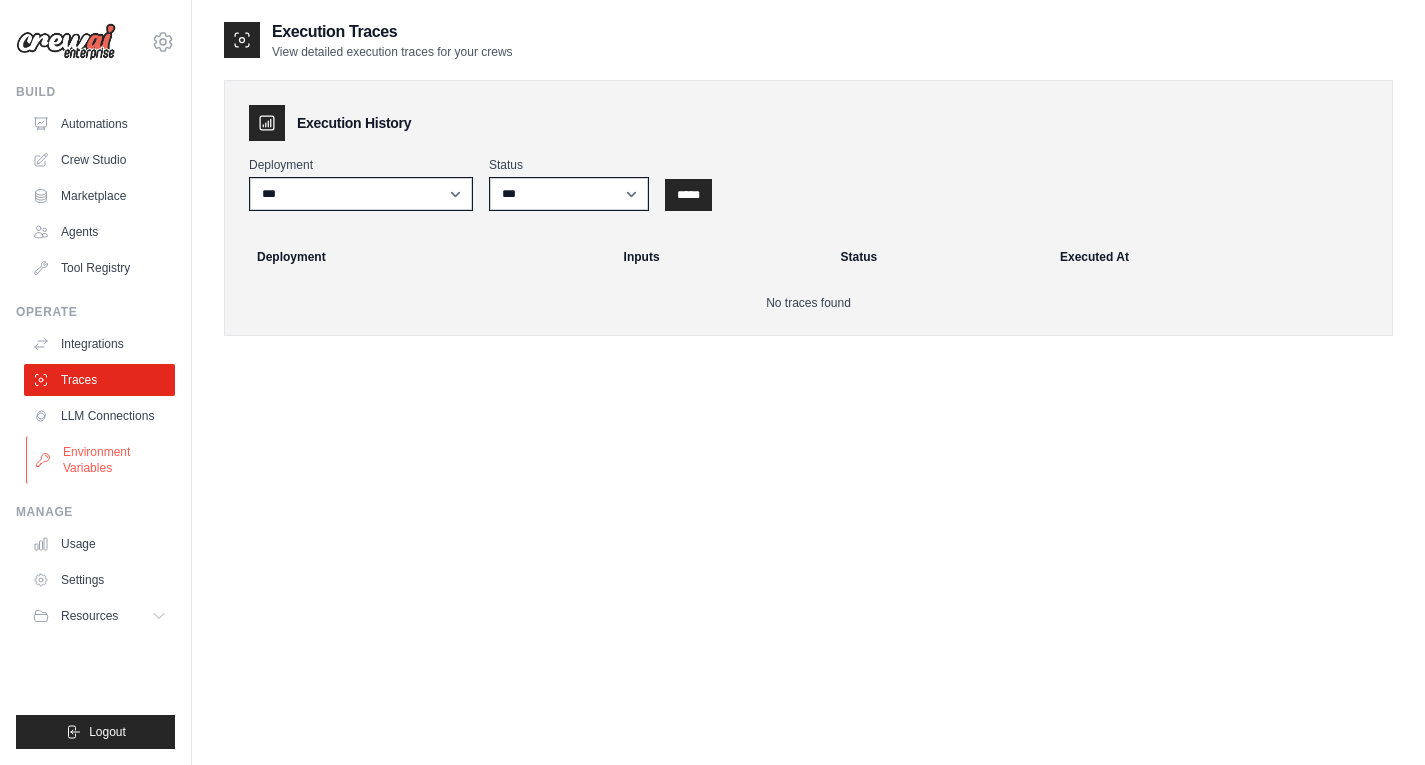 click on "Environment Variables" at bounding box center [101, 460] 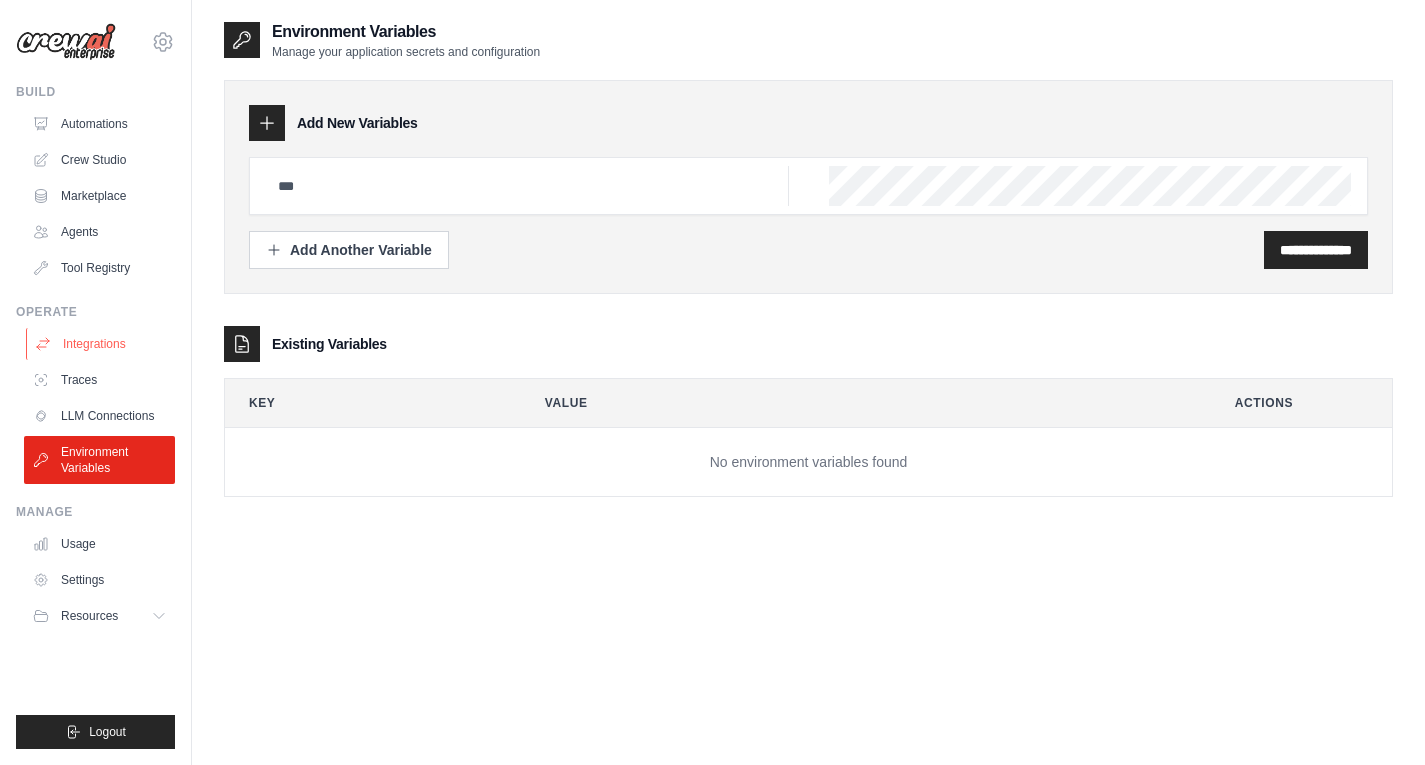 click on "Integrations" at bounding box center (101, 344) 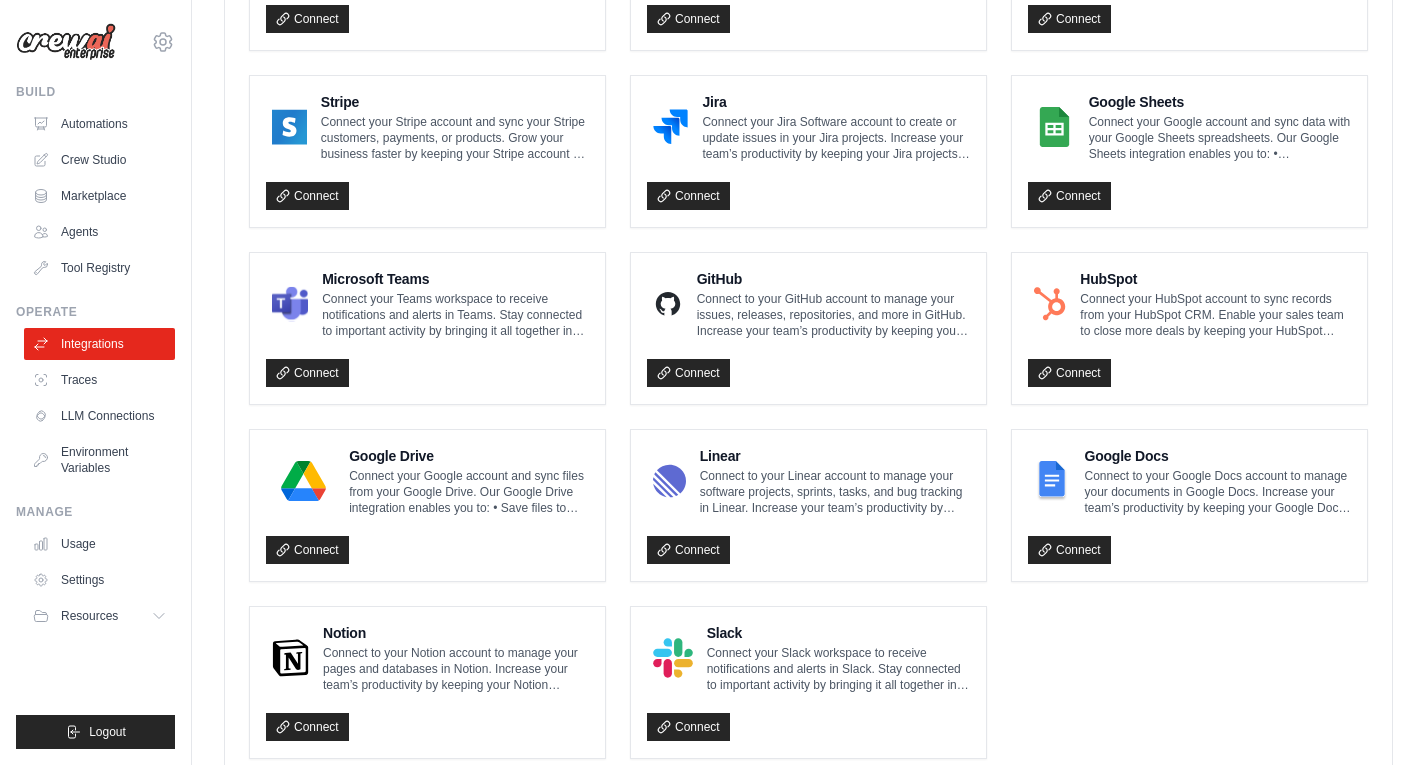 scroll, scrollTop: 1100, scrollLeft: 0, axis: vertical 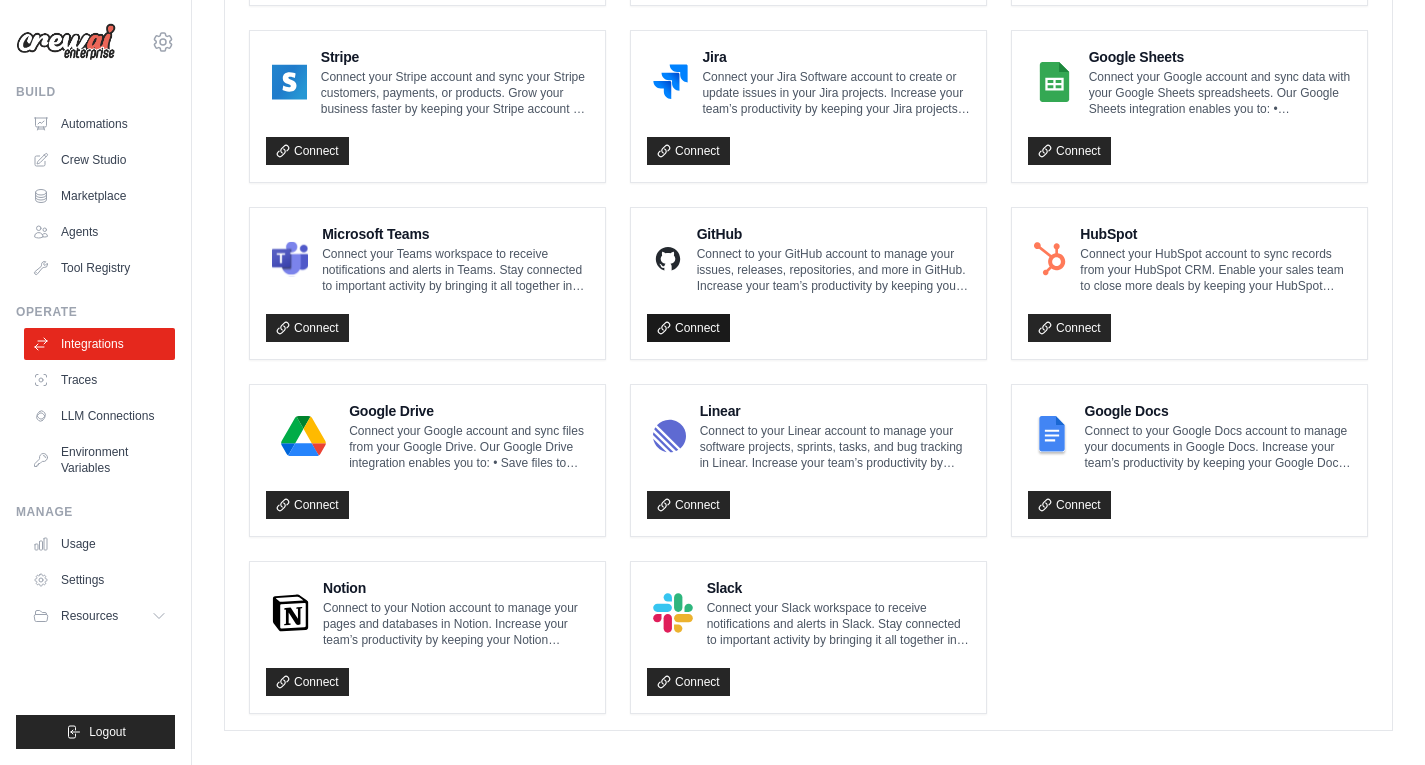 click on "Connect" at bounding box center [688, 328] 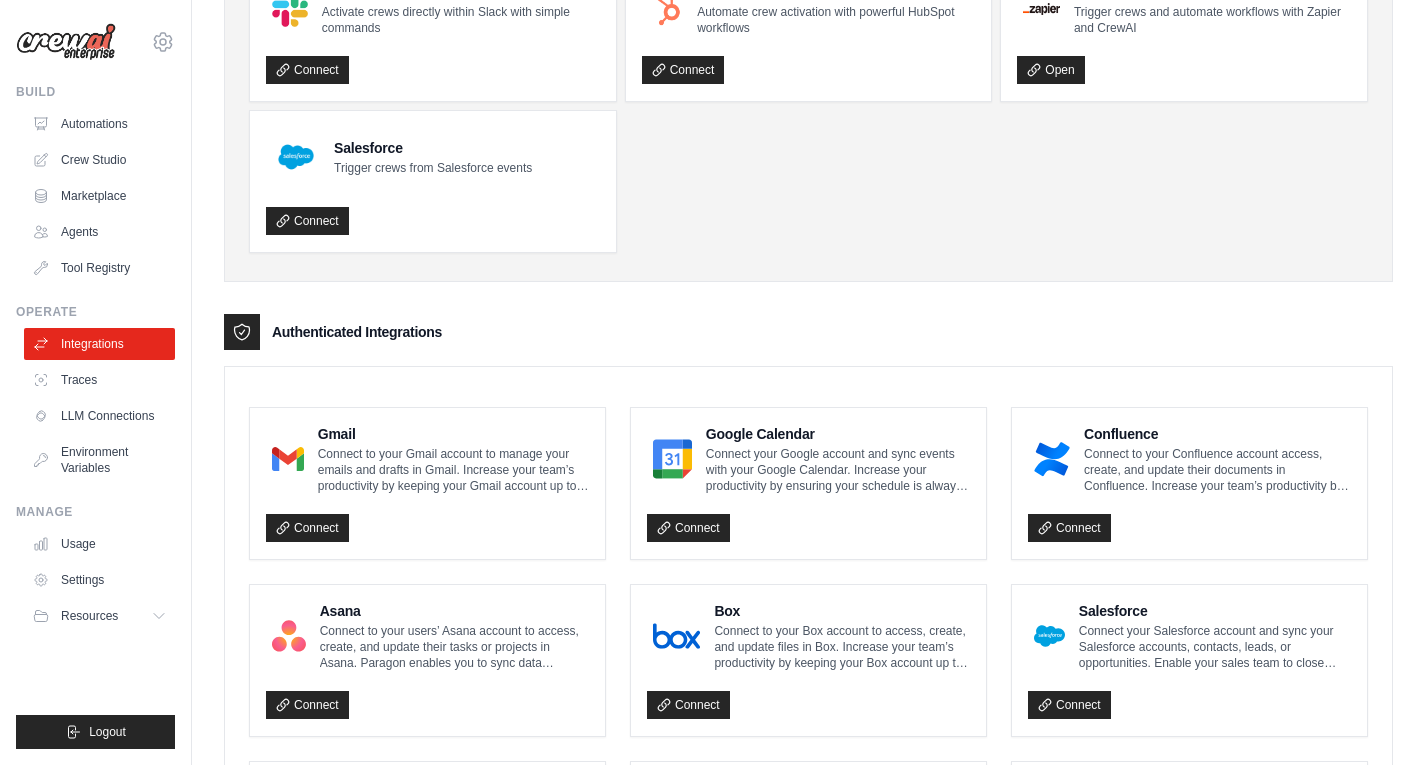 scroll, scrollTop: 0, scrollLeft: 0, axis: both 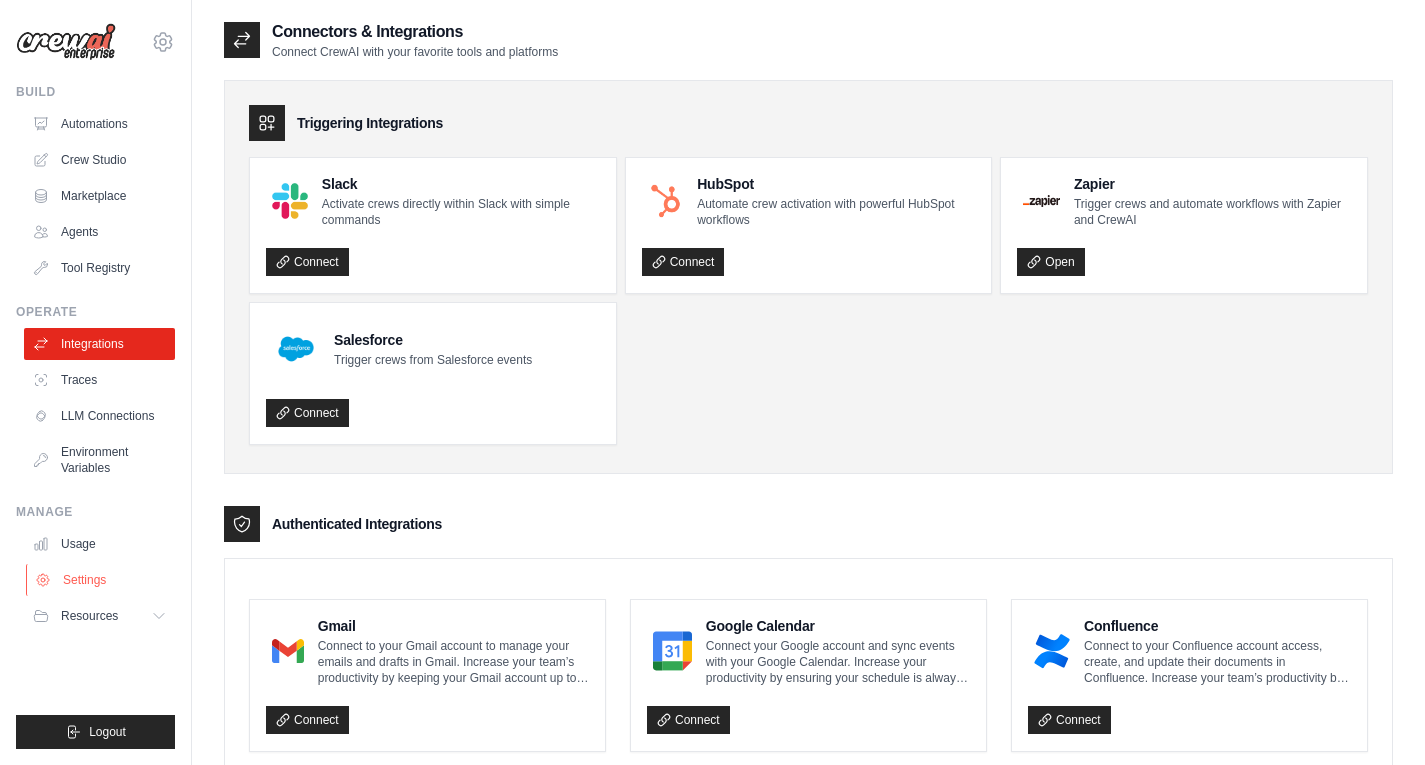 click on "Settings" at bounding box center [101, 580] 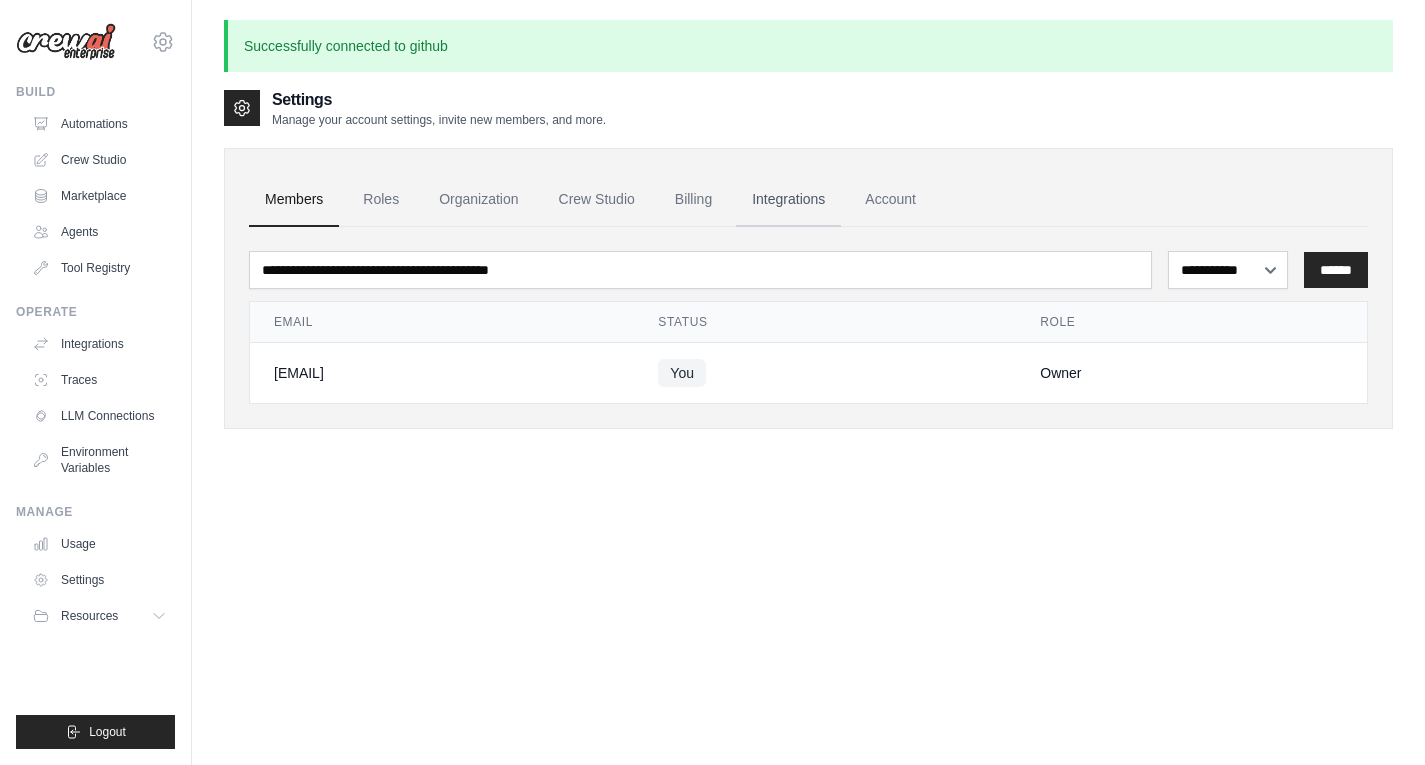 click on "Integrations" at bounding box center [788, 200] 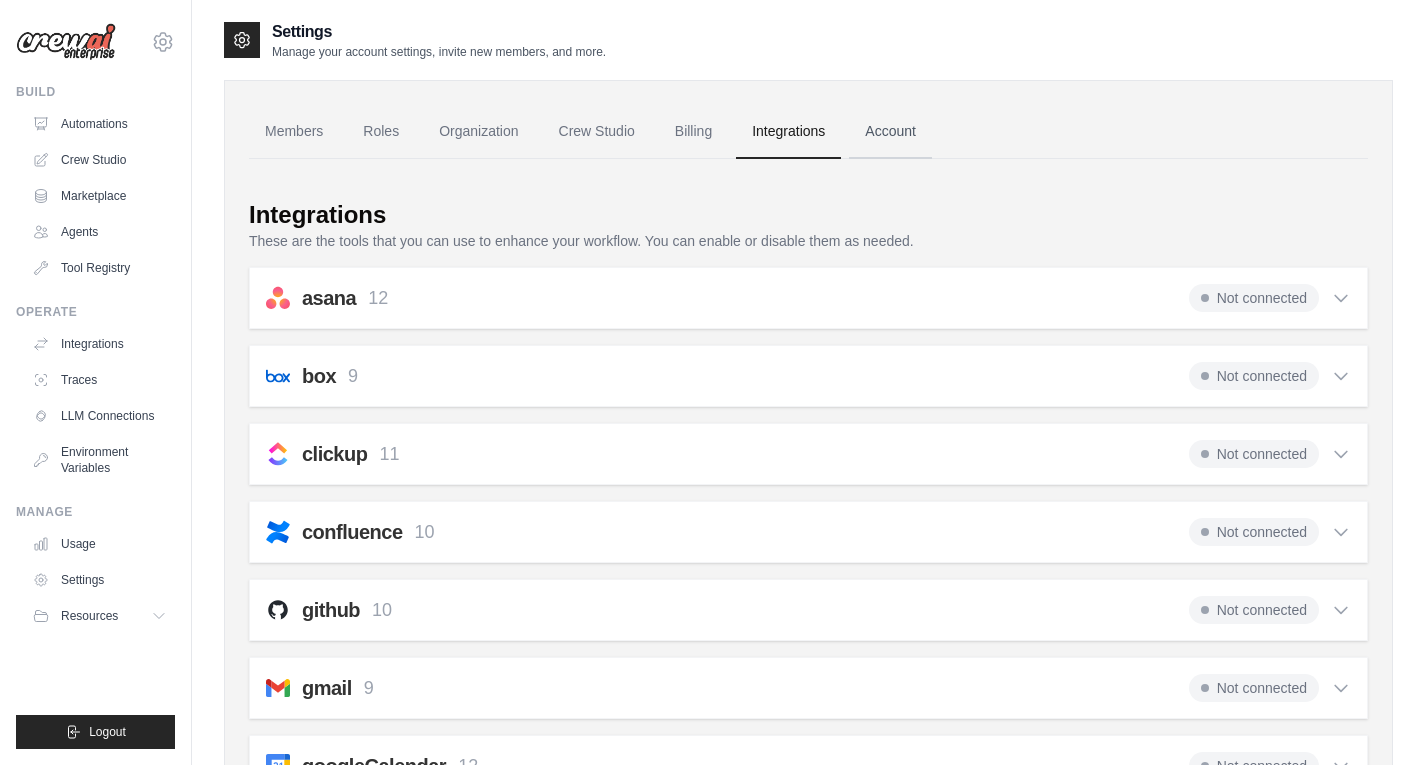 click on "Account" at bounding box center (890, 132) 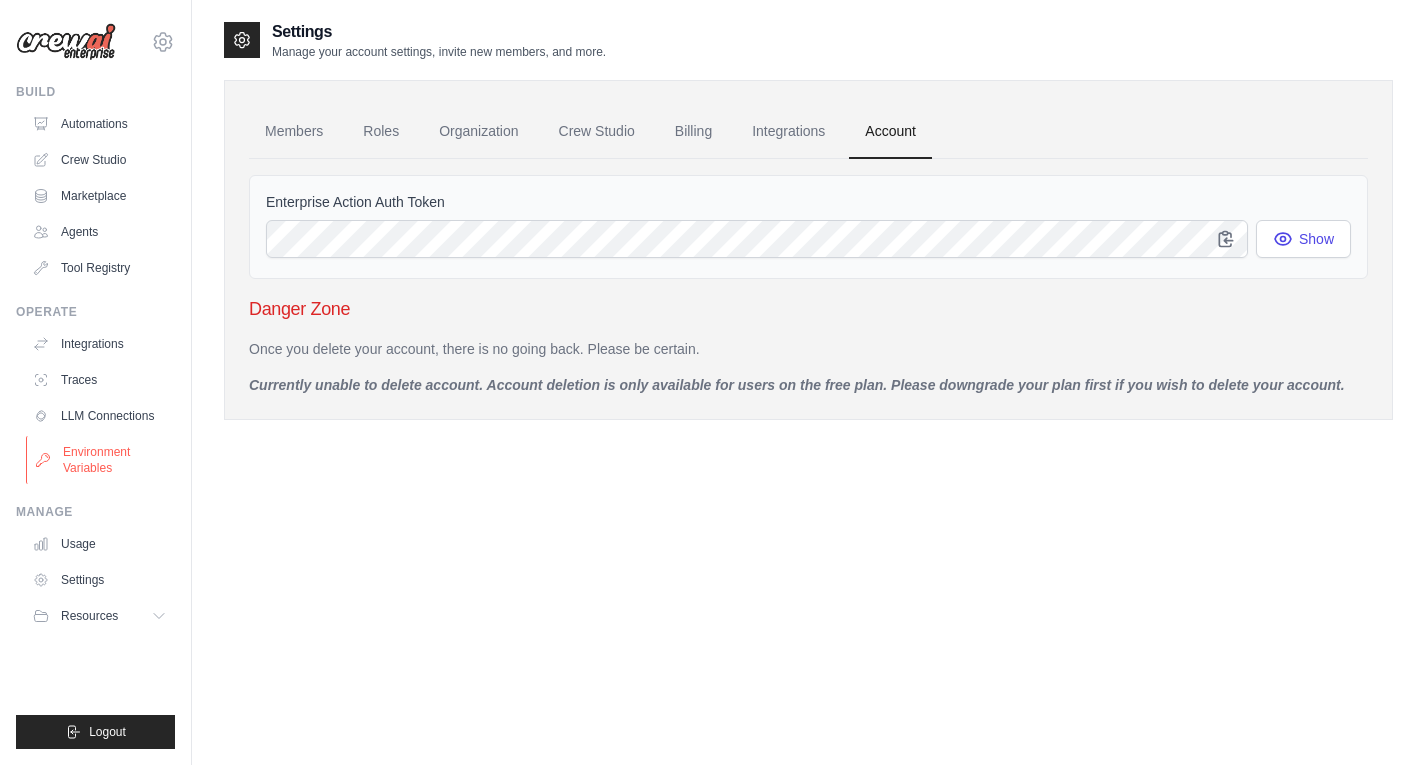 click on "Environment Variables" at bounding box center [101, 460] 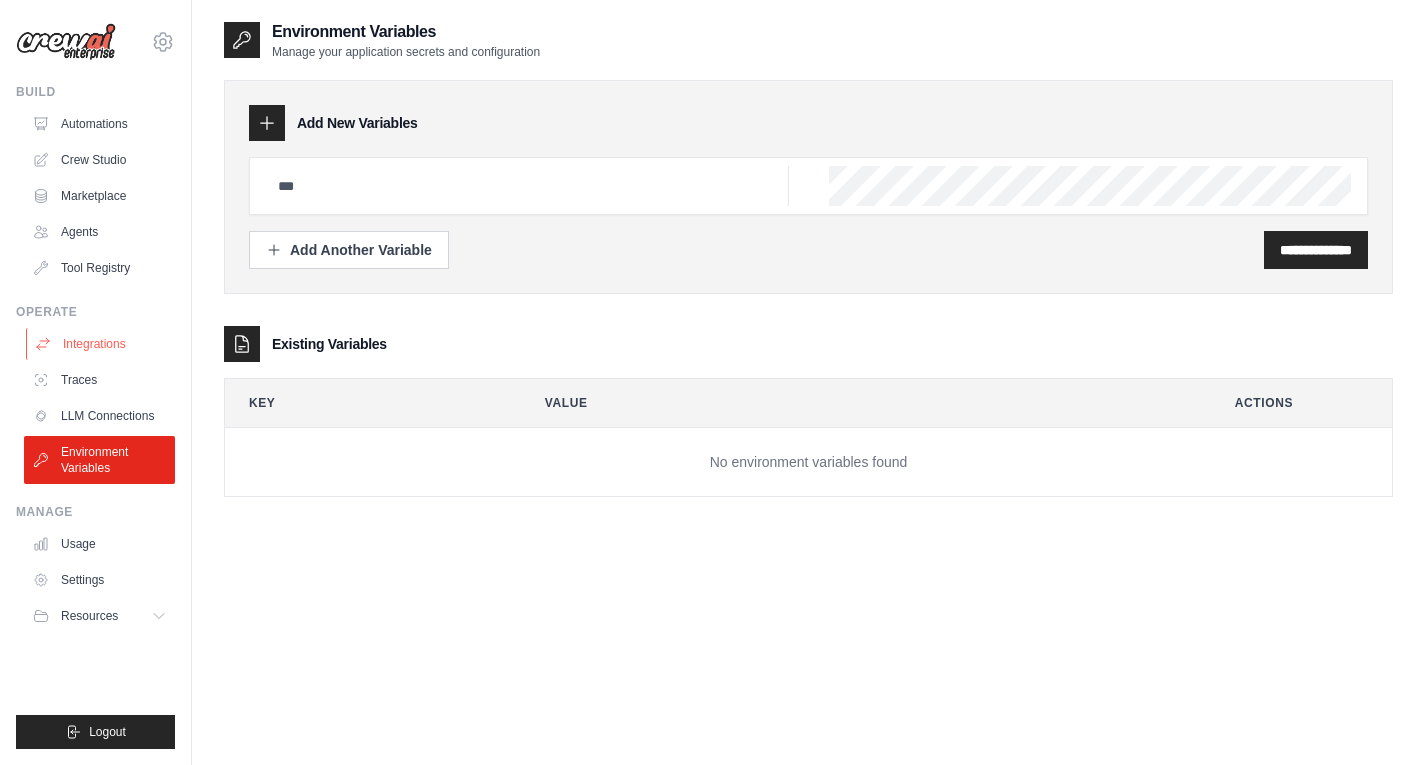 click on "Integrations" at bounding box center (101, 344) 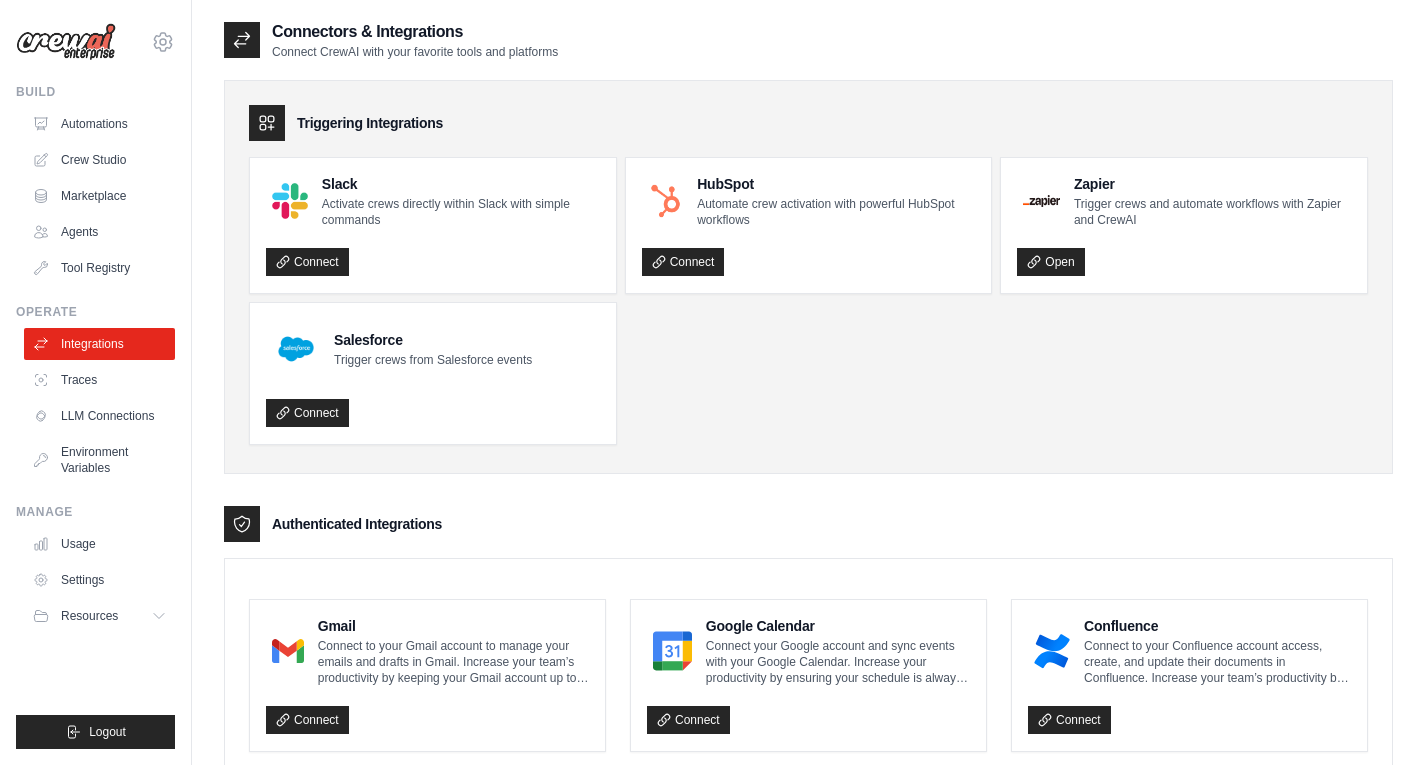 click on "Manage
Usage
Settings
Resources
Documentation GitHub Blog" at bounding box center (95, 568) 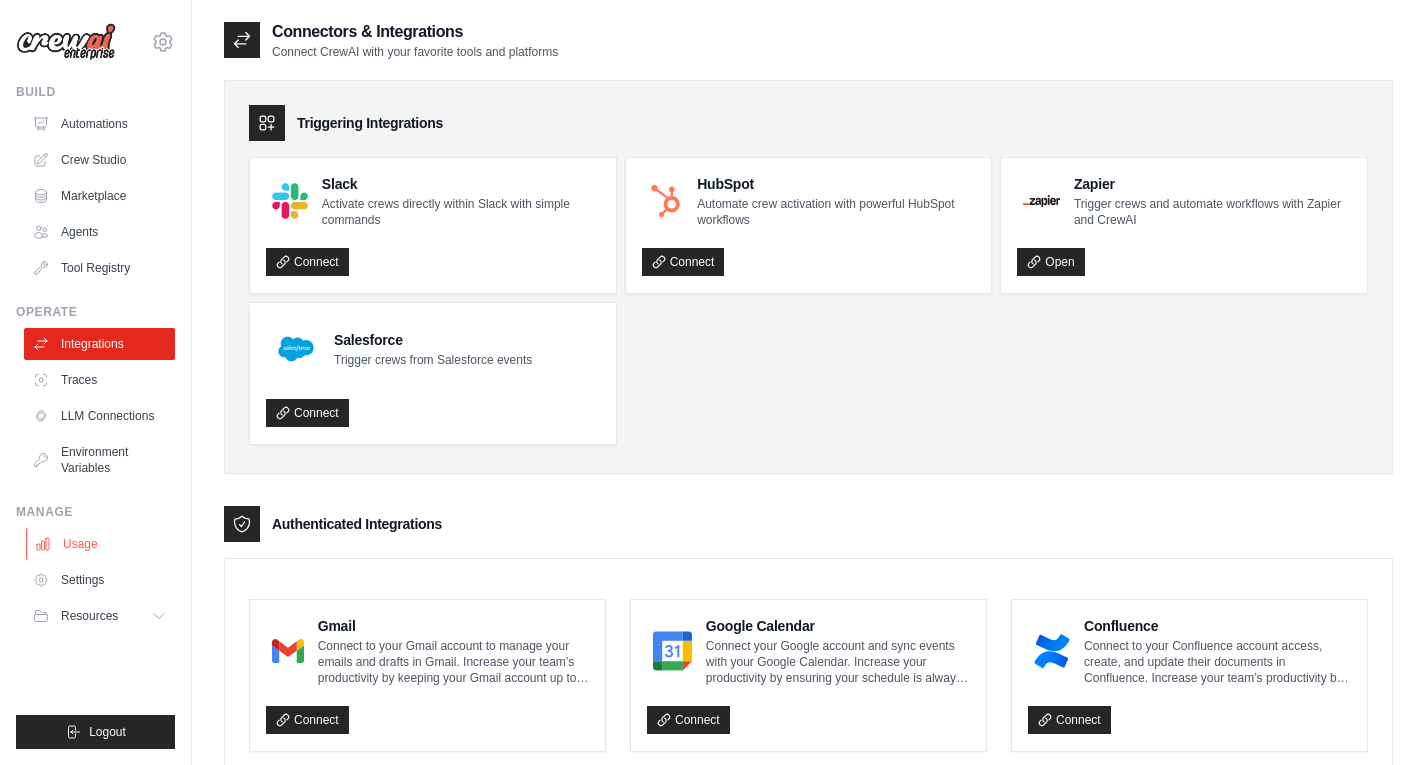 click on "Usage" at bounding box center [101, 544] 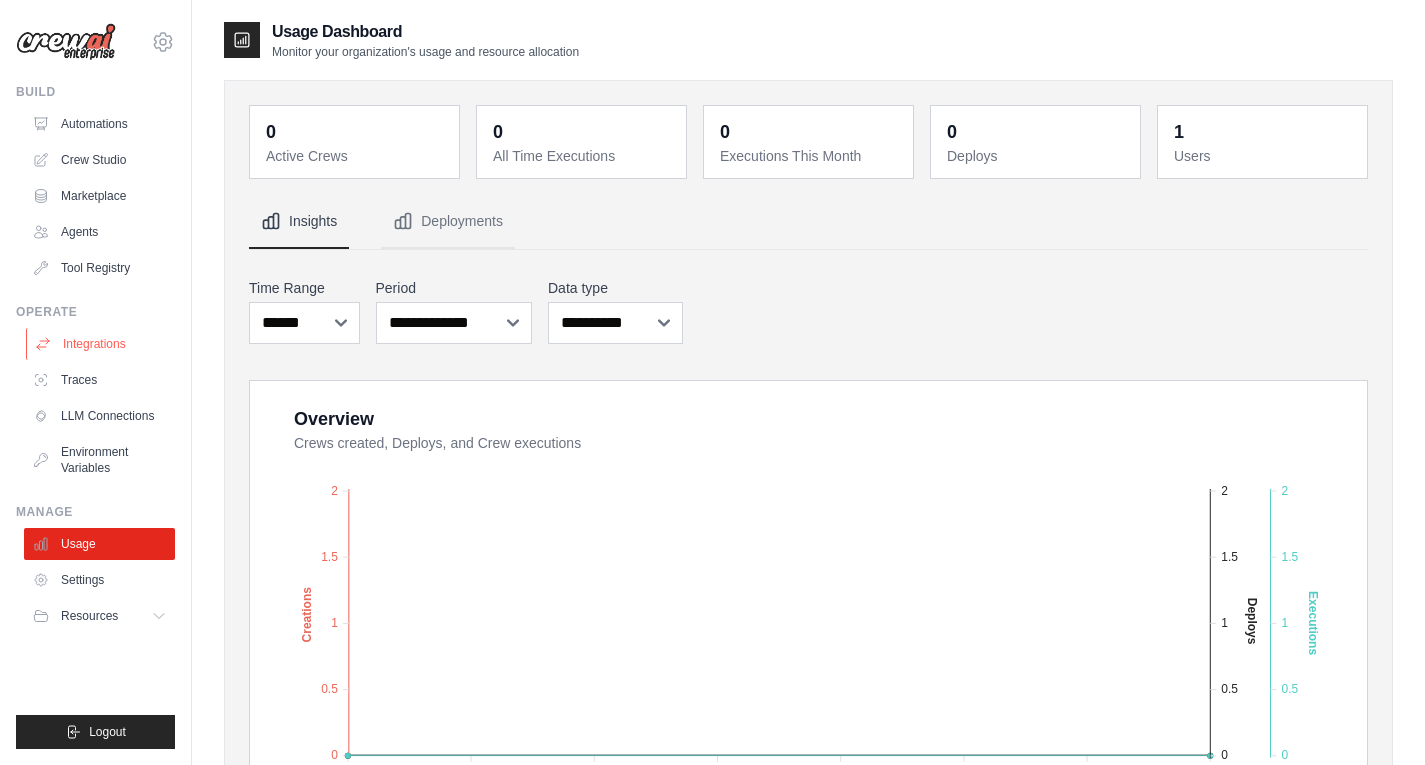 click on "Integrations" at bounding box center (101, 344) 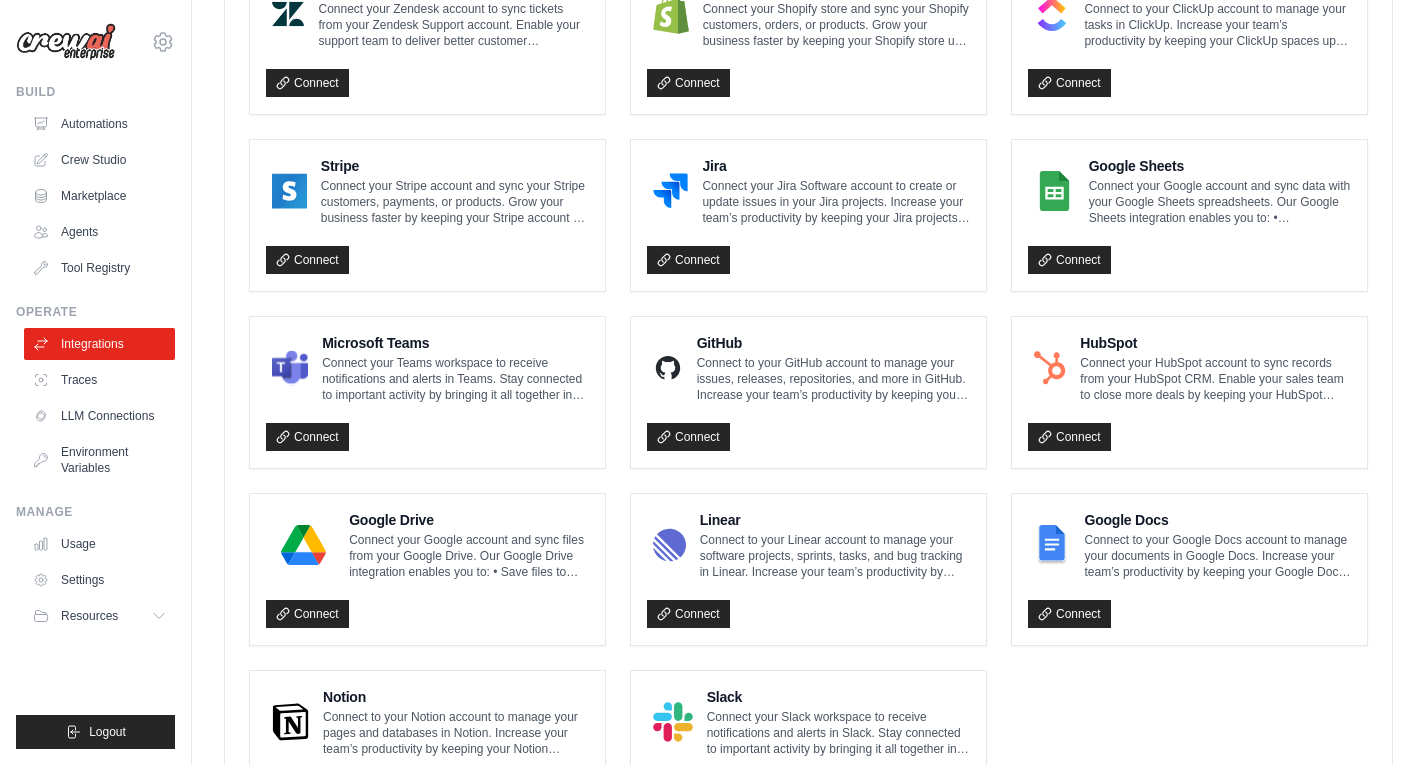 scroll, scrollTop: 1113, scrollLeft: 0, axis: vertical 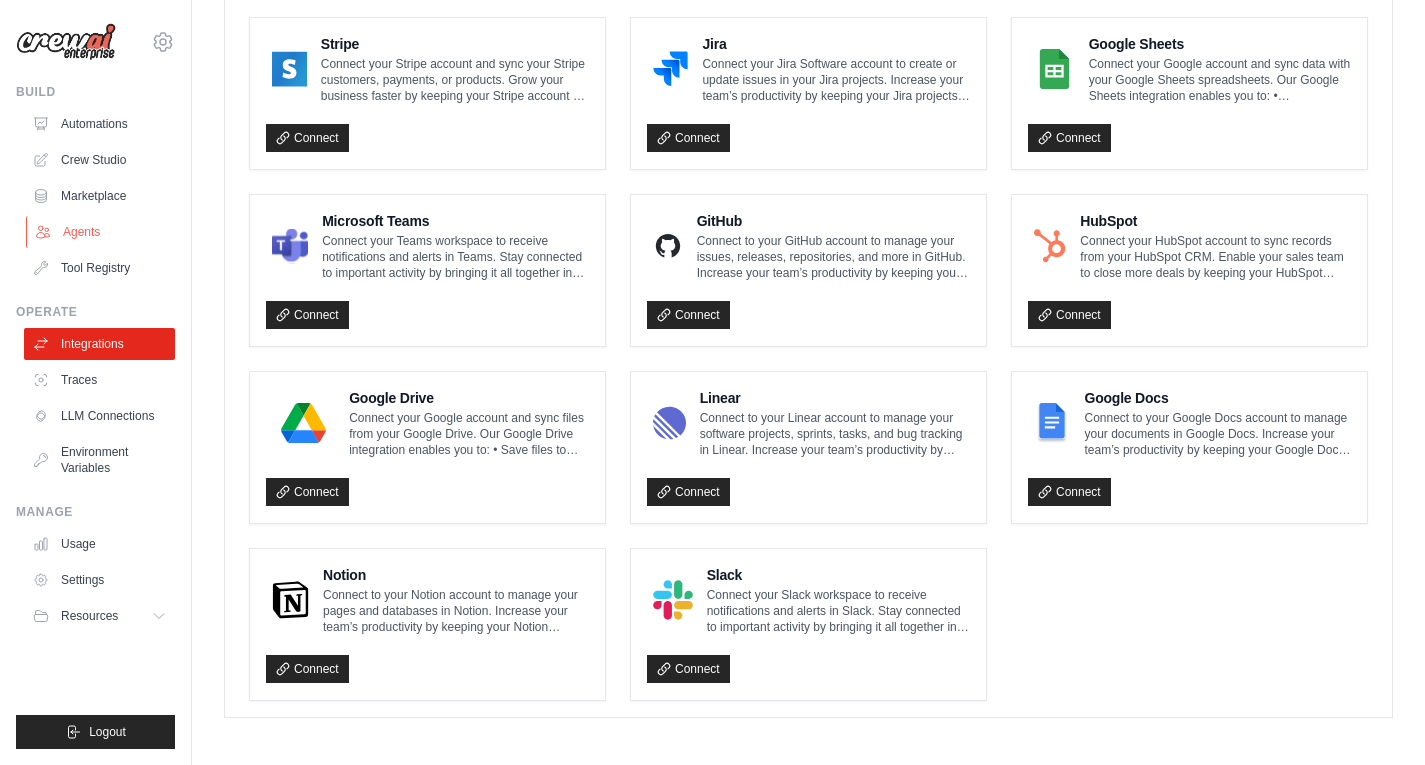 click on "Agents" at bounding box center (101, 232) 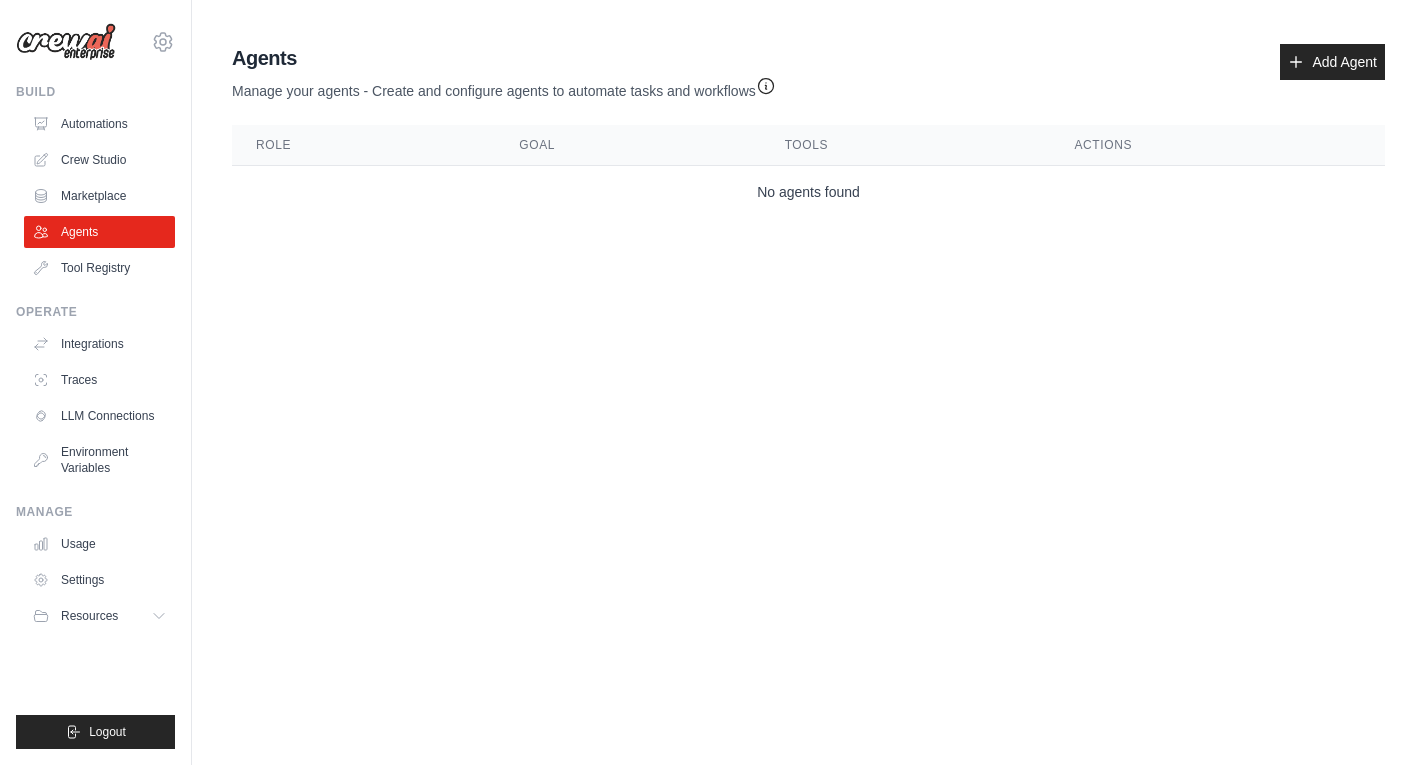 scroll, scrollTop: 0, scrollLeft: 0, axis: both 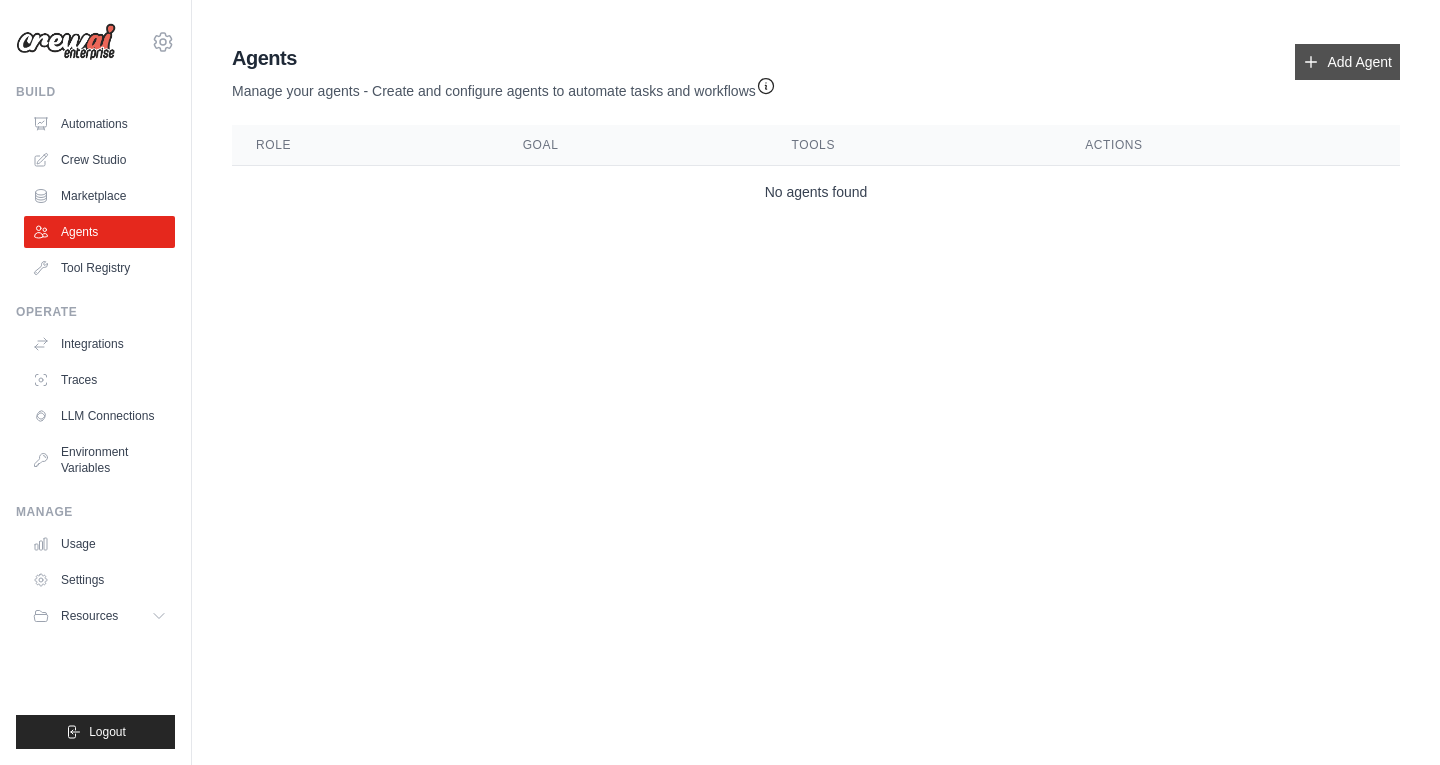 click on "Add Agent" at bounding box center (1347, 62) 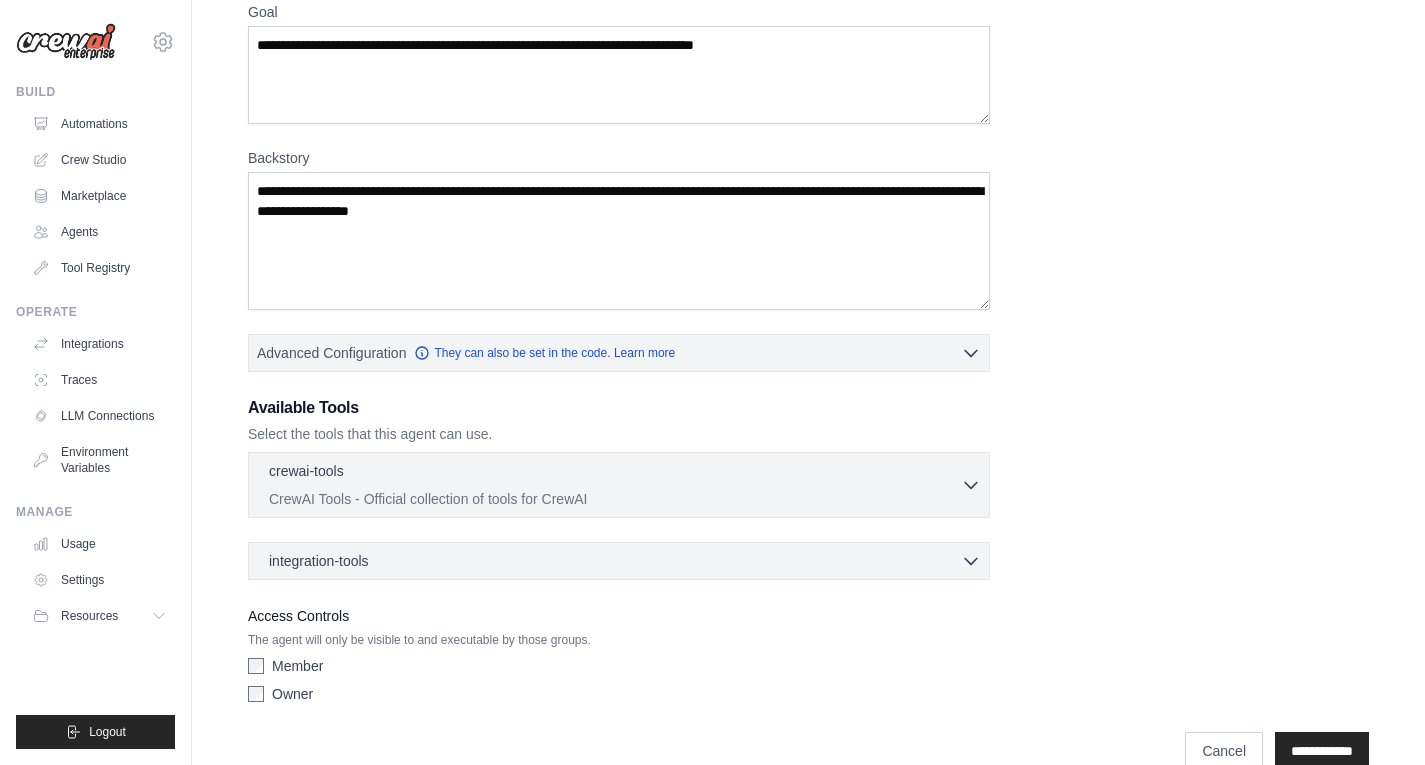 scroll, scrollTop: 200, scrollLeft: 0, axis: vertical 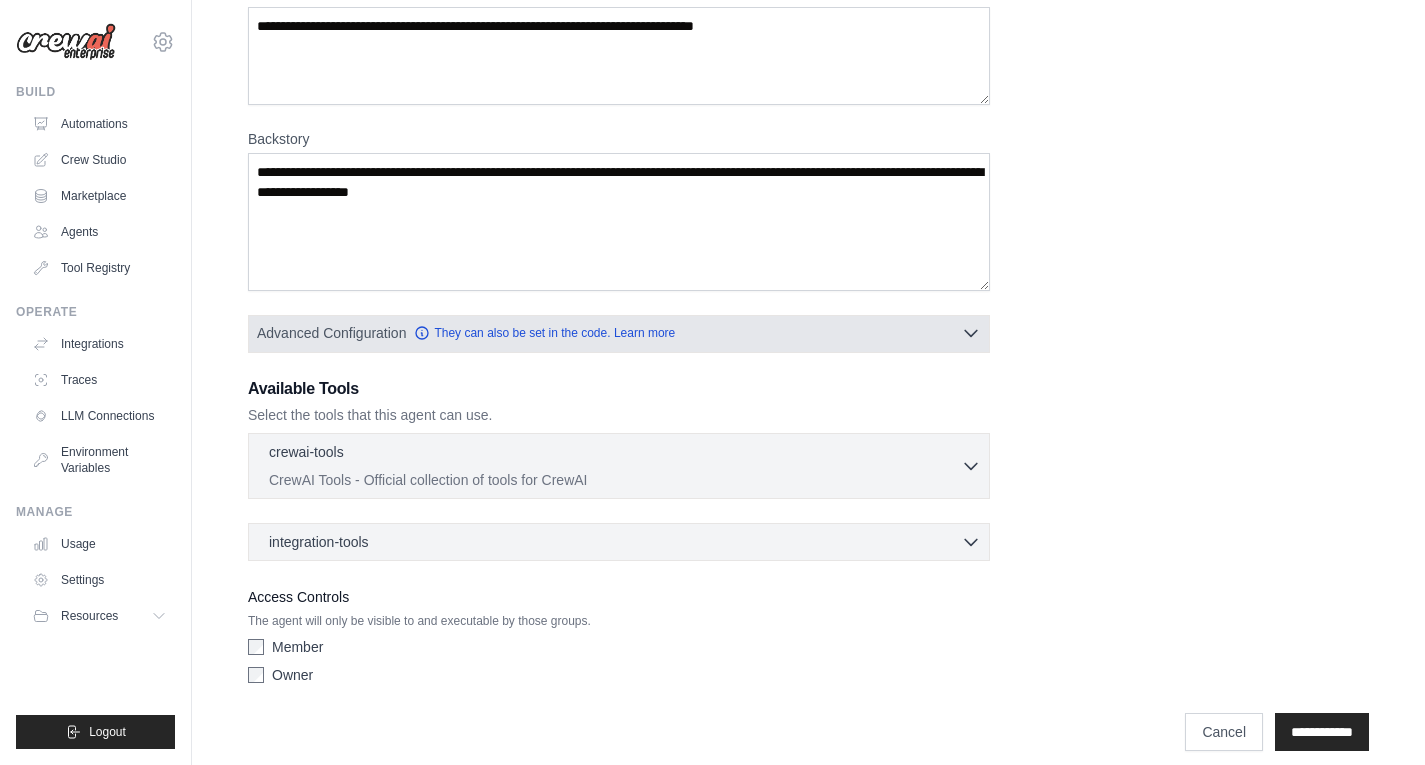 click on "Advanced Configuration
They can also be set in the code. Learn more" at bounding box center (619, 333) 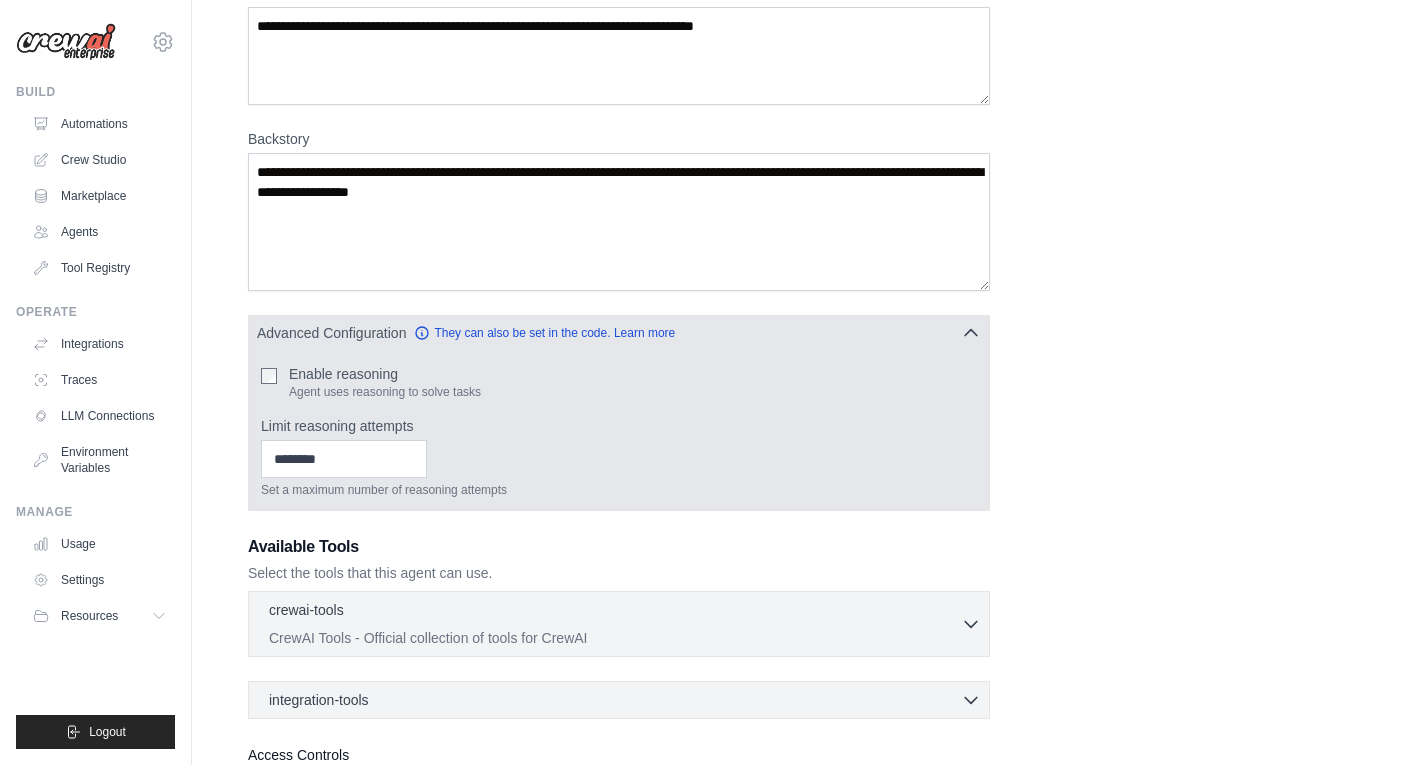 click on "Advanced Configuration
They can also be set in the code. Learn more" at bounding box center (619, 333) 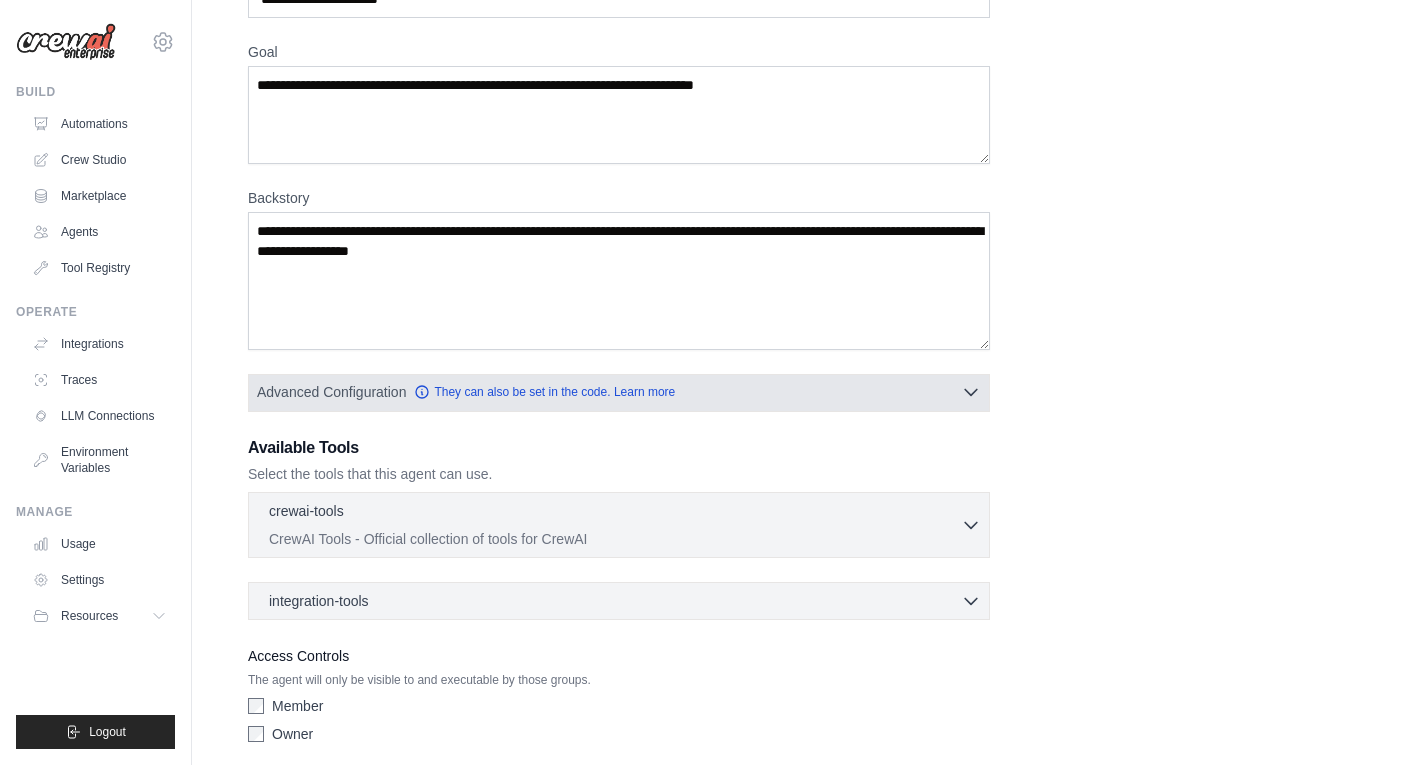 scroll, scrollTop: 218, scrollLeft: 0, axis: vertical 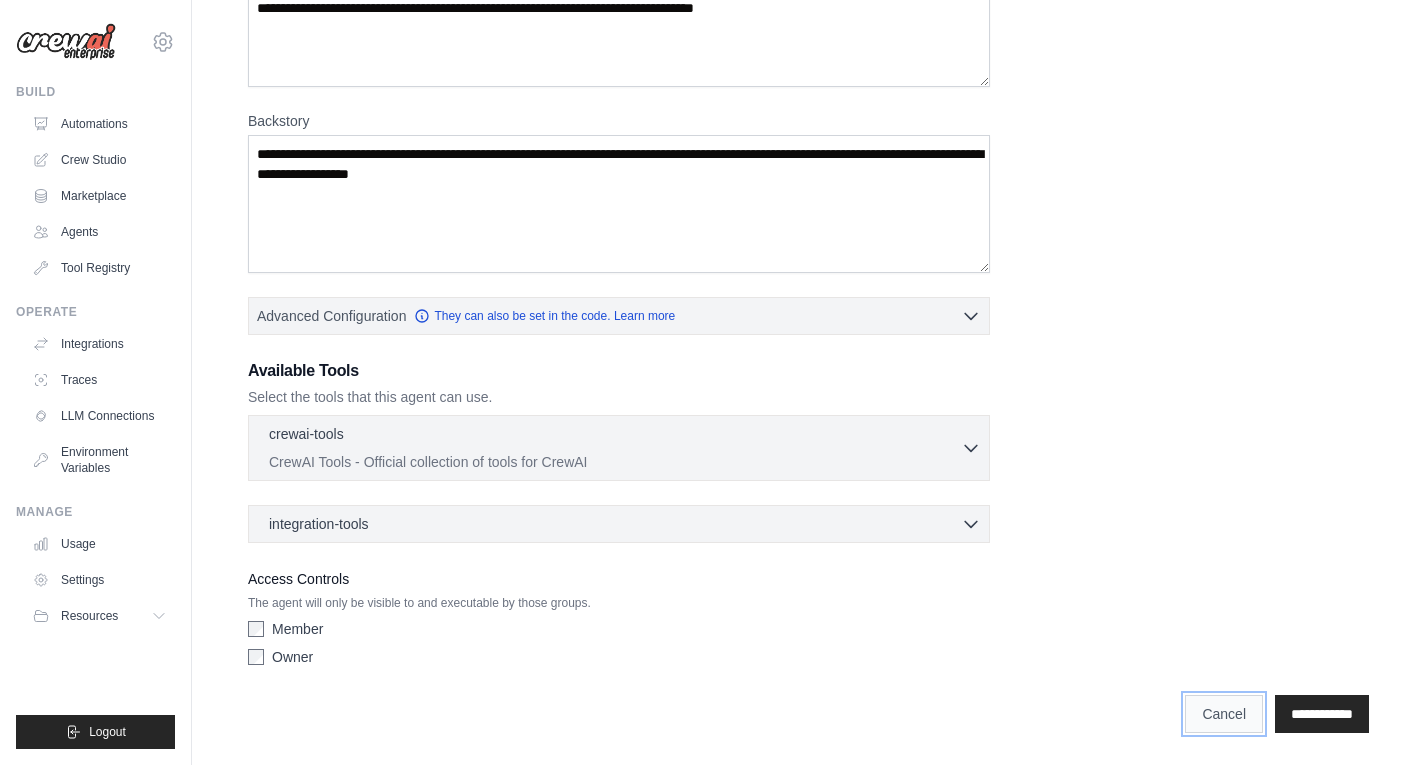 click on "Cancel" at bounding box center (1224, 714) 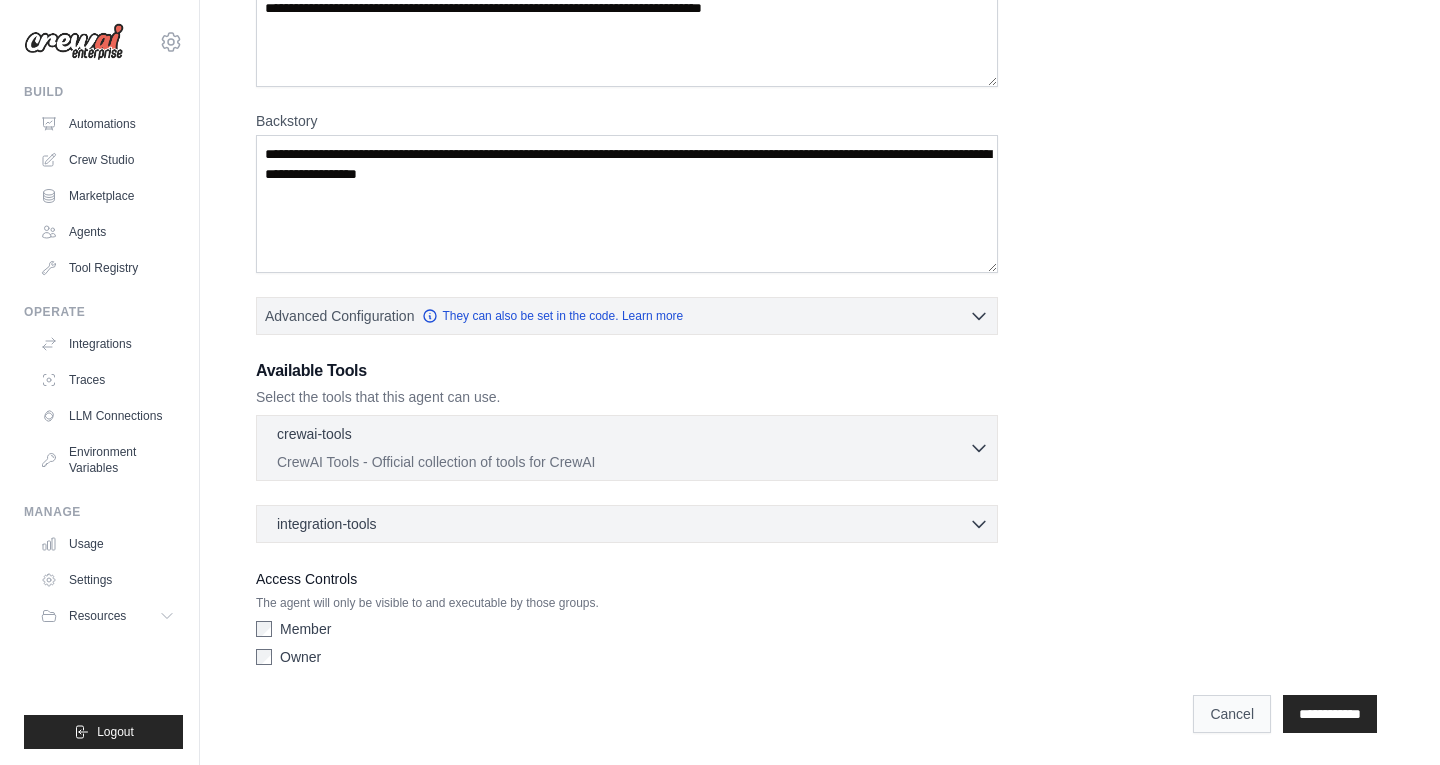 scroll, scrollTop: 0, scrollLeft: 0, axis: both 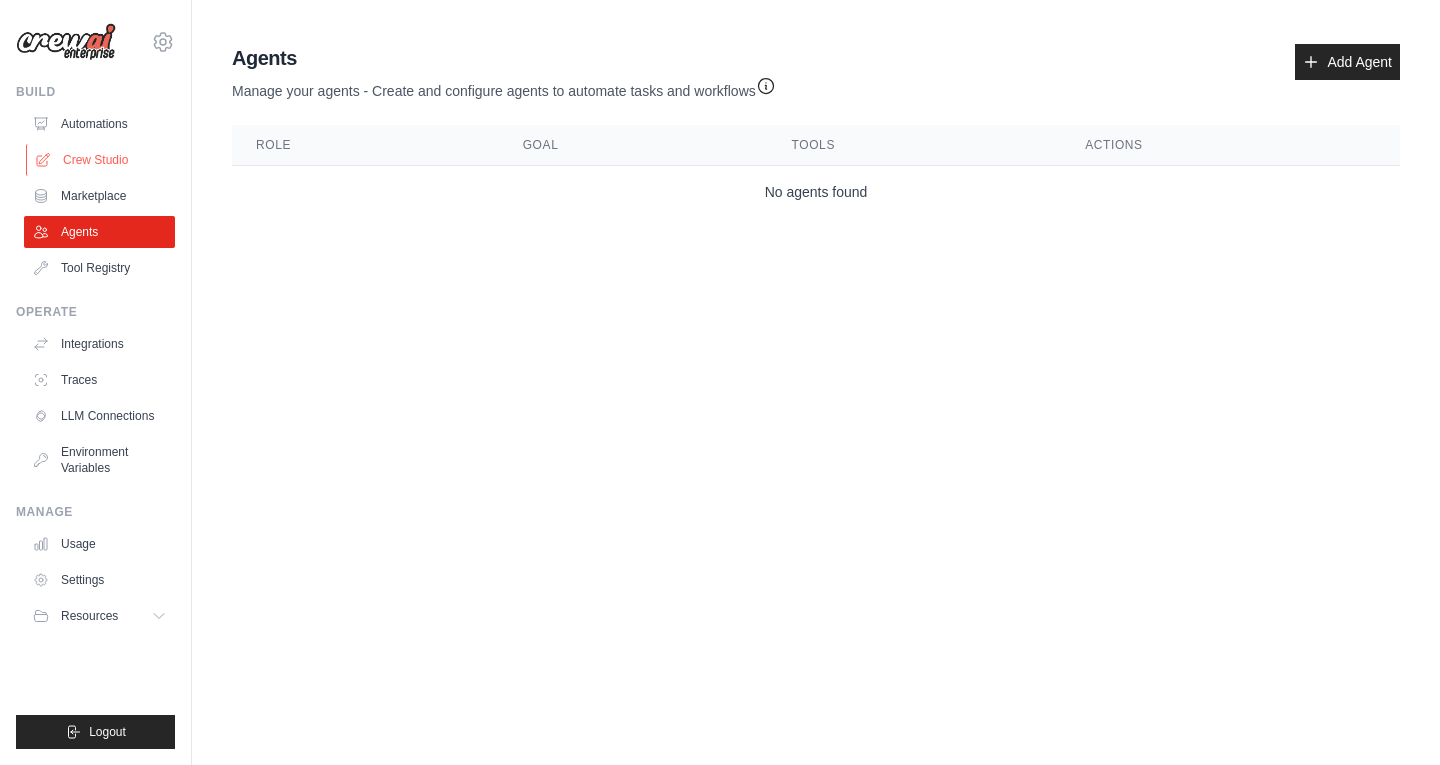 click on "Crew Studio" at bounding box center (101, 160) 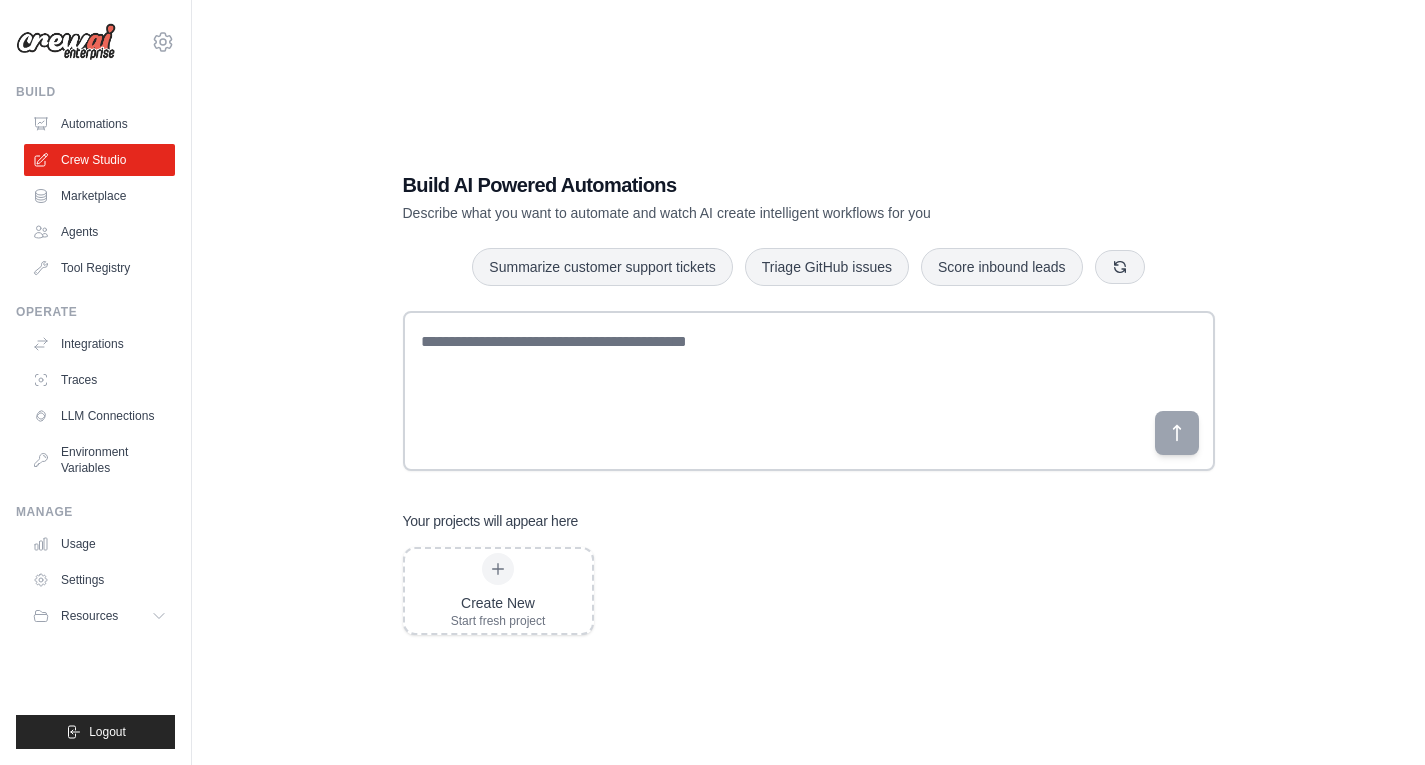 scroll, scrollTop: 0, scrollLeft: 0, axis: both 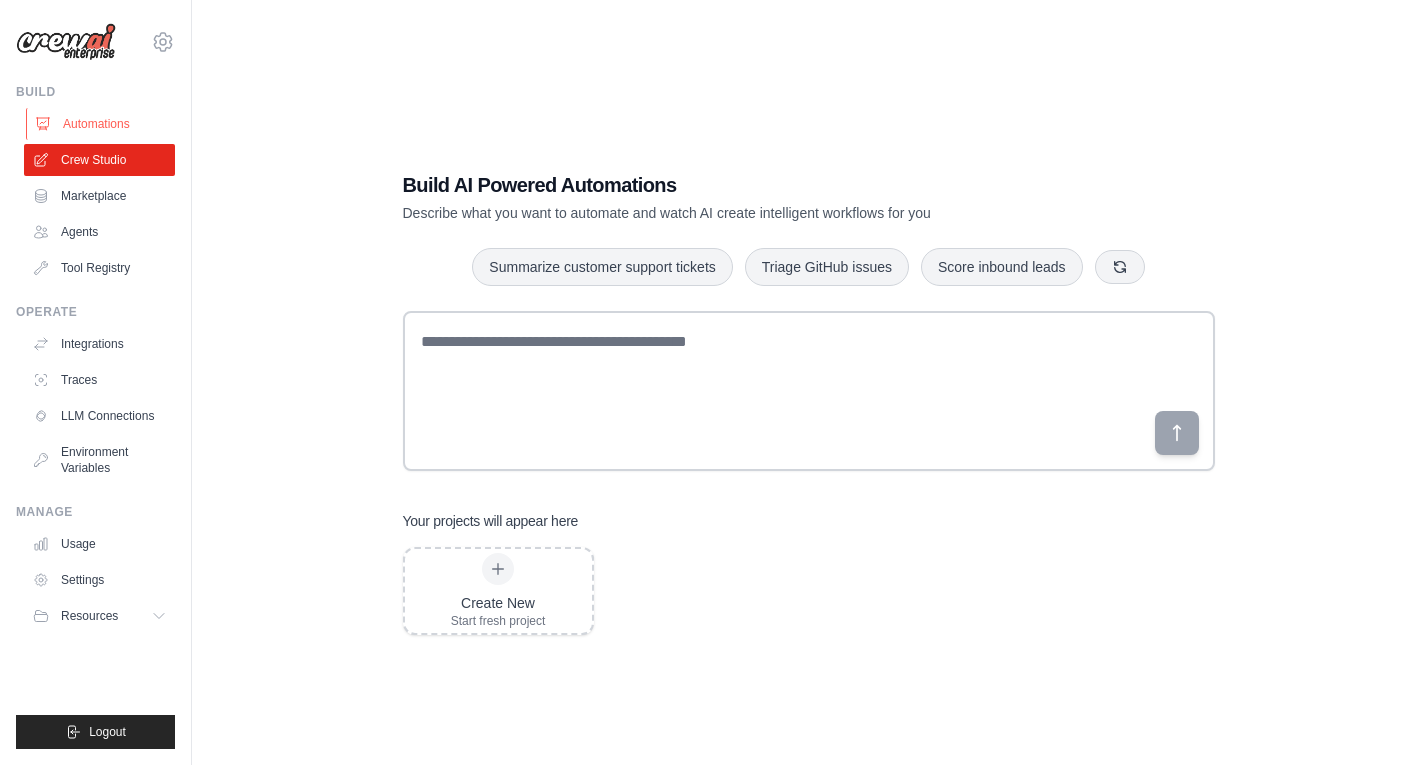 click on "Automations" at bounding box center [101, 124] 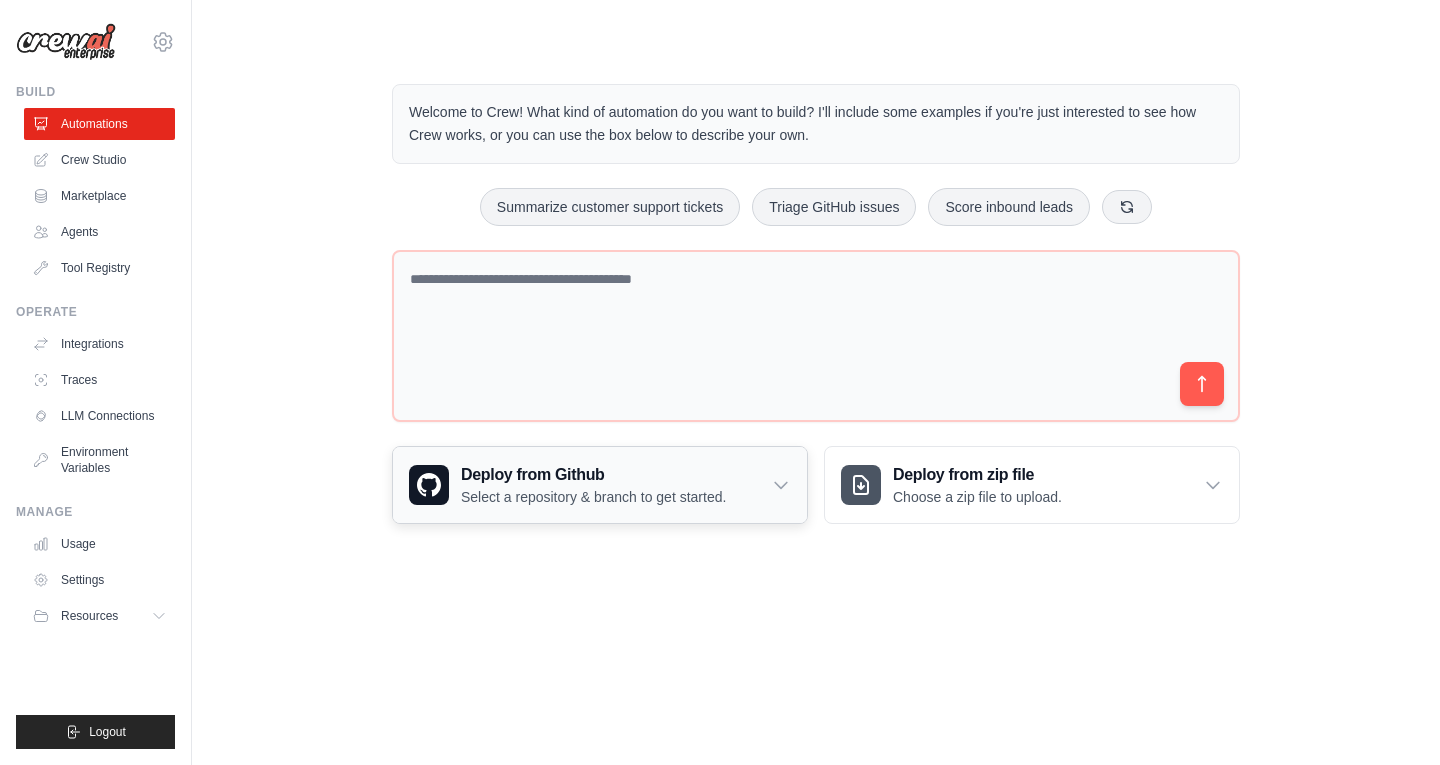 click 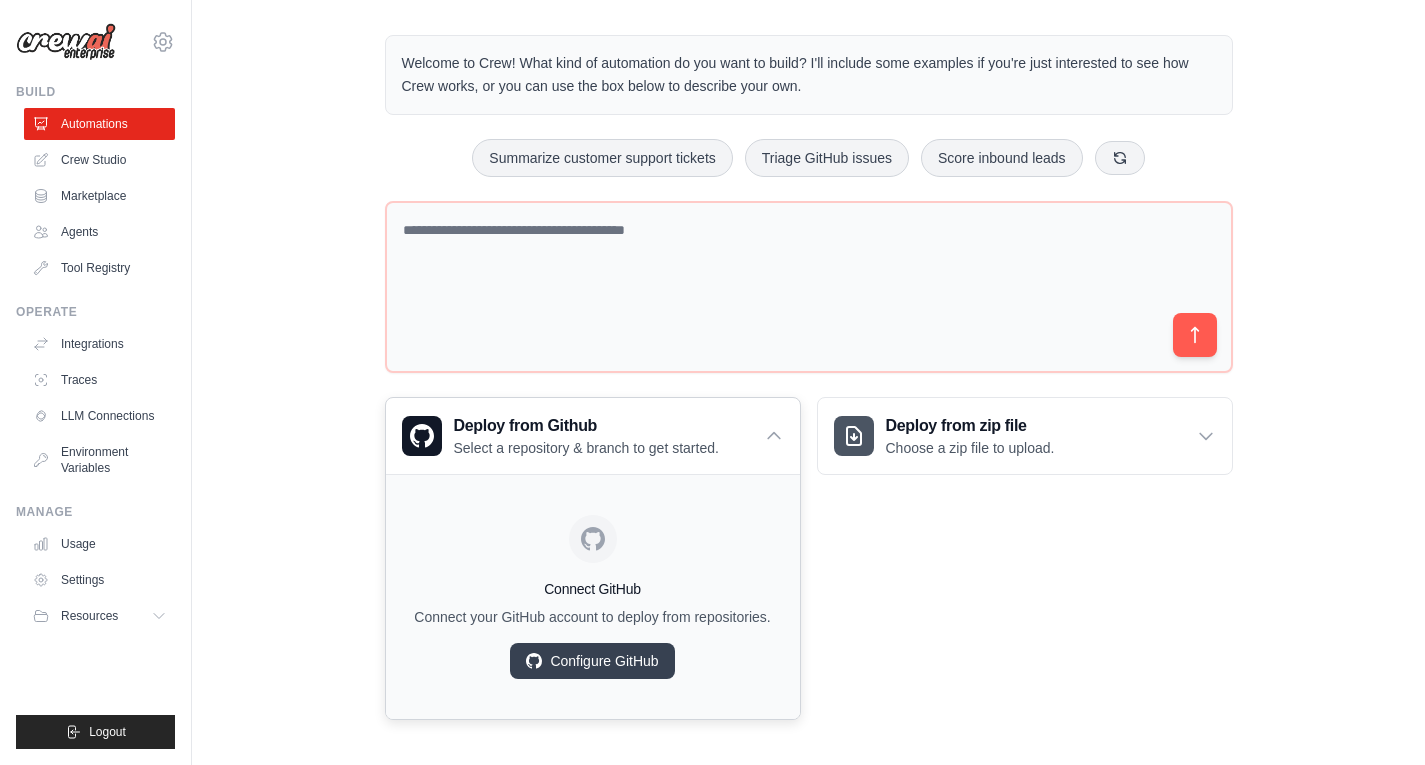 scroll, scrollTop: 55, scrollLeft: 0, axis: vertical 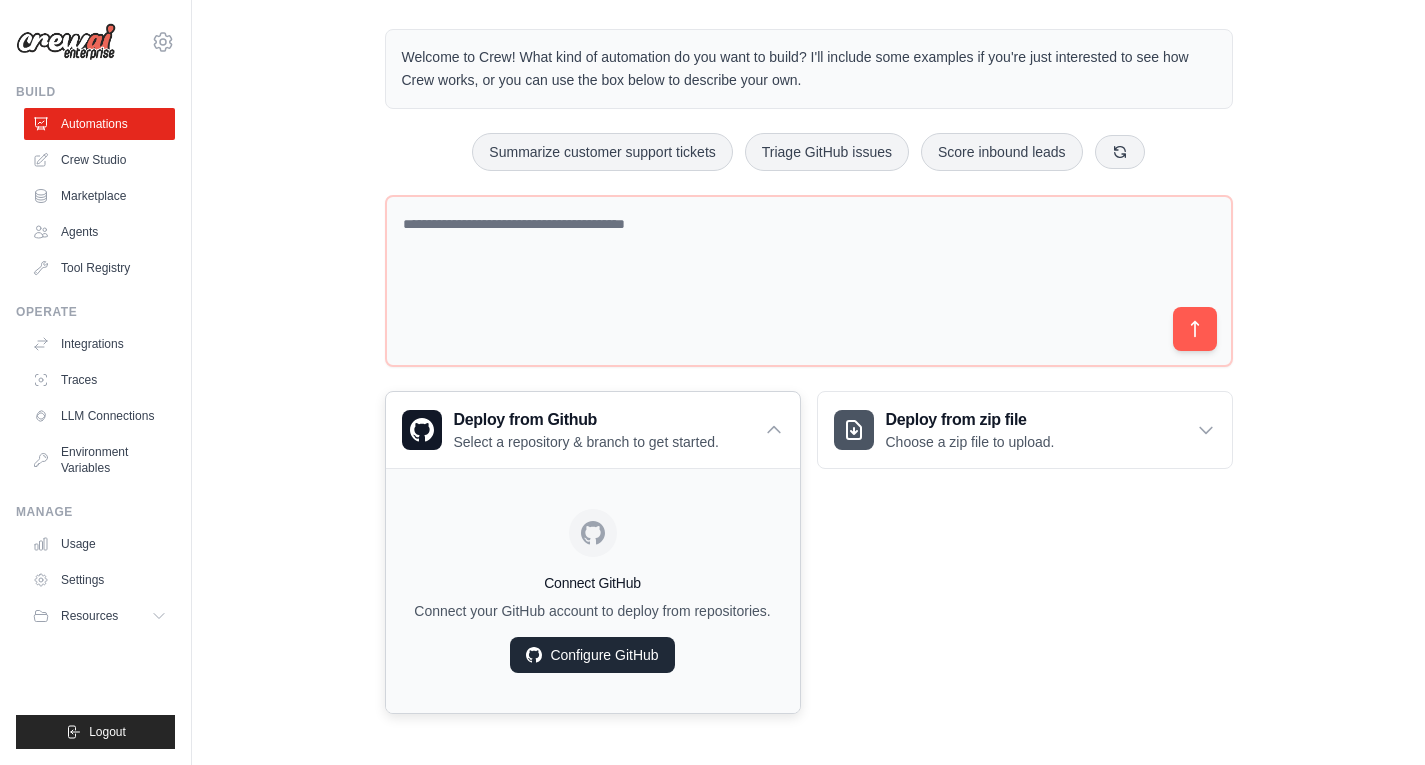 click on "Configure GitHub" at bounding box center (592, 655) 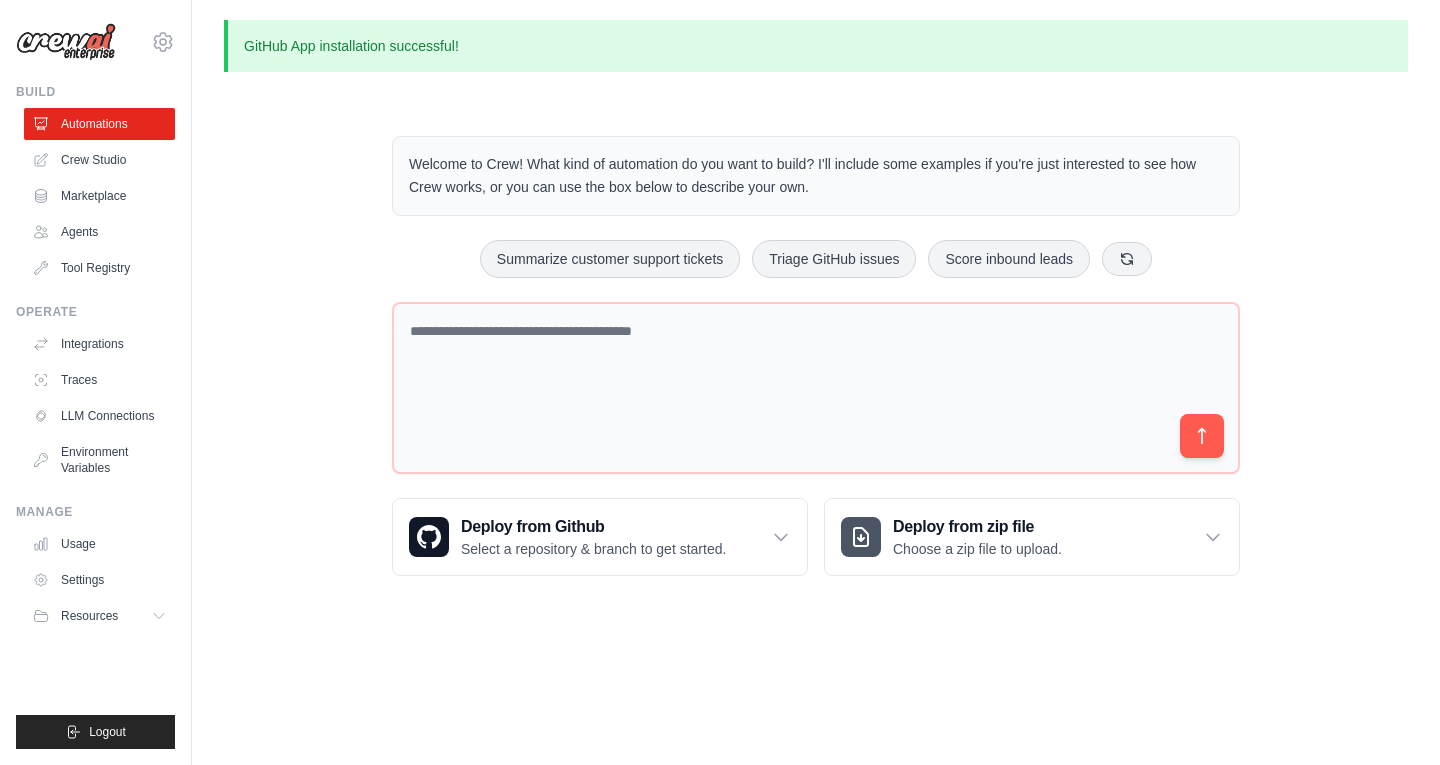 scroll, scrollTop: 0, scrollLeft: 0, axis: both 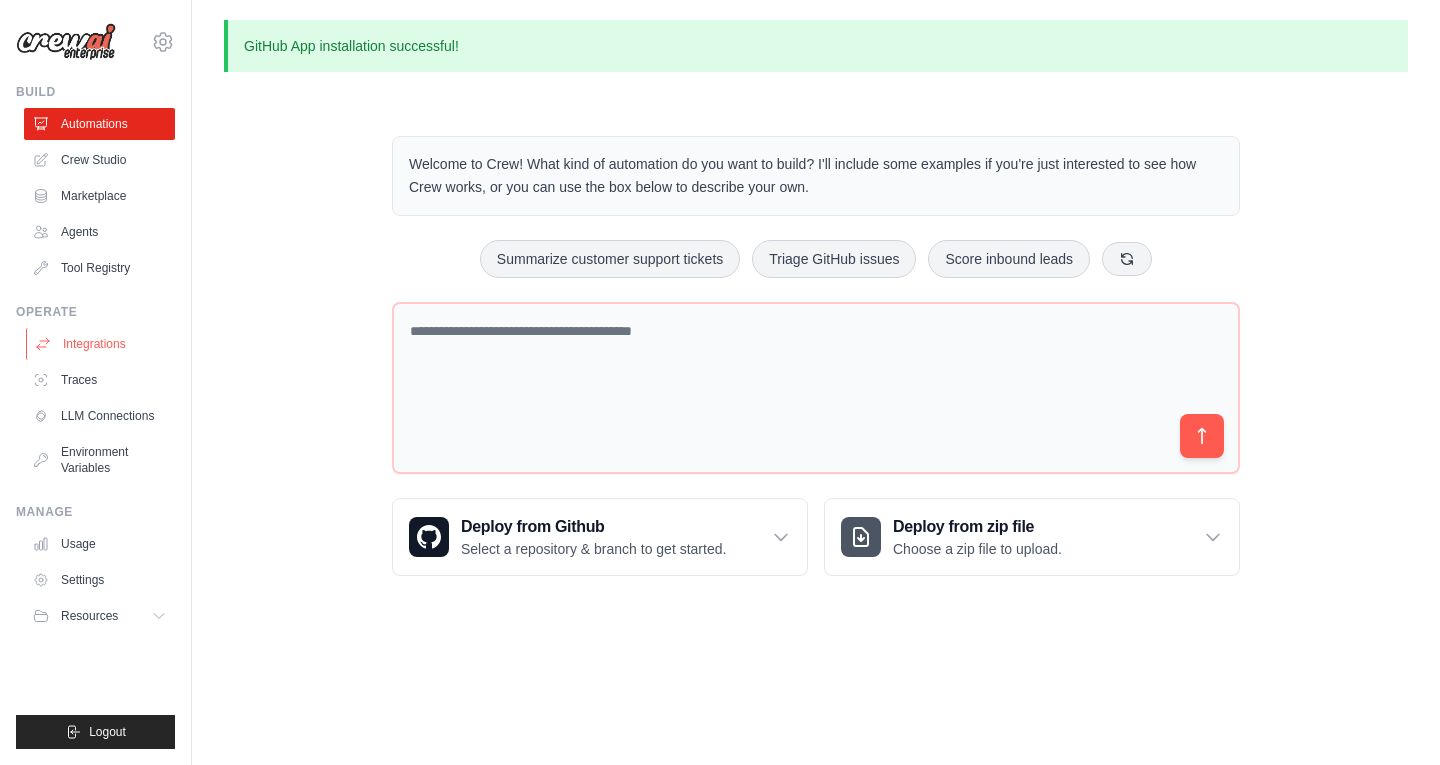 click on "Integrations" at bounding box center (101, 344) 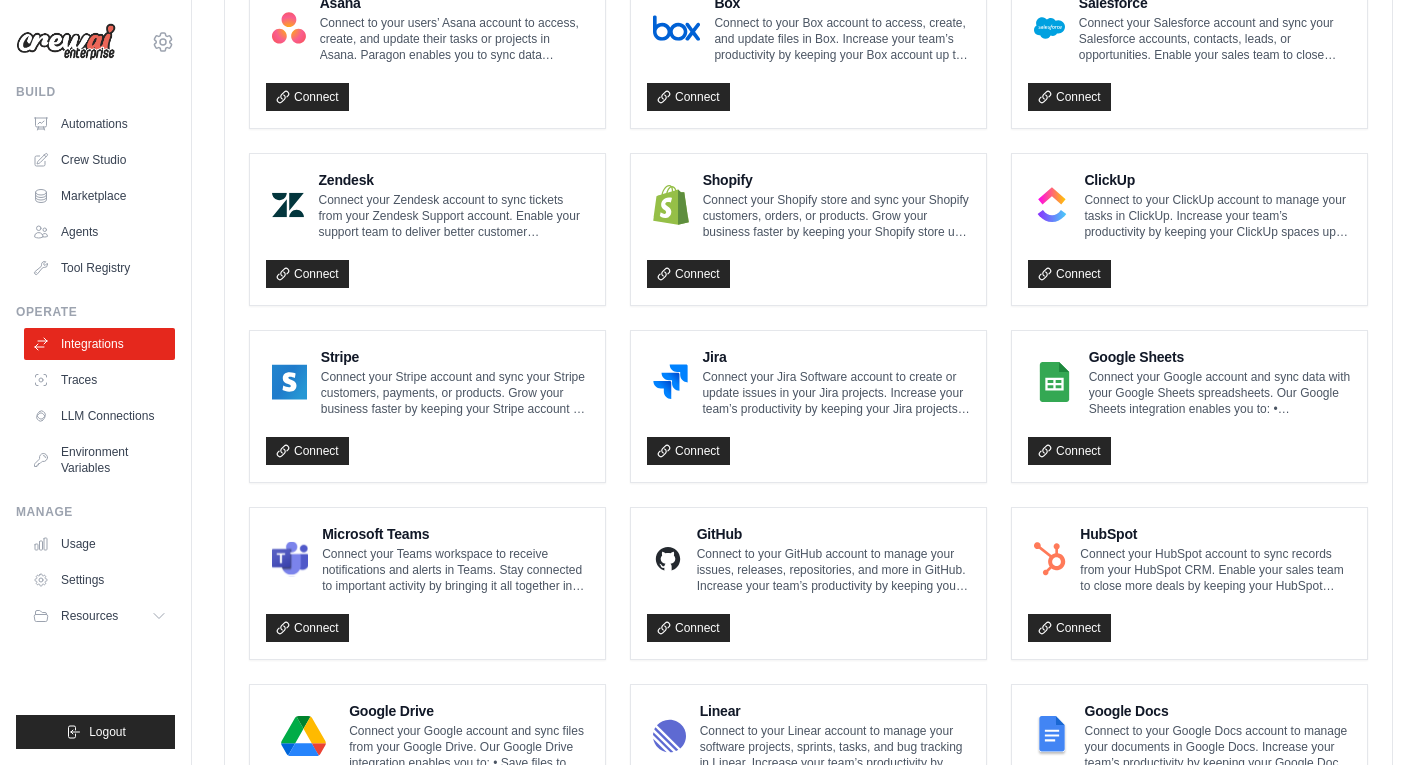 scroll, scrollTop: 900, scrollLeft: 0, axis: vertical 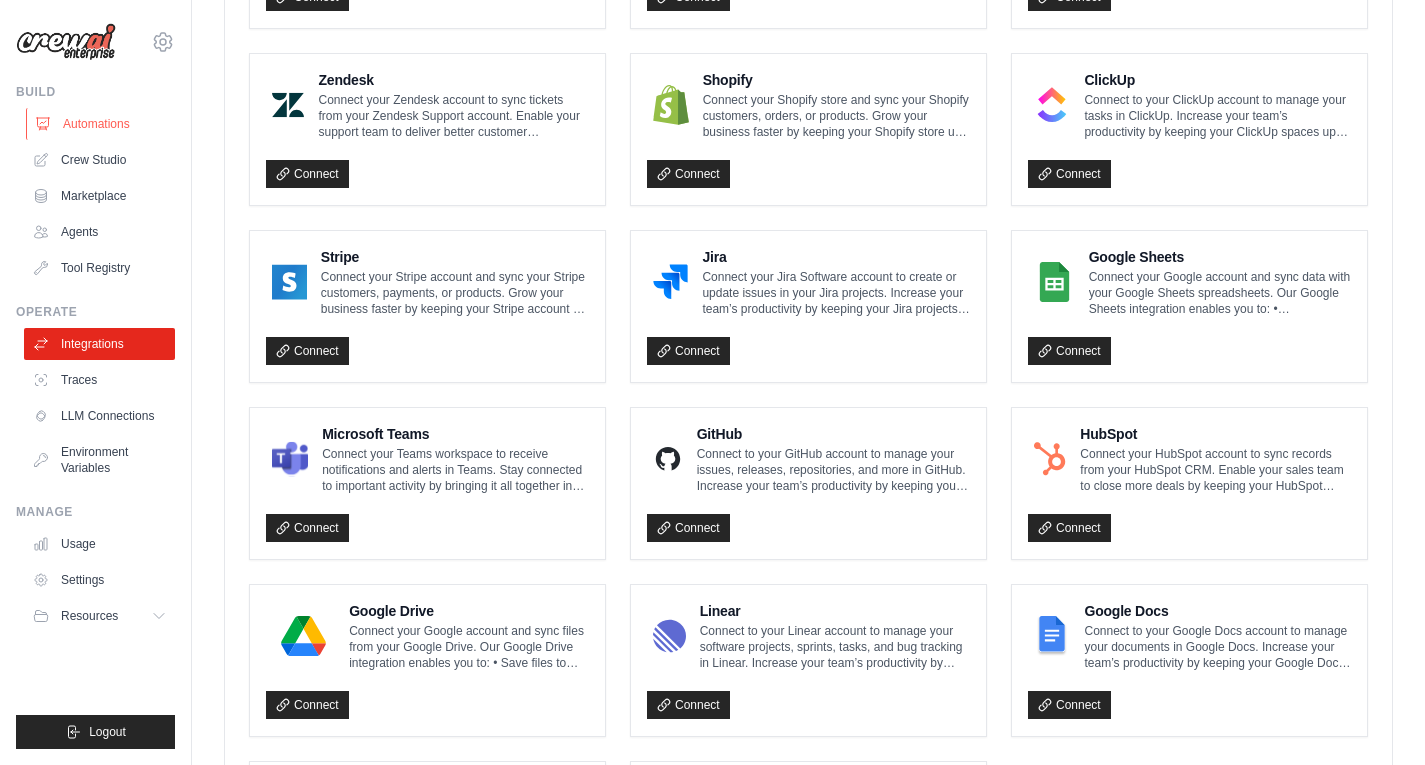 click on "Automations" at bounding box center [101, 124] 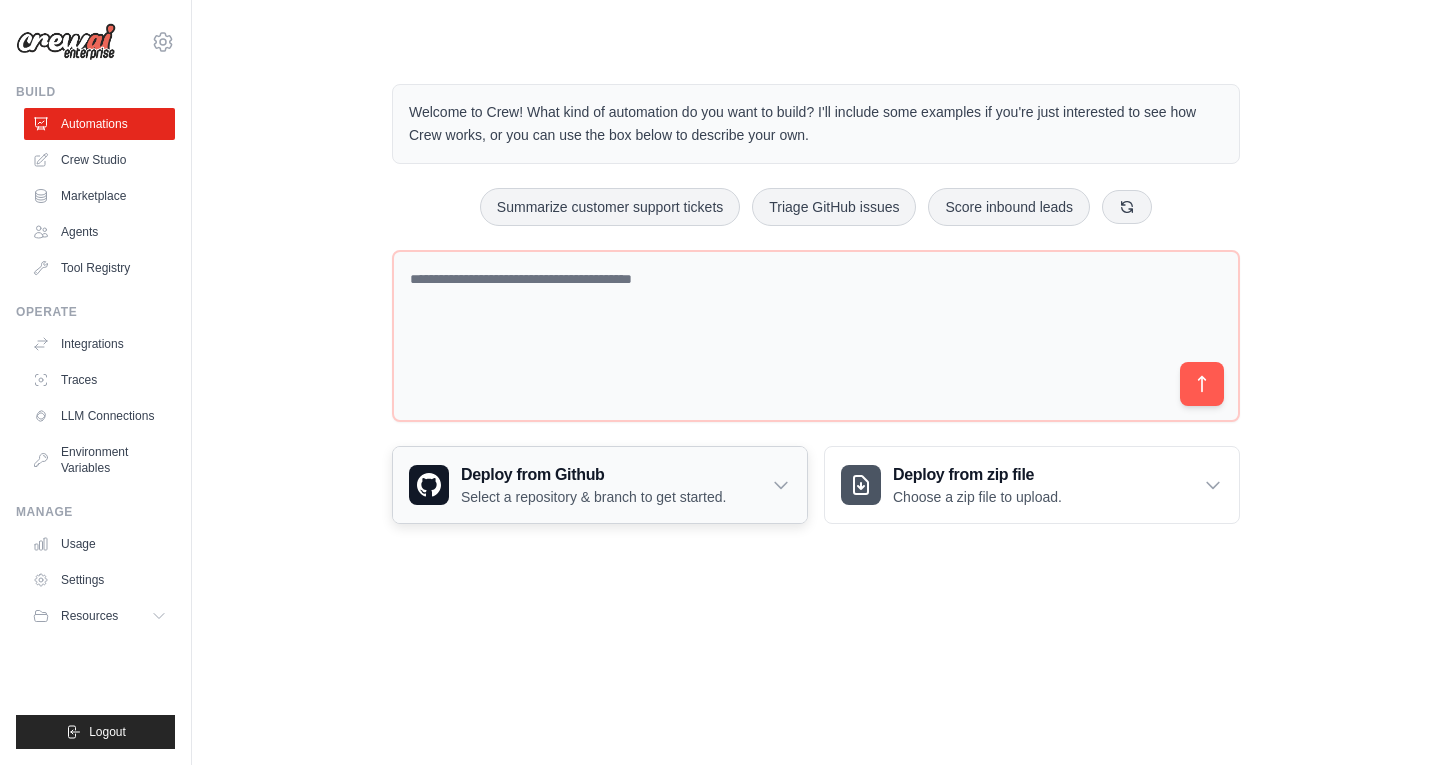 click on "Deploy from Github
Select a repository & branch to get started." at bounding box center [600, 485] 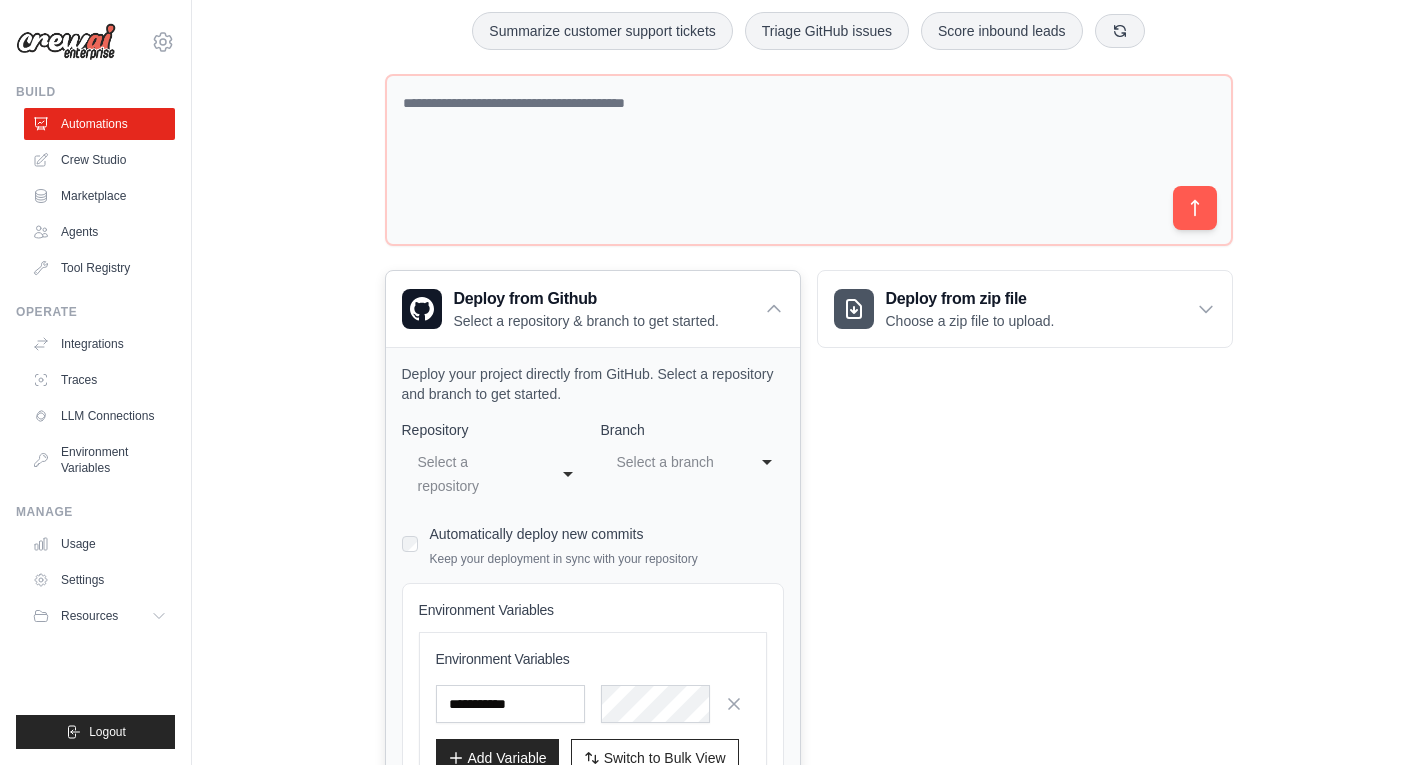 scroll, scrollTop: 200, scrollLeft: 0, axis: vertical 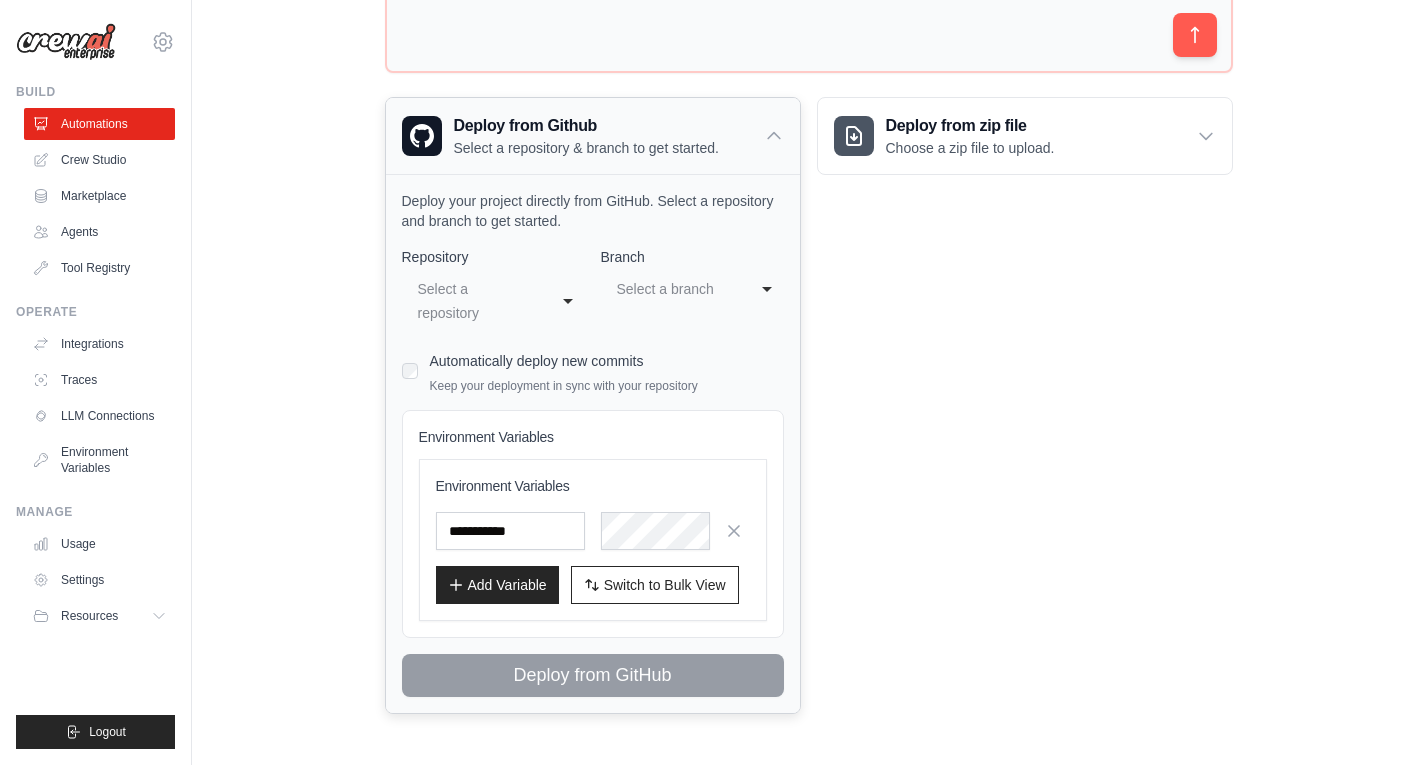 click on "Deploy from Github
Select a repository & branch to get started." at bounding box center [593, 136] 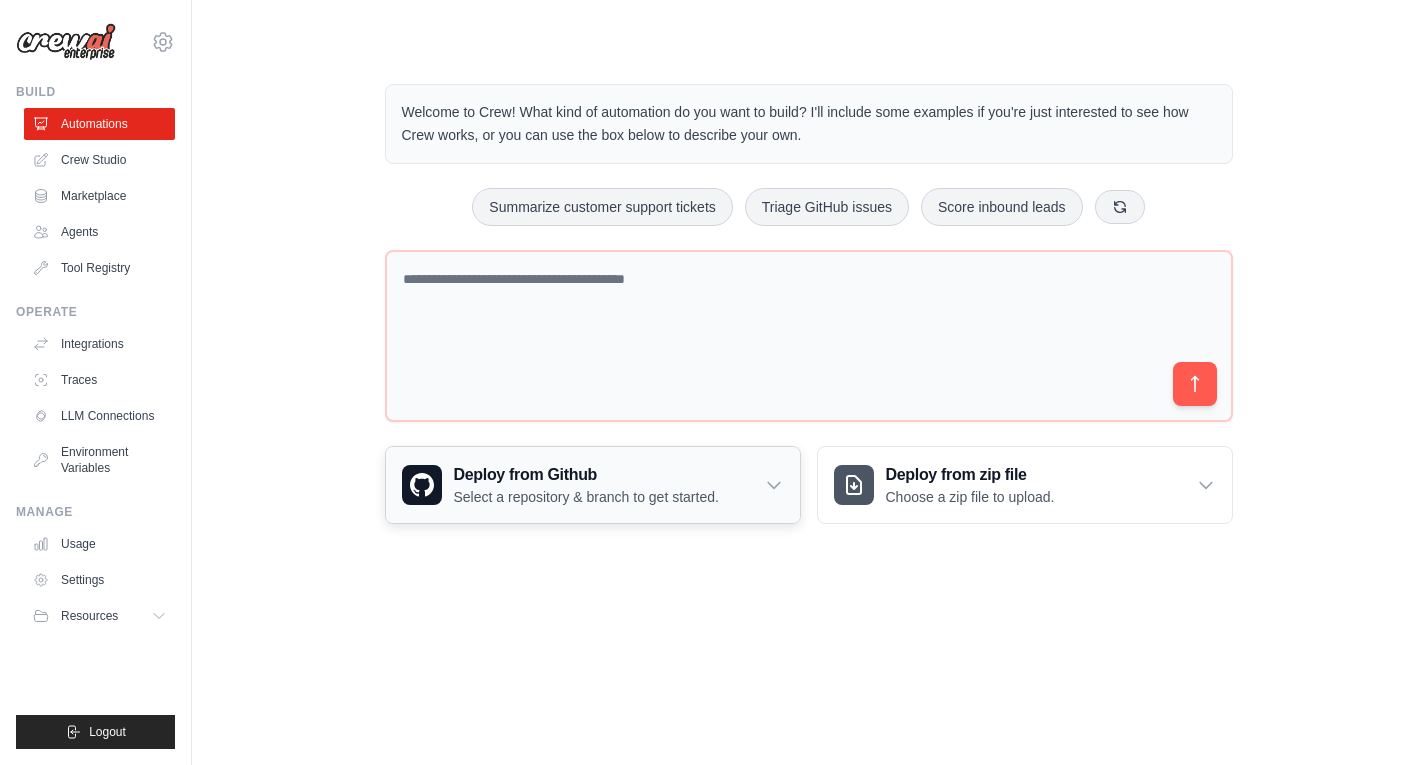 scroll, scrollTop: 0, scrollLeft: 0, axis: both 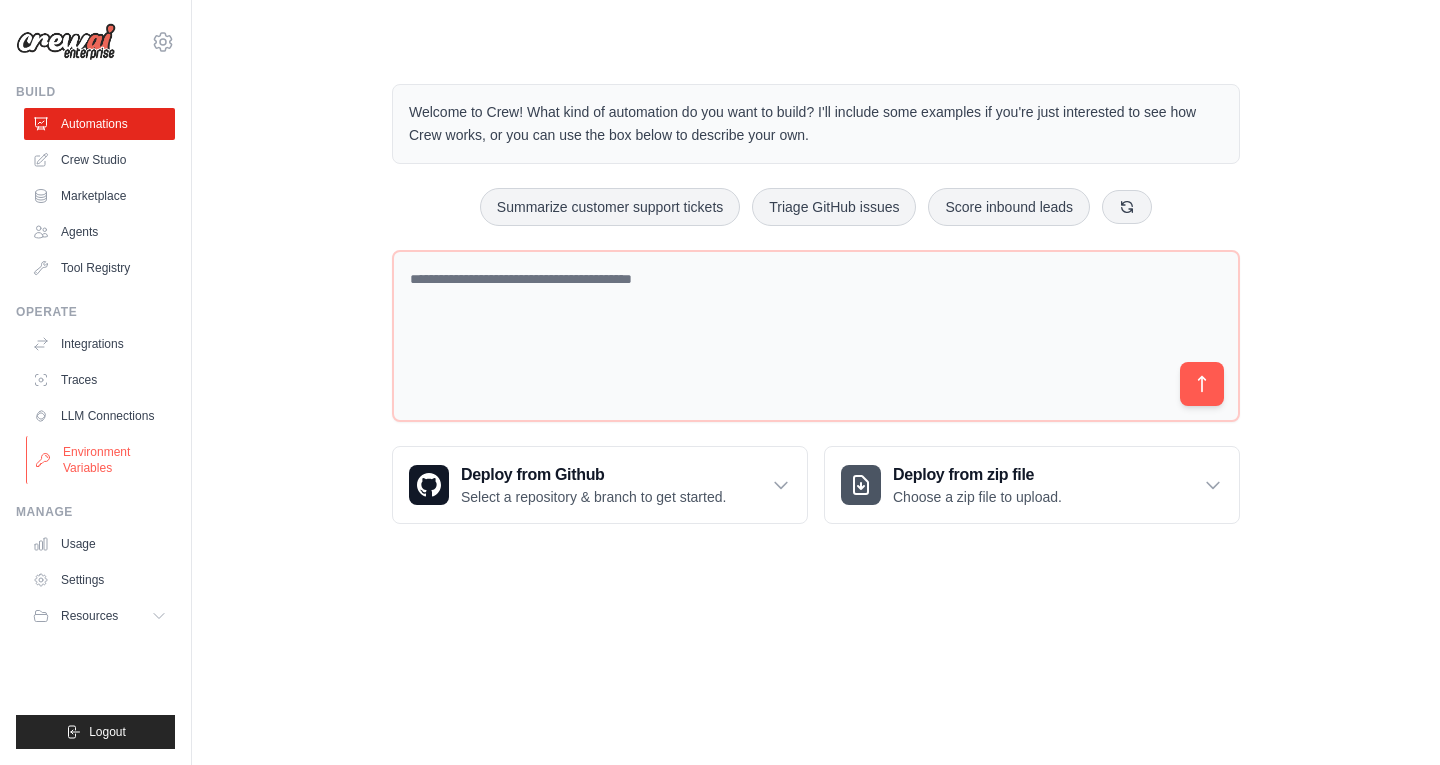 click on "Environment Variables" at bounding box center (101, 460) 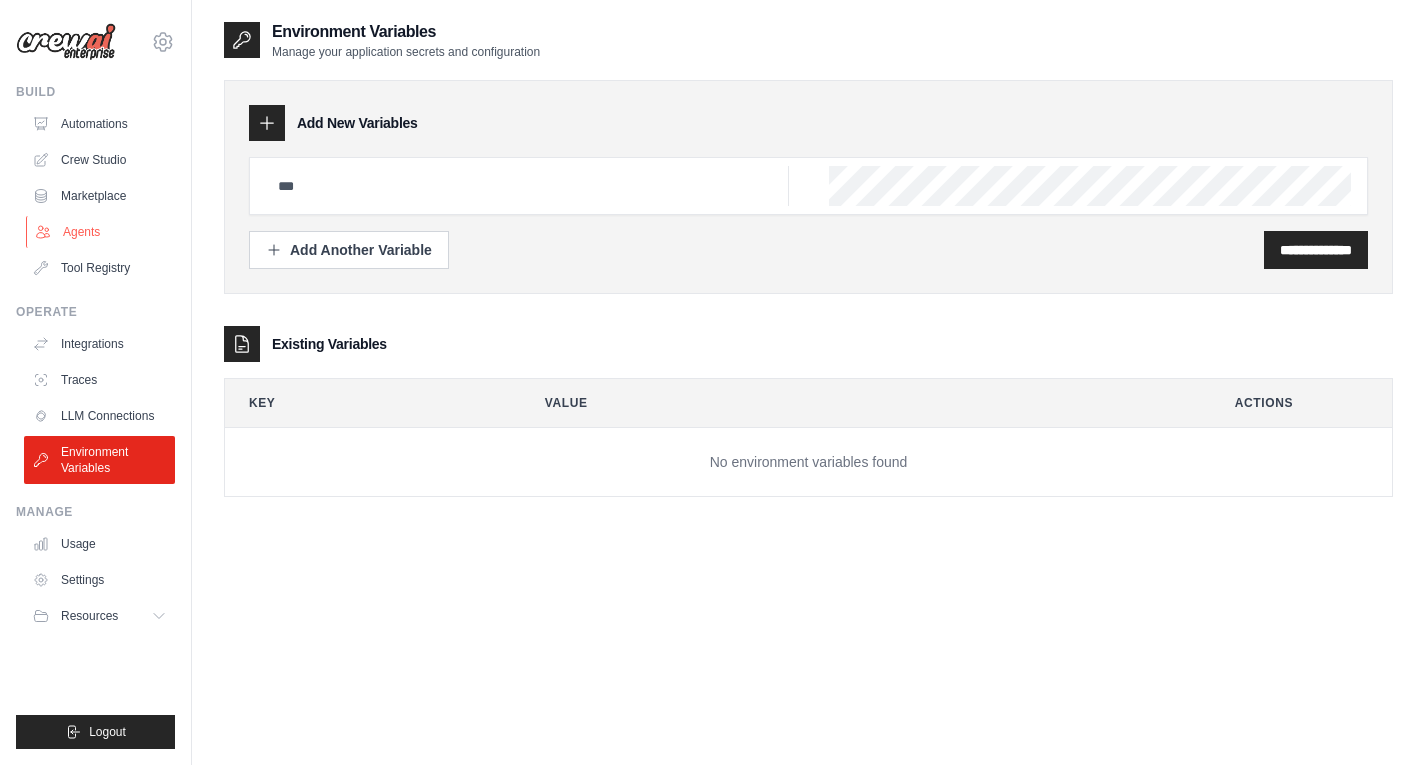 click on "Agents" at bounding box center (101, 232) 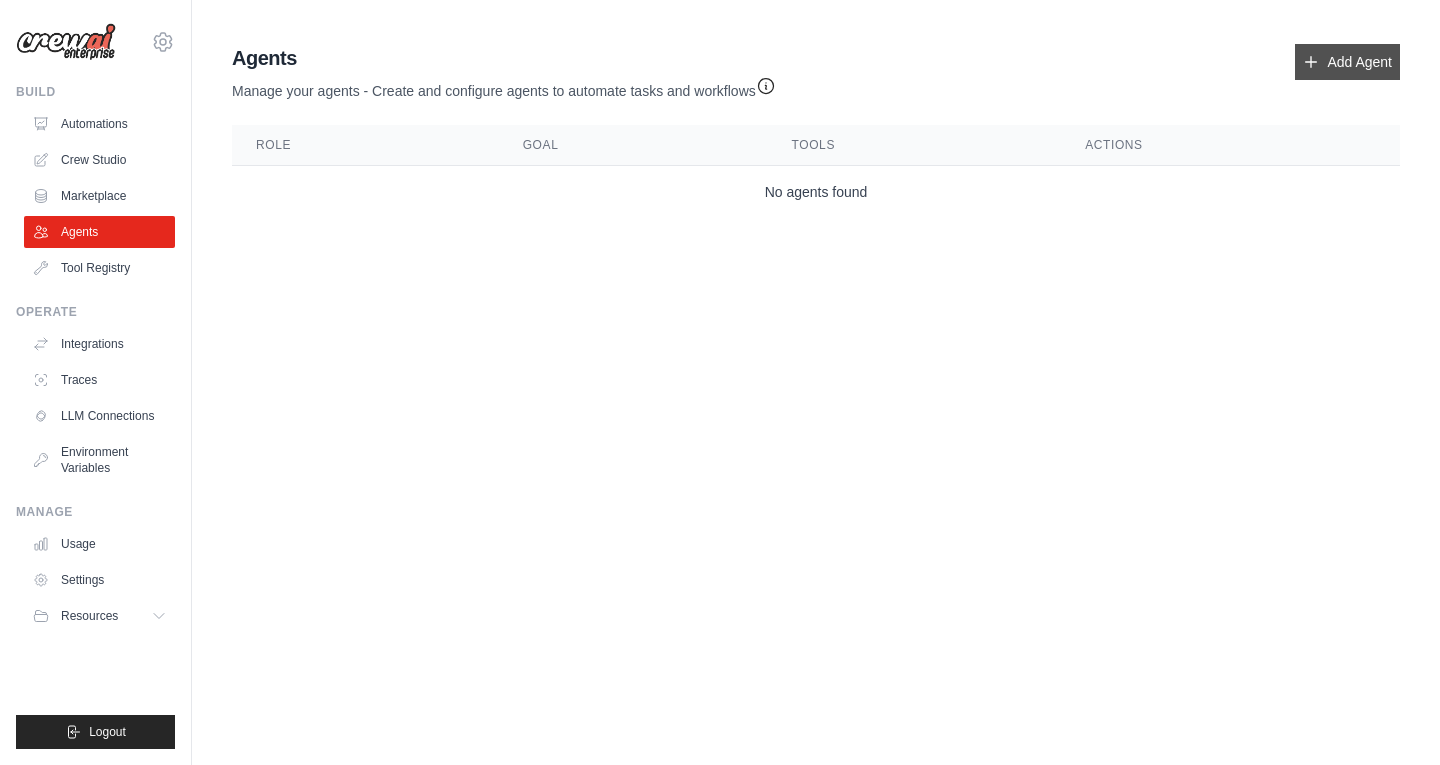 click on "Add Agent" at bounding box center (1347, 62) 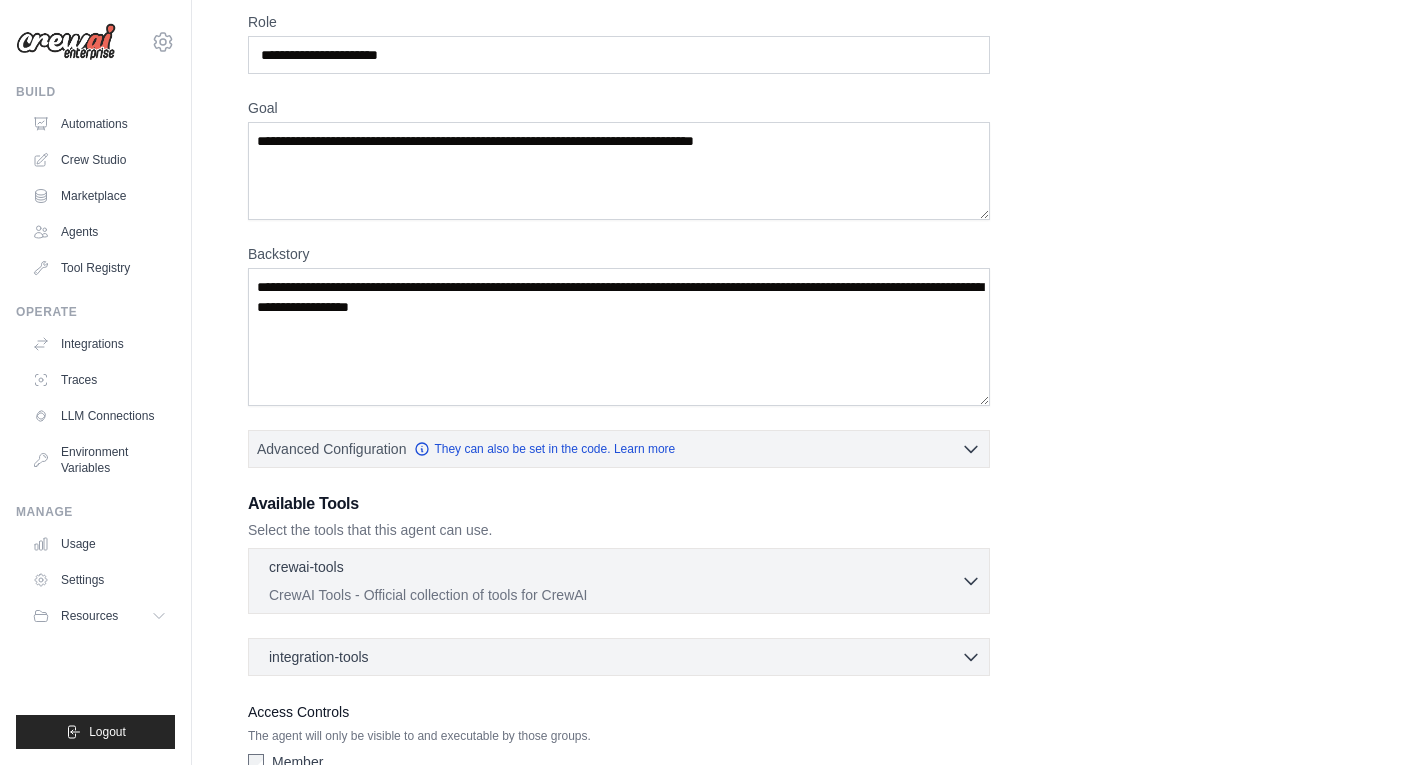 scroll, scrollTop: 200, scrollLeft: 0, axis: vertical 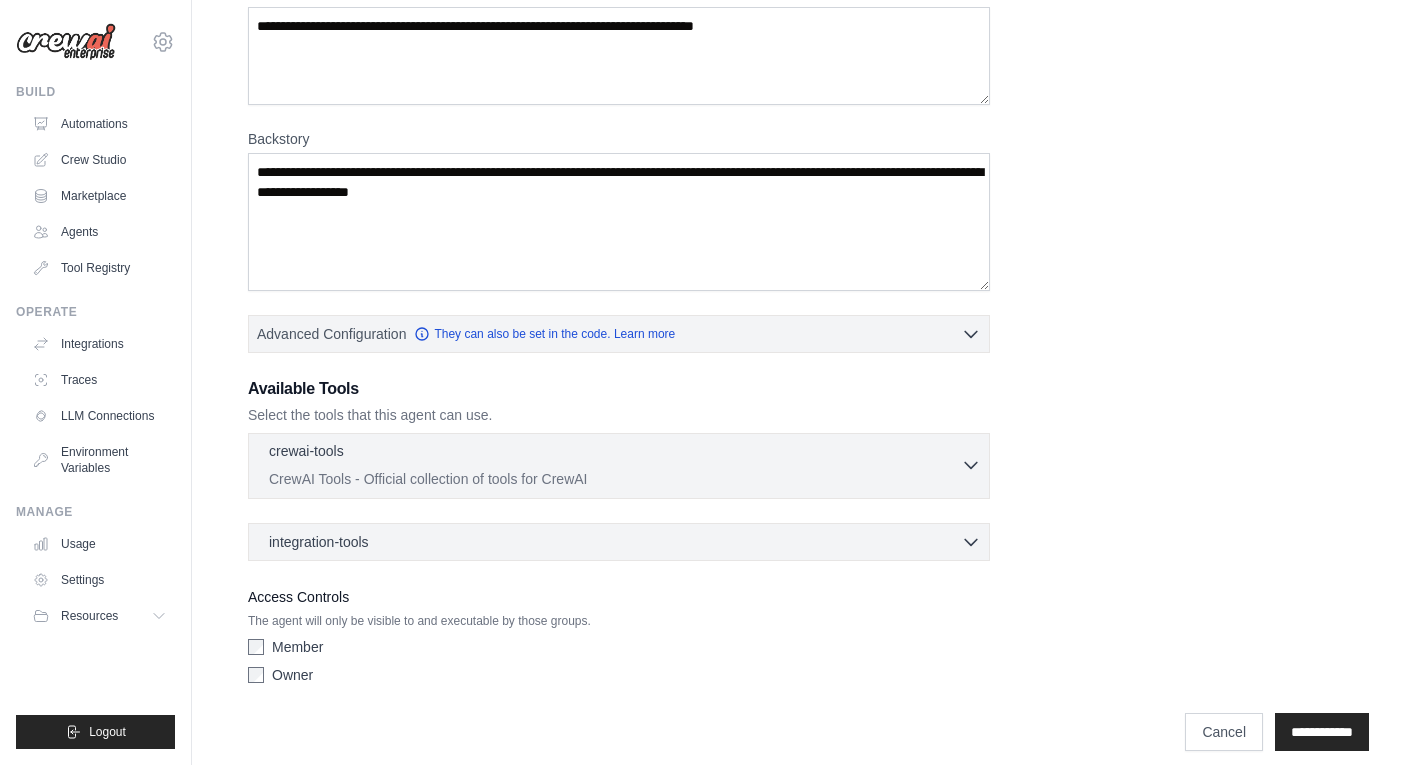 click on "CrewAI Tools - Official collection of tools for CrewAI" at bounding box center [615, 479] 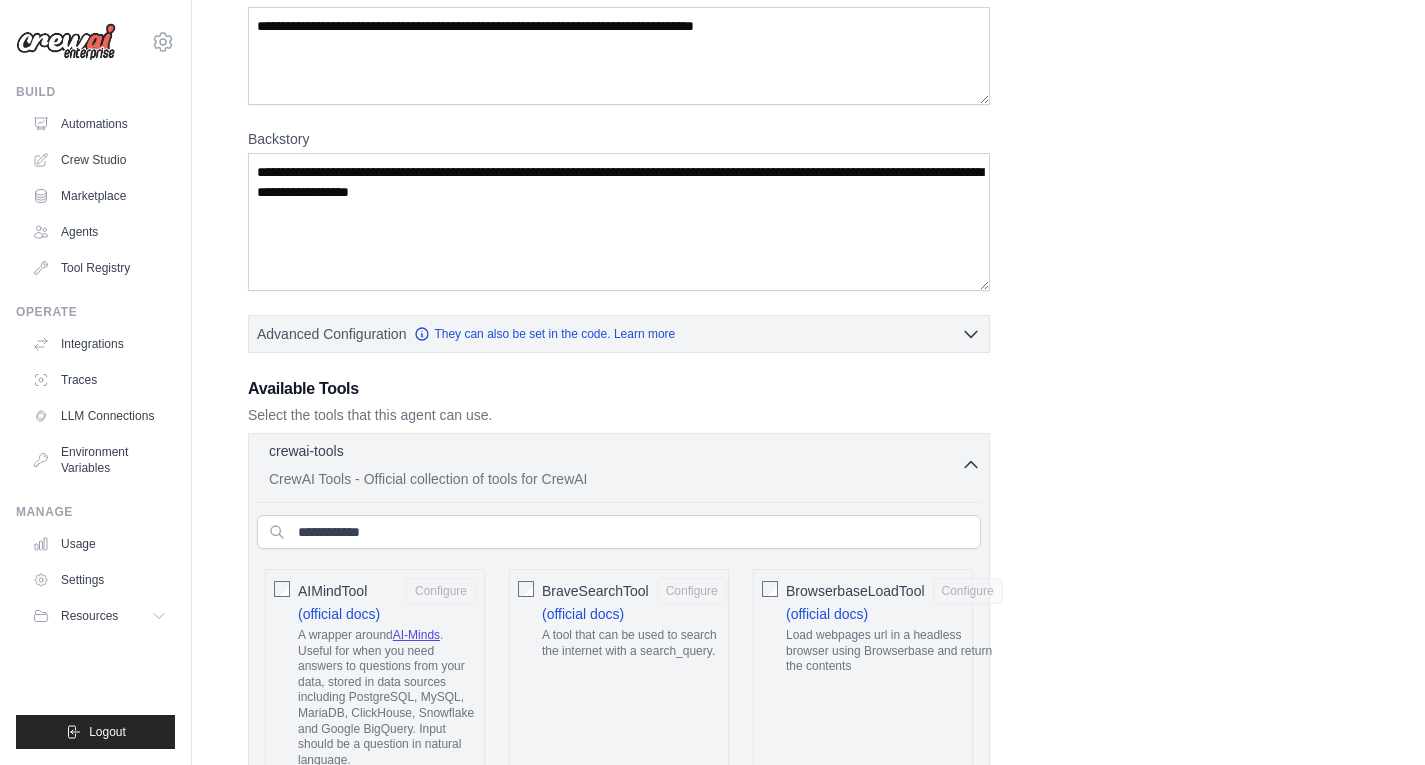 click on "CrewAI Tools - Official collection of tools for CrewAI" at bounding box center [615, 479] 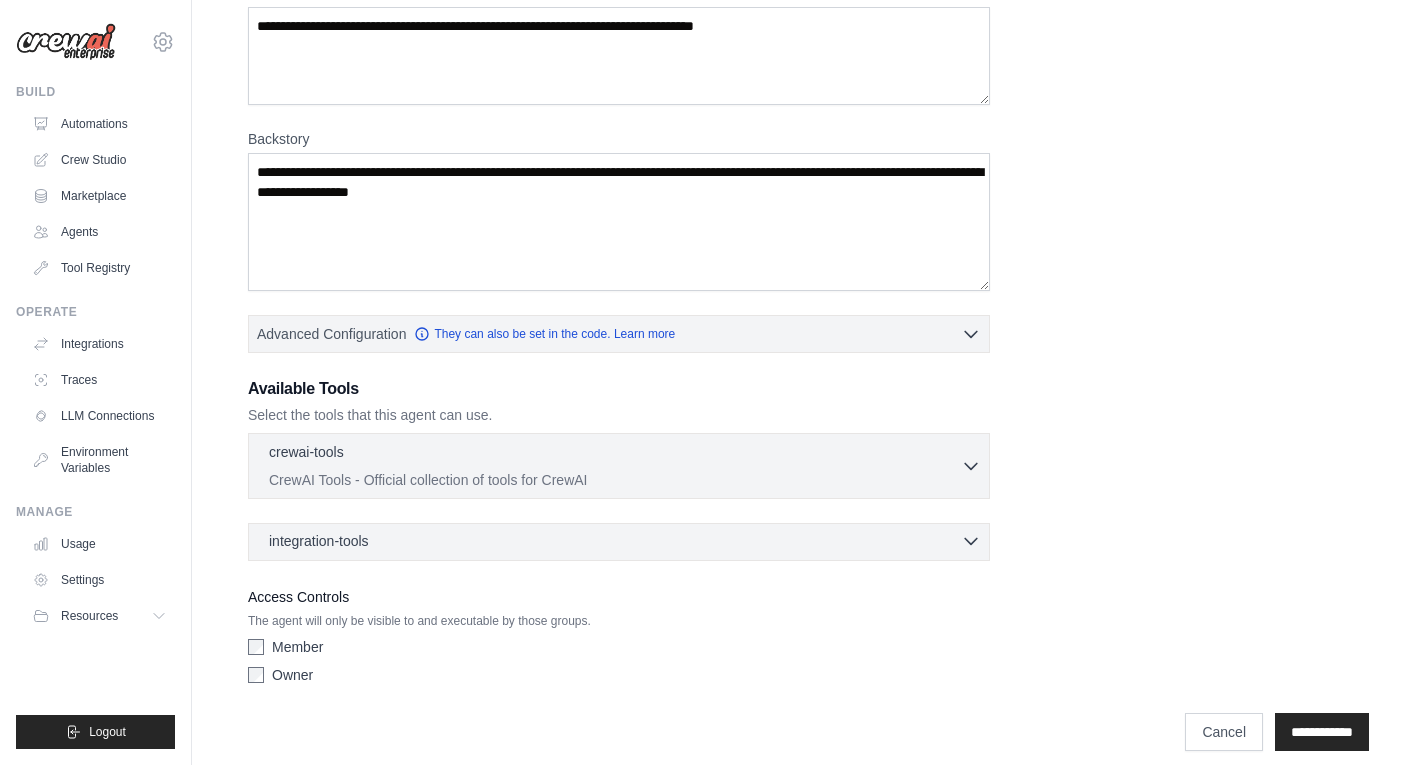 click on "integration-tools
0 selected" at bounding box center (625, 541) 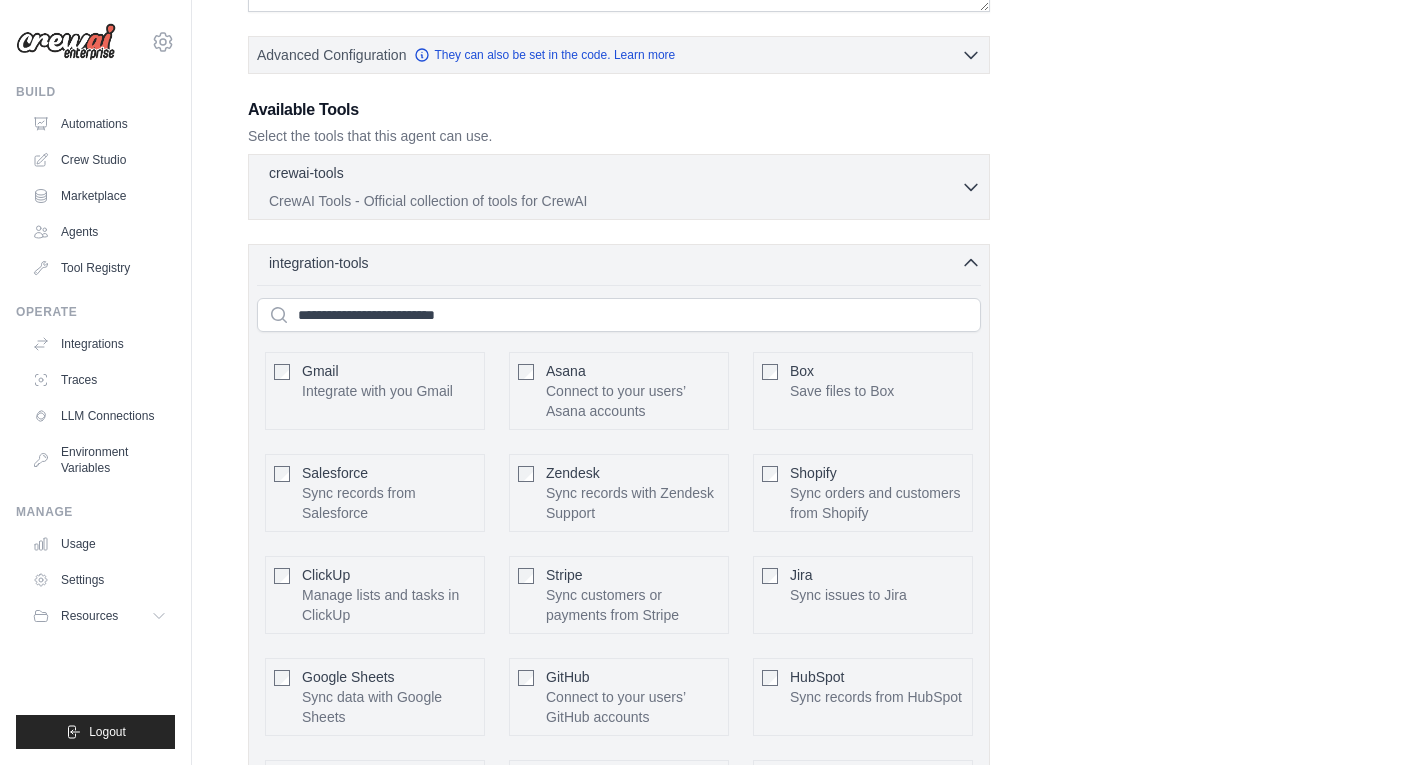 scroll, scrollTop: 500, scrollLeft: 0, axis: vertical 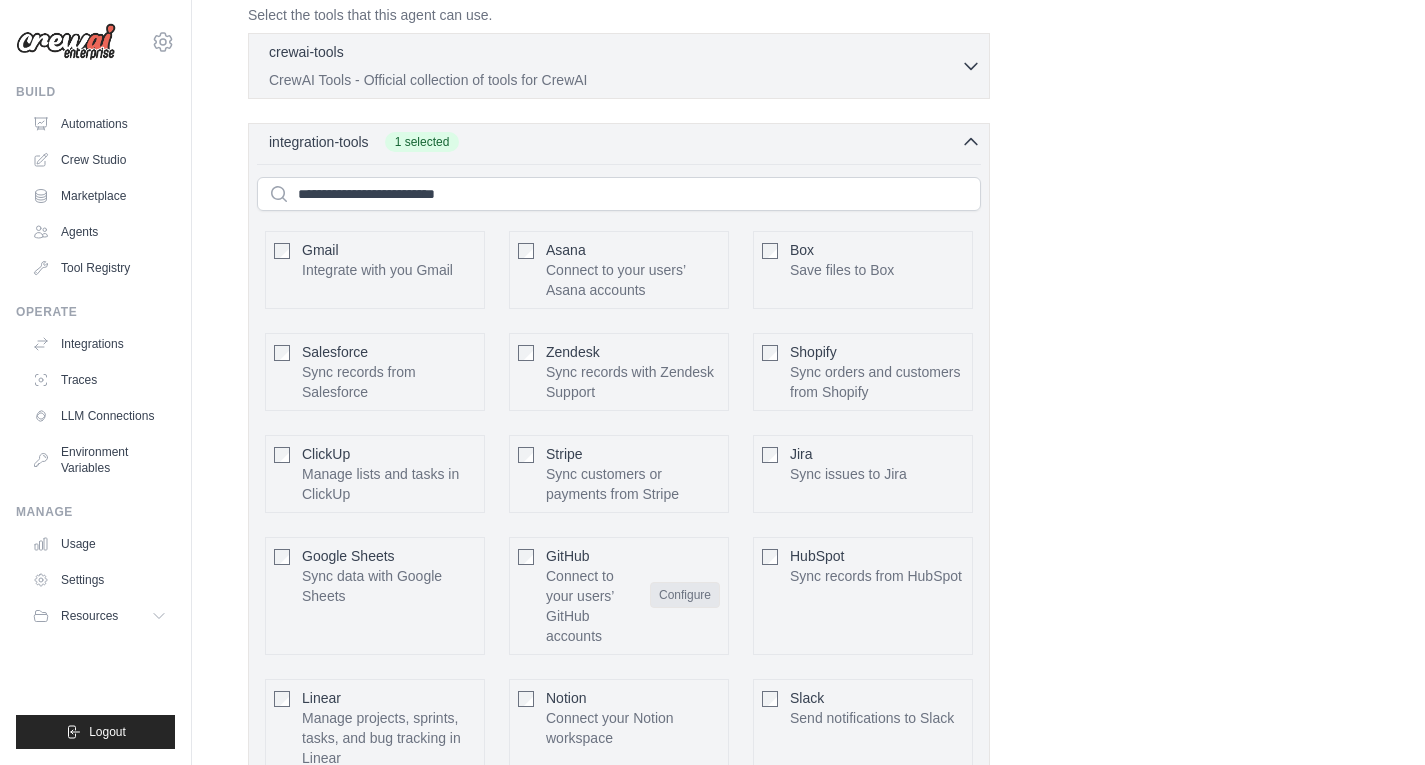 click on "Configure" at bounding box center (685, 595) 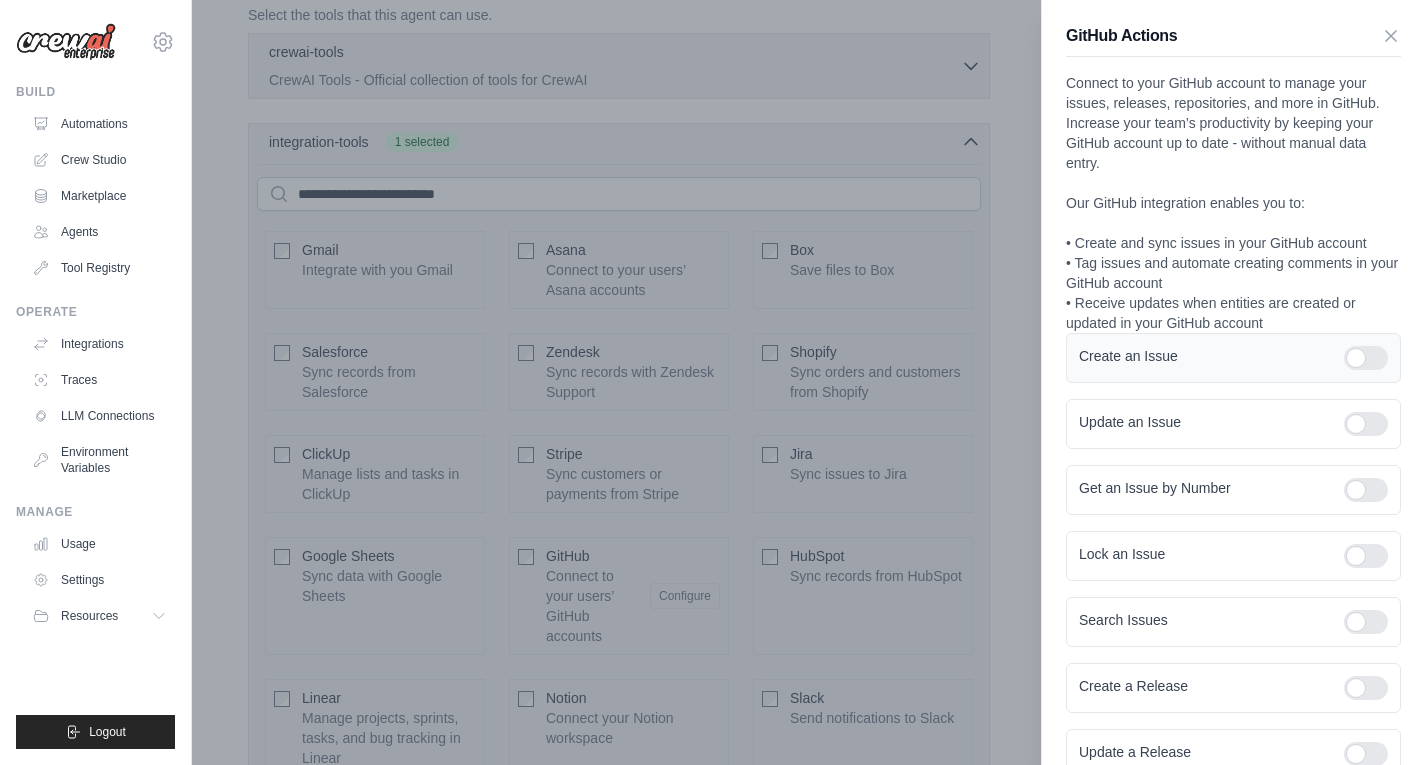 click at bounding box center (1366, 358) 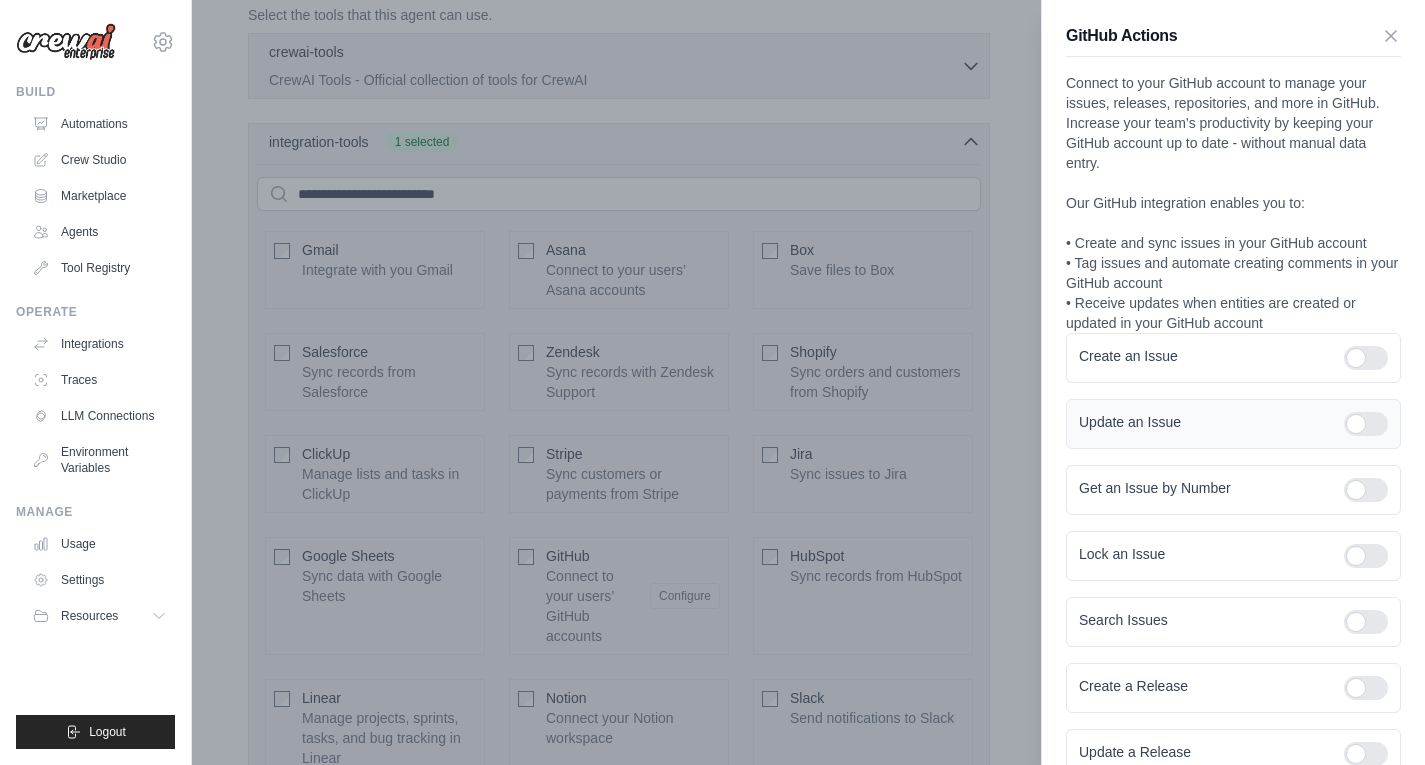 click at bounding box center (1366, 424) 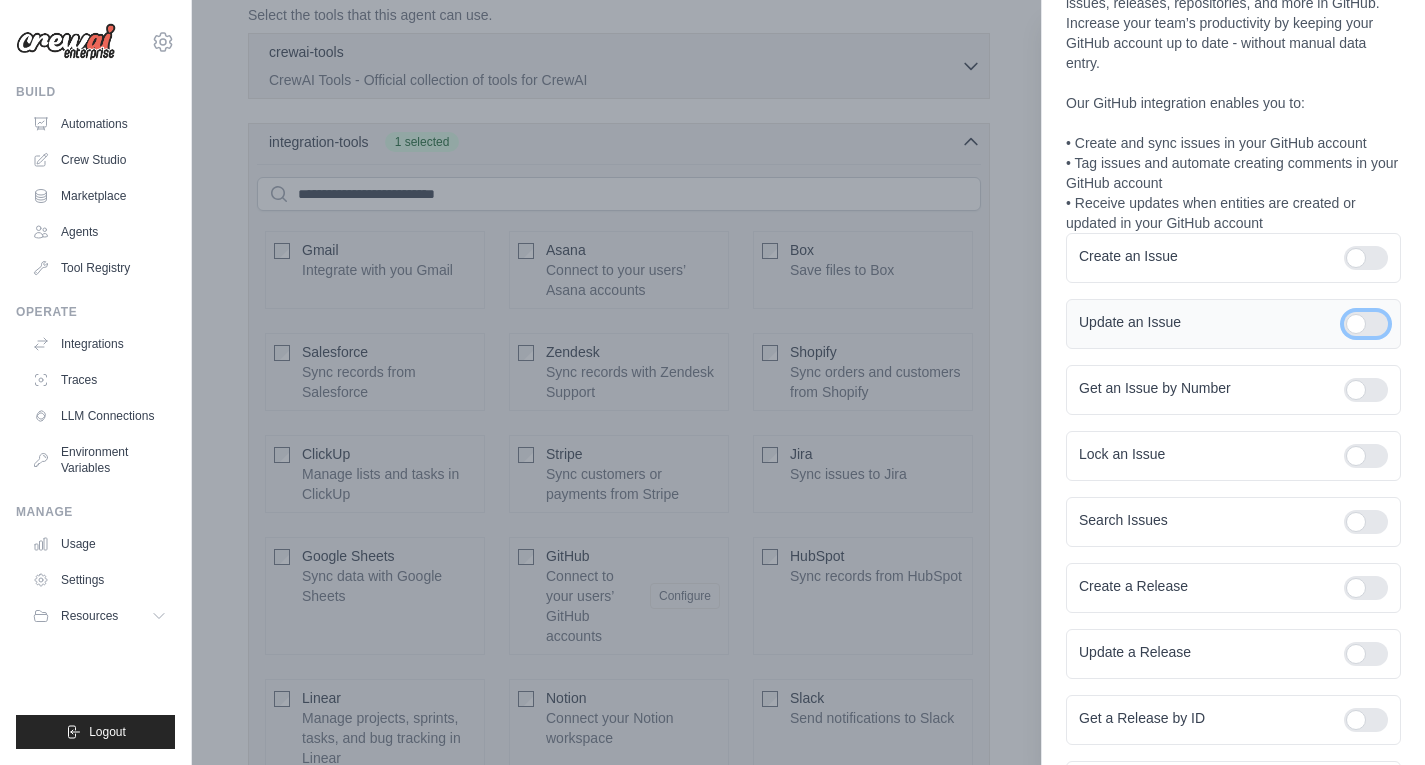 scroll, scrollTop: 200, scrollLeft: 0, axis: vertical 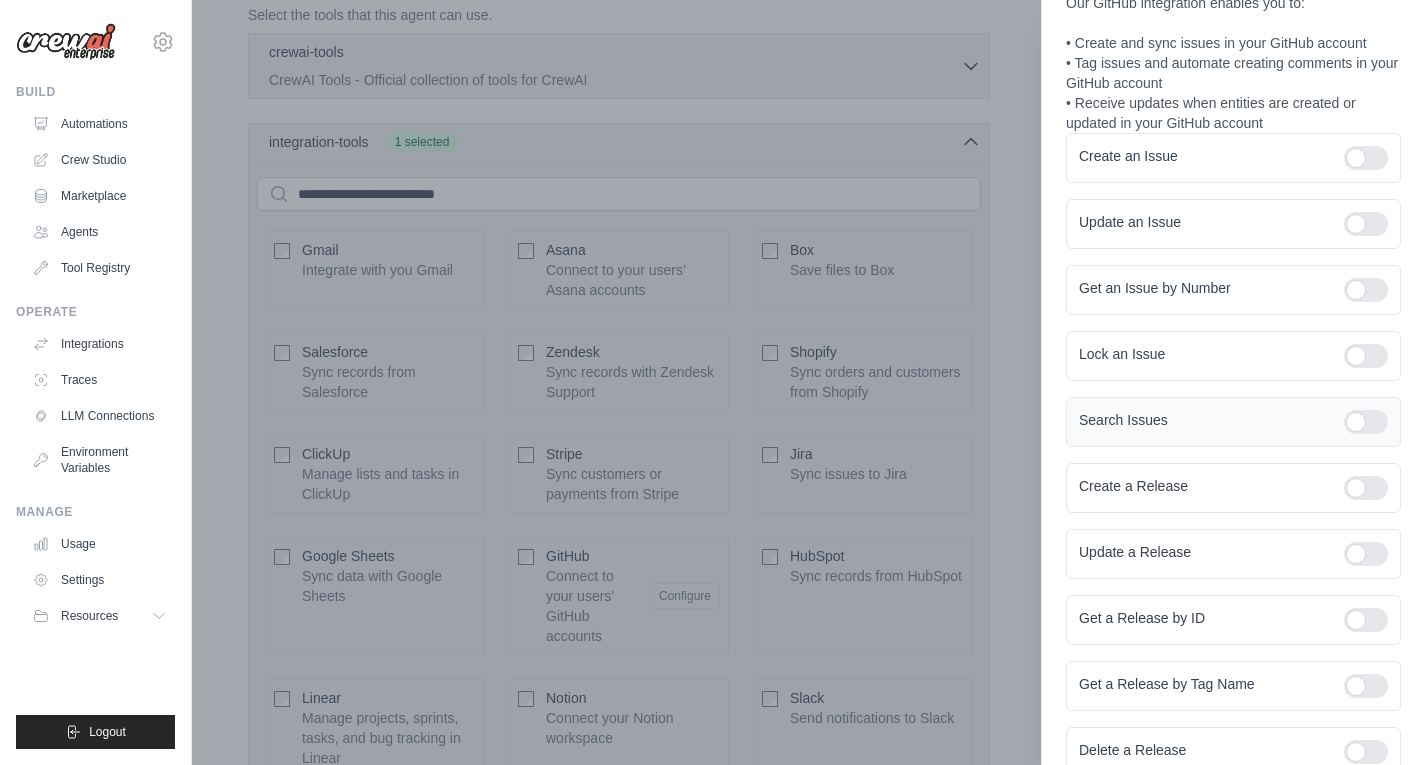 click at bounding box center (1366, 422) 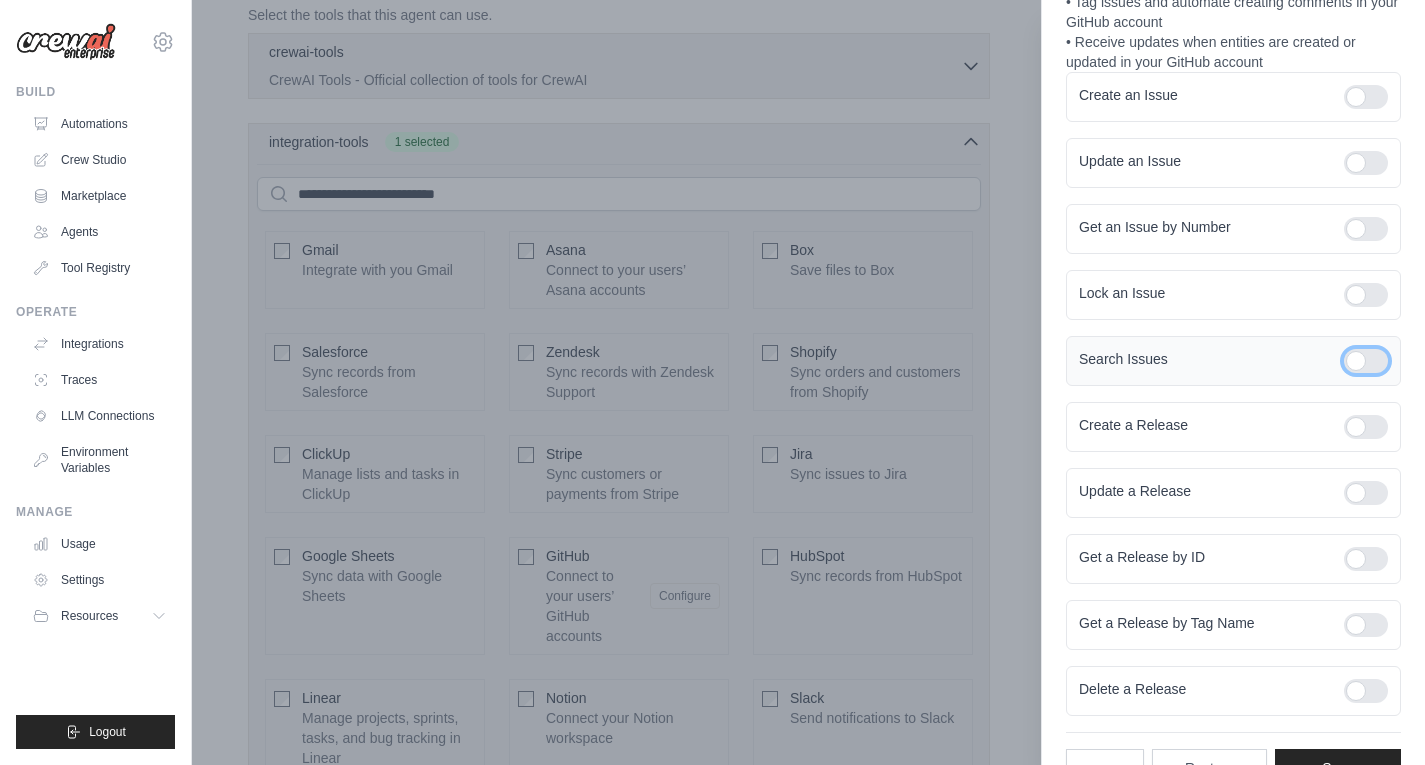 scroll, scrollTop: 300, scrollLeft: 0, axis: vertical 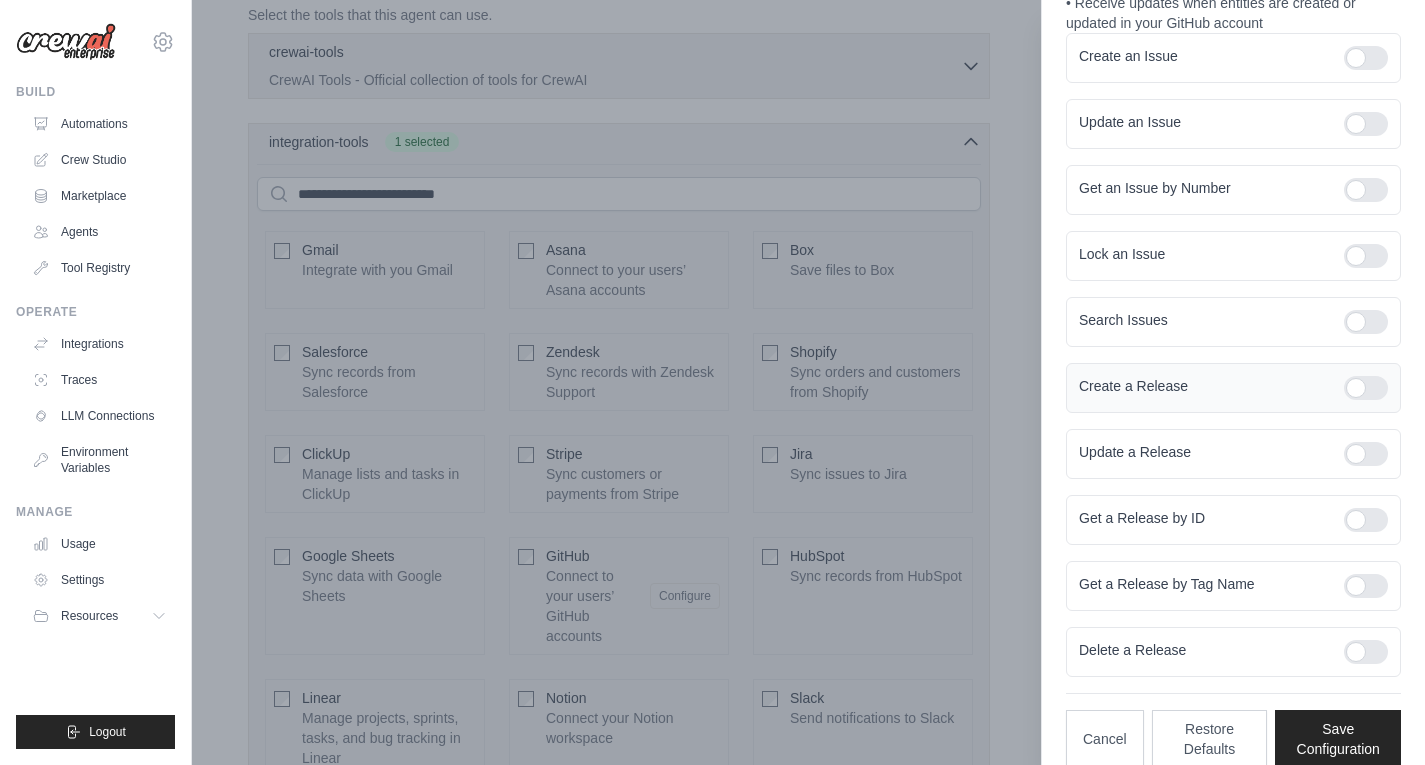click at bounding box center [1366, 388] 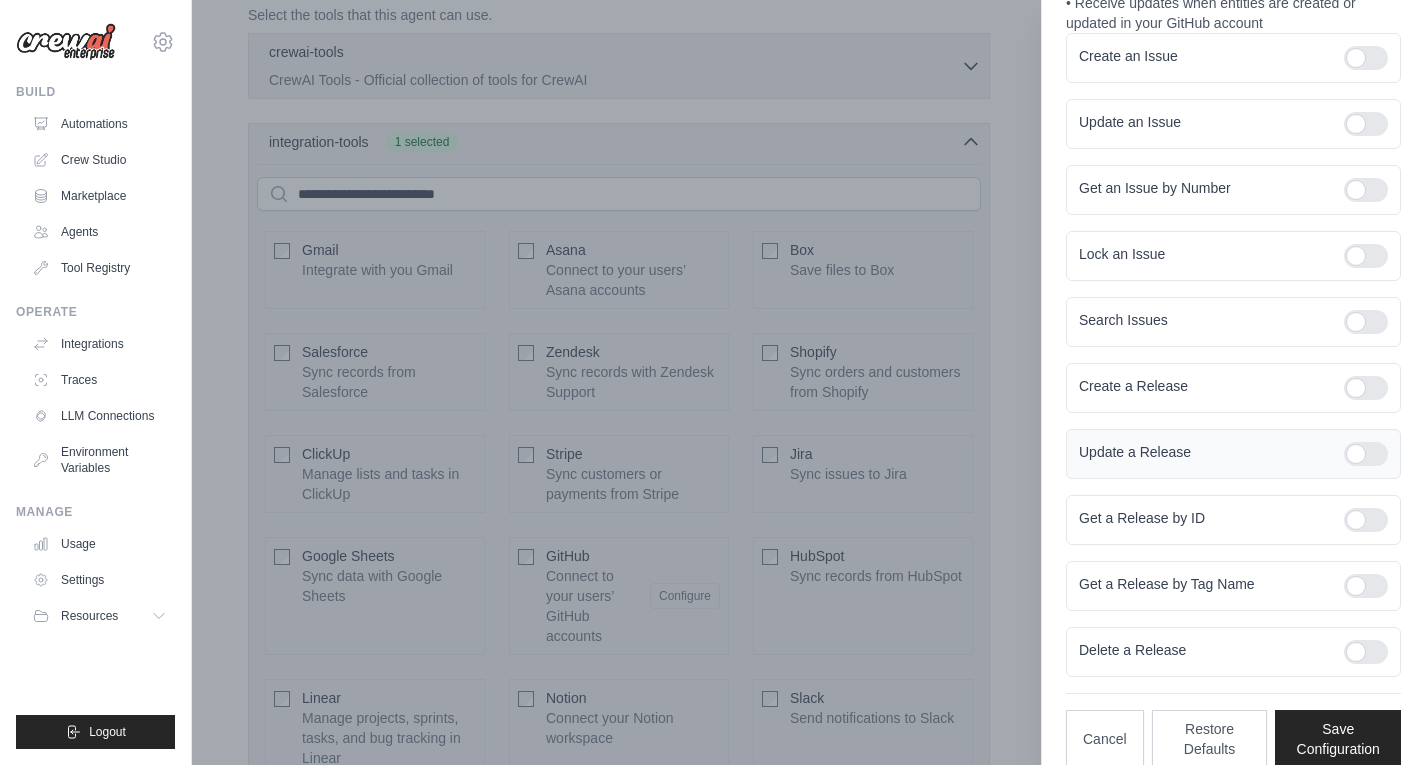 click at bounding box center (1366, 454) 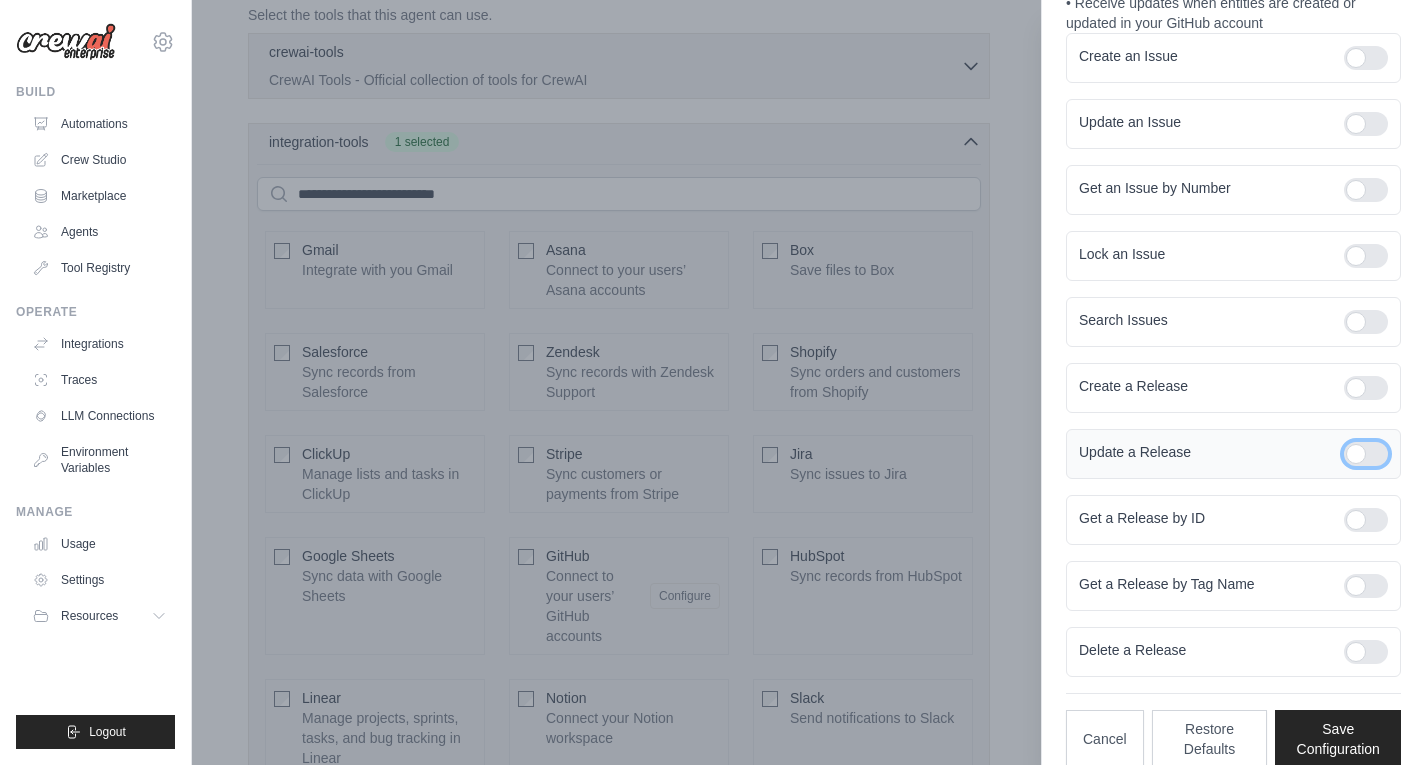 scroll, scrollTop: 327, scrollLeft: 0, axis: vertical 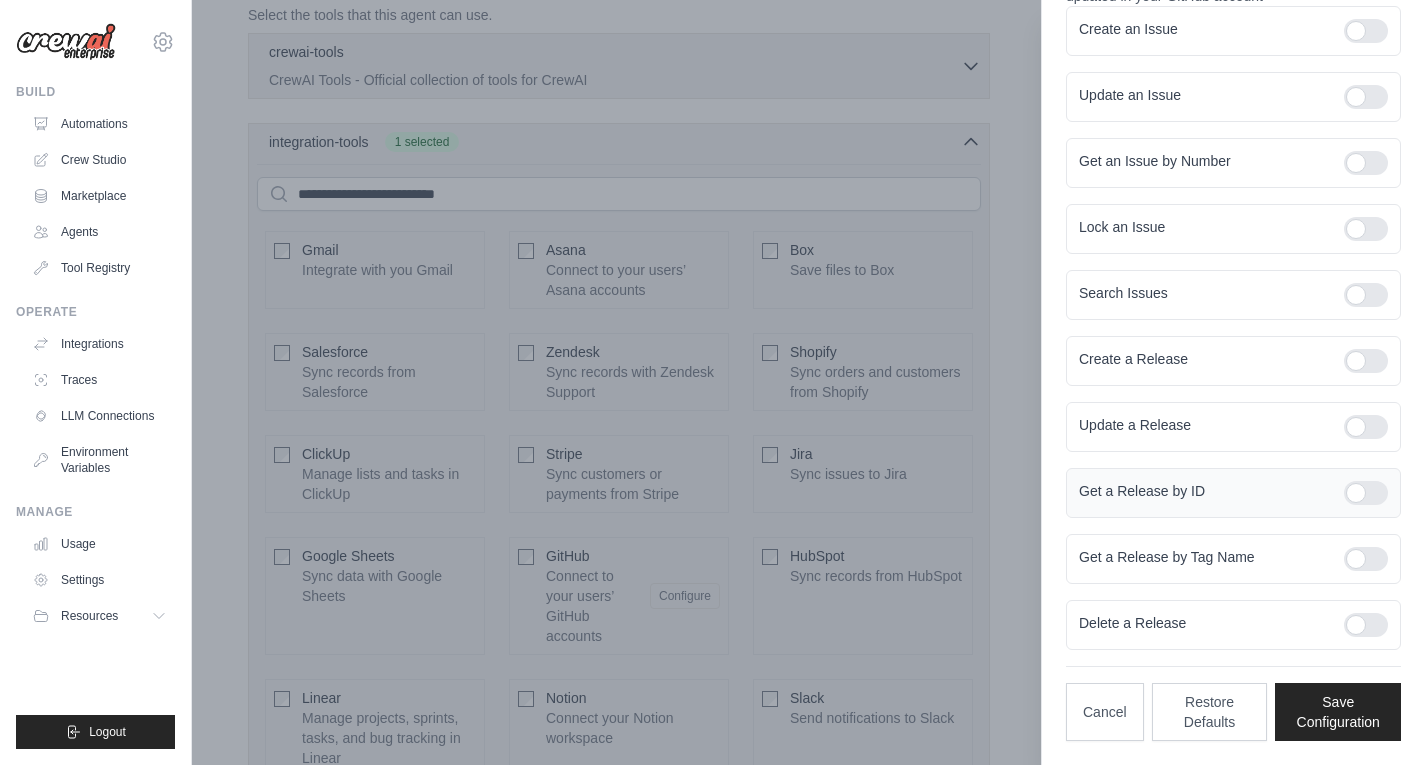 click at bounding box center [1366, 493] 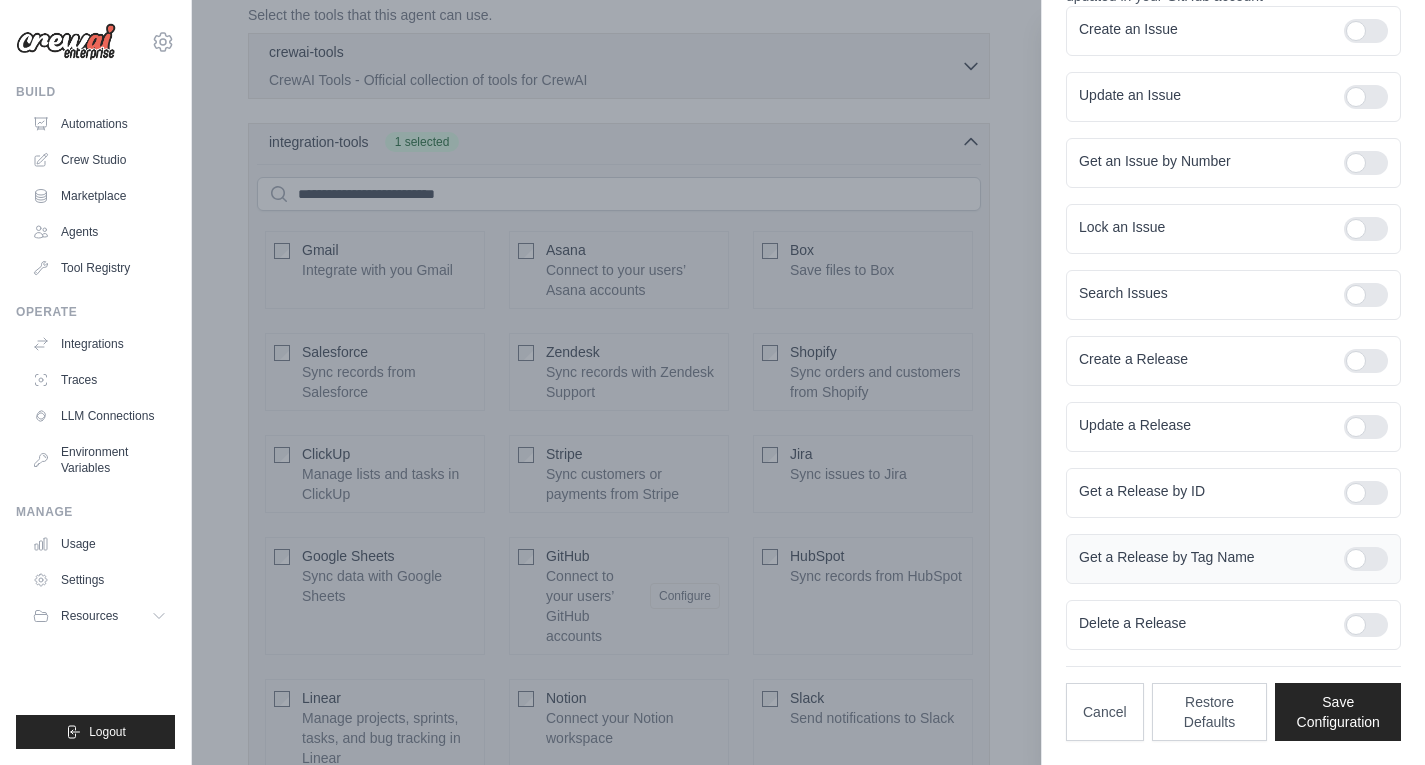 click at bounding box center (1366, 559) 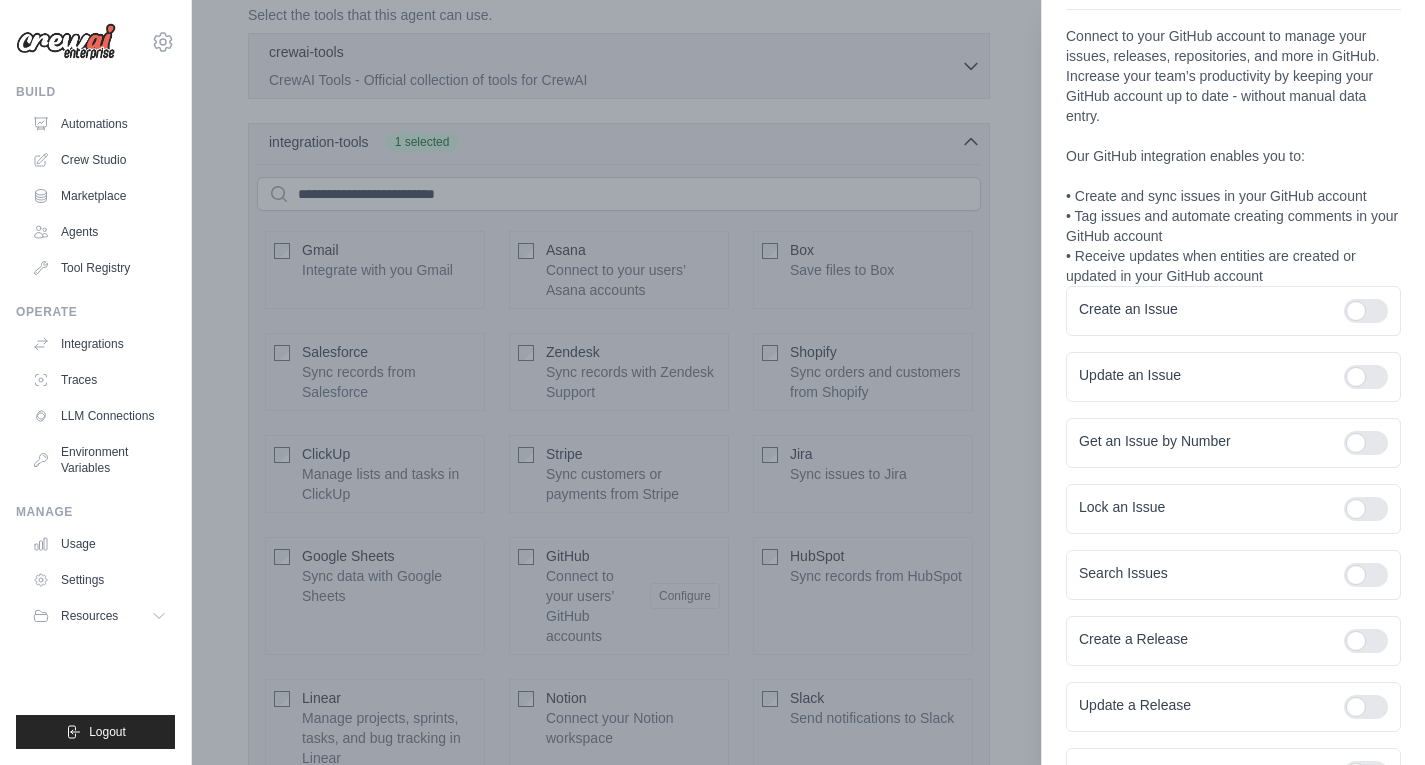 scroll, scrollTop: 27, scrollLeft: 0, axis: vertical 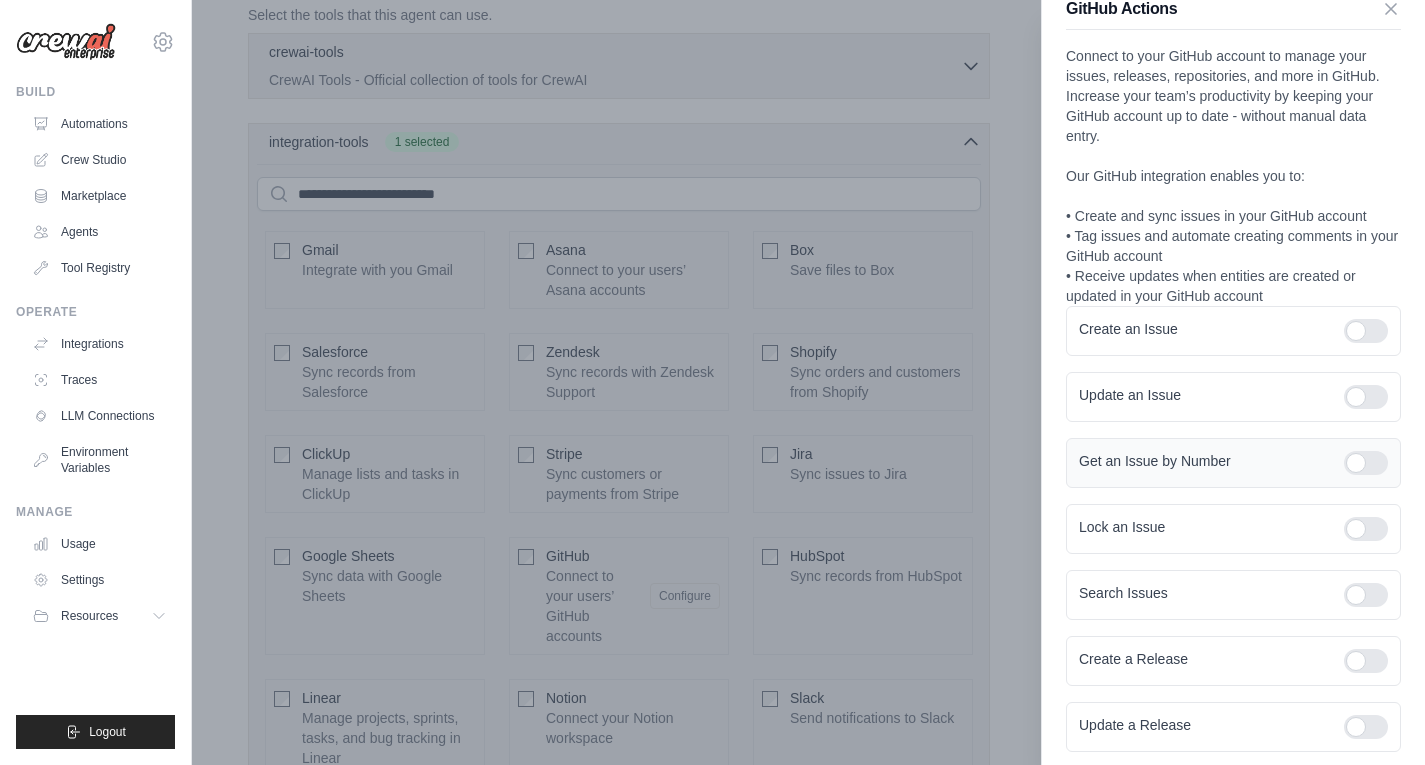 click at bounding box center (1366, 463) 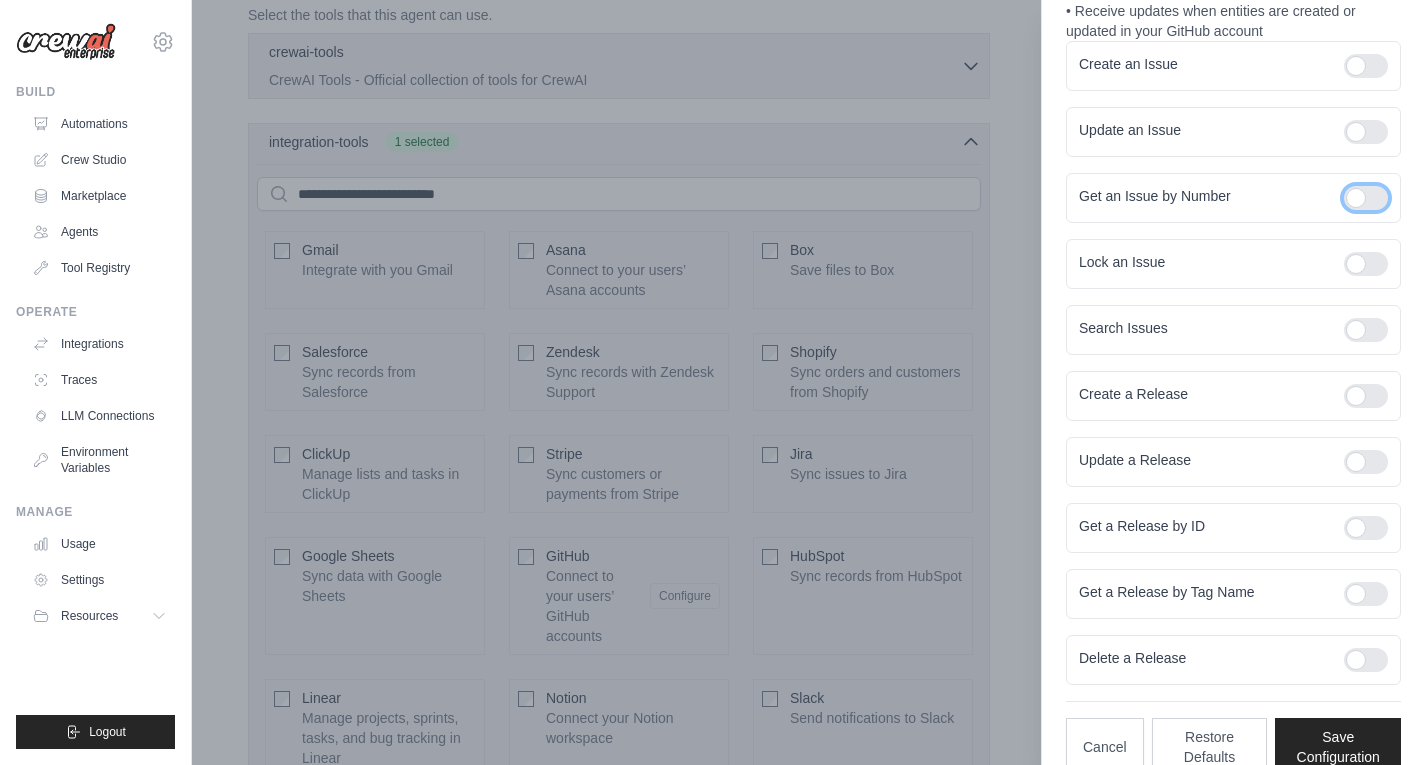 scroll, scrollTop: 327, scrollLeft: 0, axis: vertical 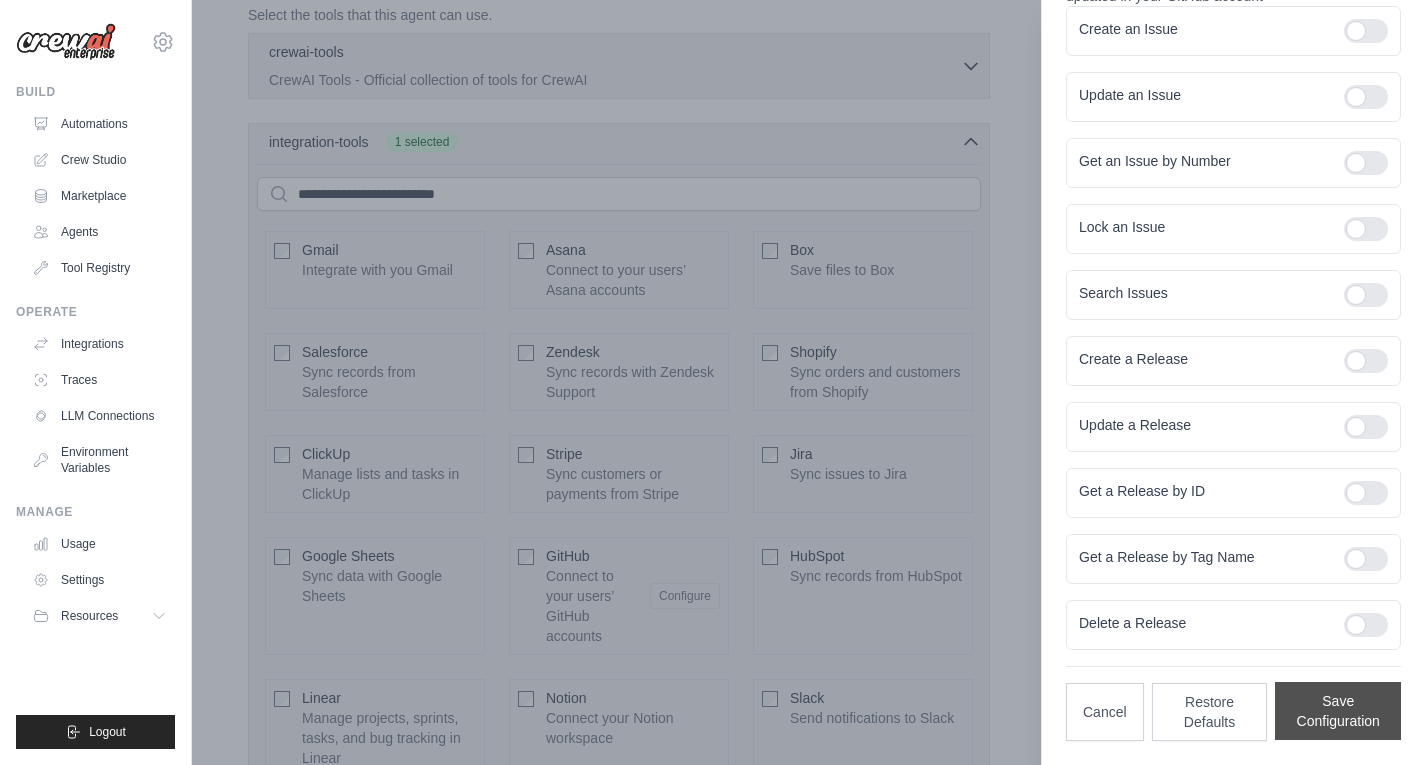 click on "Save Configuration" at bounding box center [1338, 711] 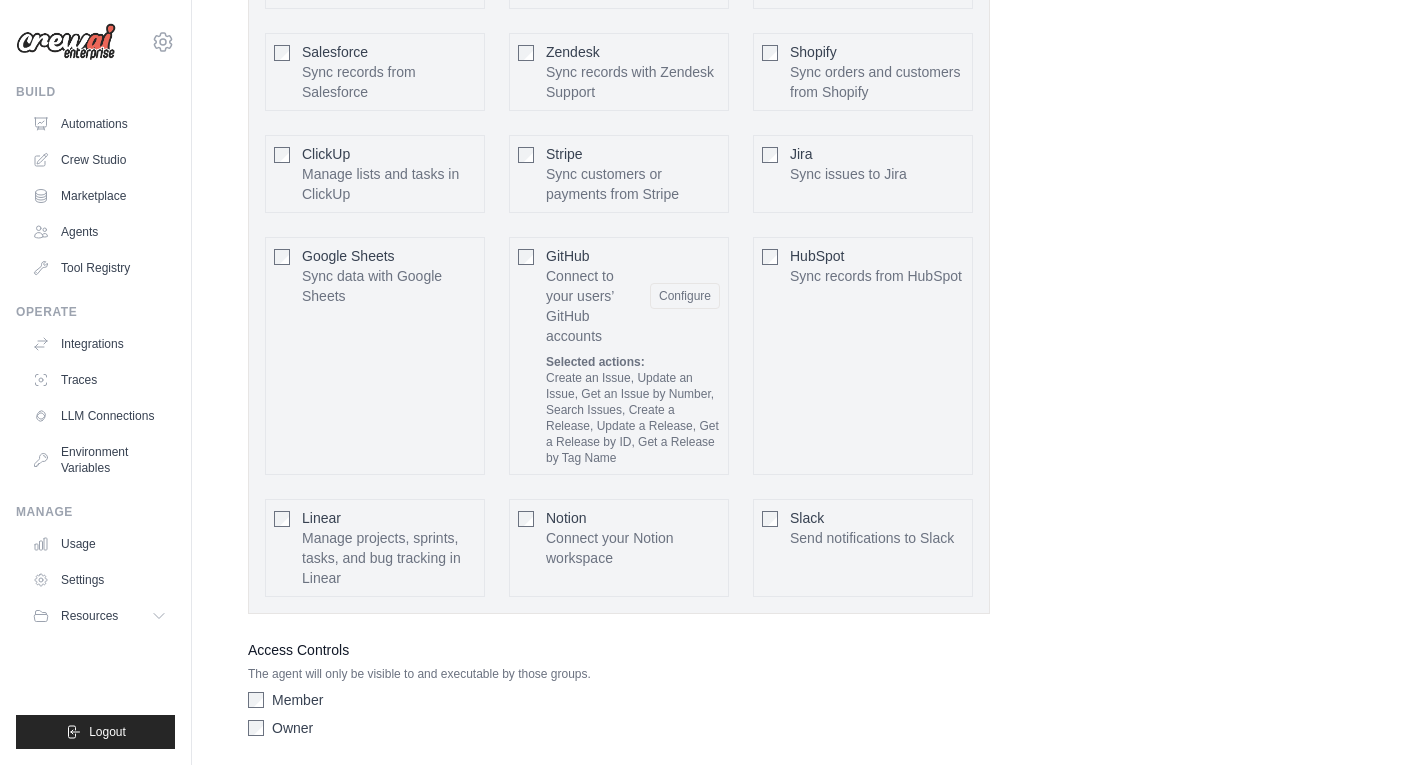 scroll, scrollTop: 971, scrollLeft: 0, axis: vertical 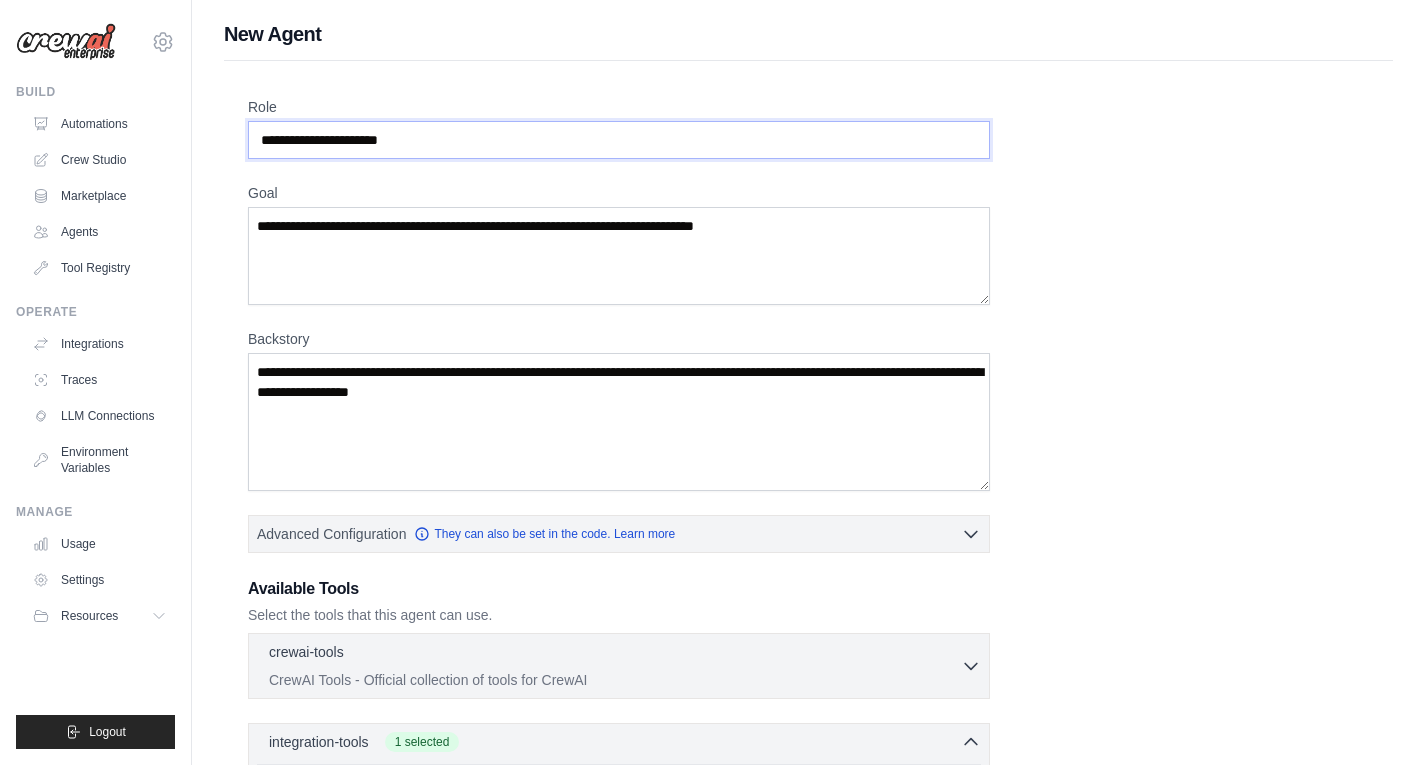 click on "Role" at bounding box center [619, 140] 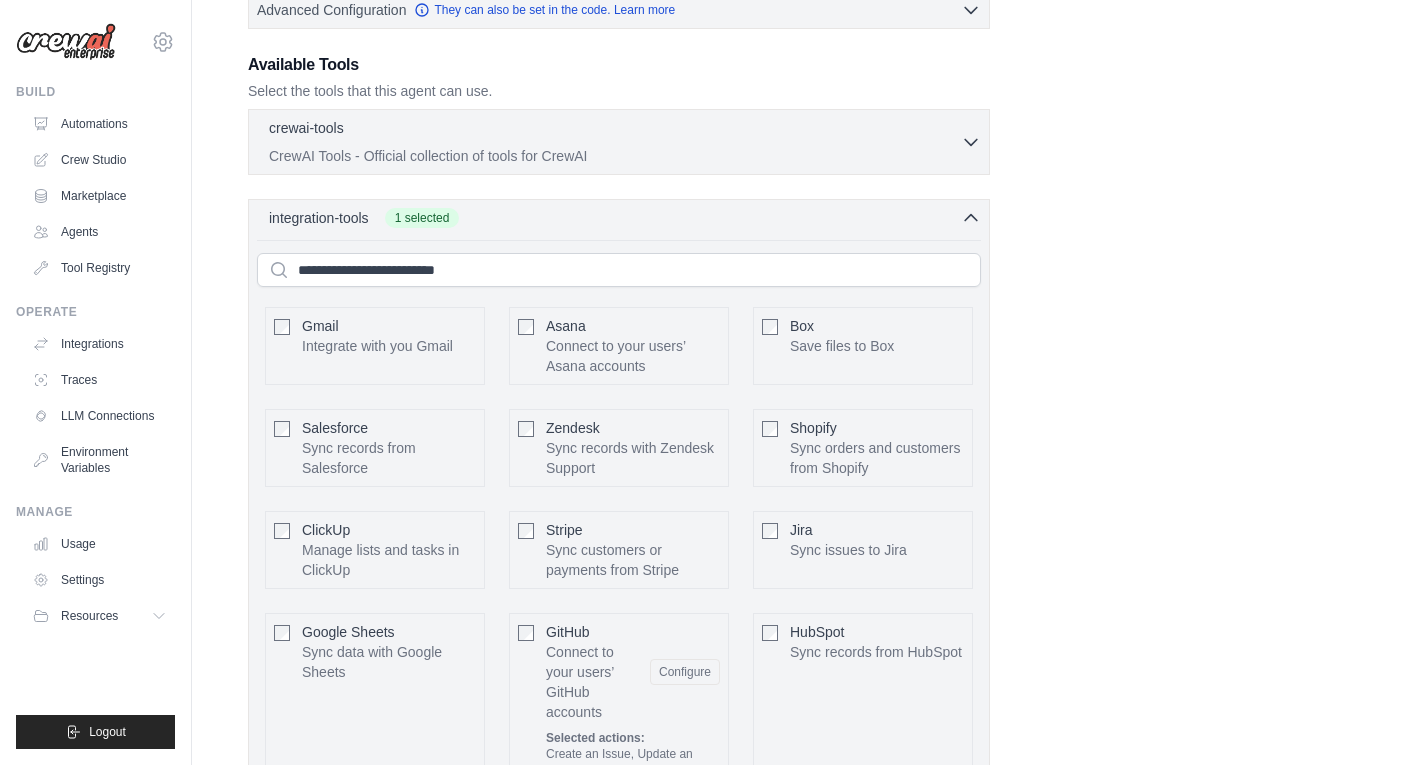 scroll, scrollTop: 500, scrollLeft: 0, axis: vertical 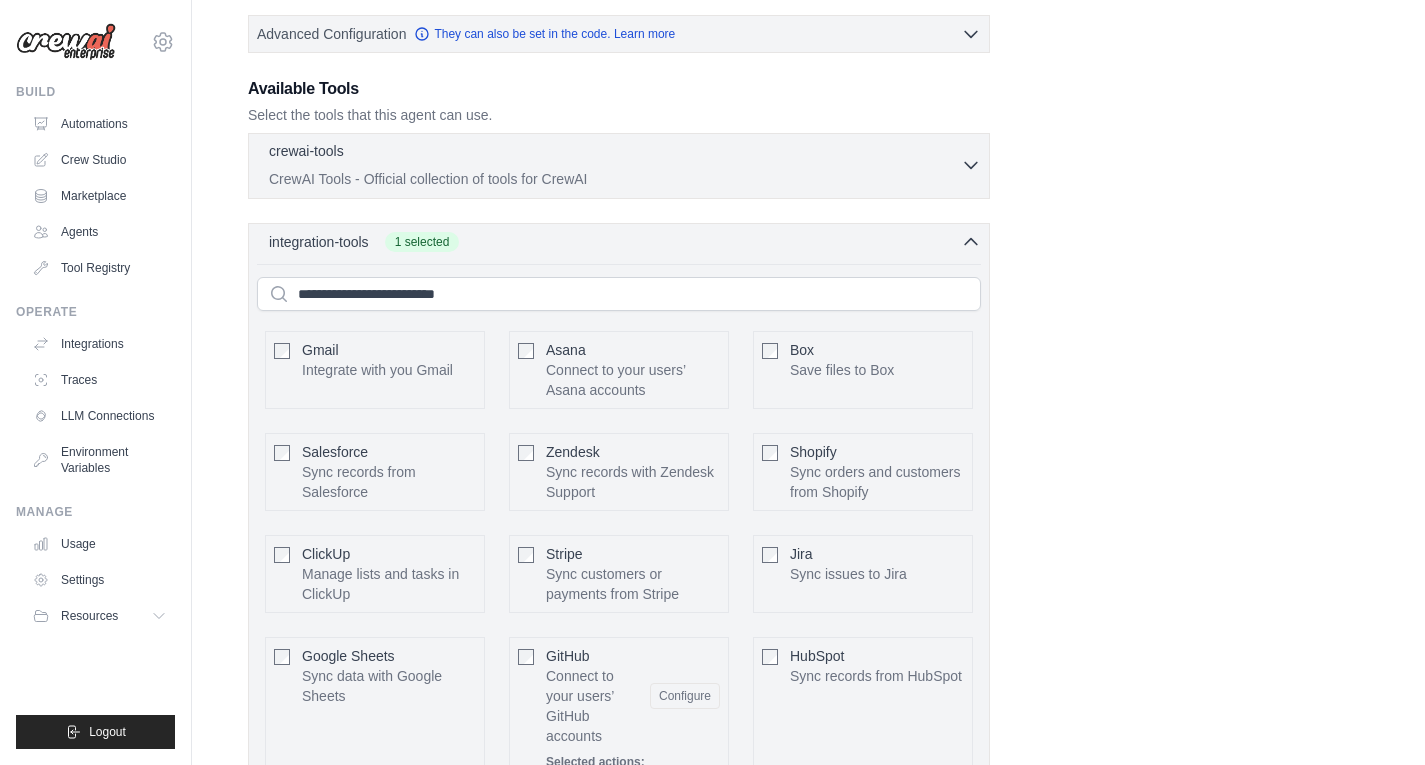 click on "CrewAI Tools - Official collection of tools for CrewAI" 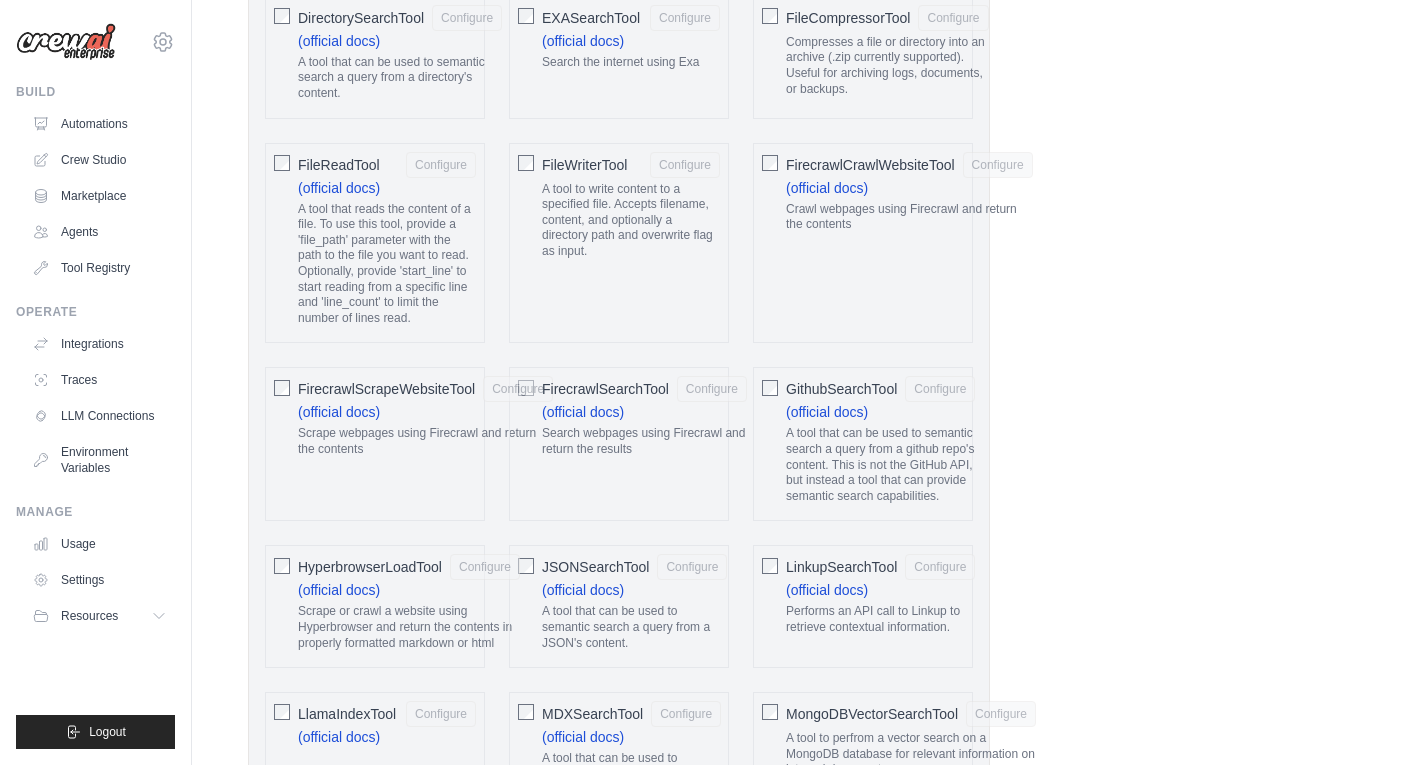 scroll, scrollTop: 1500, scrollLeft: 0, axis: vertical 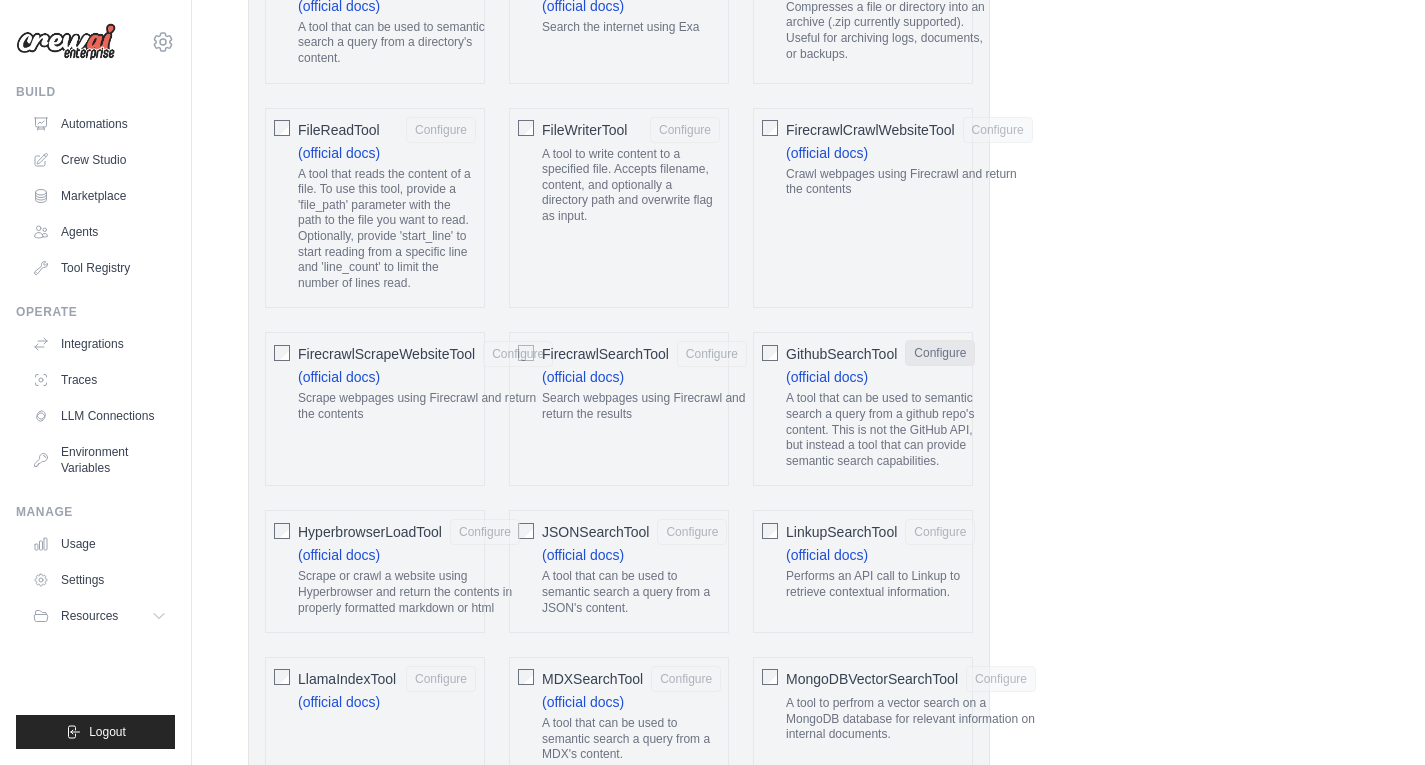 click on "Configure" 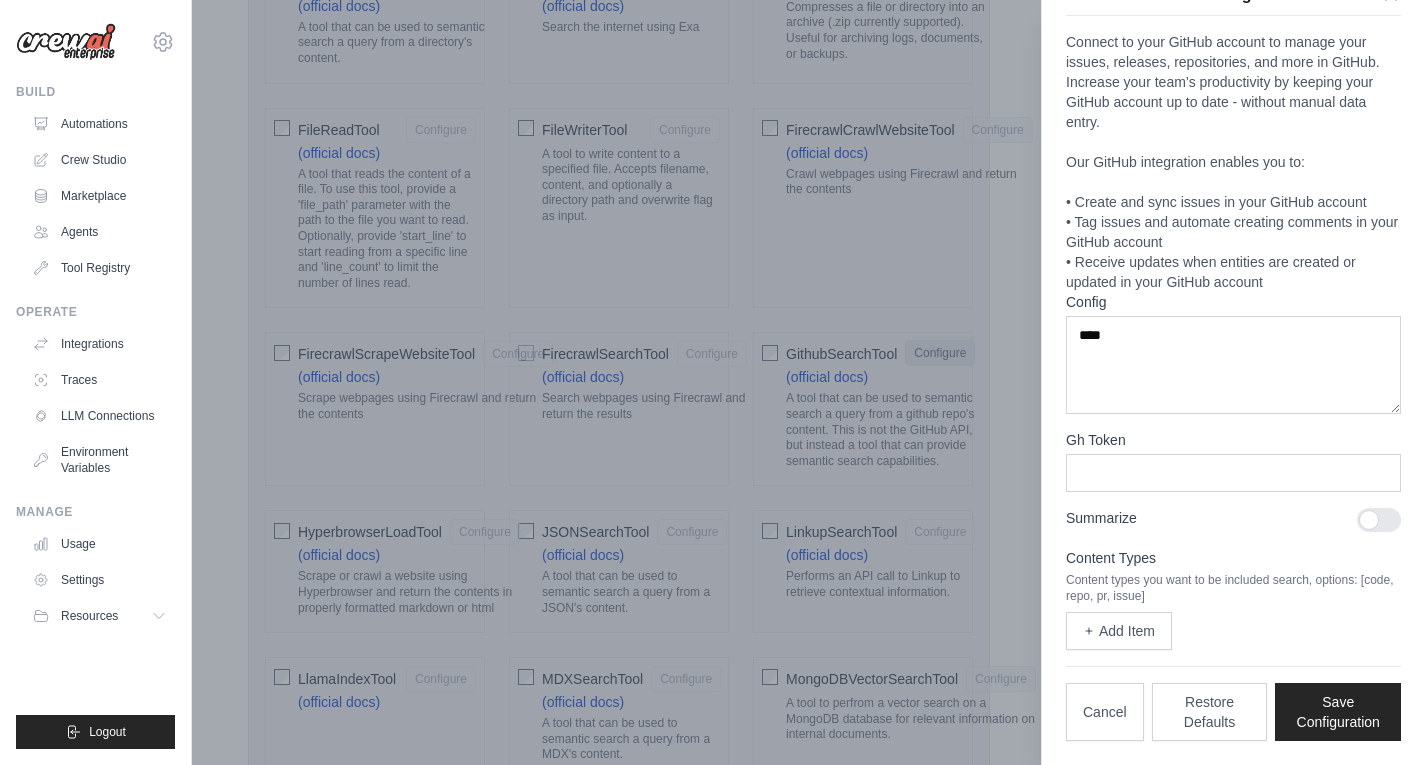scroll, scrollTop: 41, scrollLeft: 0, axis: vertical 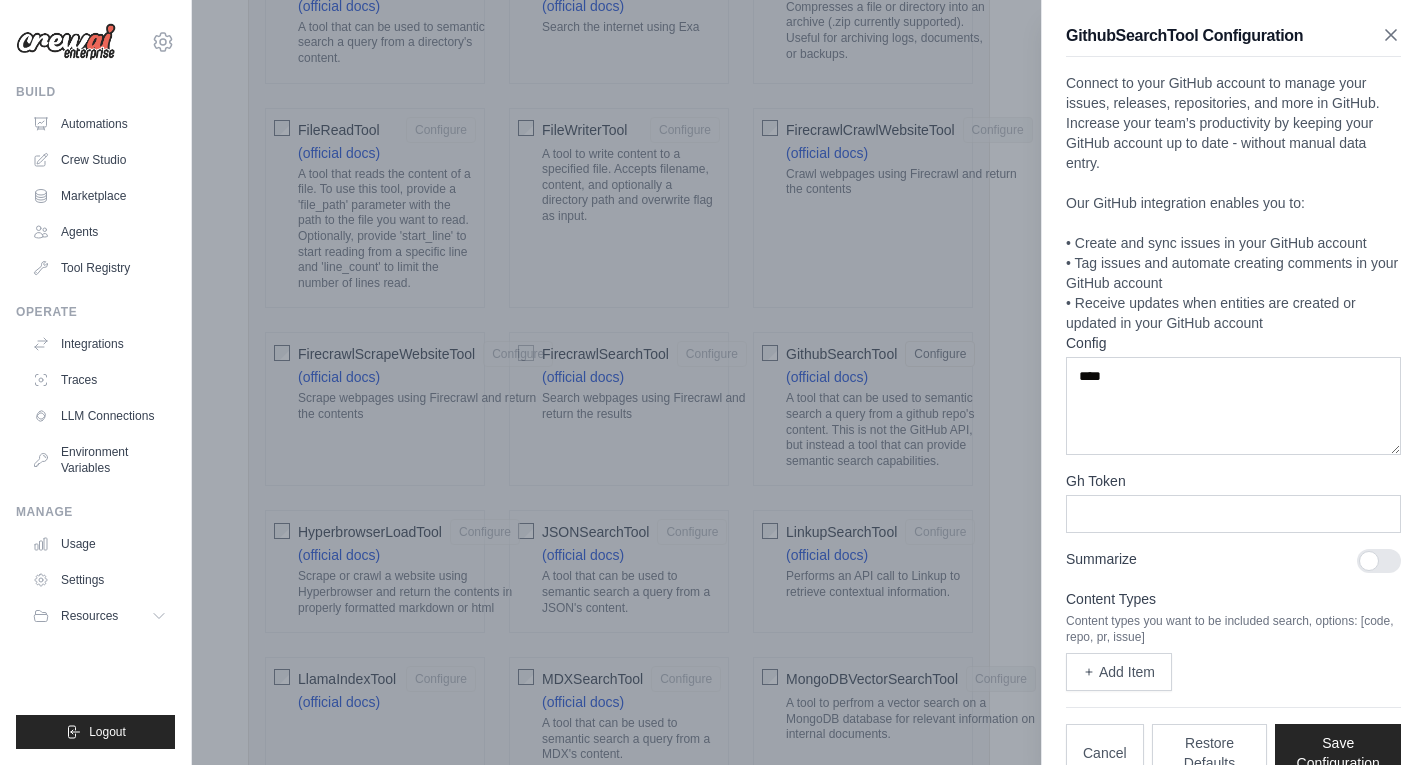 click 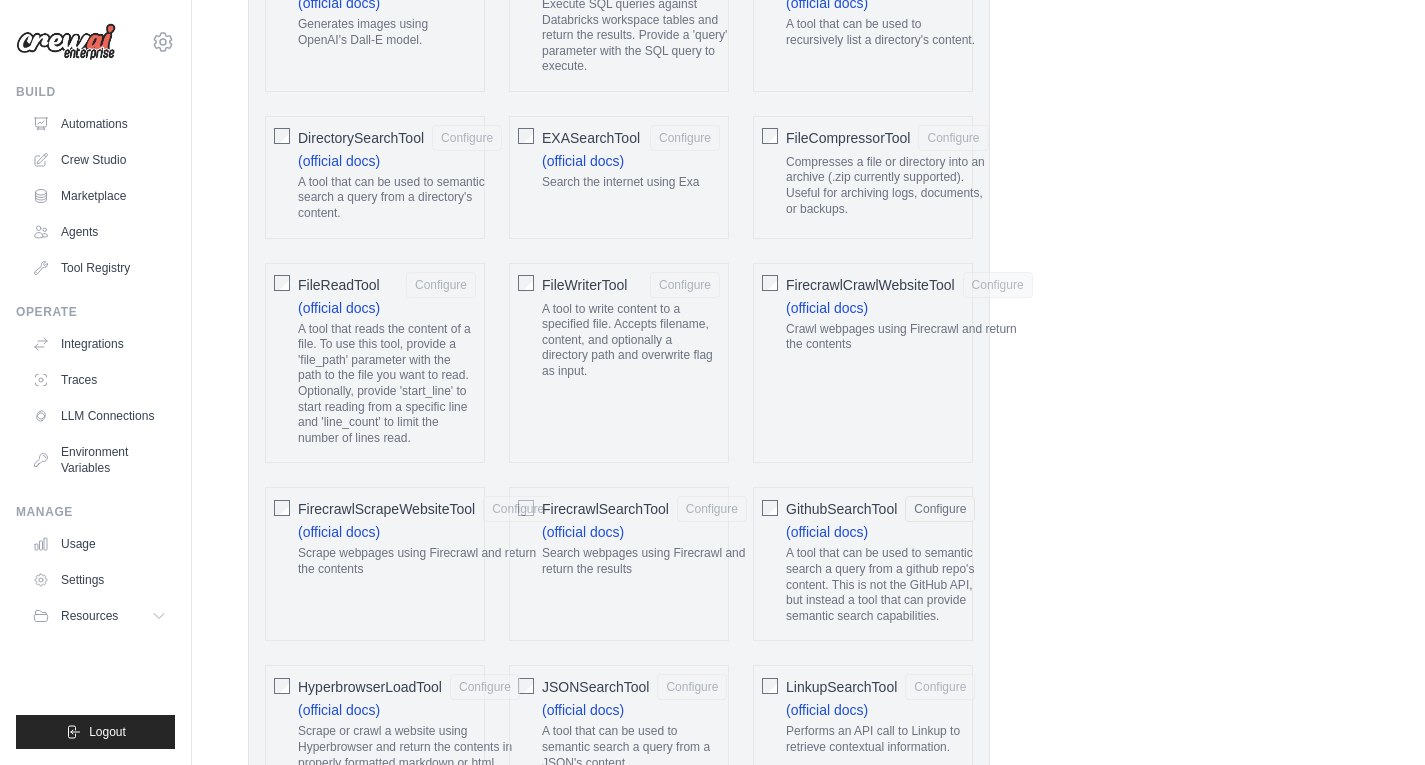 scroll, scrollTop: 1400, scrollLeft: 0, axis: vertical 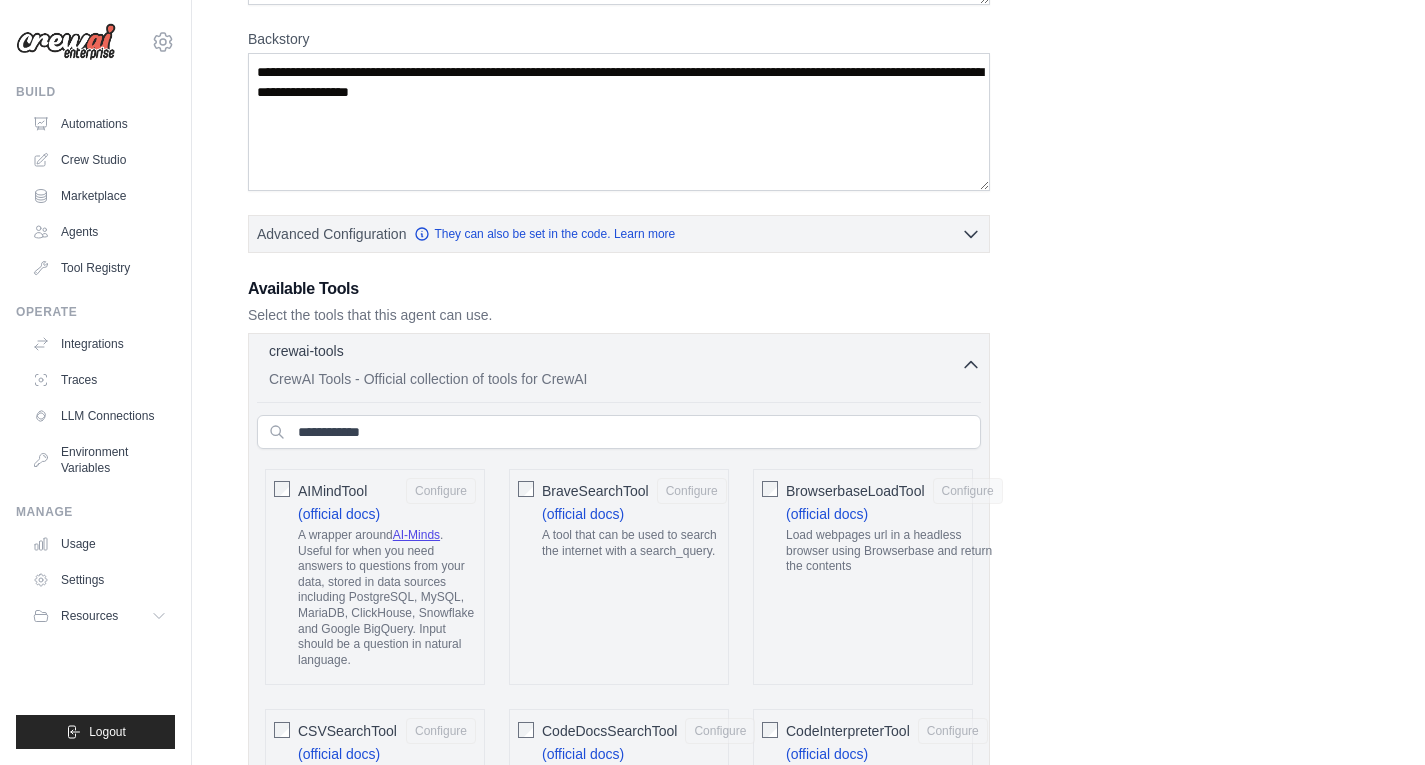 click on "crewai-tools
0 selected" 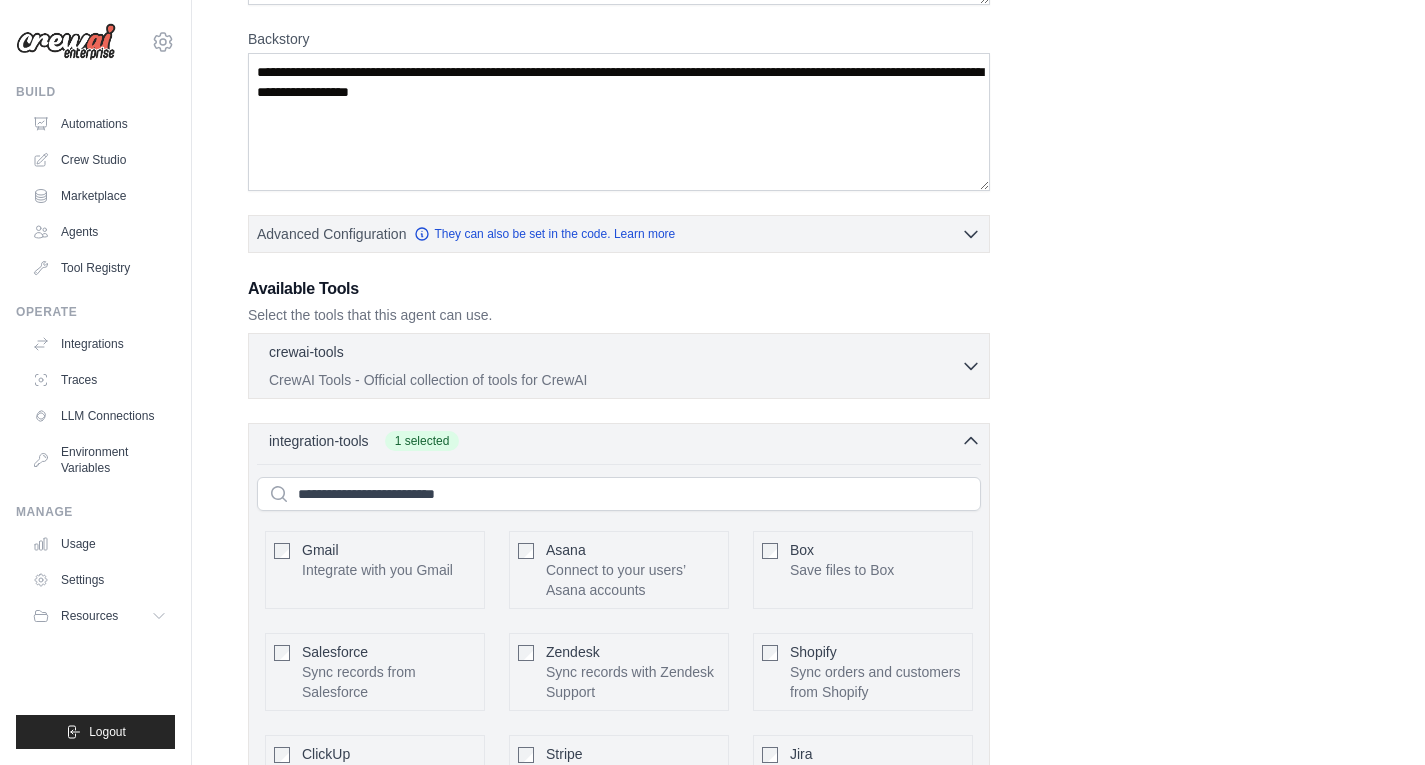 click on "integration-tools
1 selected" 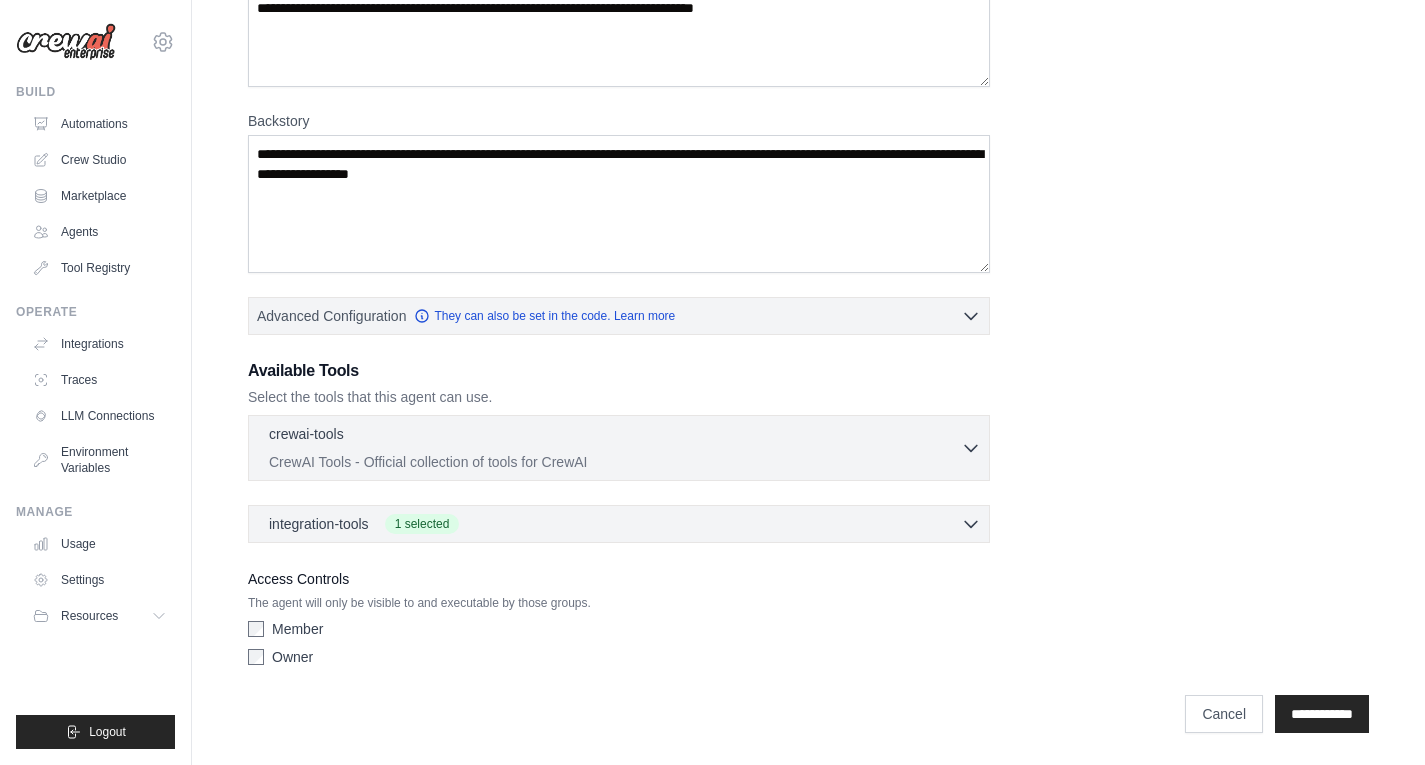 scroll, scrollTop: 0, scrollLeft: 0, axis: both 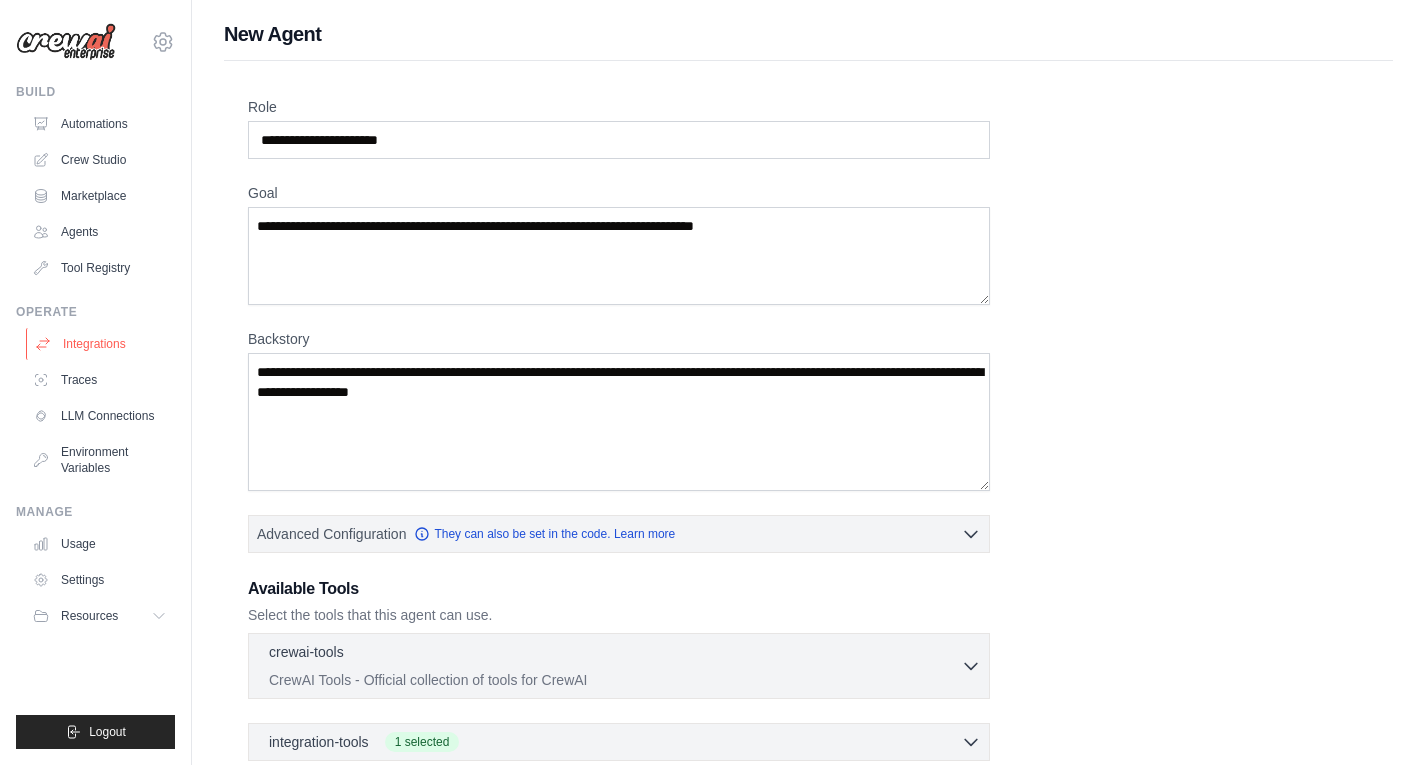 click on "Integrations" 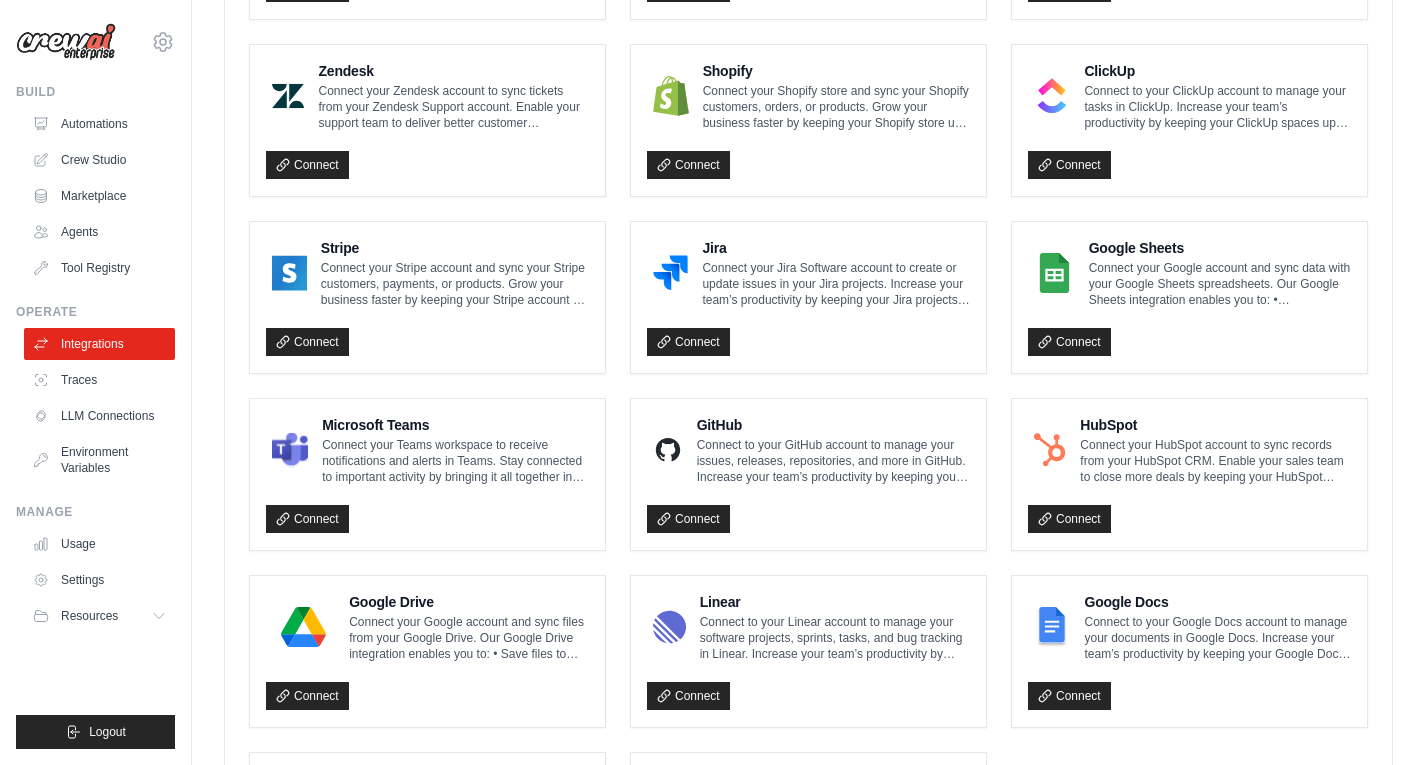 scroll, scrollTop: 1100, scrollLeft: 0, axis: vertical 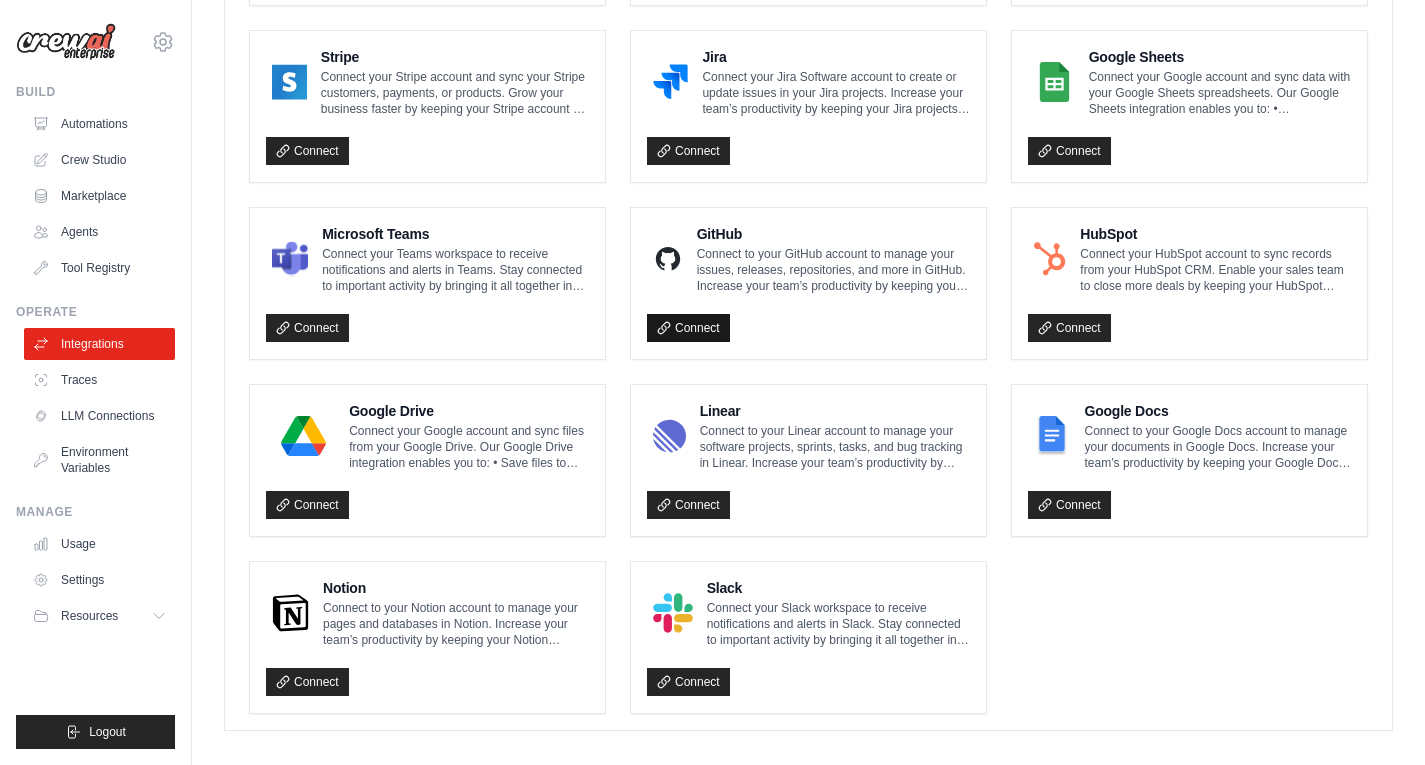 click on "Connect" 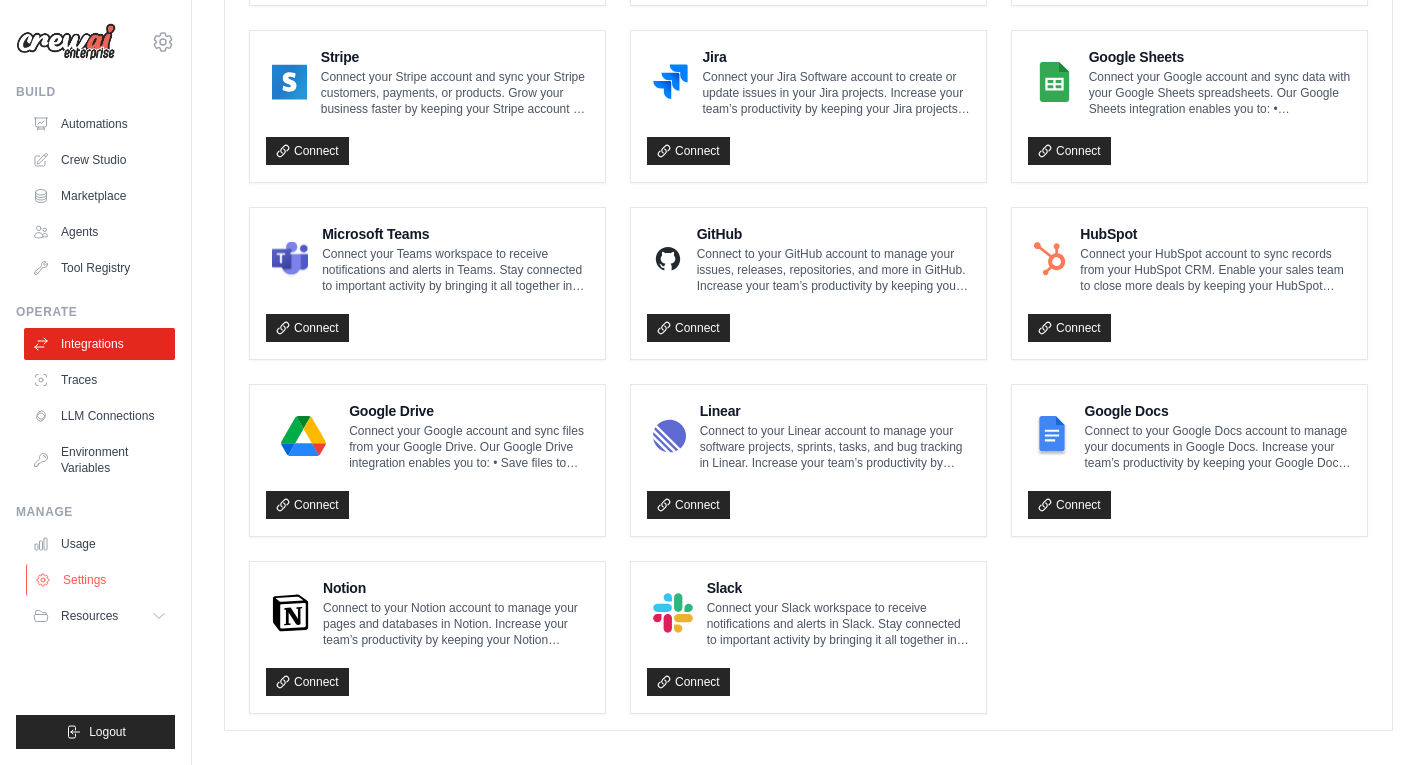 click on "Settings" 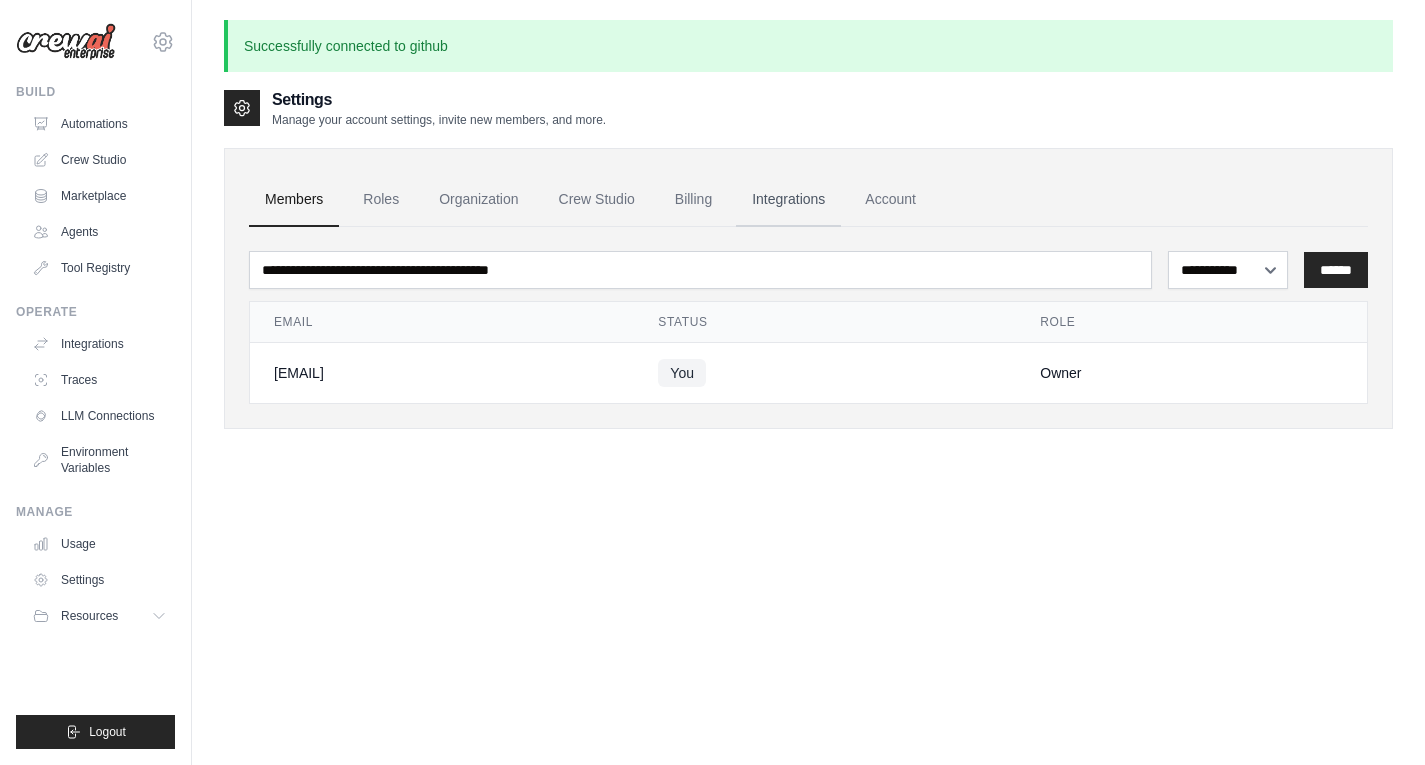 click on "Integrations" 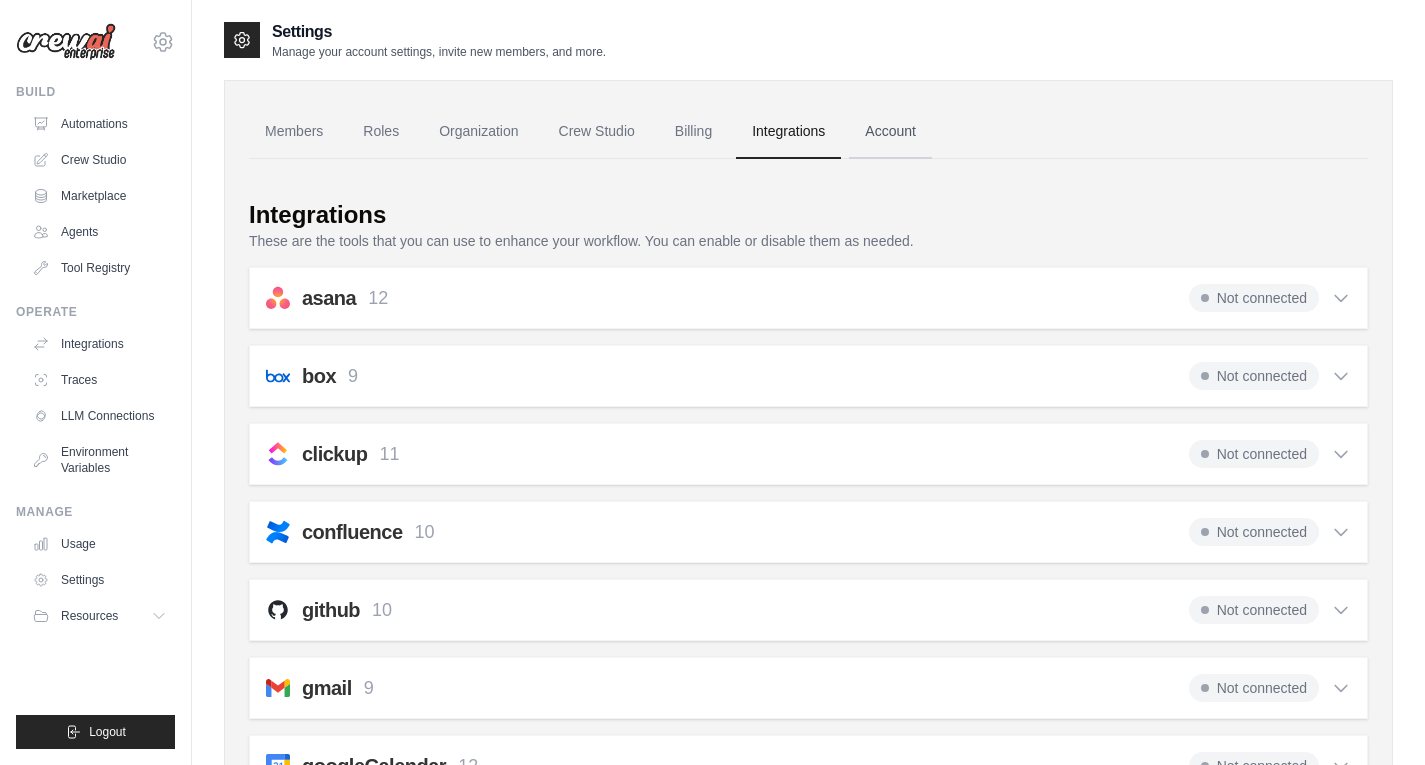 click on "Account" 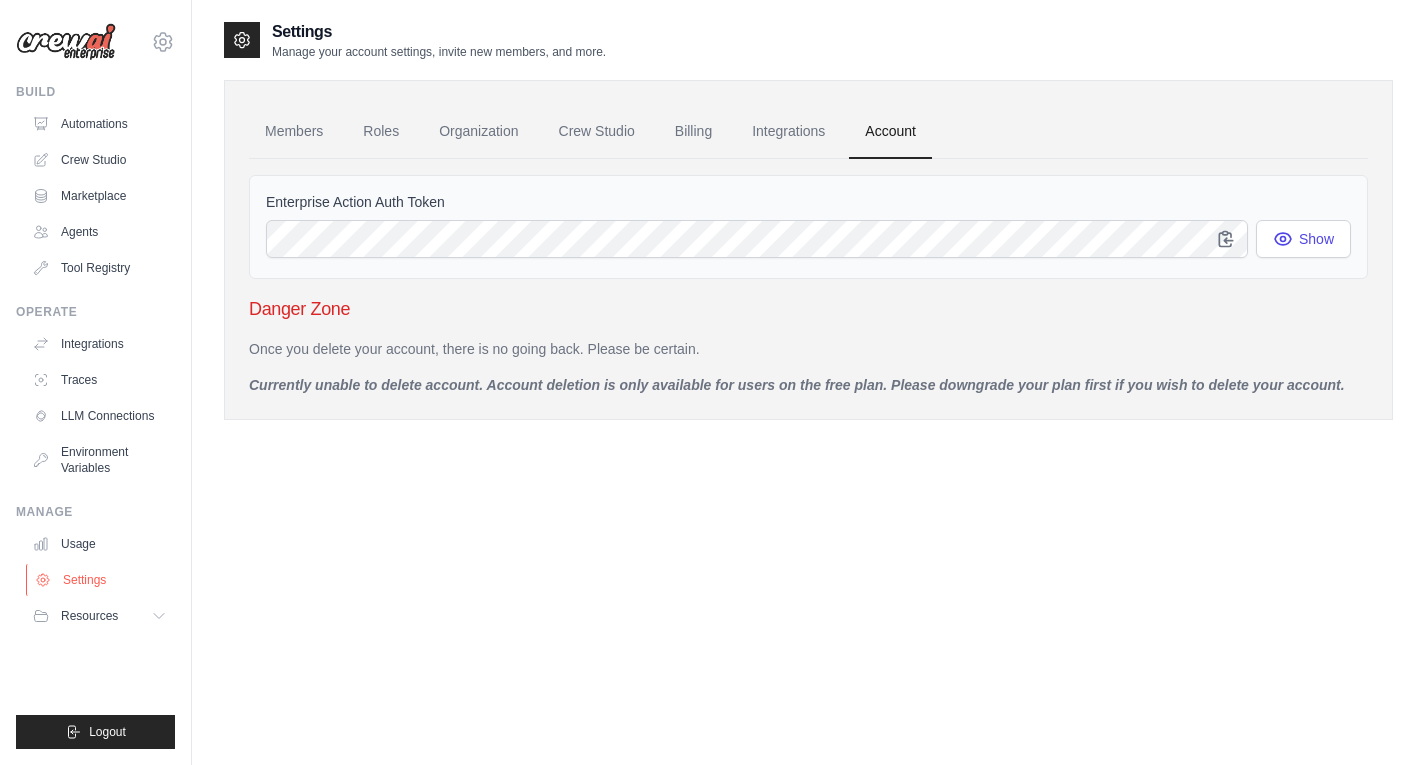 click on "Settings" 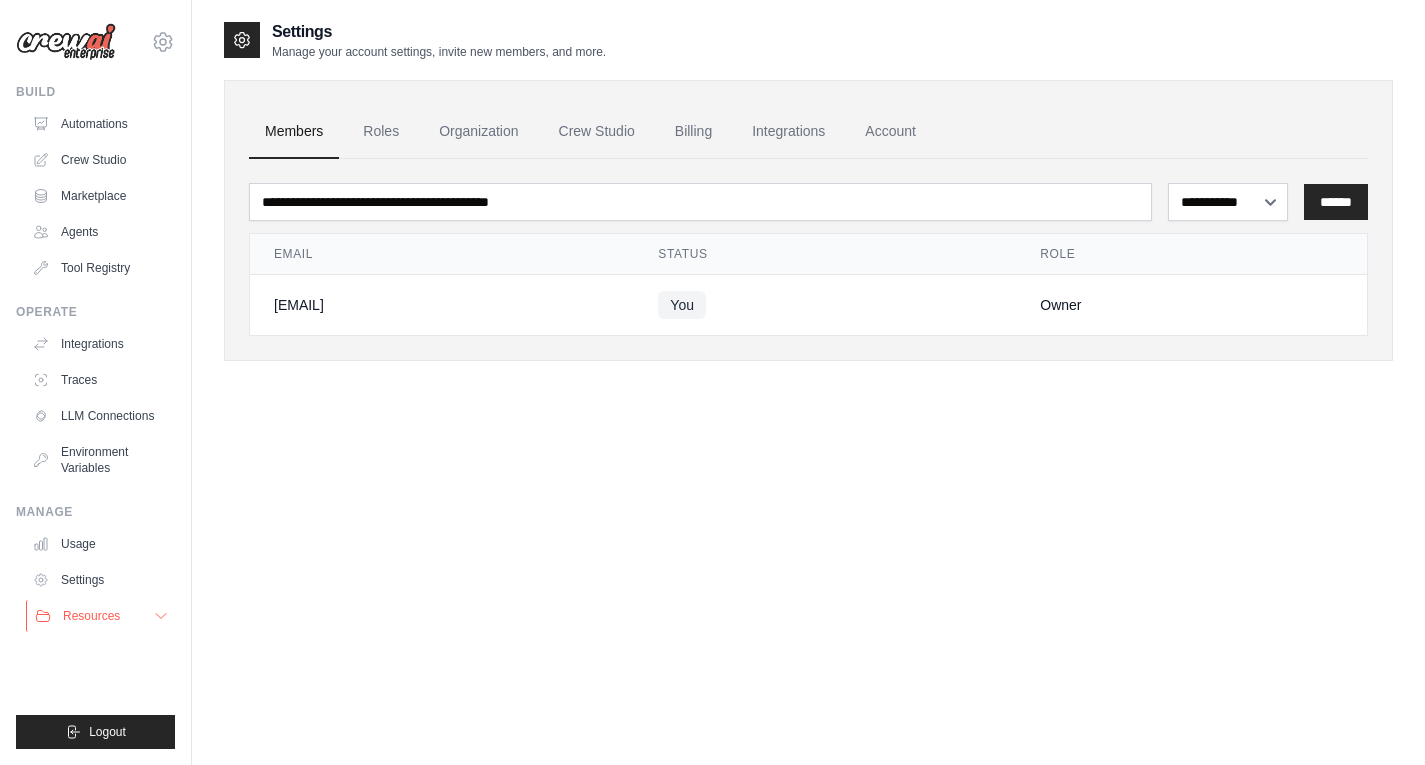 click on "Resources" 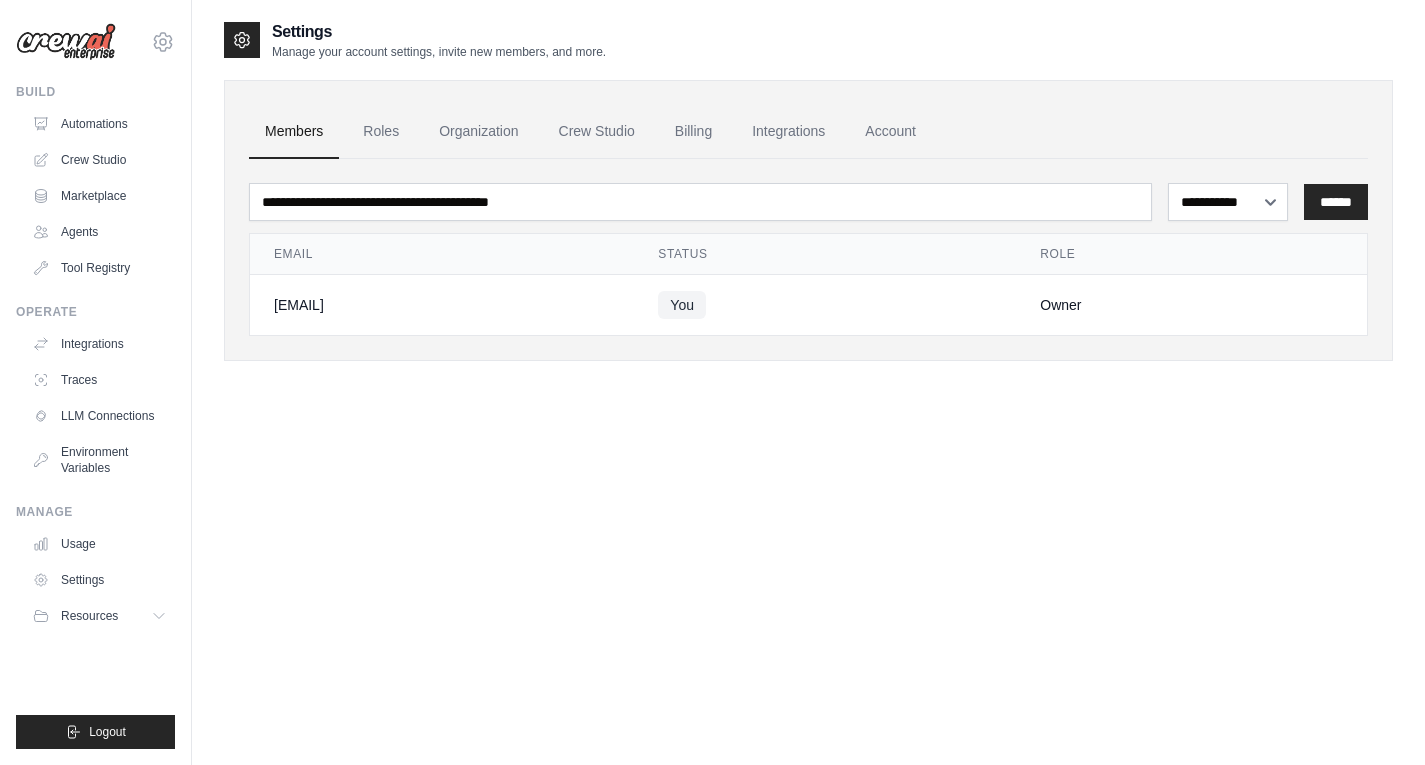 scroll, scrollTop: 0, scrollLeft: 0, axis: both 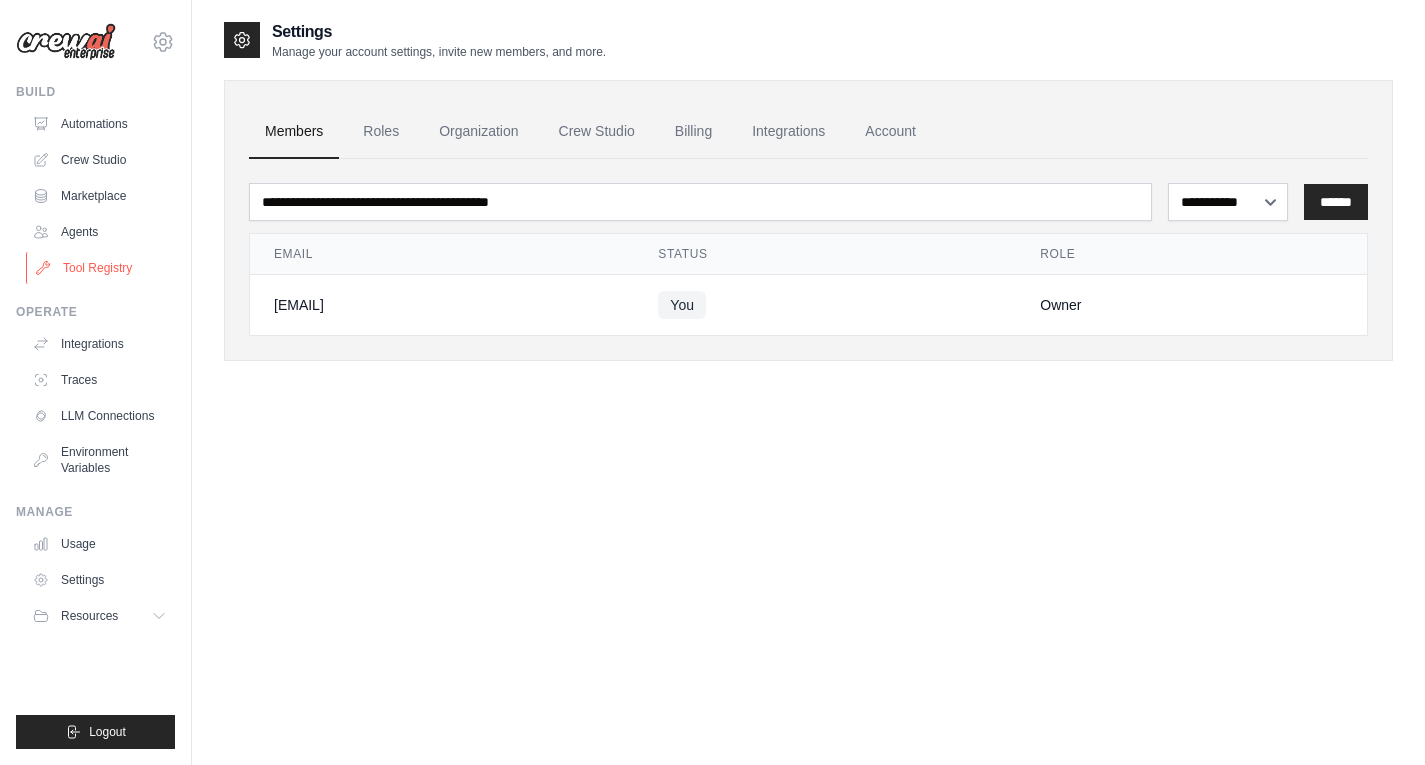 click on "Tool Registry" at bounding box center (101, 268) 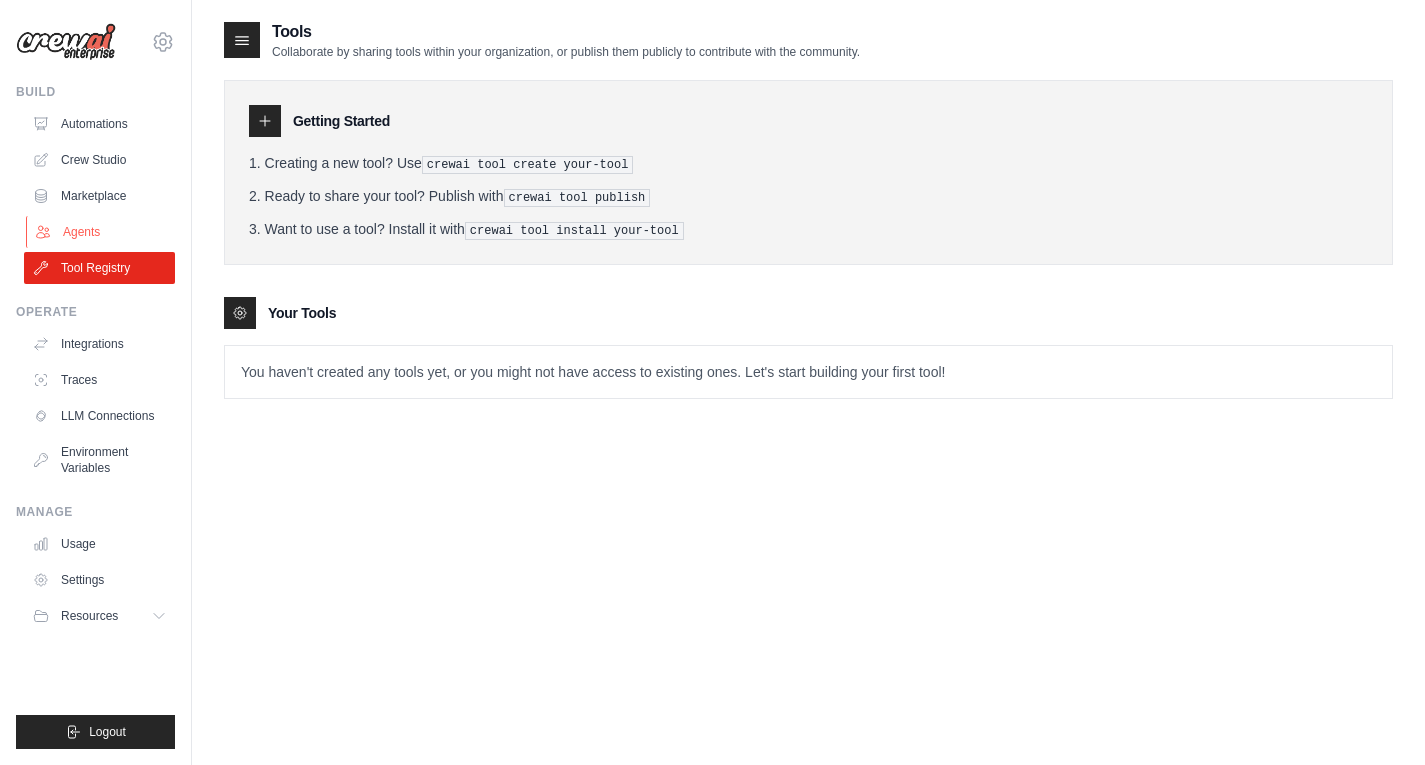 click on "Agents" at bounding box center [101, 232] 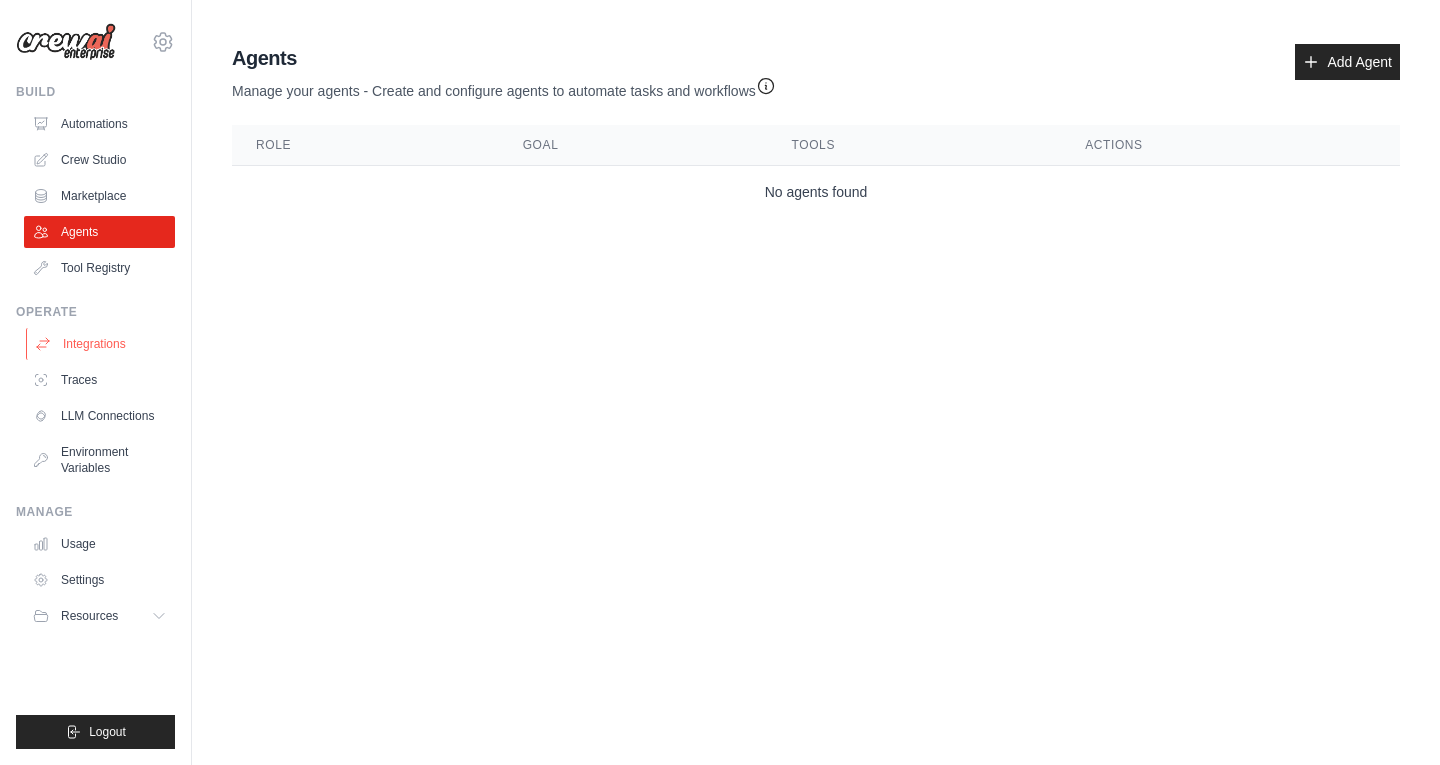 click on "Integrations" at bounding box center (101, 344) 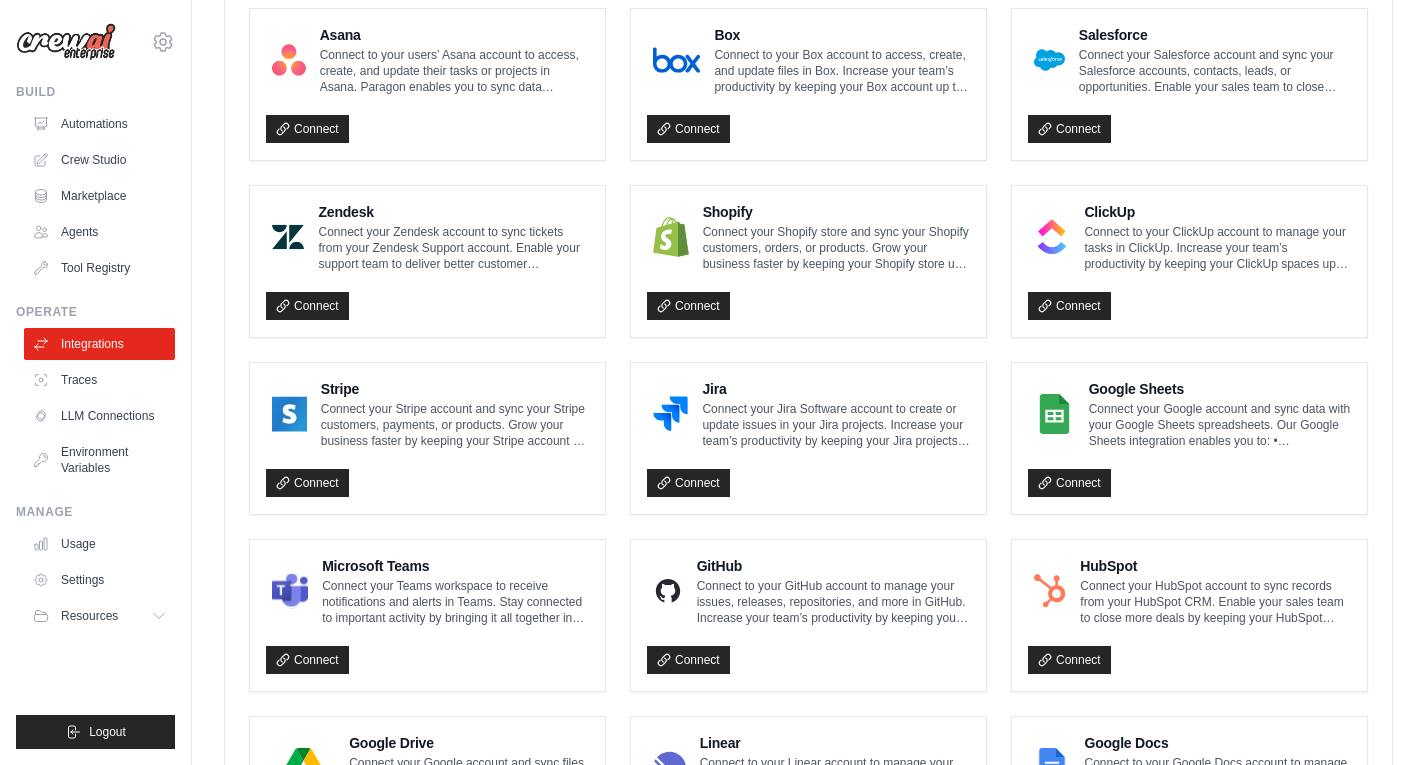scroll, scrollTop: 900, scrollLeft: 0, axis: vertical 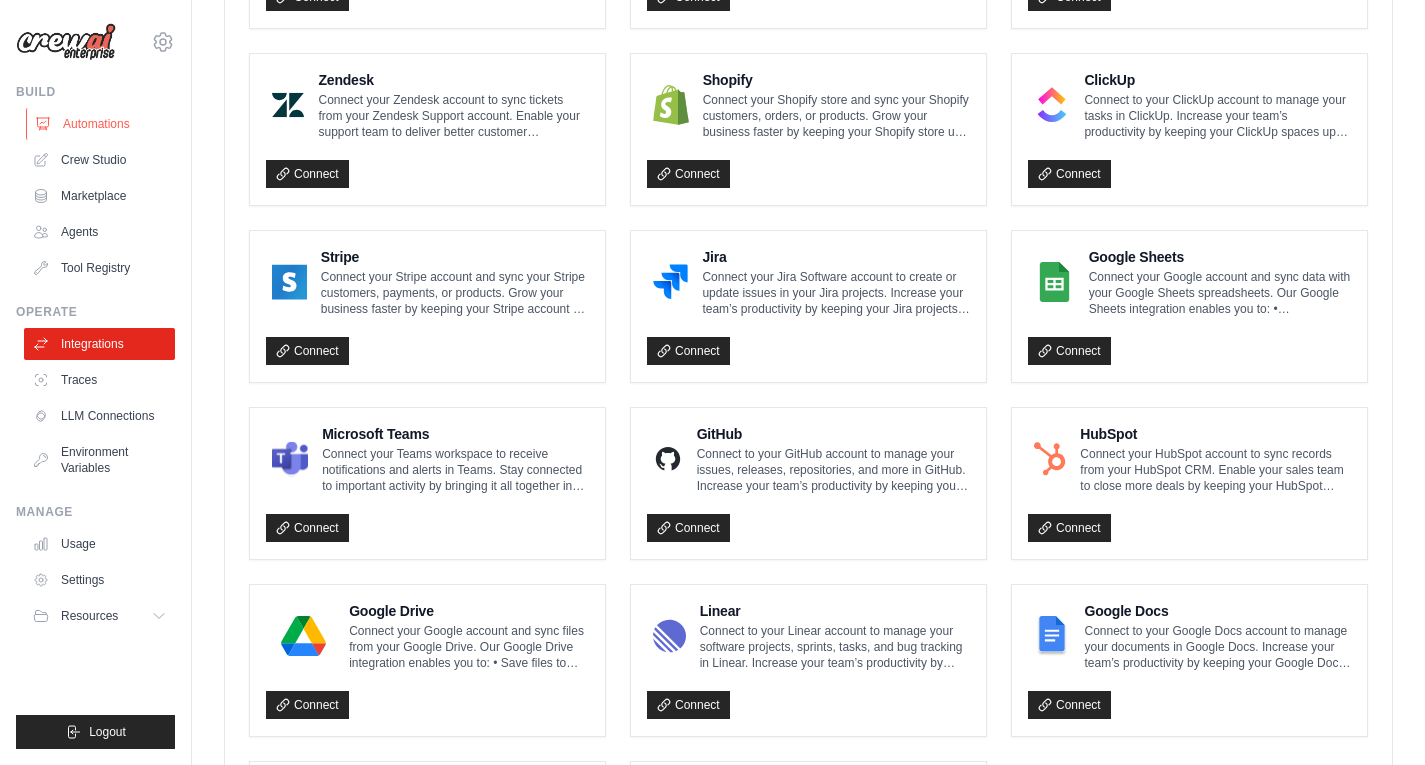 click on "Automations" at bounding box center [101, 124] 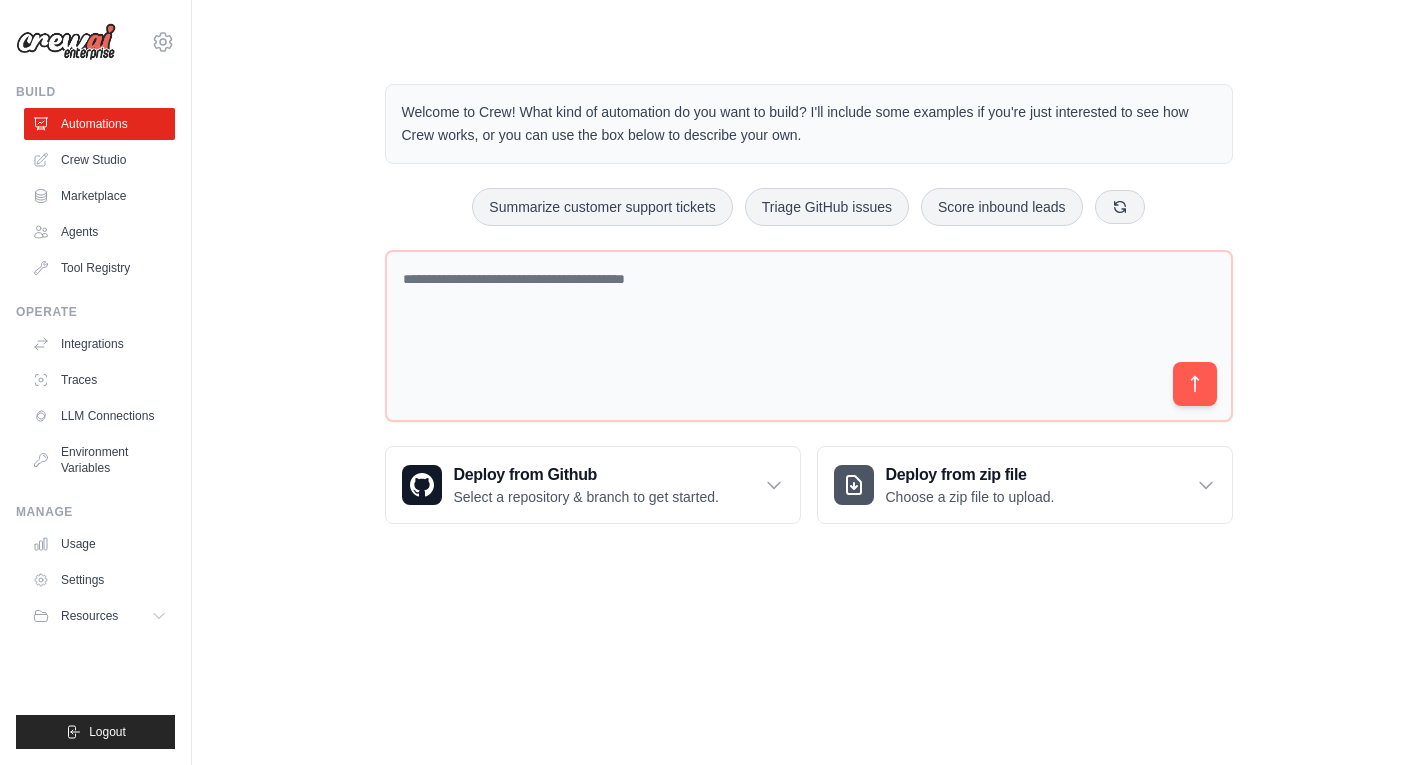 scroll, scrollTop: 0, scrollLeft: 0, axis: both 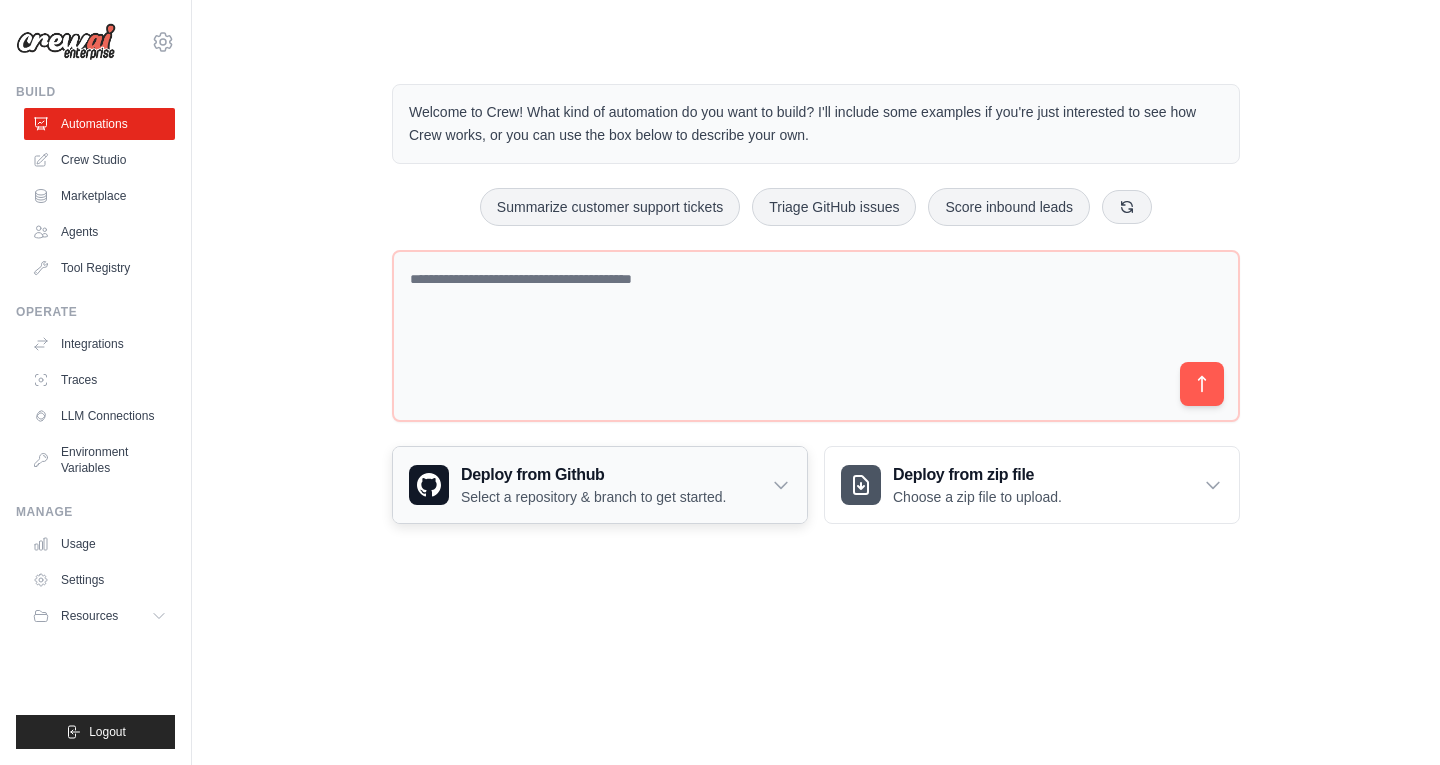 click on "Deploy from Github" at bounding box center (593, 475) 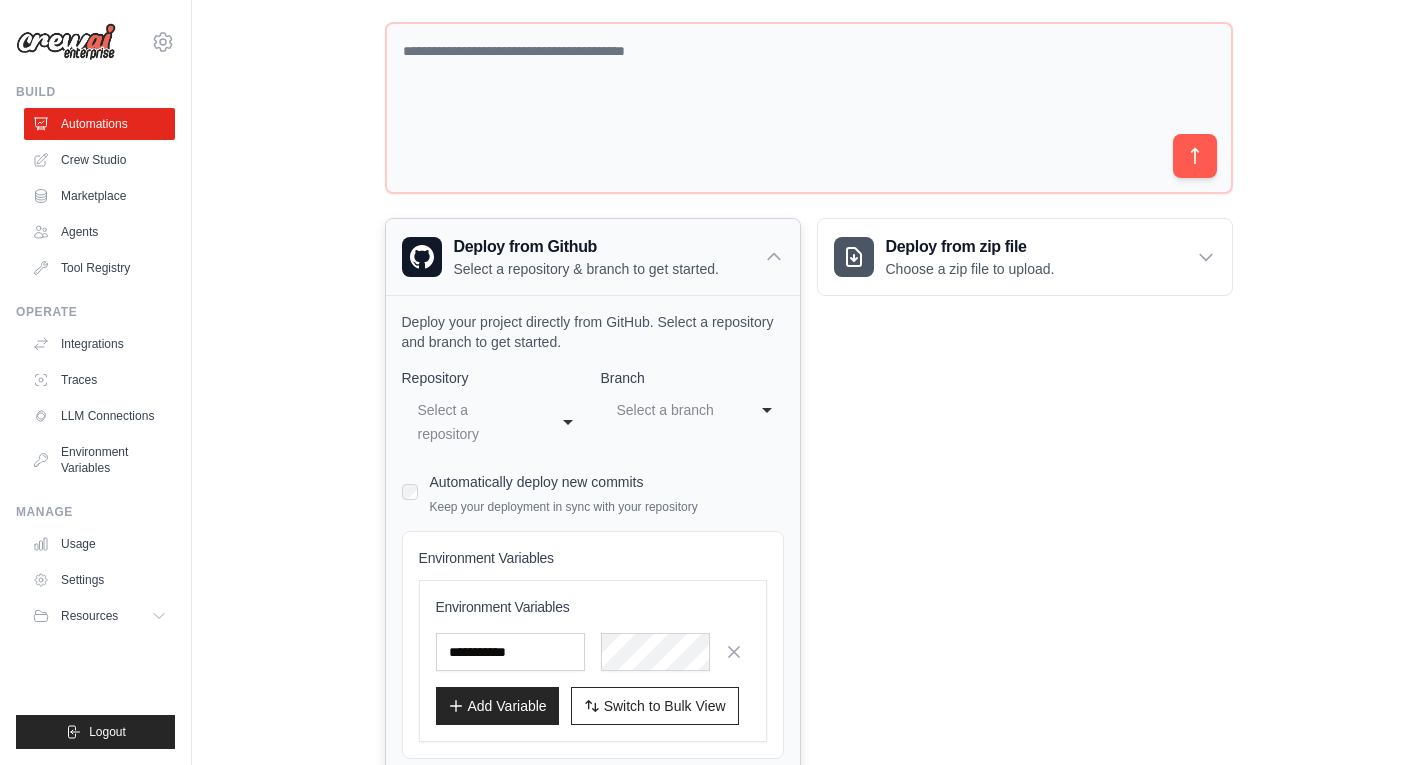 scroll, scrollTop: 300, scrollLeft: 0, axis: vertical 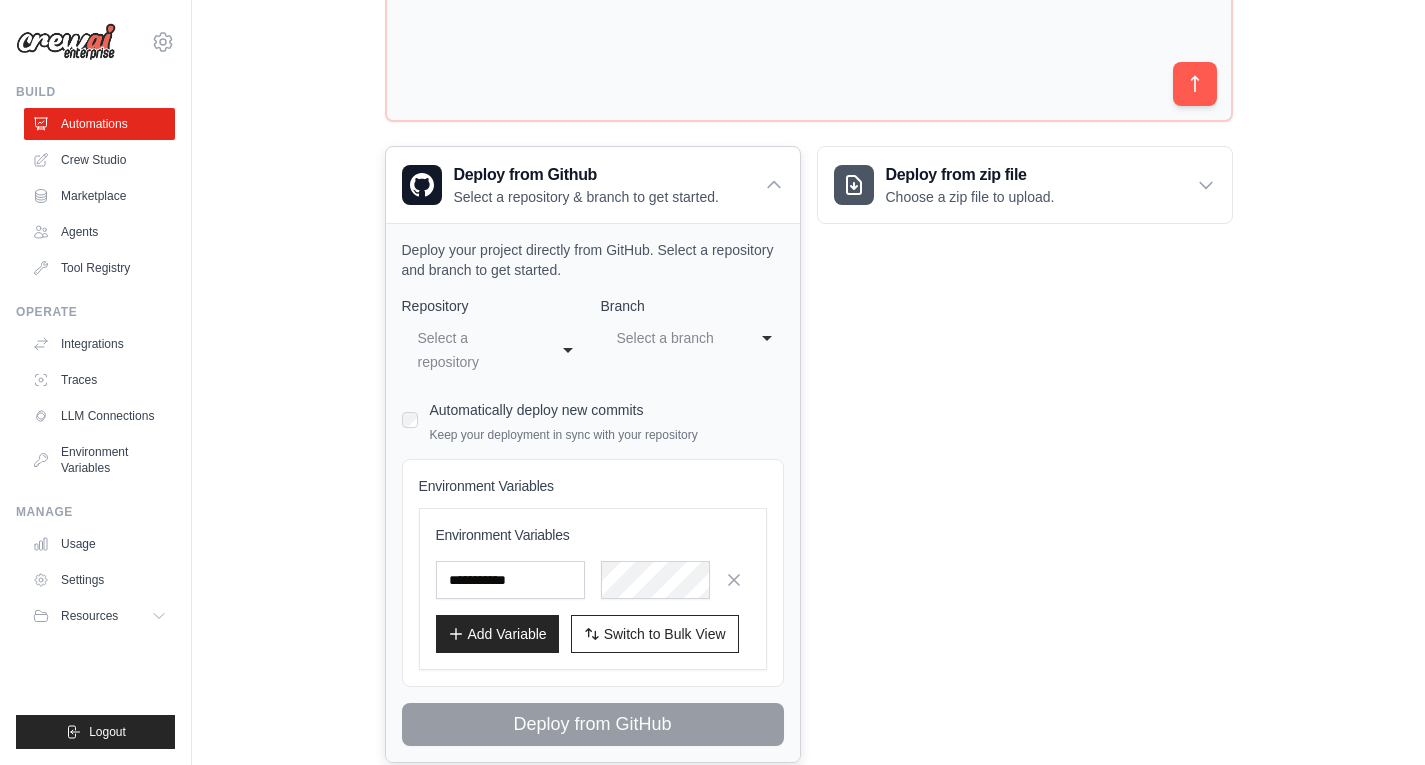 click on "Select a repository" at bounding box center [473, 350] 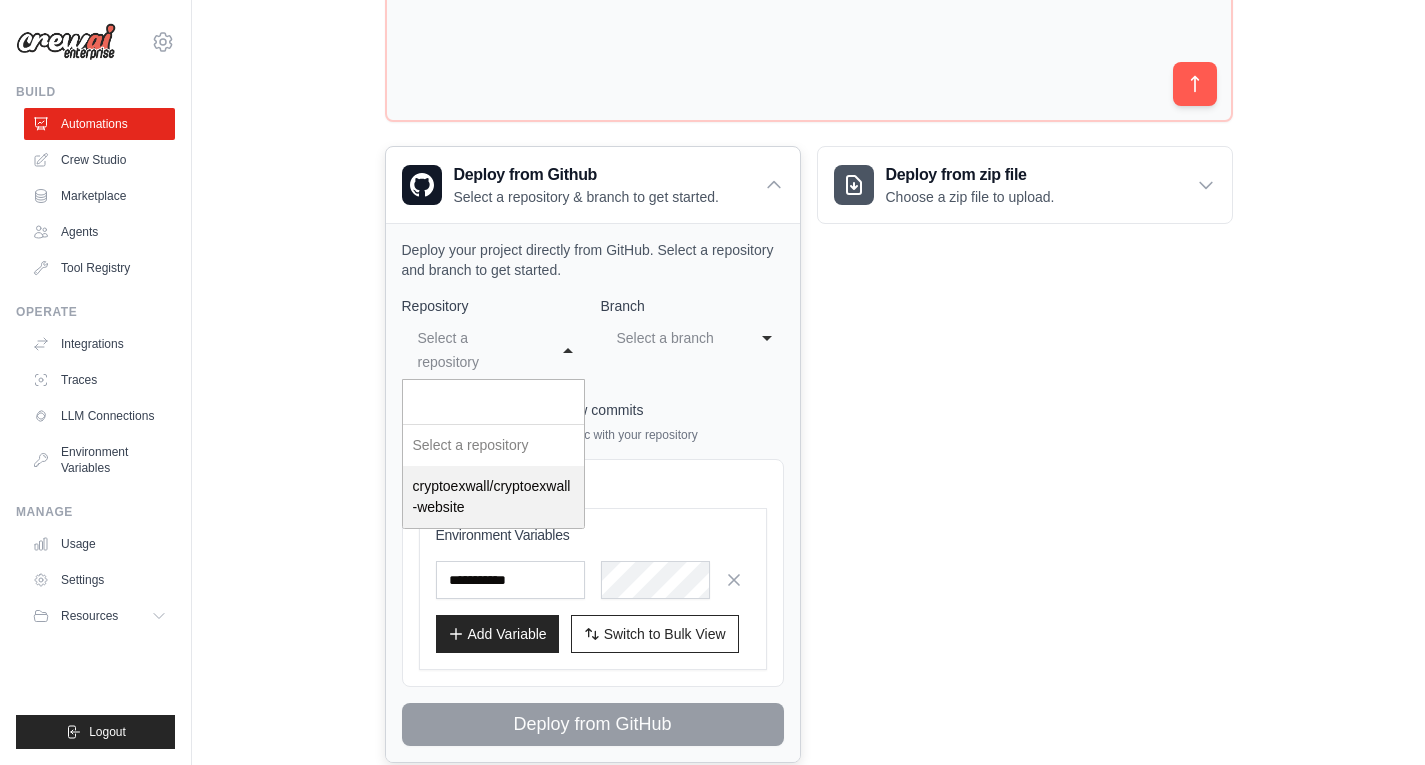 select on "**********" 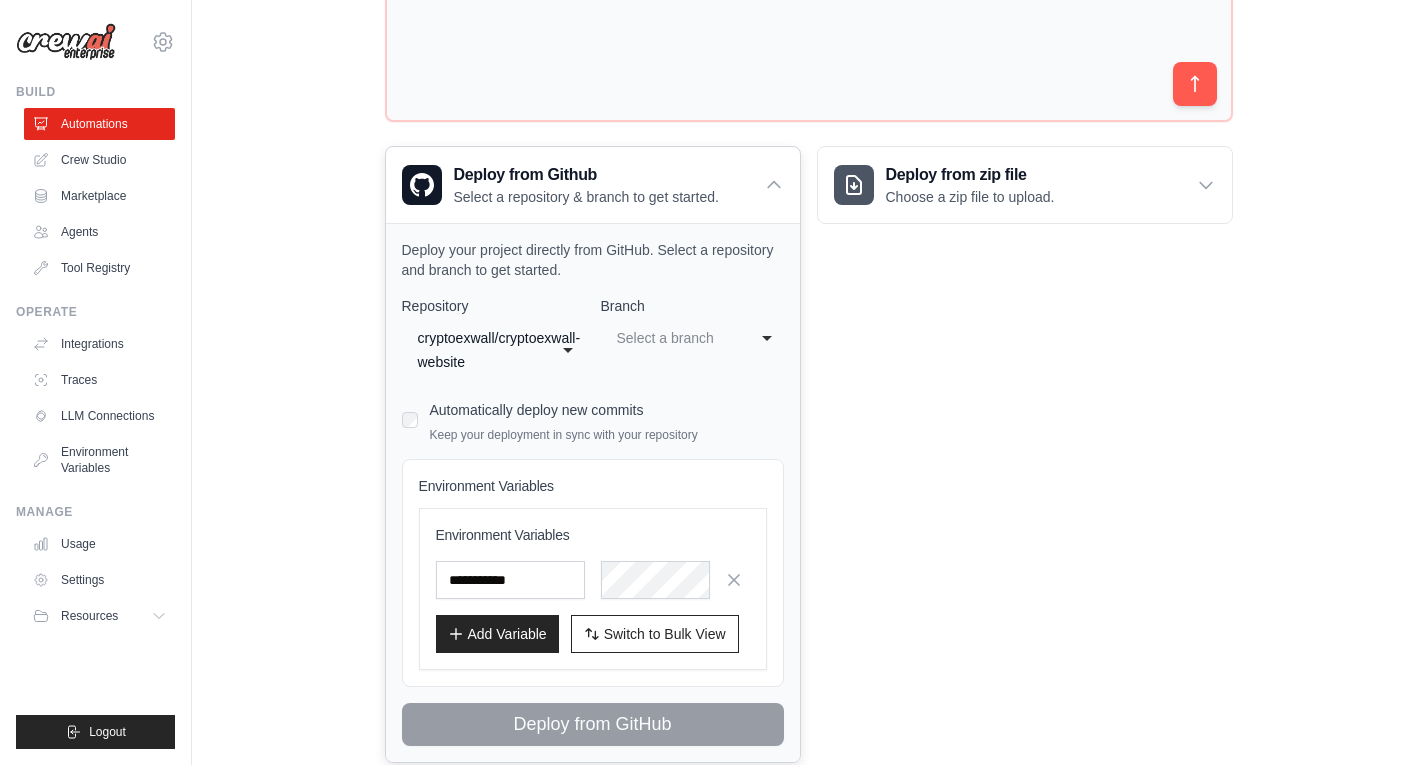 click on "Select a branch" 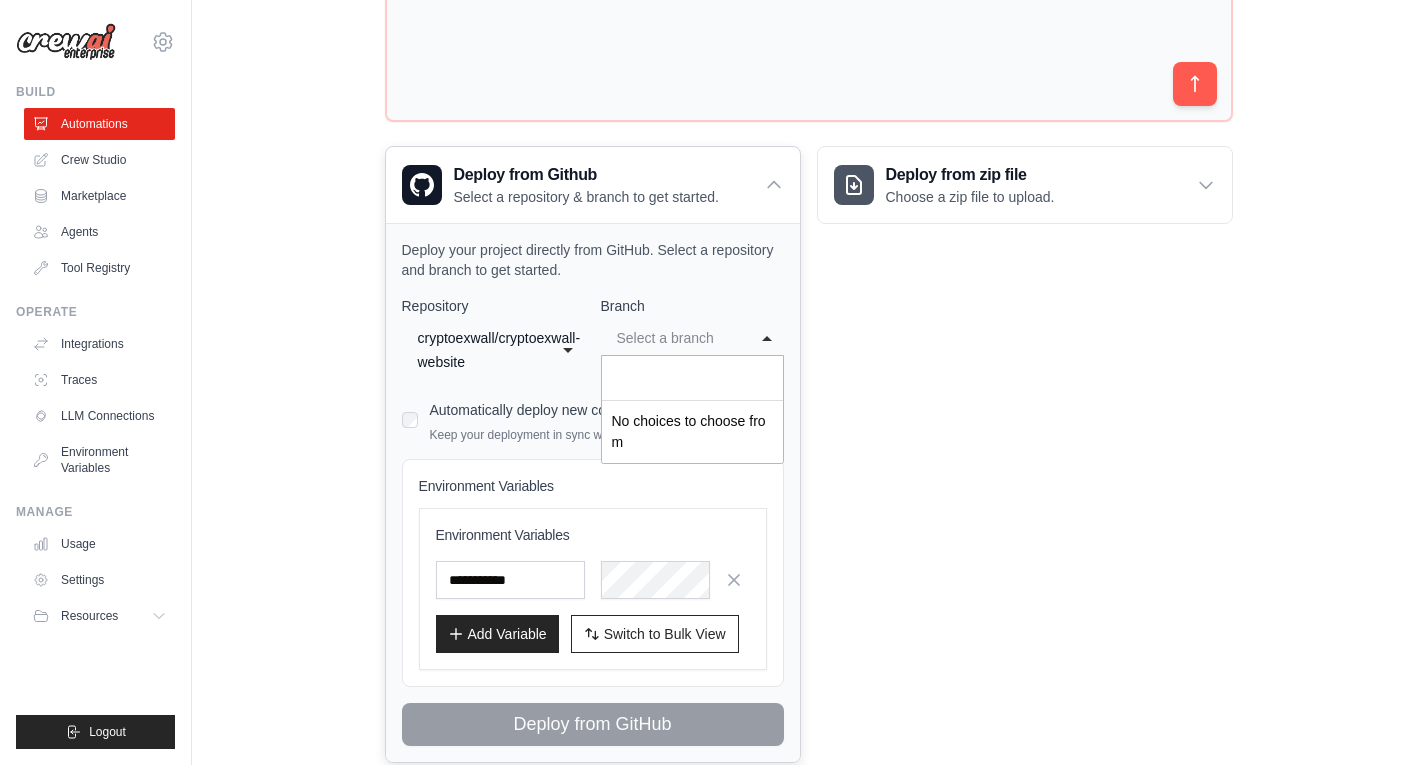 click on "Branch" at bounding box center (692, 306) 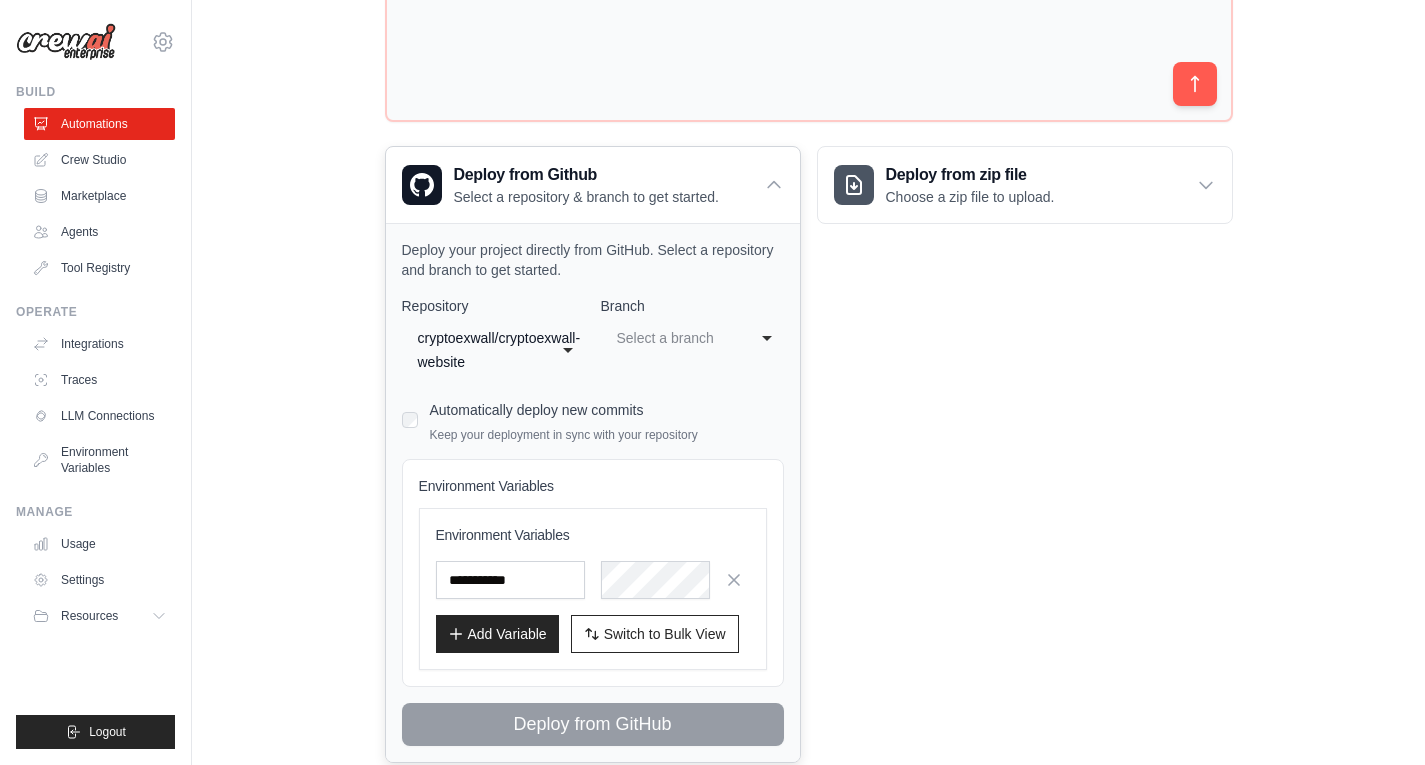 click on "Deploy your project directly from GitHub. Select a repository and
branch to get started." at bounding box center [593, 260] 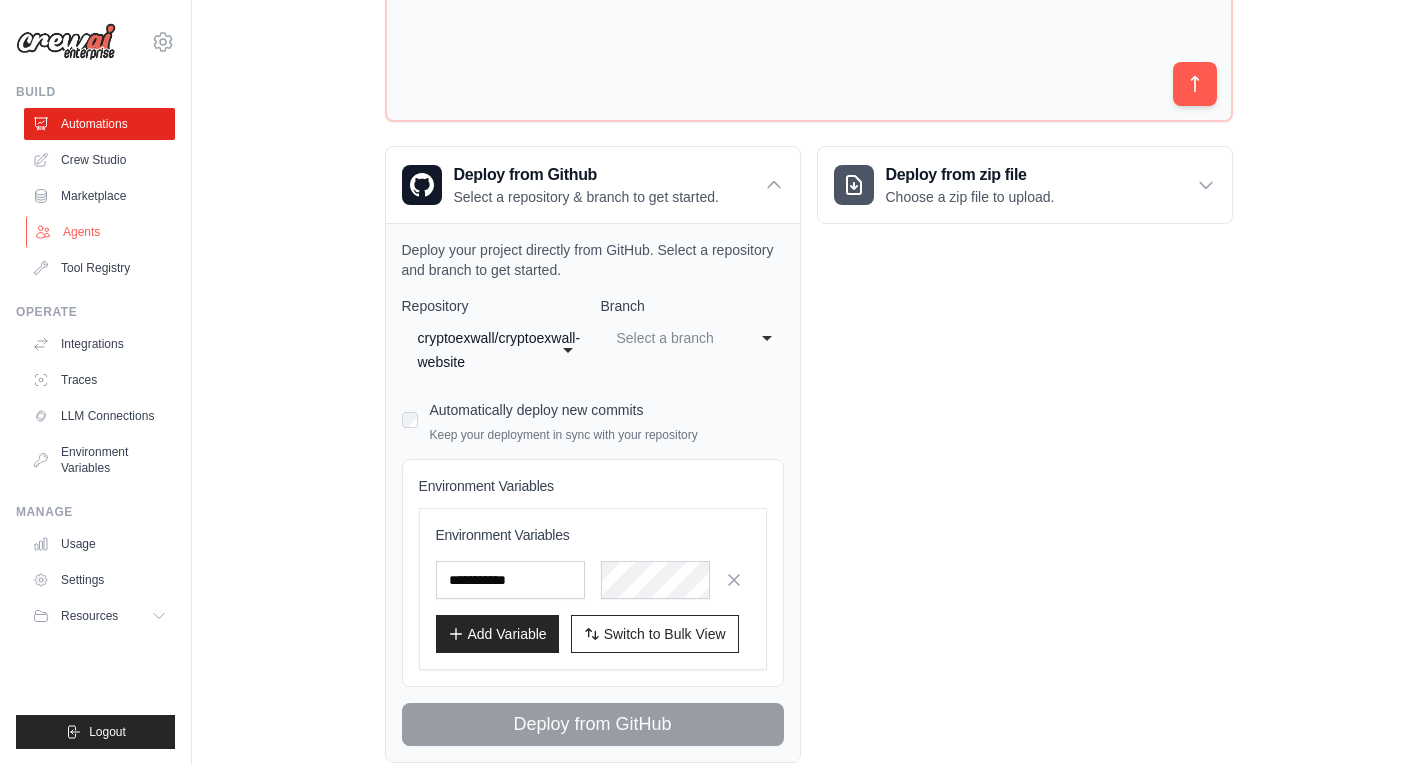 click on "Agents" at bounding box center [101, 232] 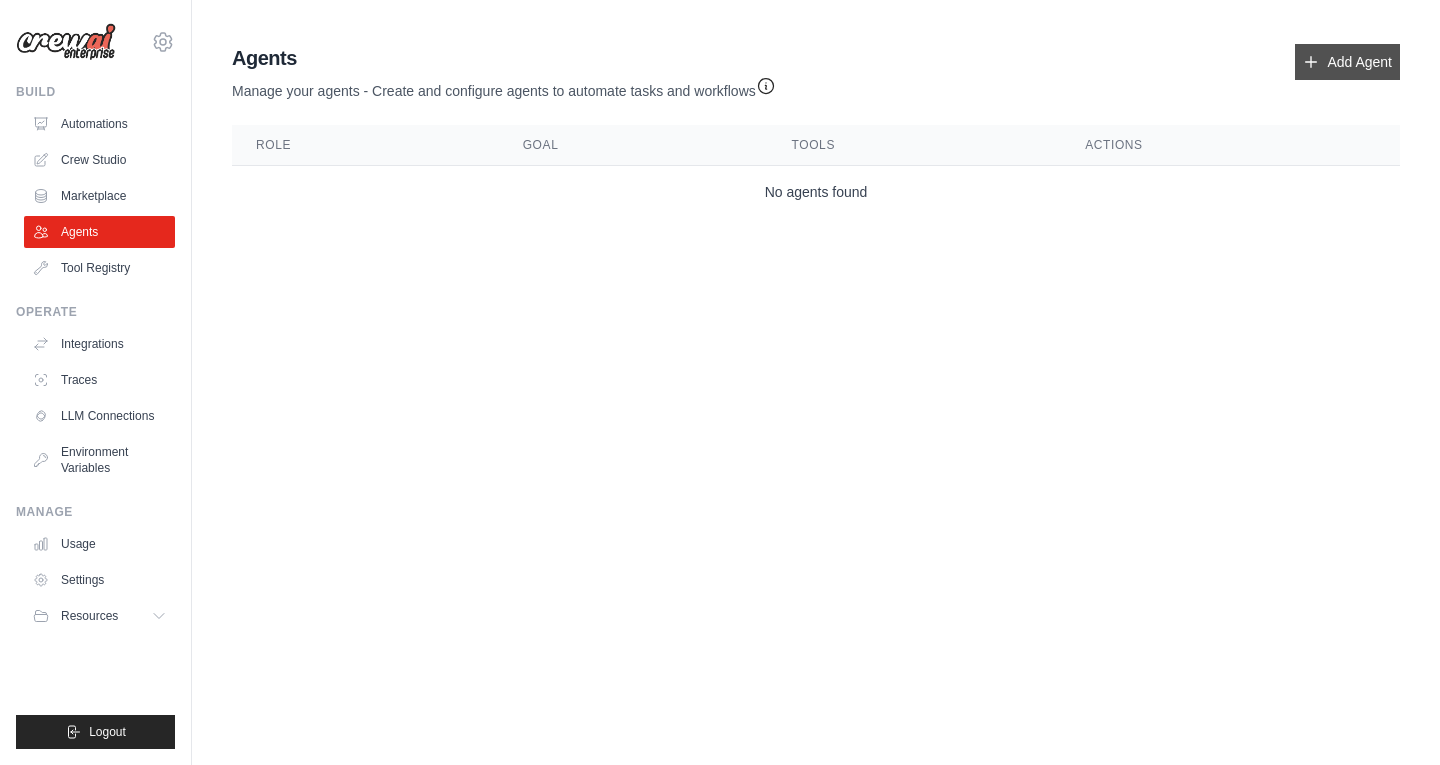 click 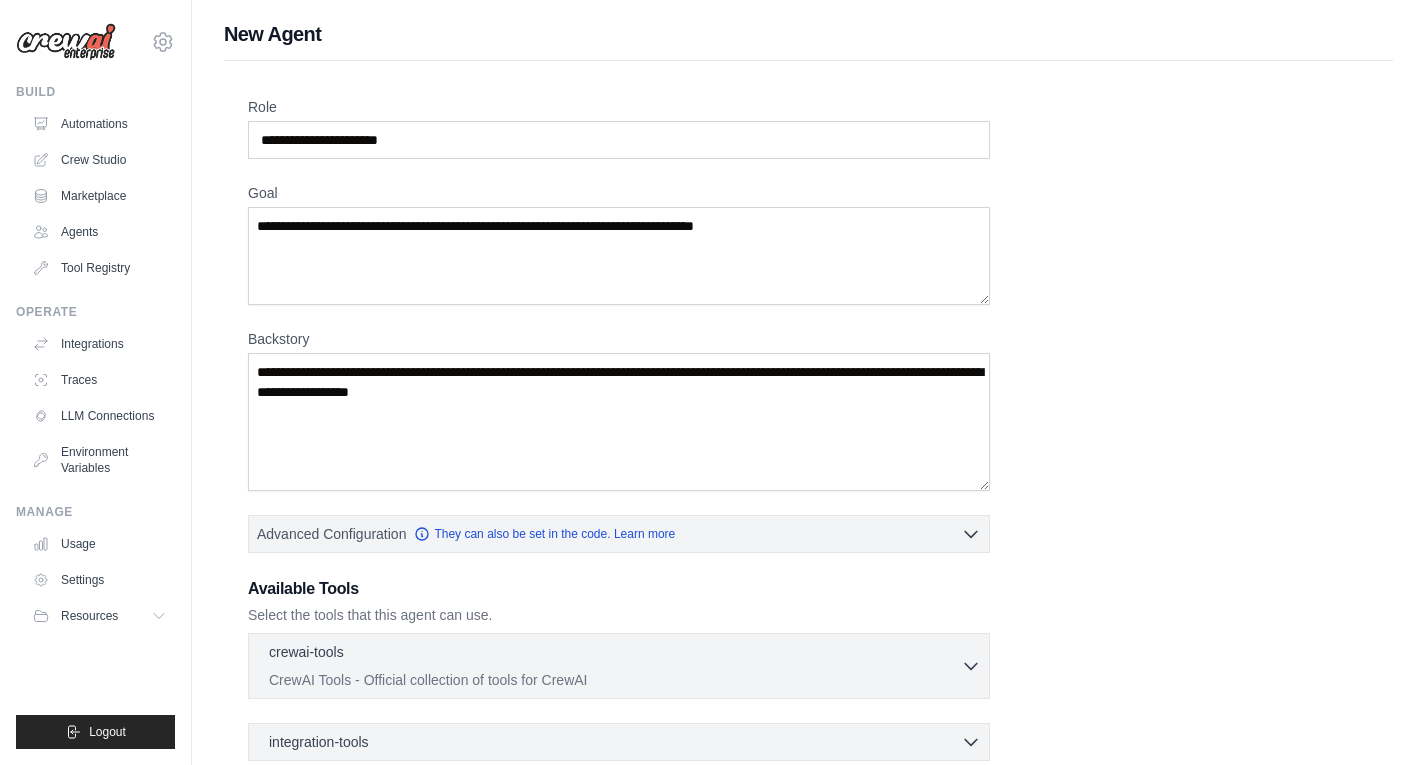 scroll, scrollTop: 218, scrollLeft: 0, axis: vertical 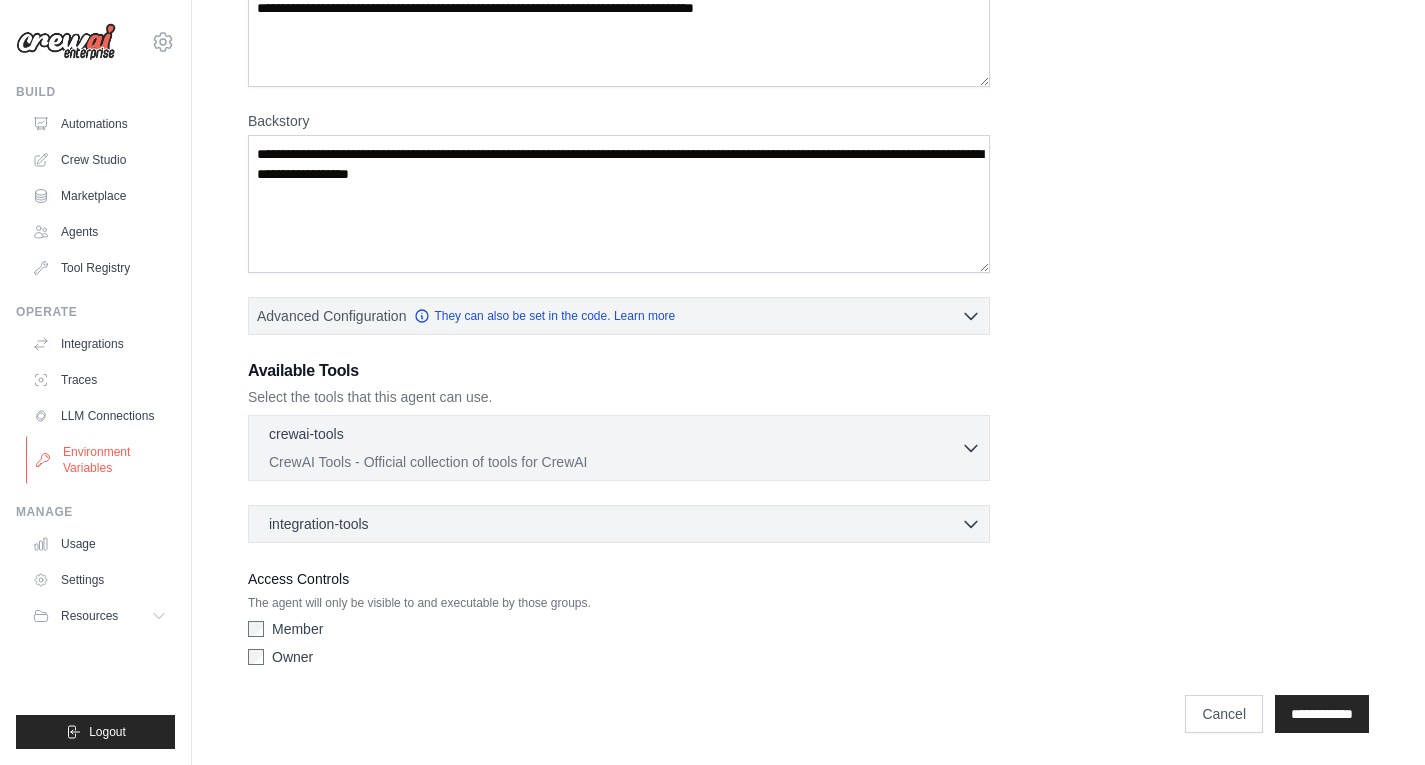 click on "Environment Variables" at bounding box center (101, 460) 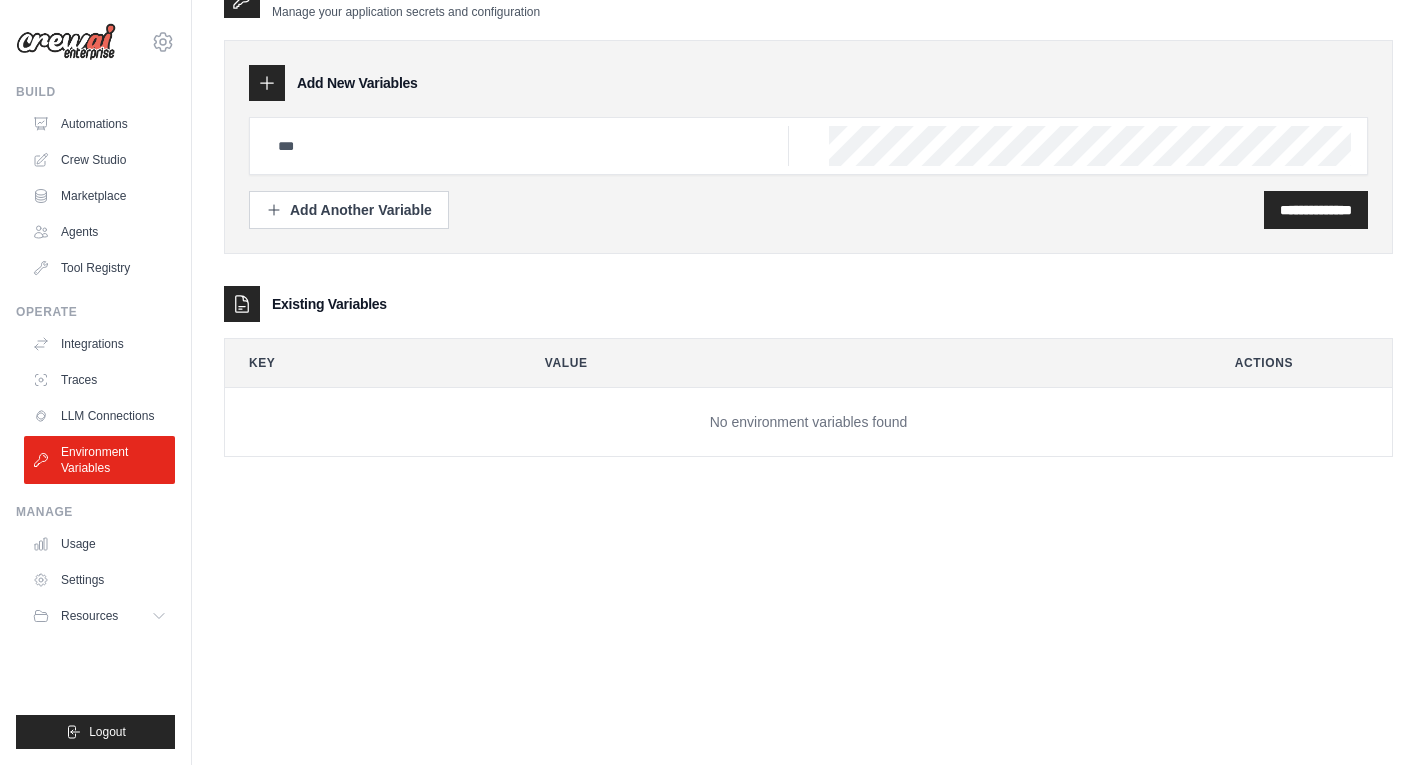 scroll, scrollTop: 0, scrollLeft: 0, axis: both 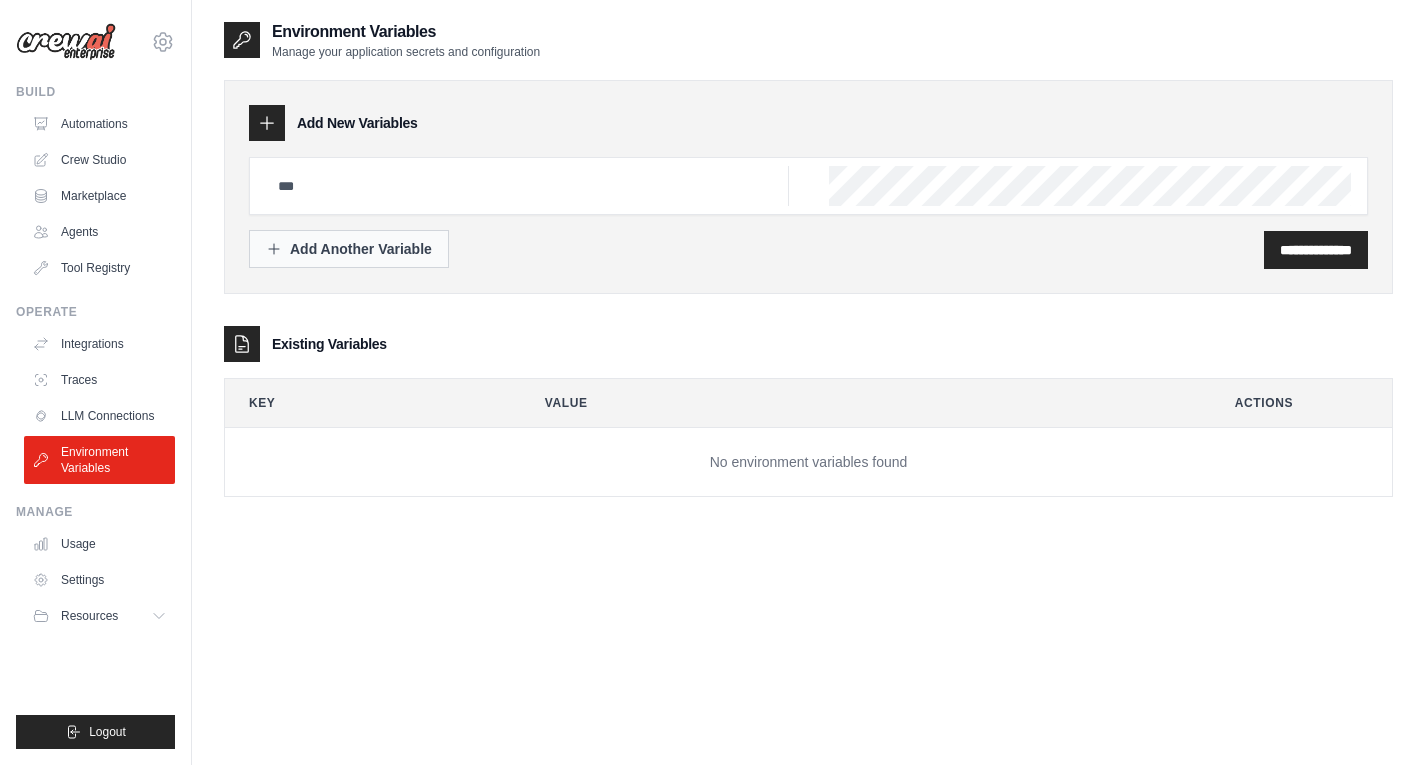 click on "Add Another Variable" at bounding box center (349, 249) 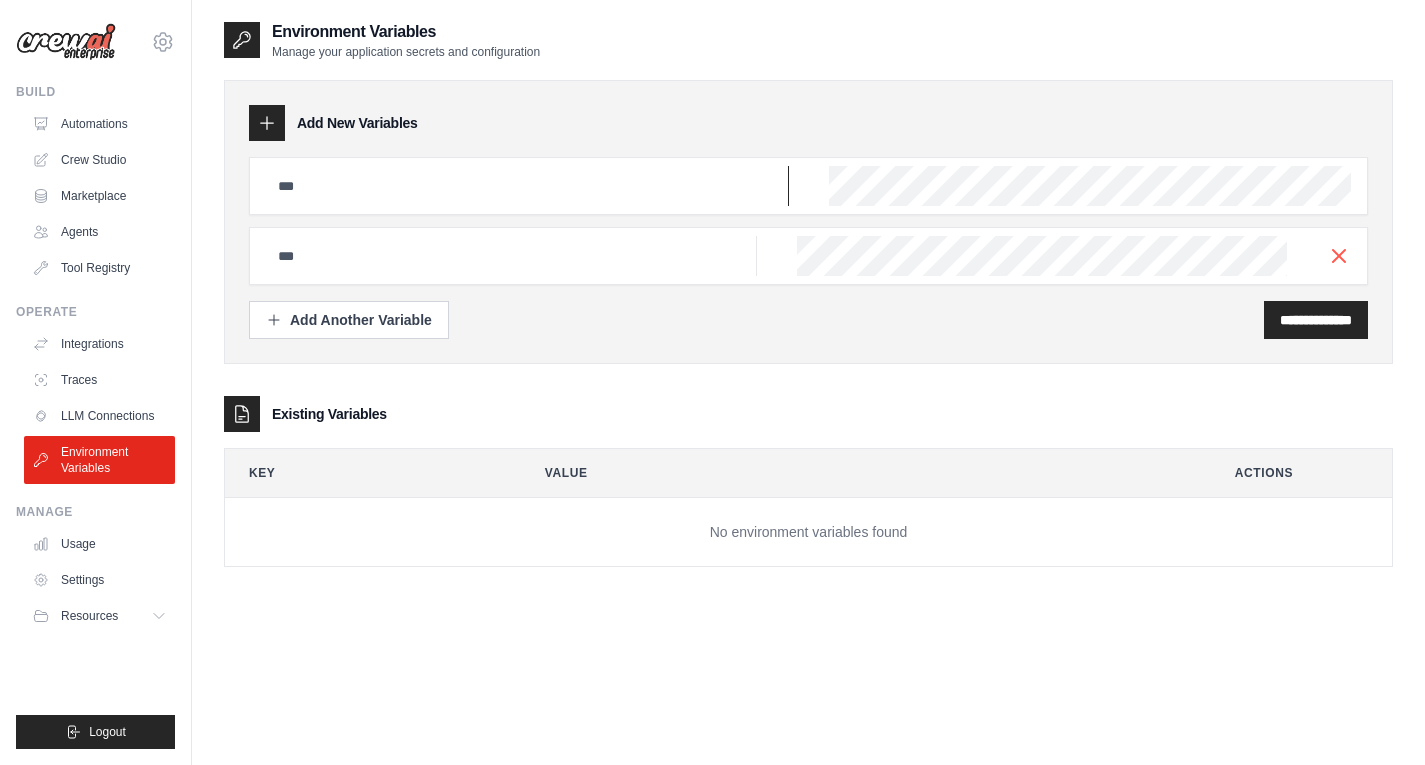 click at bounding box center [527, 186] 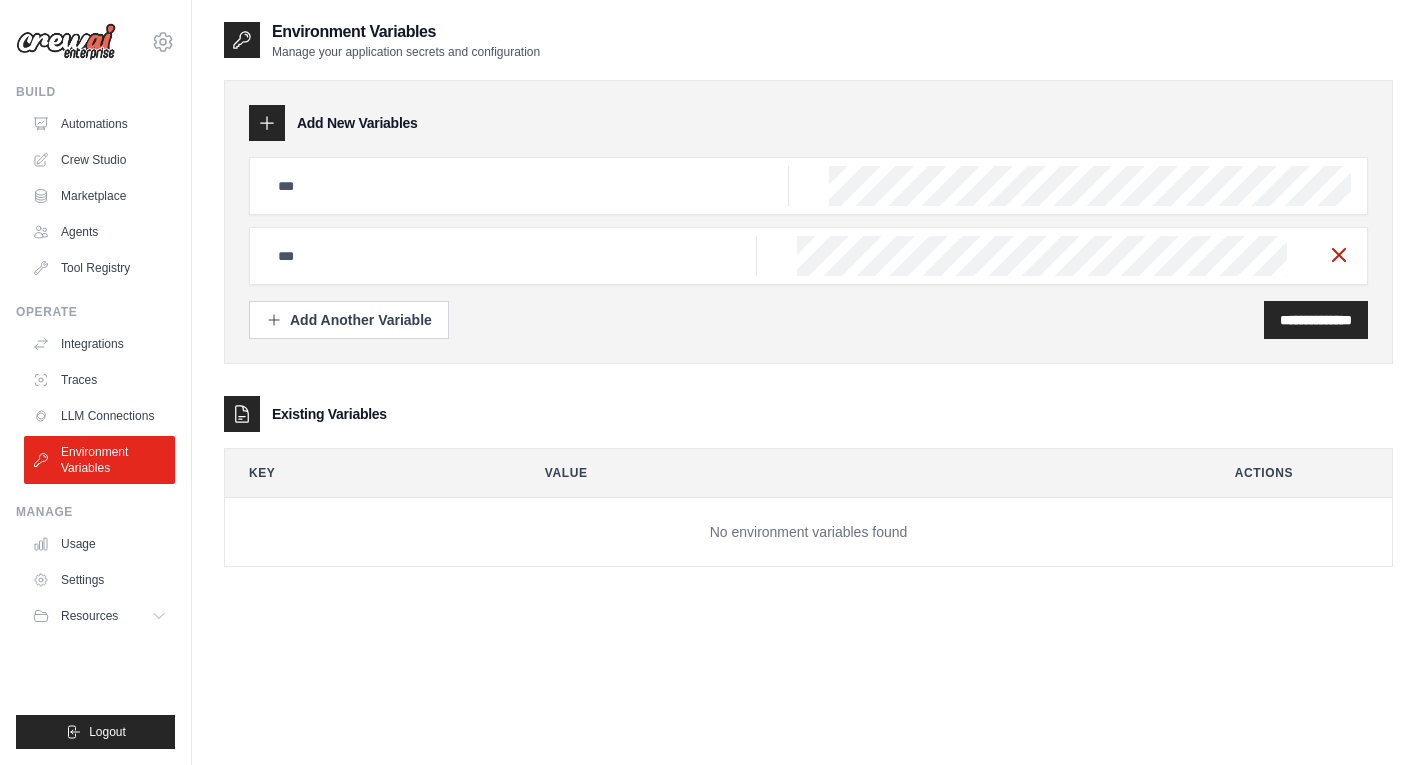 click 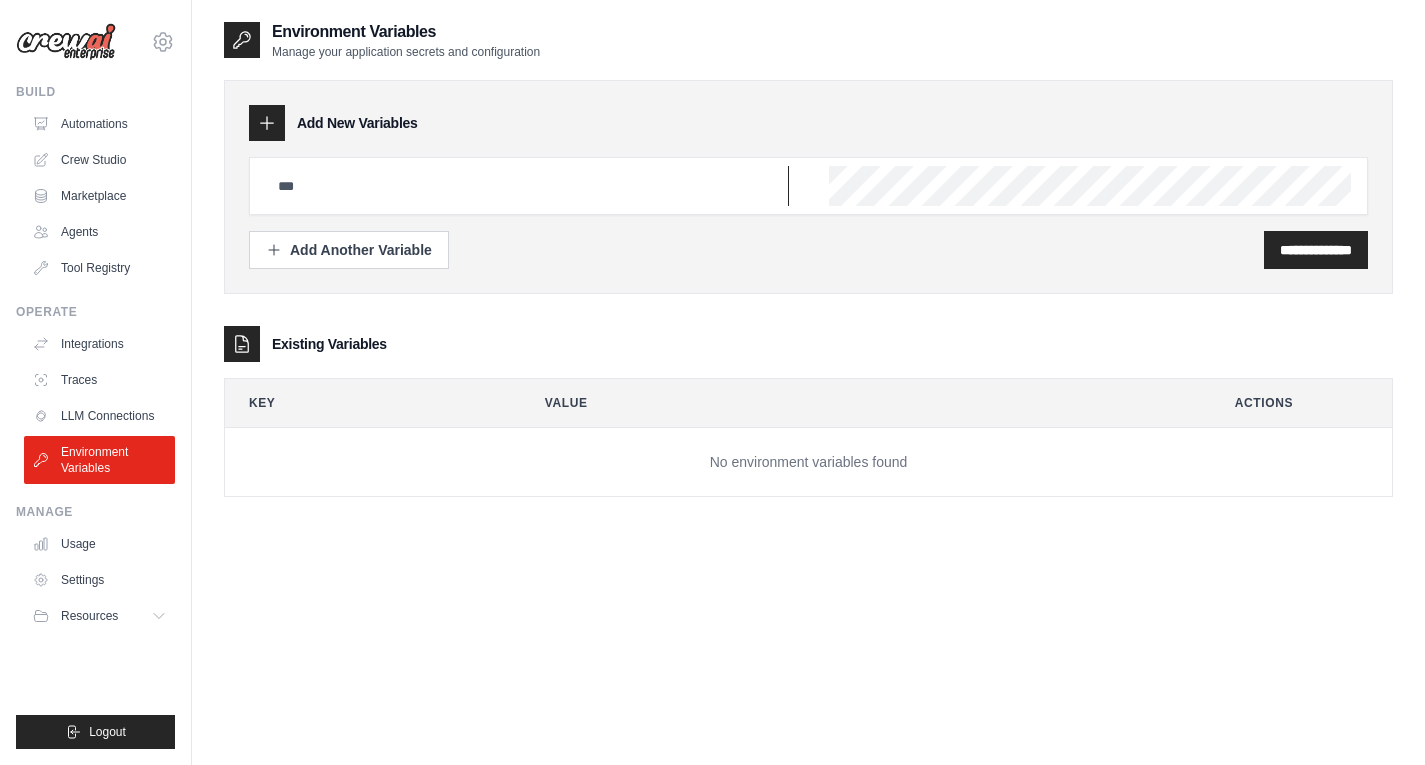 click at bounding box center (527, 186) 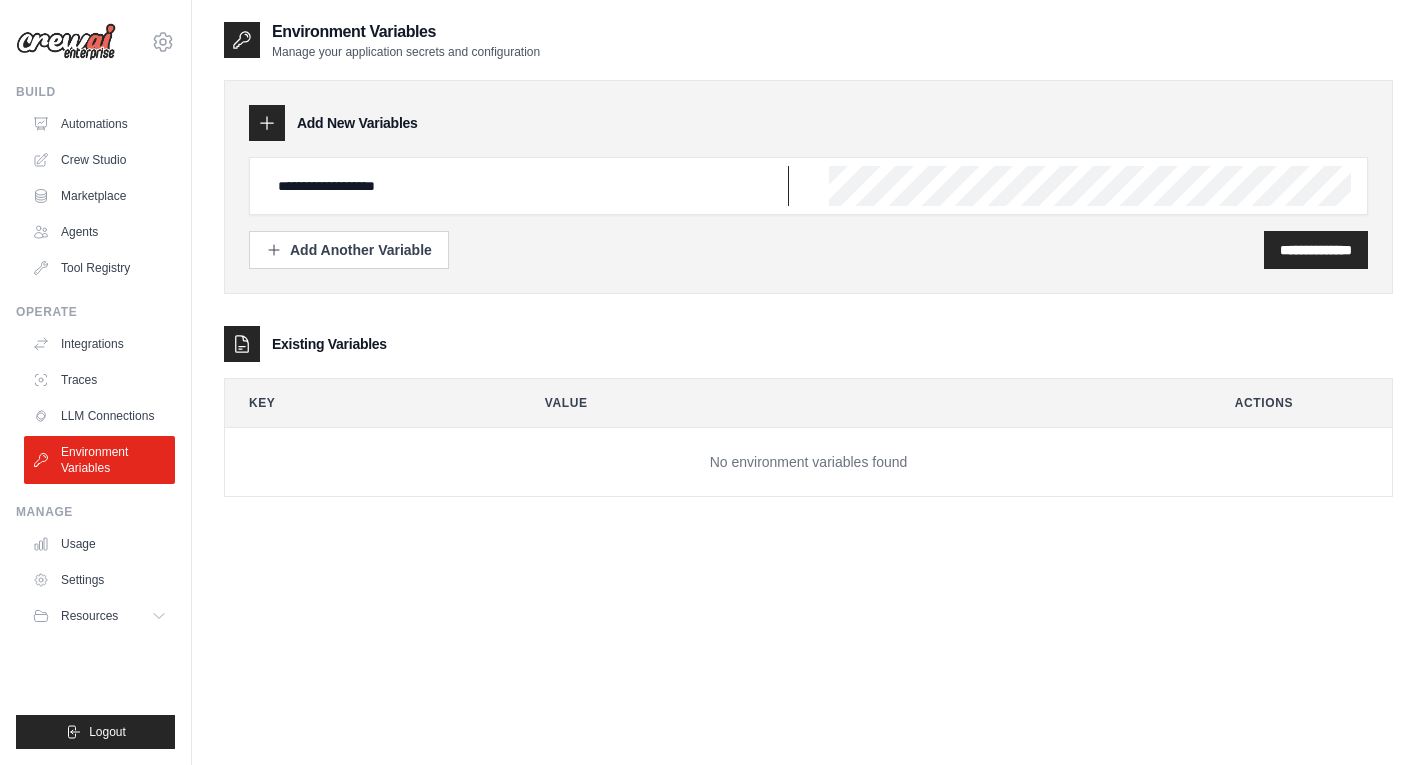 type on "**********" 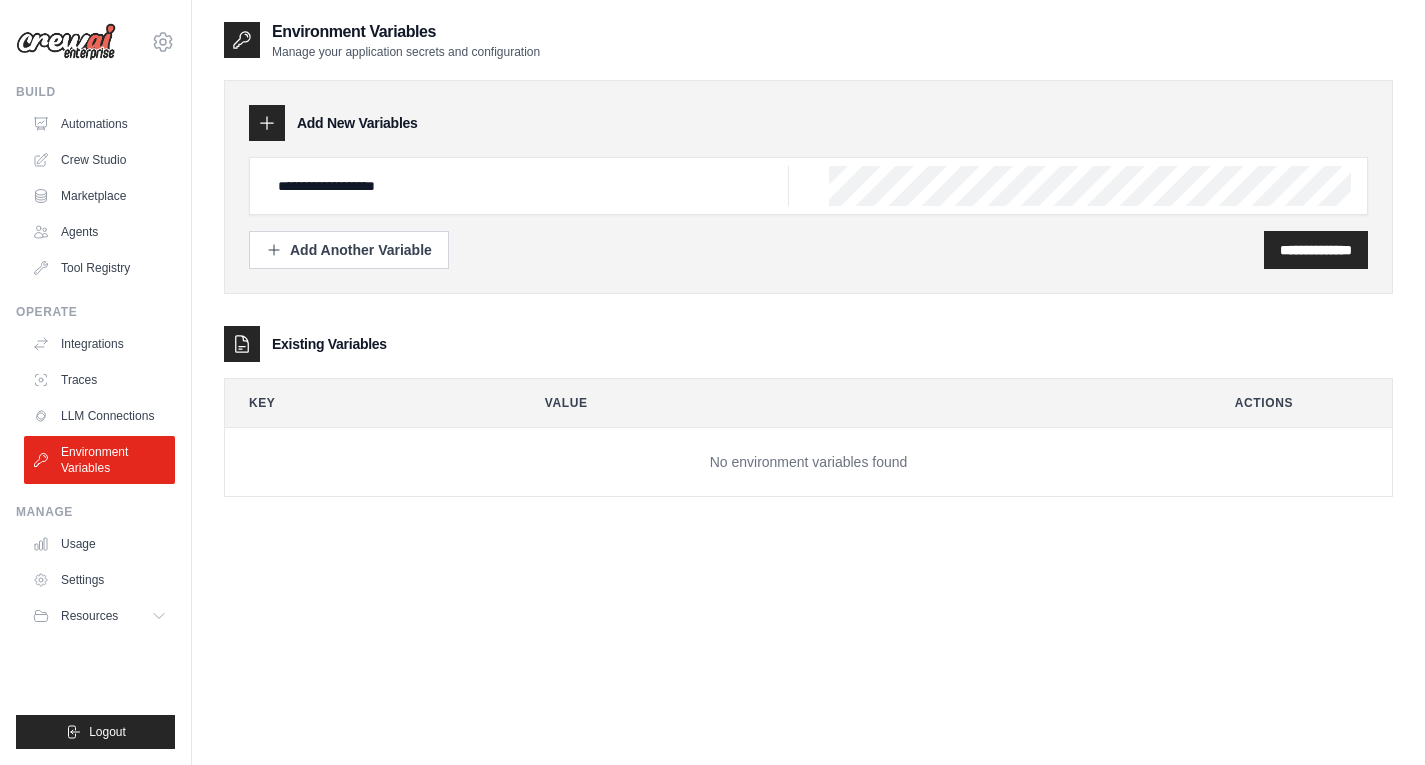 scroll, scrollTop: 0, scrollLeft: 0, axis: both 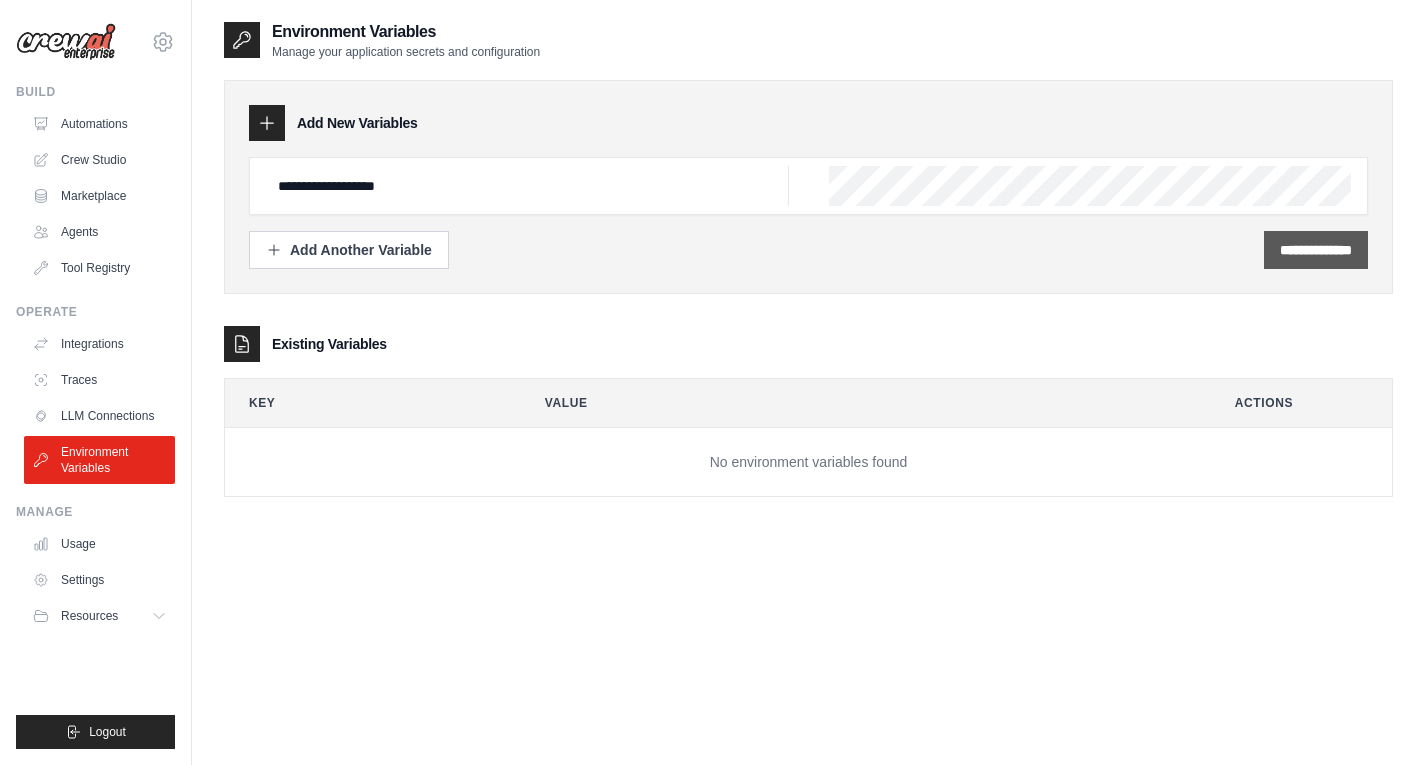 click on "**********" at bounding box center (1316, 250) 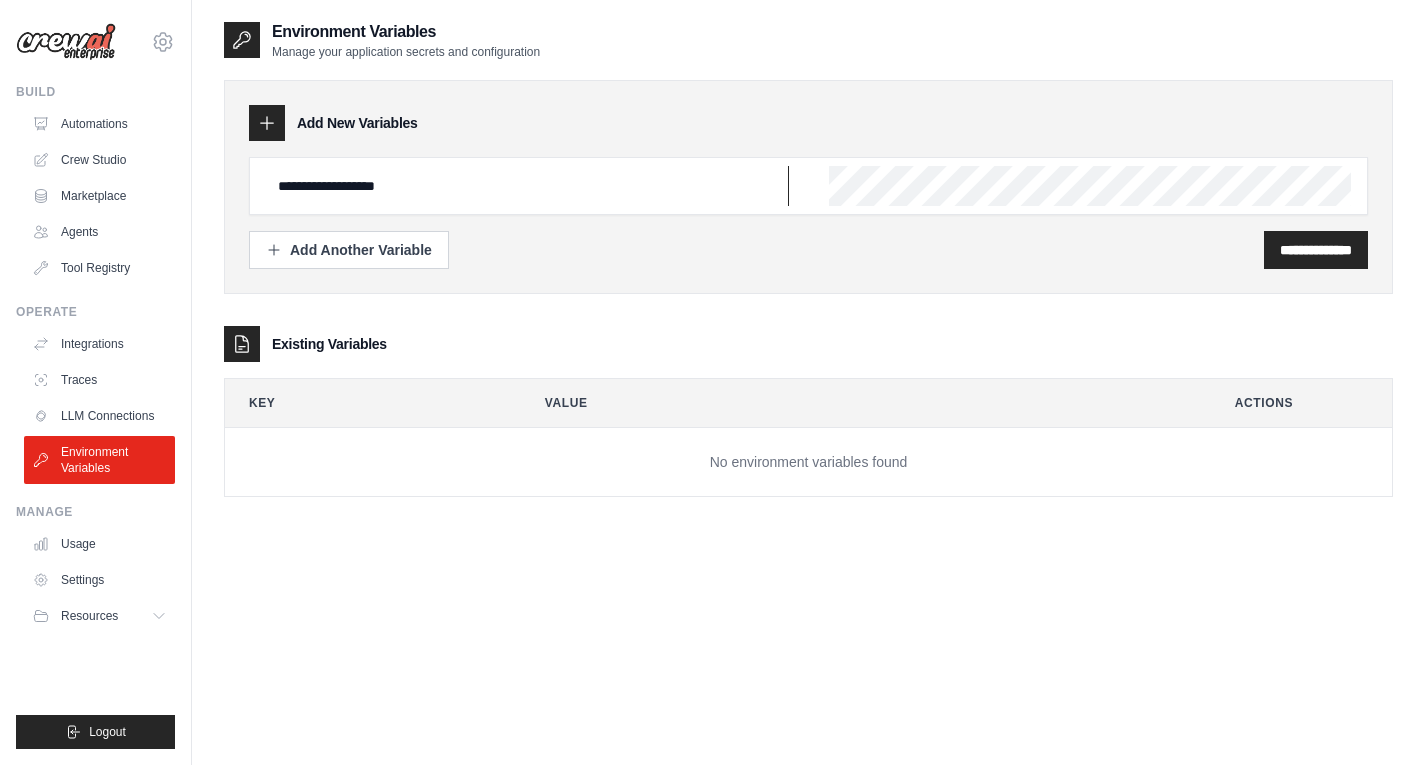 click on "**********" at bounding box center (527, 186) 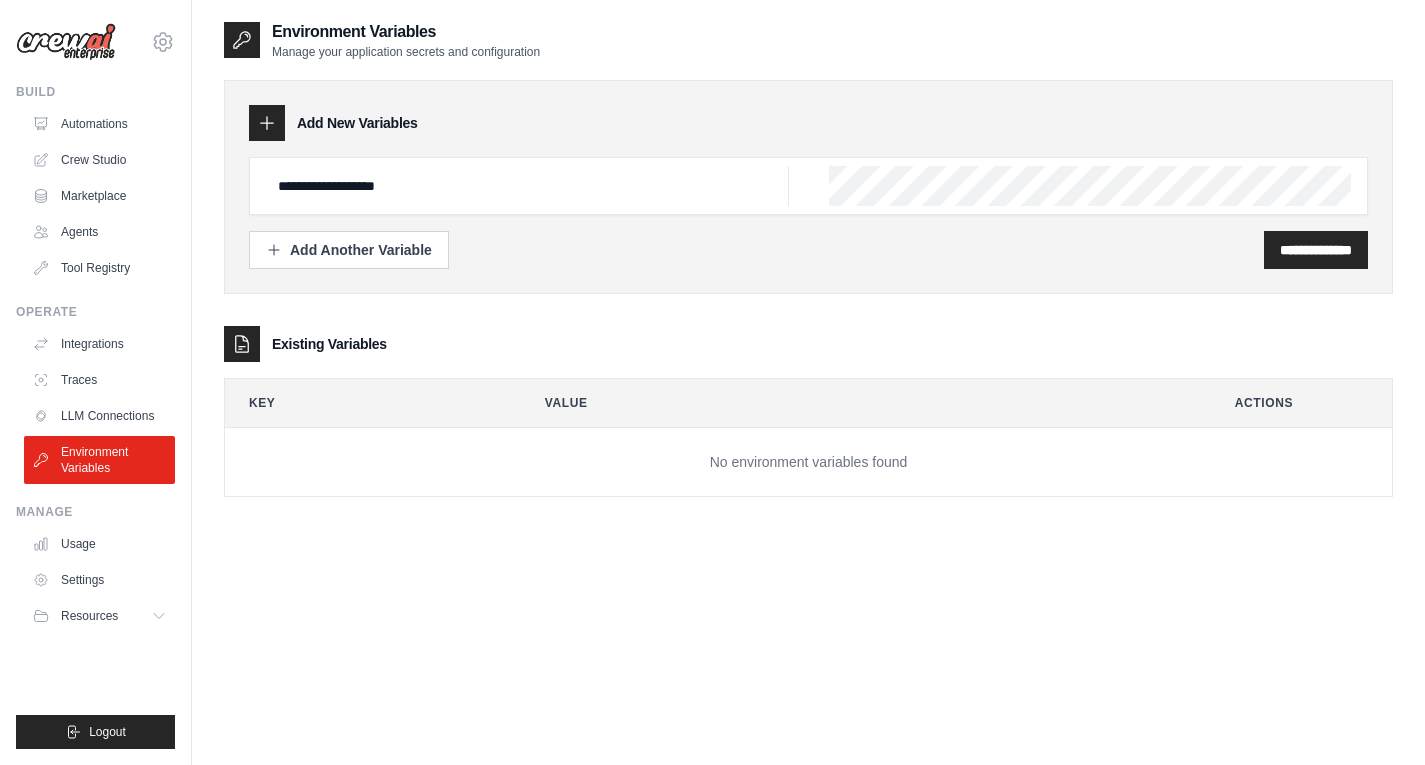 click on "**********" at bounding box center (808, 187) 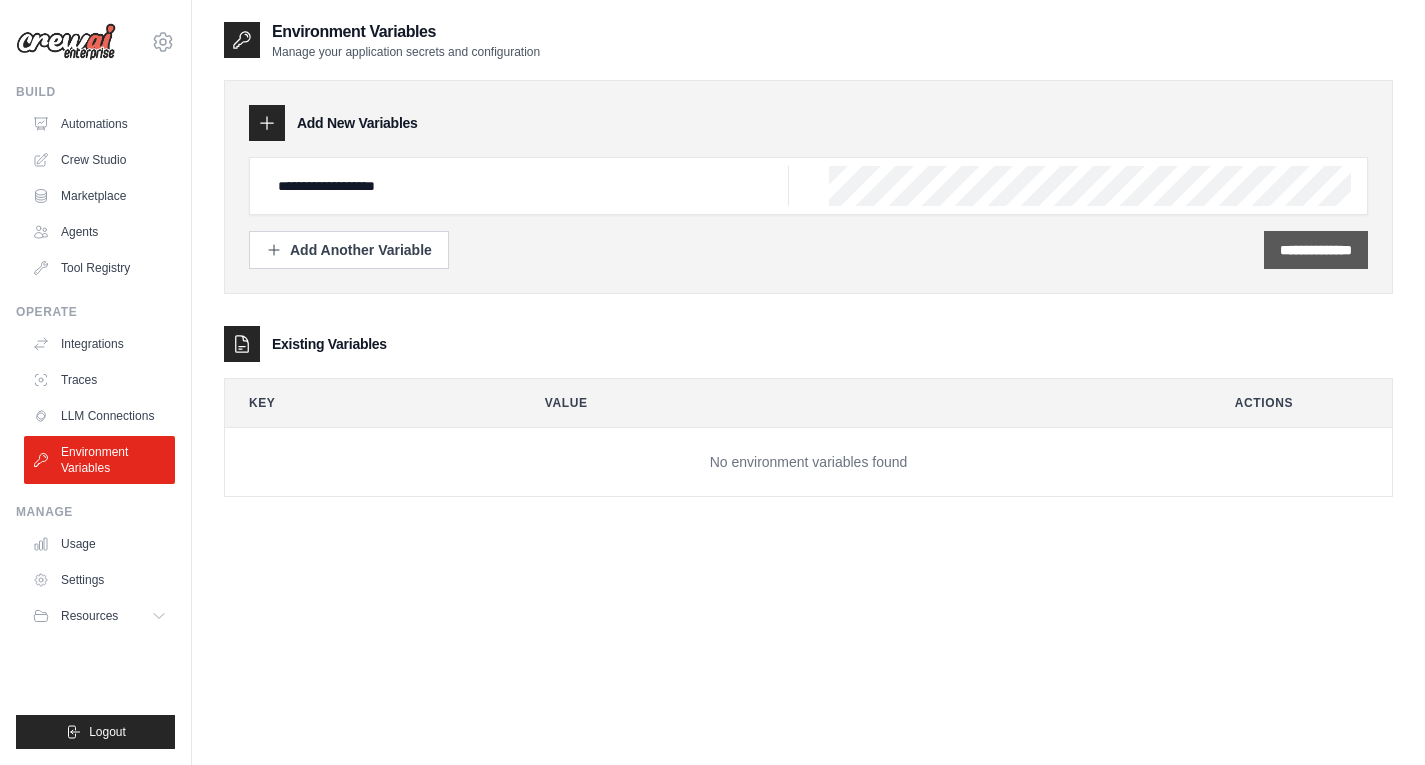 click on "**********" at bounding box center [1316, 250] 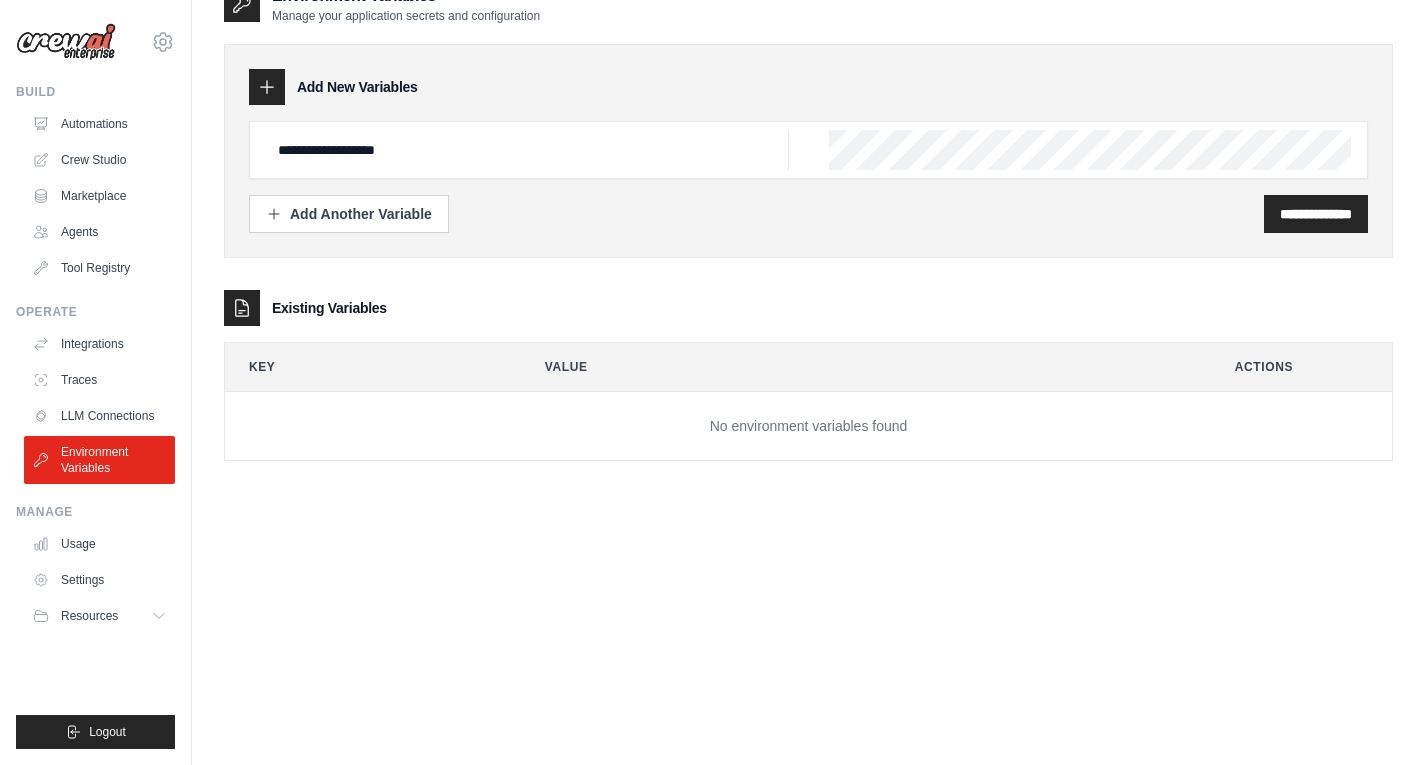 scroll, scrollTop: 0, scrollLeft: 0, axis: both 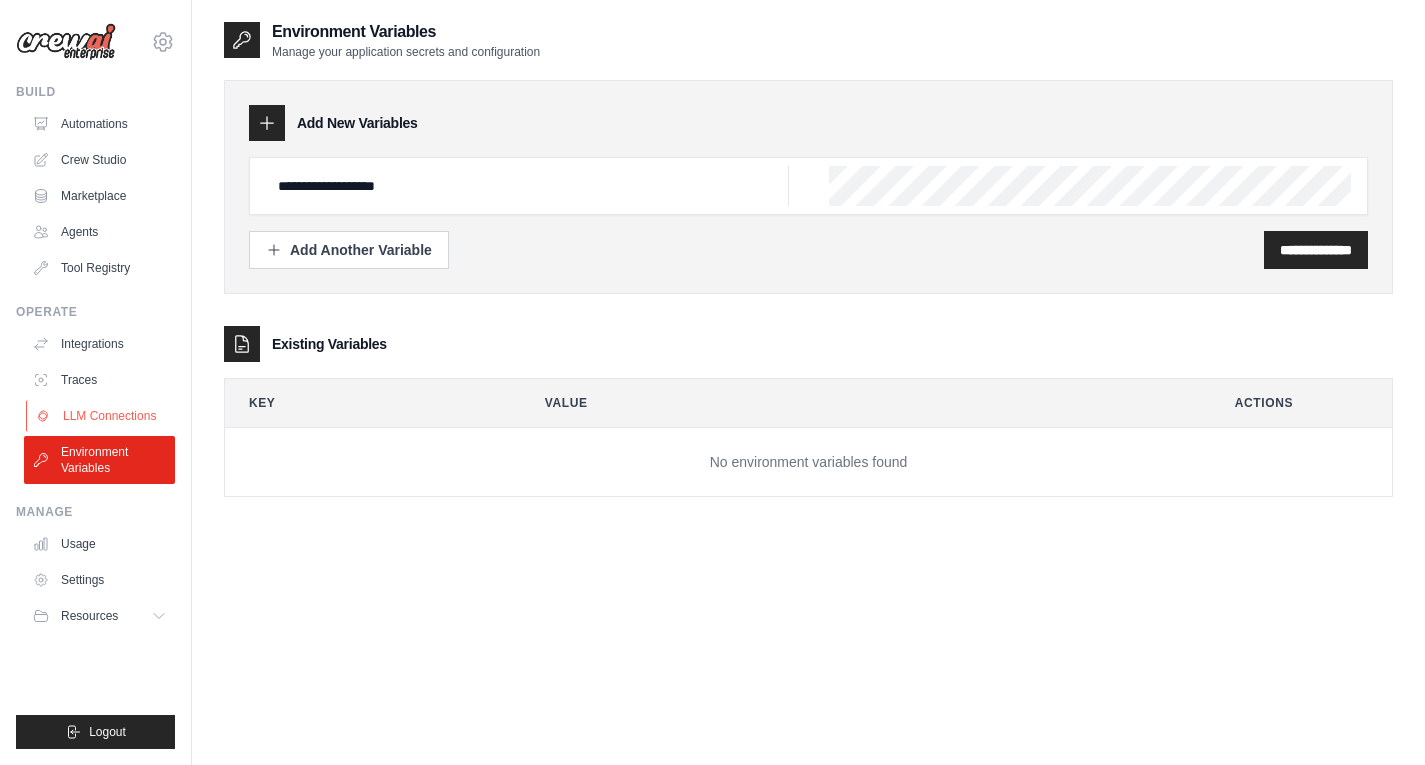 click on "LLM Connections" at bounding box center [101, 416] 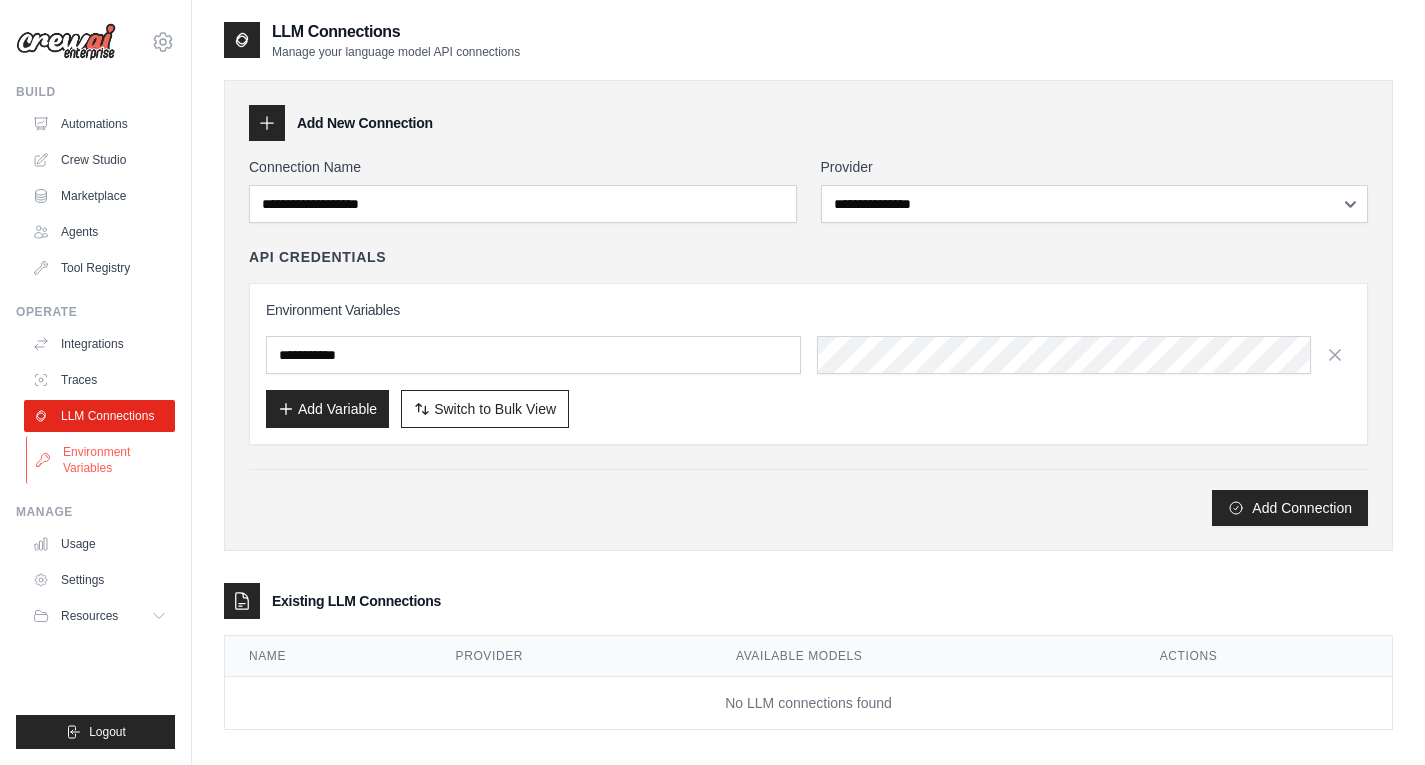 click on "Environment Variables" at bounding box center (101, 460) 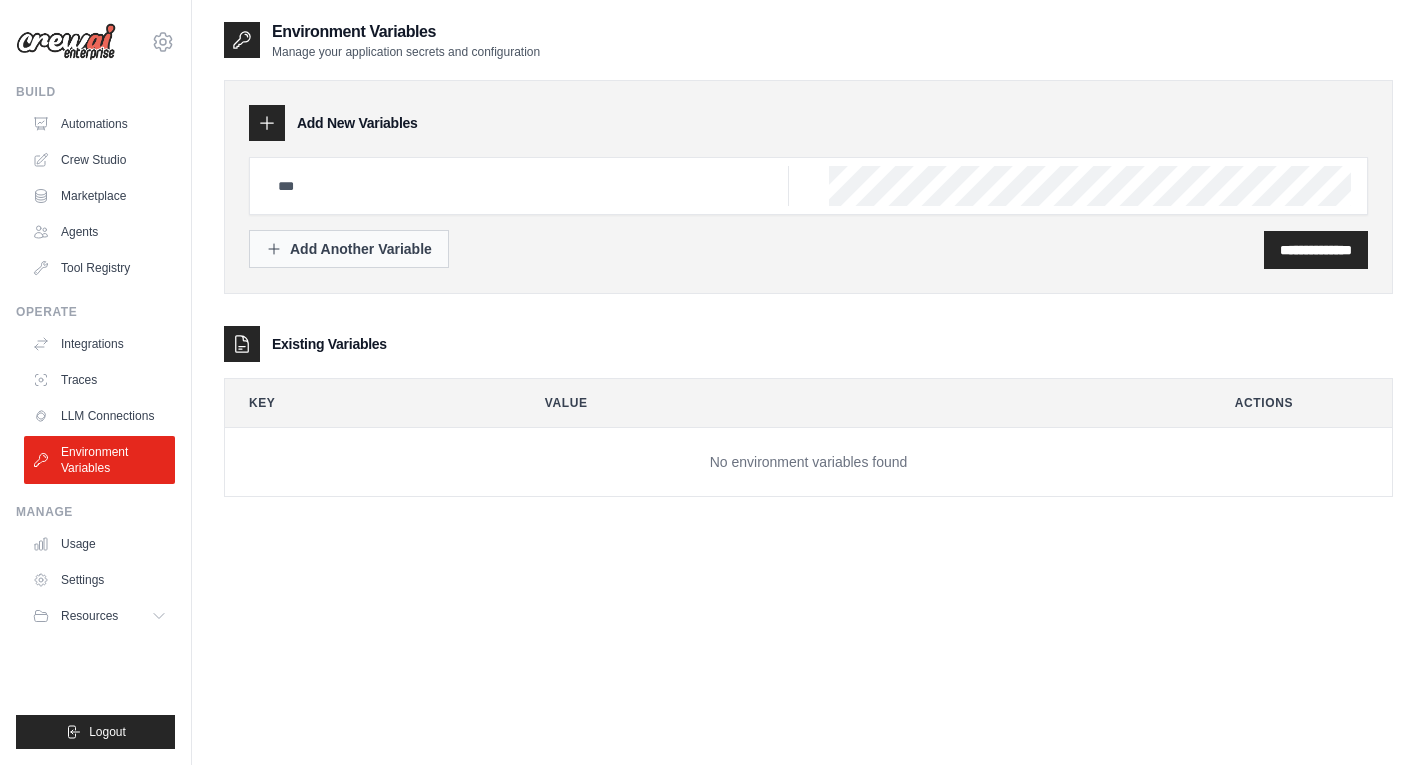 click on "Add Another Variable" at bounding box center (349, 249) 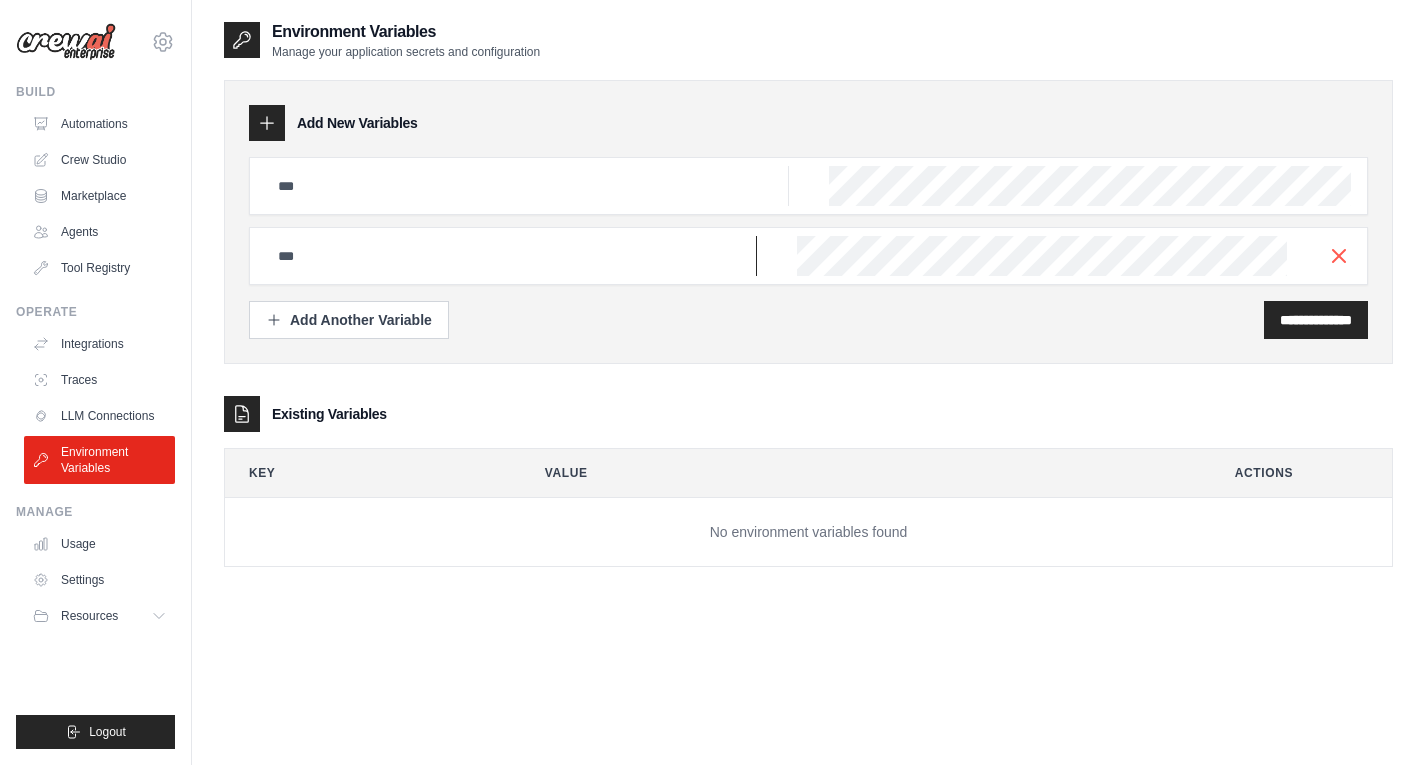 click at bounding box center (527, 186) 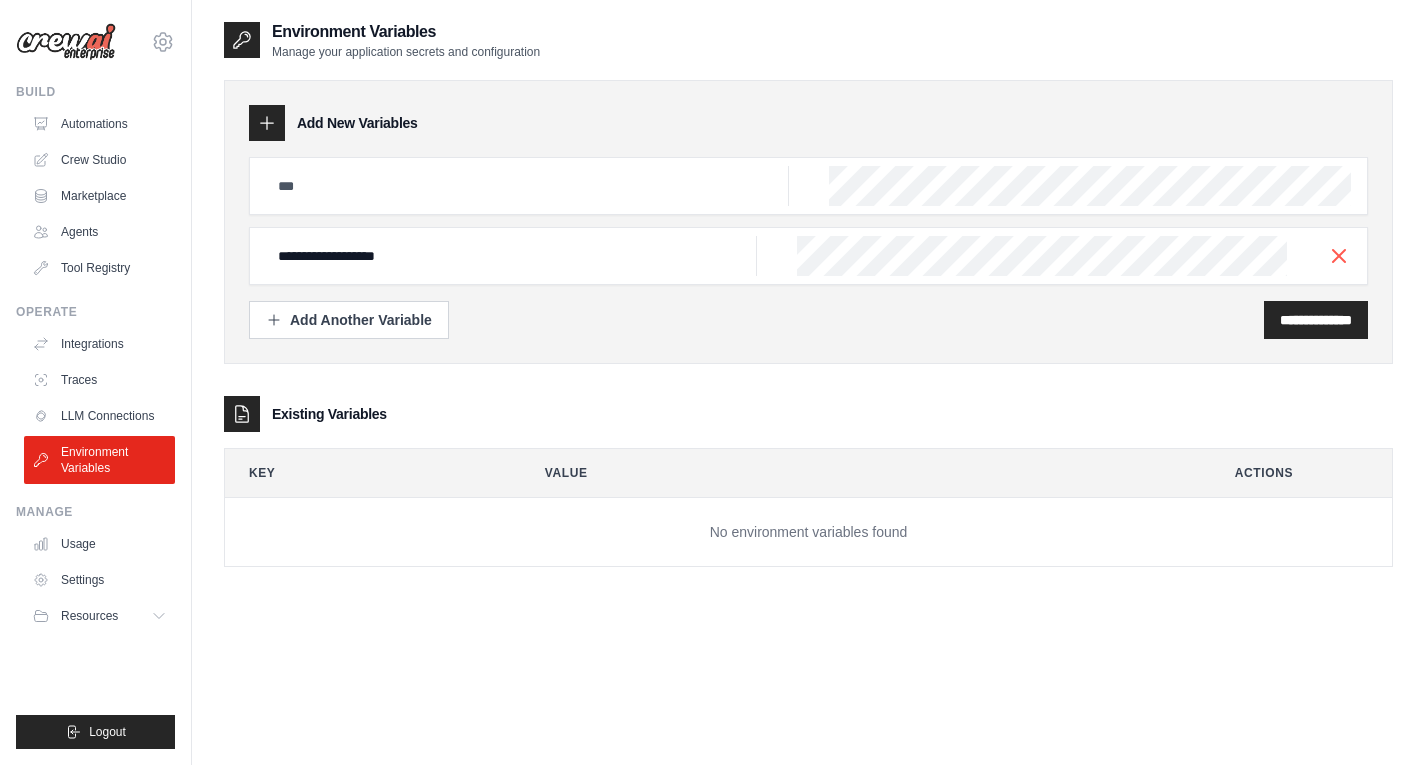 scroll, scrollTop: 0, scrollLeft: 302, axis: horizontal 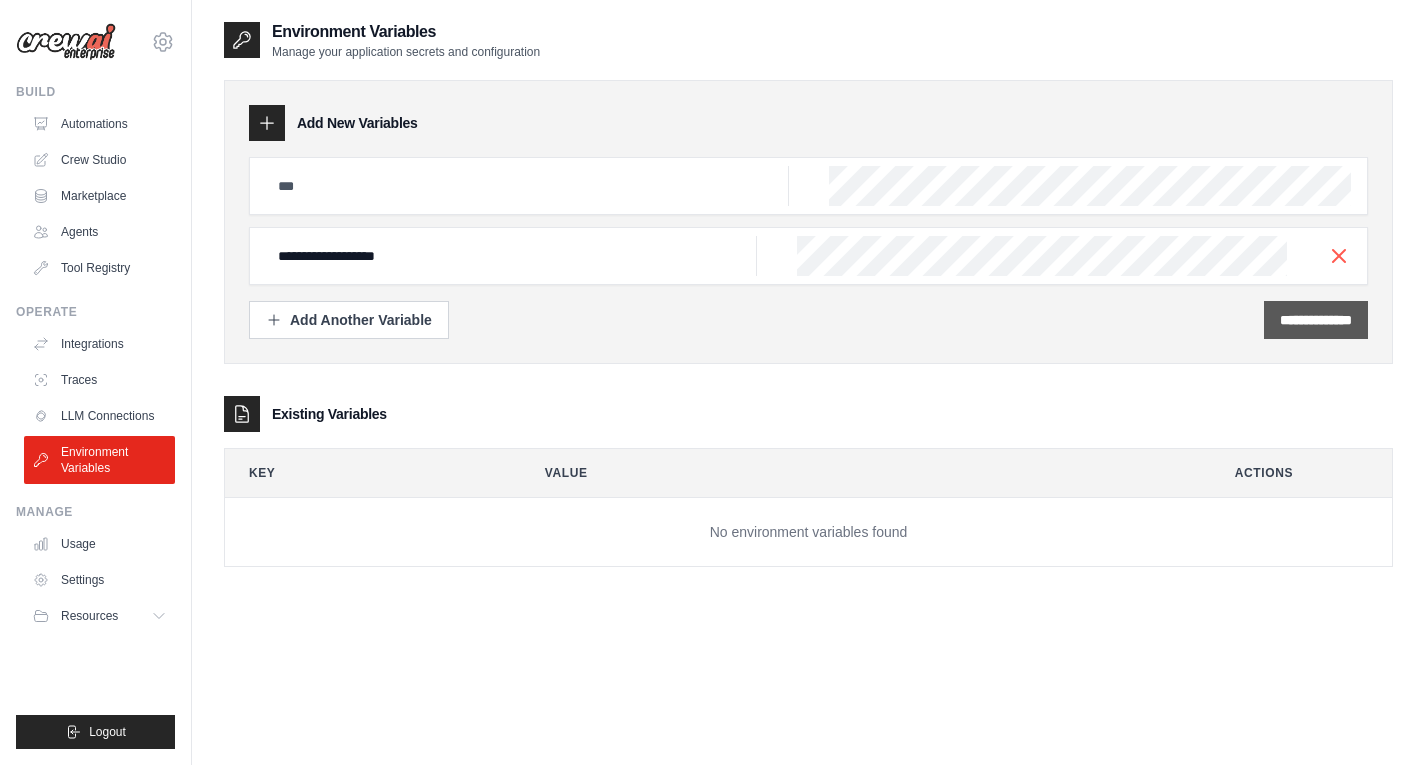 click on "**********" at bounding box center (1316, 320) 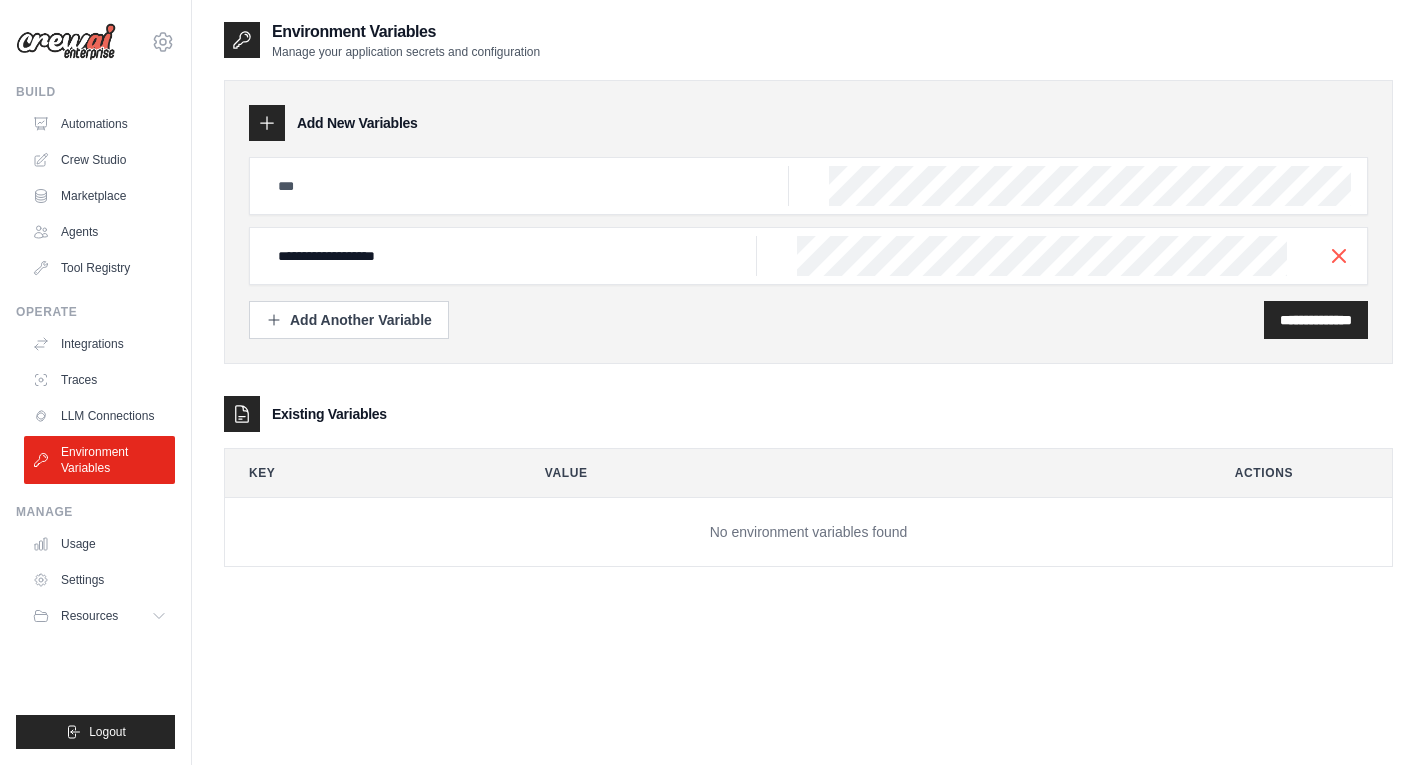 click on "**********" at bounding box center [808, 256] 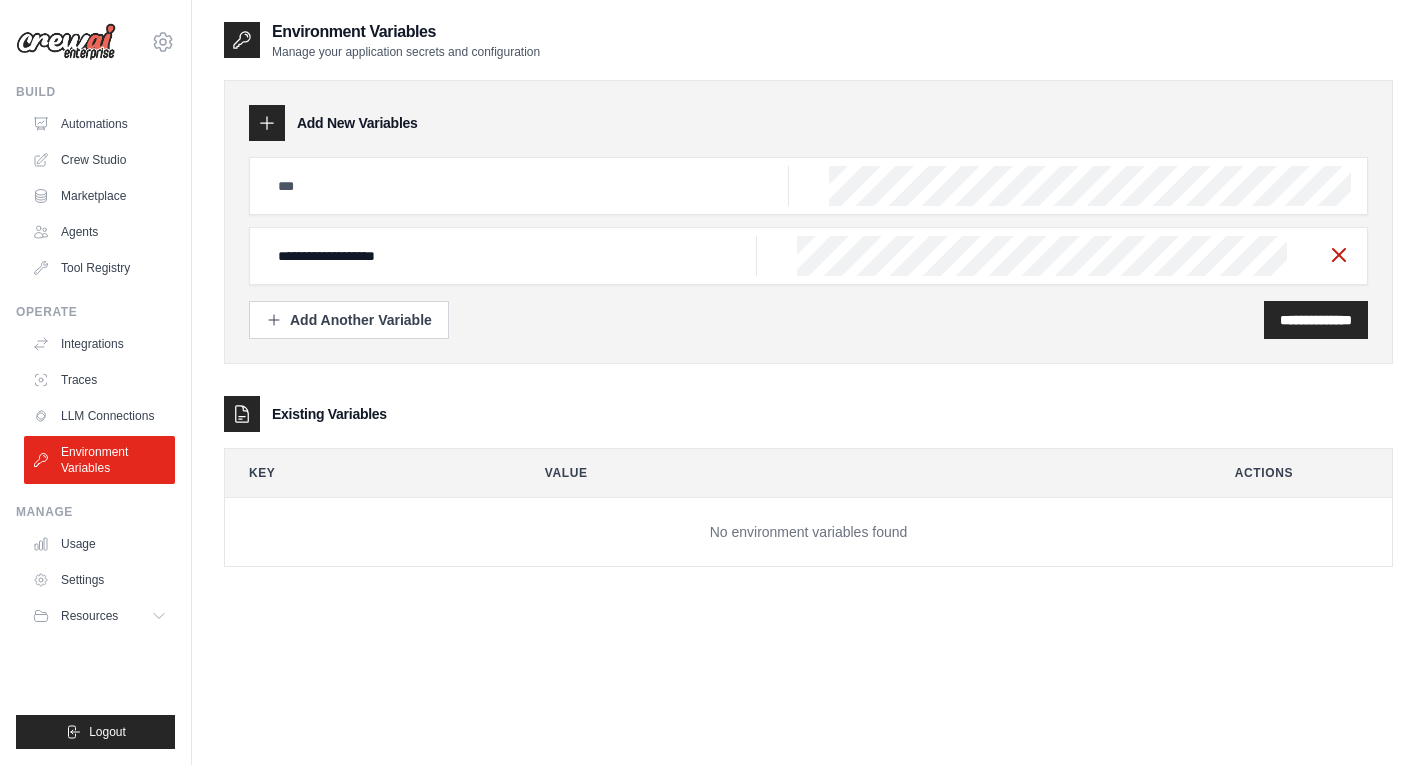 click 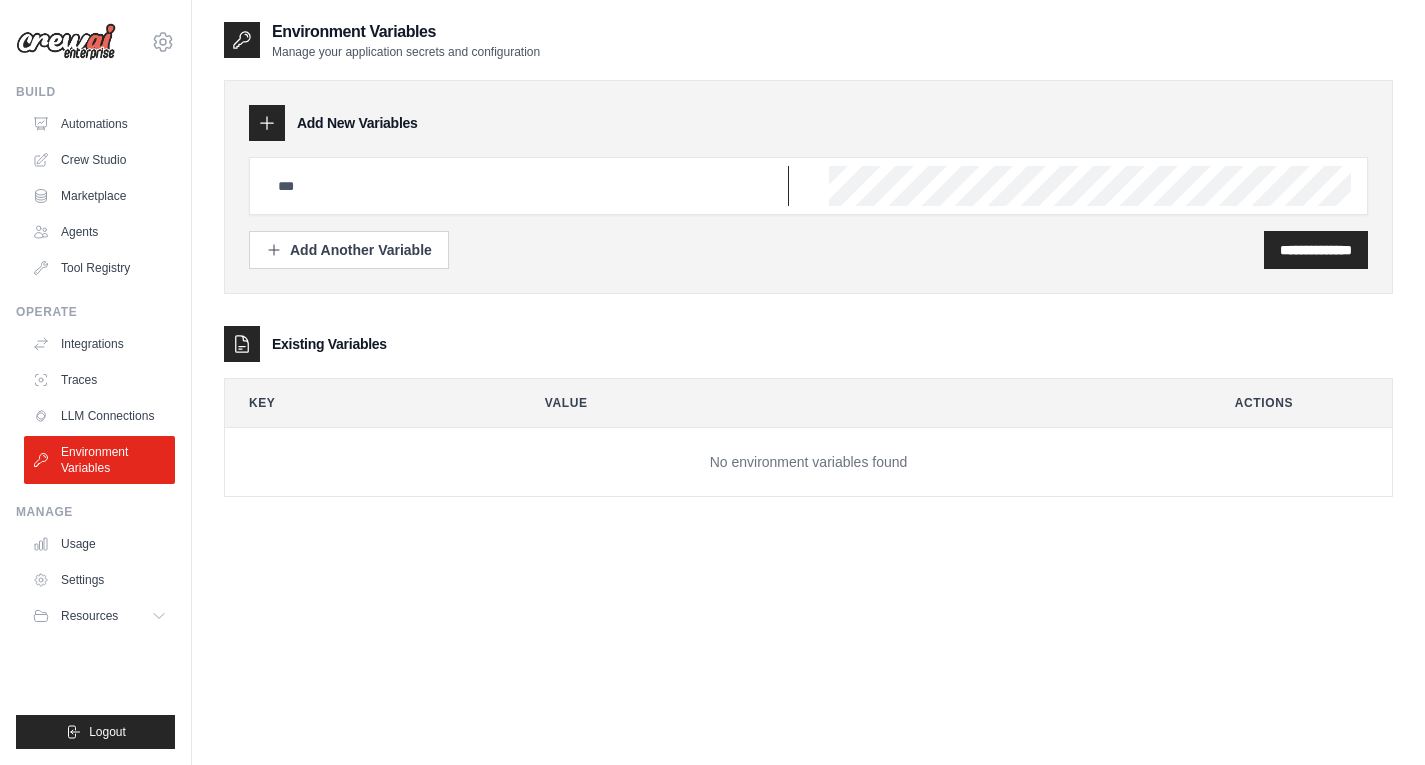 click at bounding box center [527, 186] 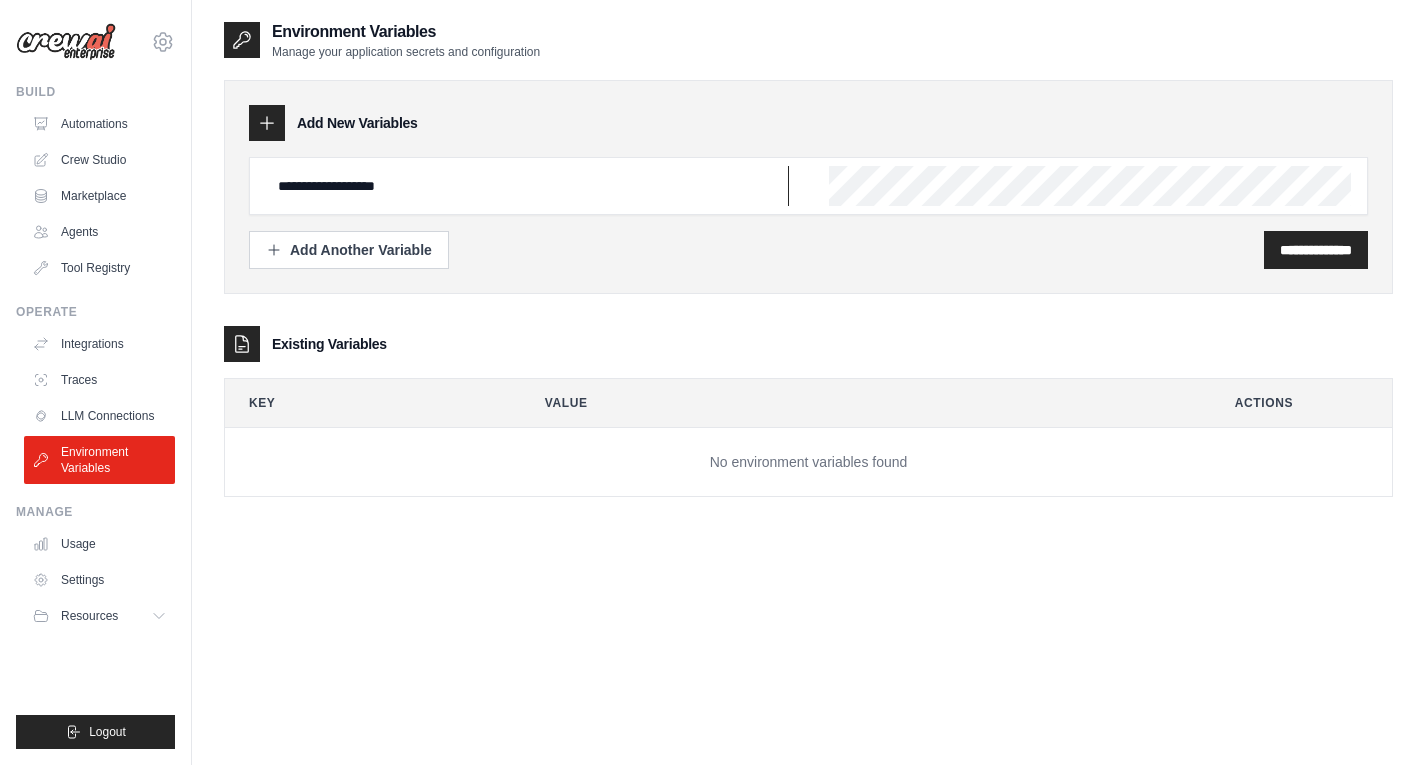 type on "**********" 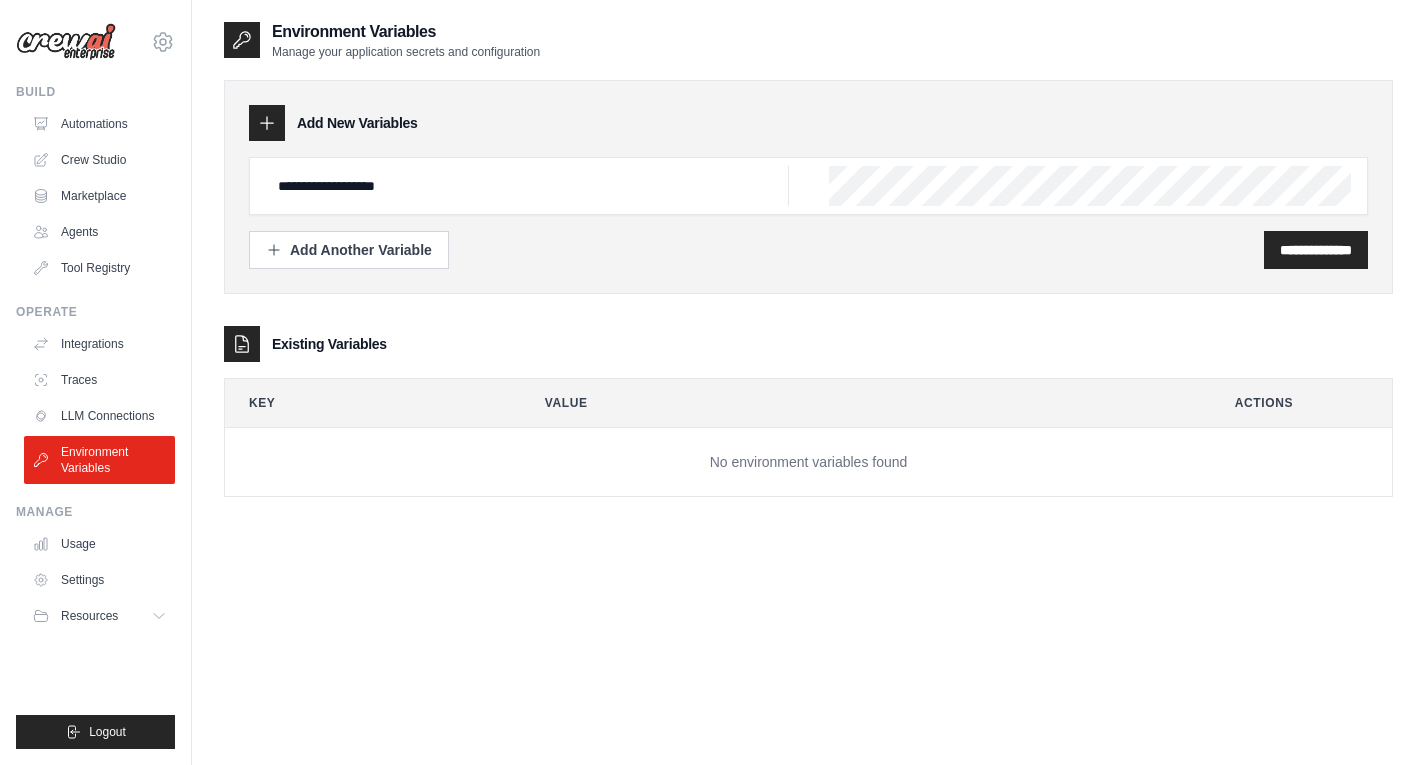 scroll, scrollTop: 0, scrollLeft: 270, axis: horizontal 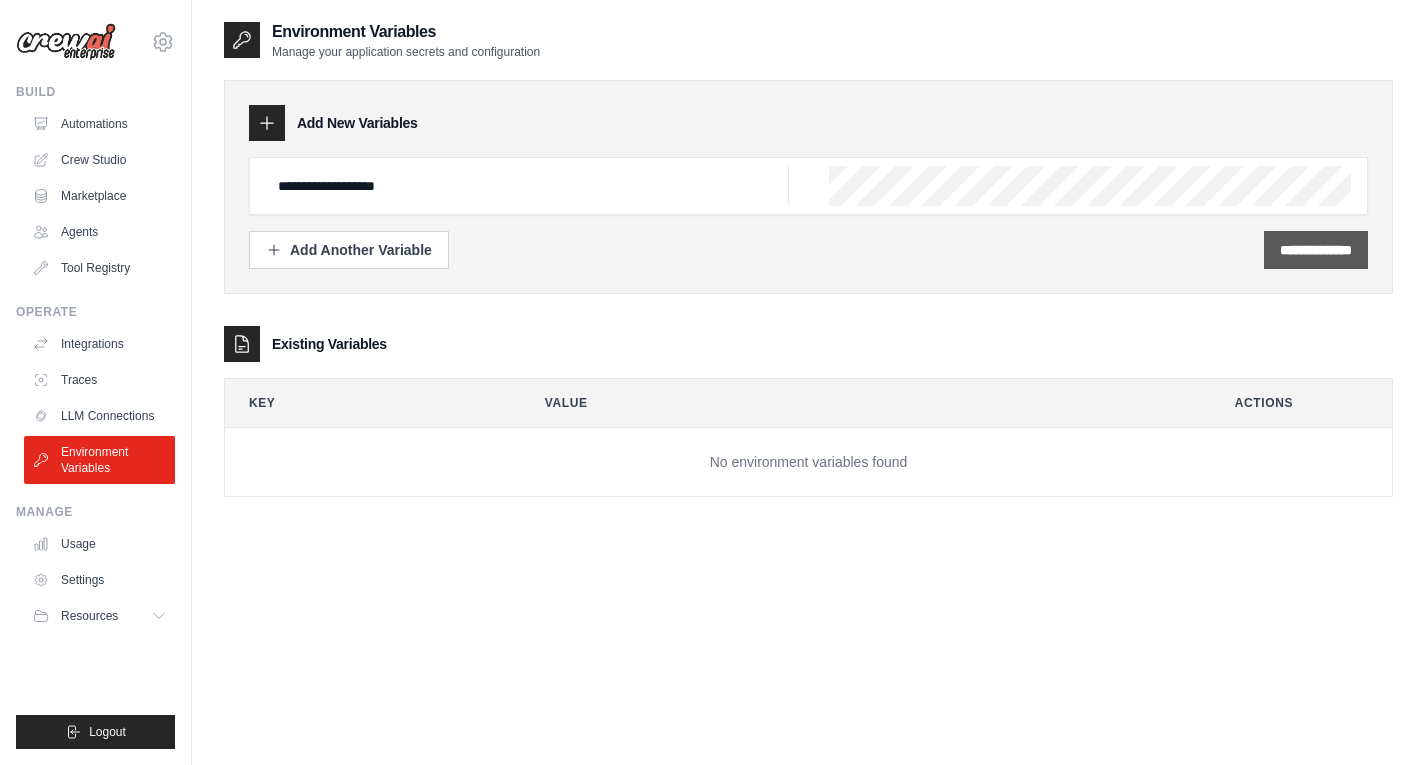 click on "**********" at bounding box center (1316, 250) 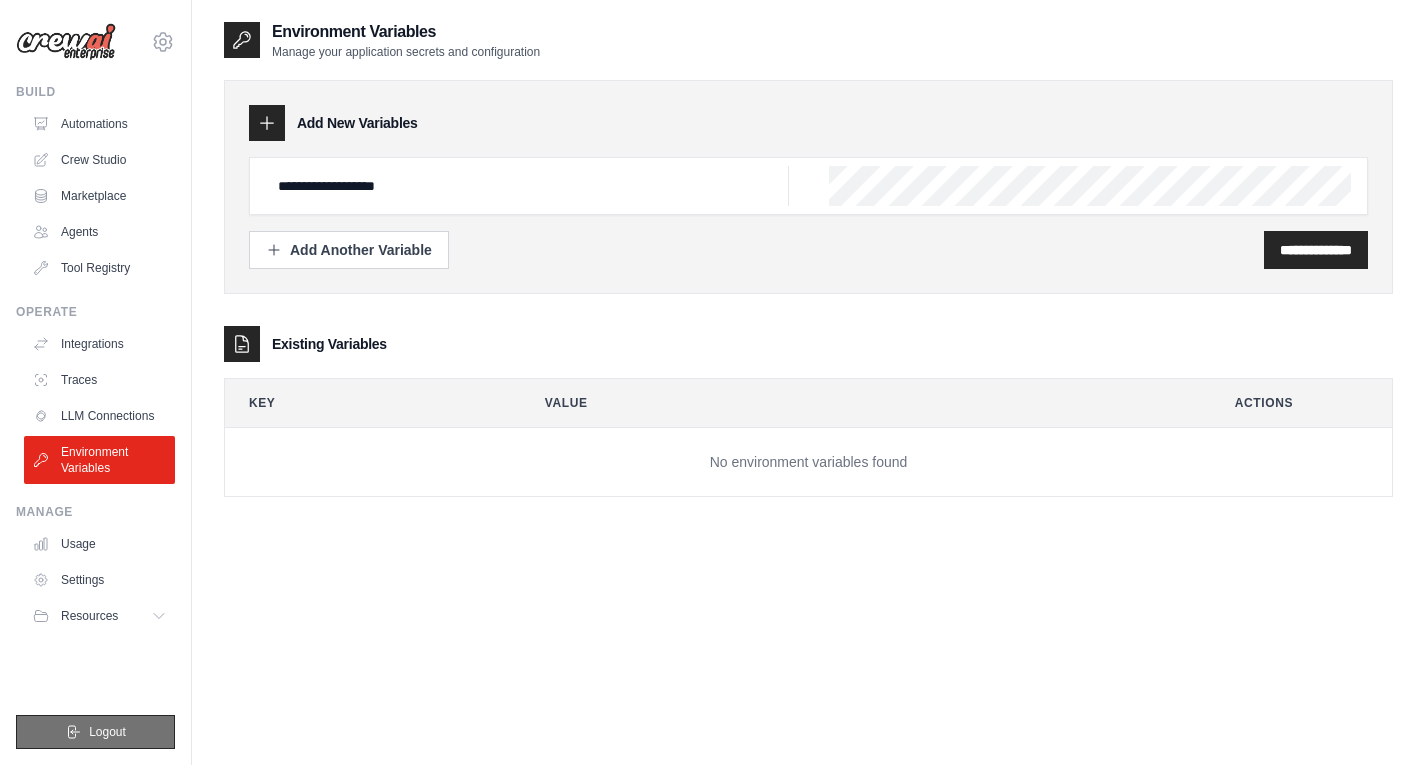 click on "Logout" at bounding box center [107, 732] 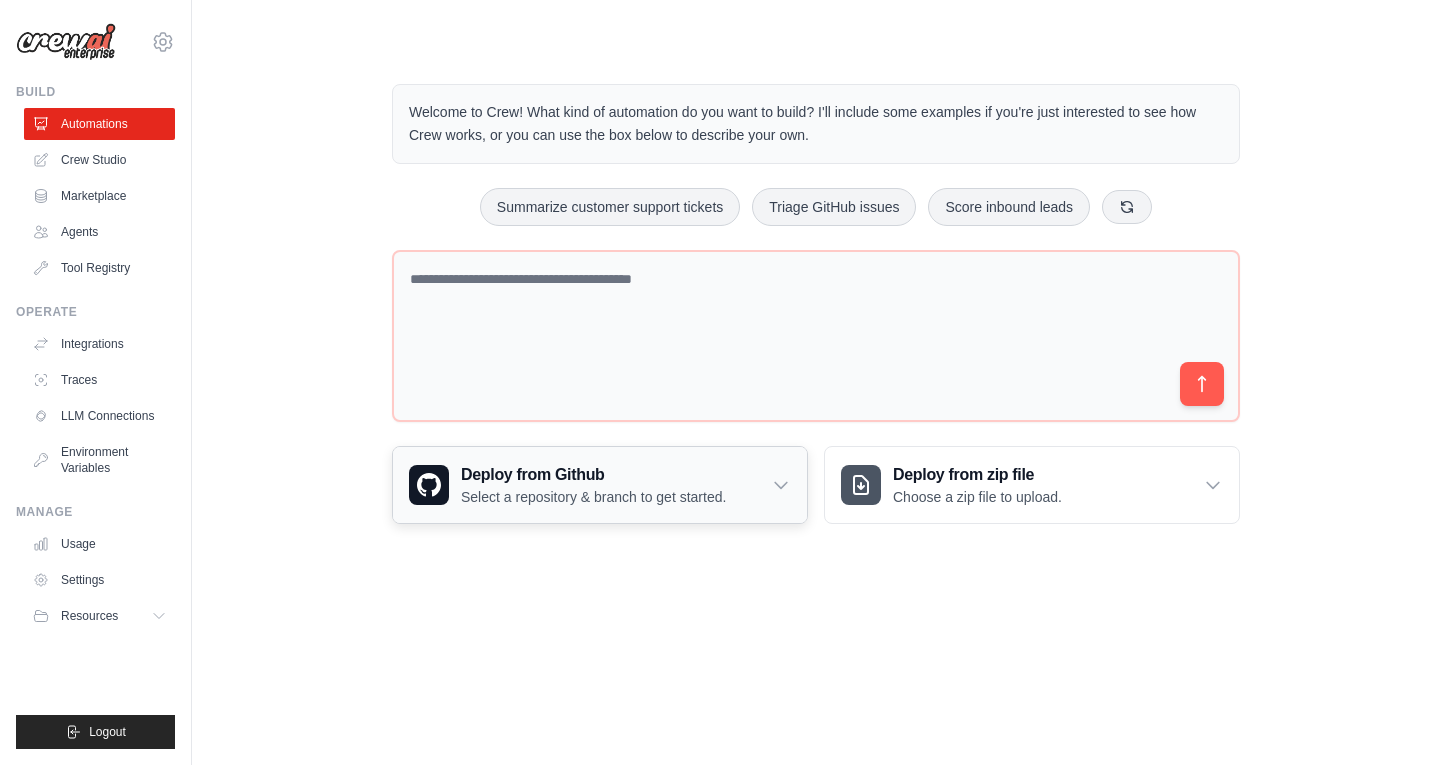 scroll, scrollTop: 0, scrollLeft: 0, axis: both 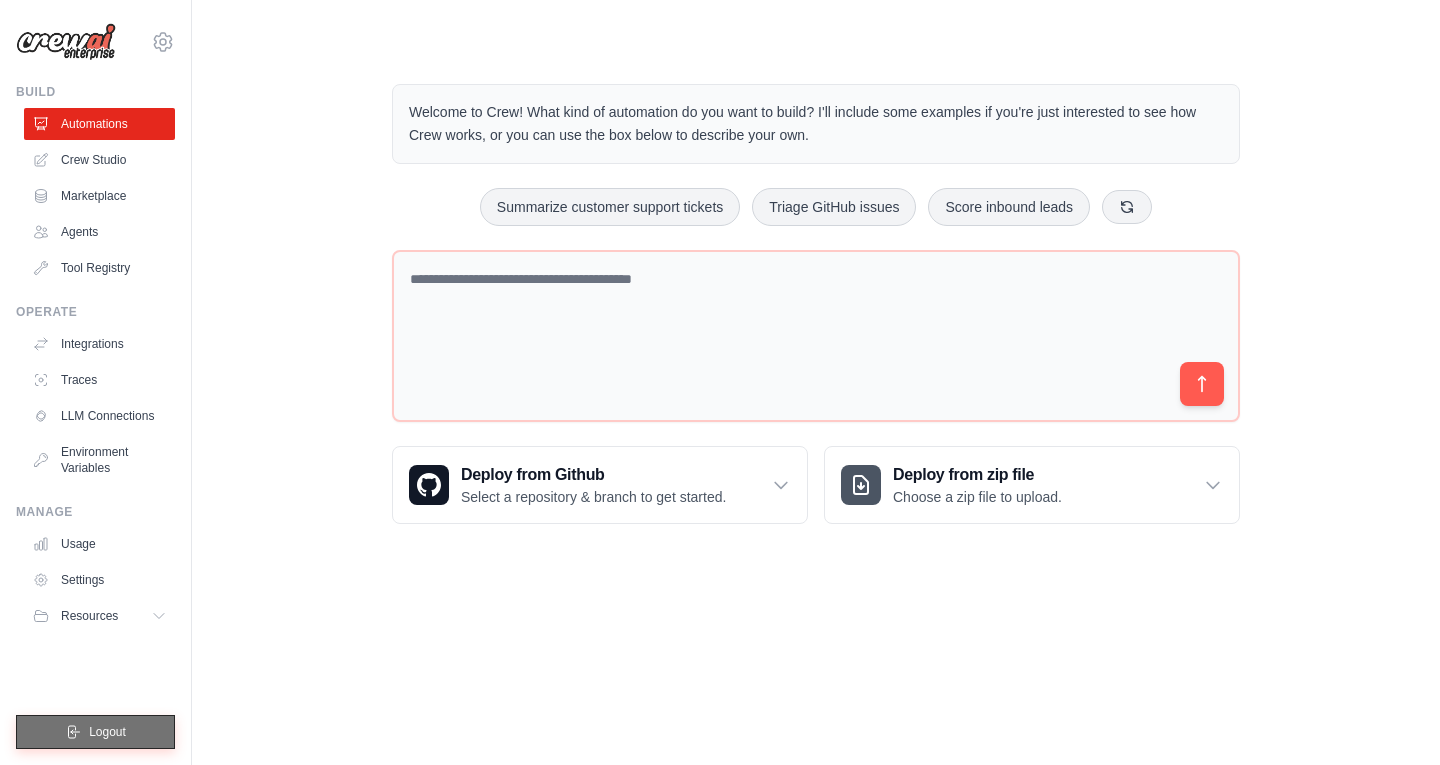click on "Logout" at bounding box center [107, 732] 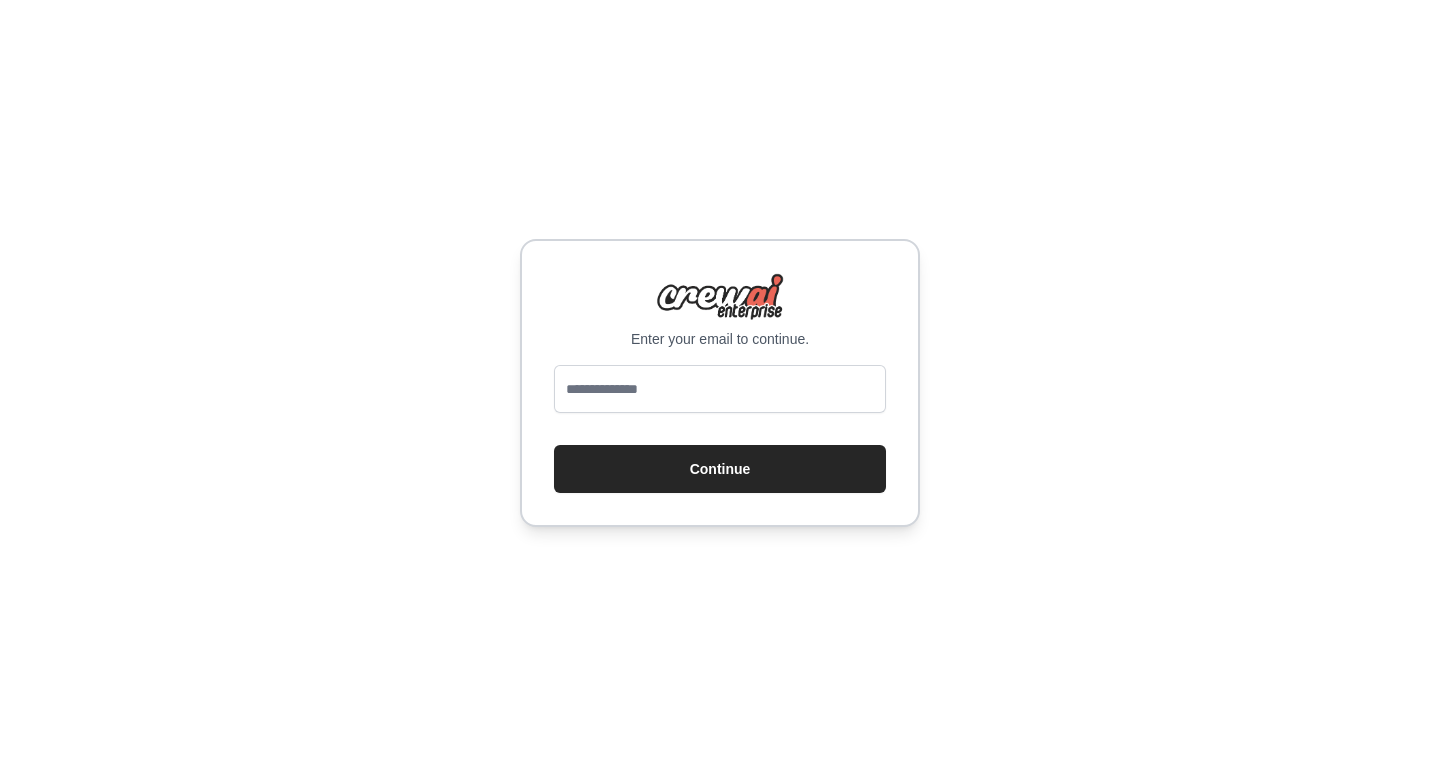scroll, scrollTop: 0, scrollLeft: 0, axis: both 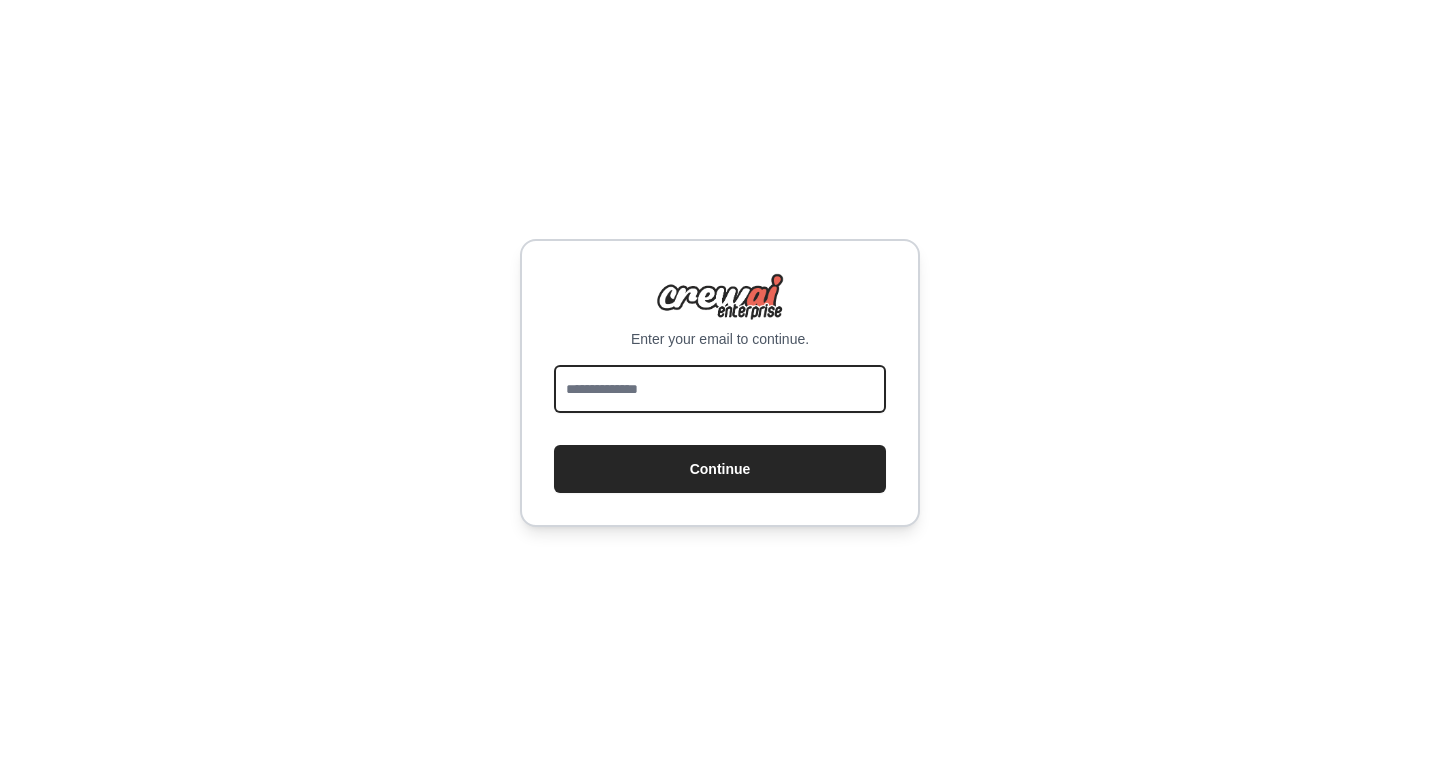 click at bounding box center [720, 389] 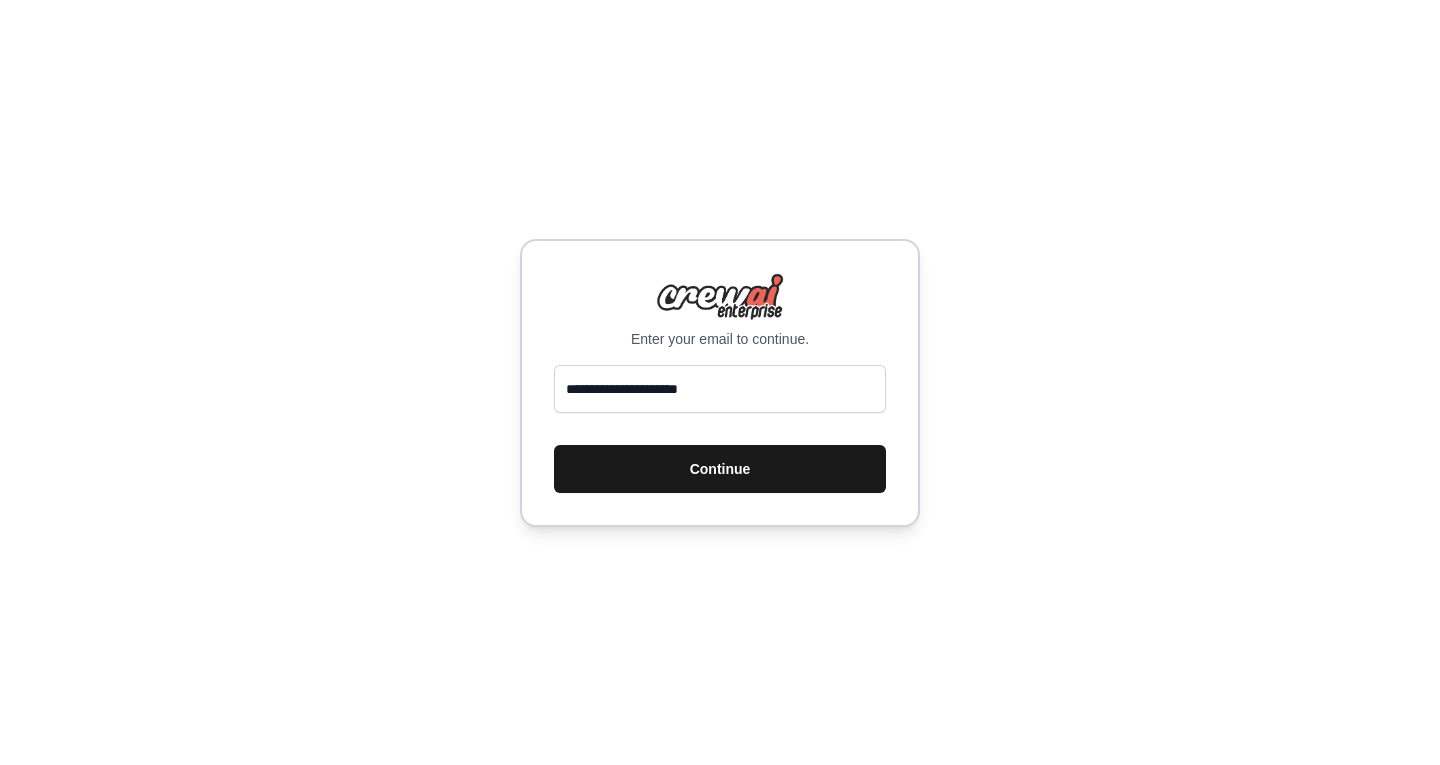 click on "Continue" at bounding box center (720, 469) 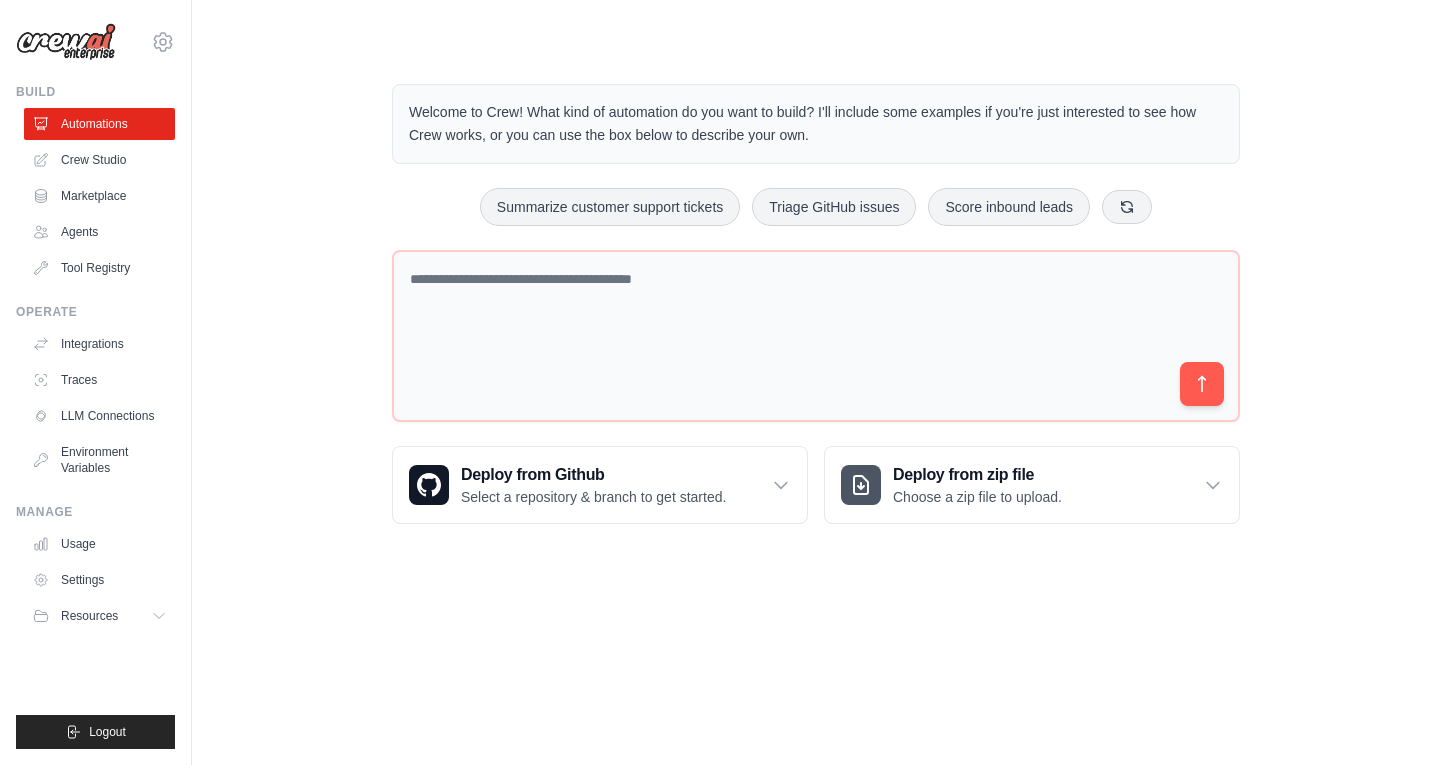 scroll, scrollTop: 0, scrollLeft: 0, axis: both 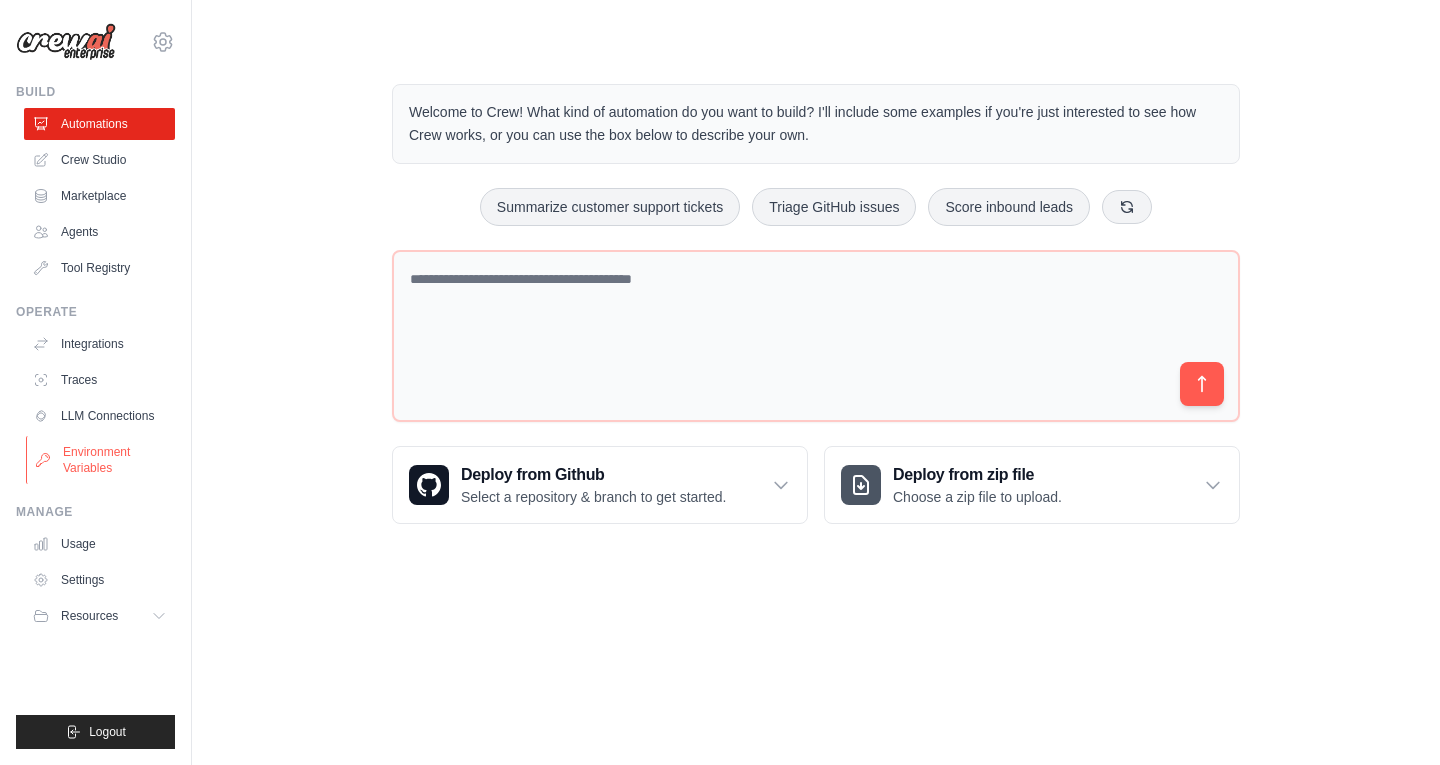 click on "Environment Variables" at bounding box center [101, 460] 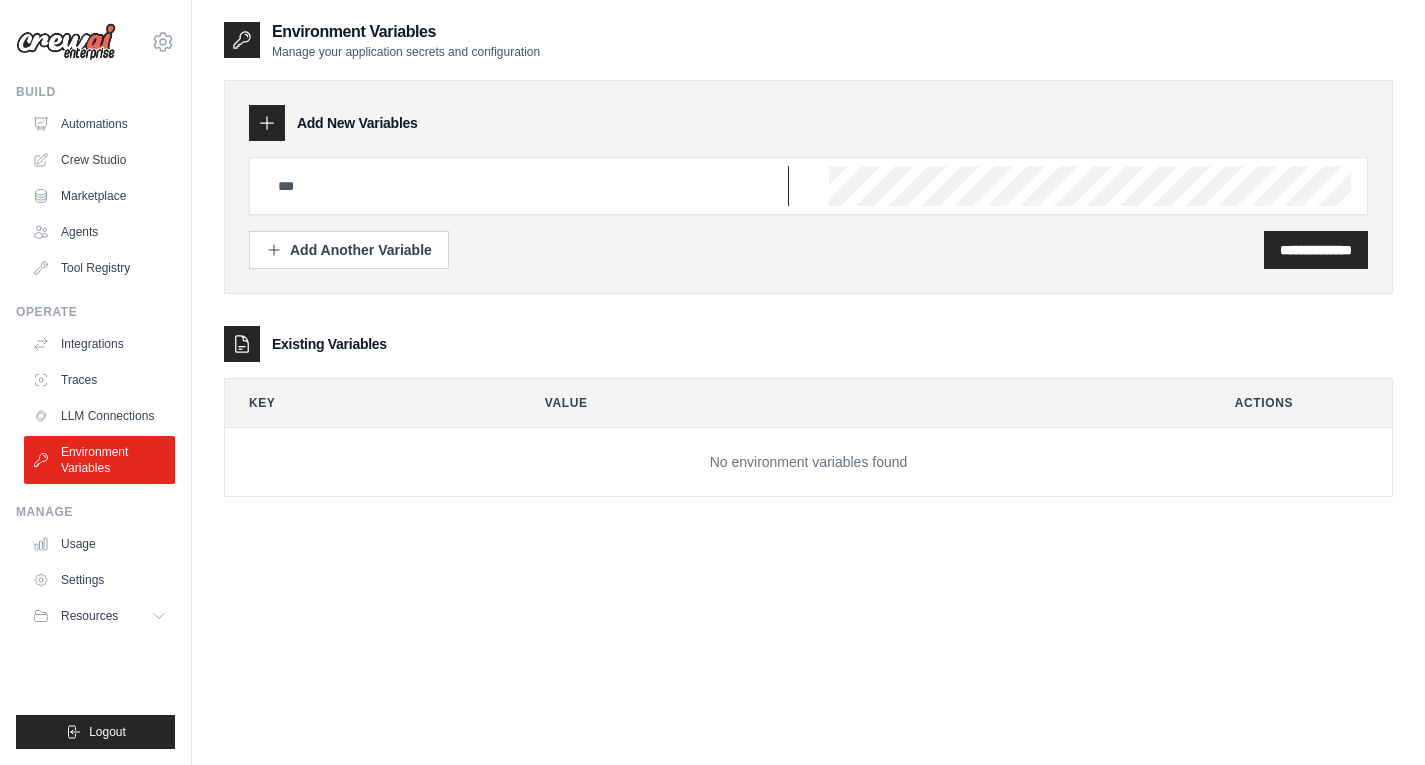 click at bounding box center [527, 186] 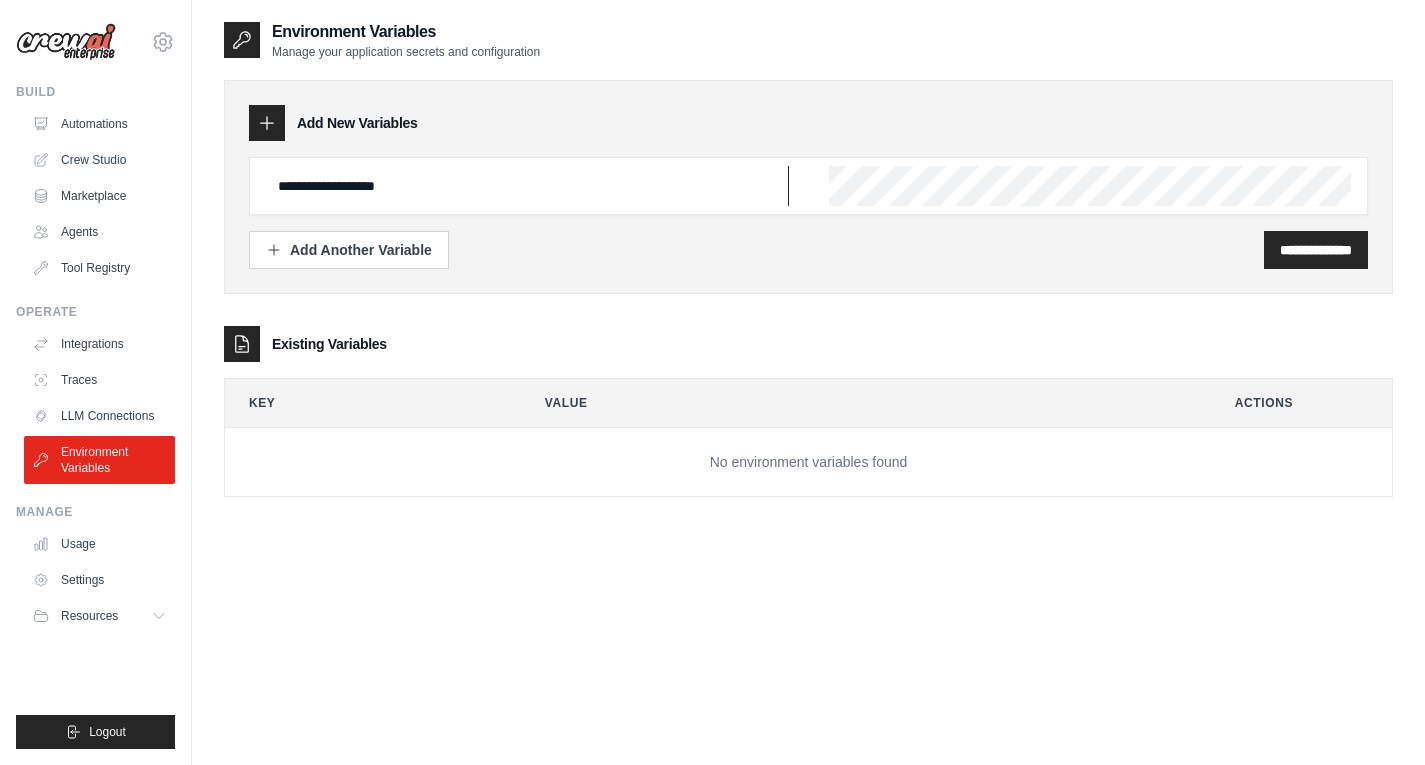 type on "**********" 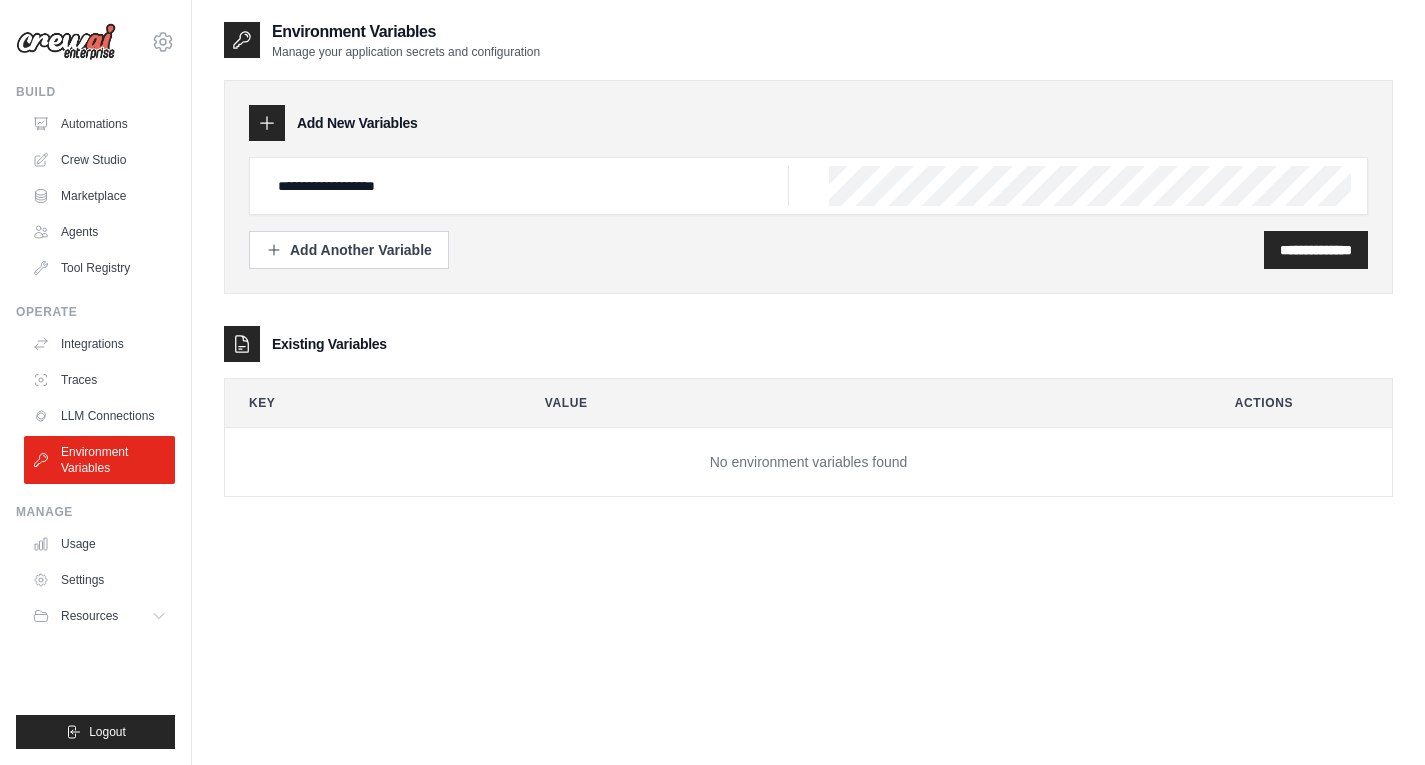 scroll, scrollTop: 0, scrollLeft: 239, axis: horizontal 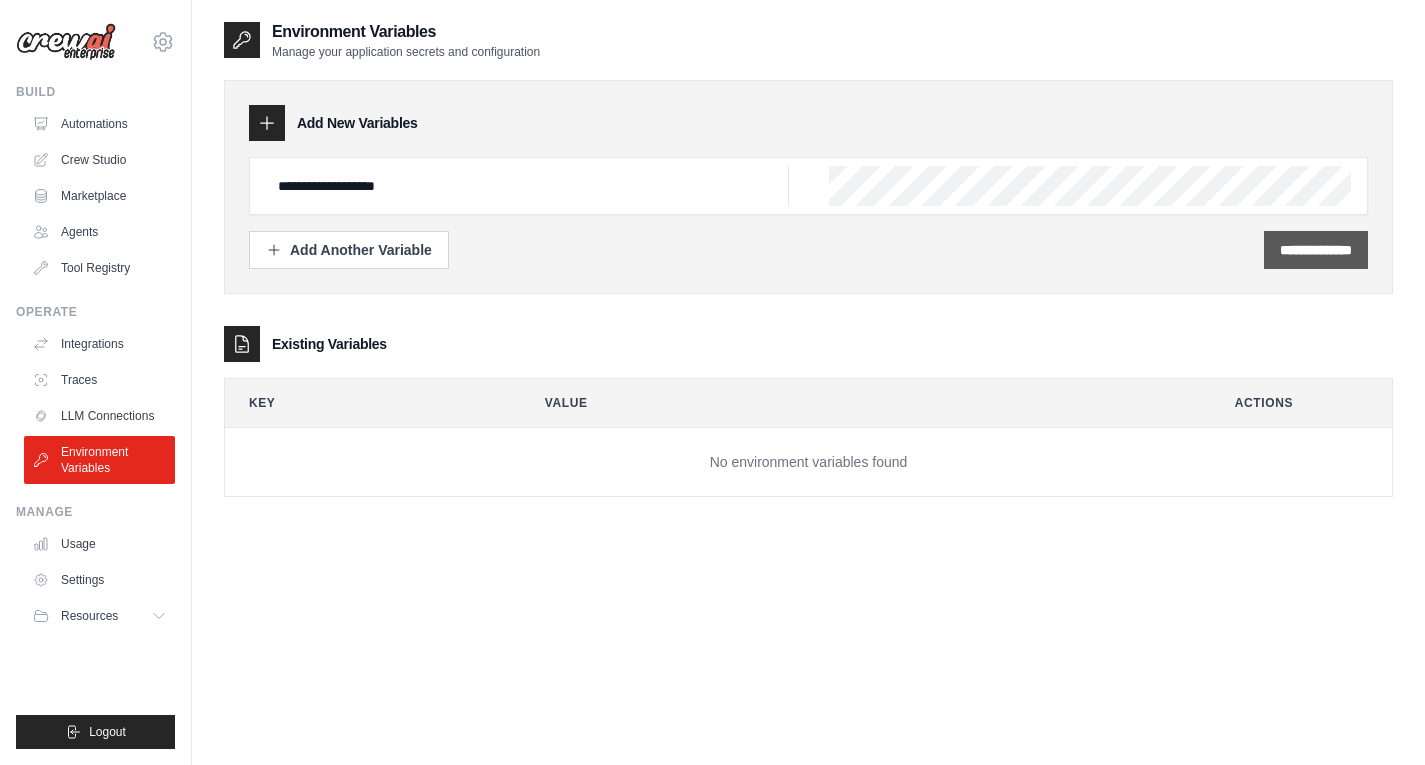 click on "**********" at bounding box center (1316, 250) 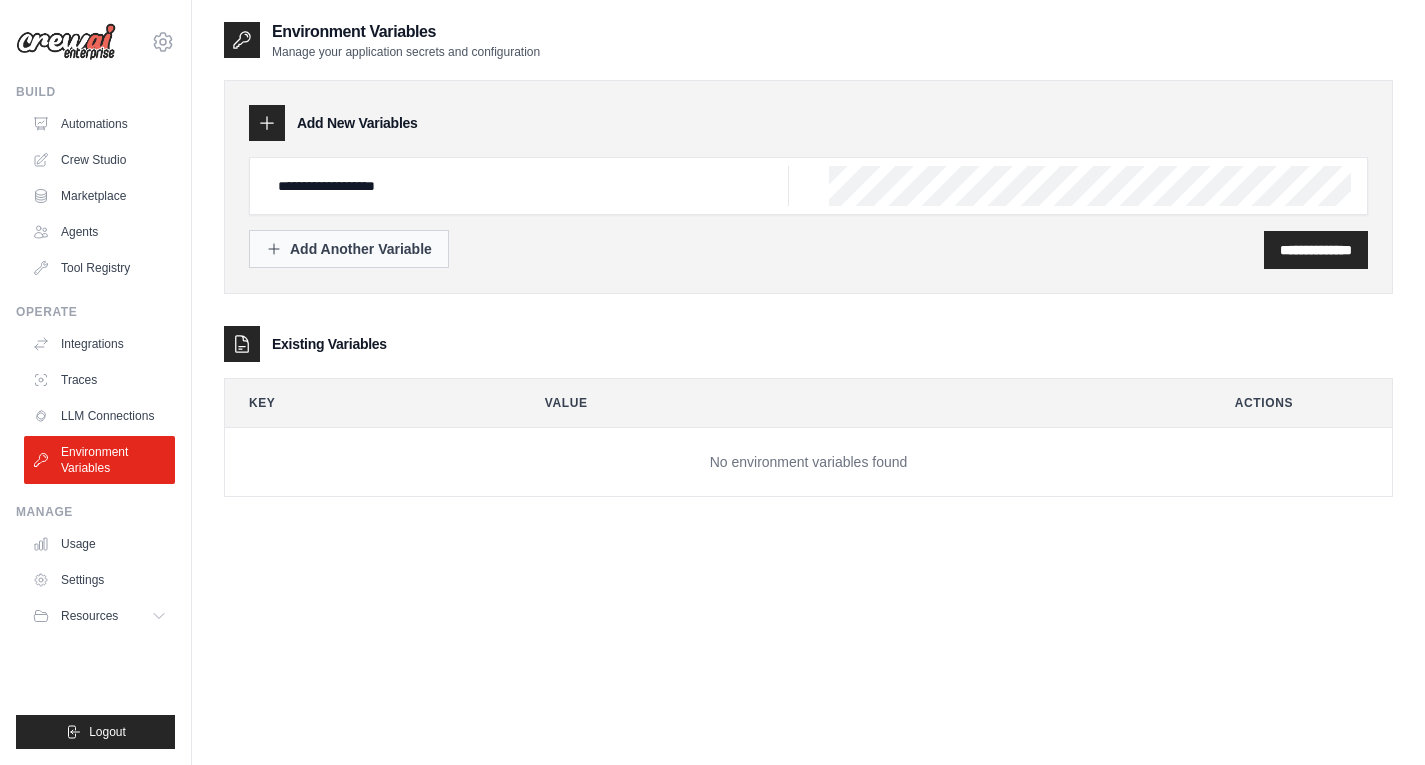 click on "Add Another Variable" at bounding box center (349, 249) 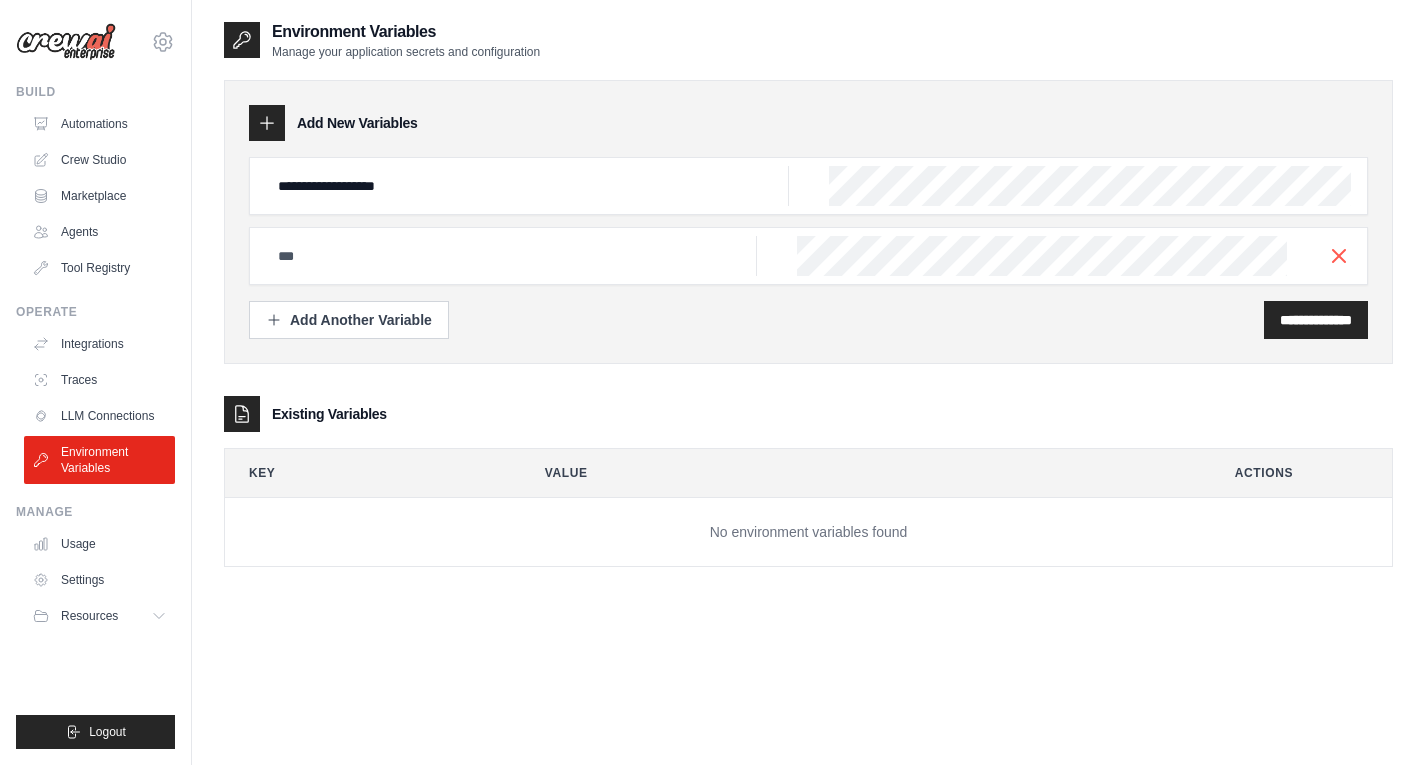 scroll, scrollTop: 0, scrollLeft: 0, axis: both 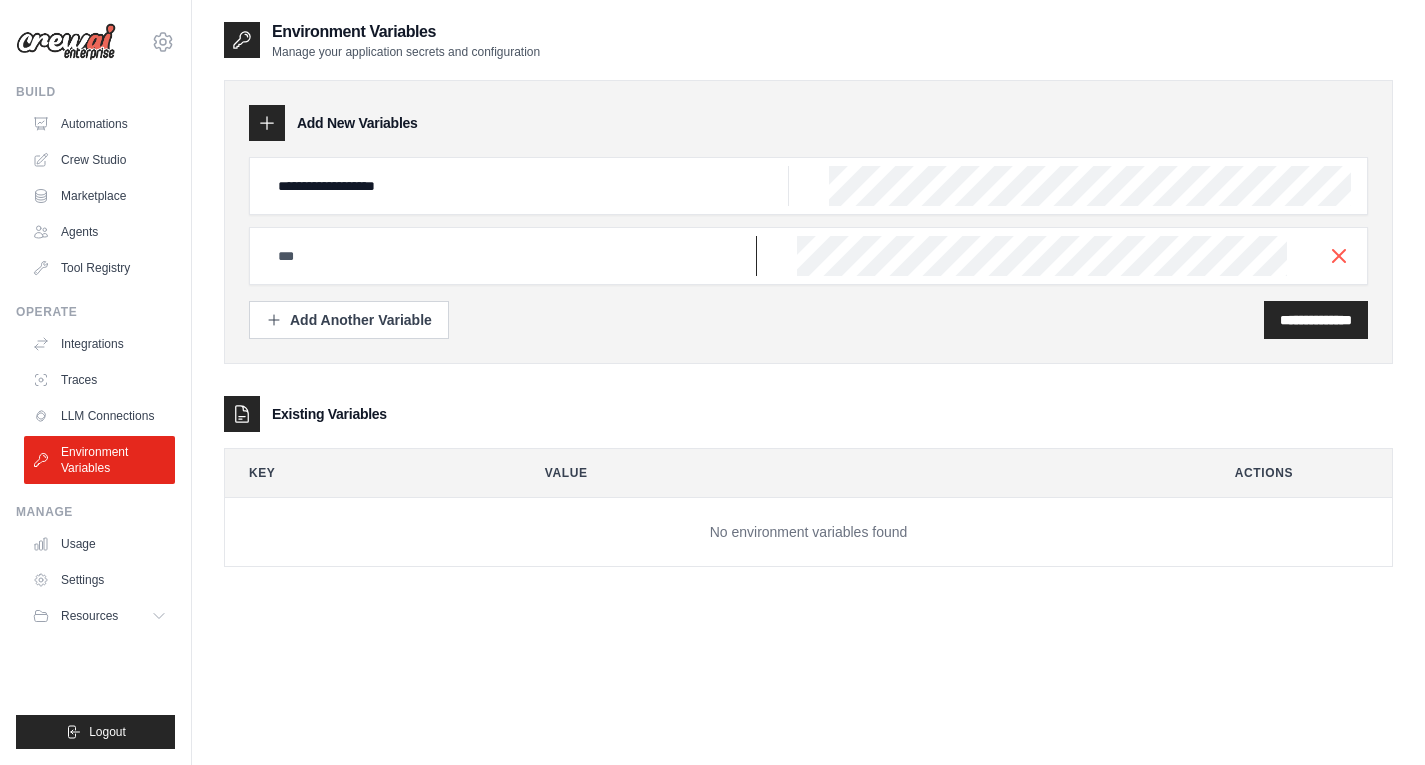 click at bounding box center (527, 186) 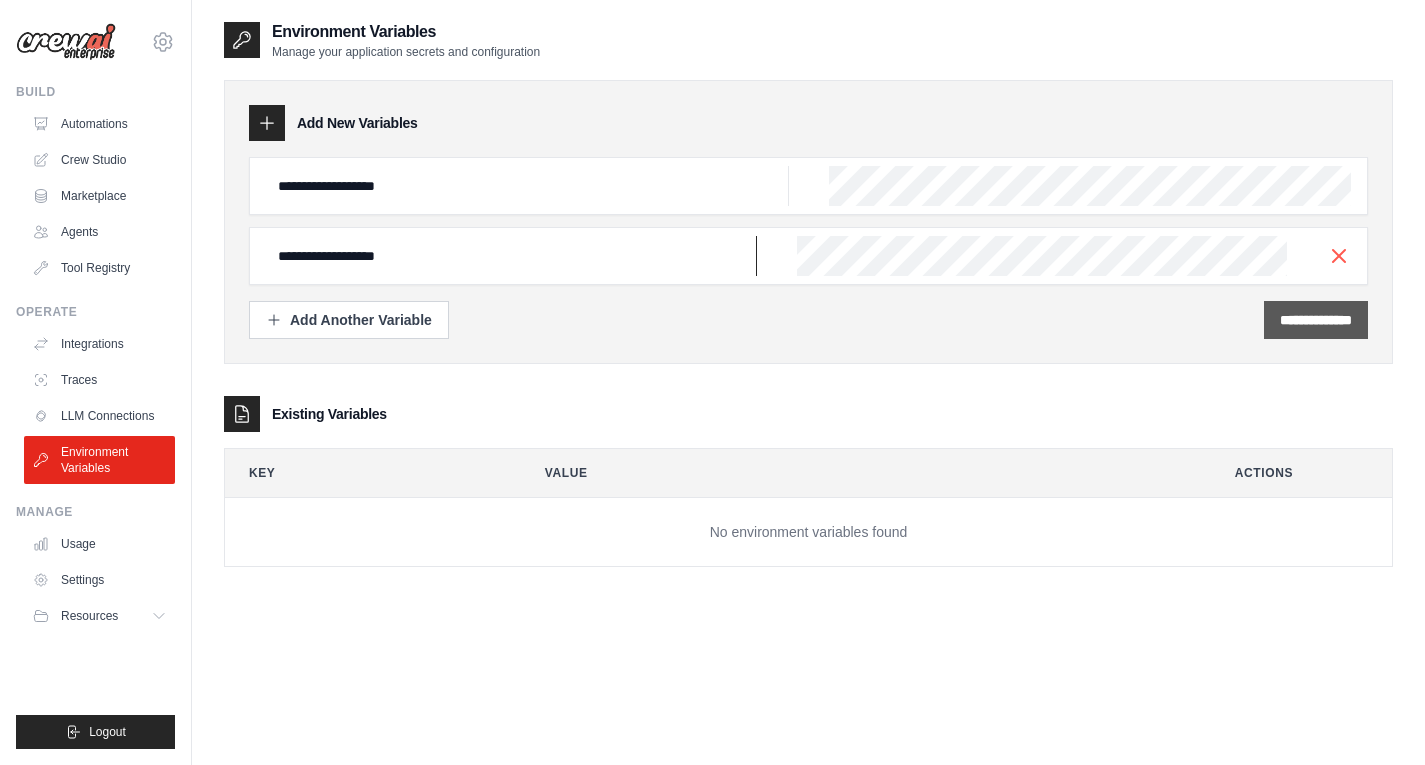 type on "**********" 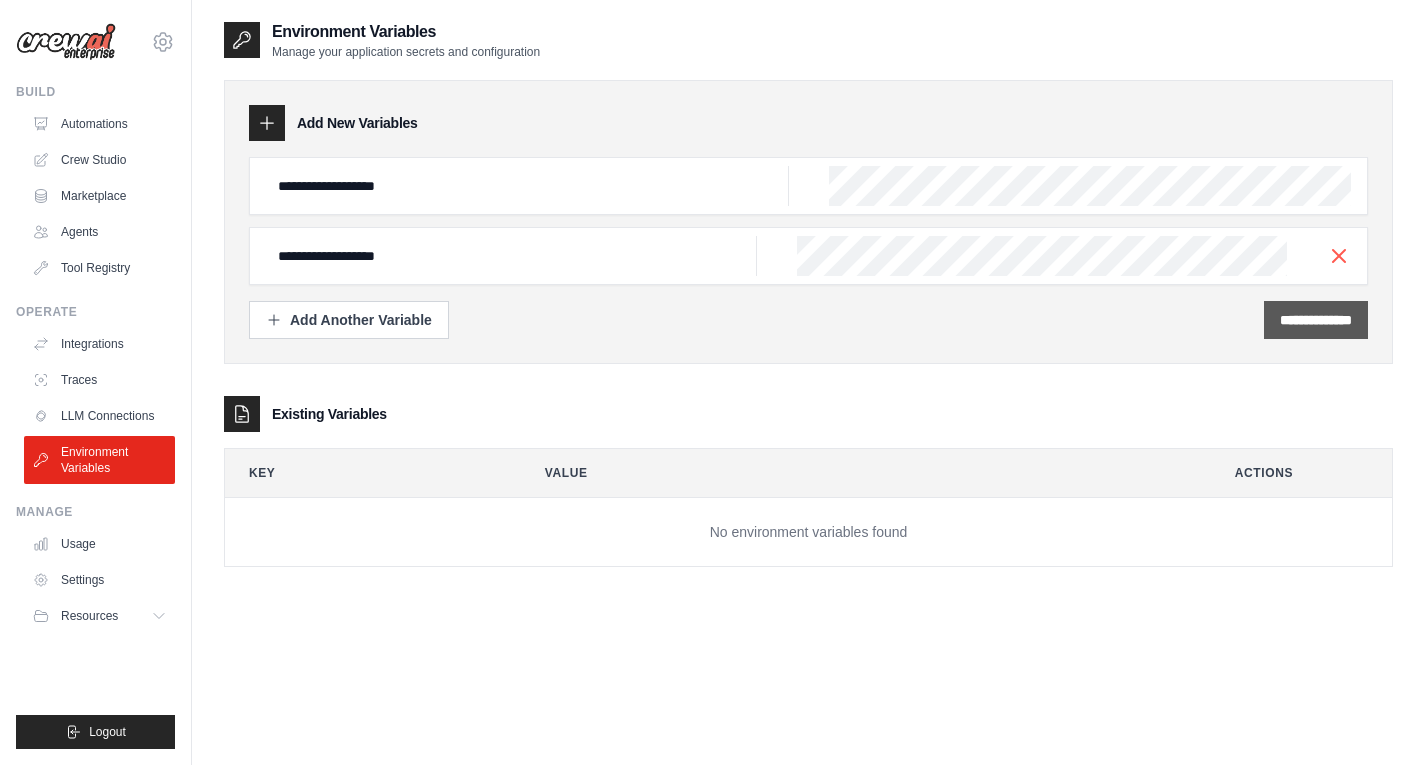 click on "**********" at bounding box center [1316, 320] 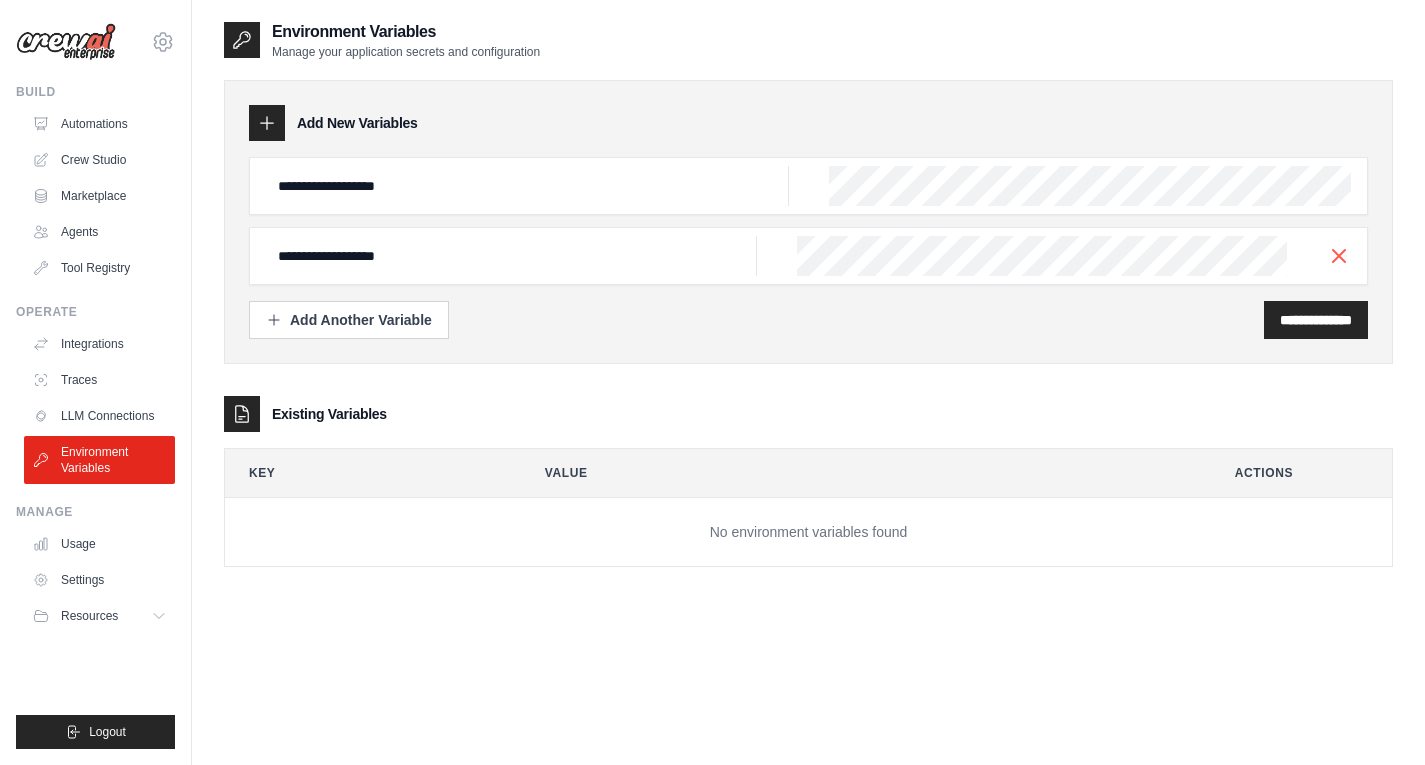 click on "Automations
Crew Studio
Marketplace
Agents
Tool Registry" at bounding box center (99, 196) 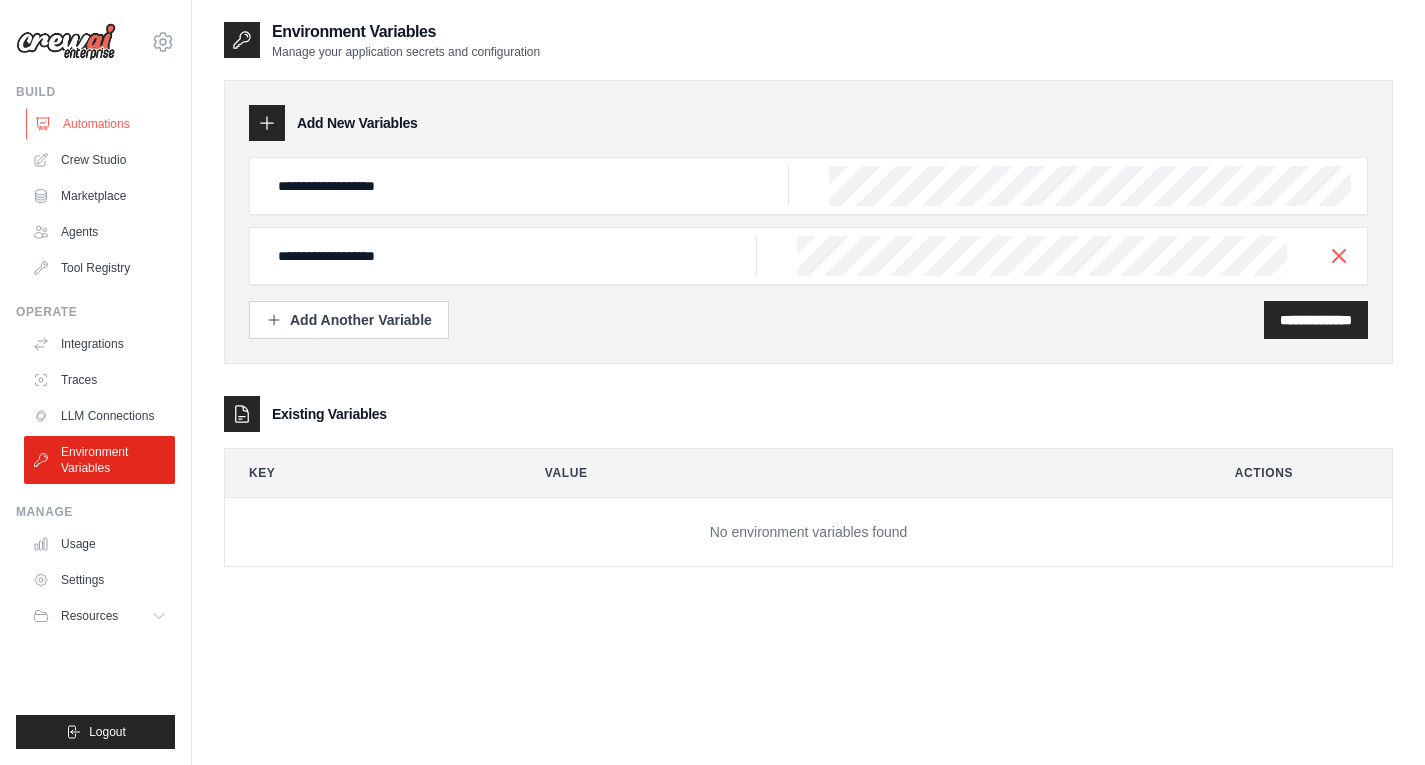 click on "Automations" at bounding box center [101, 124] 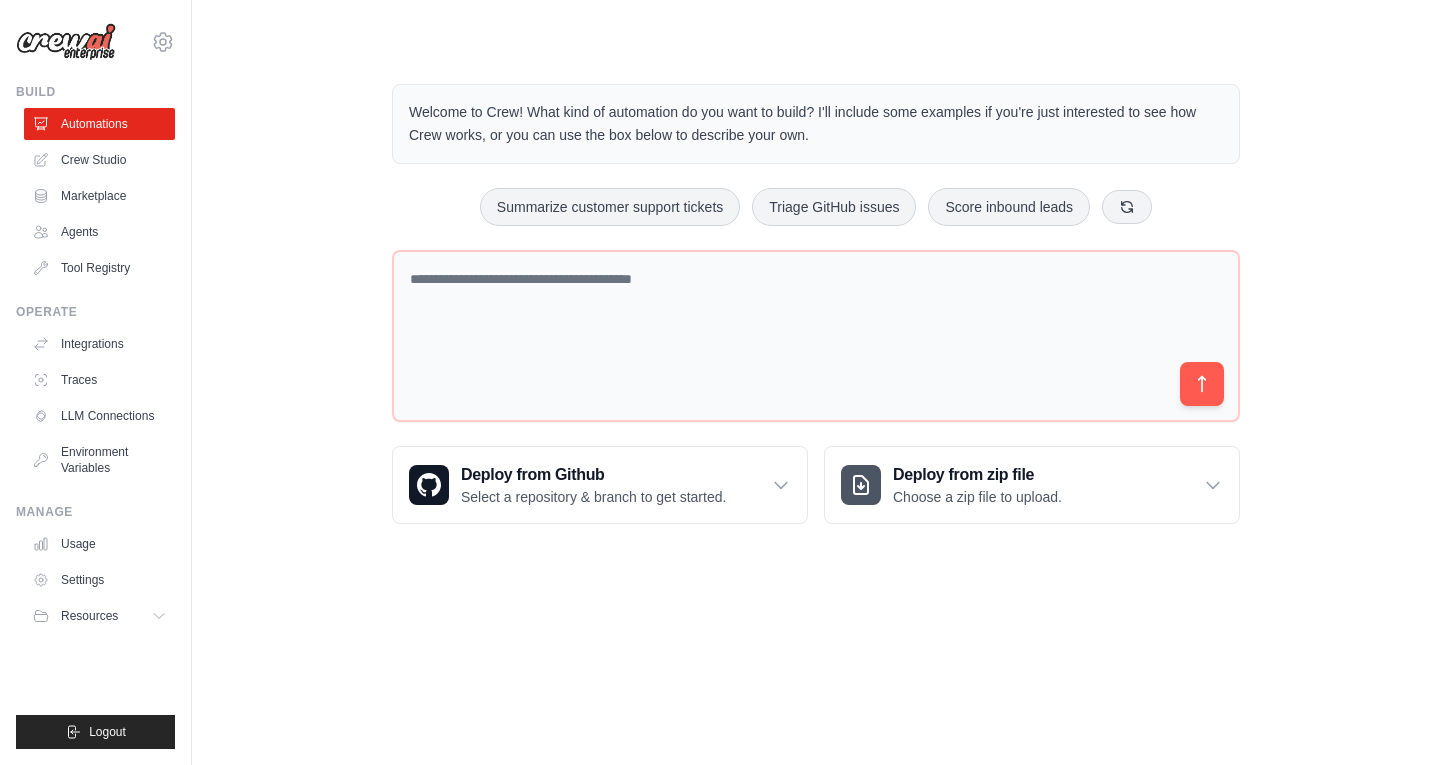 click on "Environment Variables" at bounding box center [99, 460] 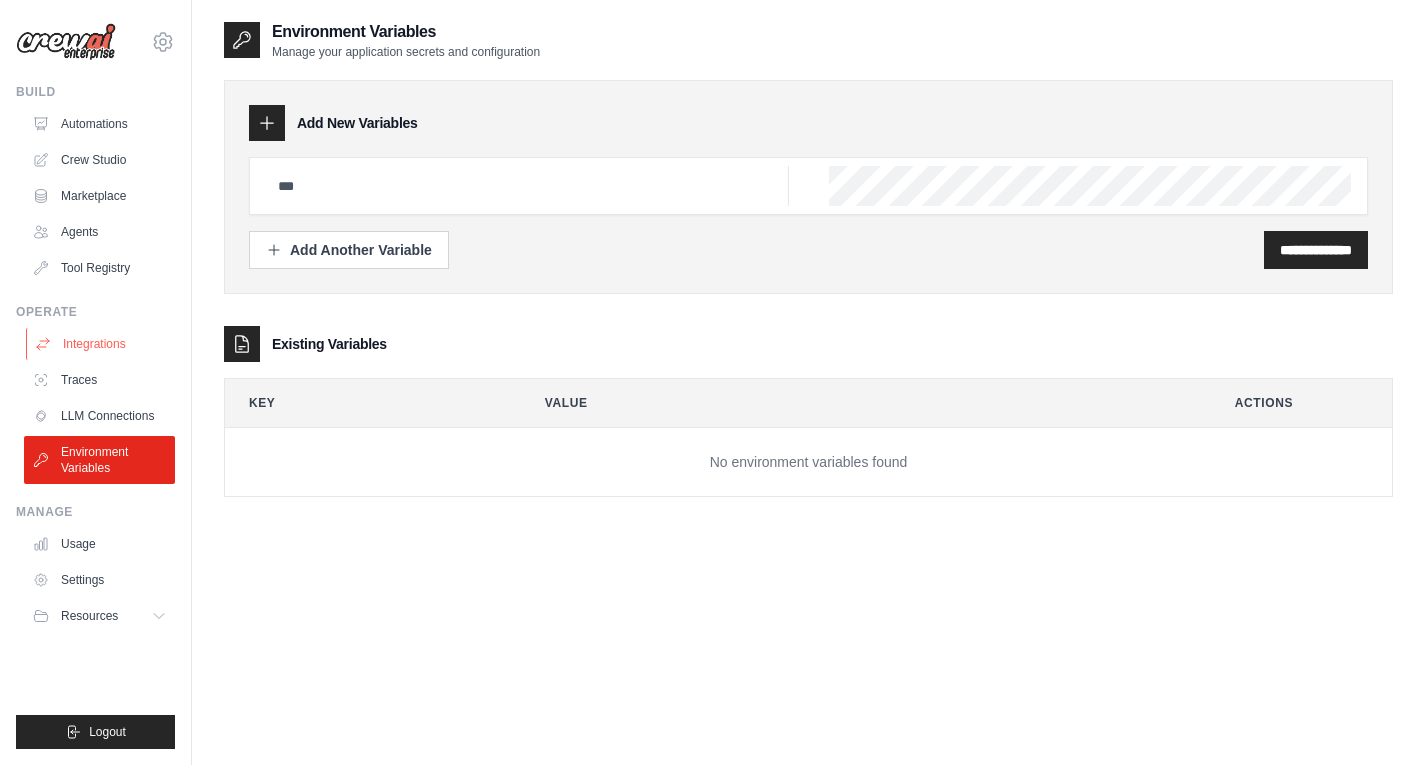 click on "Integrations" at bounding box center (101, 344) 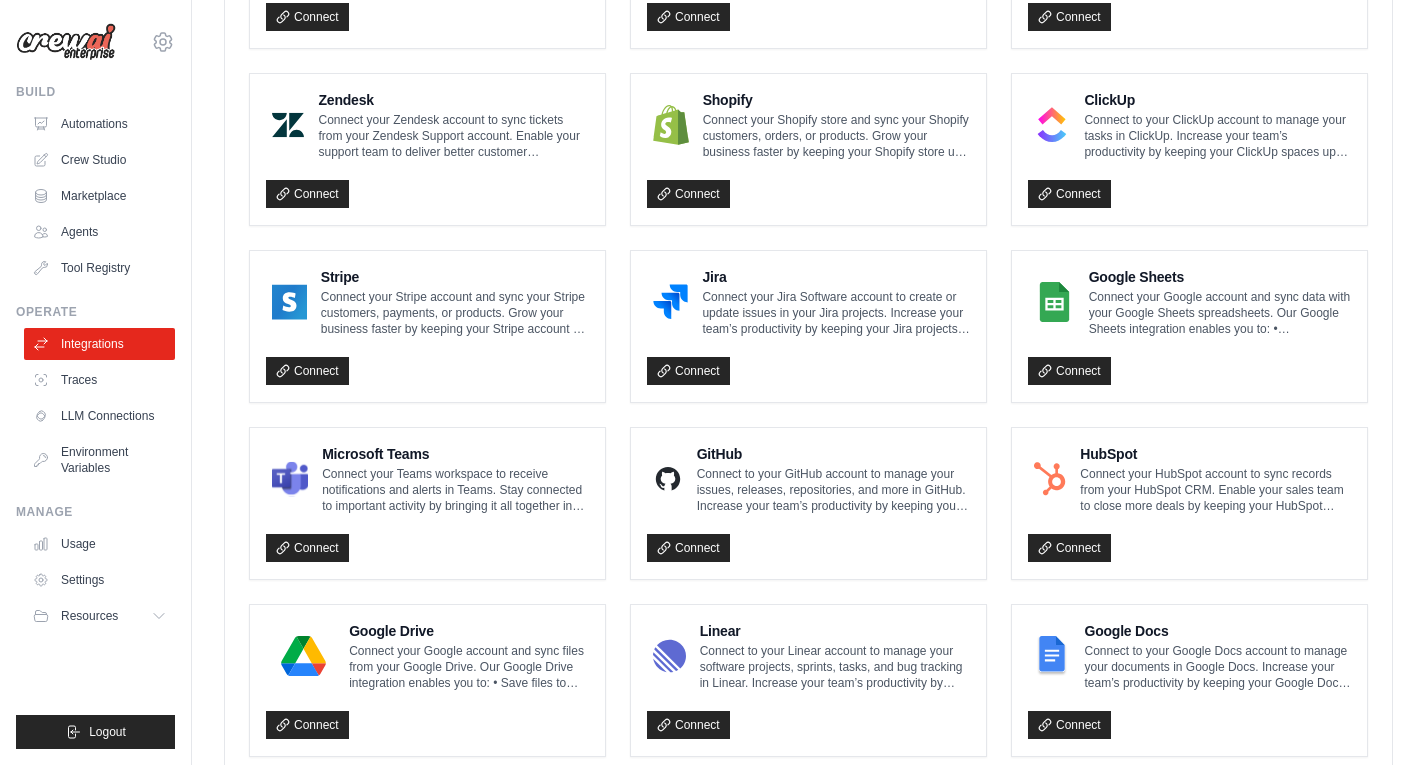 scroll, scrollTop: 900, scrollLeft: 0, axis: vertical 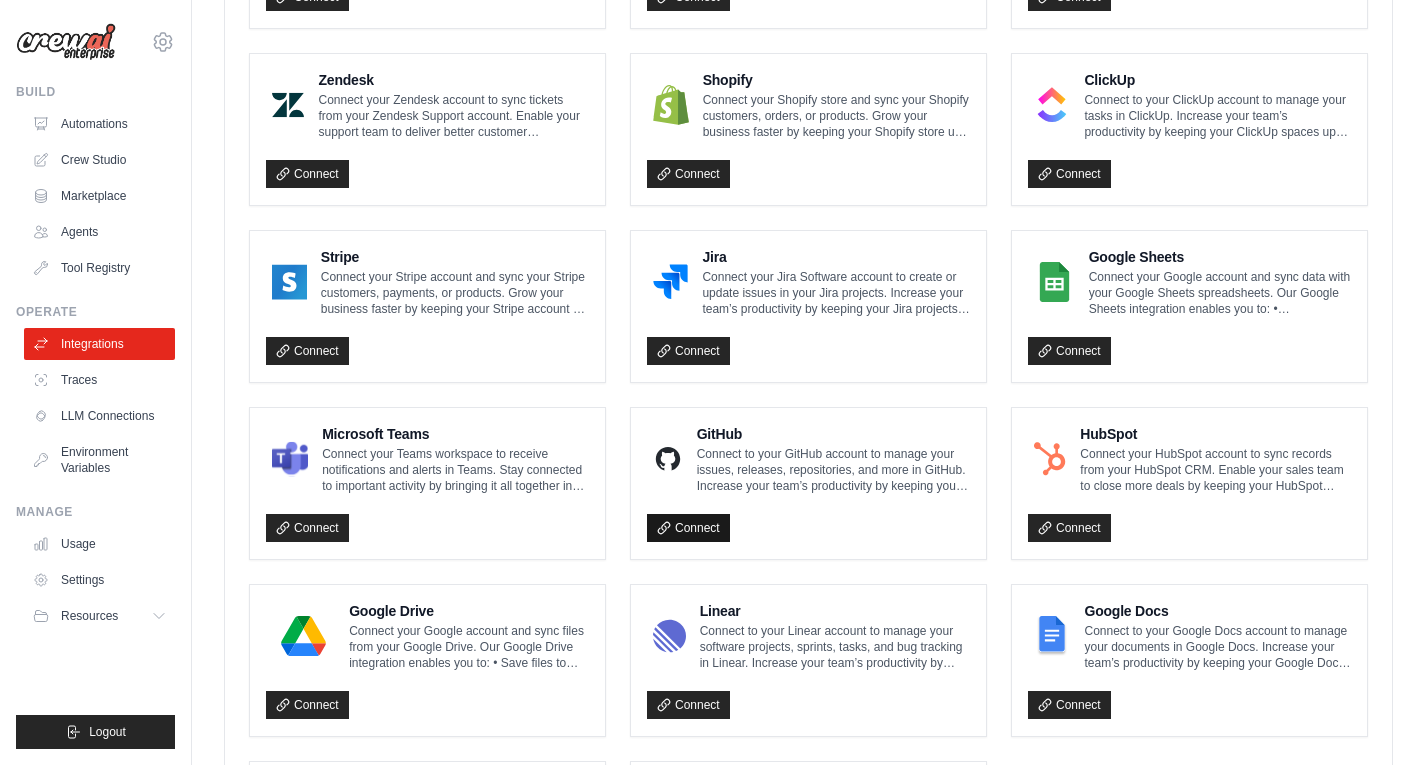 click on "Connect" at bounding box center [688, 528] 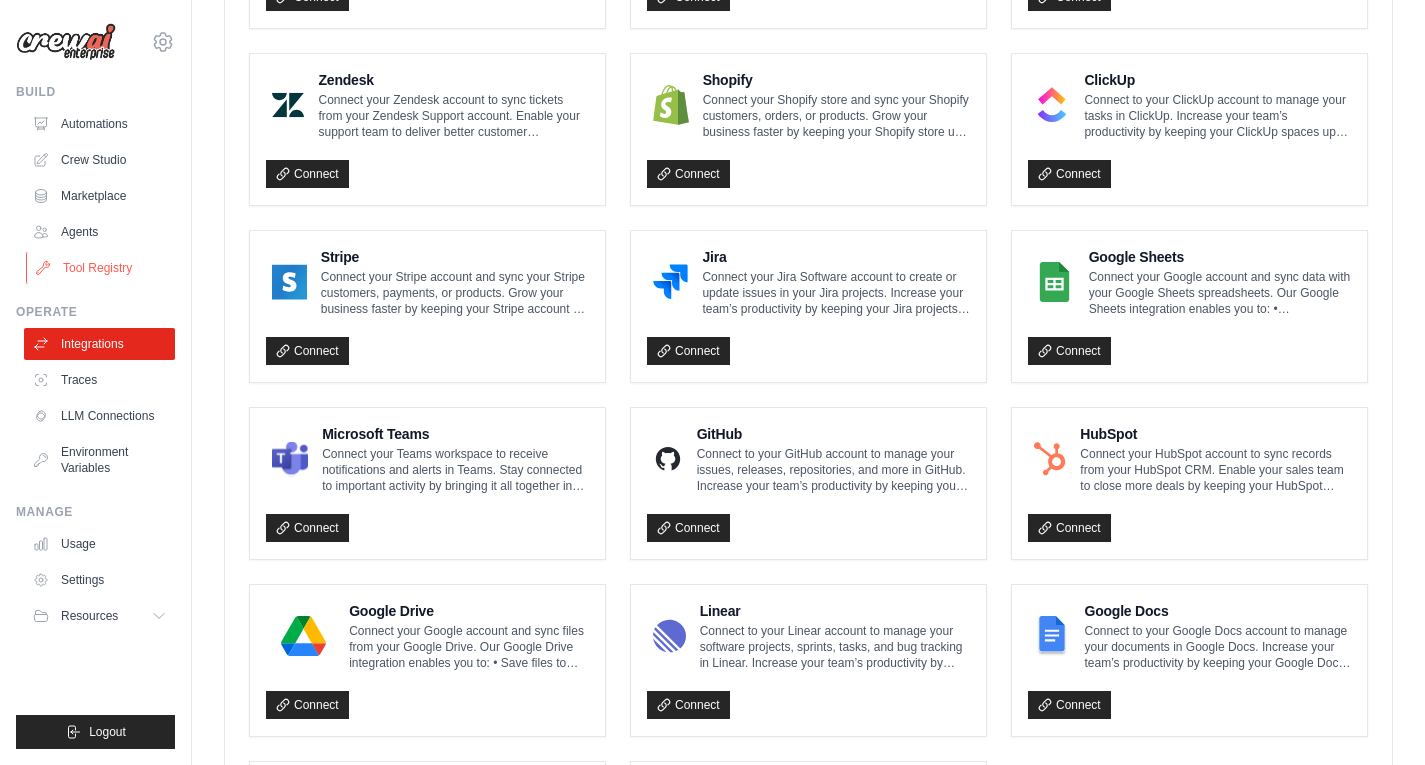 click on "Tool Registry" at bounding box center (101, 268) 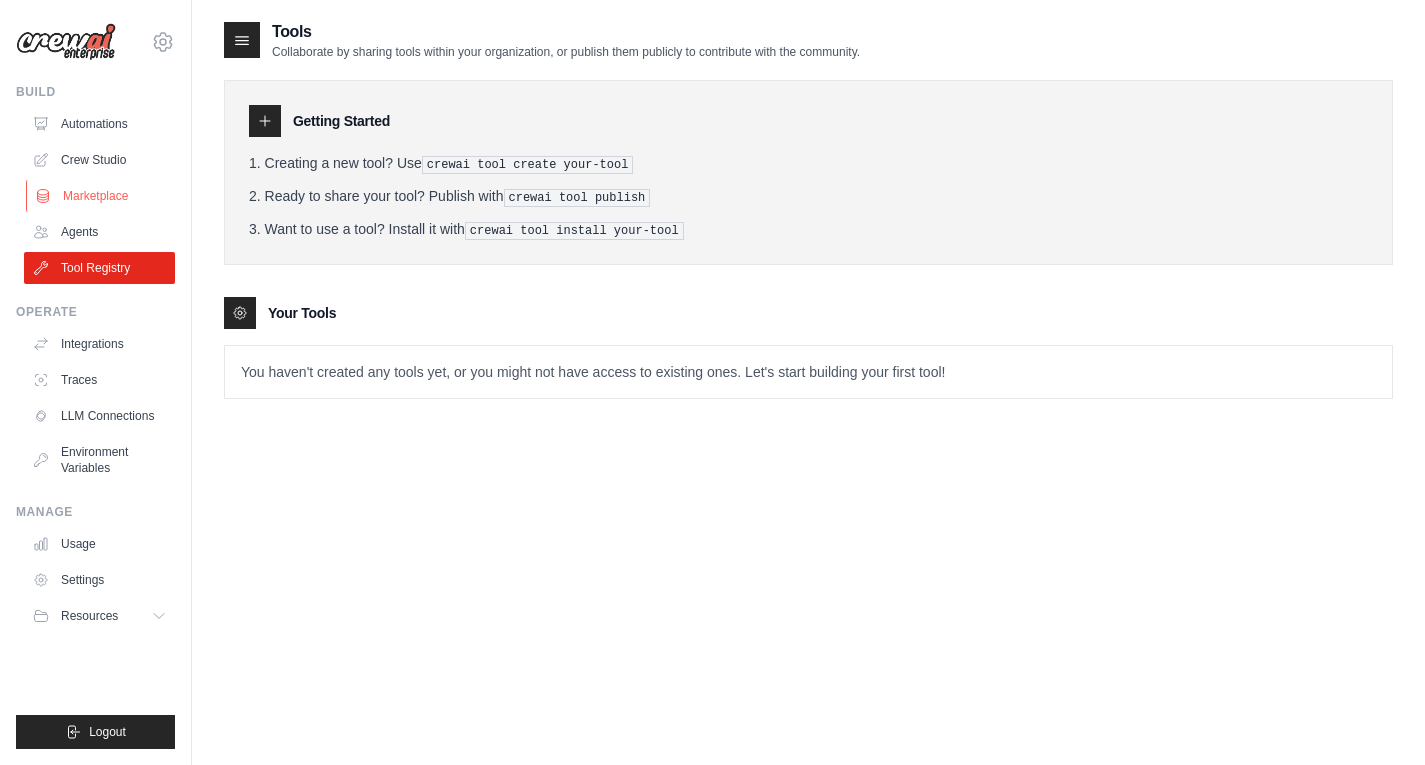 click on "Marketplace" at bounding box center [101, 196] 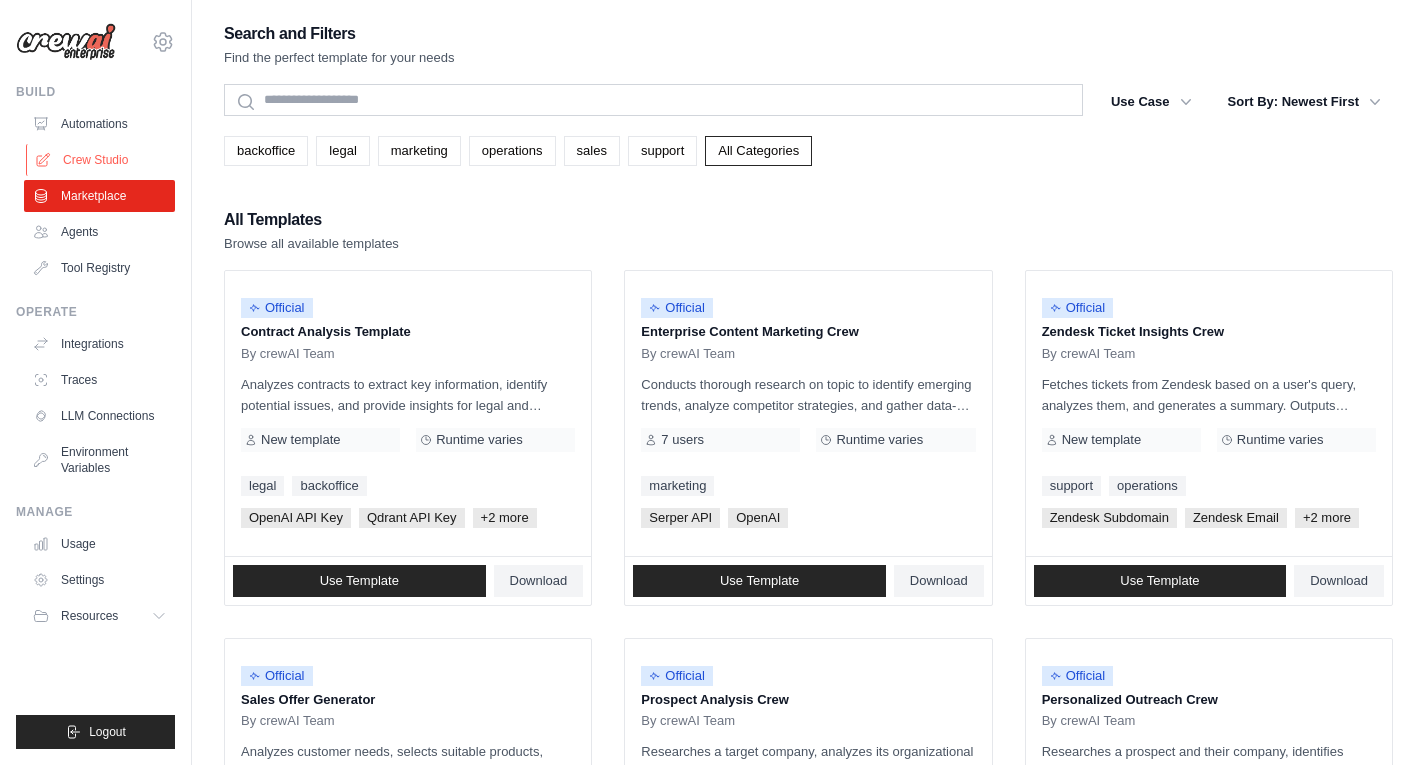 click on "Crew Studio" at bounding box center [101, 160] 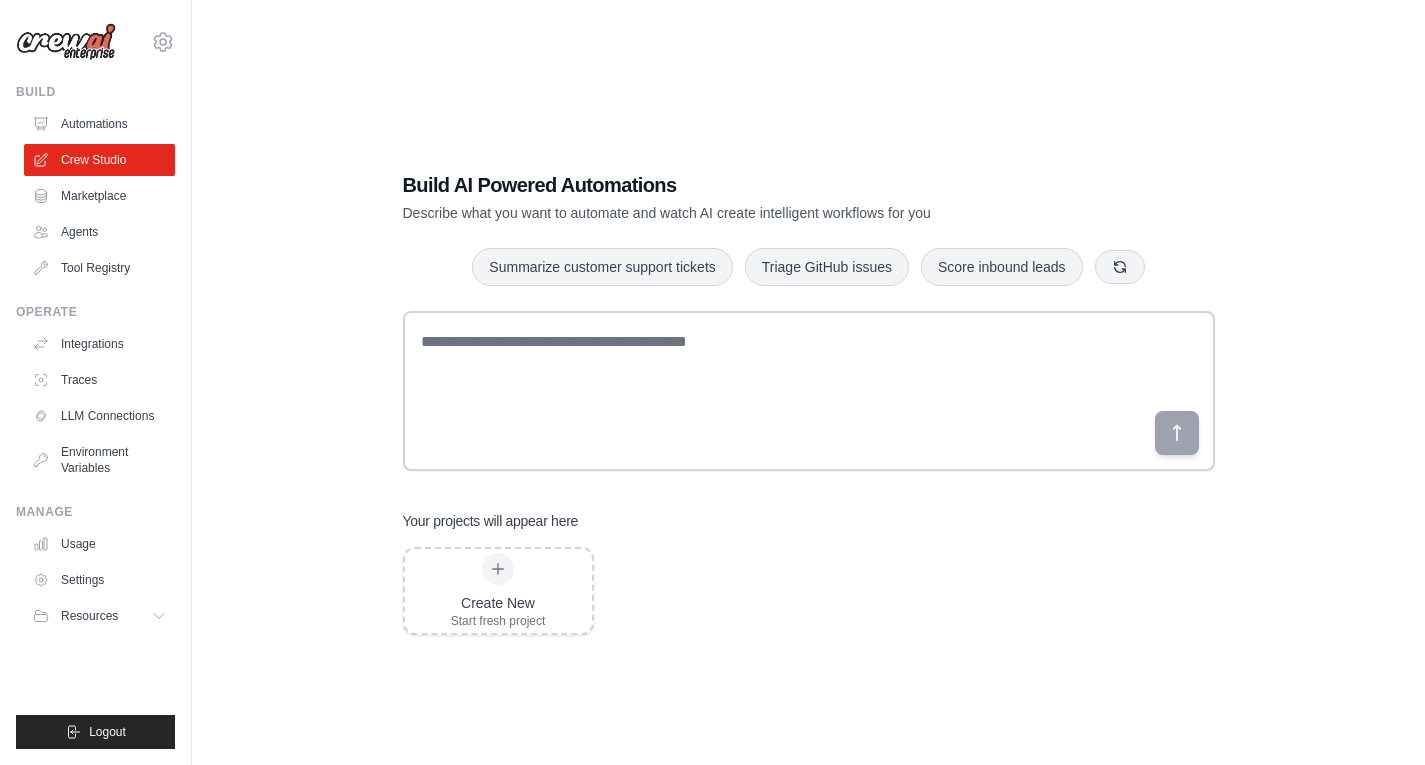 scroll, scrollTop: 0, scrollLeft: 0, axis: both 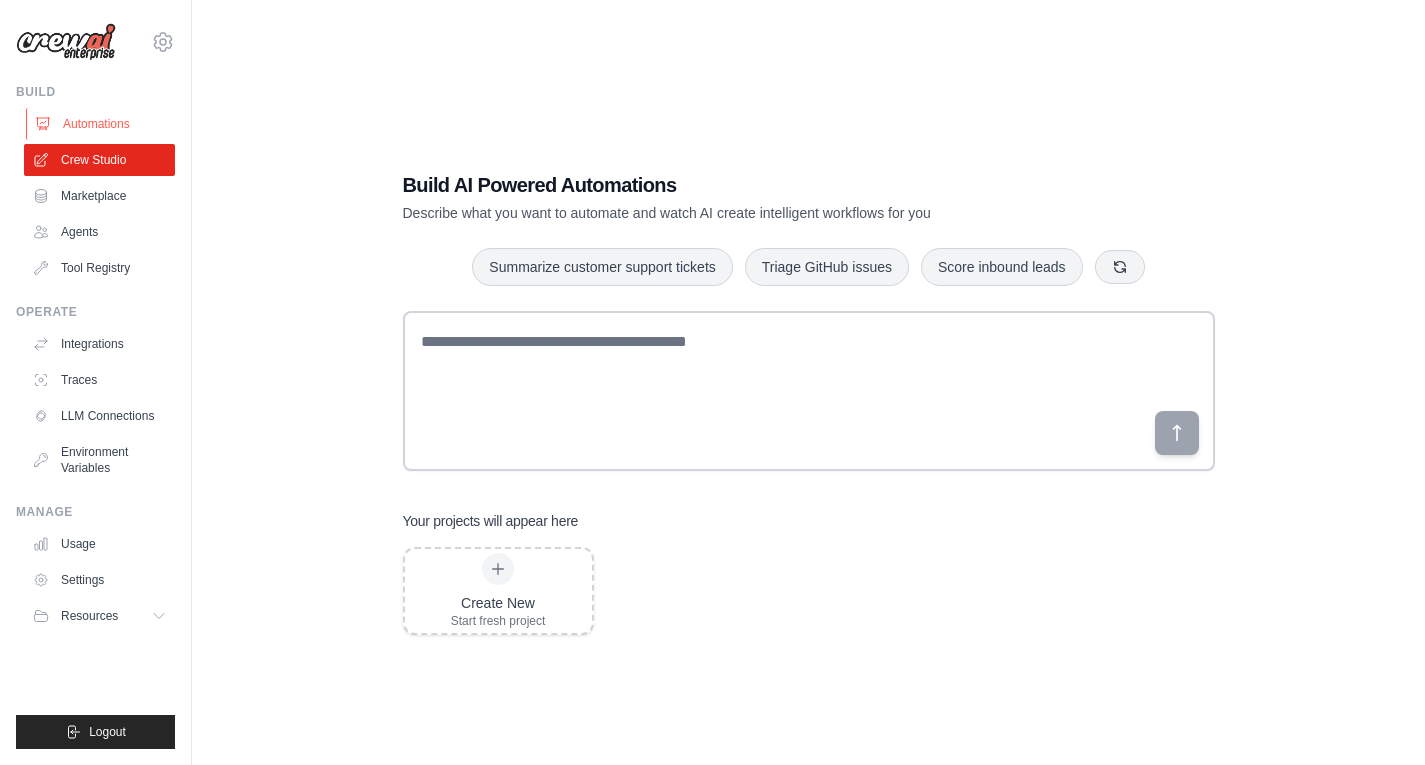 click on "Automations" at bounding box center [101, 124] 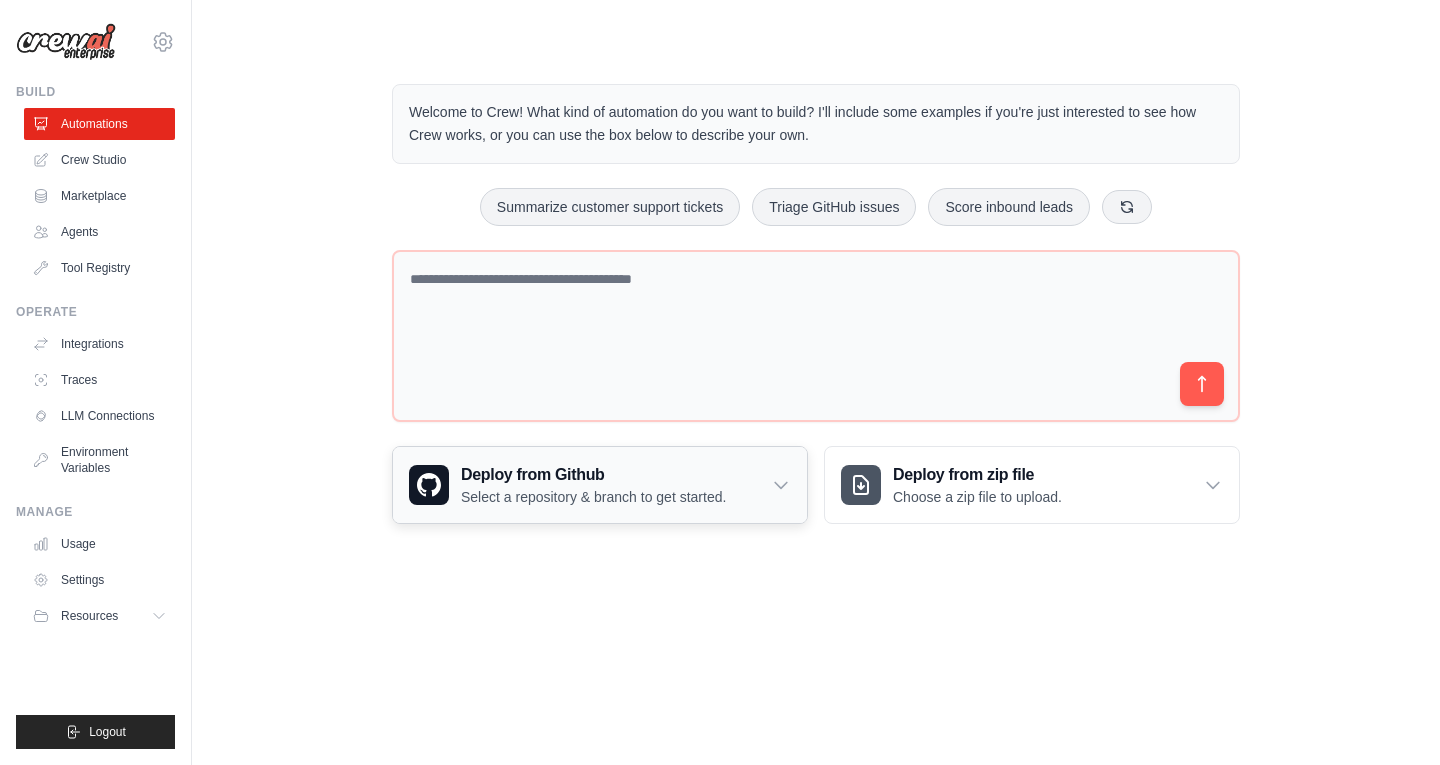 click on "Deploy from Github" at bounding box center [593, 475] 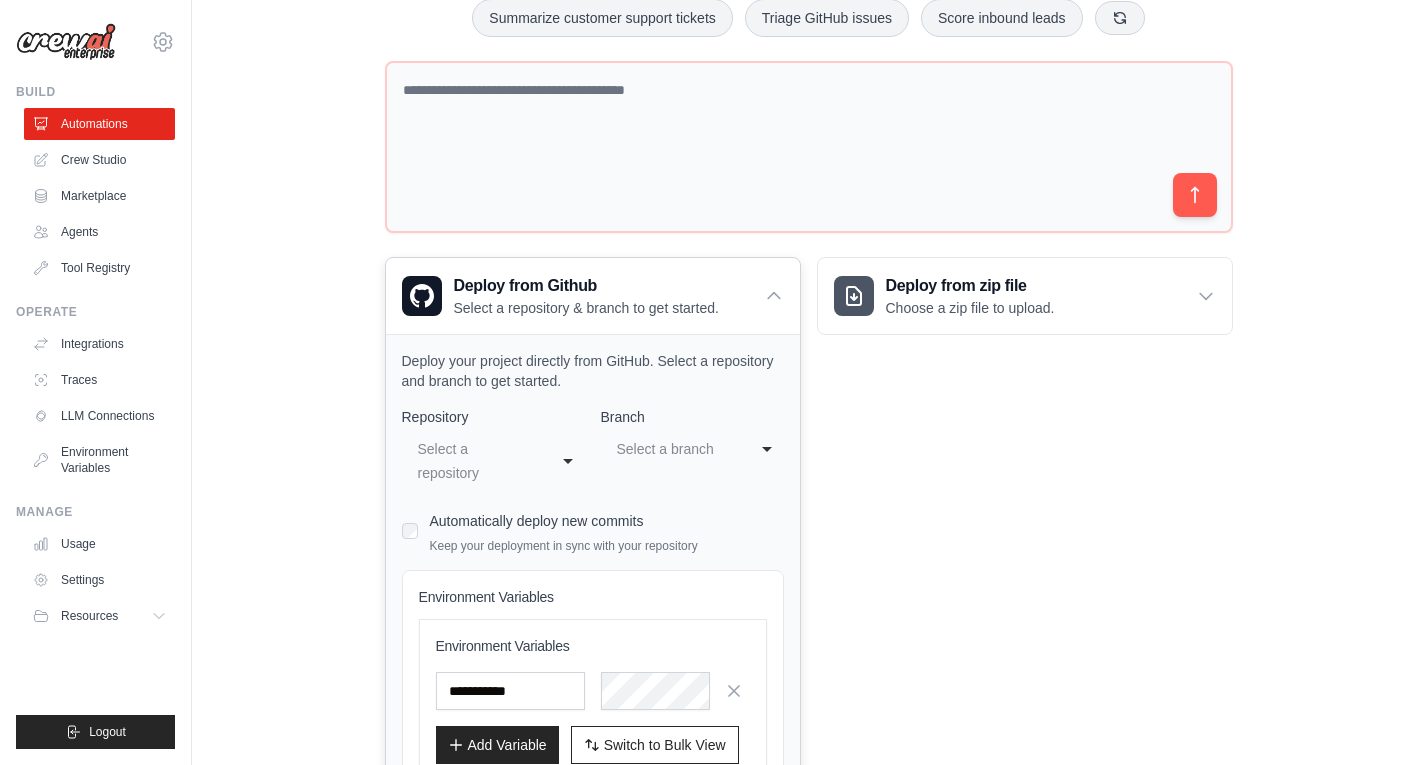 scroll, scrollTop: 200, scrollLeft: 0, axis: vertical 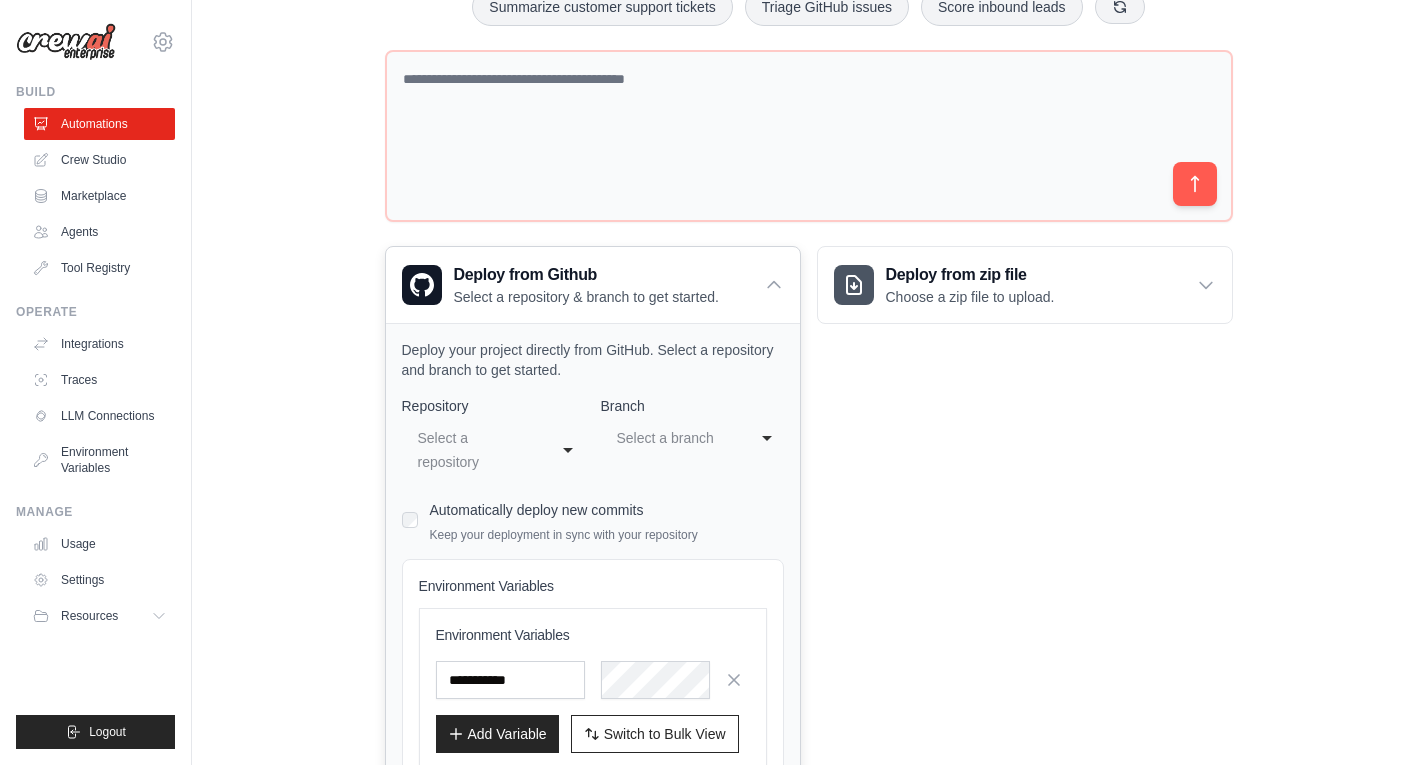 click on "Select a repository" at bounding box center [473, 450] 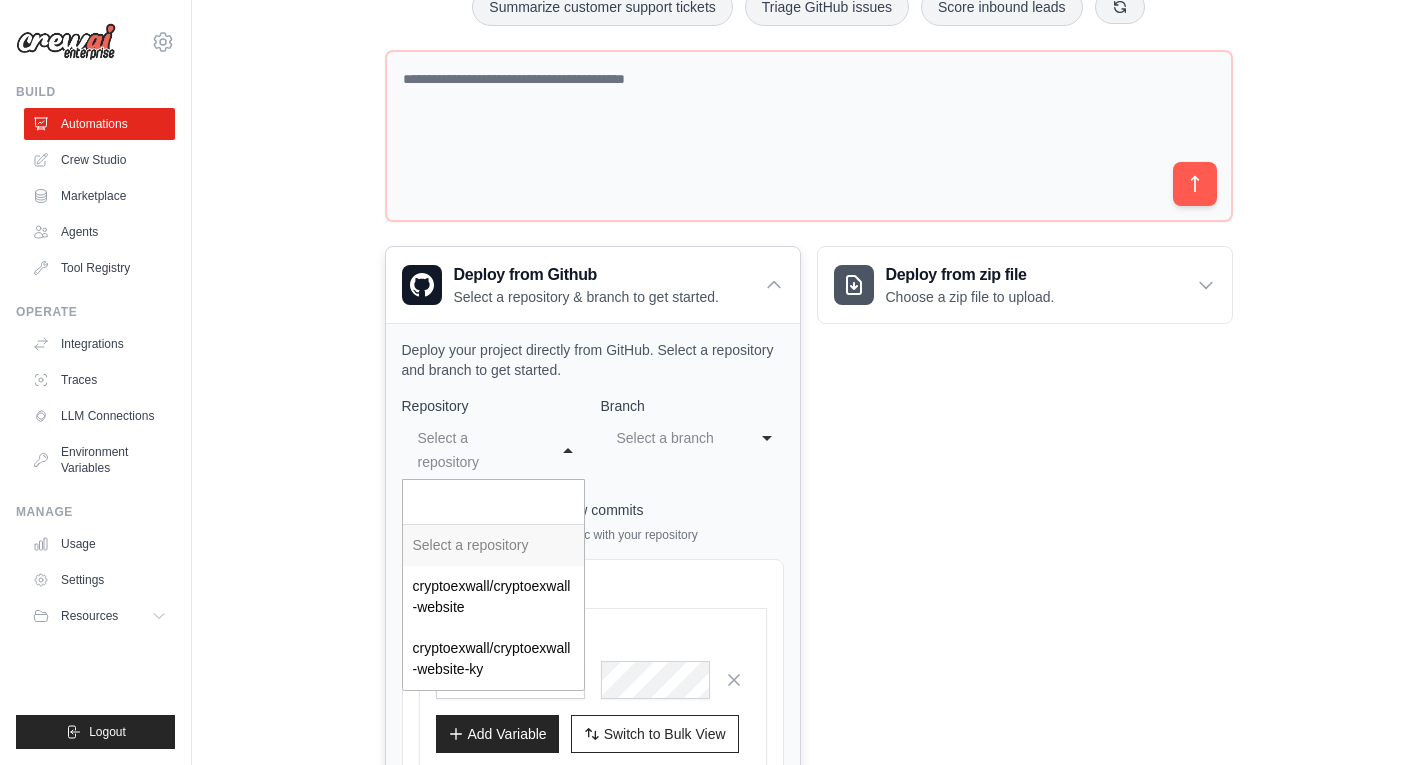 click on "Select a branch" at bounding box center [672, 438] 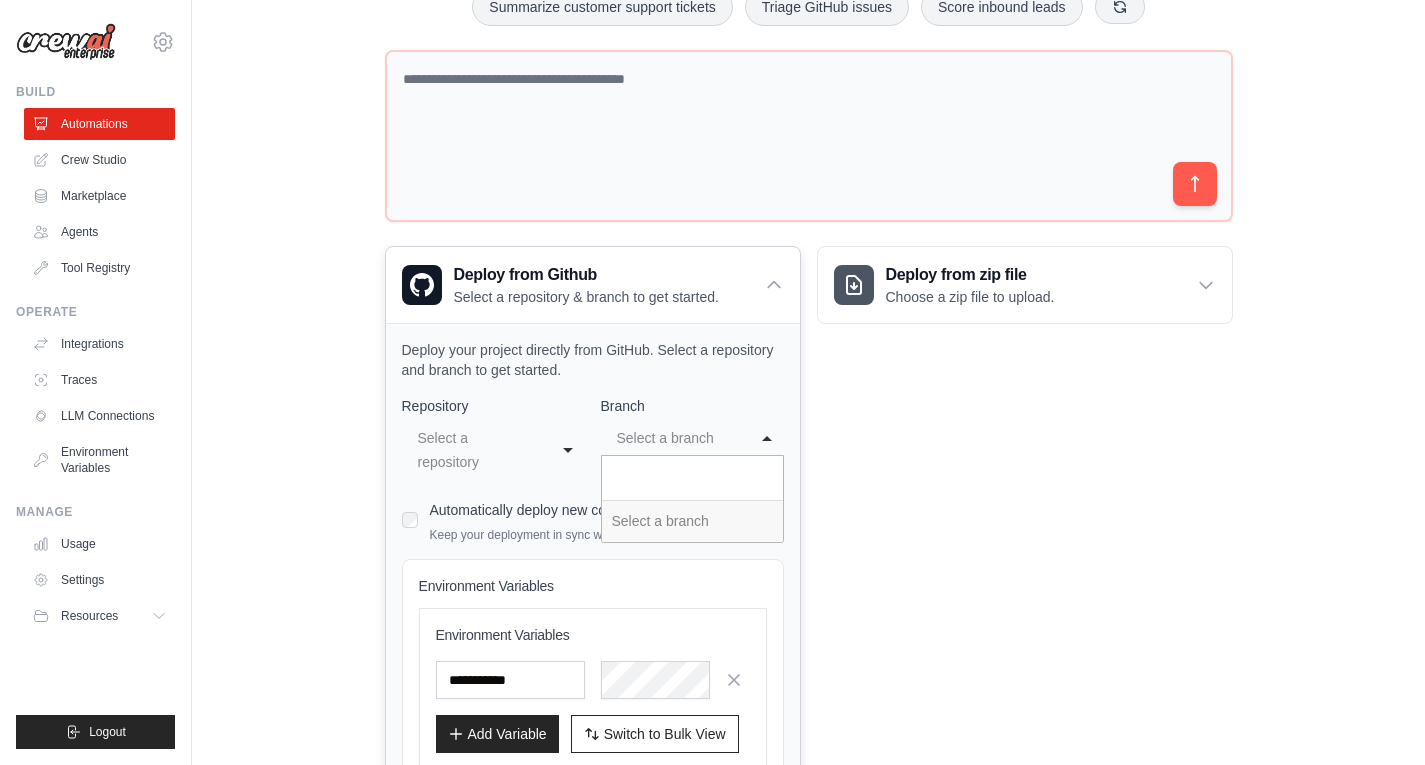 click on "Select a repository" at bounding box center [473, 450] 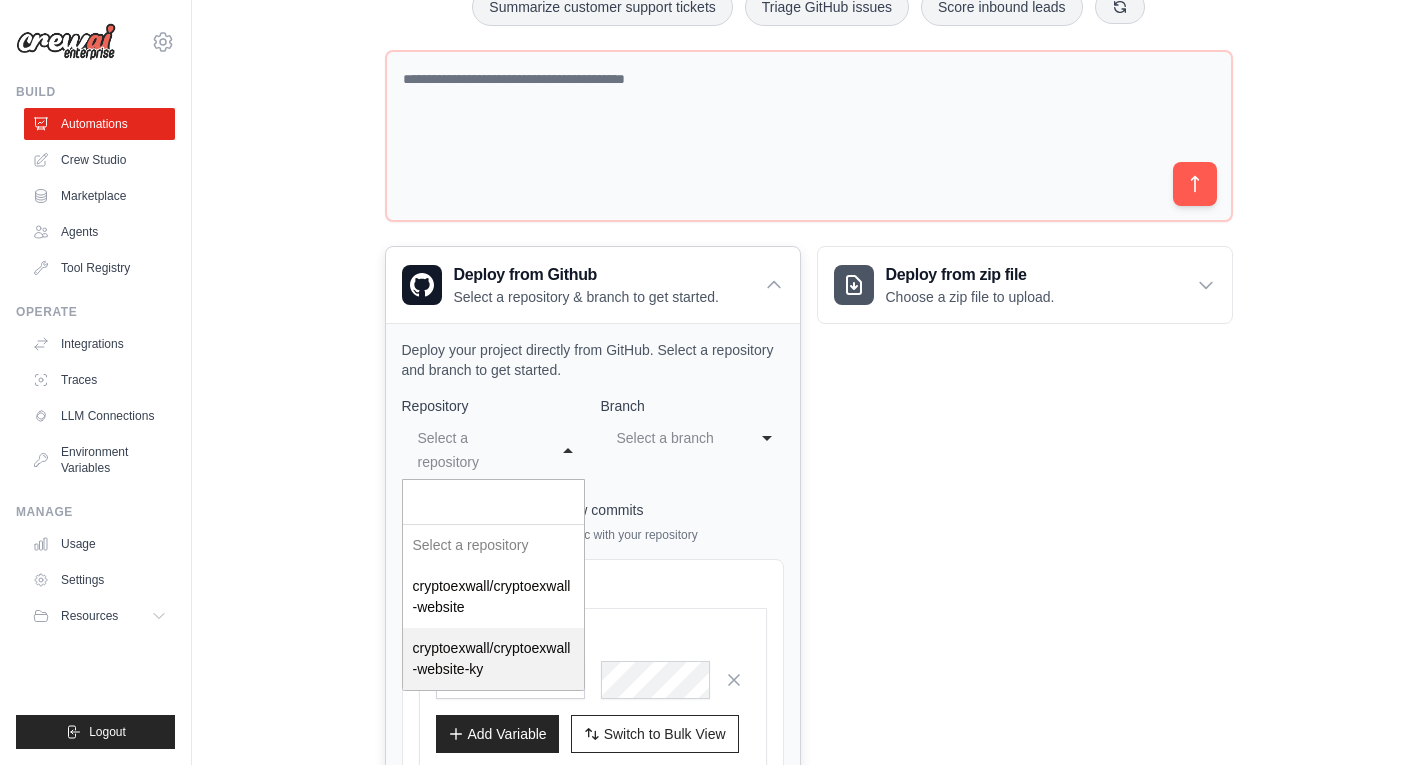 select on "**********" 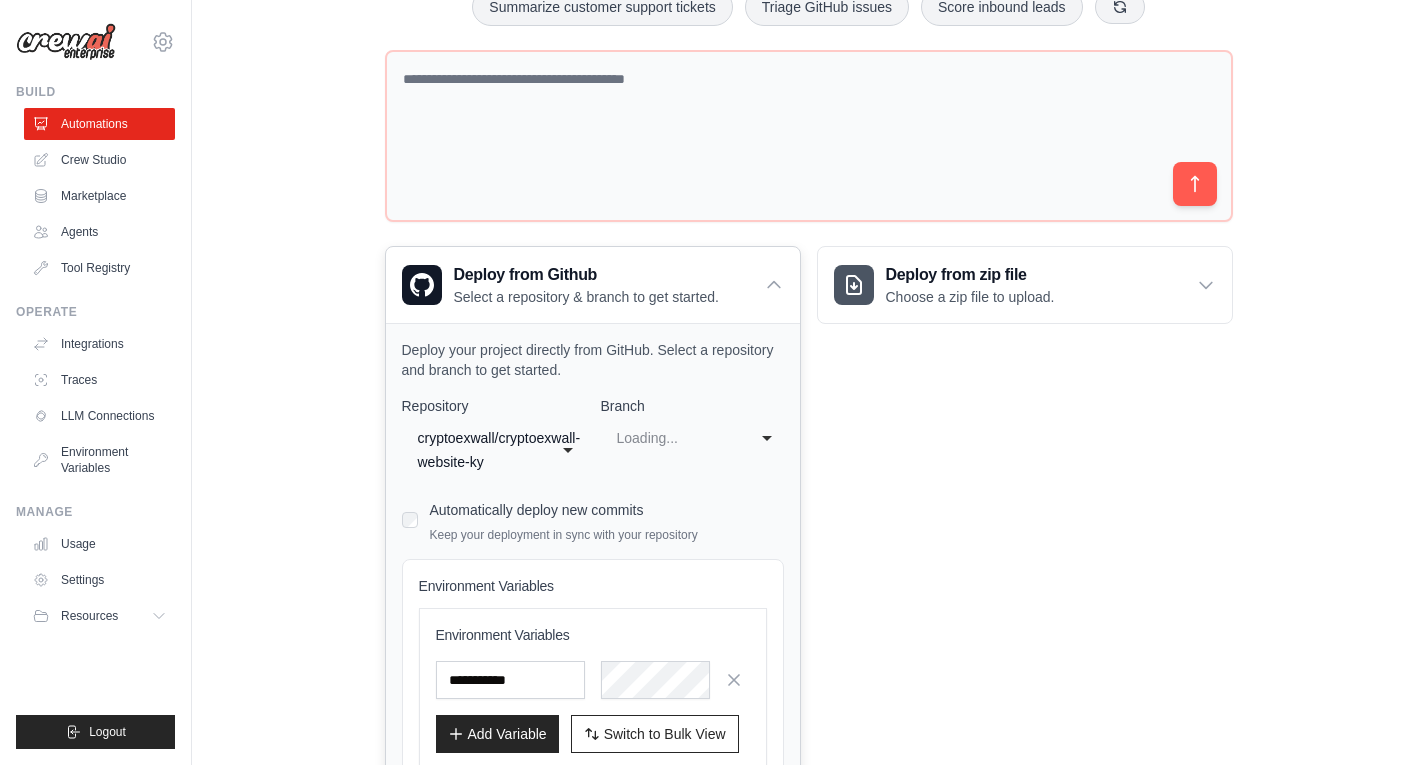 select on "****" 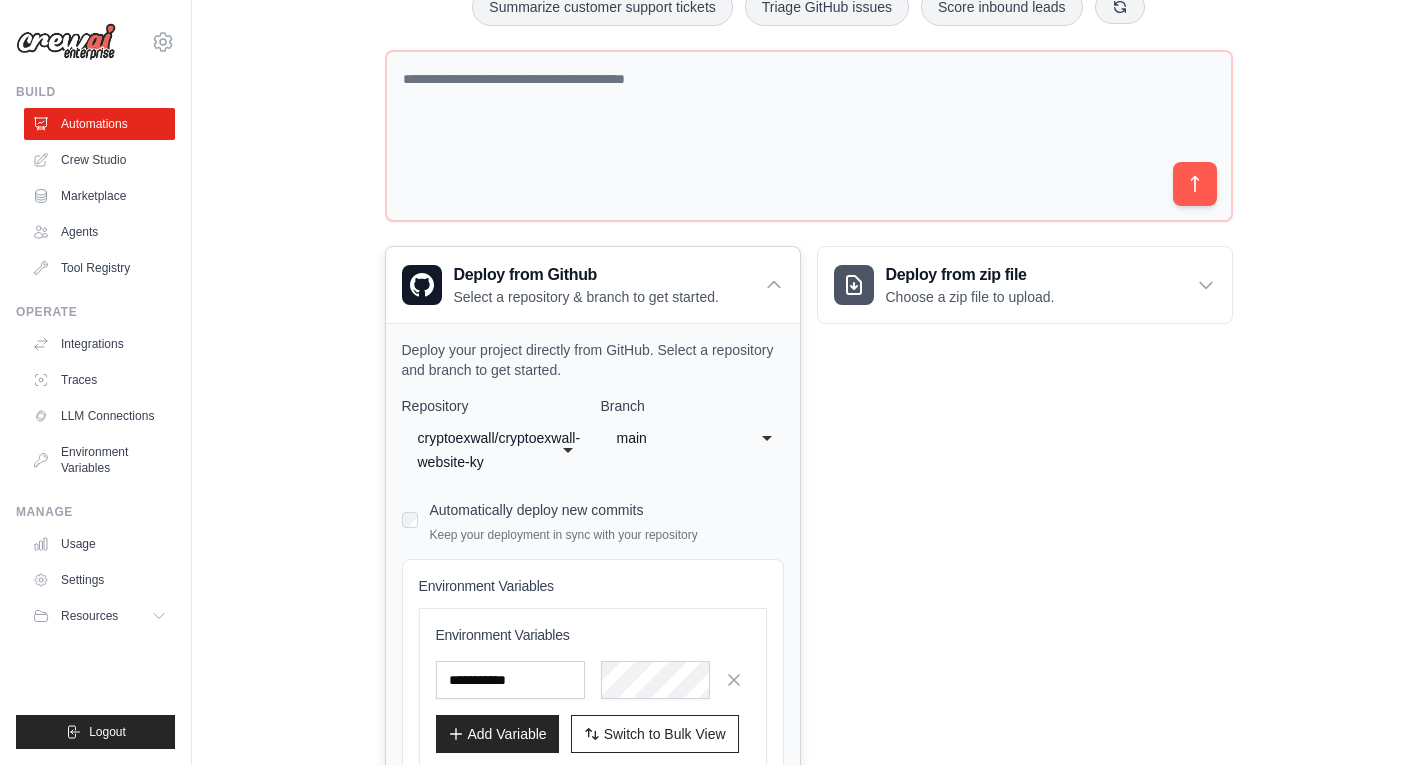click on "main" 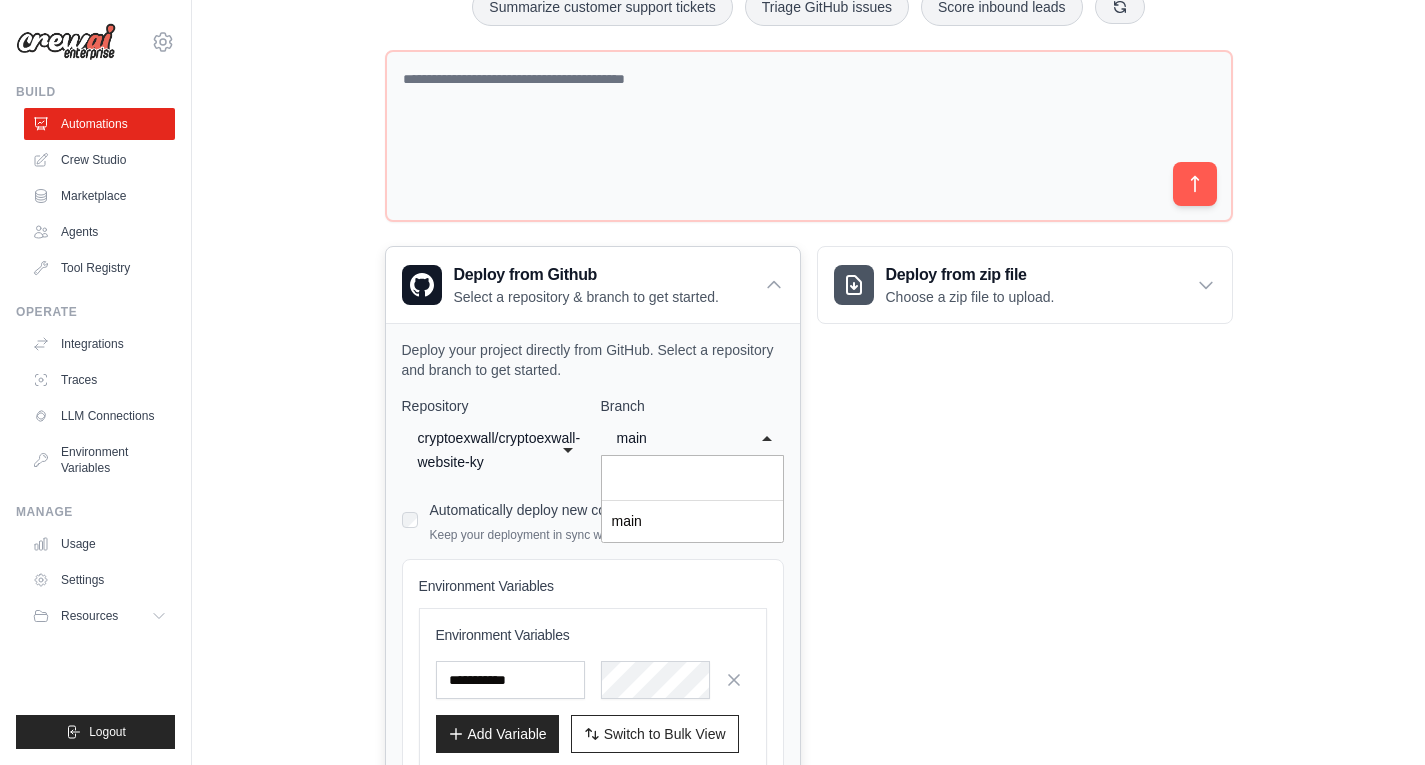click on "cryptoexwall/cryptoexwall-website-ky" at bounding box center [473, 450] 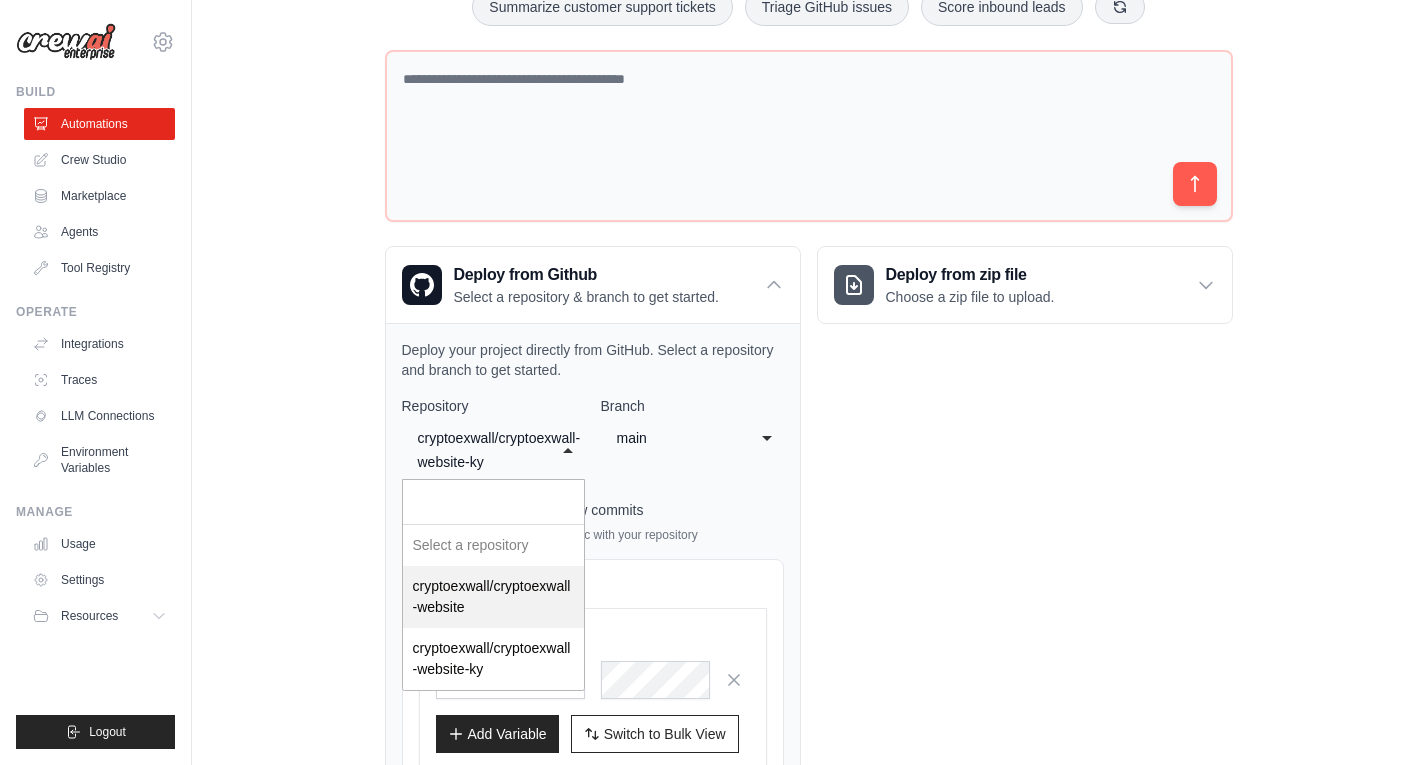 select on "**********" 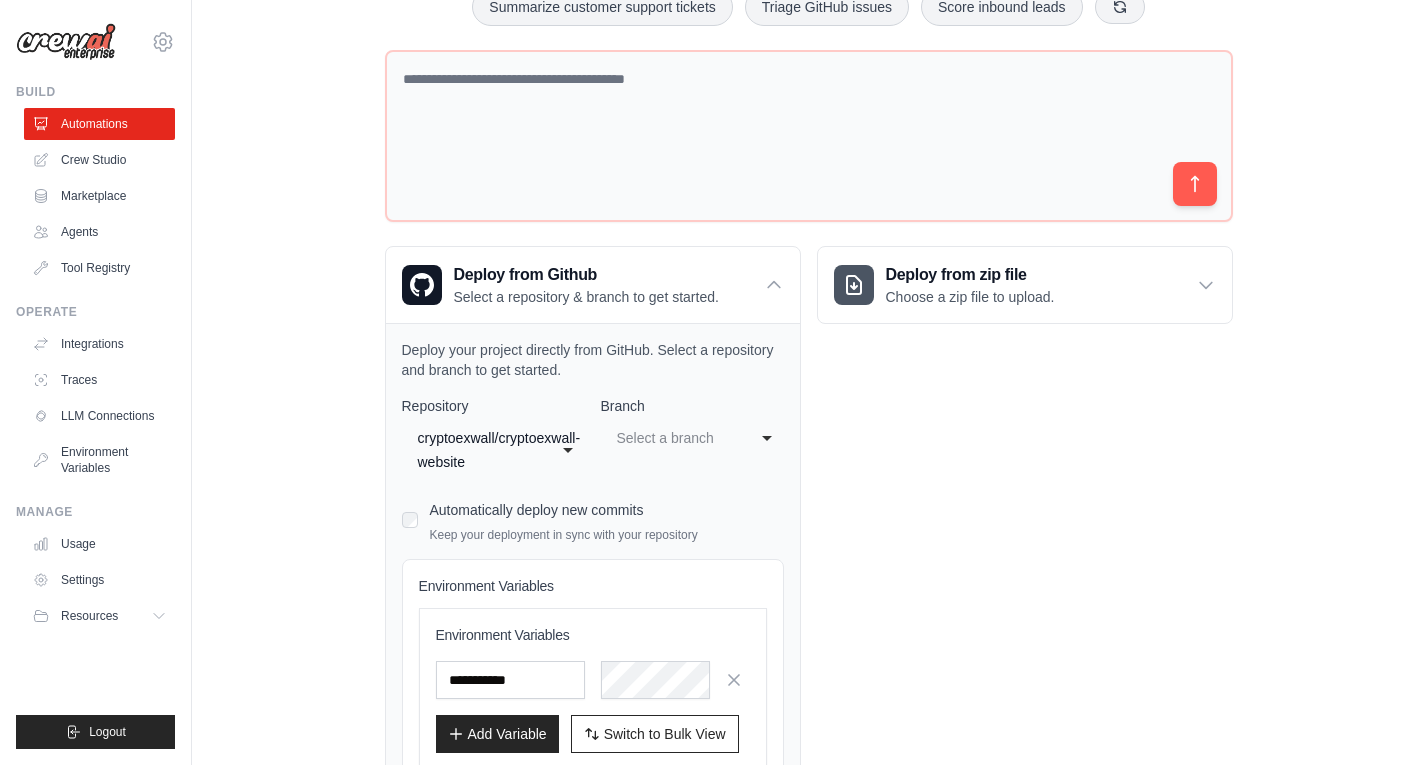click on "Select a branch" 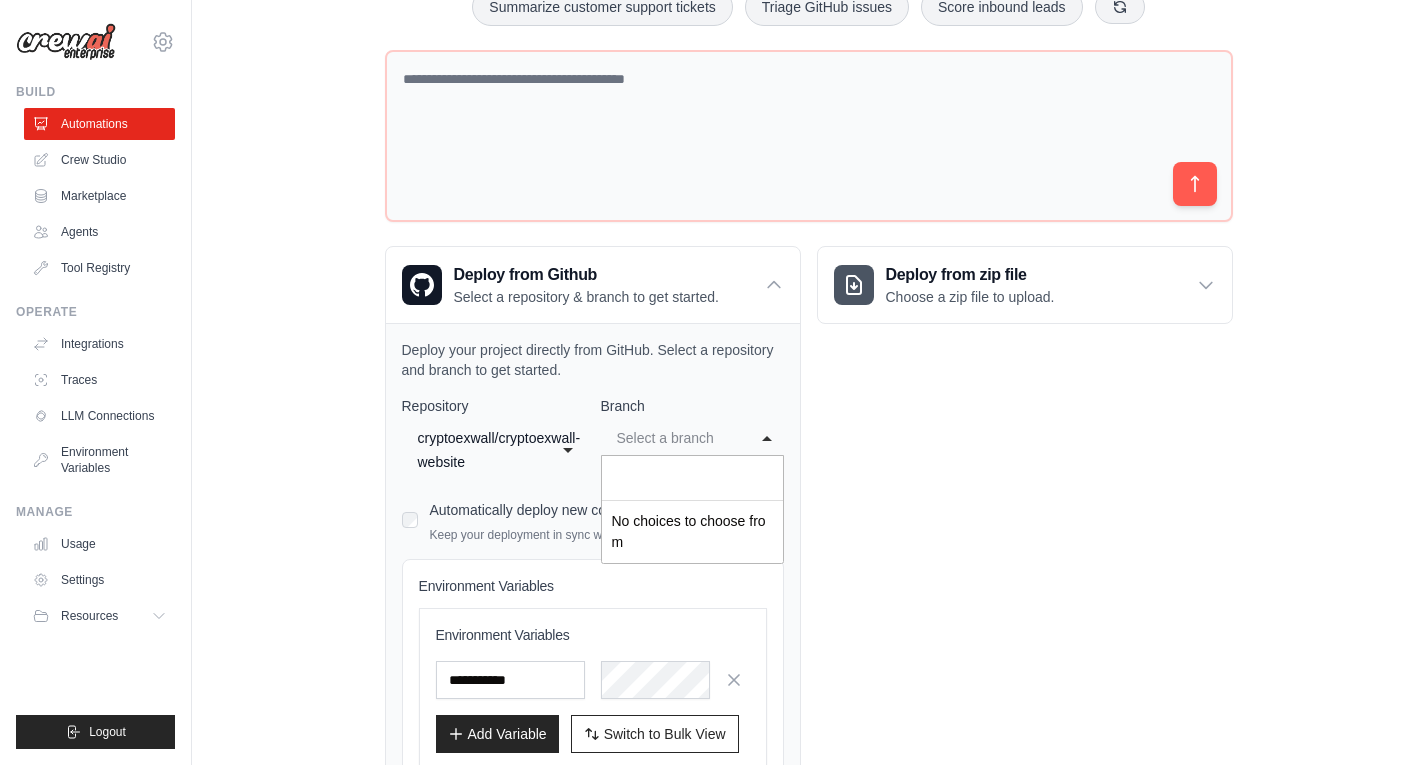 click on "cryptoexwall/cryptoexwall-website" at bounding box center (473, 450) 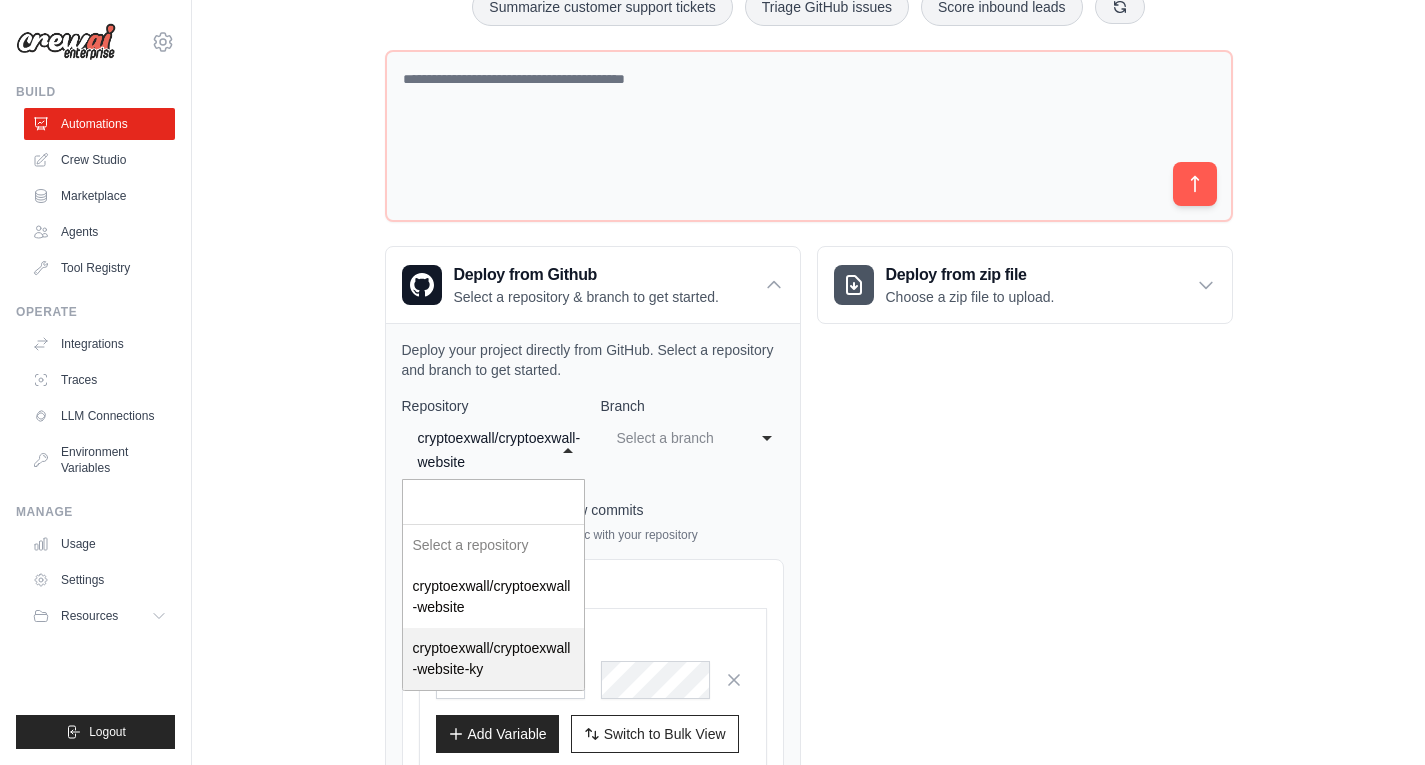select on "**********" 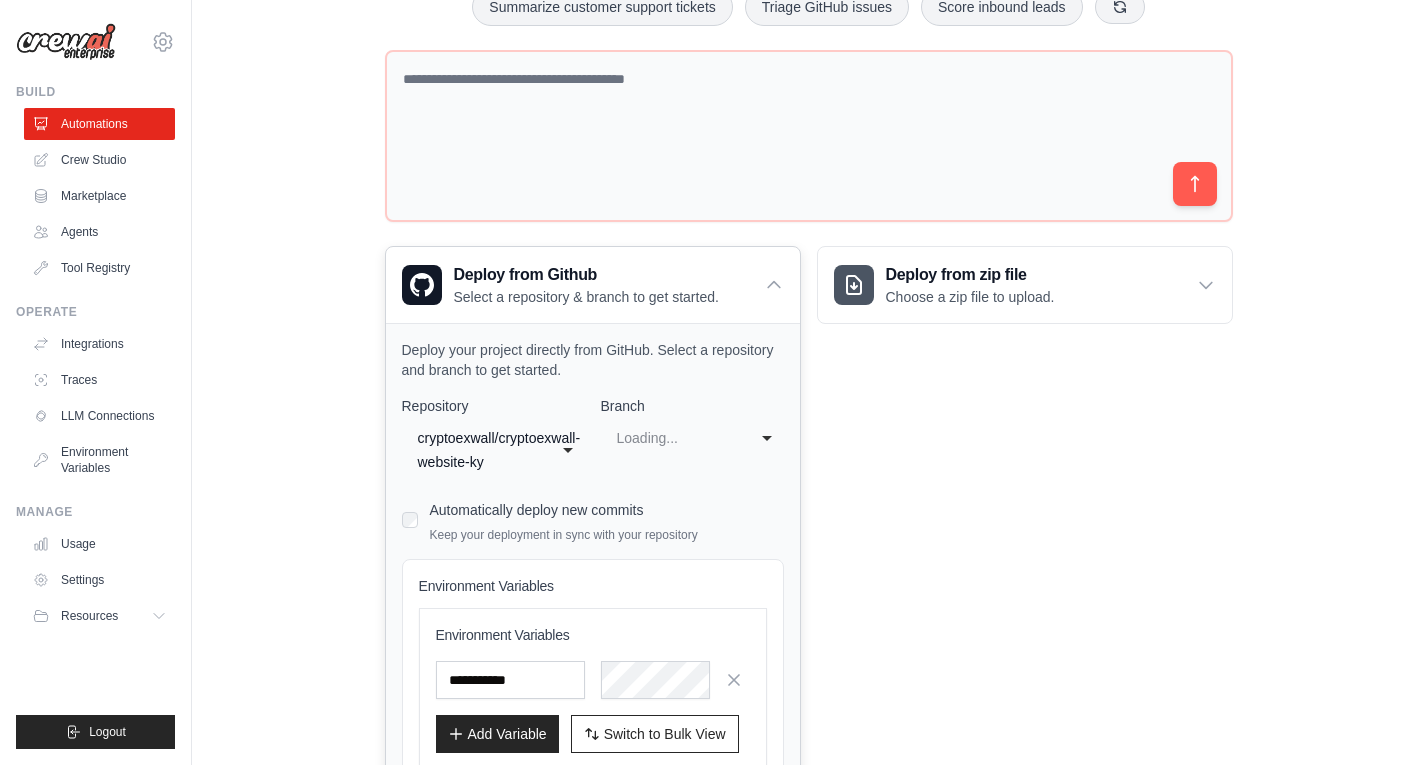 select on "****" 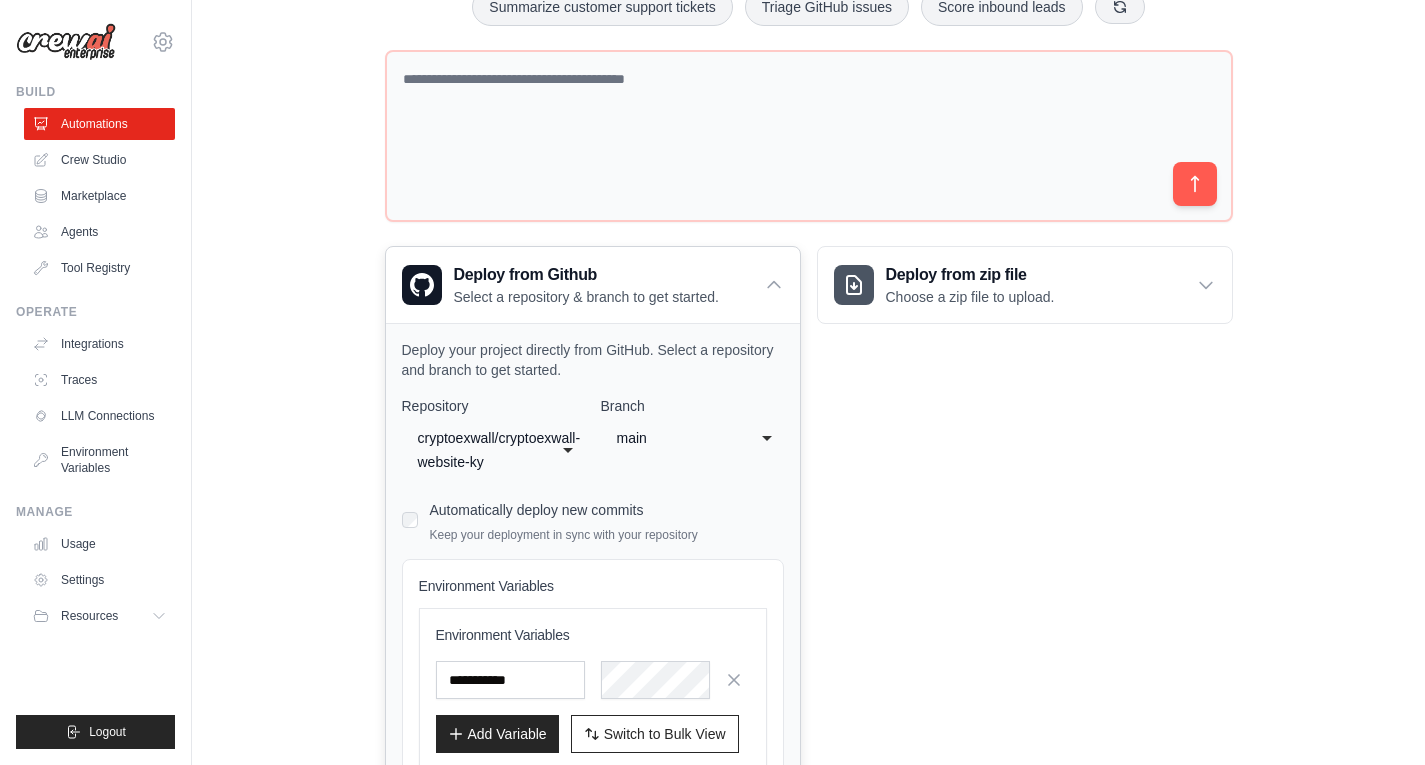 click on "main" 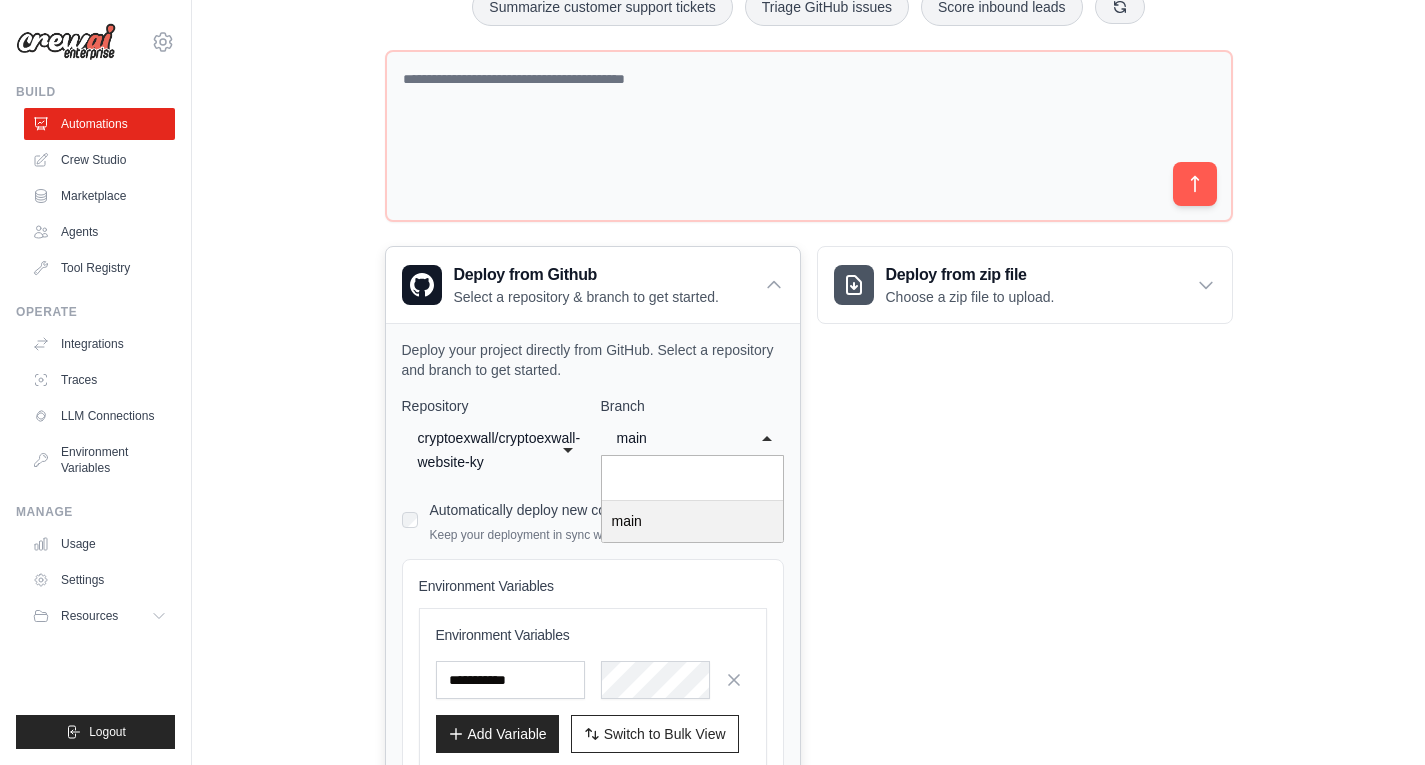 click on "**********" at bounding box center [593, 621] 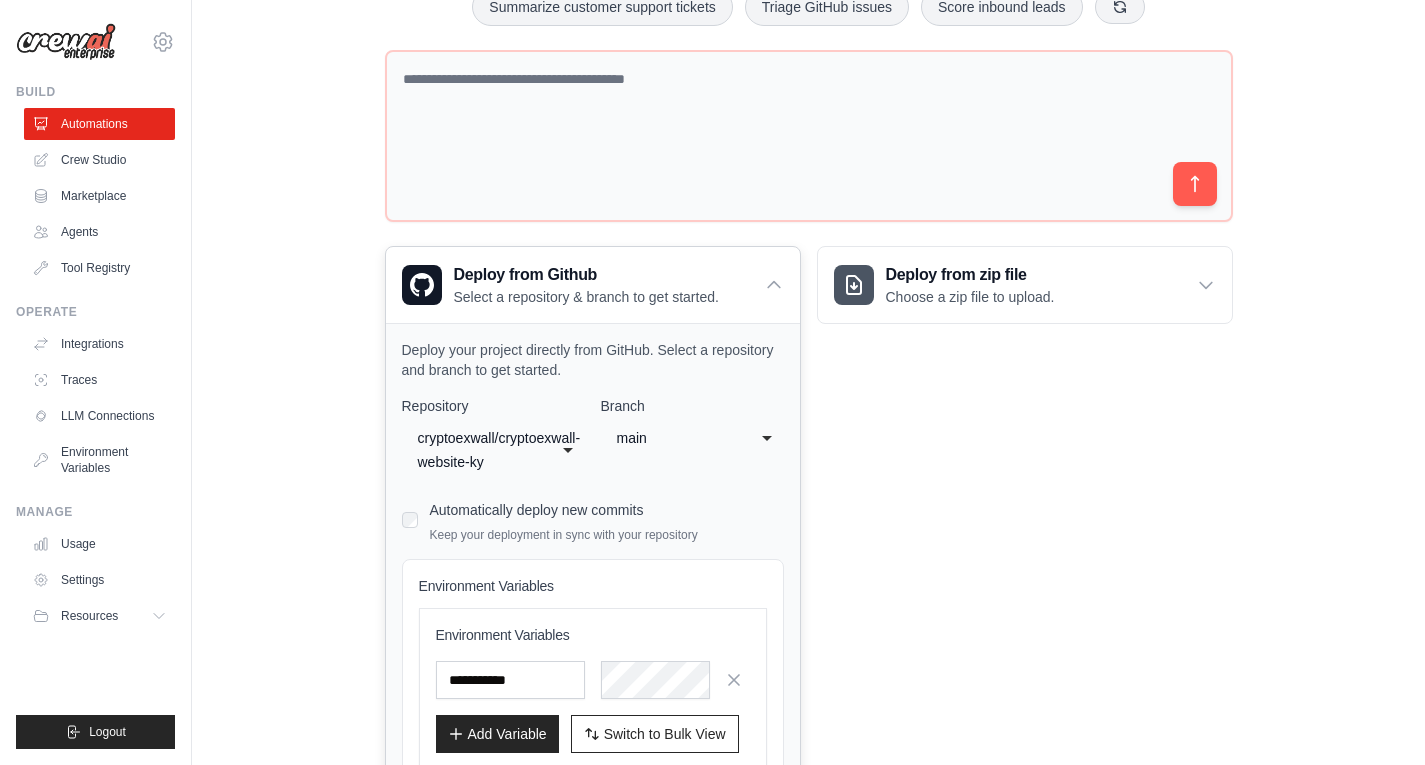 scroll, scrollTop: 300, scrollLeft: 0, axis: vertical 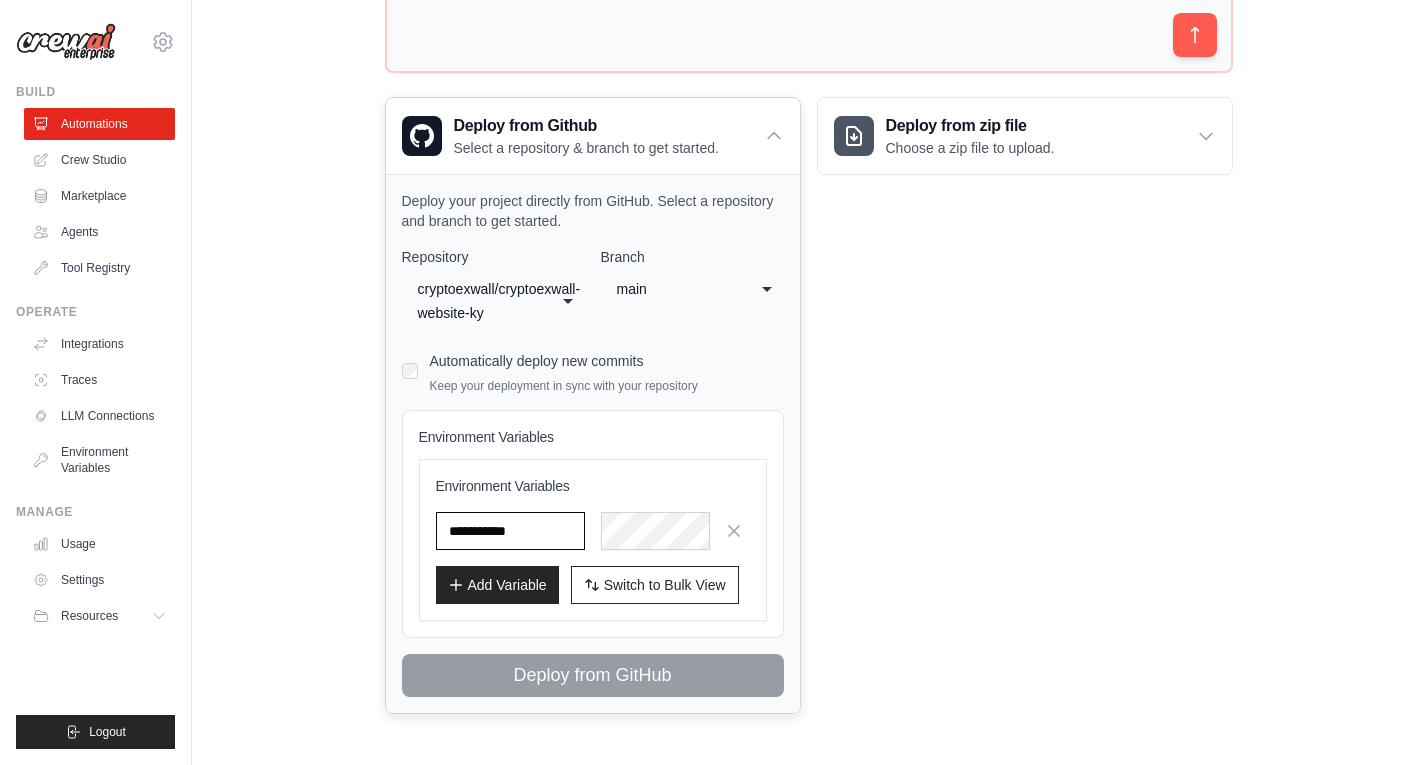 click at bounding box center [510, 531] 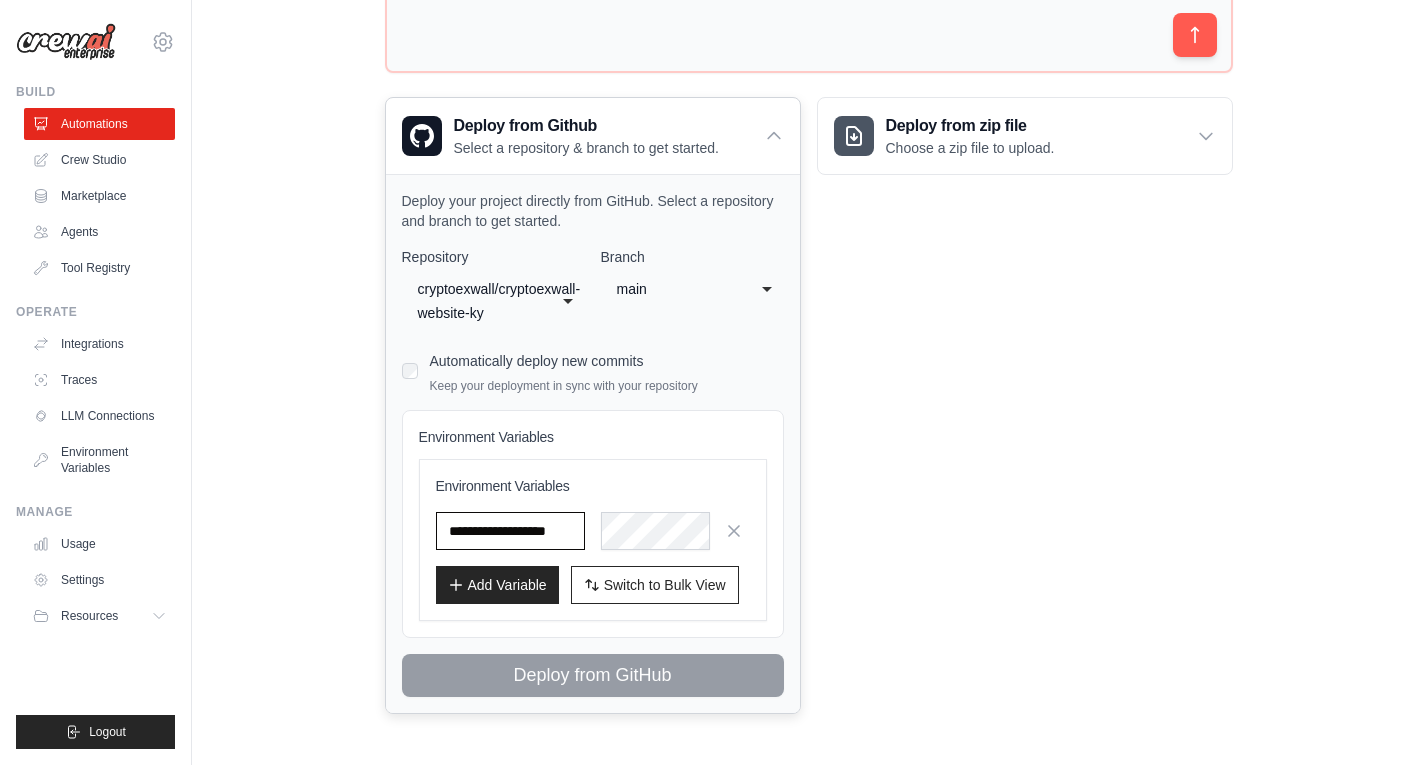 scroll, scrollTop: 0, scrollLeft: 23, axis: horizontal 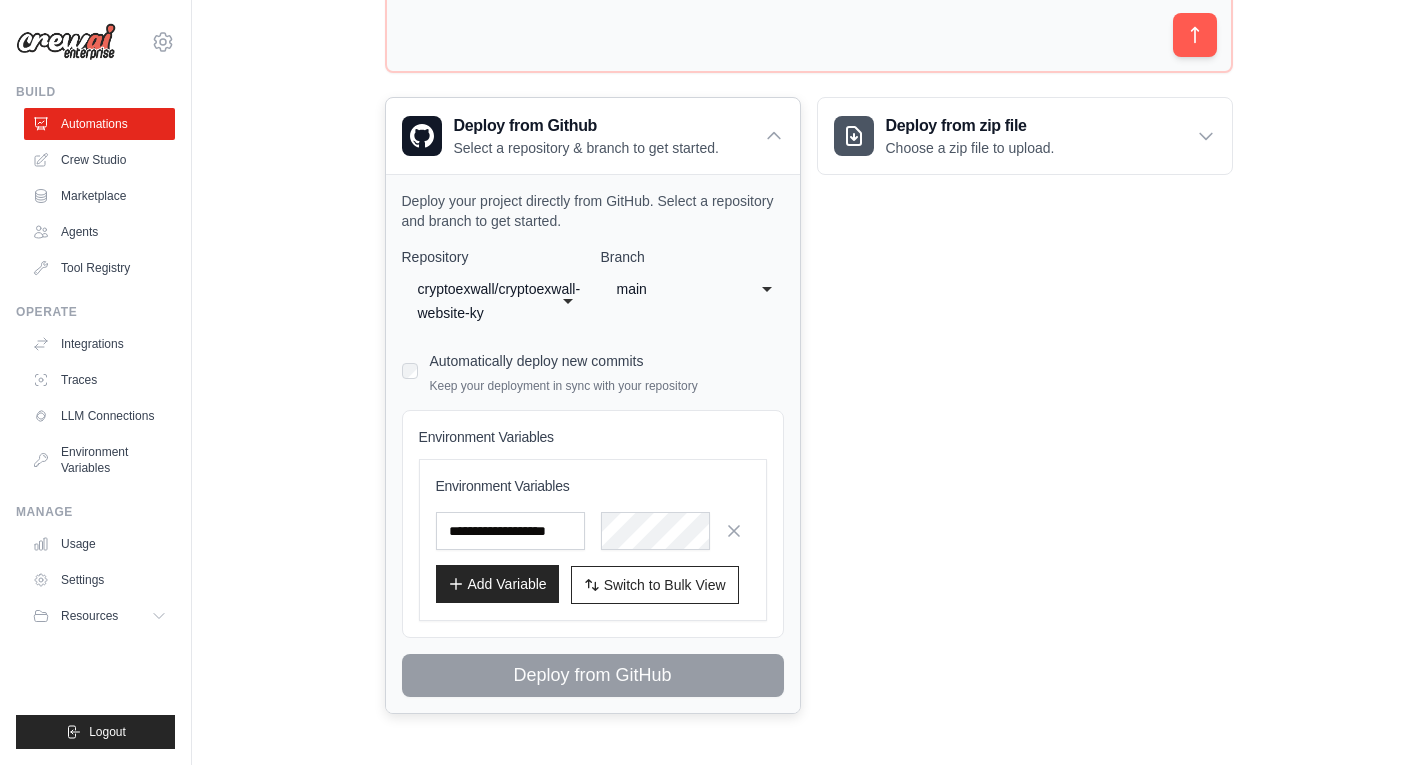 click on "Add Variable" at bounding box center [497, 584] 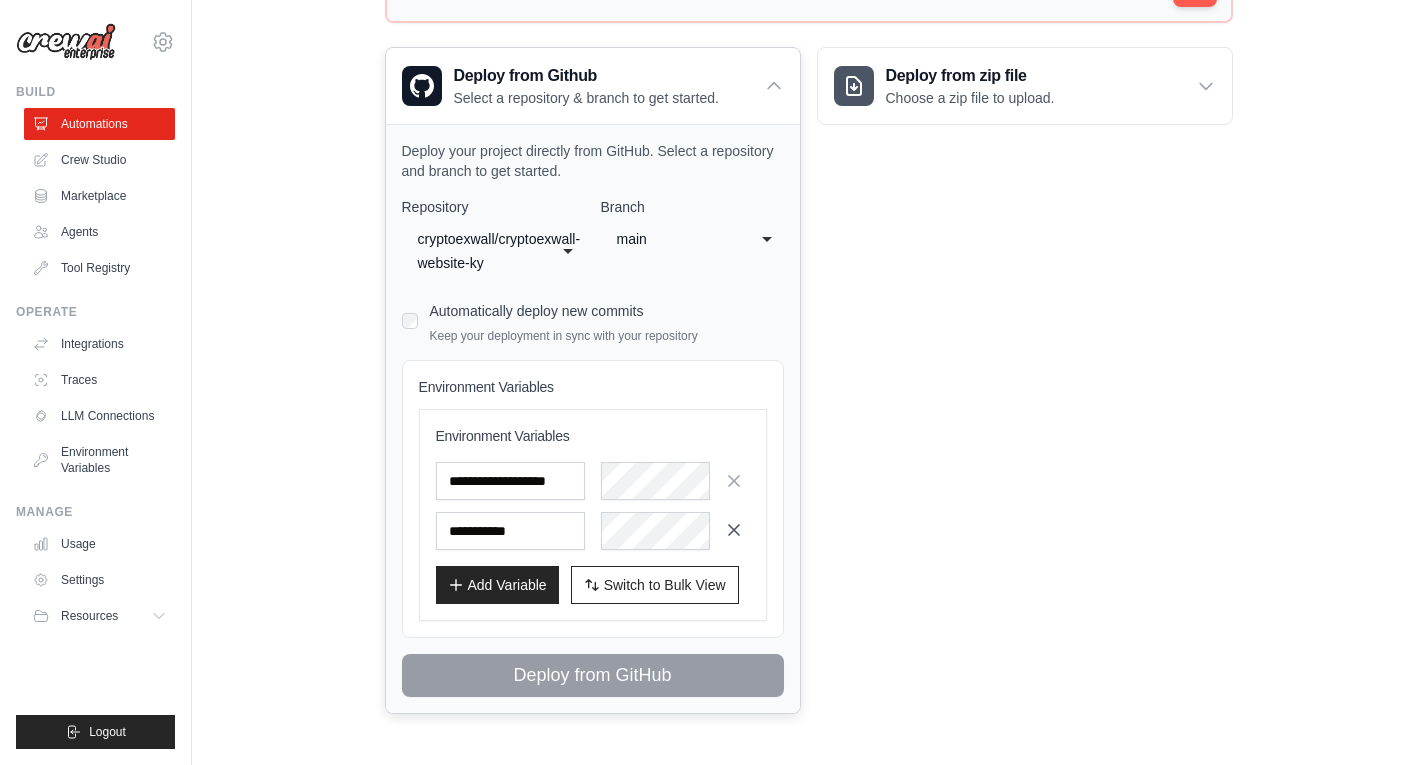 click 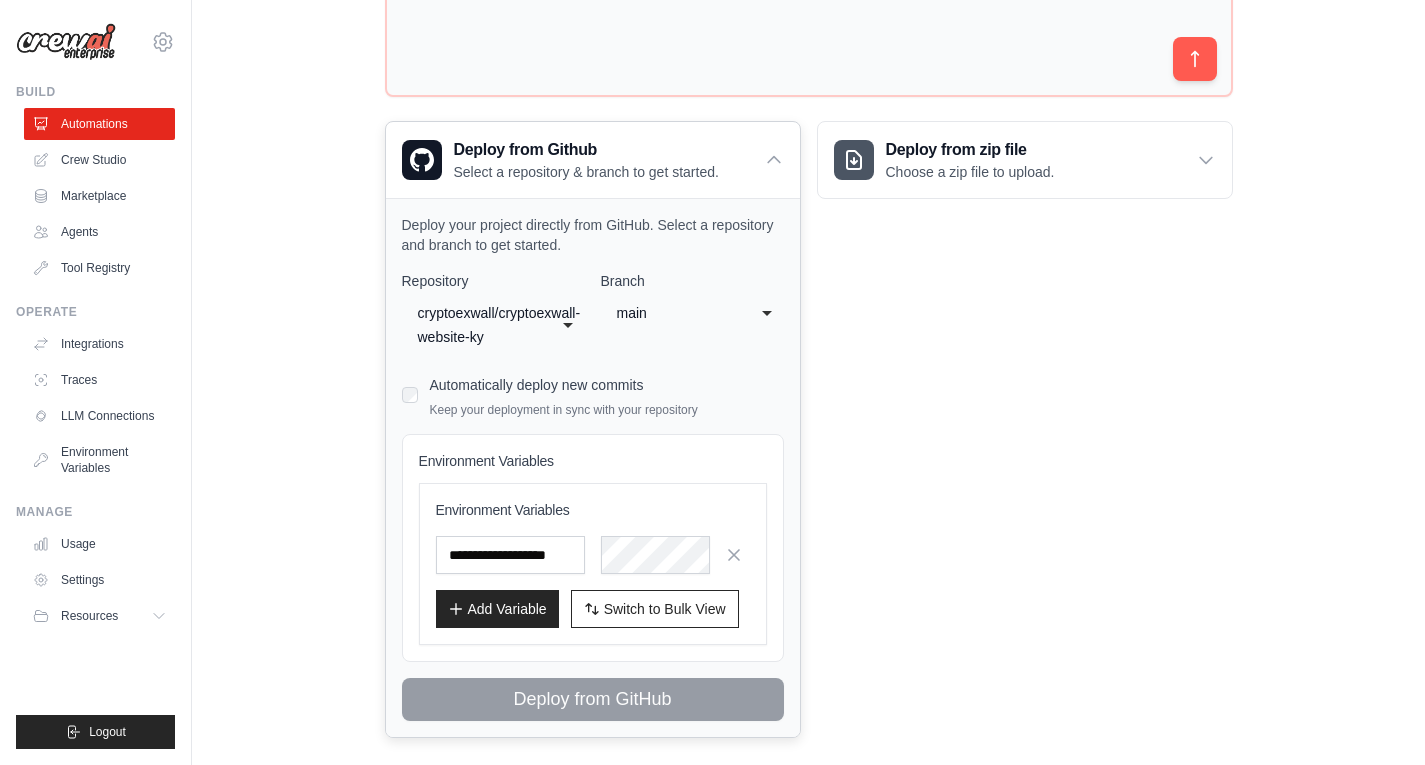 scroll, scrollTop: 349, scrollLeft: 0, axis: vertical 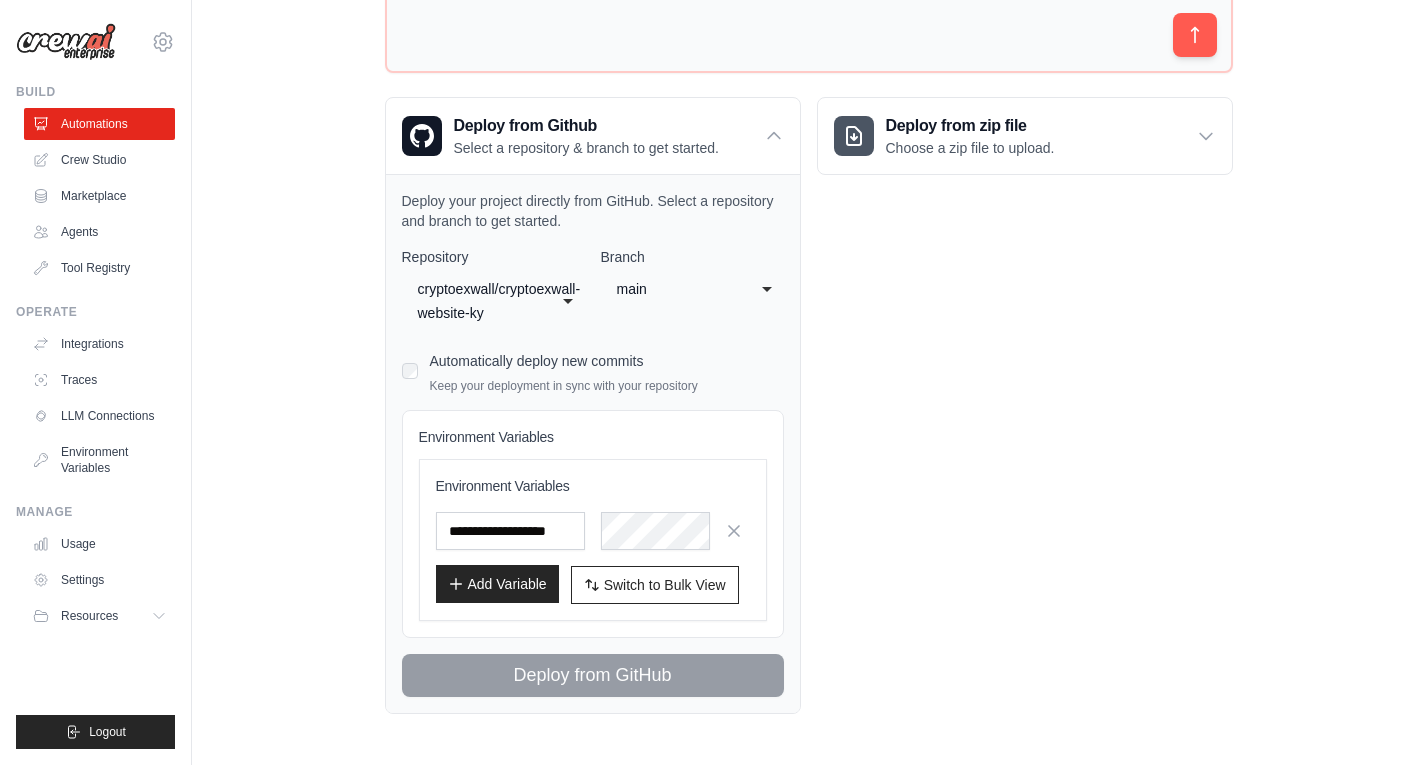 click on "Add Variable" at bounding box center (497, 584) 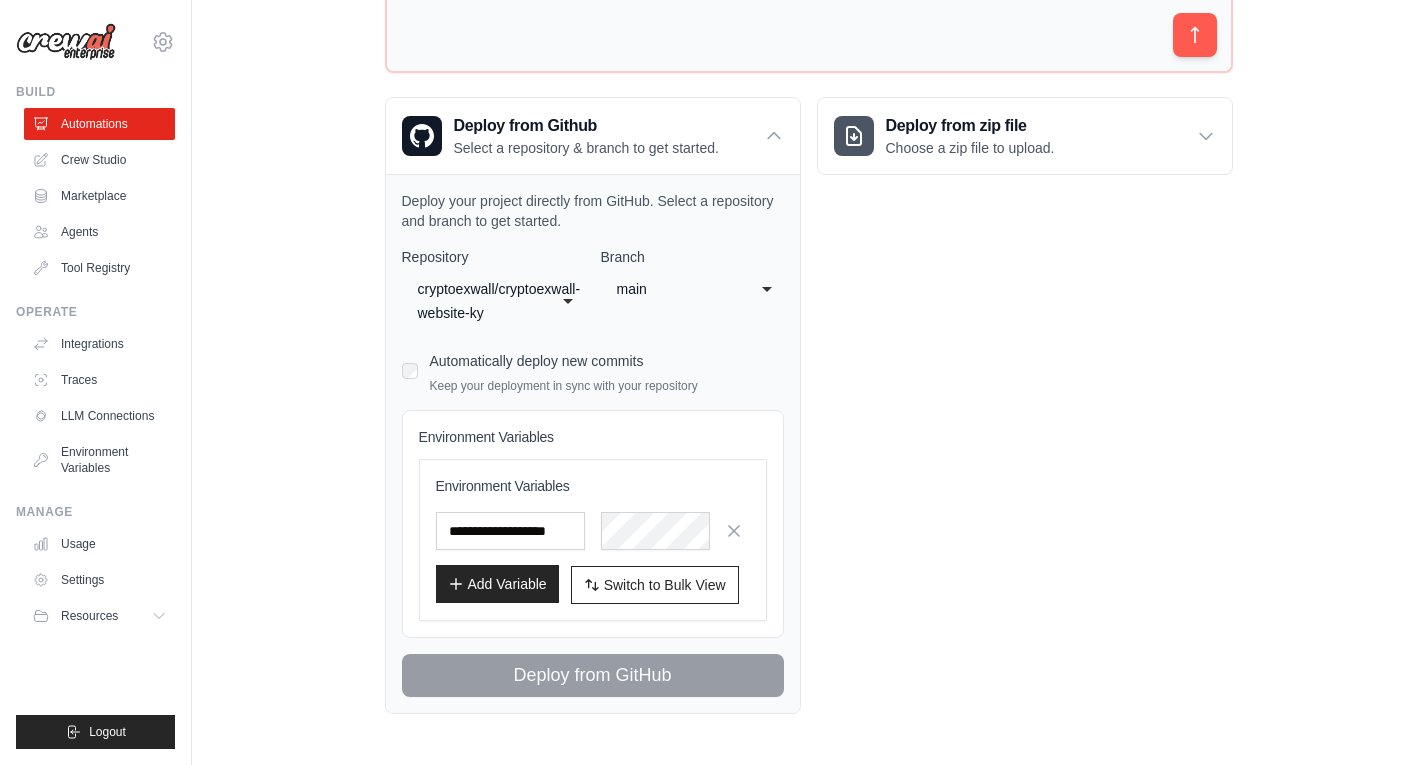 click on "Add Variable" at bounding box center [497, 584] 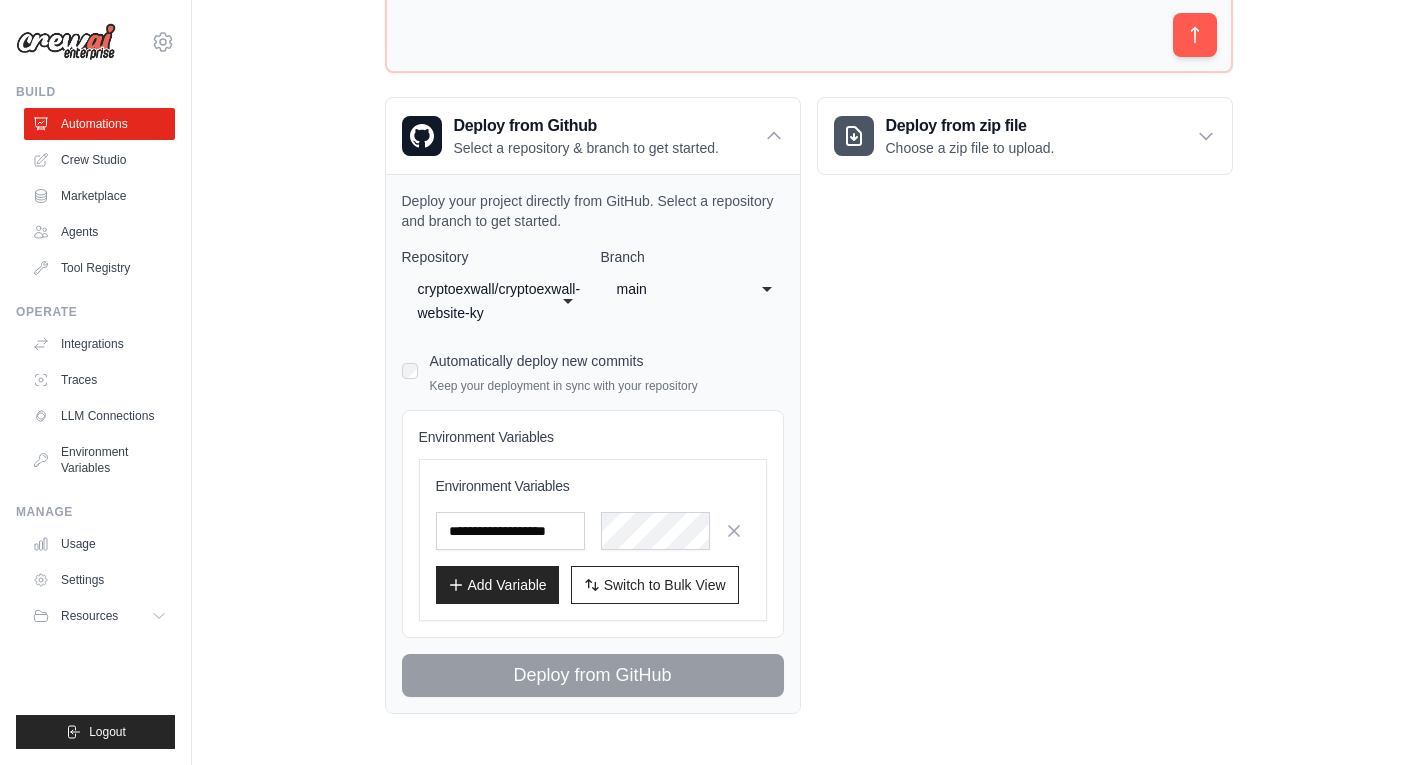 click on "Environment Variables" at bounding box center (593, 486) 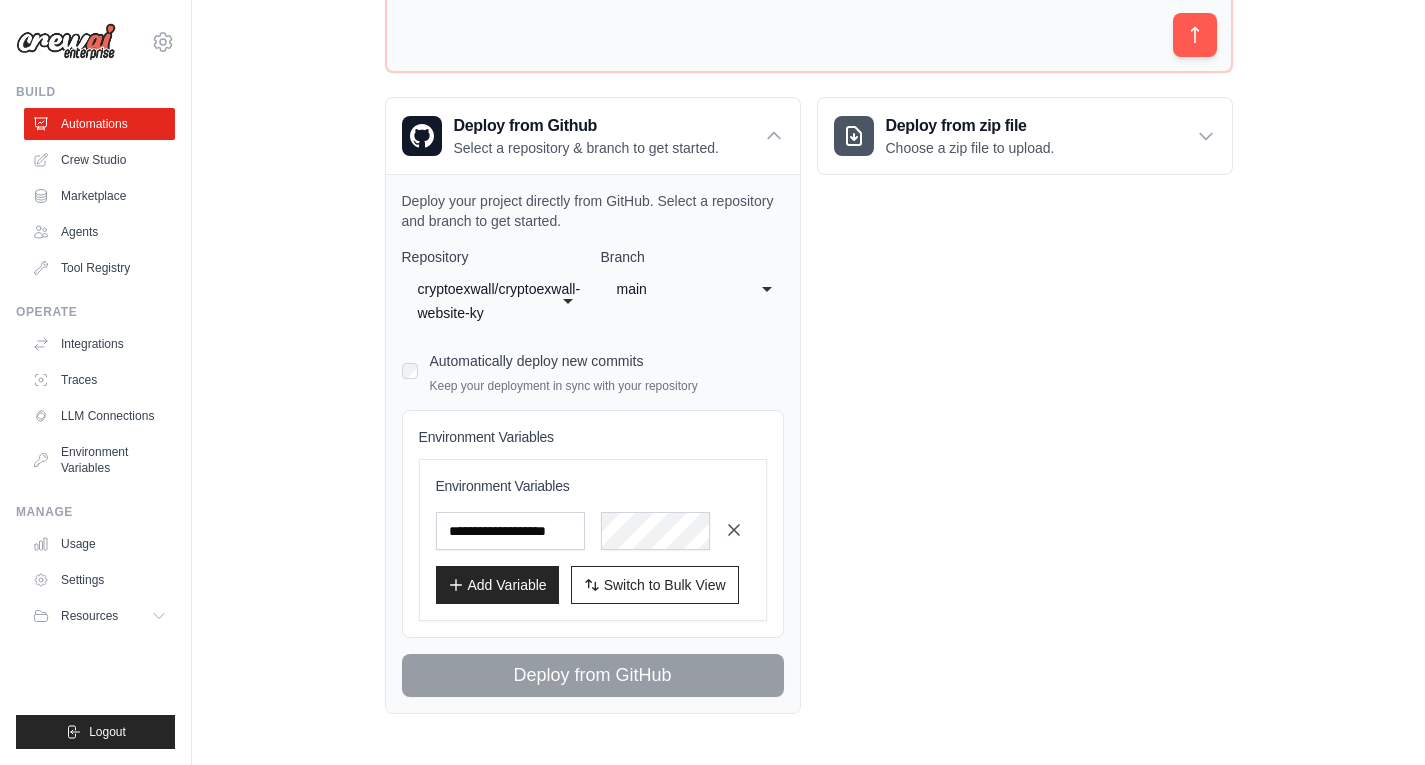 click 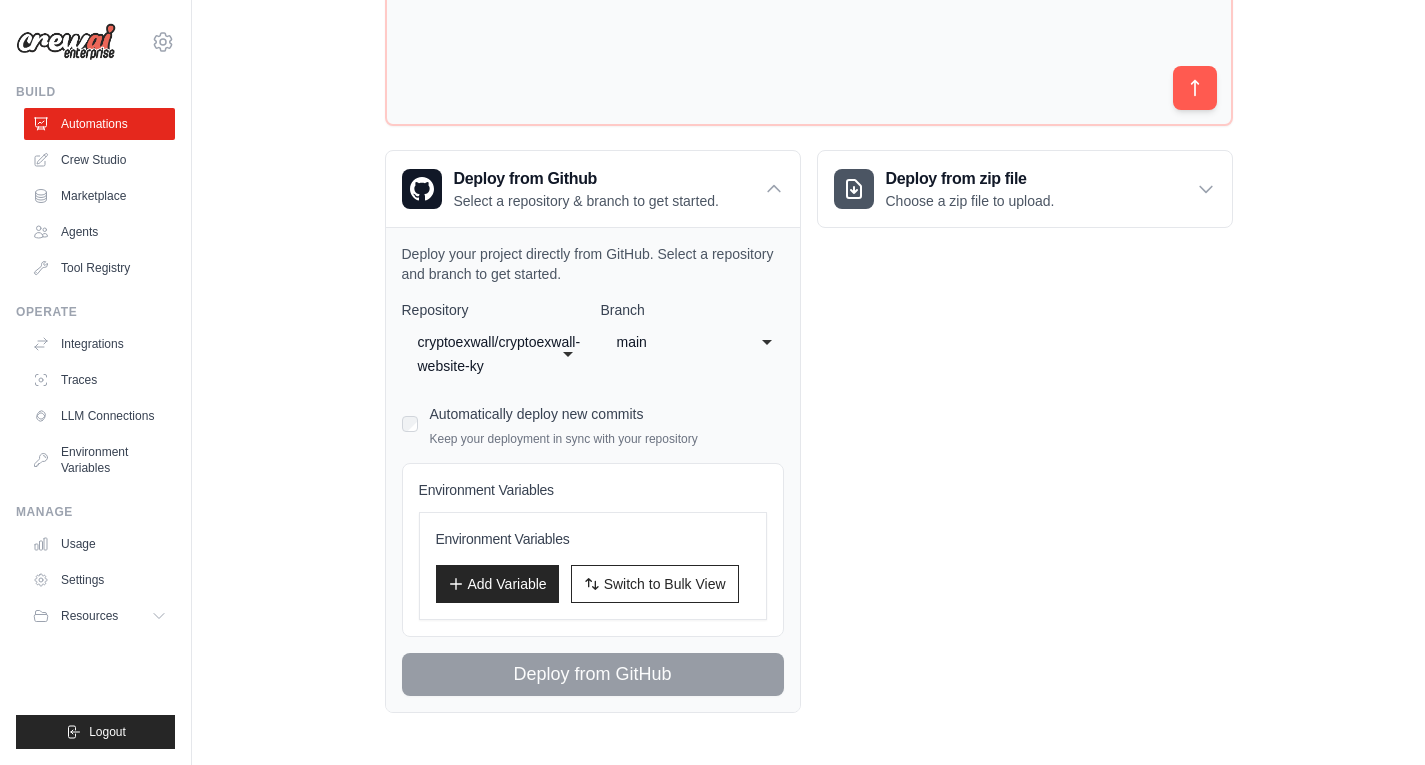 scroll, scrollTop: 295, scrollLeft: 0, axis: vertical 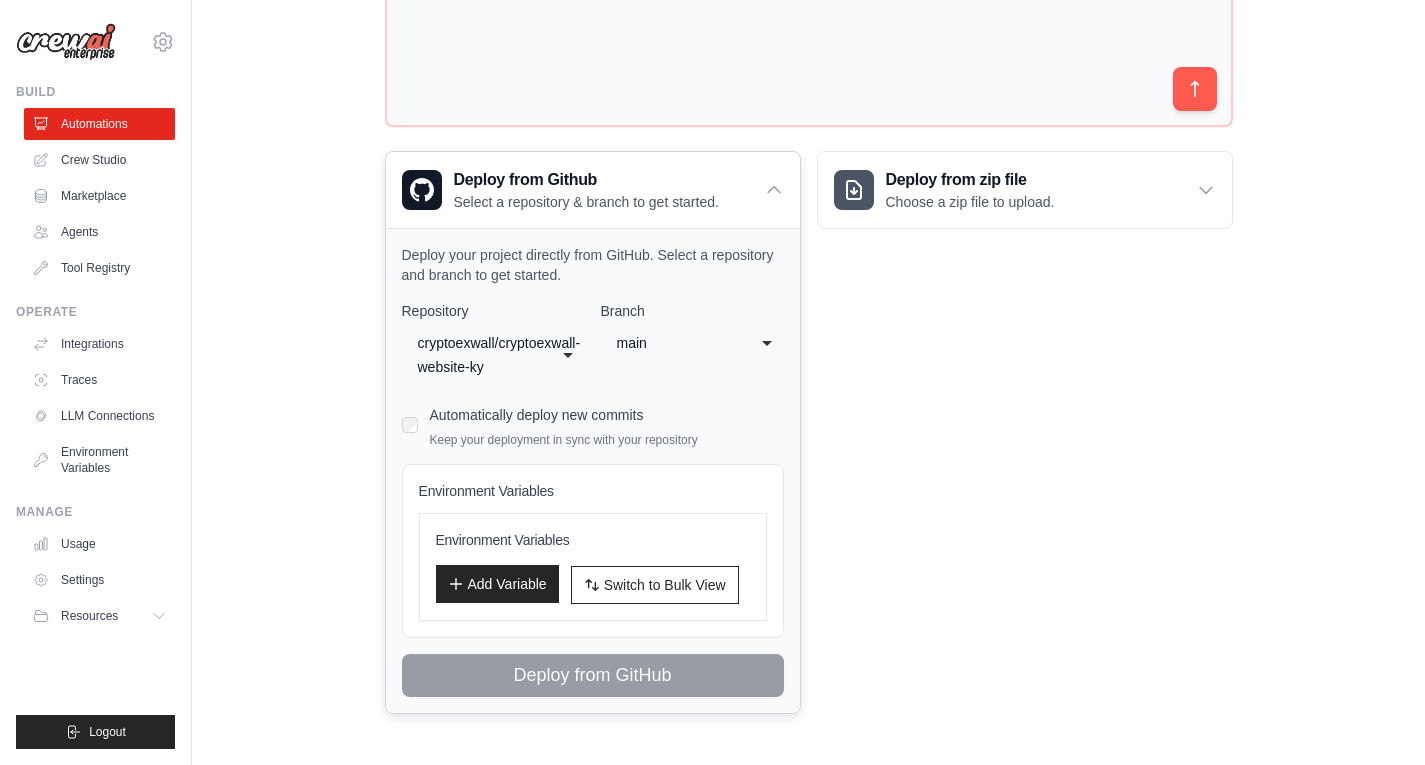 click on "Add Variable" at bounding box center (497, 584) 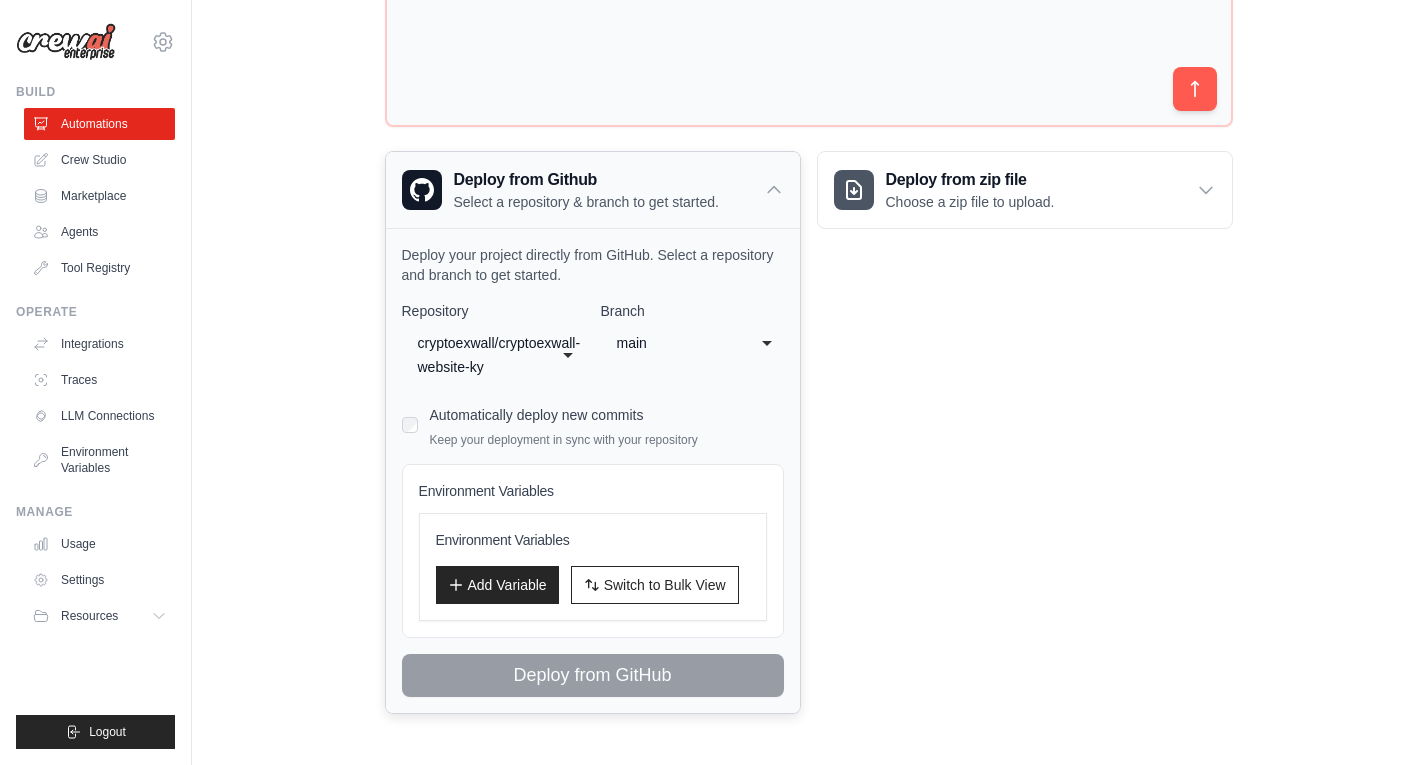 click on "Deploy from Github
Select a repository & branch to get started." at bounding box center (593, 190) 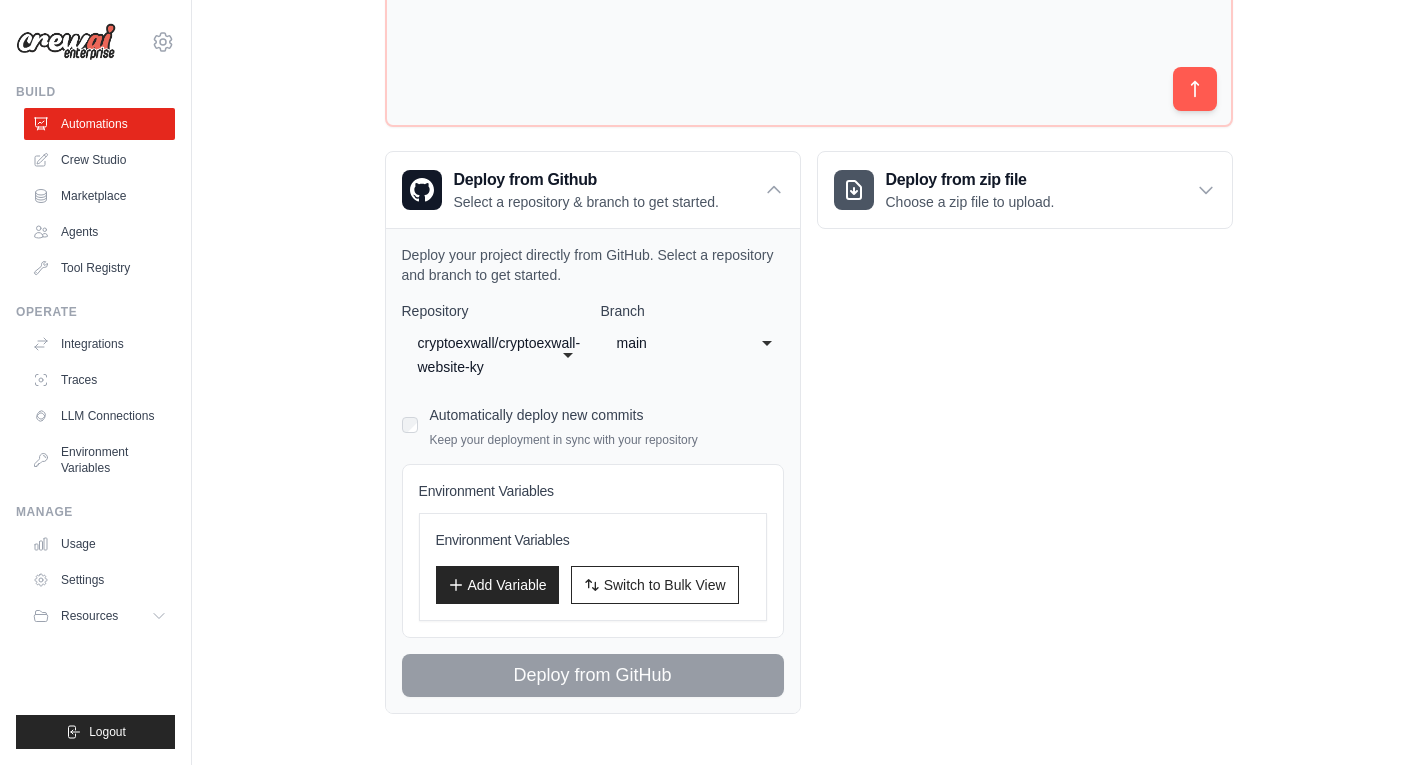 scroll, scrollTop: 0, scrollLeft: 0, axis: both 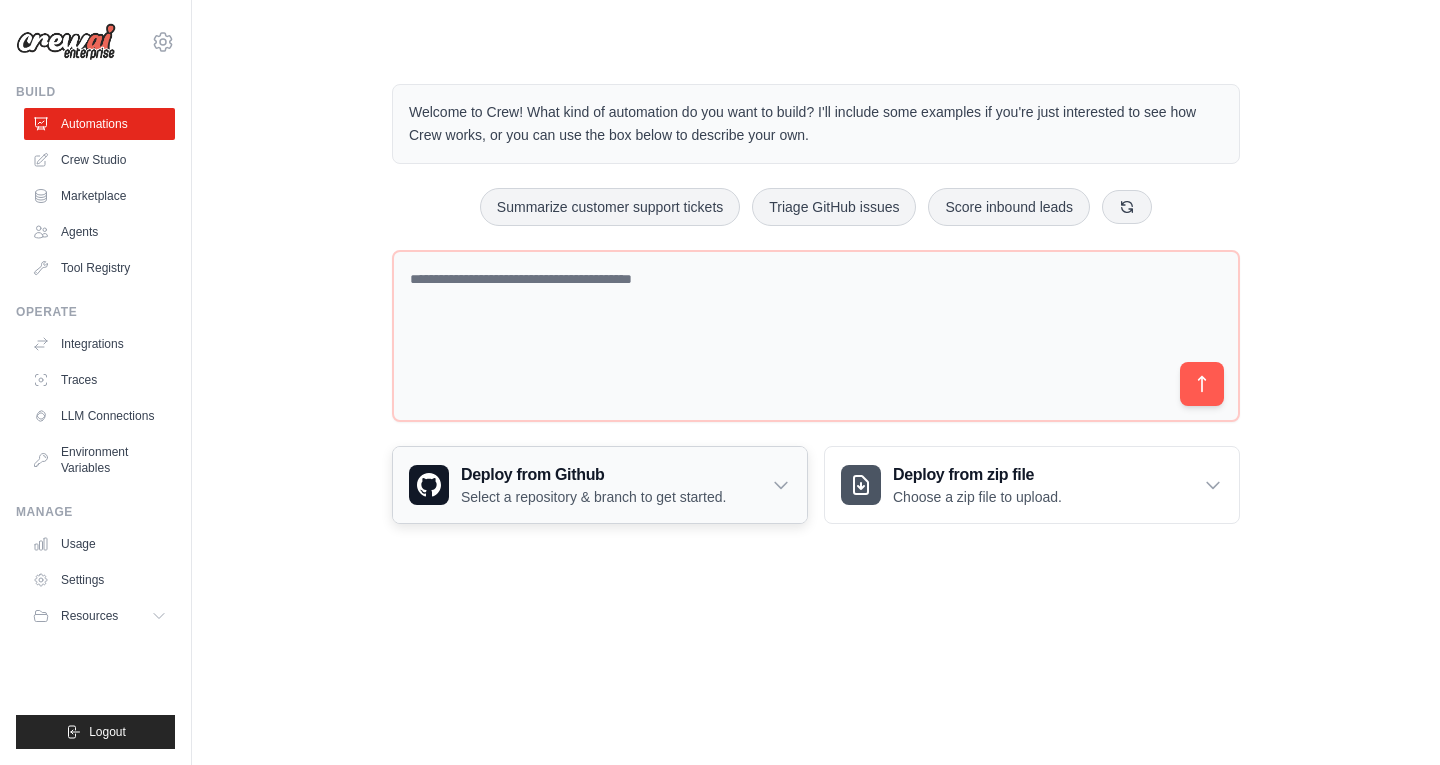 click on "Select a repository & branch to get started." at bounding box center (593, 497) 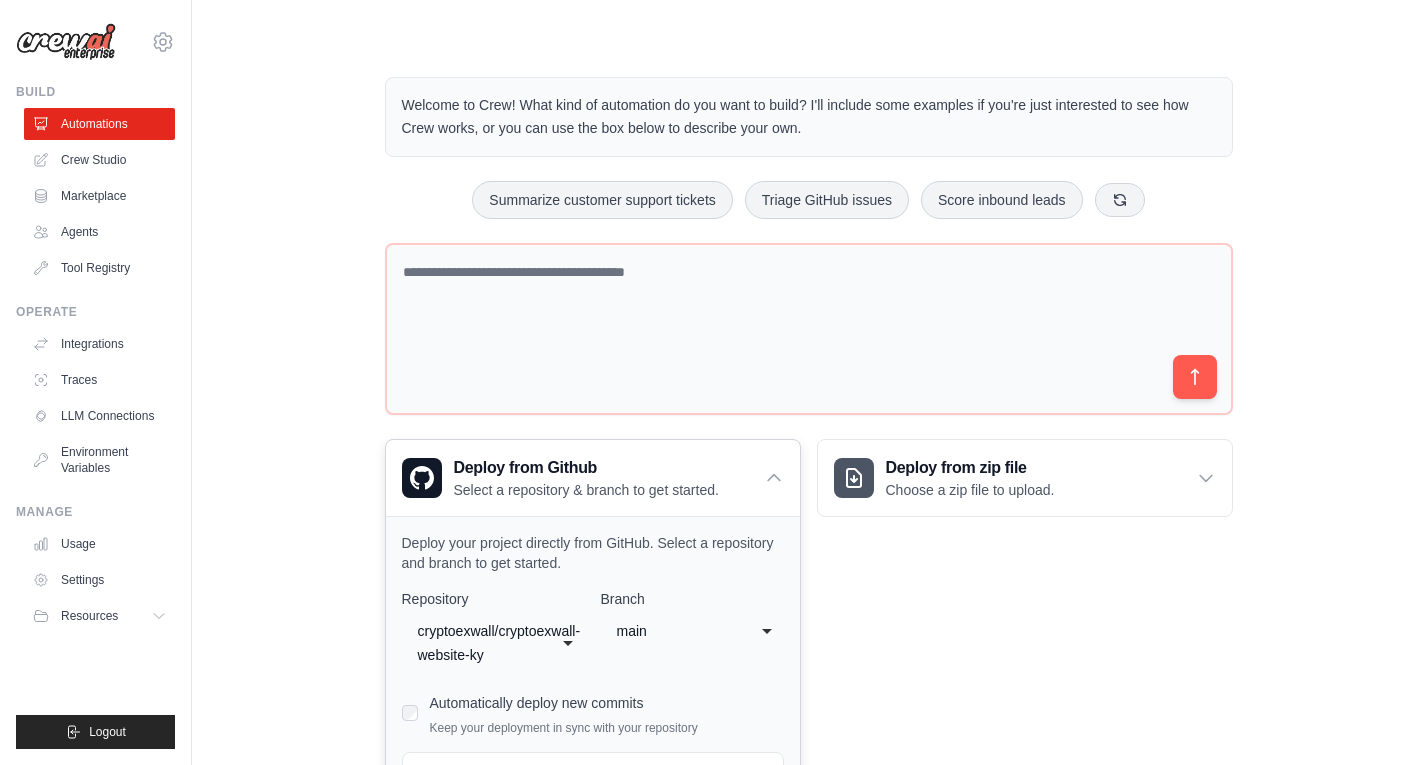 scroll, scrollTop: 295, scrollLeft: 0, axis: vertical 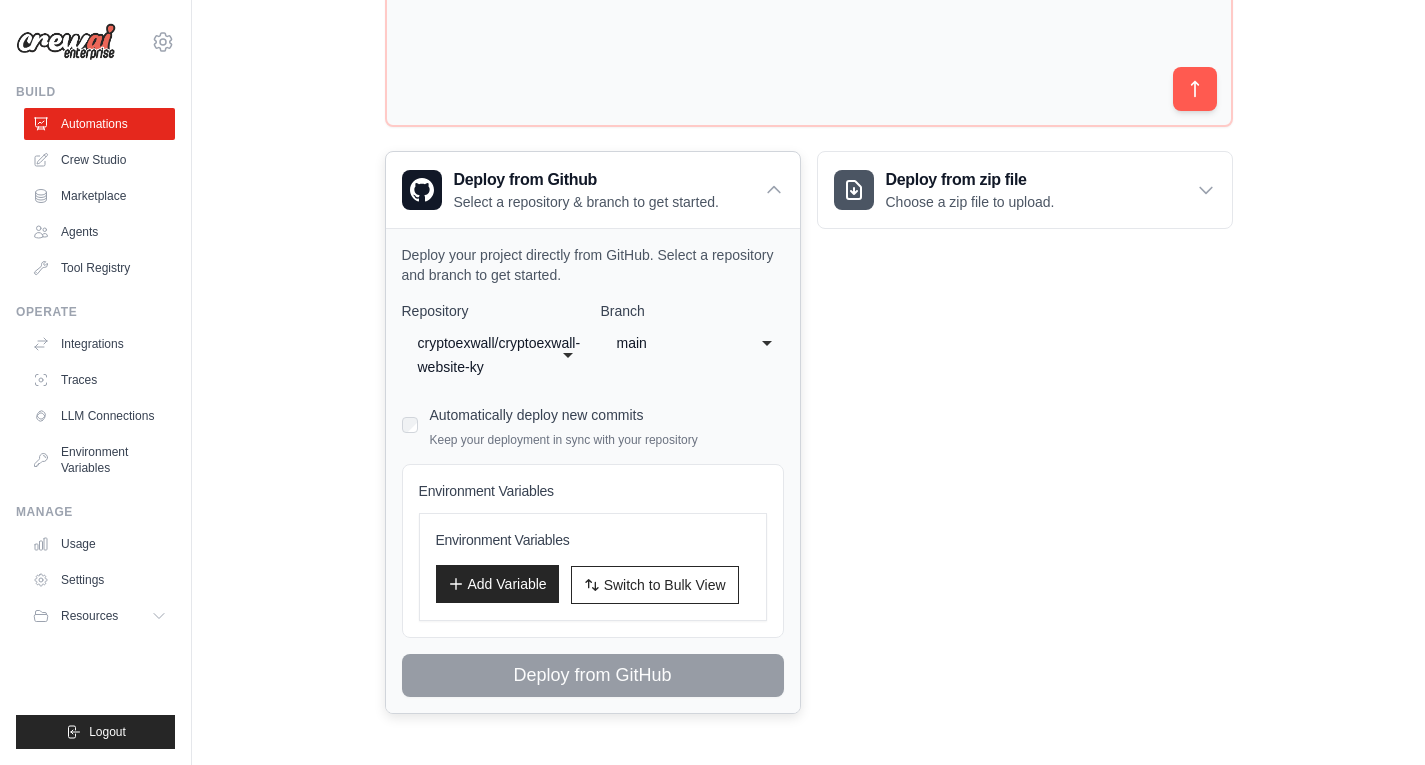 click on "Add Variable" at bounding box center (497, 584) 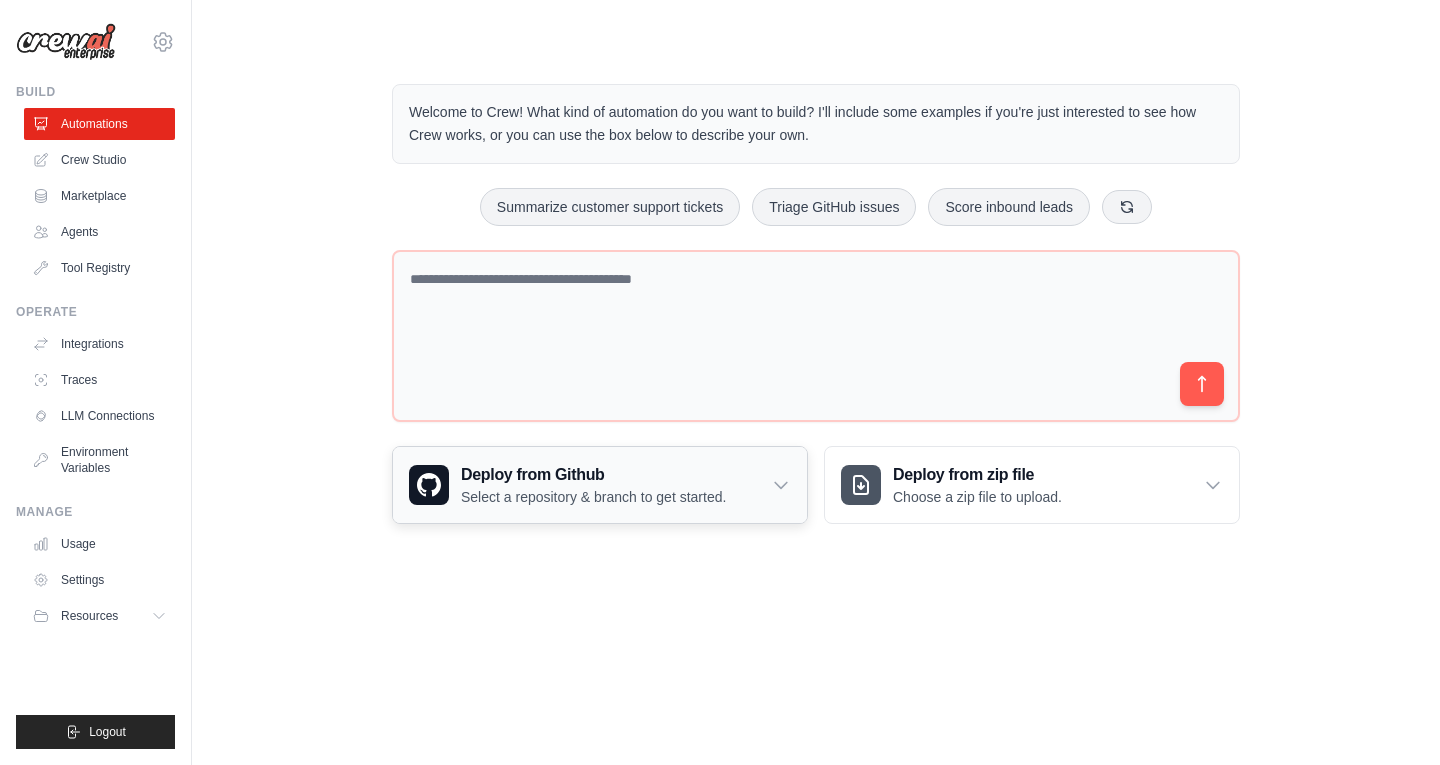 scroll, scrollTop: 0, scrollLeft: 0, axis: both 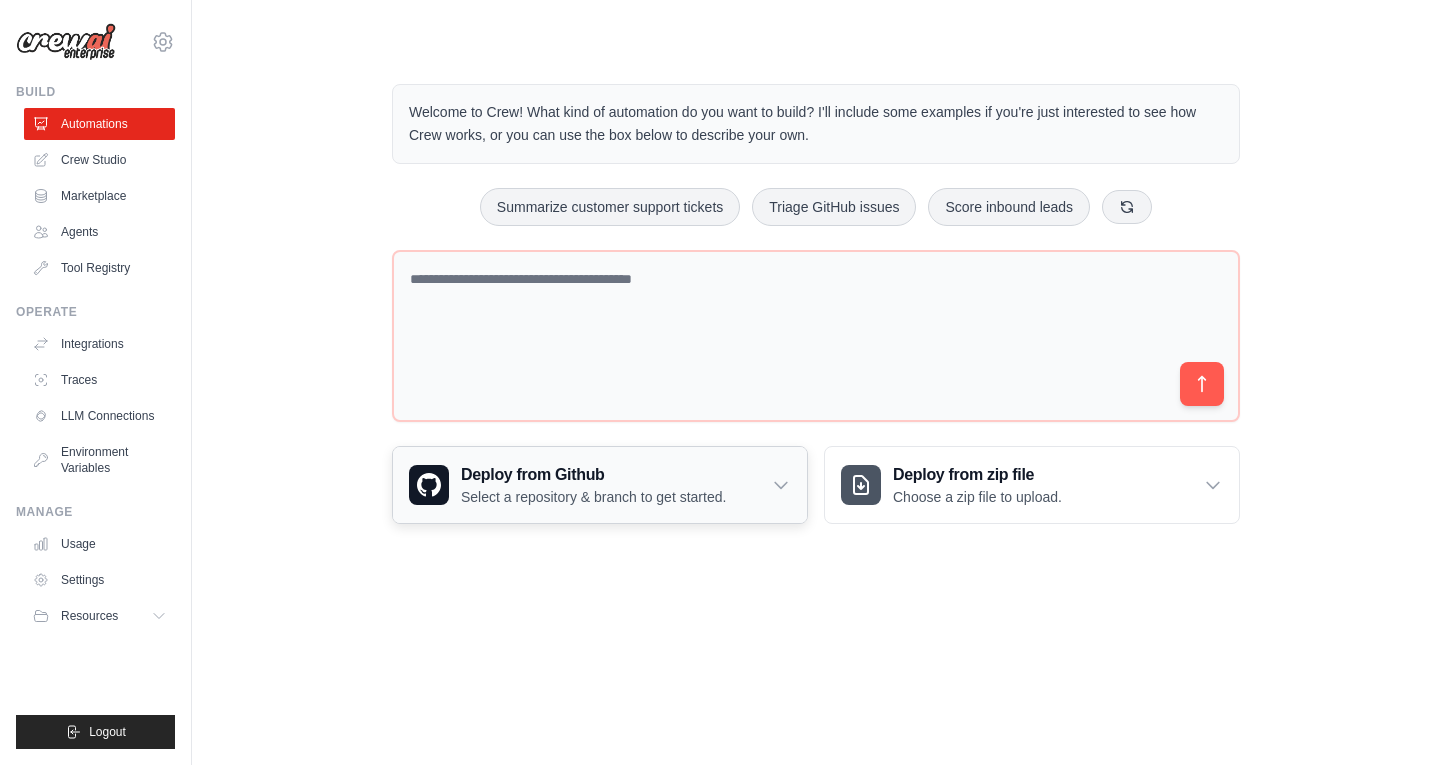 click on "Select a repository & branch to get started." at bounding box center [593, 497] 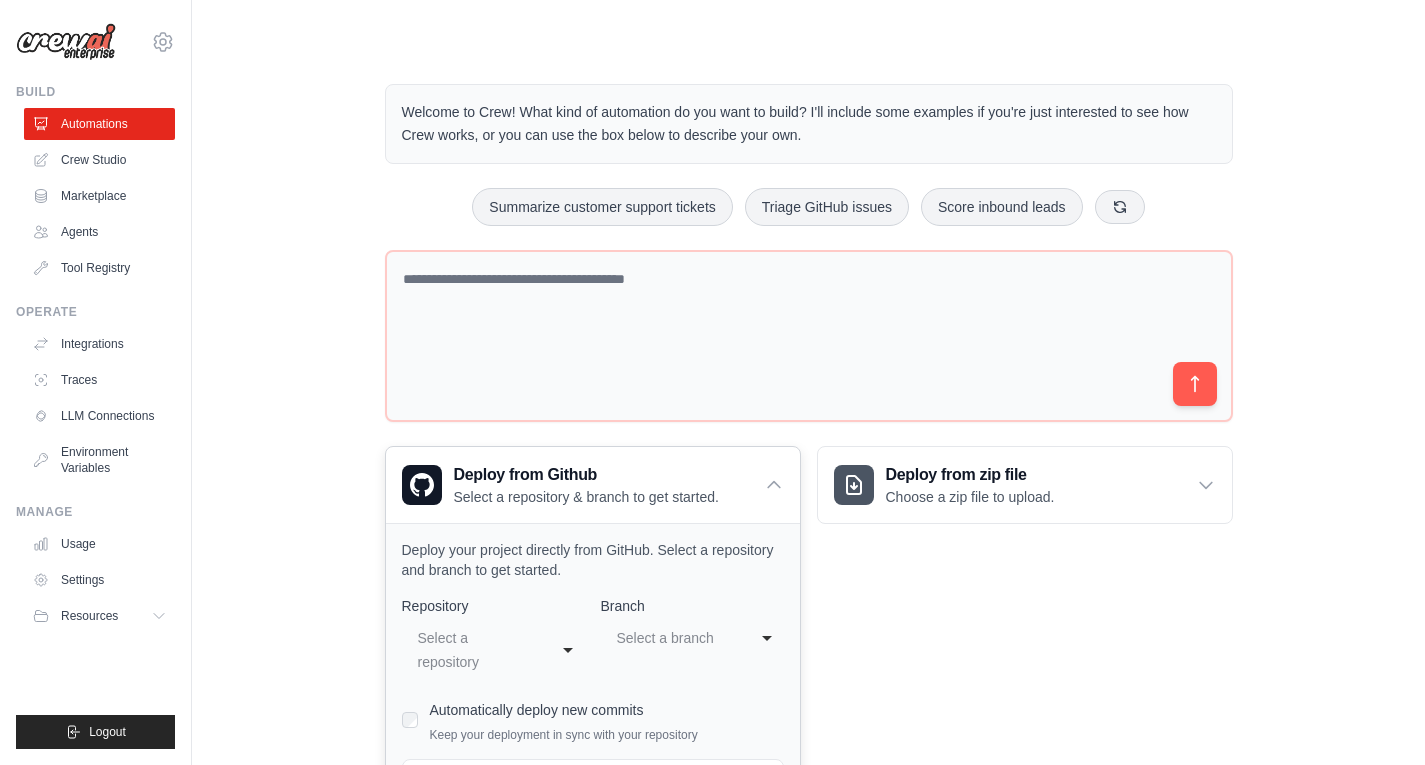 scroll, scrollTop: 138, scrollLeft: 0, axis: vertical 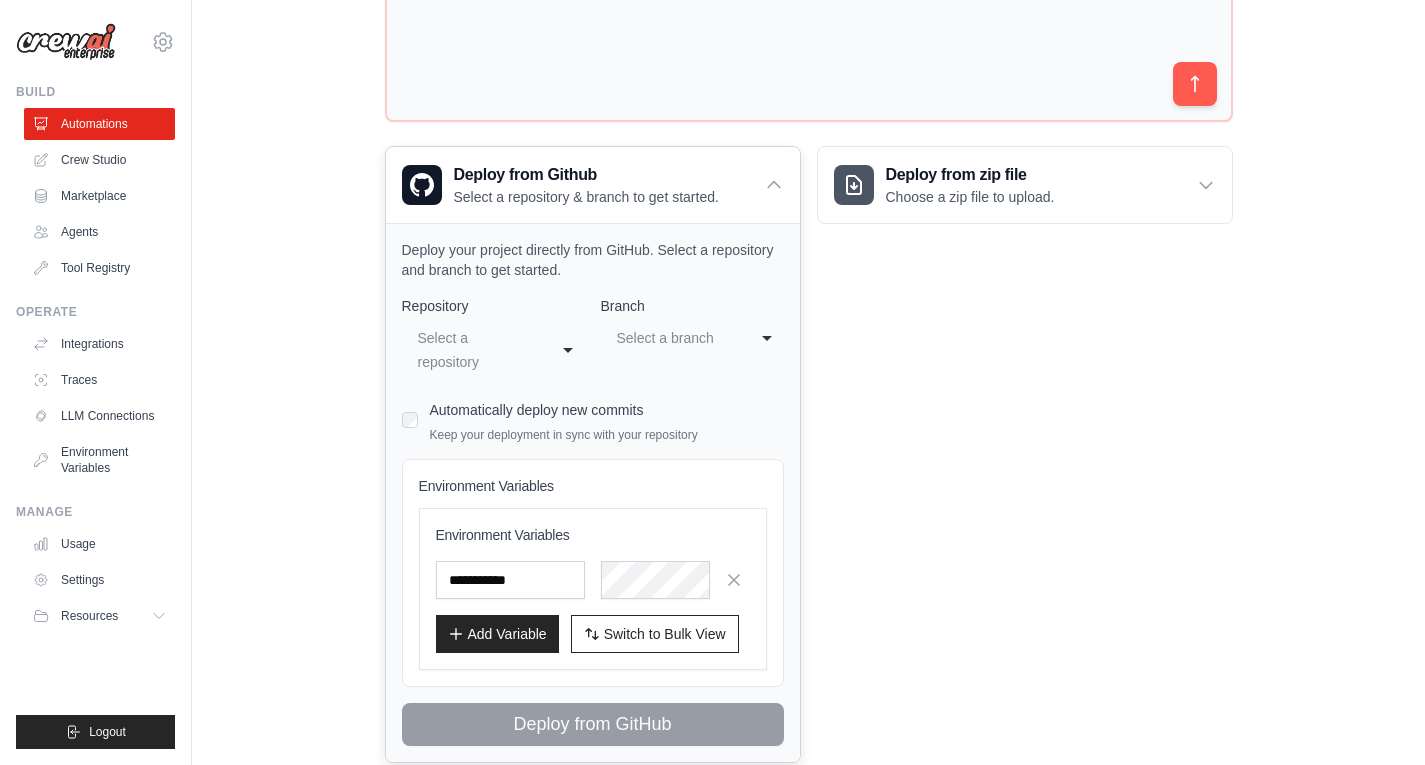 click on "Select a repository" at bounding box center (473, 350) 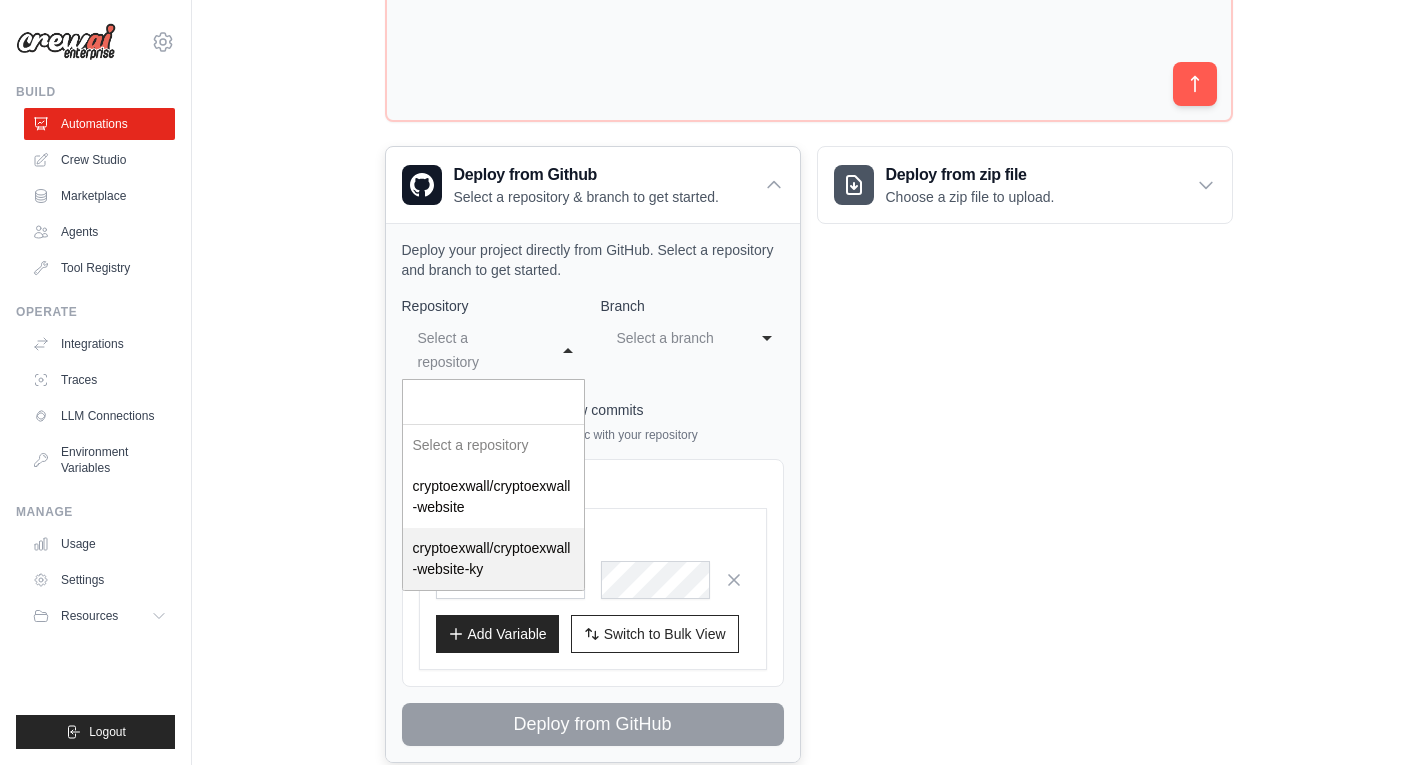 select on "**********" 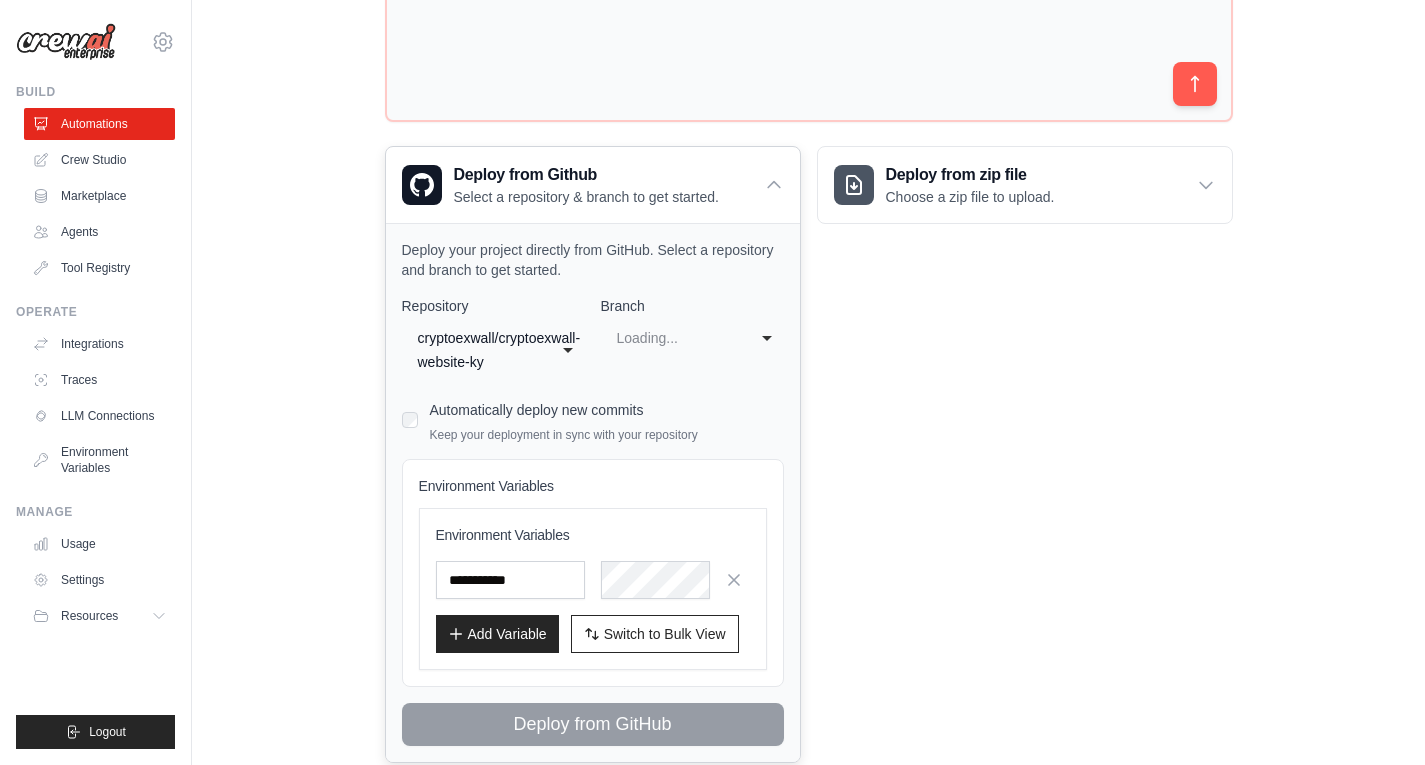 select on "****" 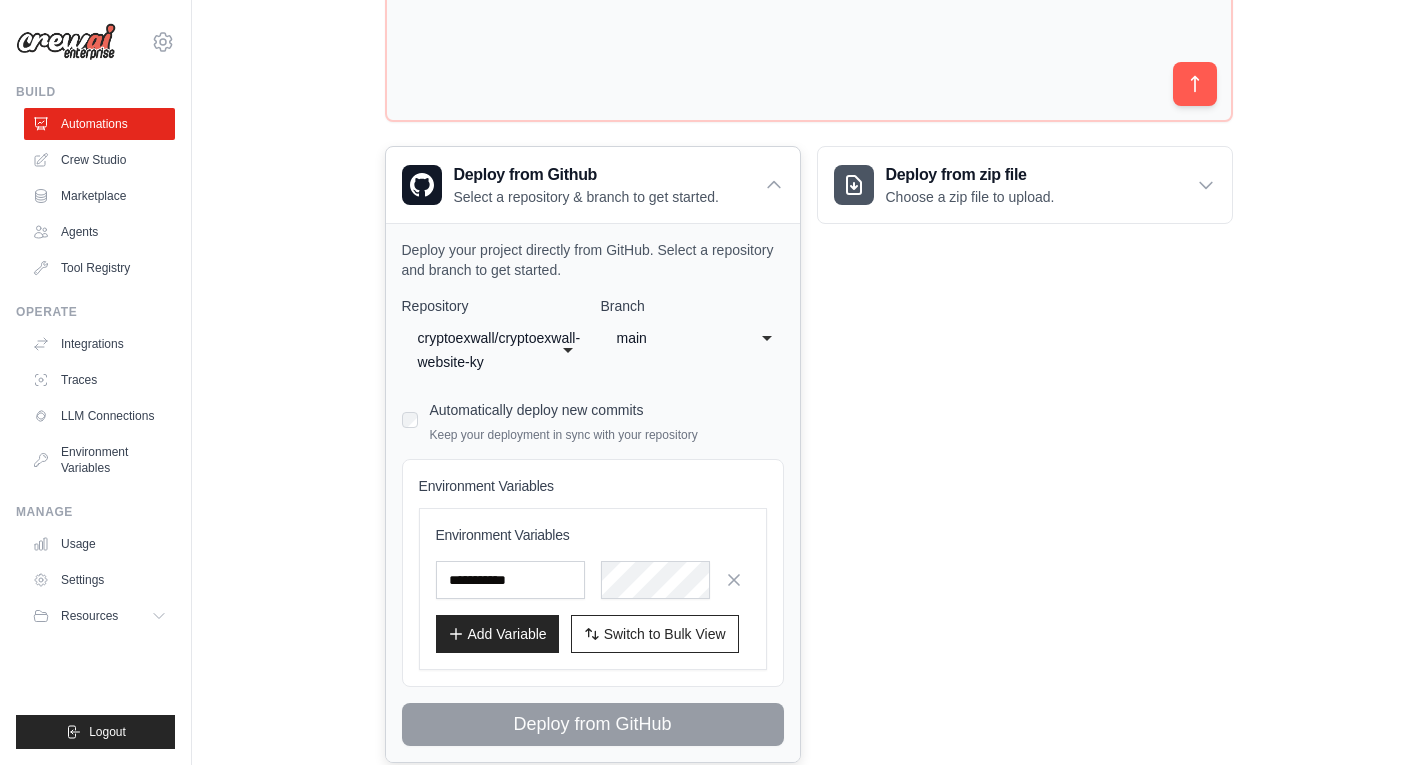 click on "main" 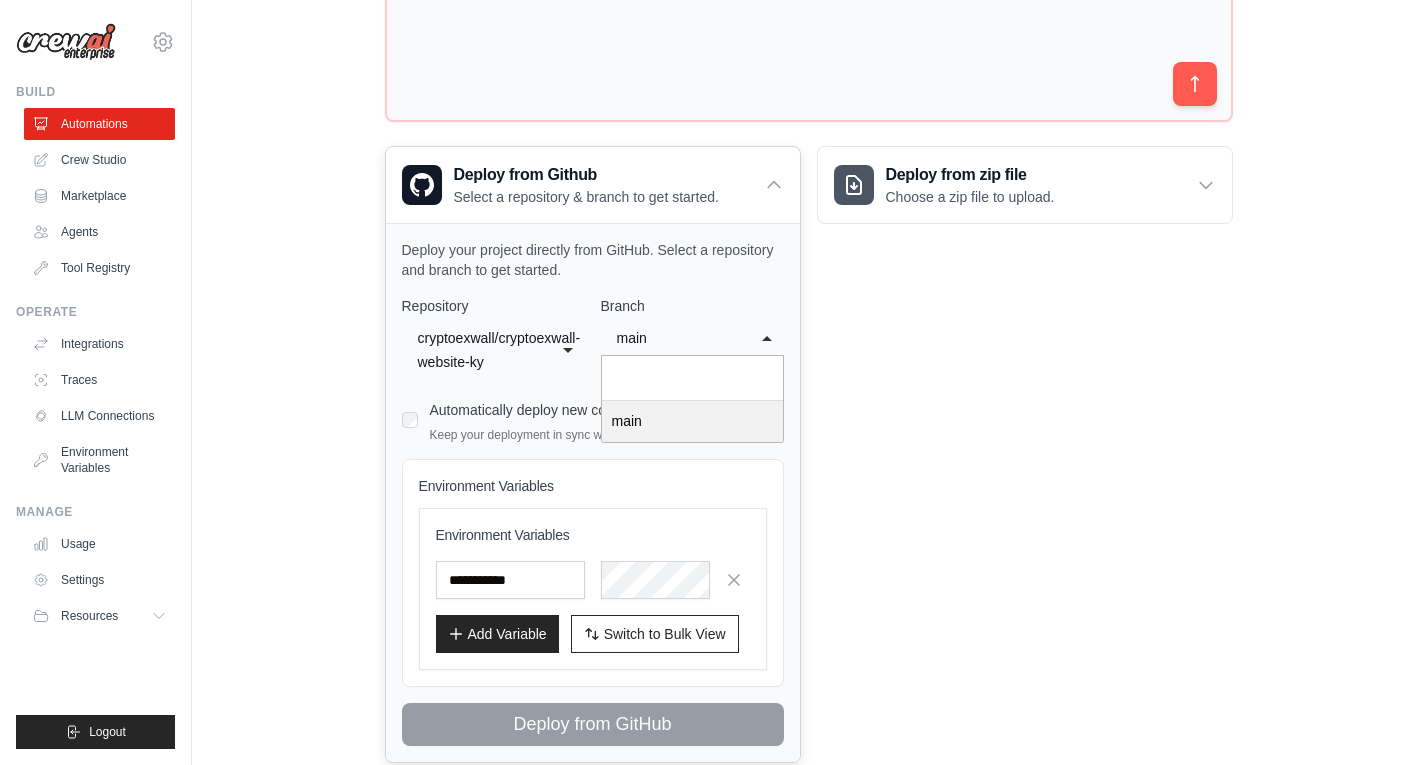 click on "**********" at bounding box center (593, 521) 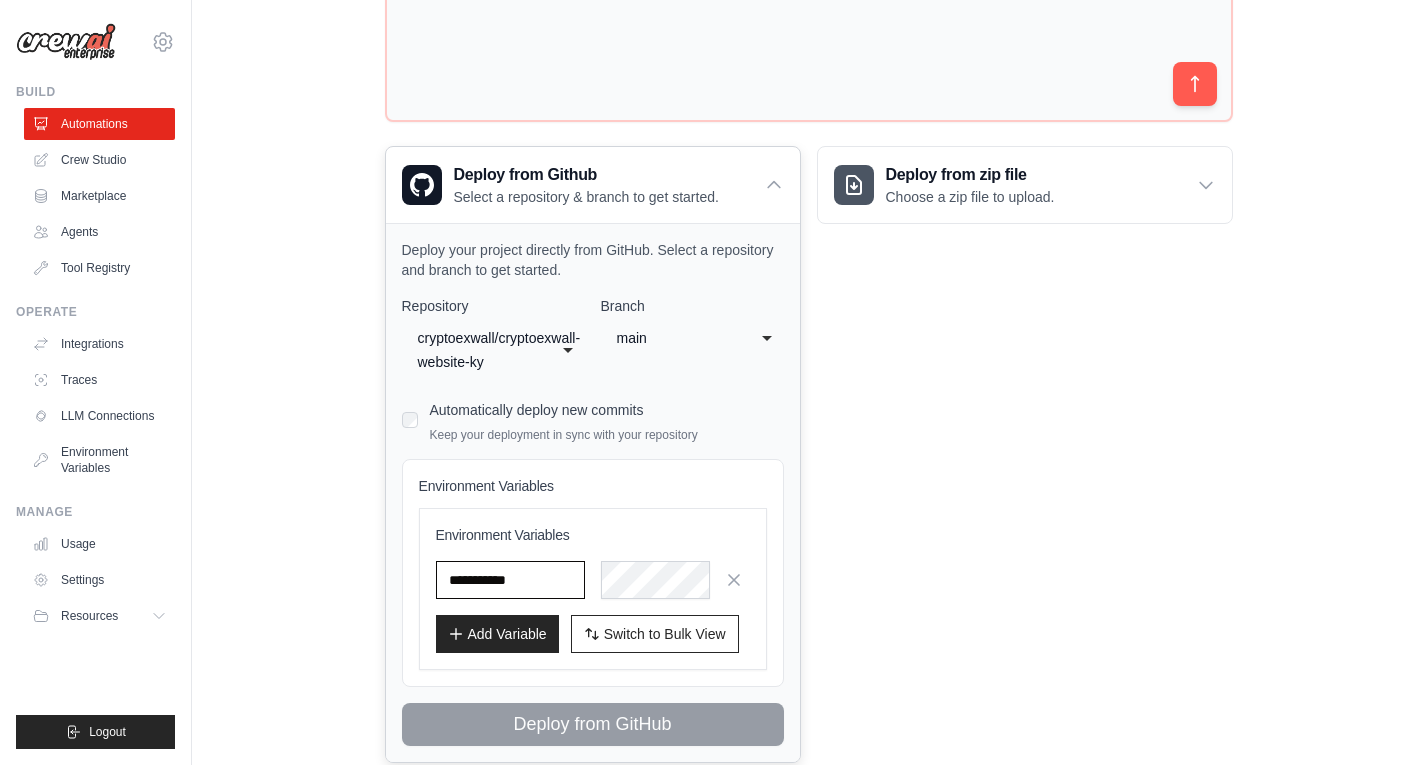 click at bounding box center (510, 580) 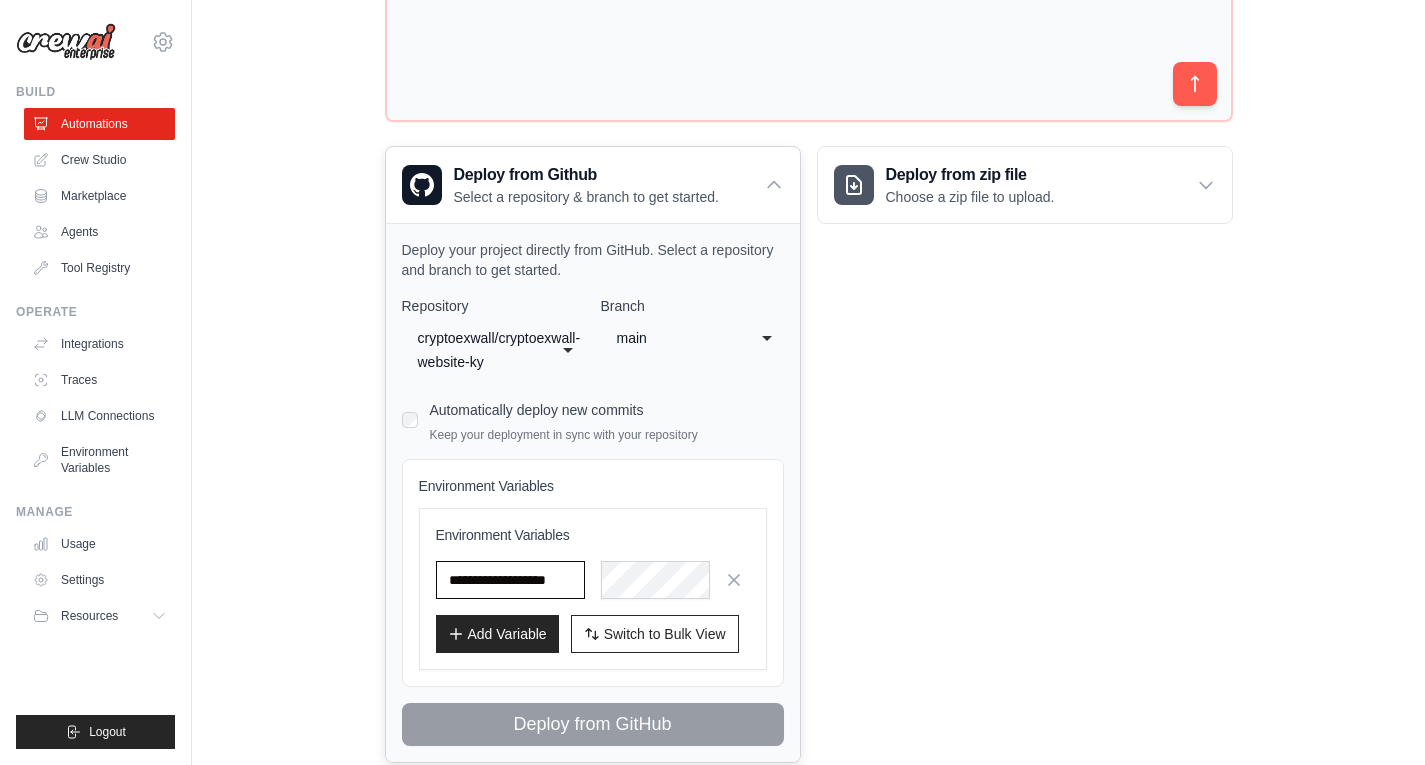 scroll, scrollTop: 0, scrollLeft: 23, axis: horizontal 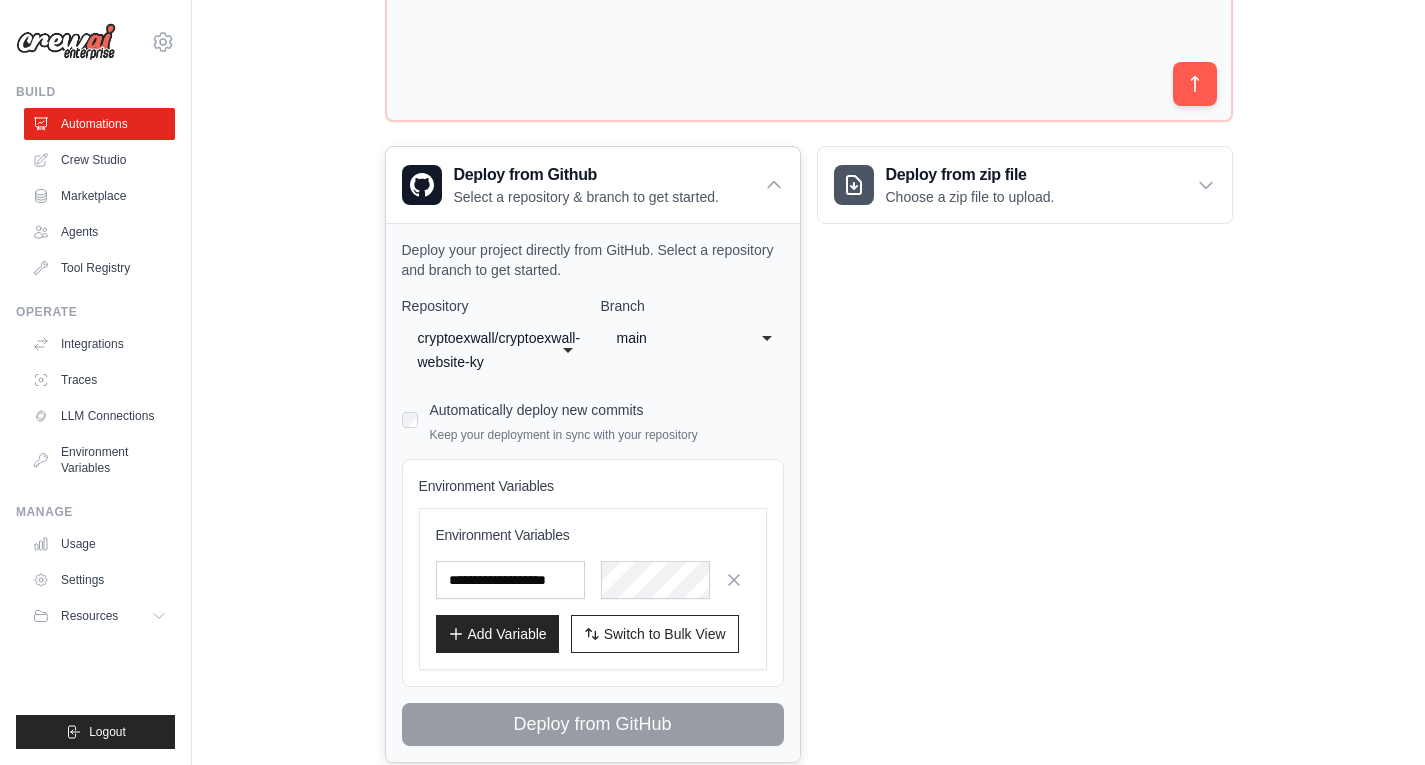 click on "**********" at bounding box center (593, 589) 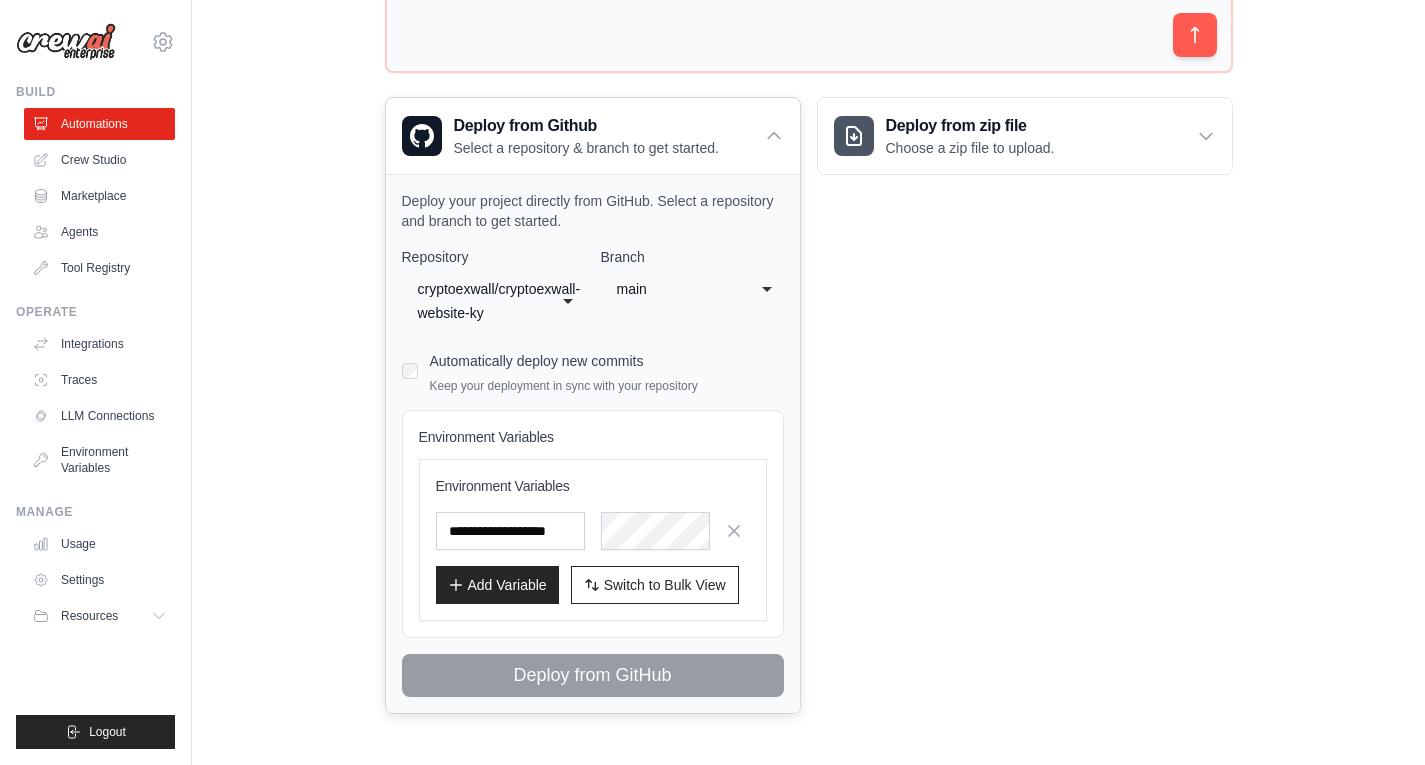 scroll, scrollTop: 349, scrollLeft: 0, axis: vertical 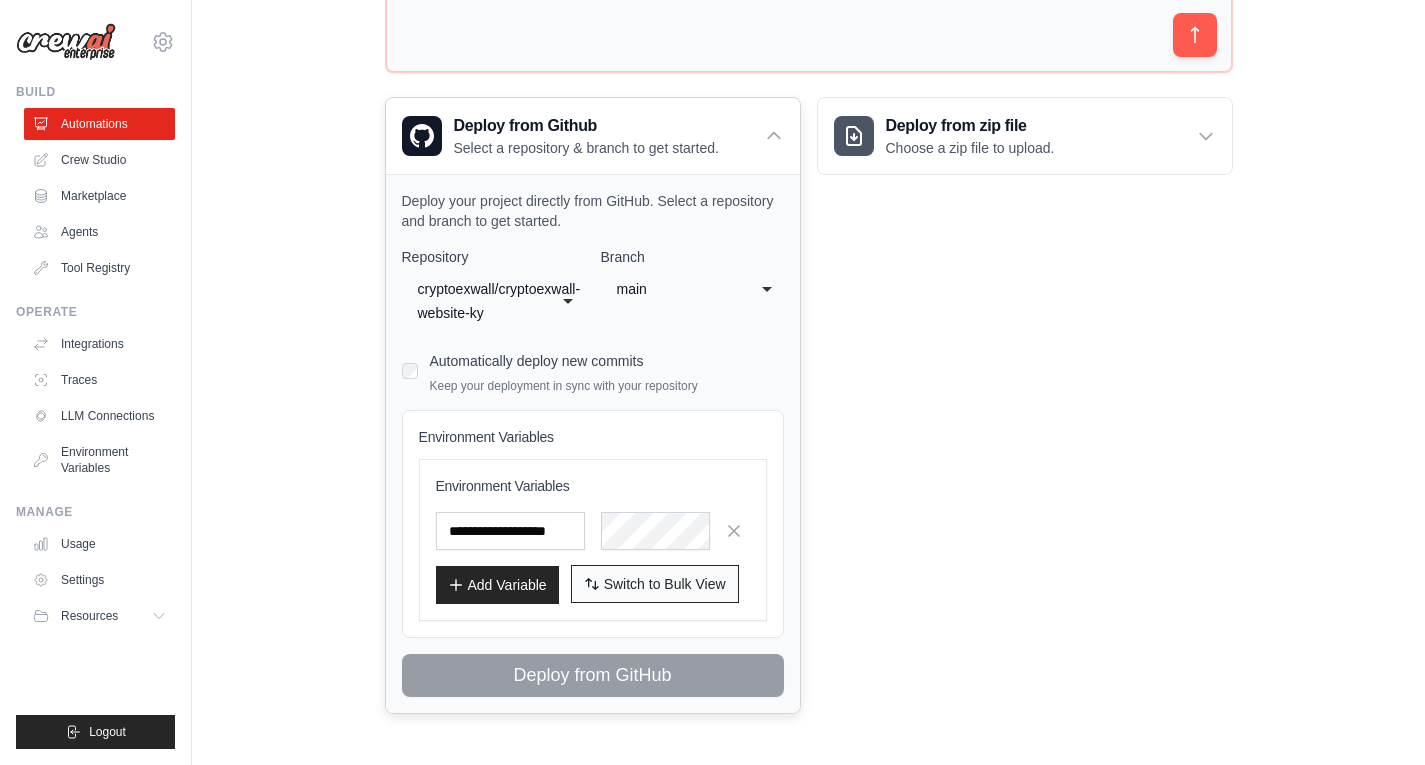 click on "Switch to Bulk View" at bounding box center [665, 584] 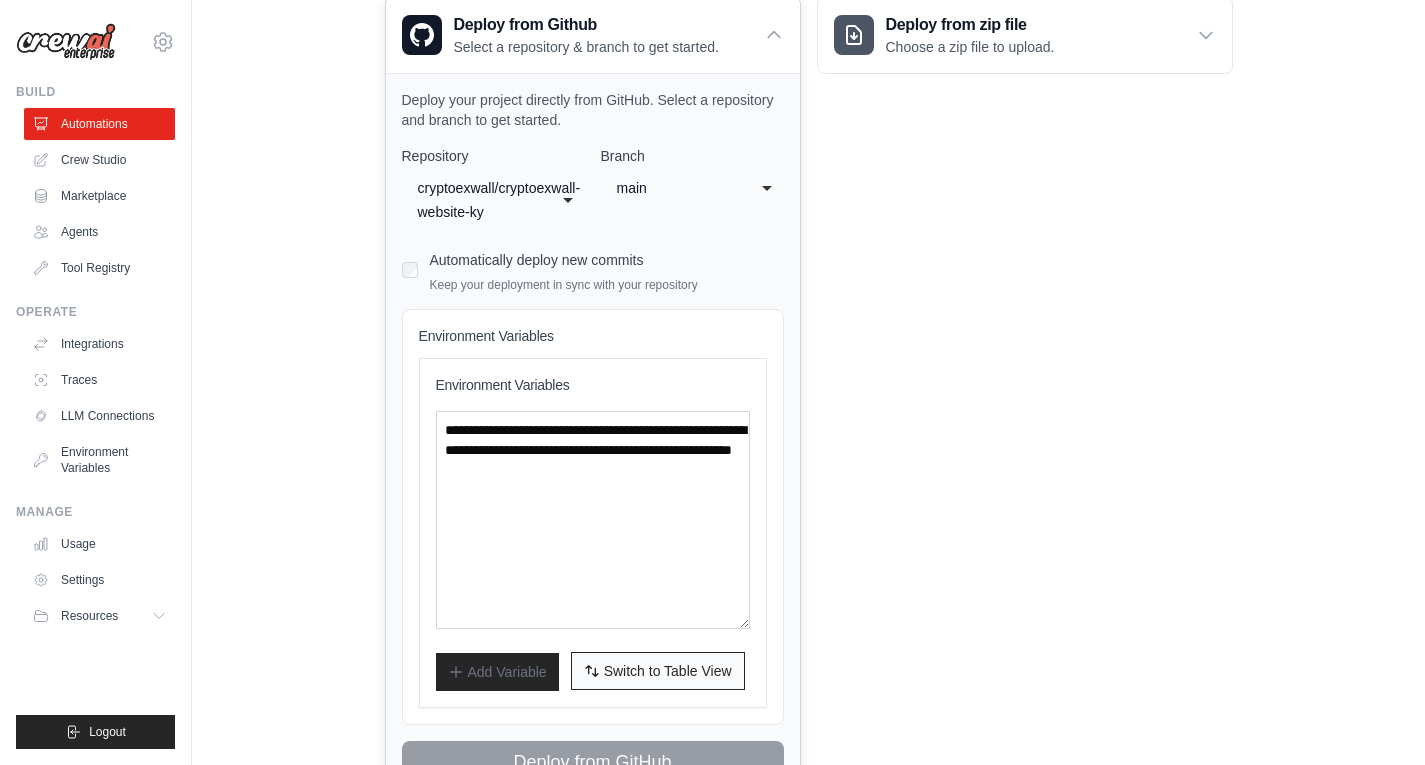 scroll, scrollTop: 537, scrollLeft: 0, axis: vertical 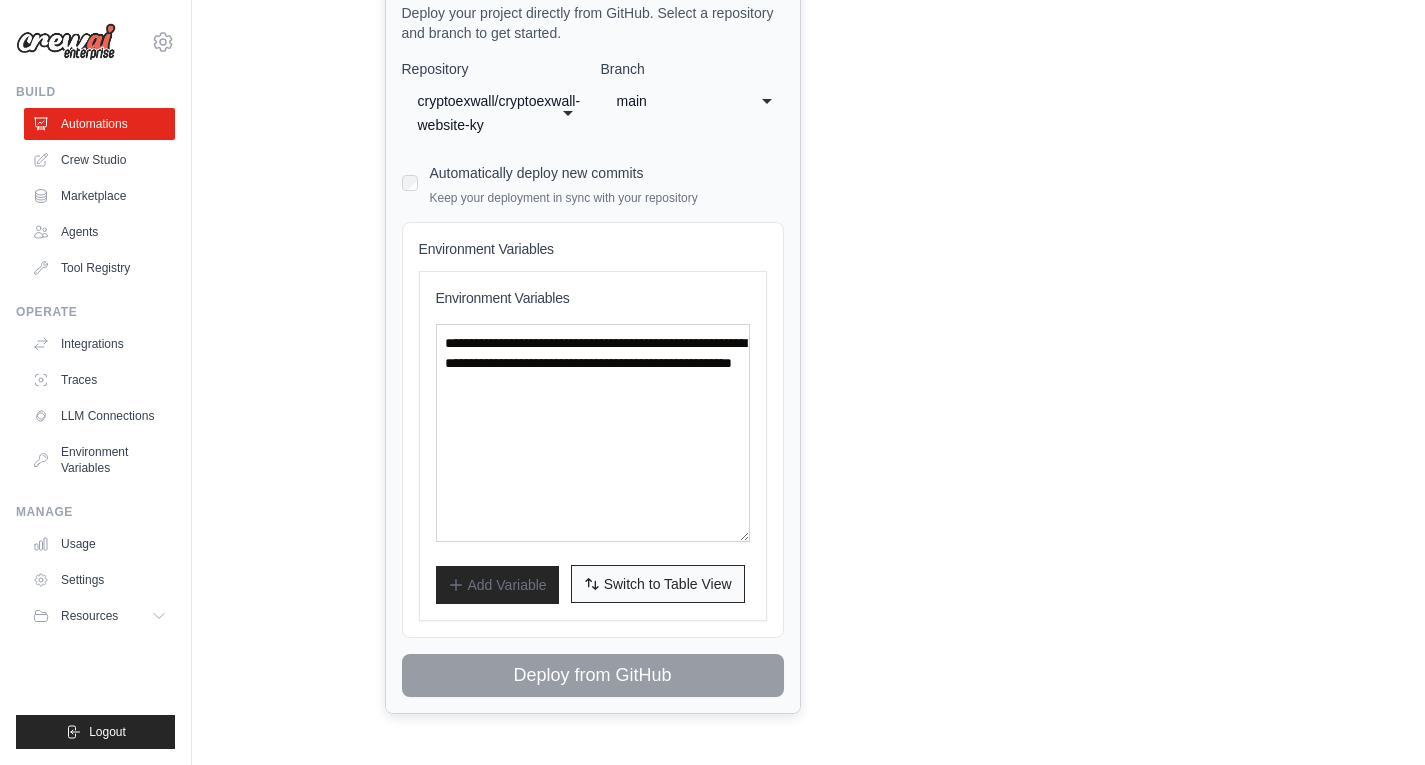 click on "Switch to Table View" at bounding box center (668, 584) 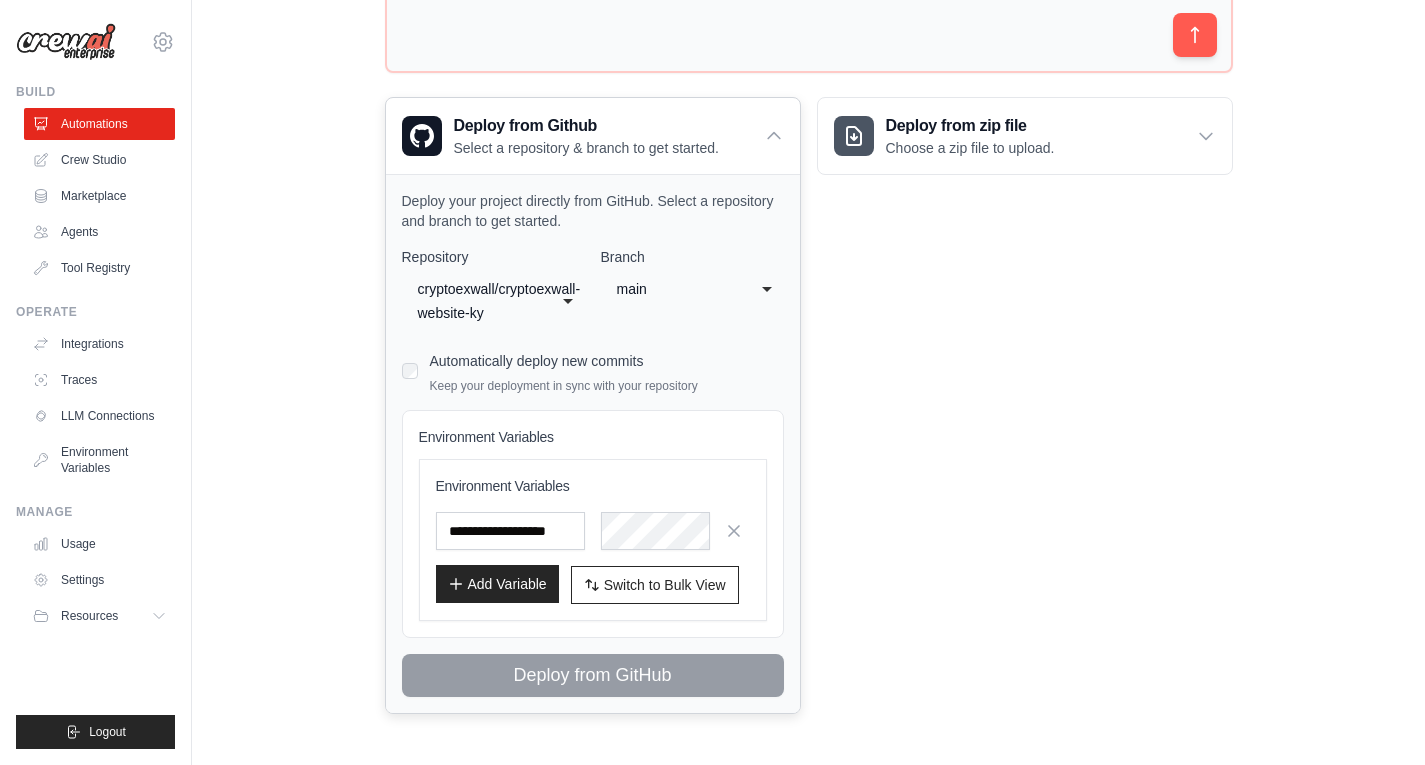 click on "Add Variable" at bounding box center (497, 584) 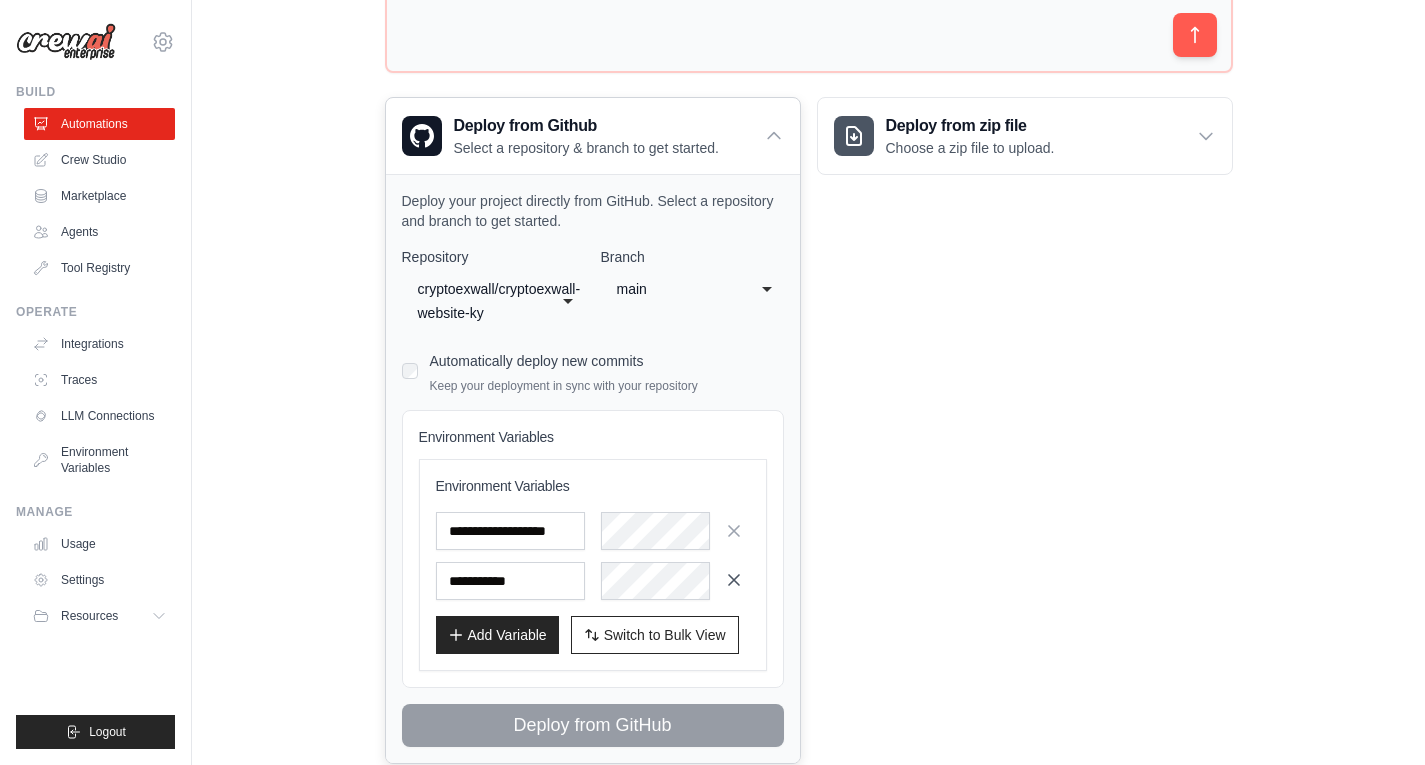 click 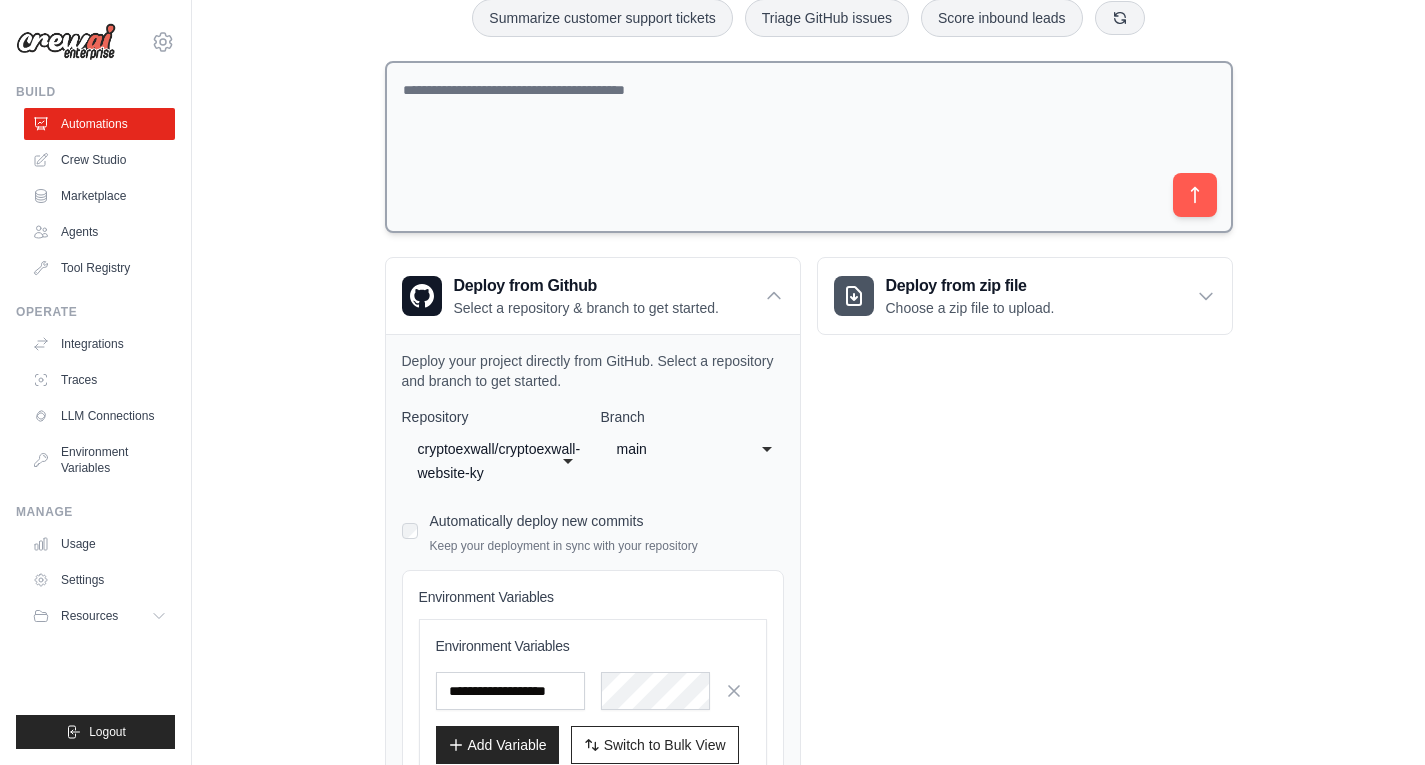 scroll, scrollTop: 149, scrollLeft: 0, axis: vertical 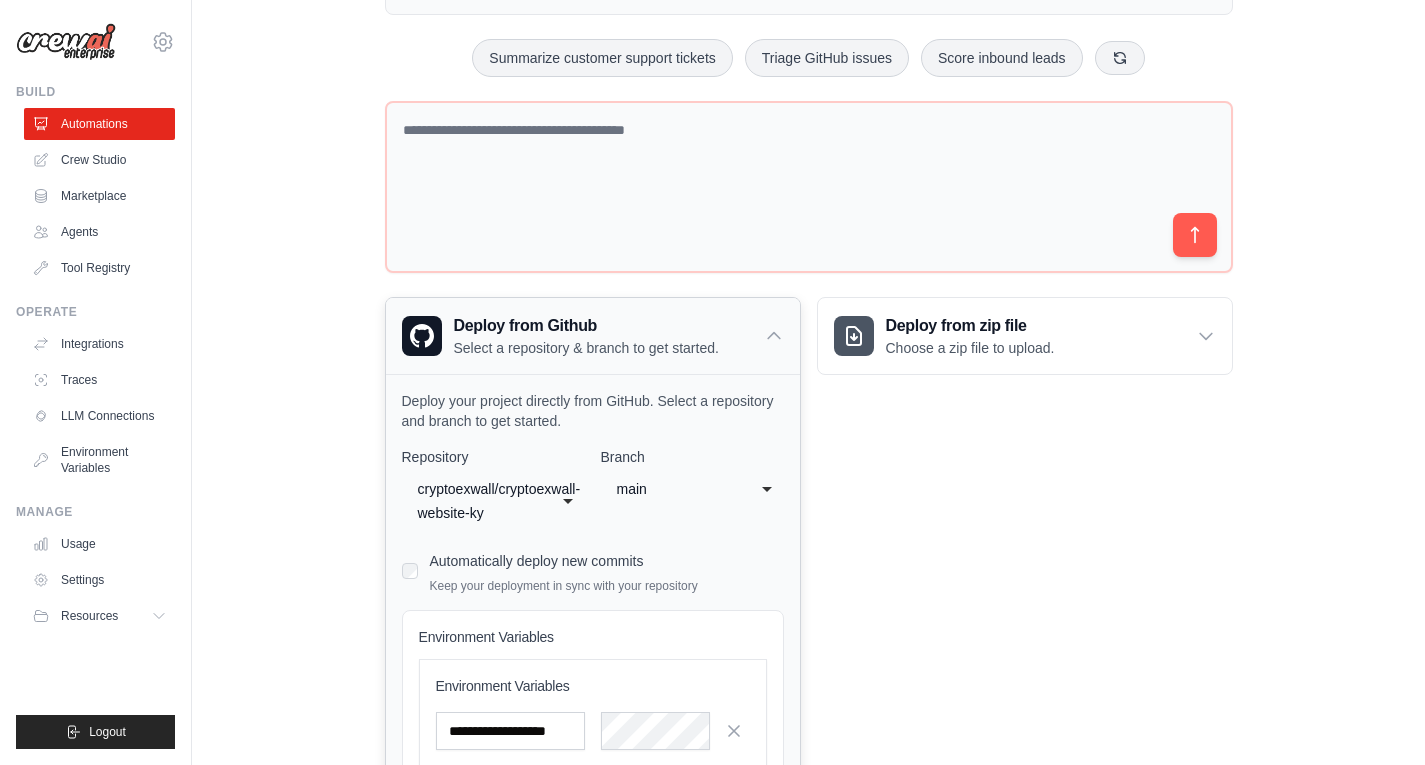 click on "Deploy from Github" at bounding box center [586, 326] 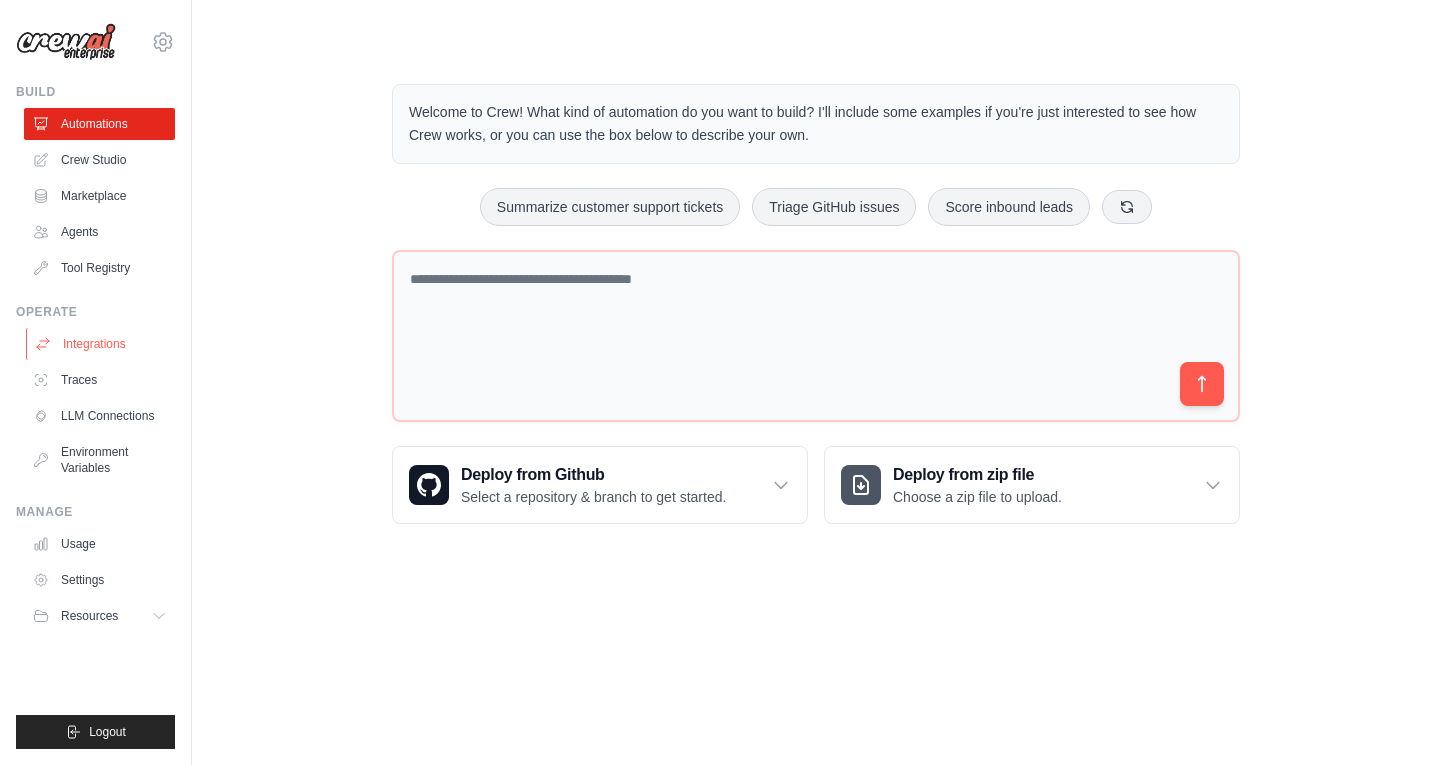 click on "Integrations" at bounding box center [101, 344] 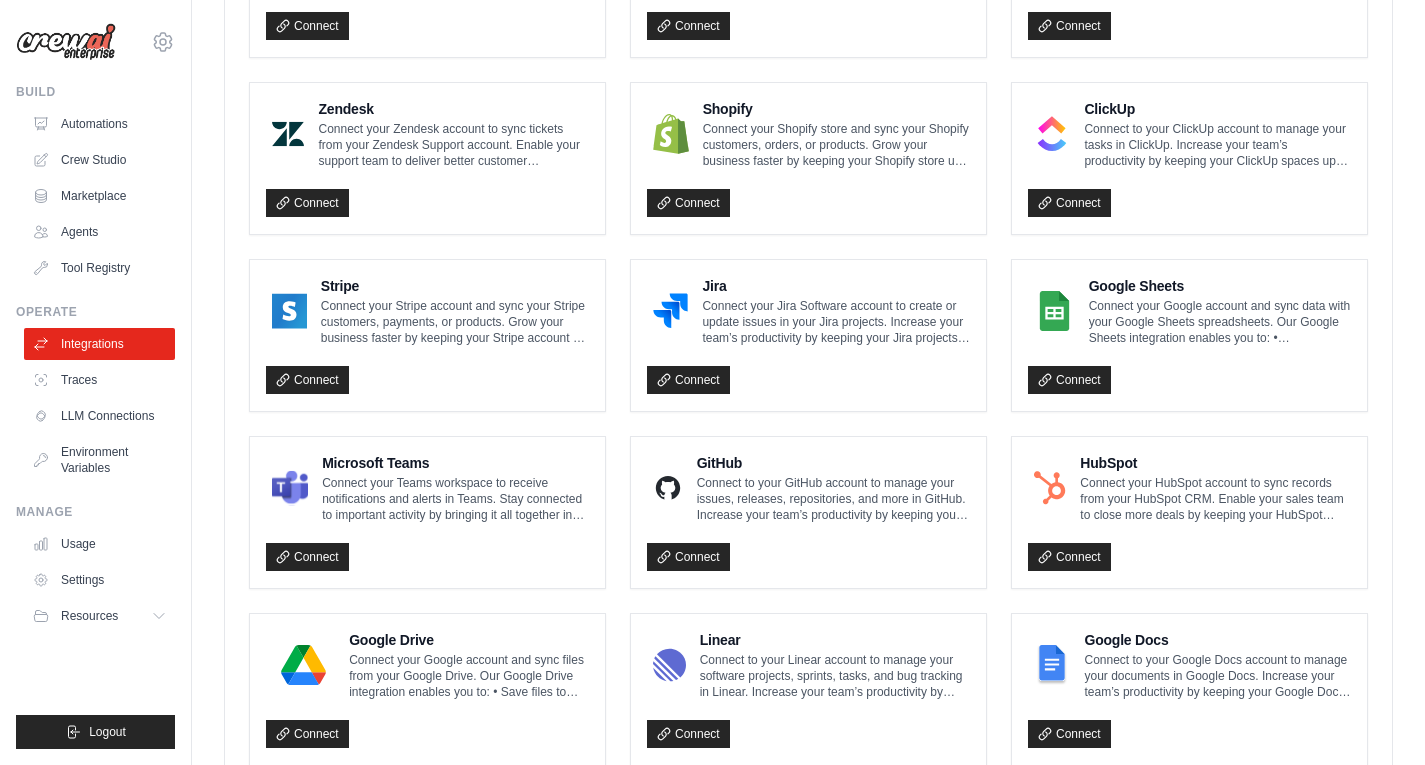 scroll, scrollTop: 900, scrollLeft: 0, axis: vertical 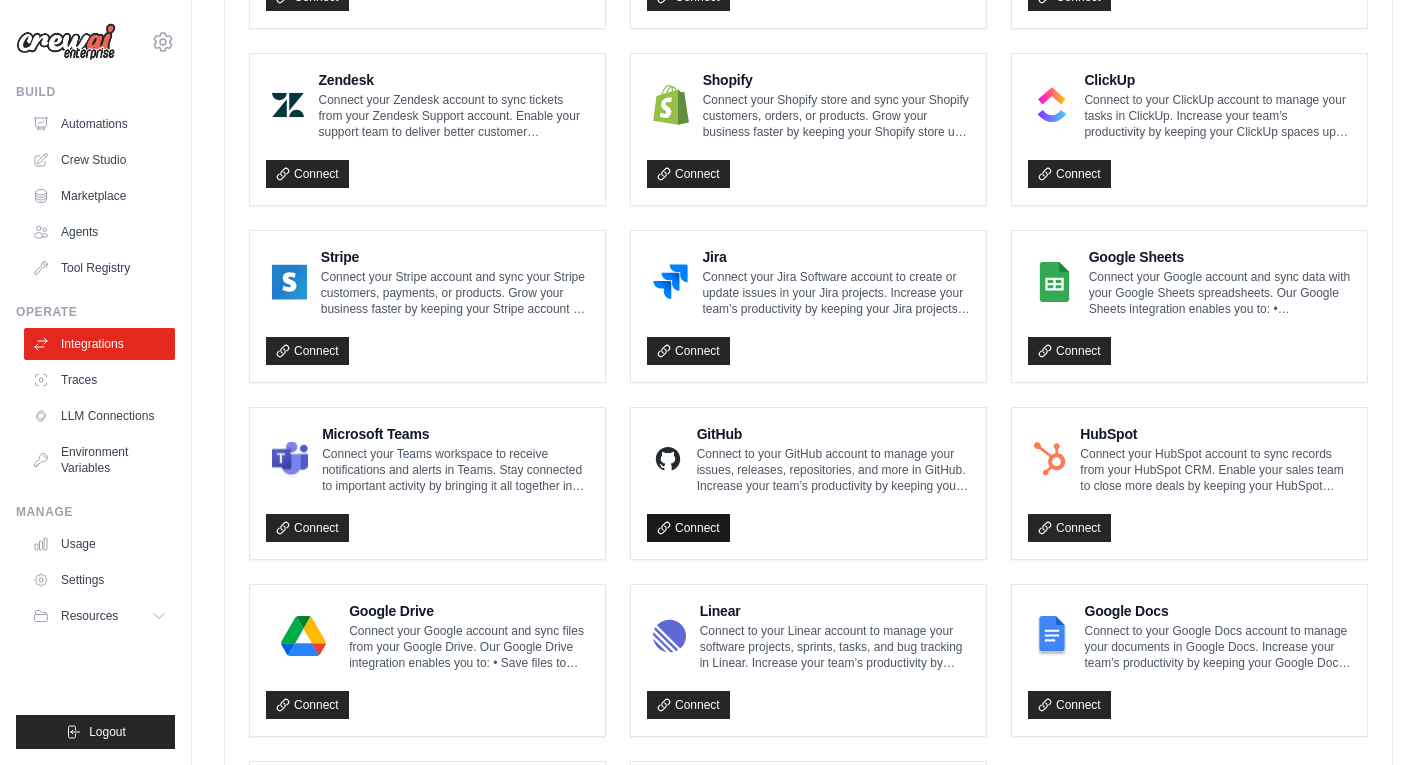 click on "Connect" at bounding box center [688, 528] 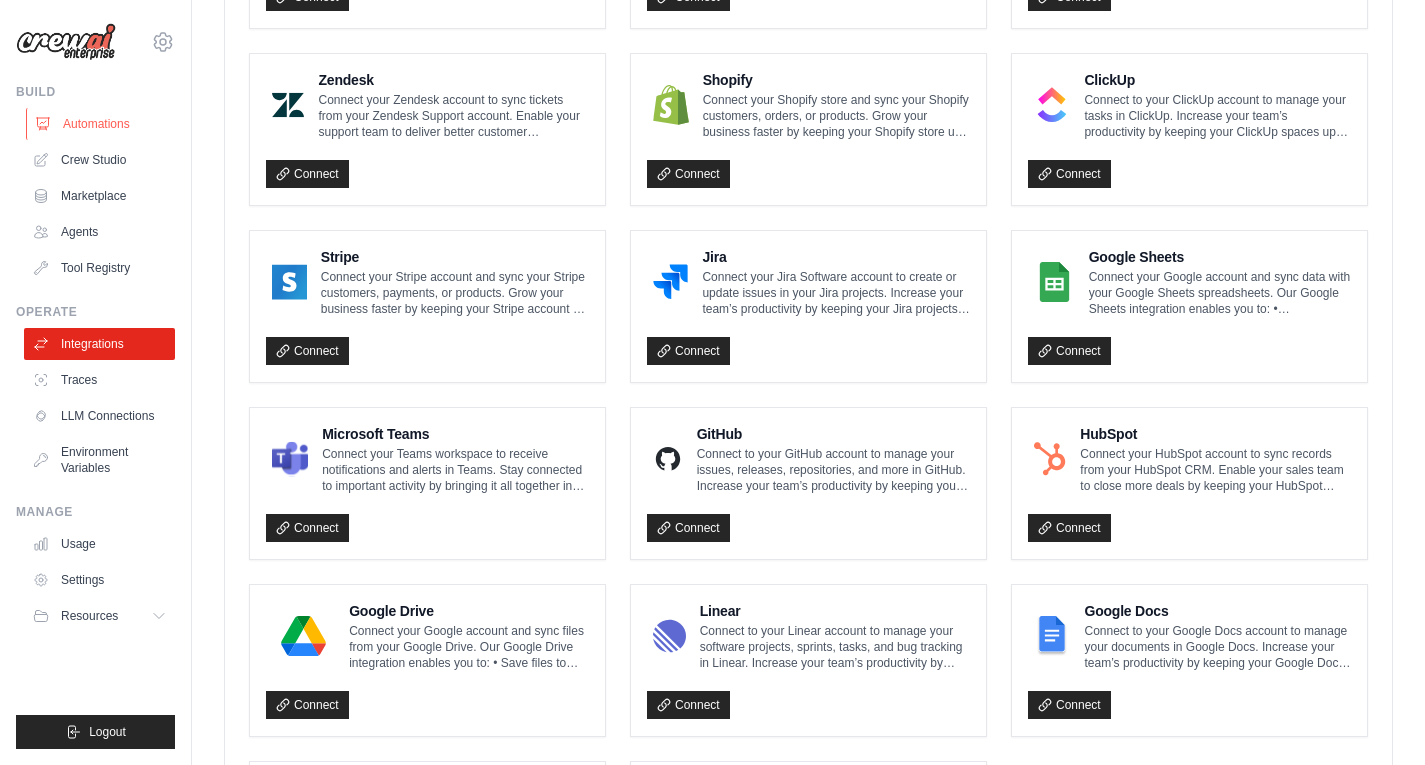 click on "Automations" at bounding box center [101, 124] 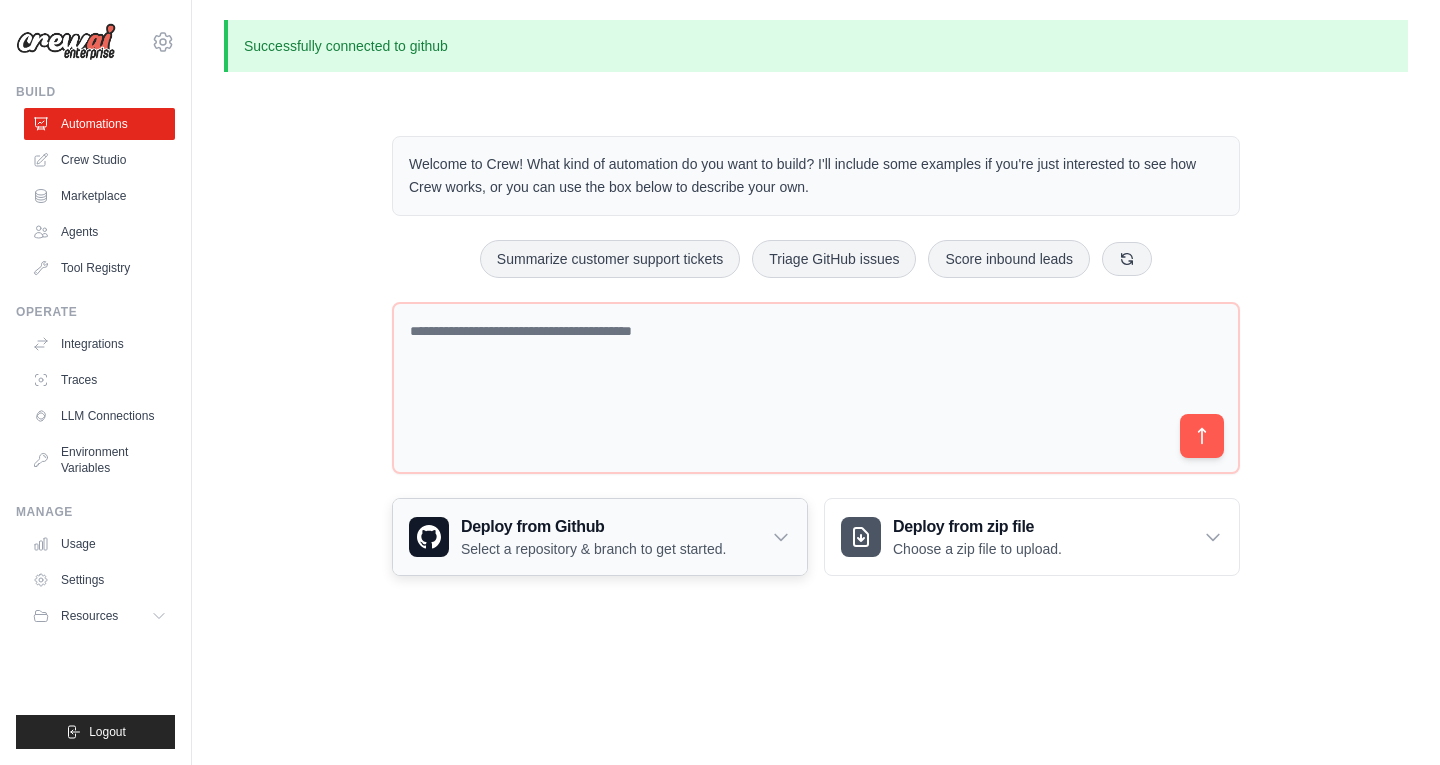 click on "Select a repository & branch to get started." at bounding box center (593, 549) 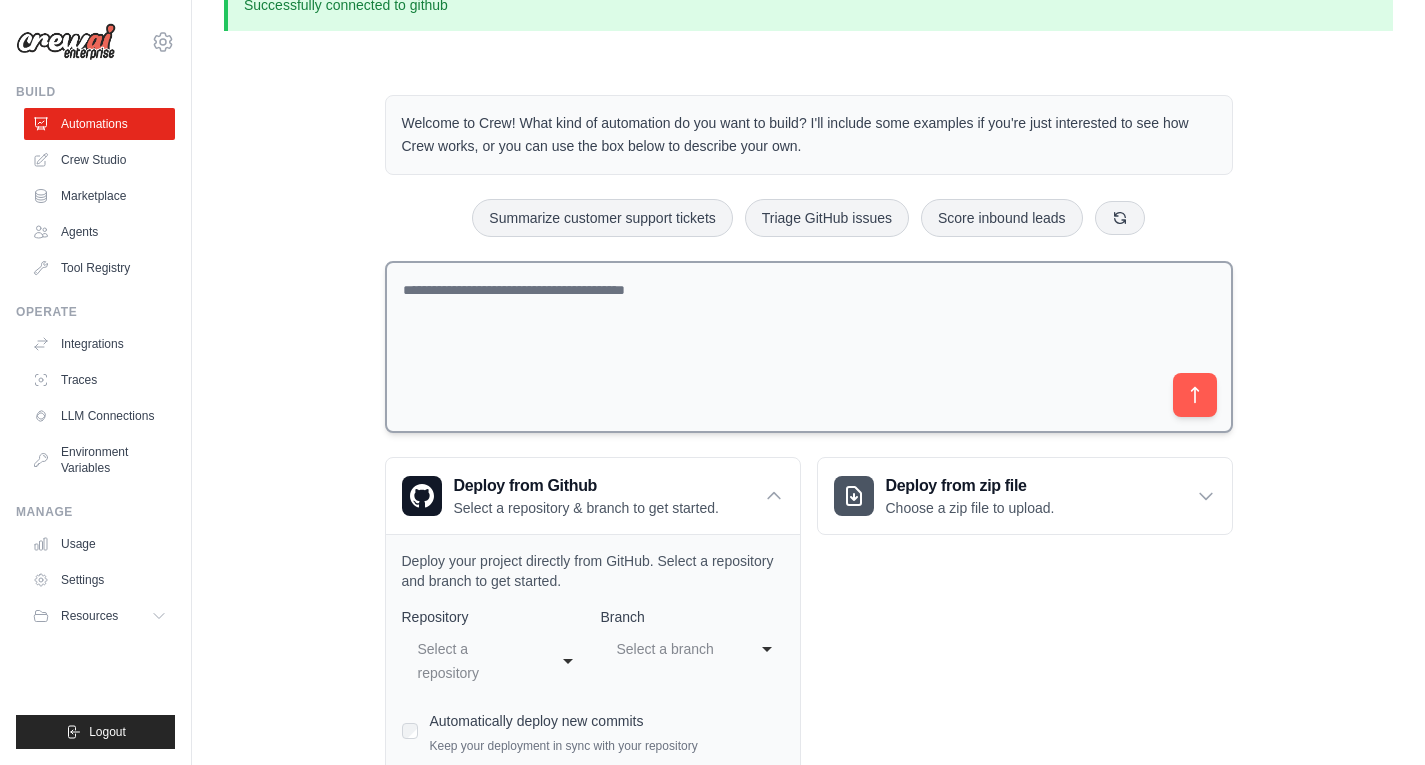 scroll, scrollTop: 0, scrollLeft: 0, axis: both 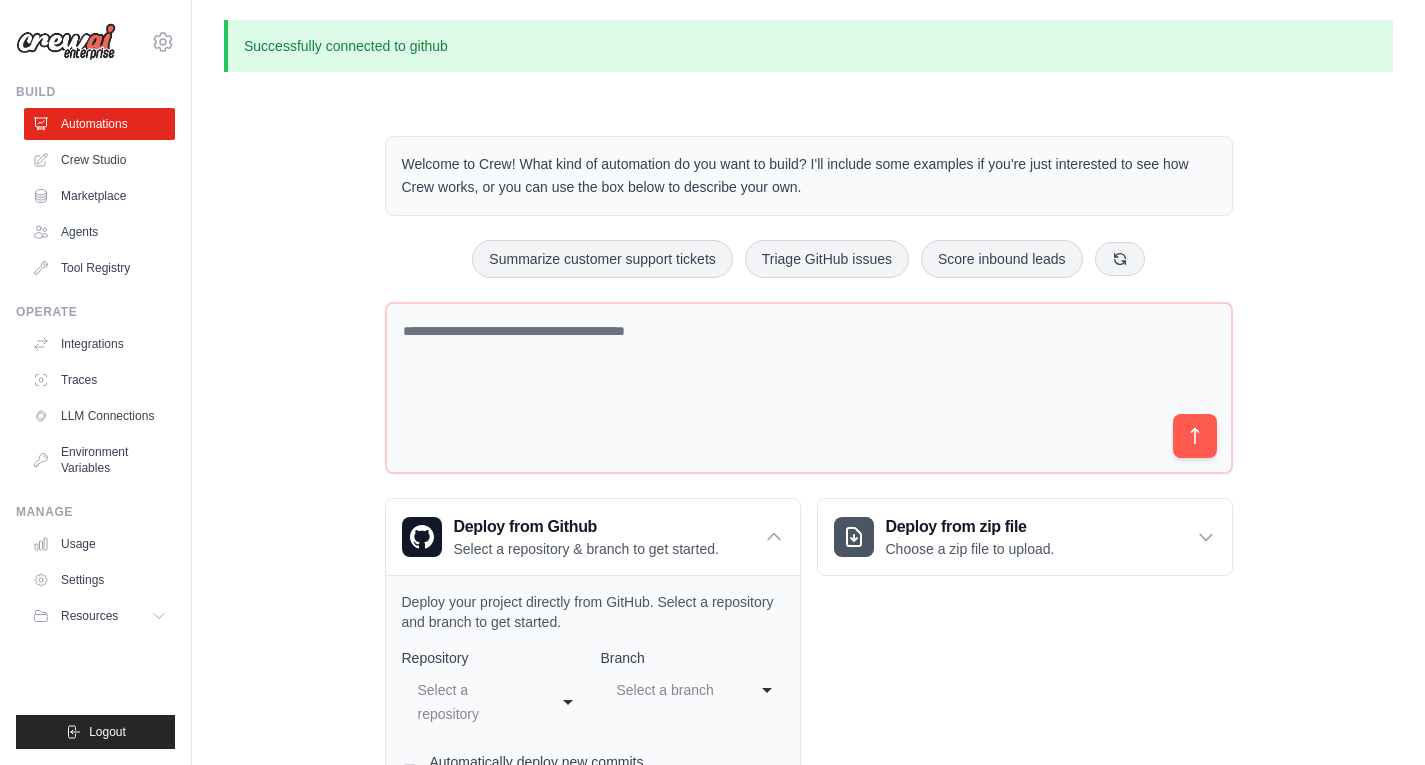 click on "Welcome to Crew! What kind of automation do you want to build?
I'll include some examples if you're just interested to see how
Crew works, or you can use the box below to describe your own.
Summarize customer support tickets
Triage GitHub issues
Score inbound leads
Deploy from Github
Select a repository & branch to get started." at bounding box center [808, 625] 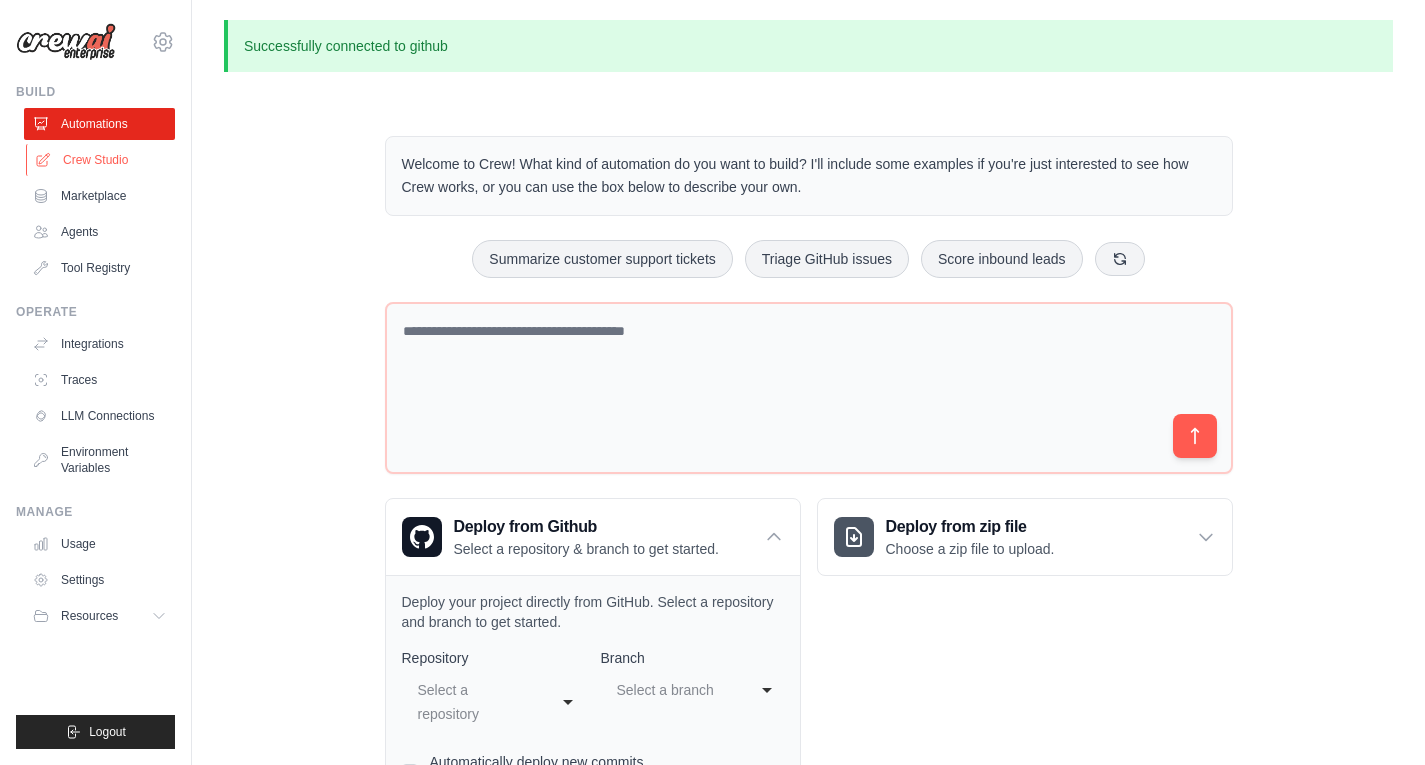 click on "Crew Studio" at bounding box center (101, 160) 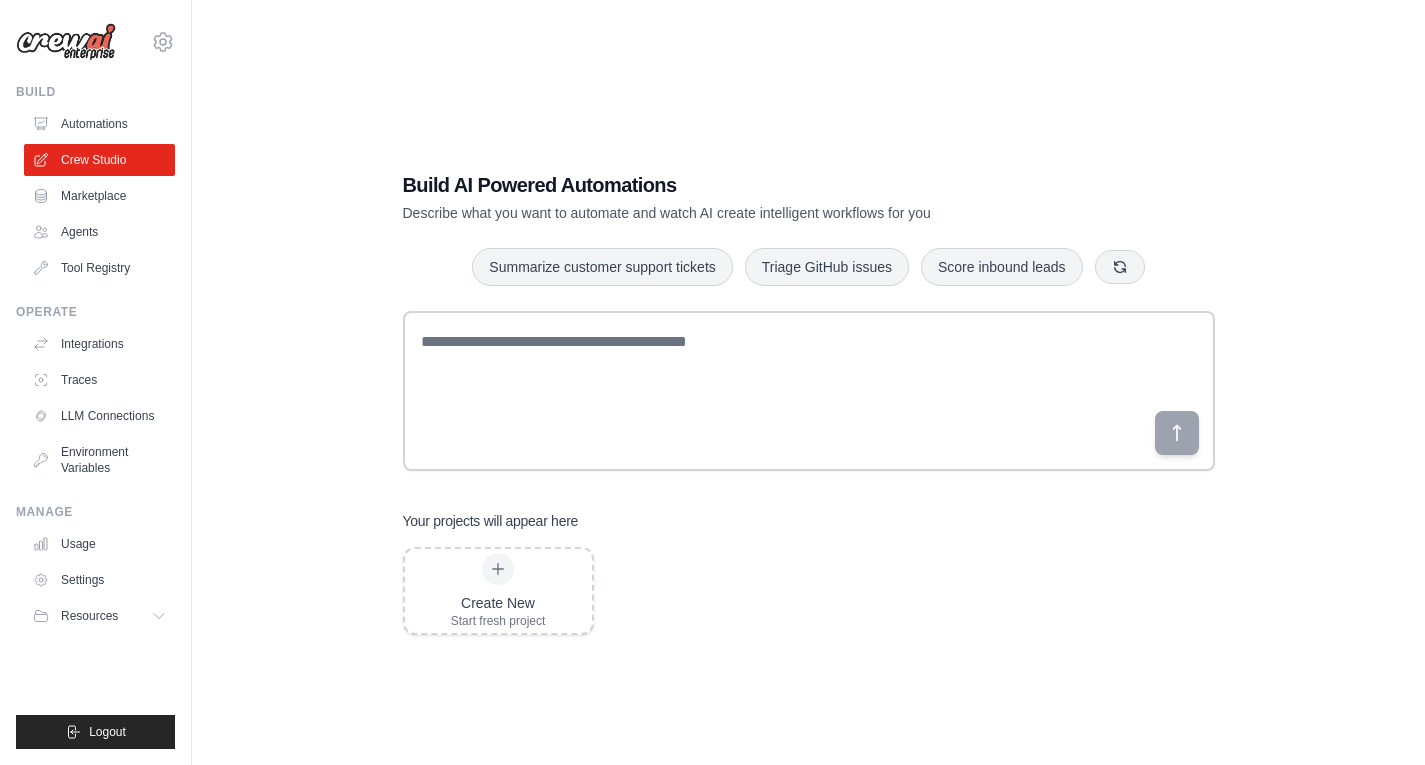 scroll, scrollTop: 0, scrollLeft: 0, axis: both 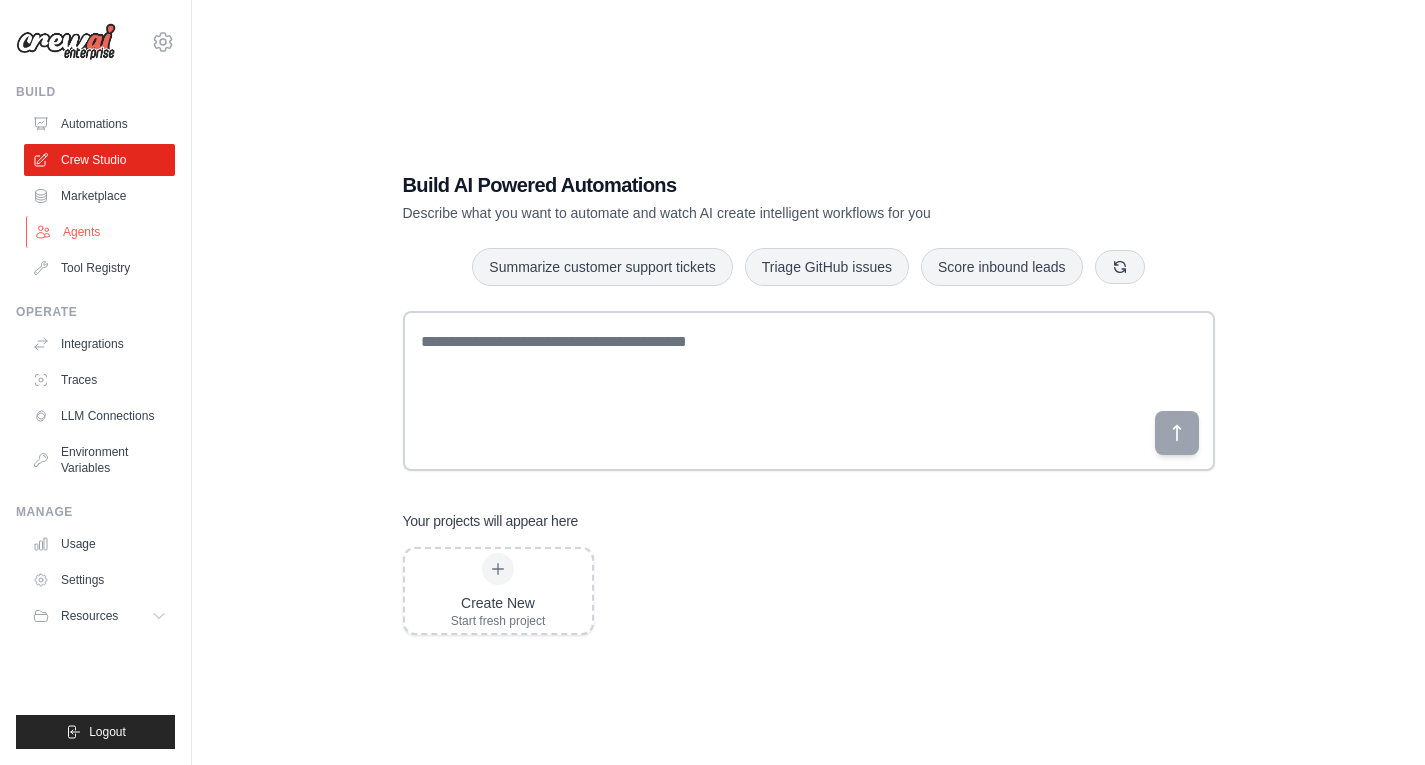 click on "Agents" at bounding box center (101, 232) 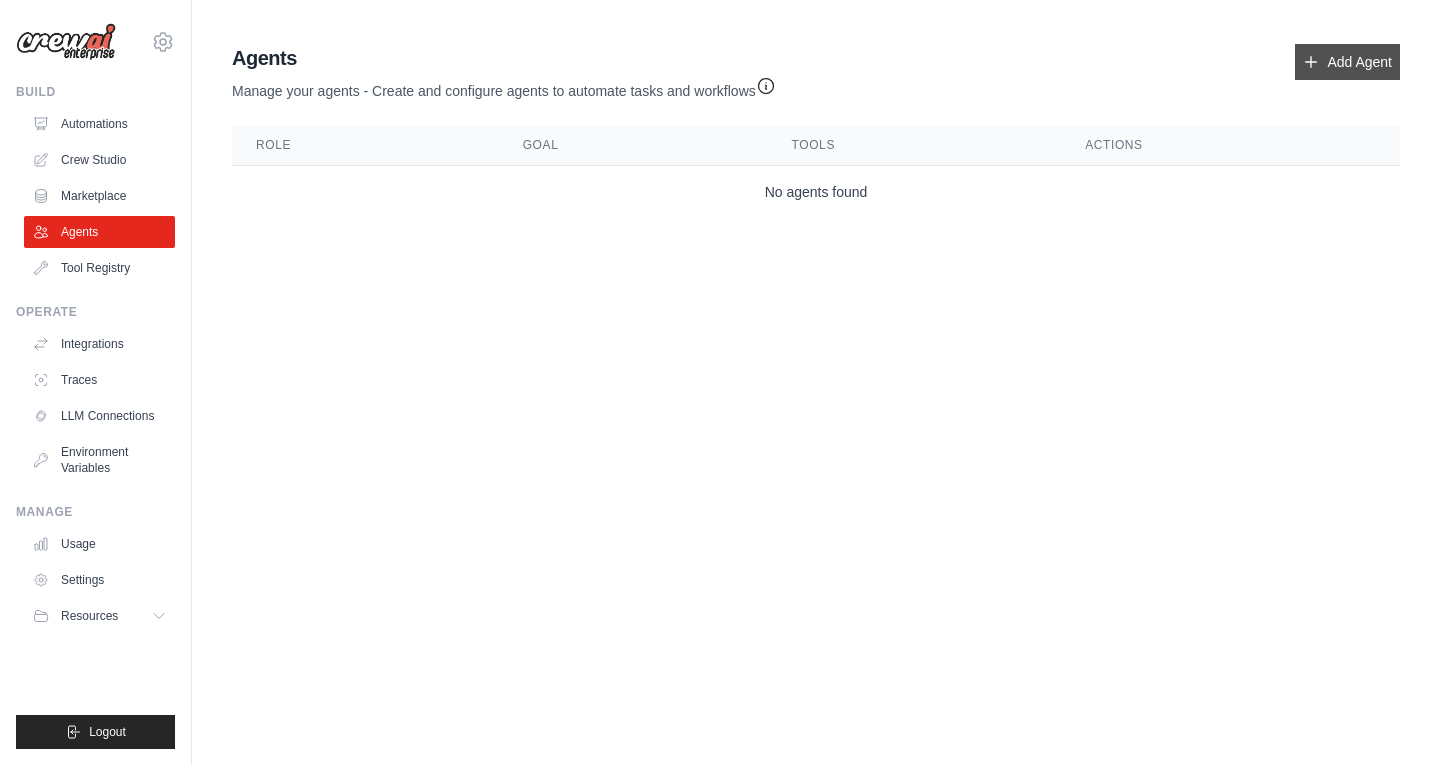 click on "Add Agent" at bounding box center [1347, 62] 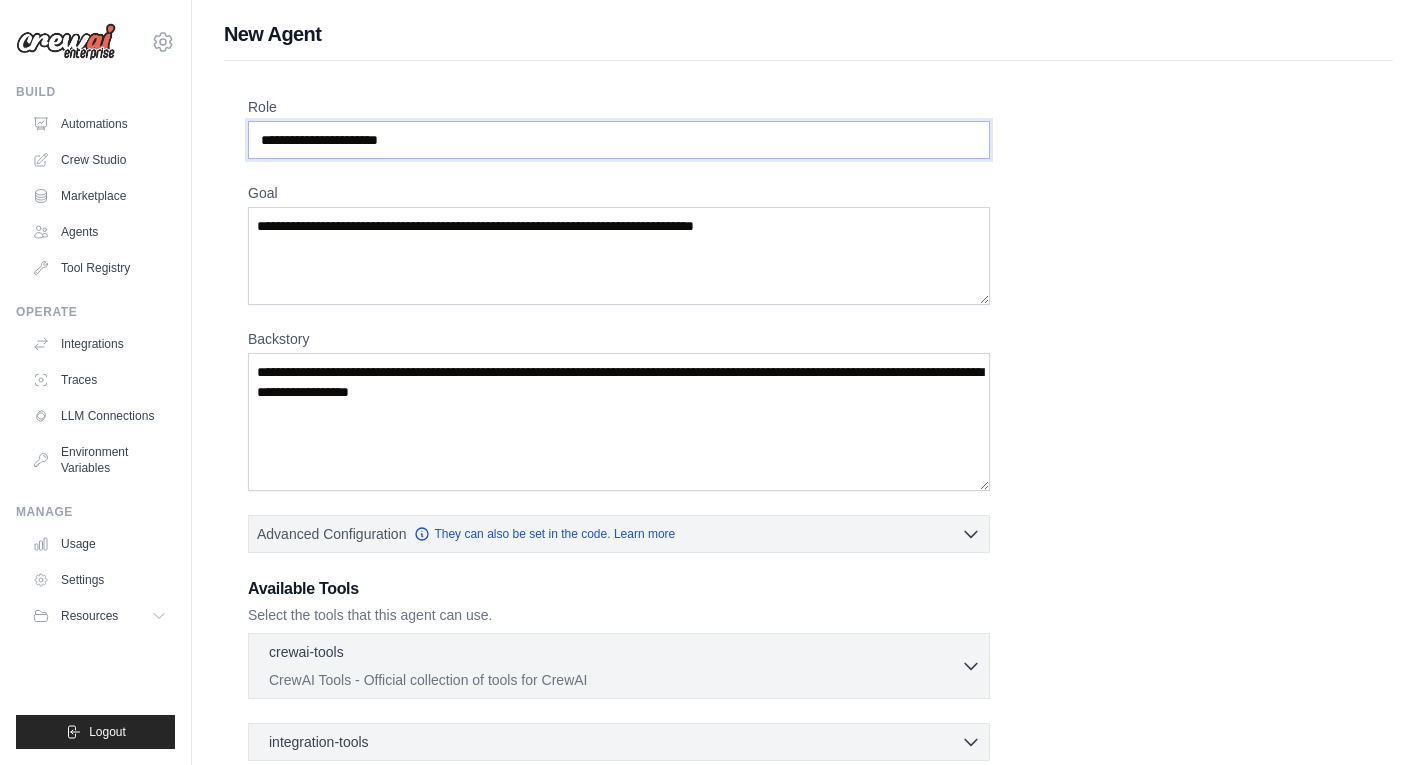click on "Role" at bounding box center (619, 140) 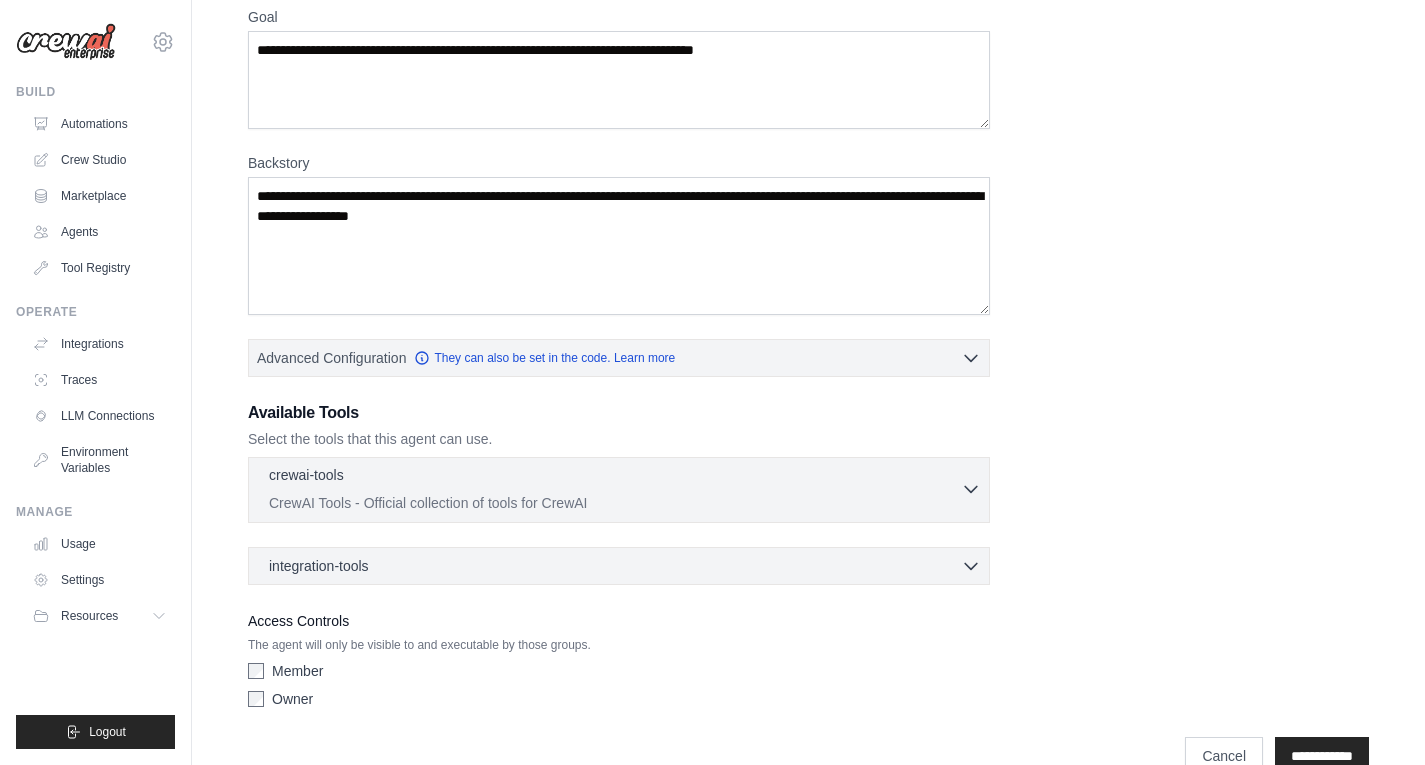scroll, scrollTop: 200, scrollLeft: 0, axis: vertical 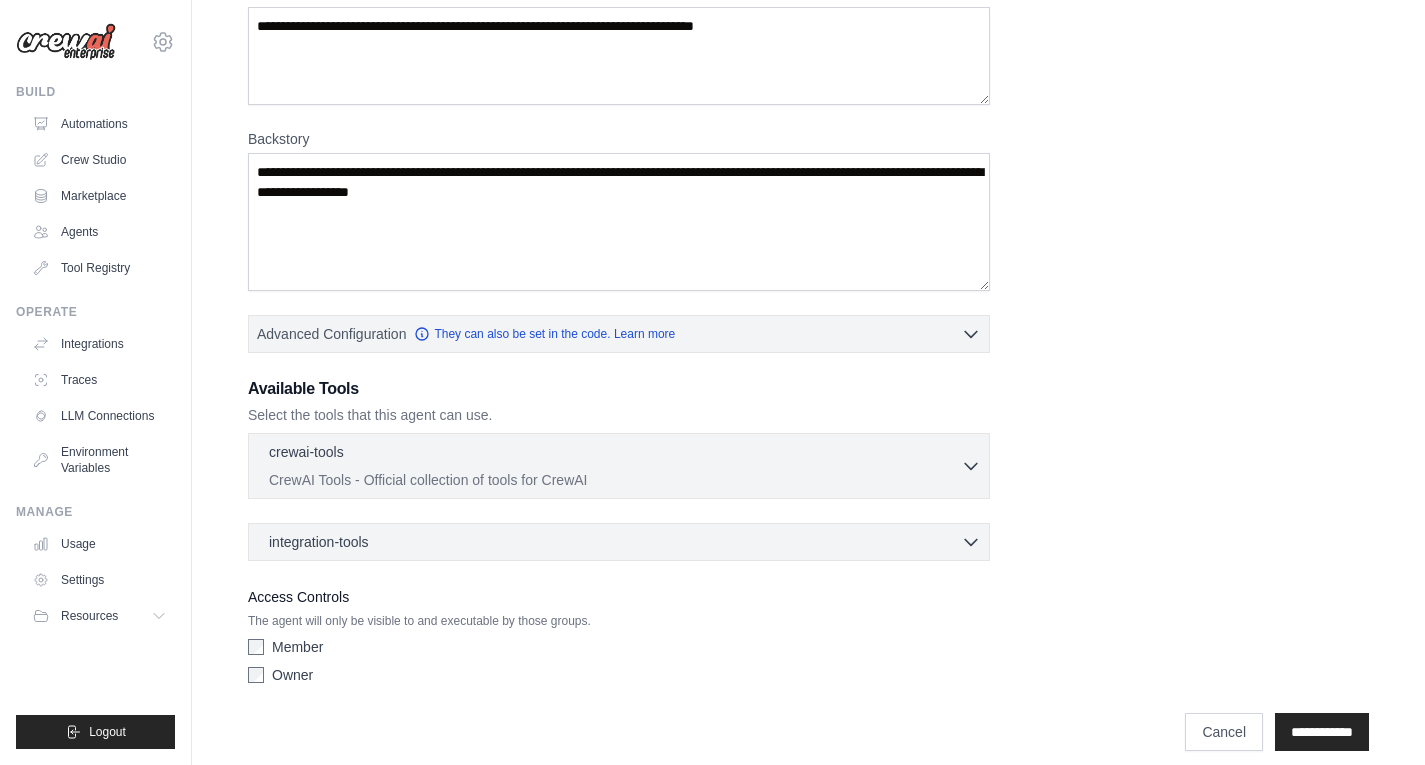 click on "integration-tools
0 selected
Gmail Asana Box Salesforce" at bounding box center (619, 542) 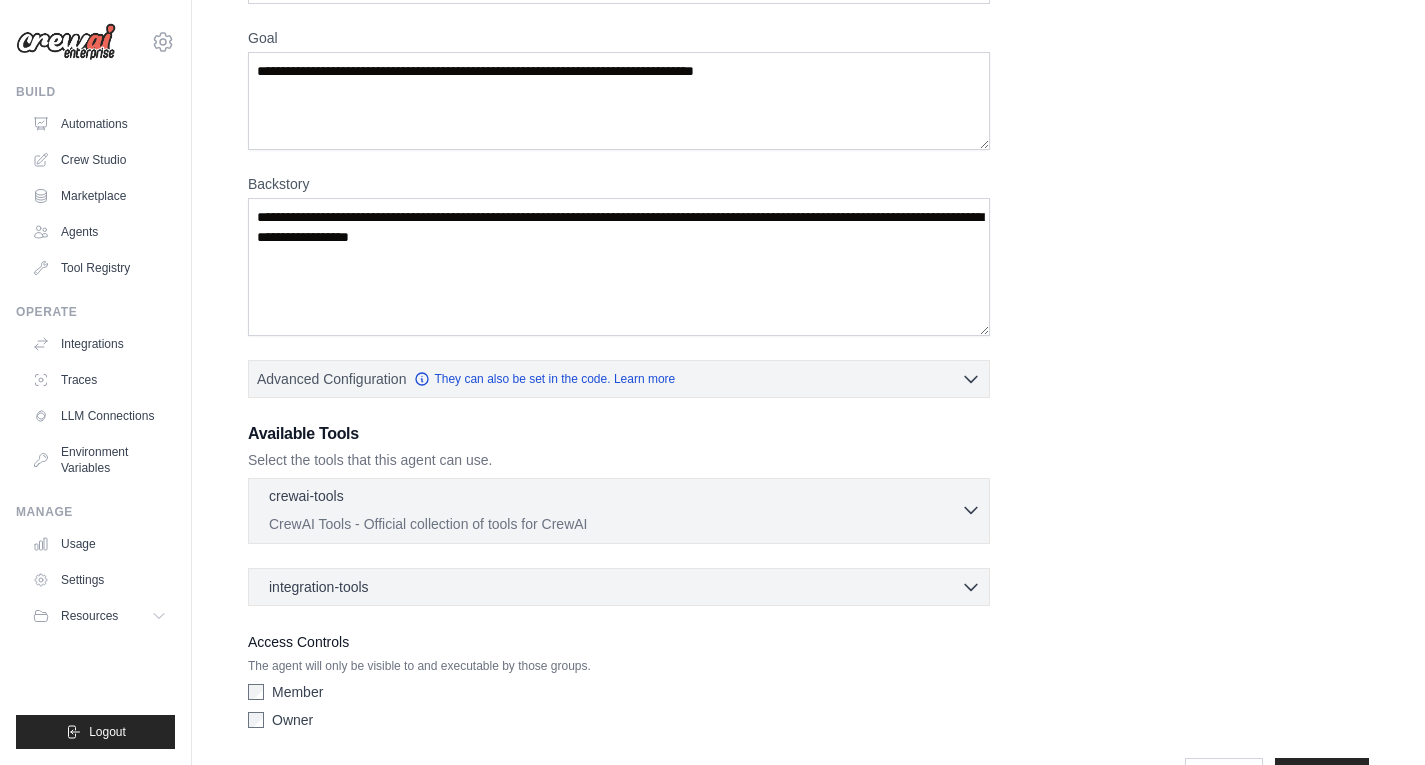 scroll, scrollTop: 218, scrollLeft: 0, axis: vertical 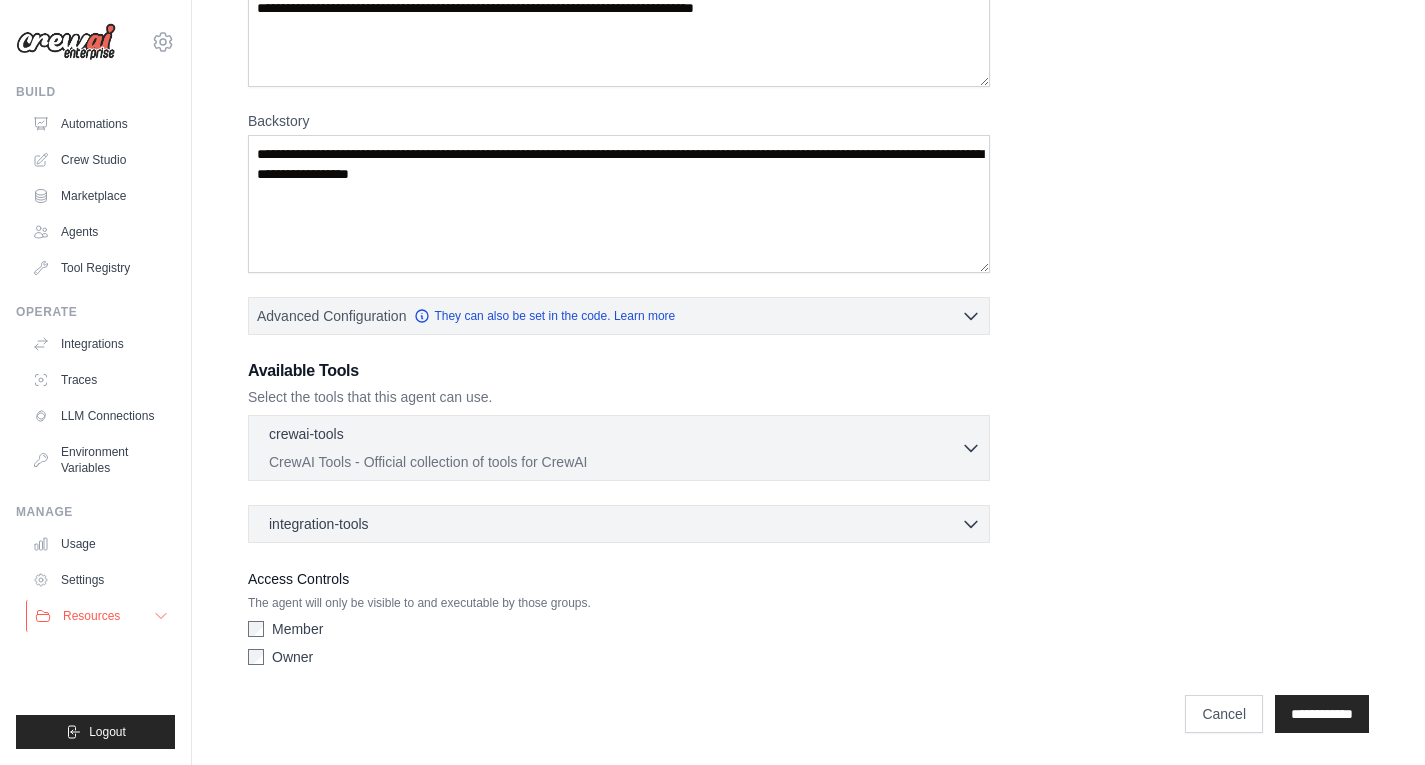 click 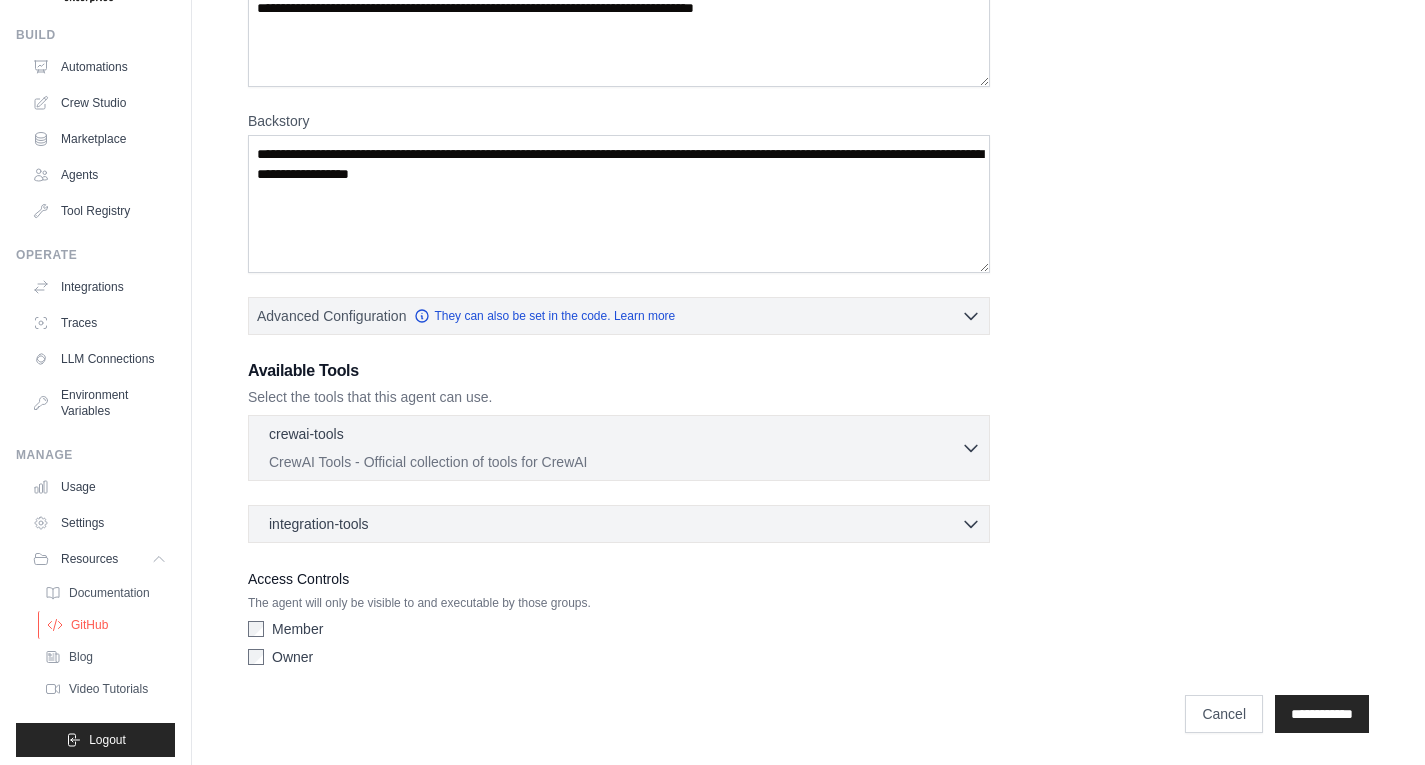 scroll, scrollTop: 81, scrollLeft: 0, axis: vertical 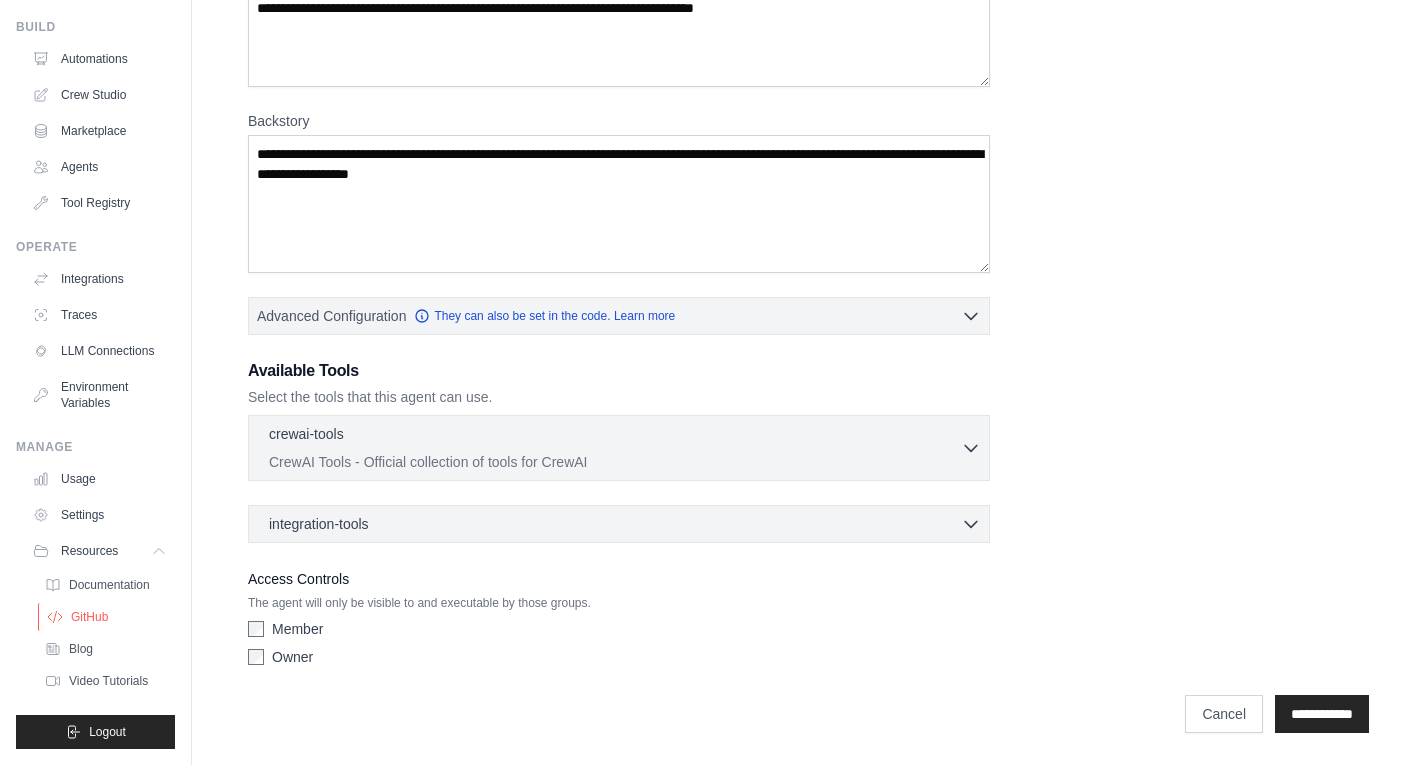 click on "GitHub" at bounding box center [89, 617] 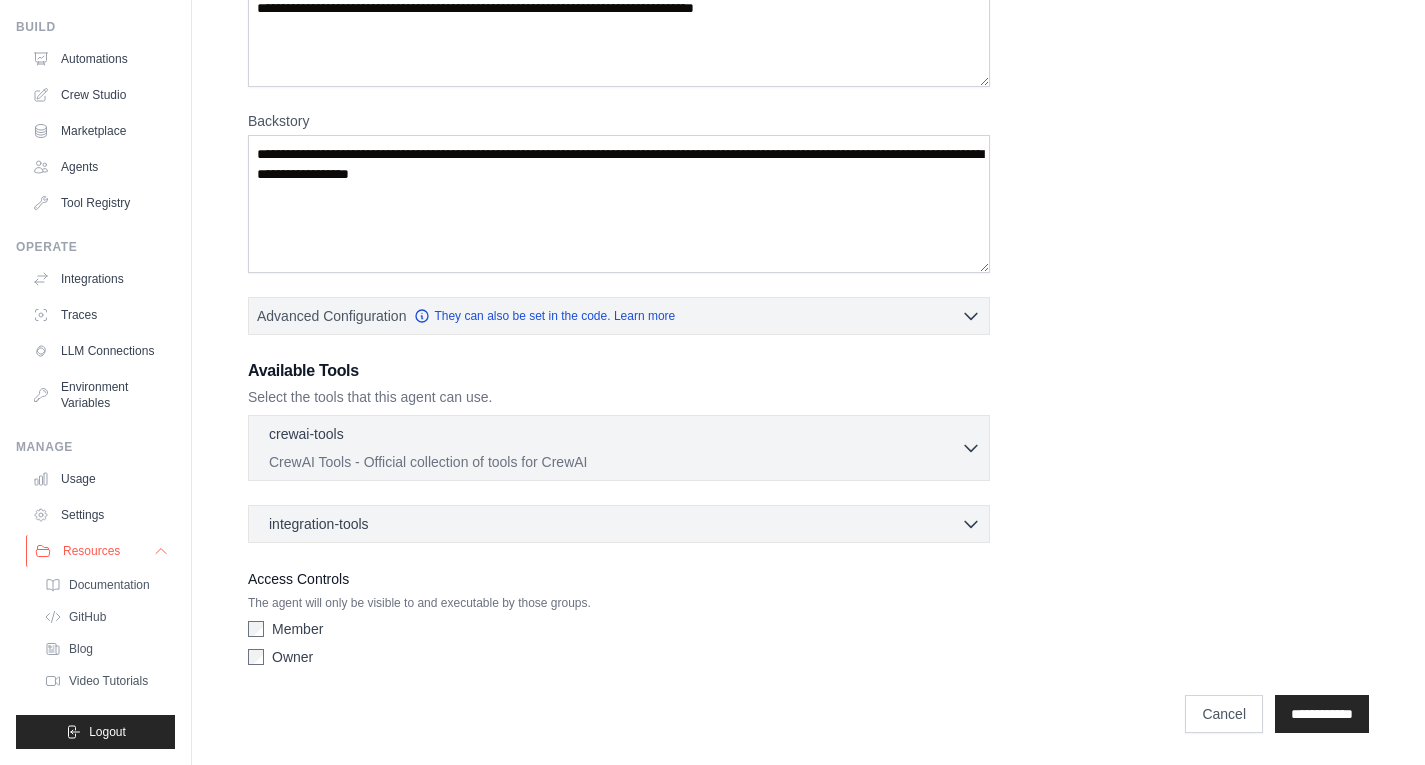 click on "Resources" at bounding box center [101, 551] 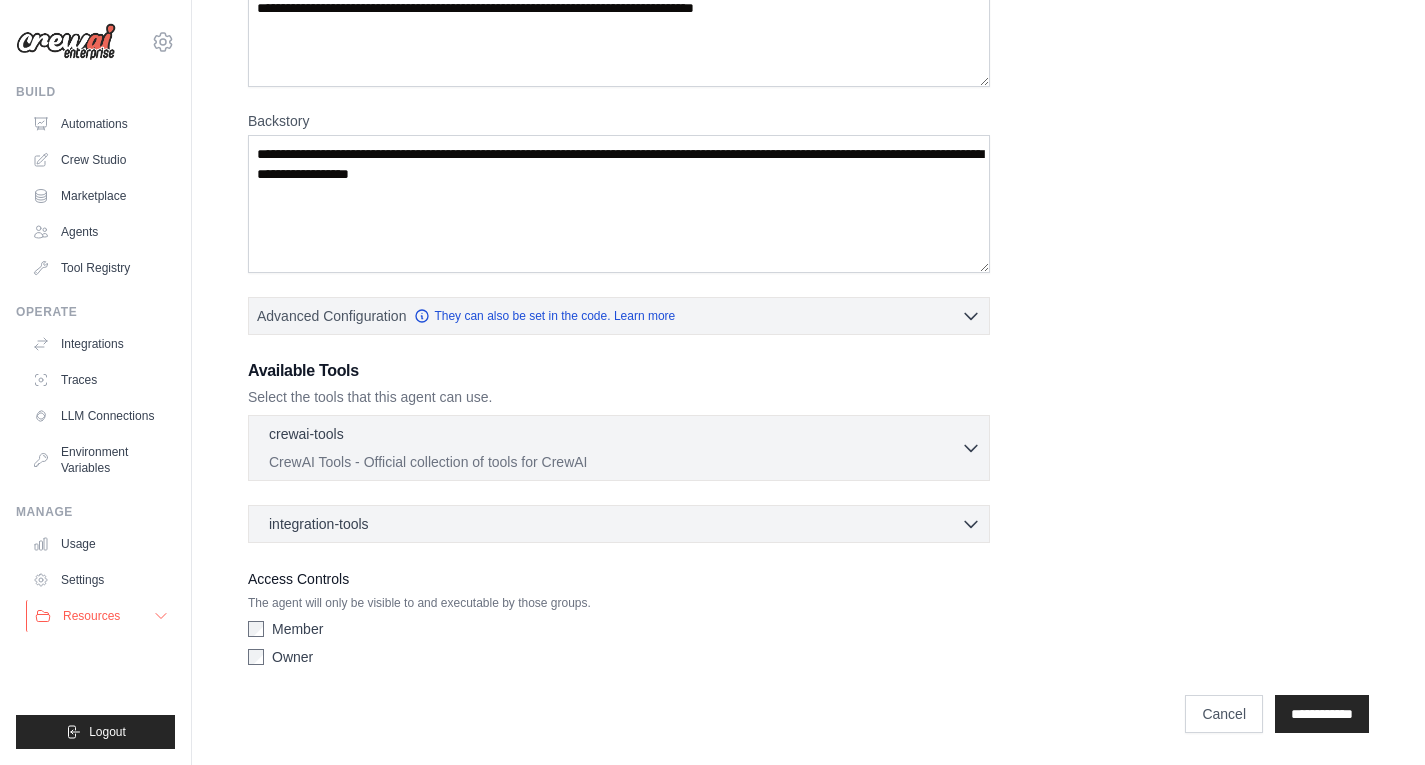 scroll, scrollTop: 0, scrollLeft: 0, axis: both 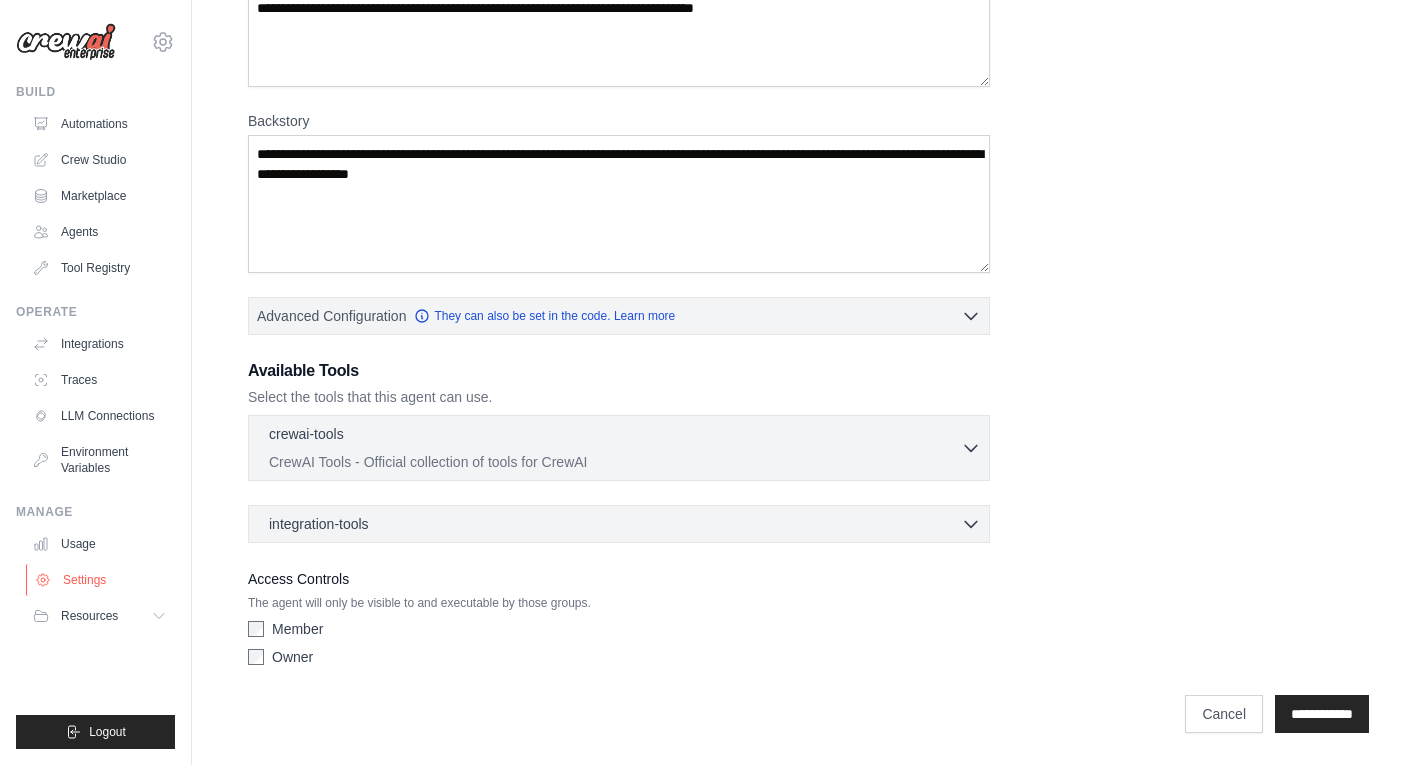click on "Settings" at bounding box center (101, 580) 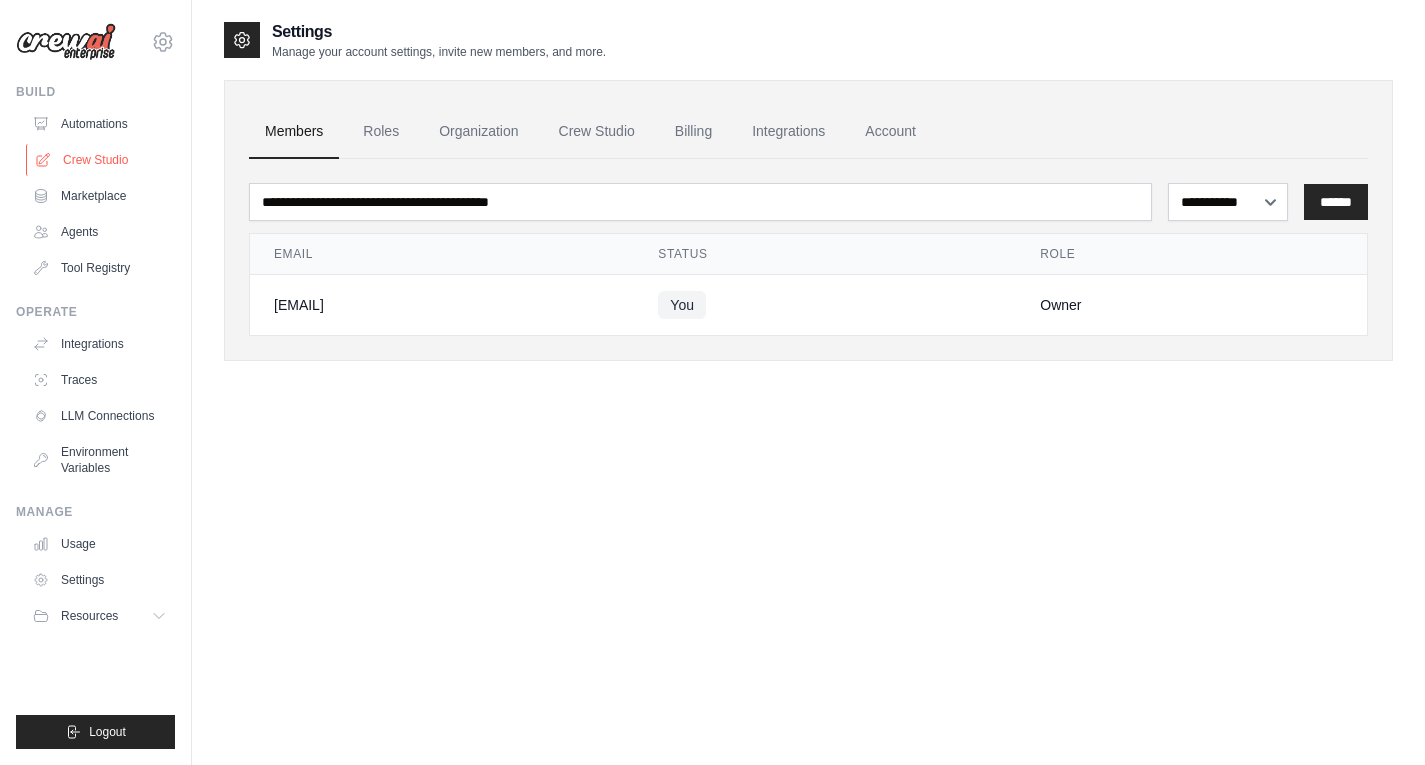 click on "Crew Studio" at bounding box center (101, 160) 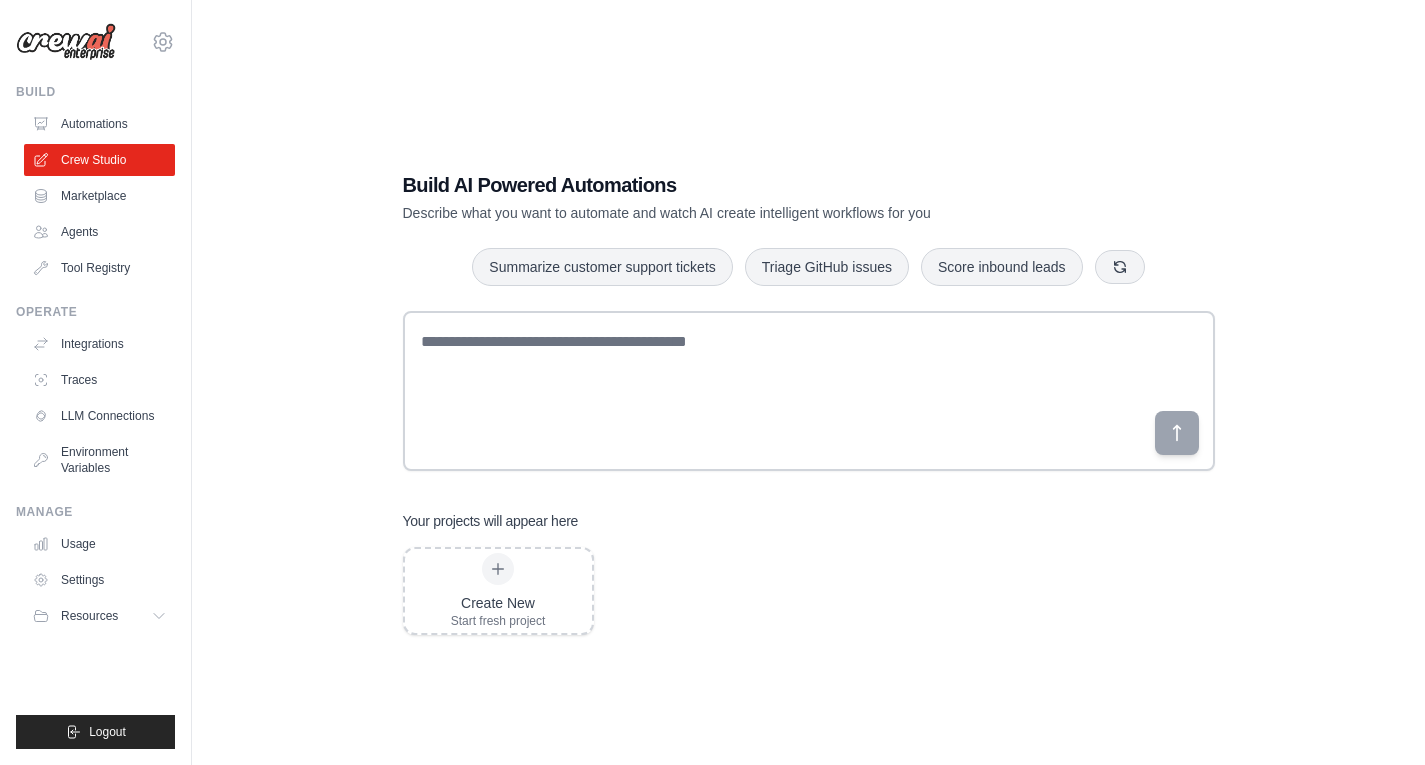 scroll, scrollTop: 0, scrollLeft: 0, axis: both 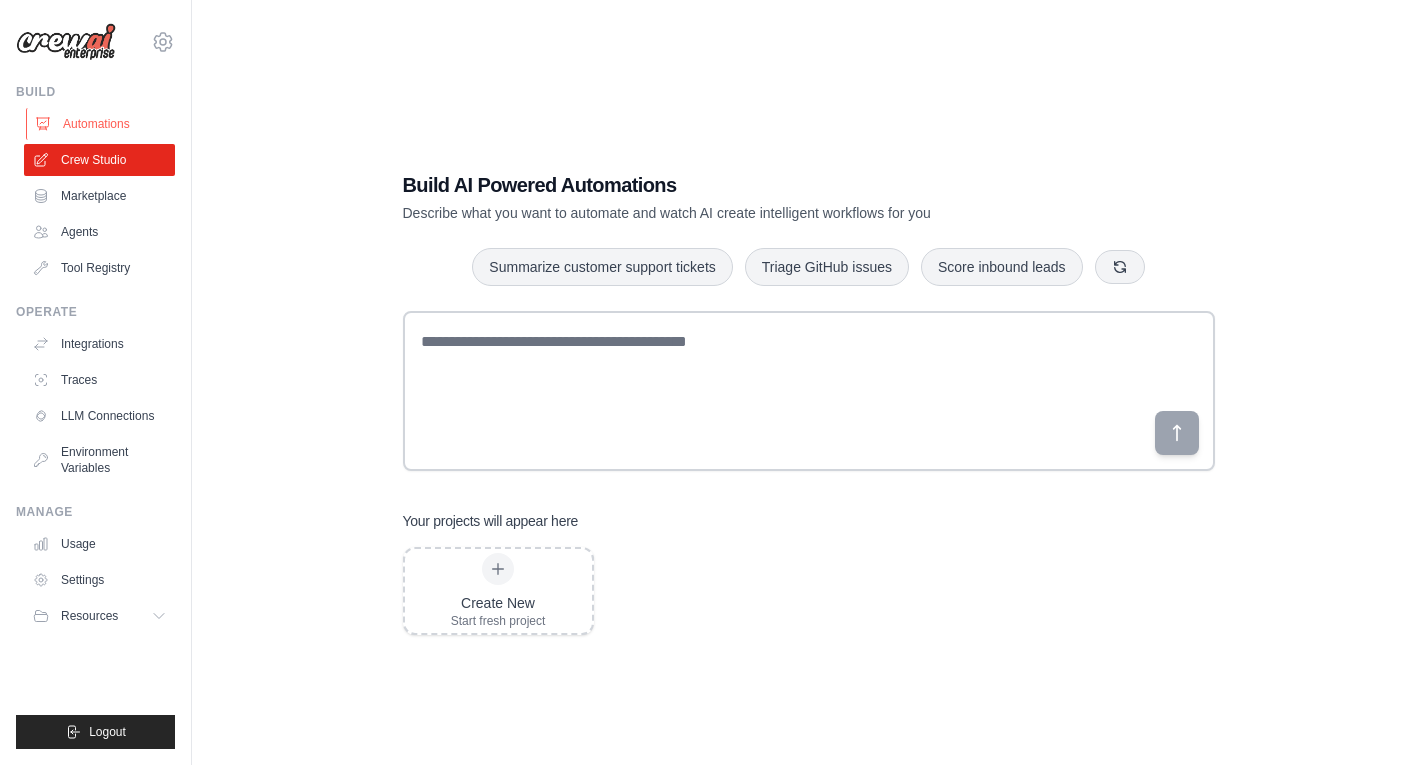 click on "Automations" at bounding box center (101, 124) 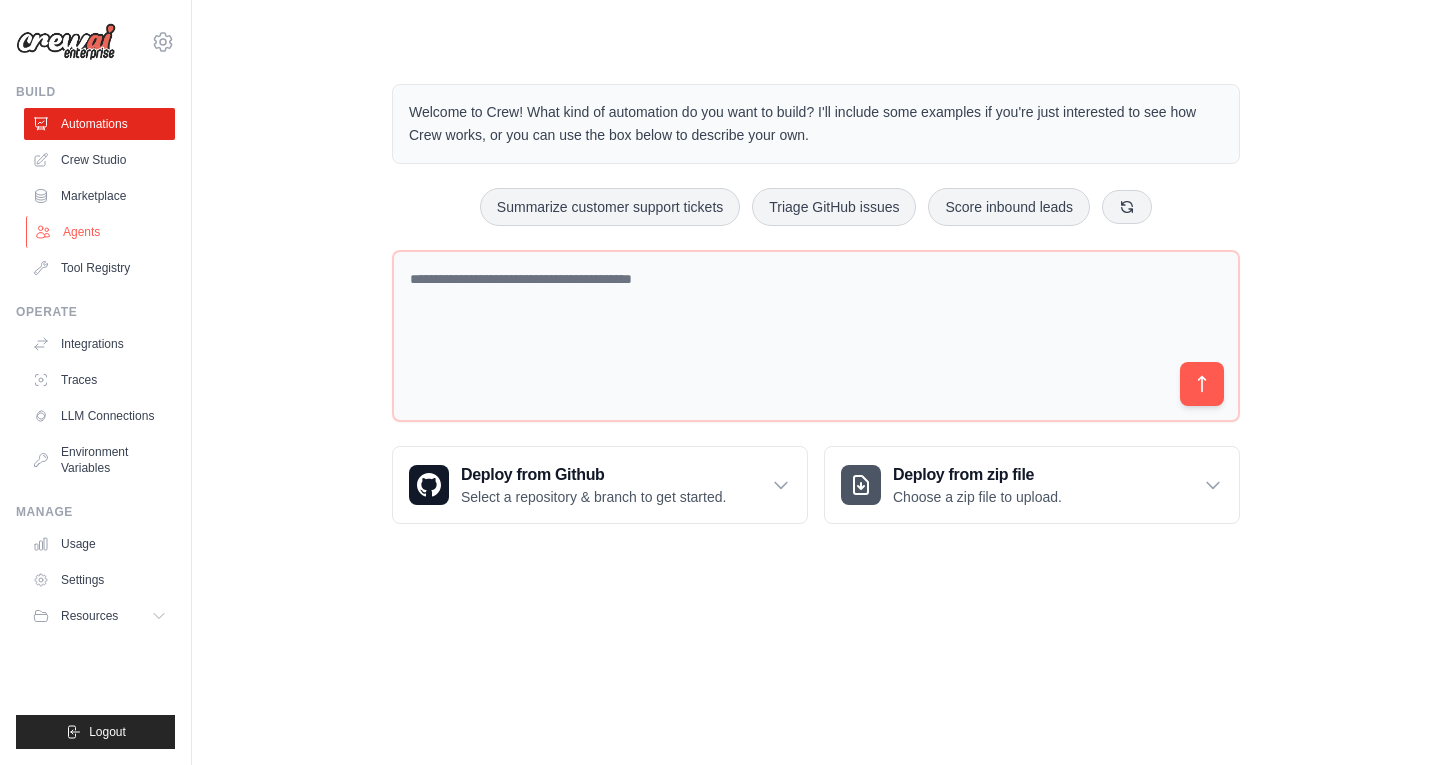 click on "Agents" at bounding box center [101, 232] 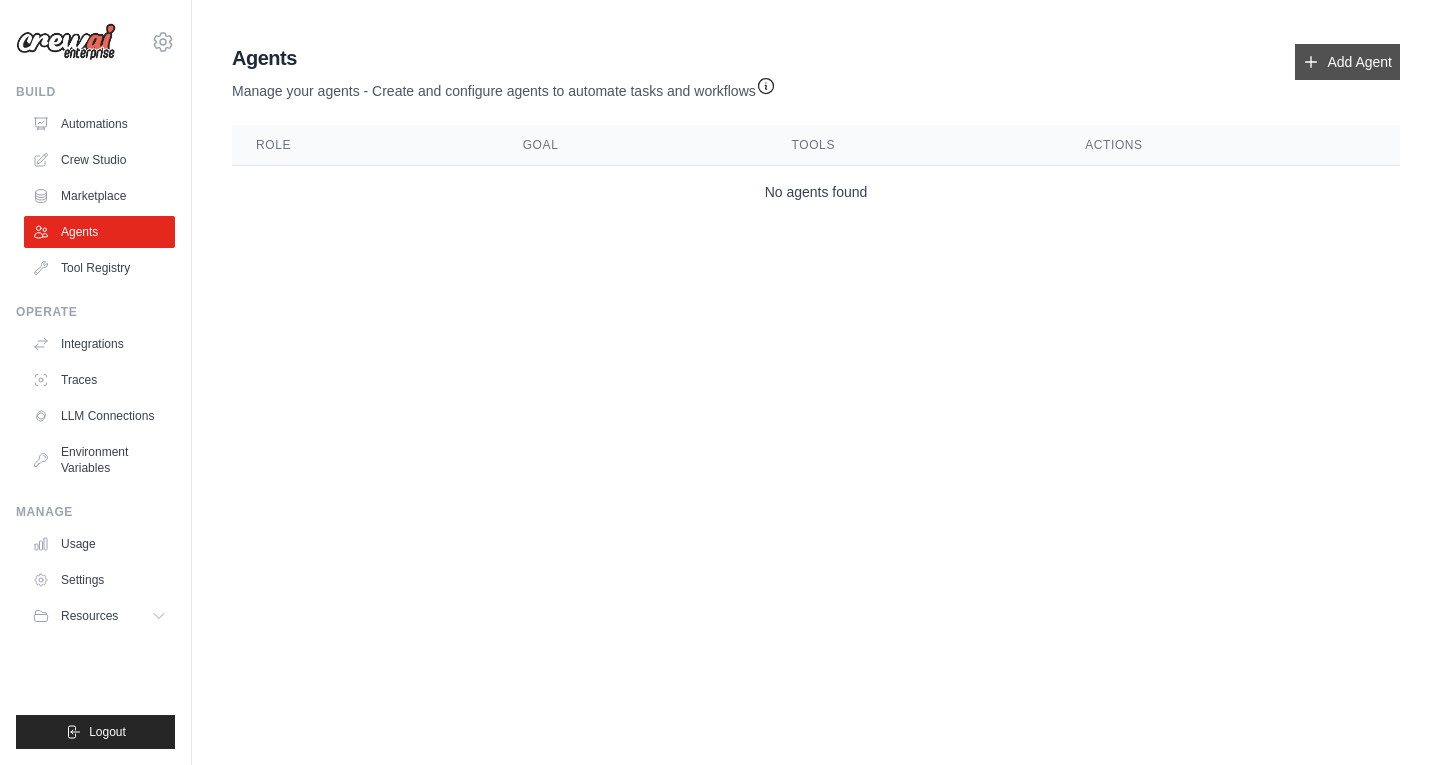 click on "Add Agent" at bounding box center [1347, 62] 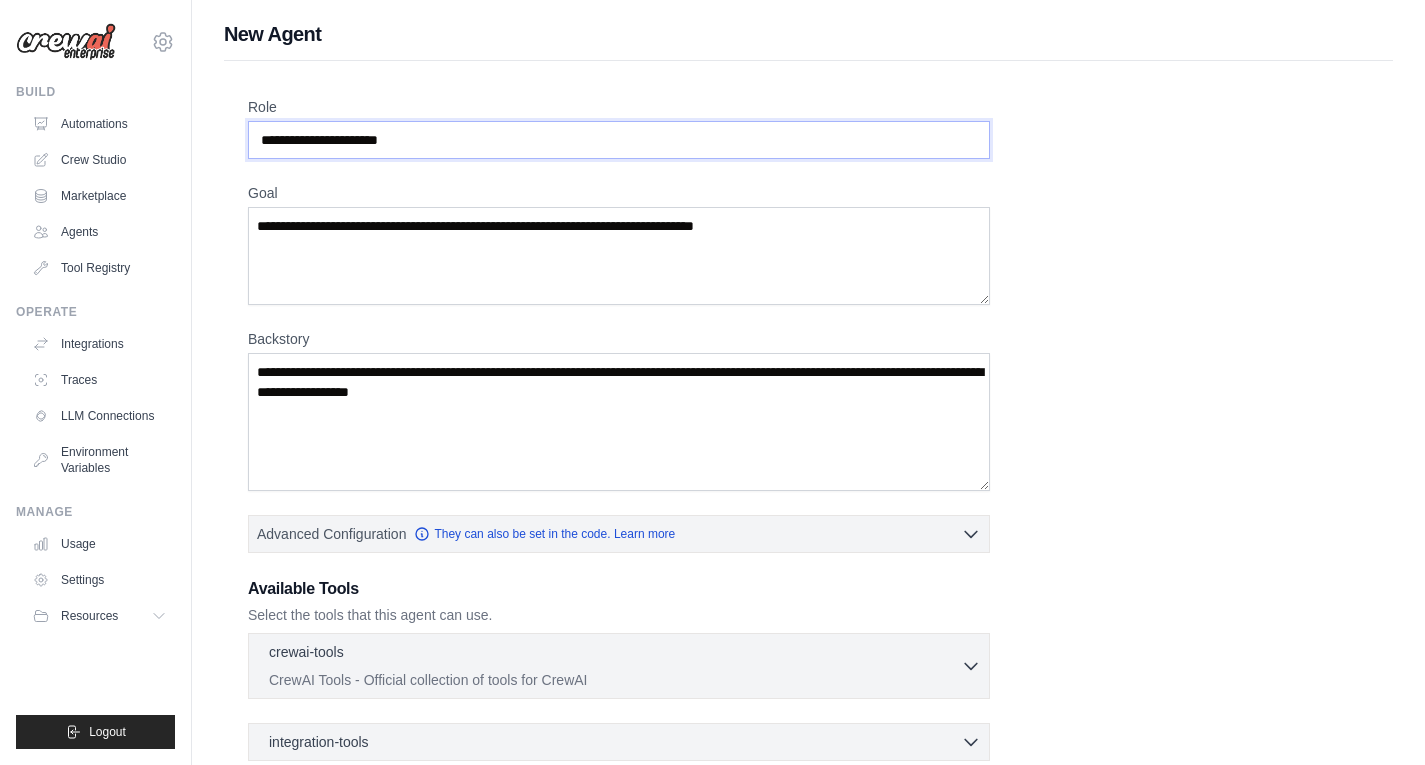 click on "Role" at bounding box center (619, 140) 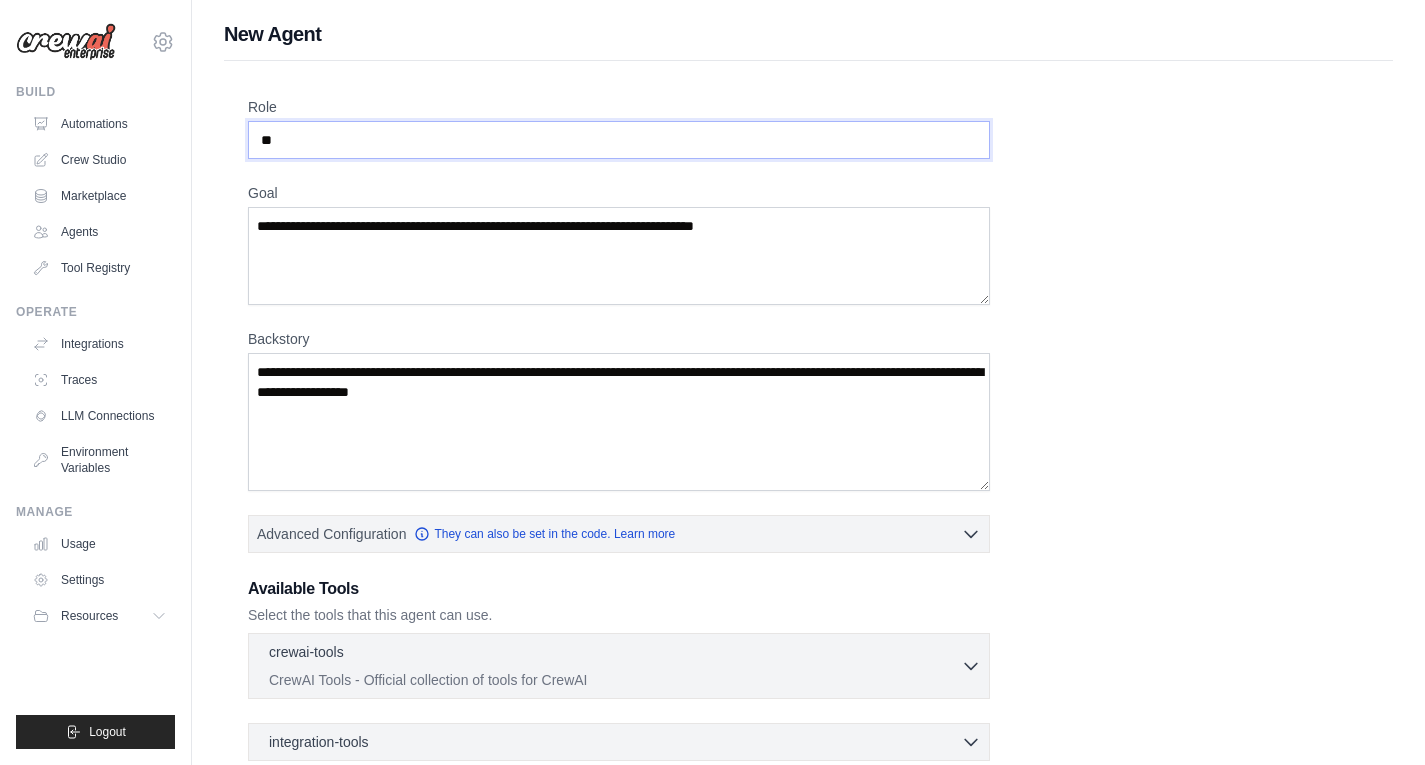 type on "*" 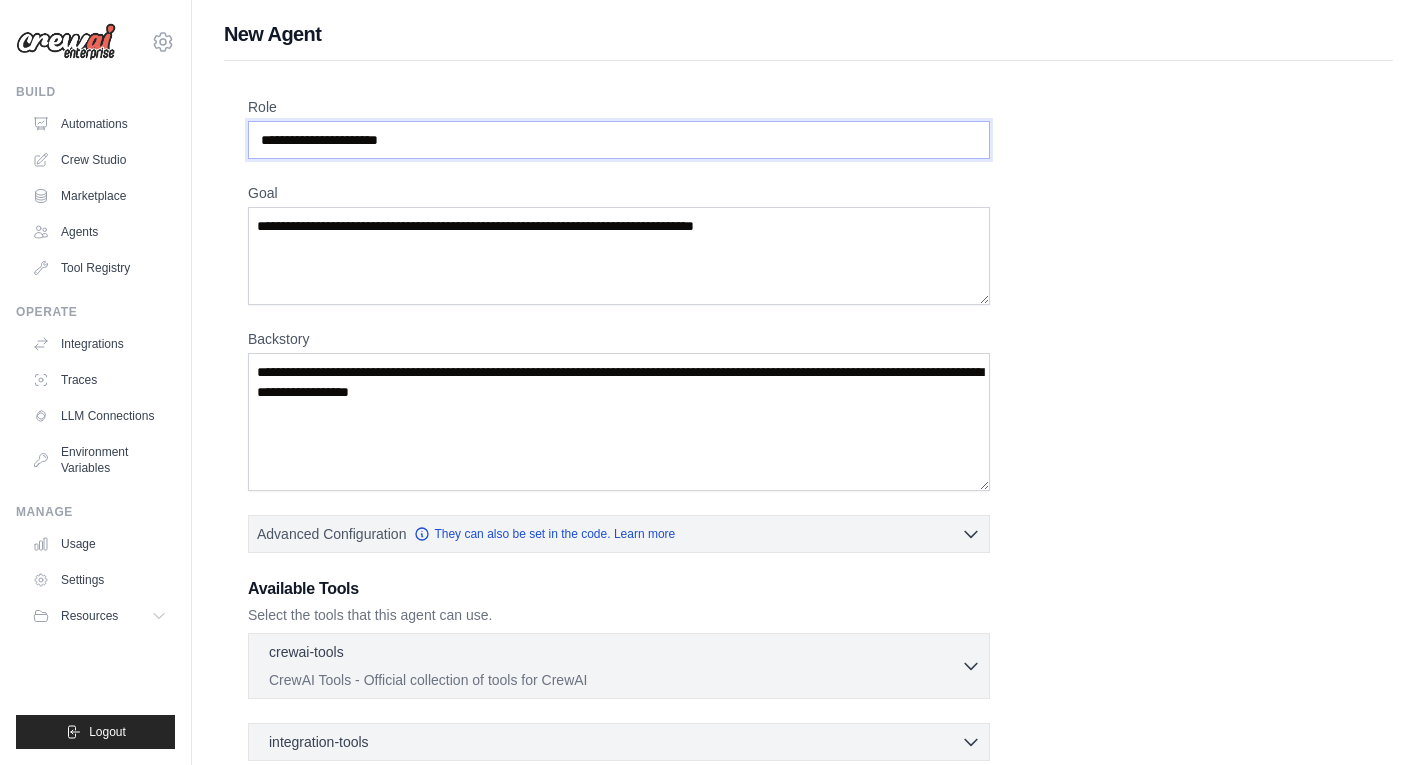 click on "Role" at bounding box center [619, 140] 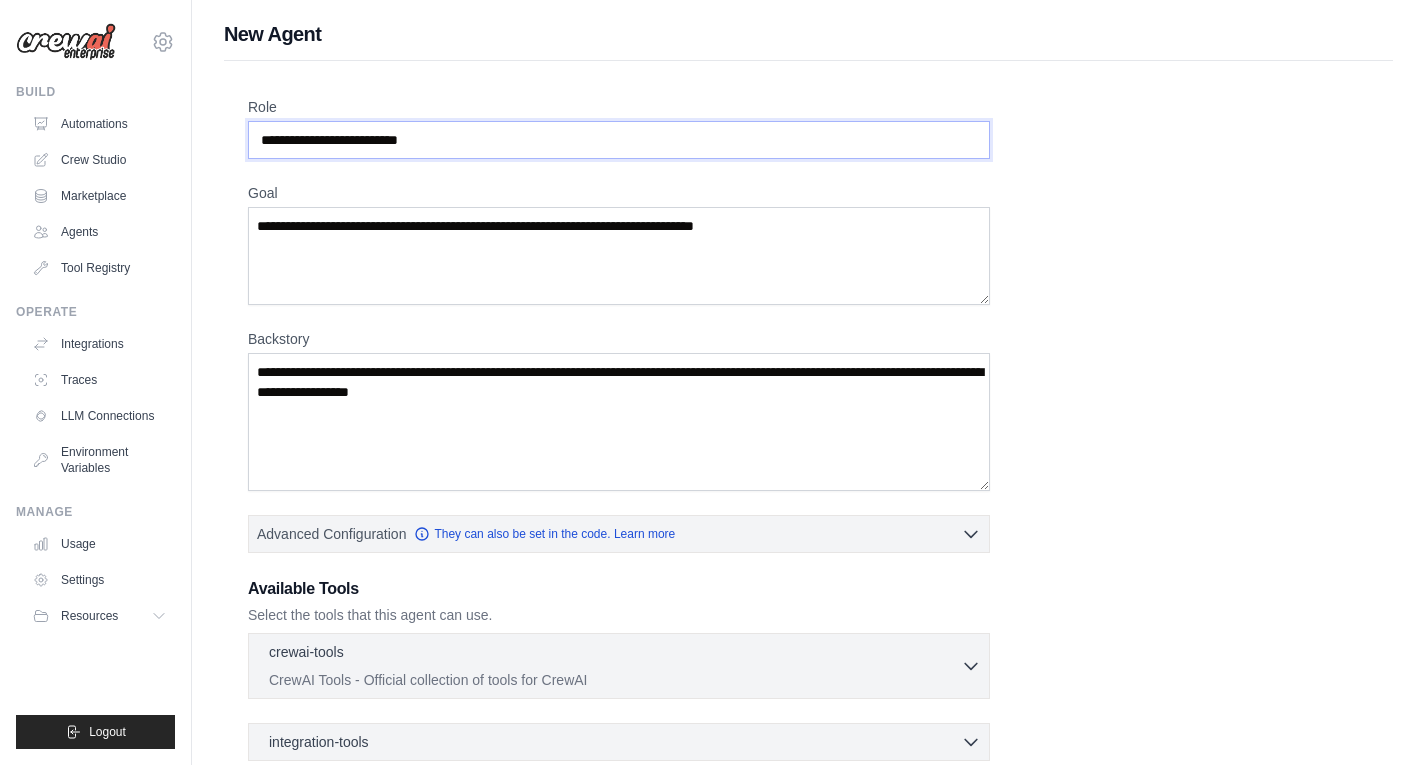 type on "**********" 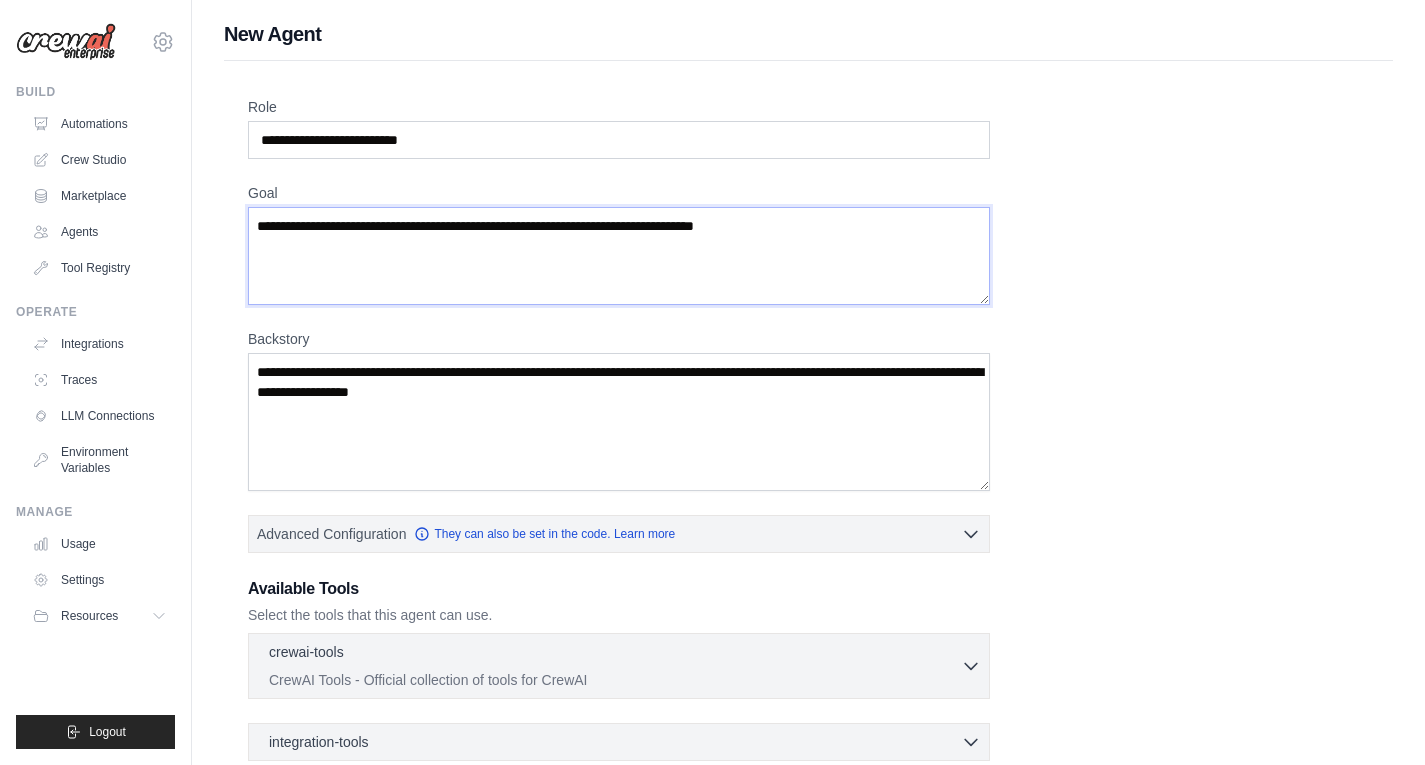 click on "Goal" at bounding box center [619, 256] 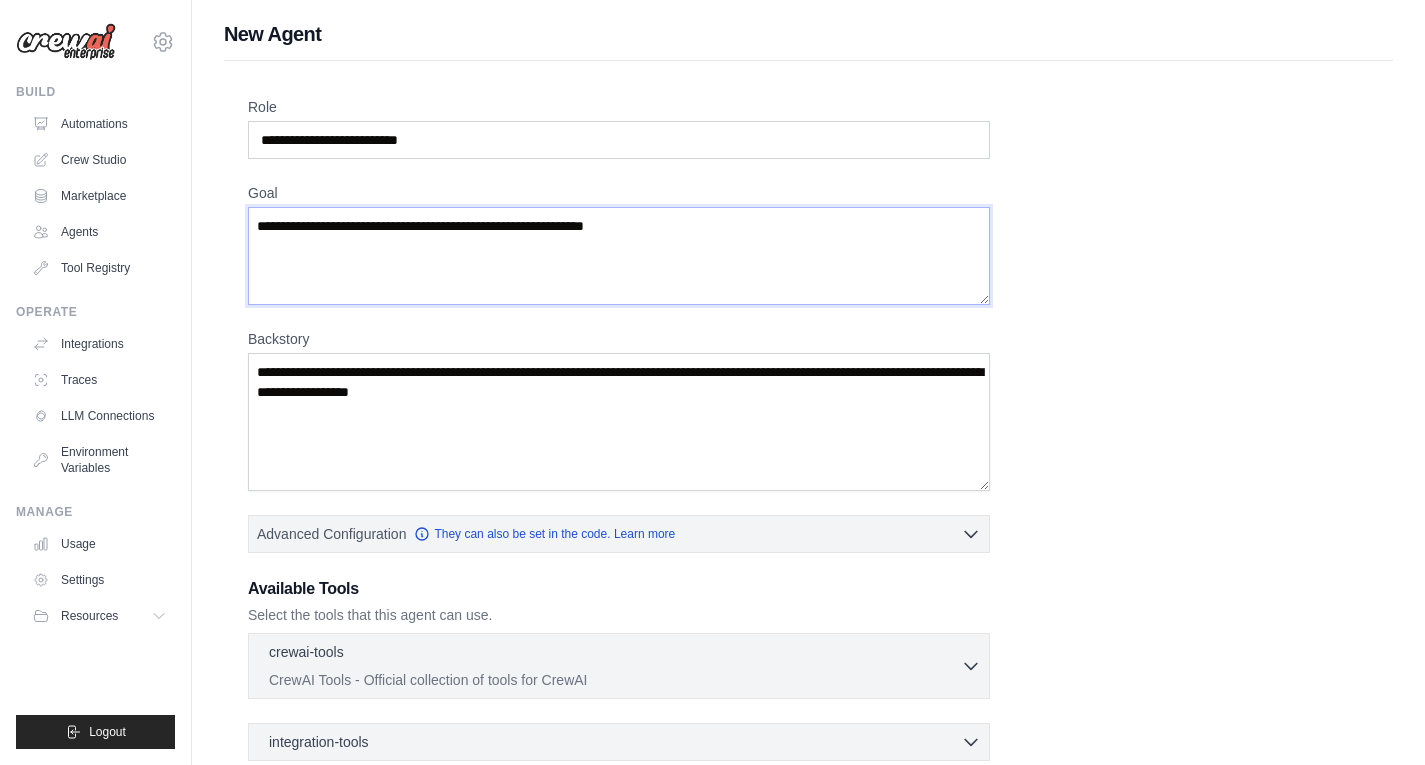 type on "**********" 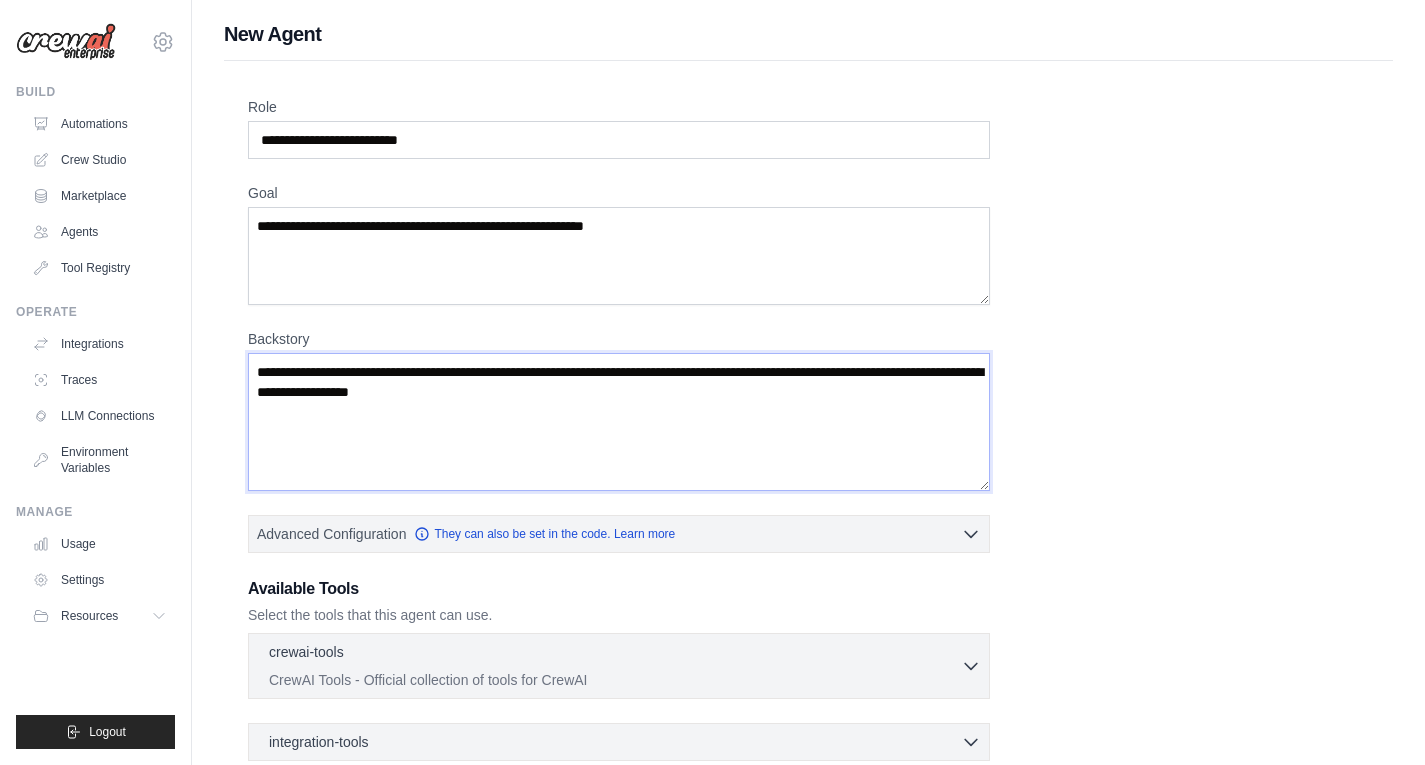 click on "Backstory" at bounding box center [619, 422] 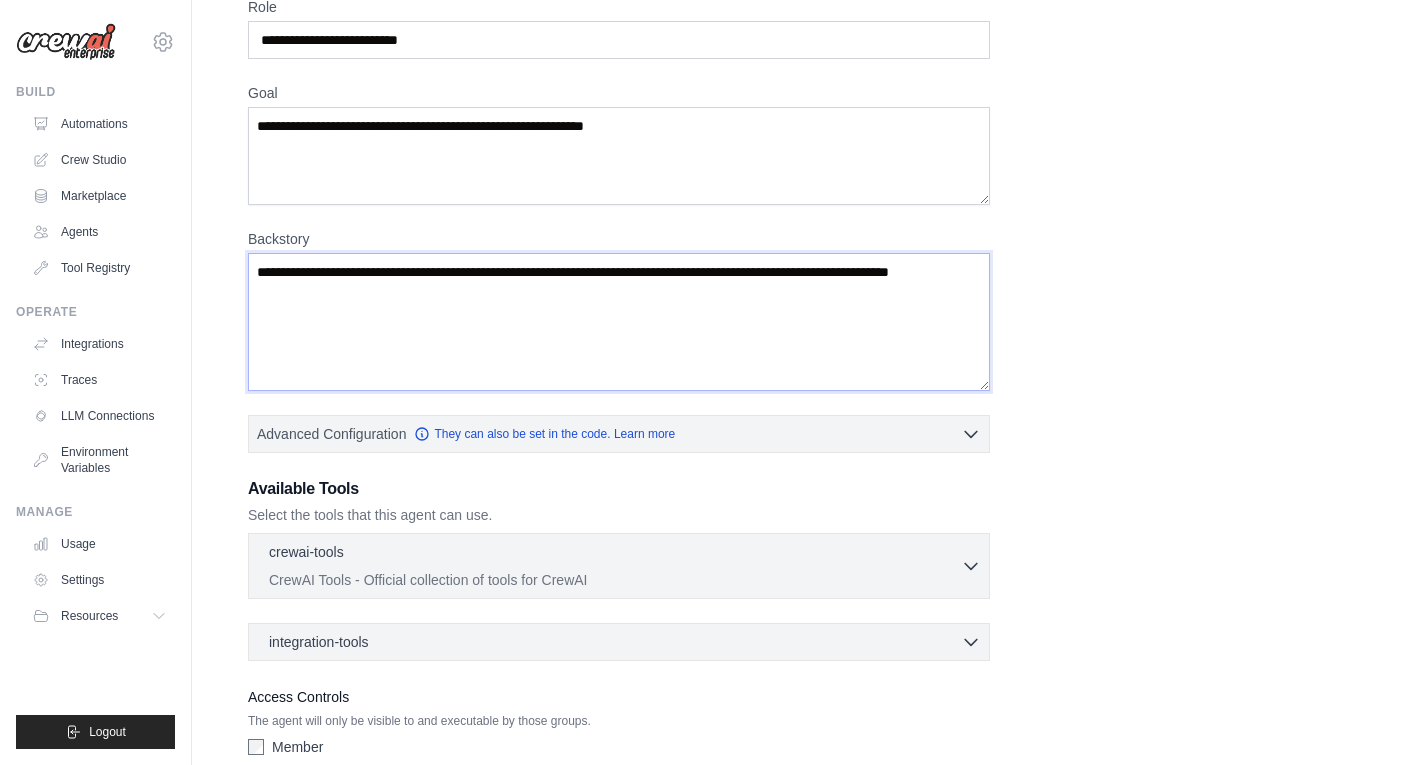 scroll, scrollTop: 200, scrollLeft: 0, axis: vertical 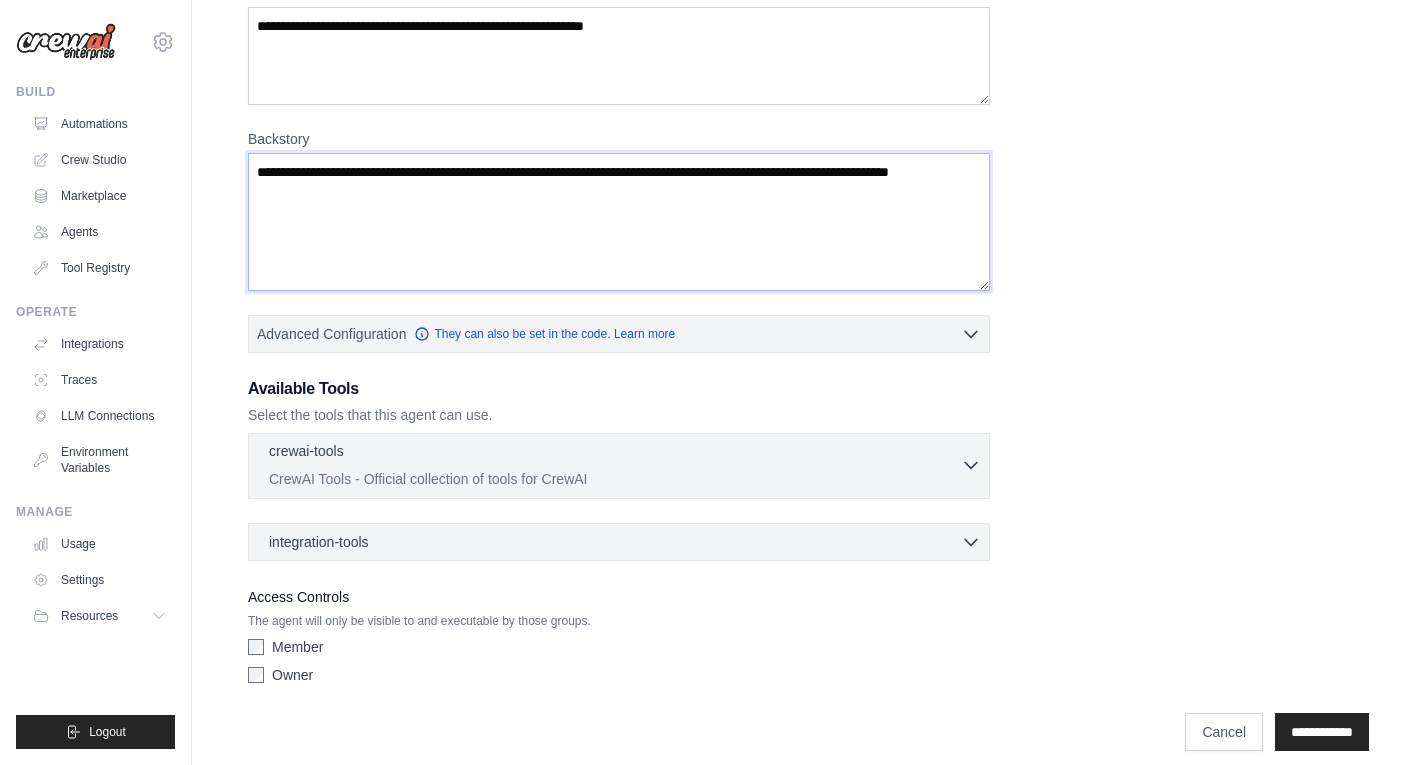 type on "**********" 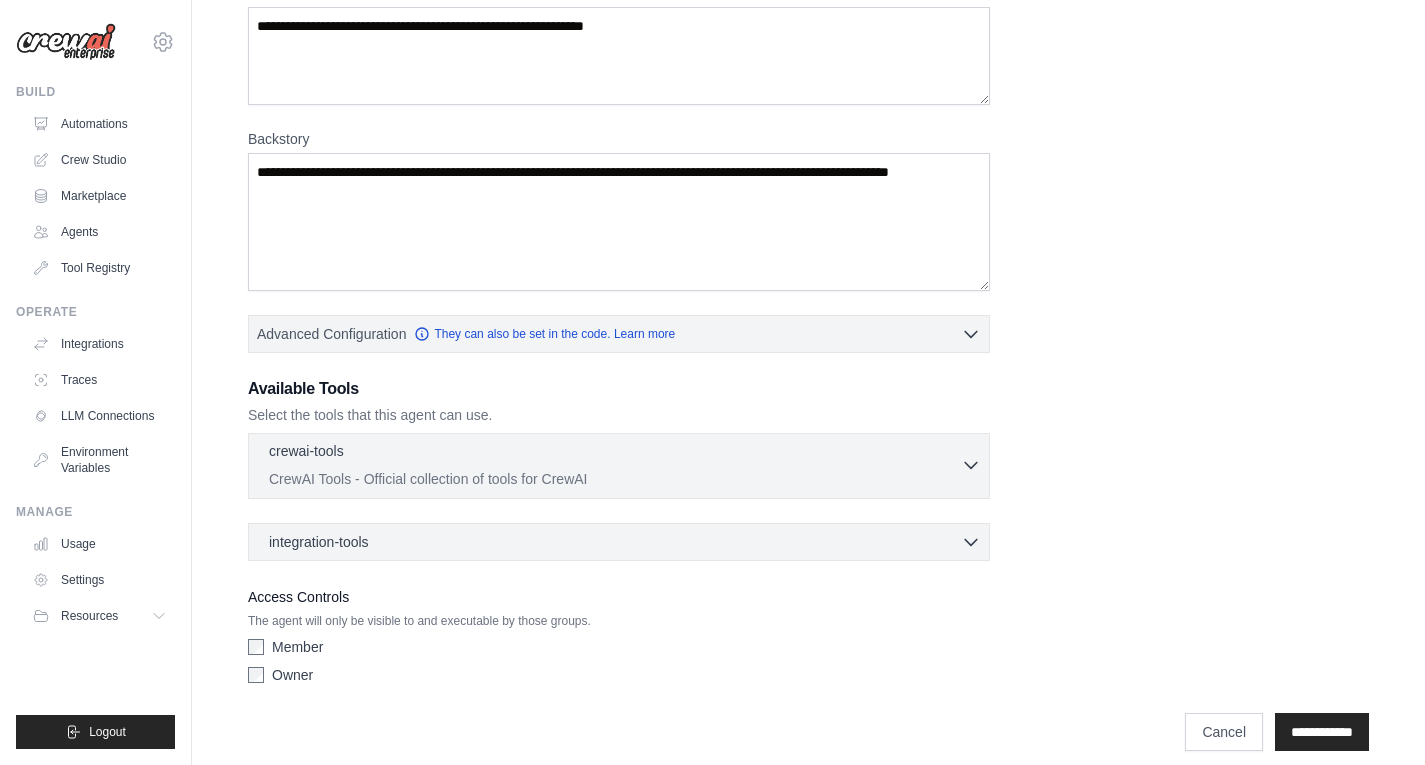 click on "crewai-tools
0 selected" at bounding box center (615, 453) 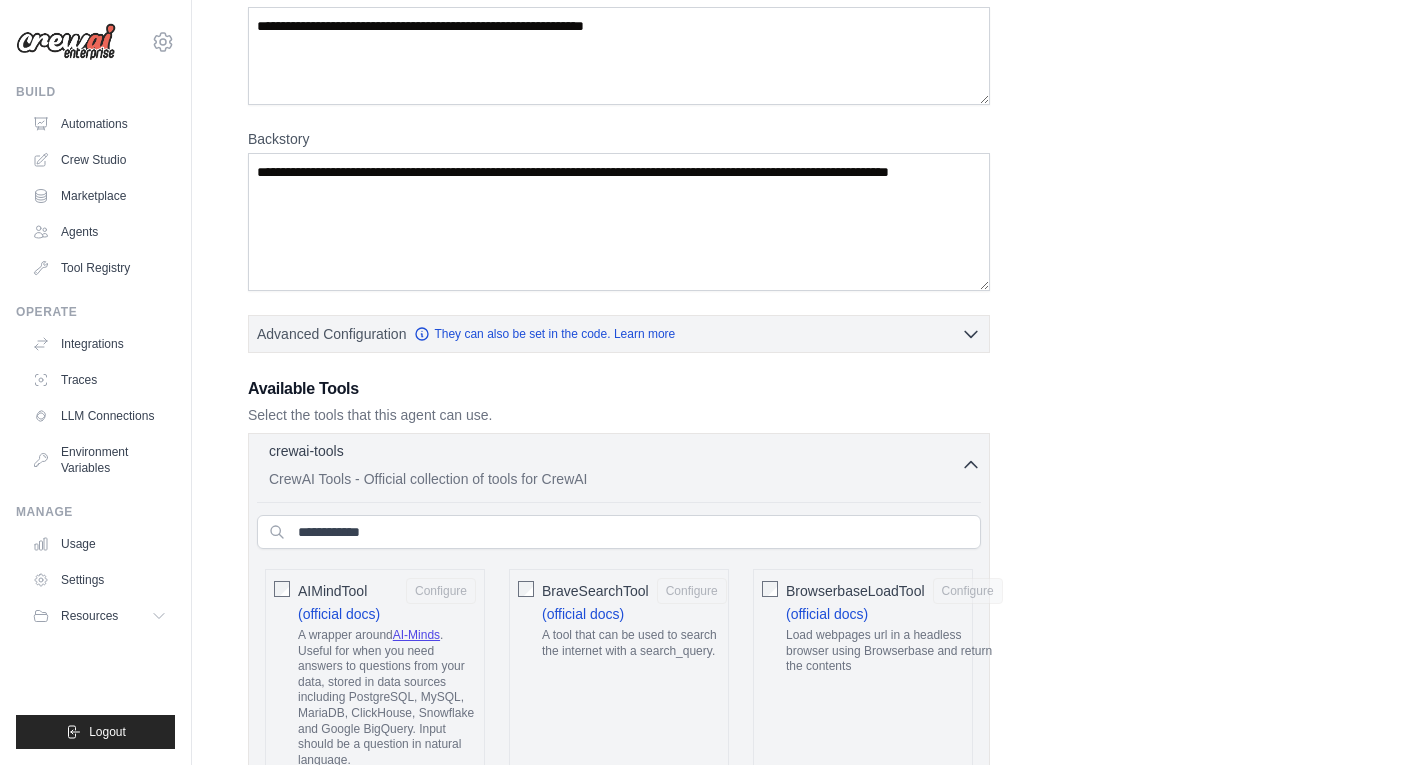 click on "crewai-tools
0 selected" at bounding box center (615, 453) 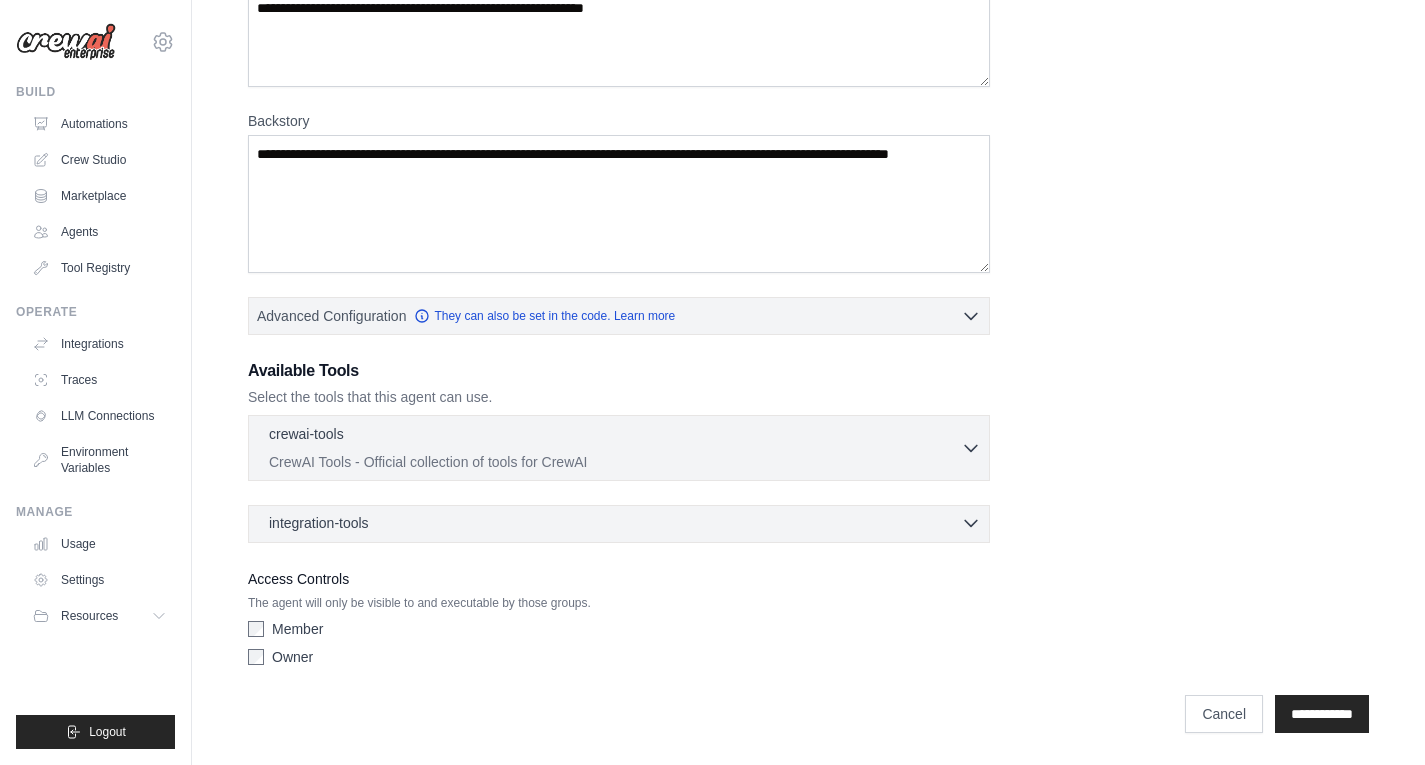 click on "integration-tools
0 selected" at bounding box center [625, 523] 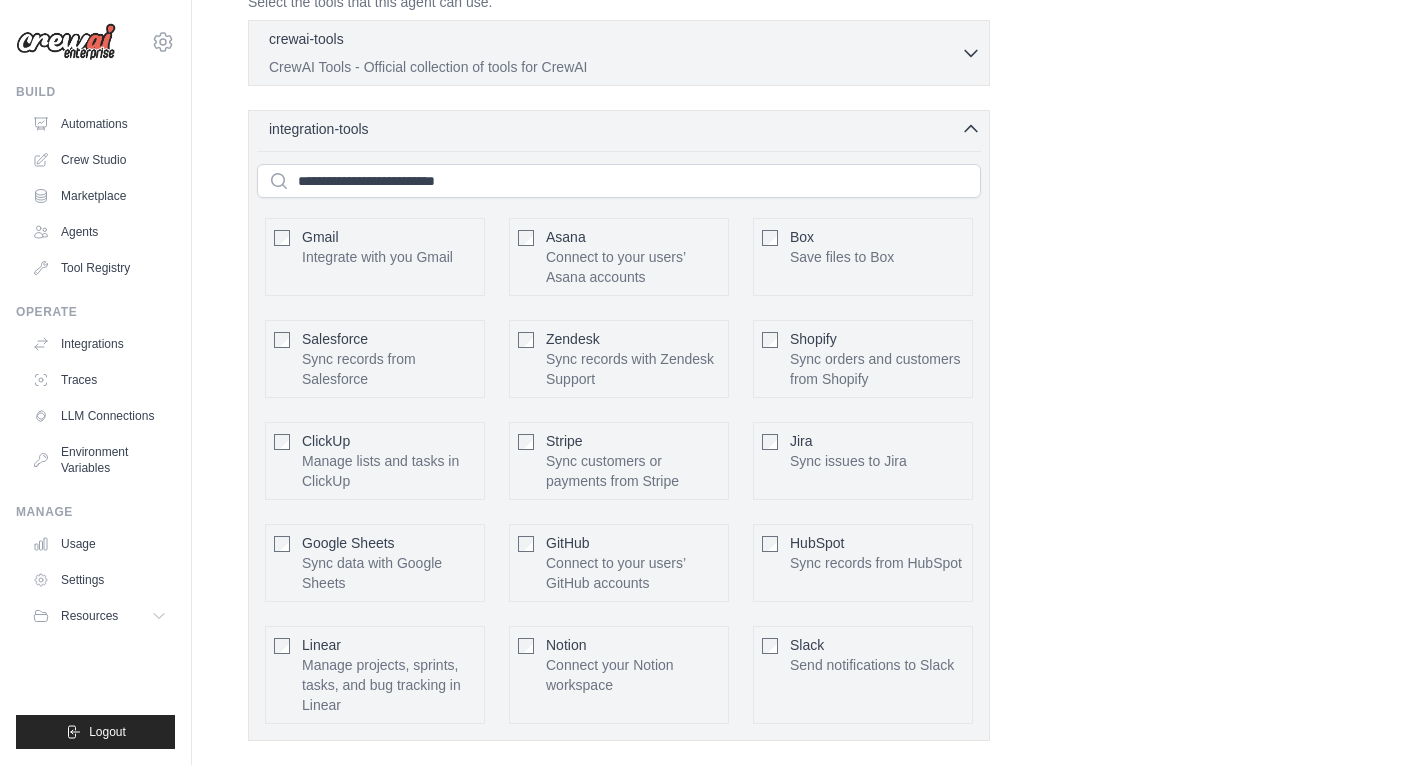 scroll, scrollTop: 718, scrollLeft: 0, axis: vertical 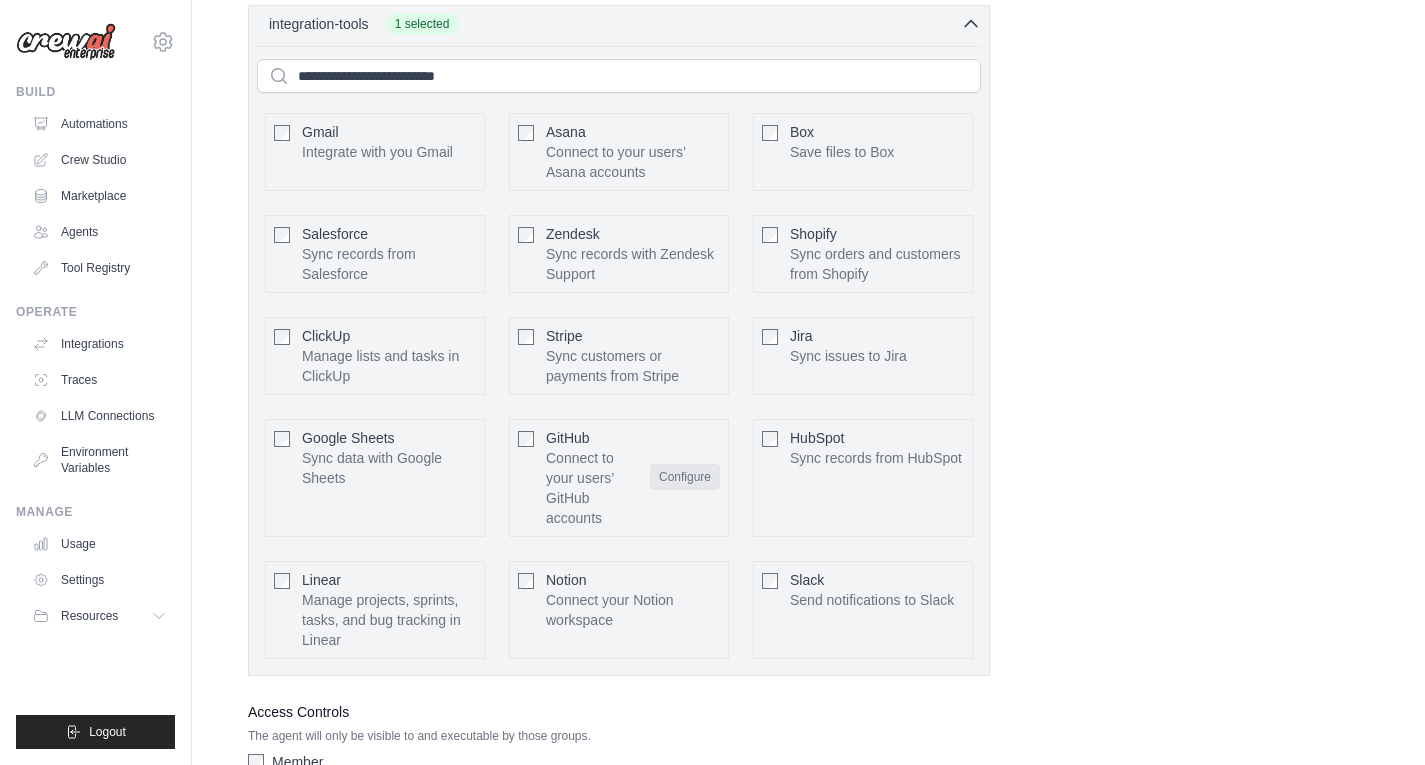 click on "Configure" at bounding box center [685, 477] 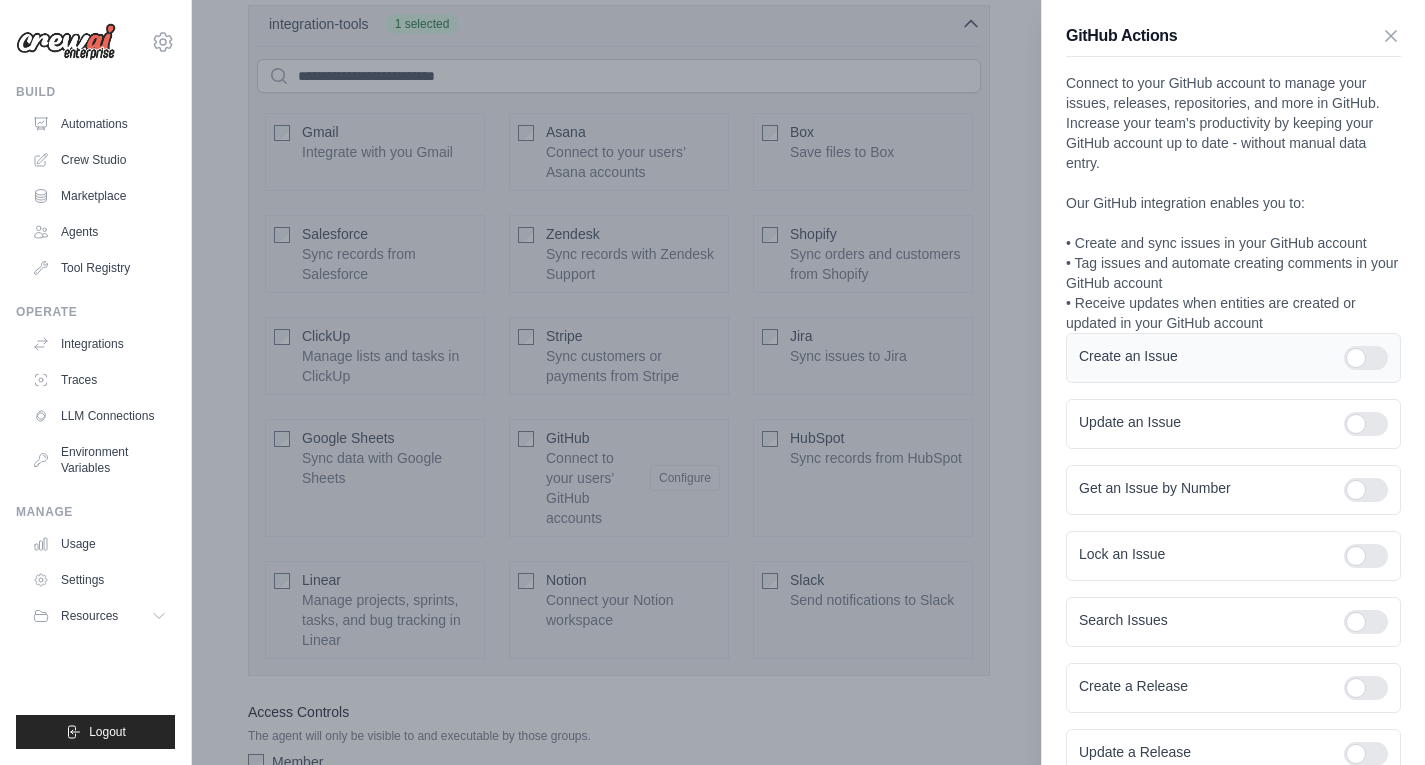click at bounding box center [1366, 358] 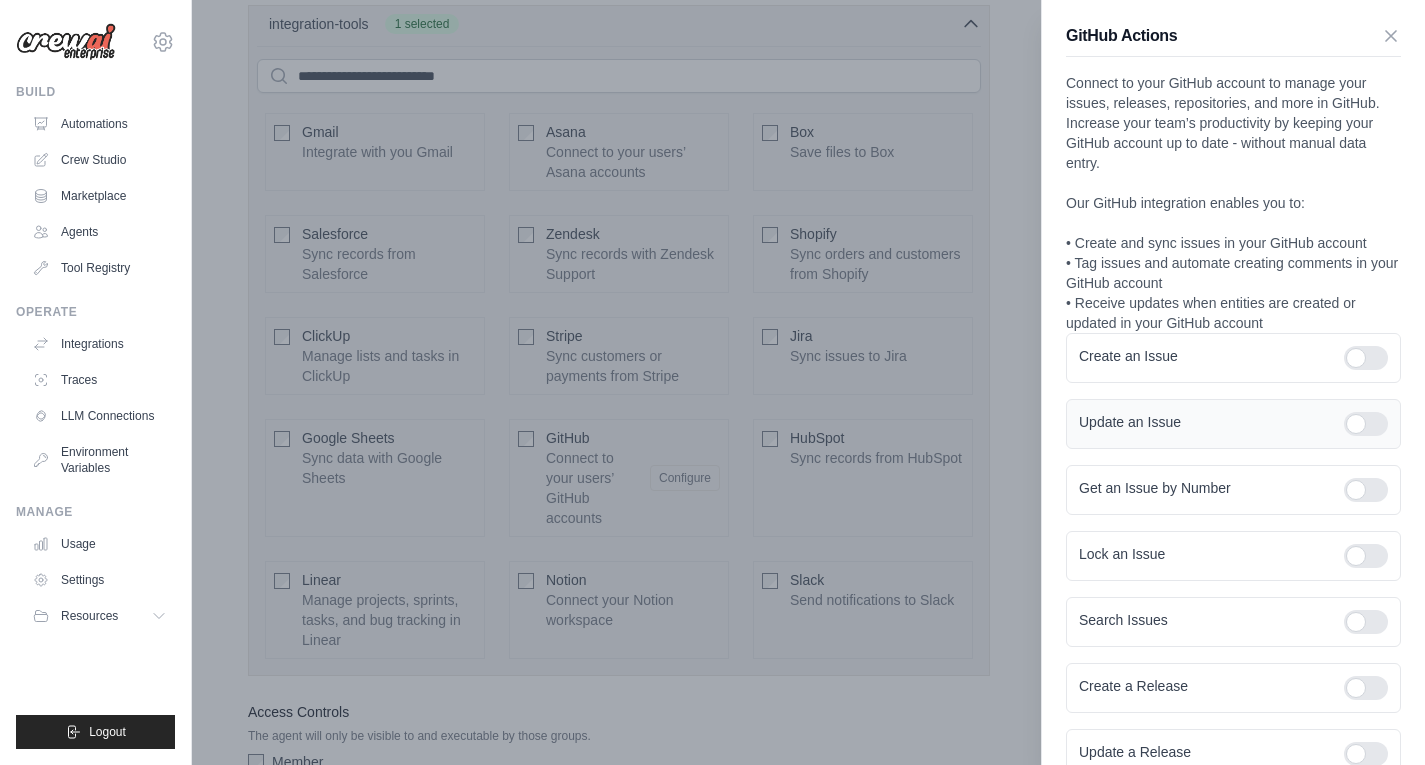click on "Update an Issue" at bounding box center [1233, 424] 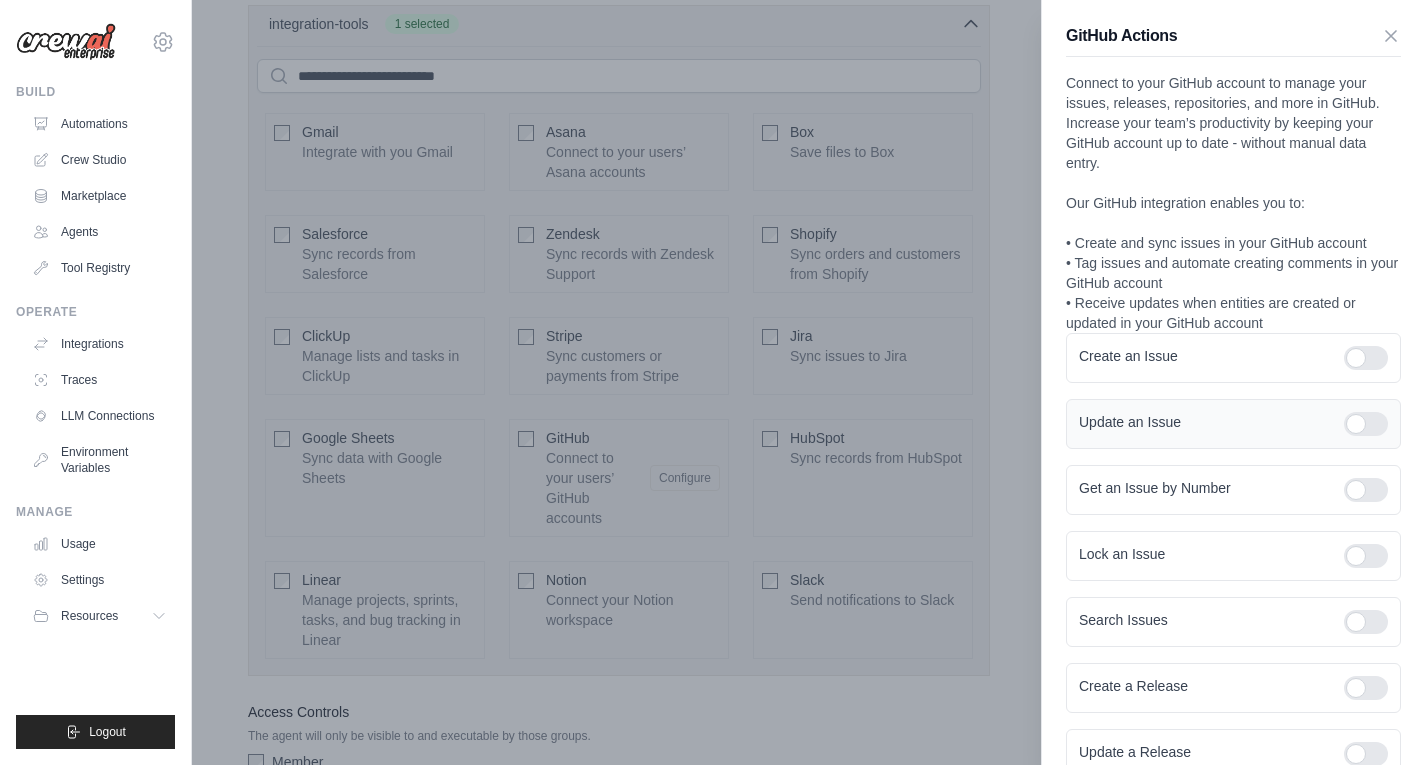 click on "Update an Issue" at bounding box center (1233, 424) 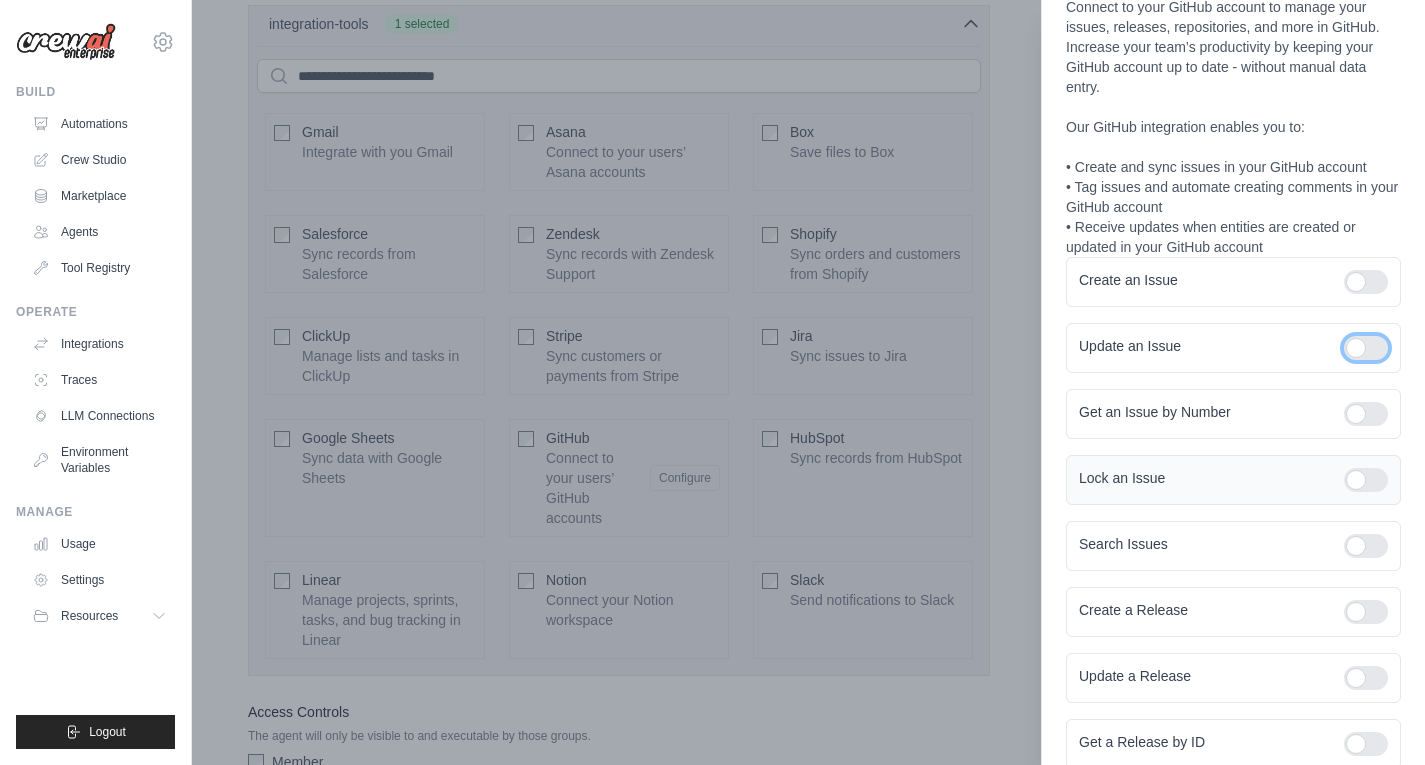 scroll, scrollTop: 100, scrollLeft: 0, axis: vertical 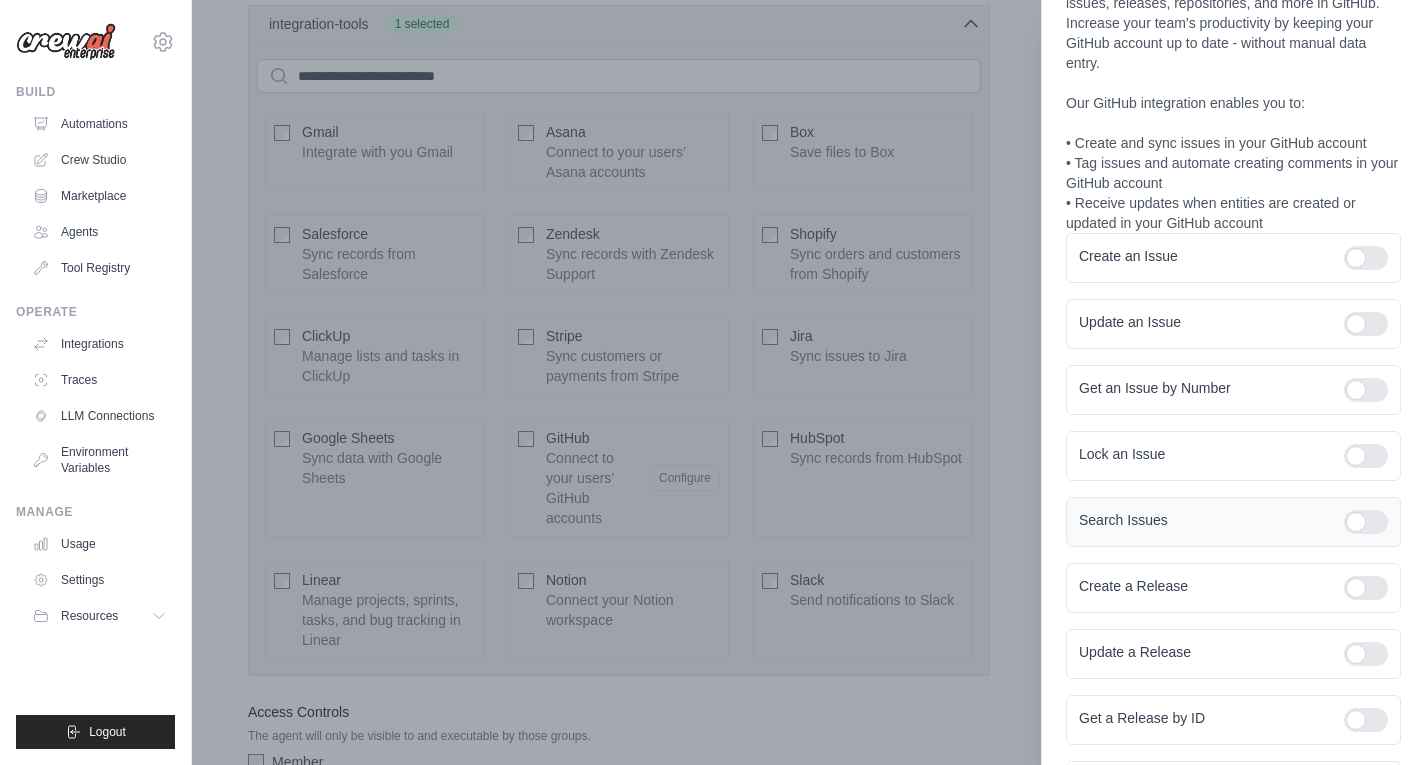 click at bounding box center [1366, 522] 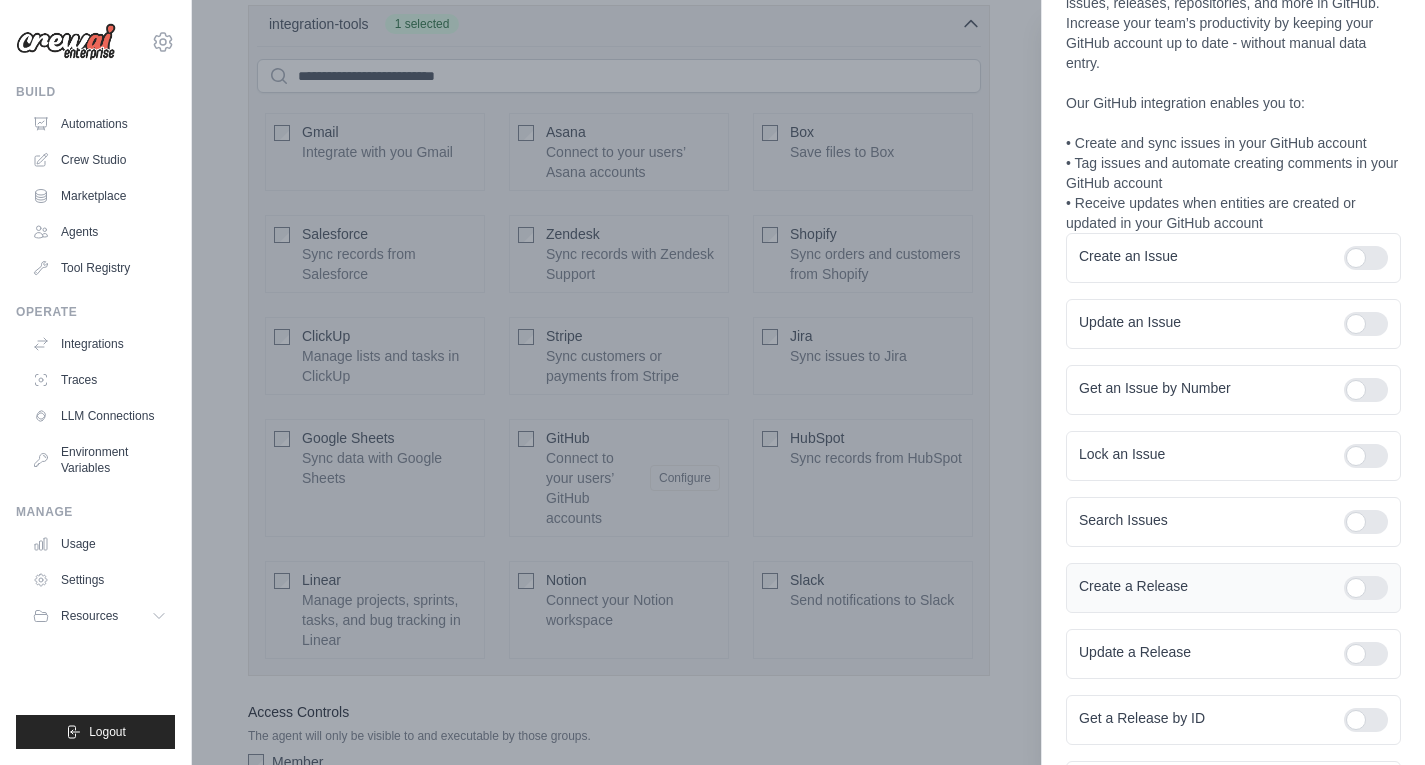 click at bounding box center (1366, 588) 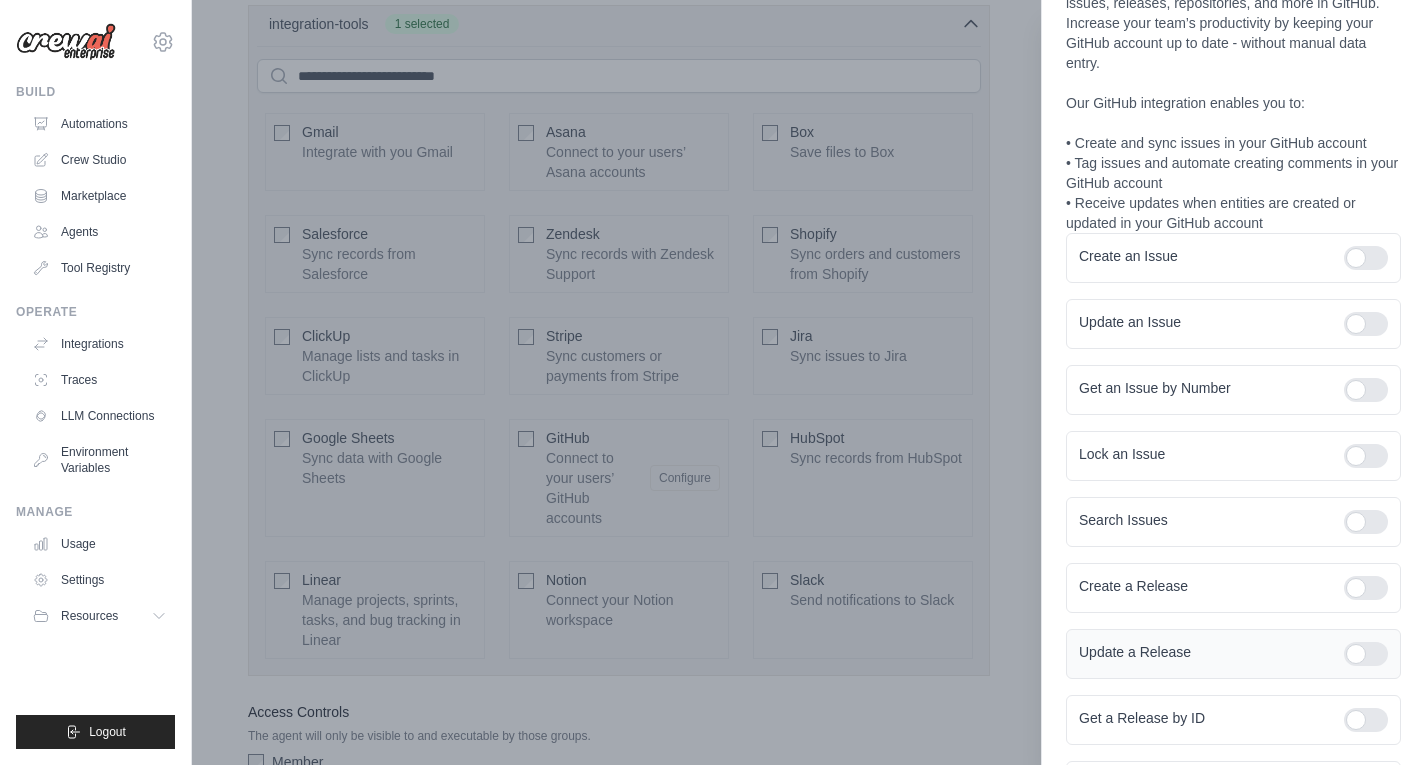 click at bounding box center (1366, 654) 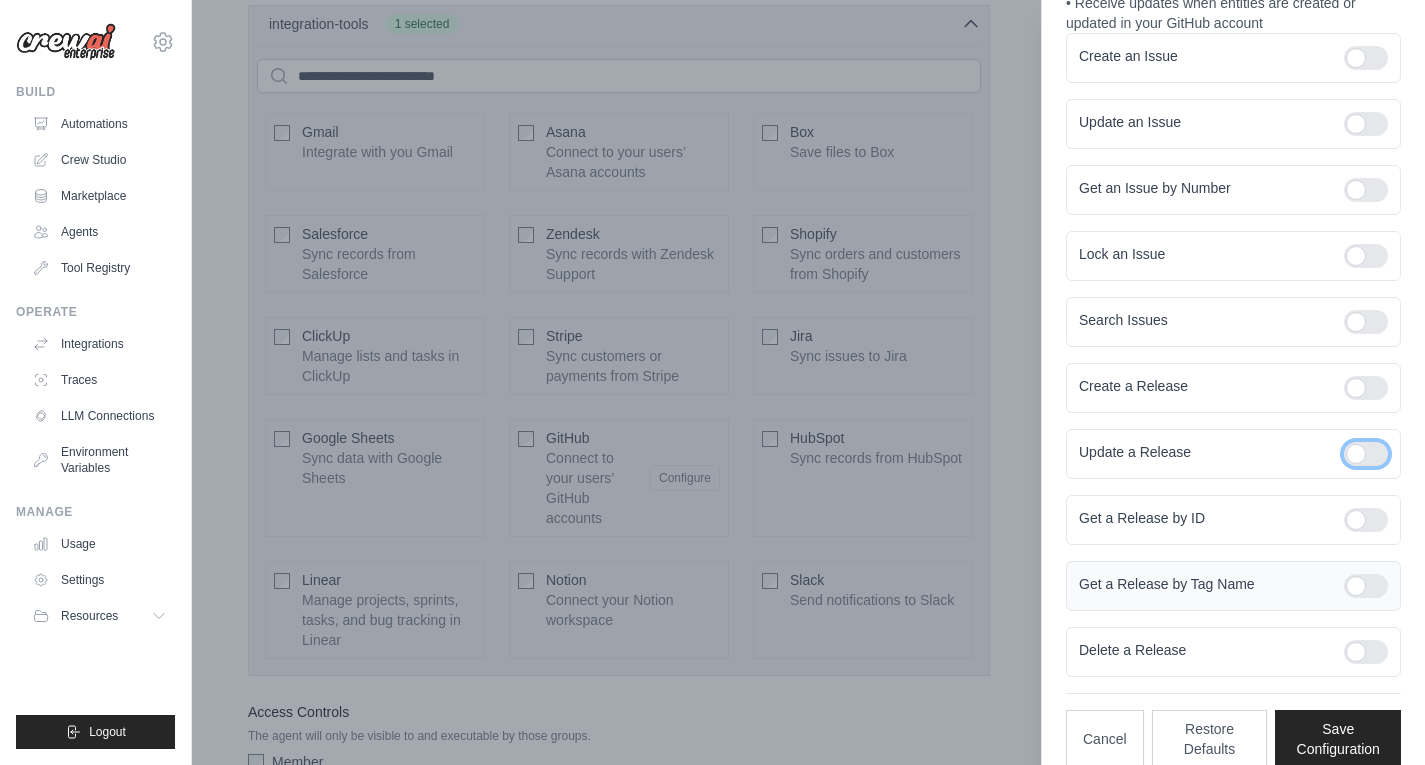 scroll, scrollTop: 327, scrollLeft: 0, axis: vertical 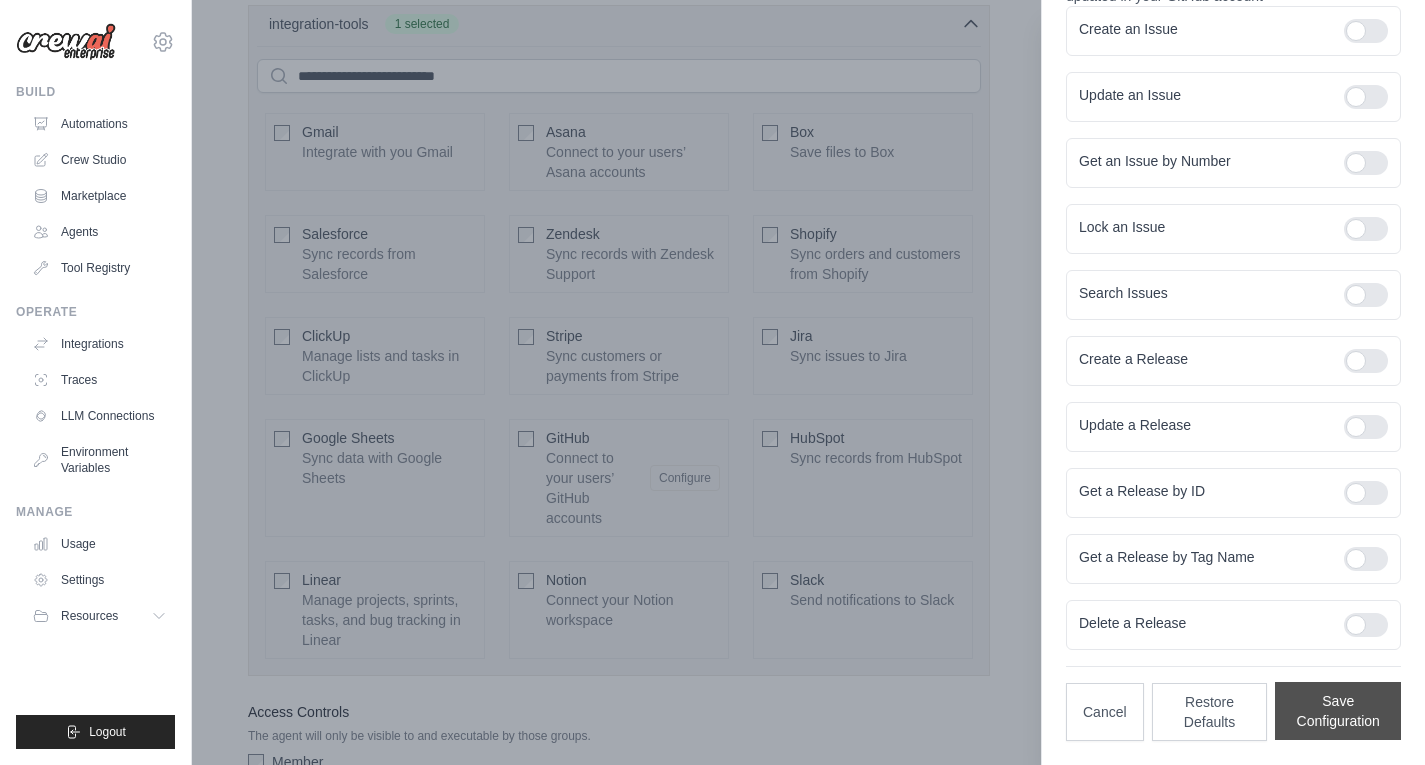 click on "Save Configuration" at bounding box center (1338, 711) 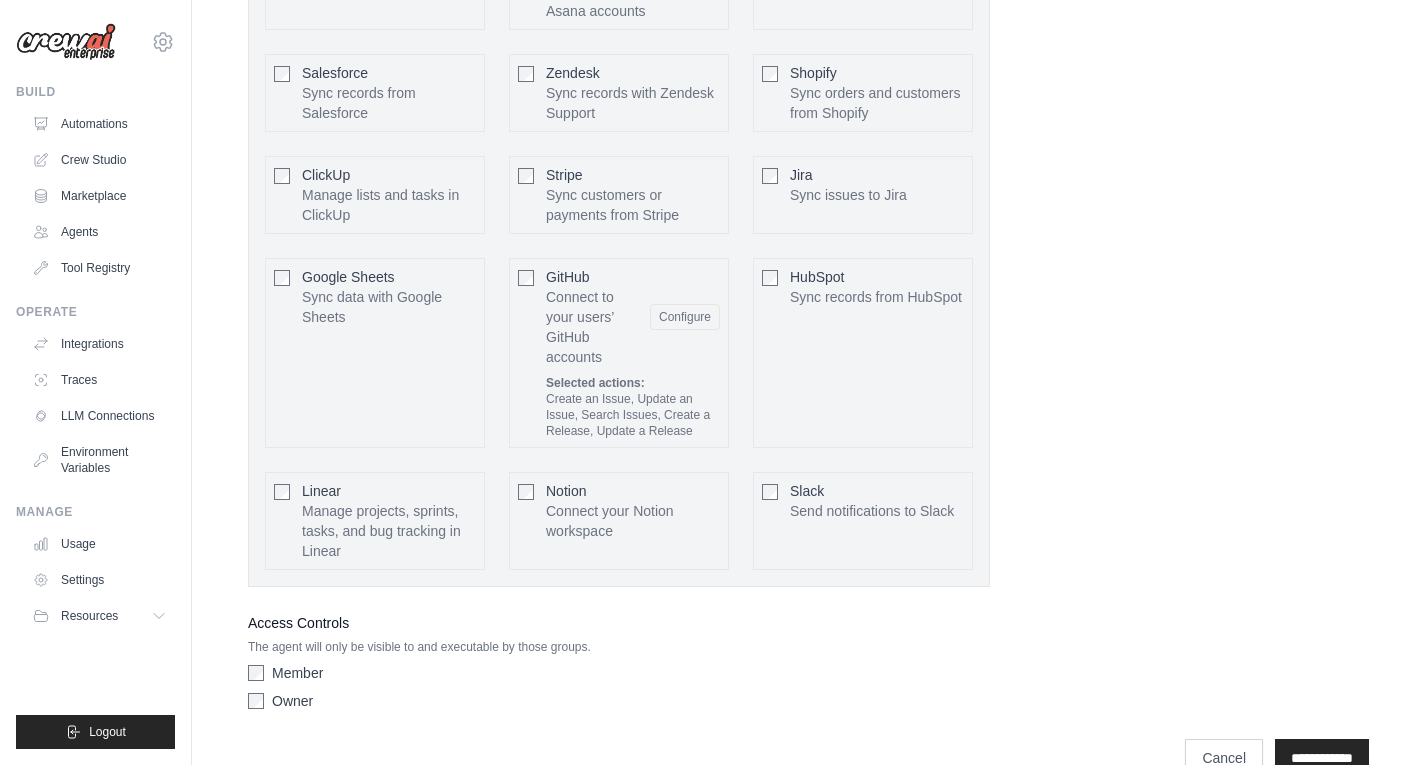 scroll, scrollTop: 918, scrollLeft: 0, axis: vertical 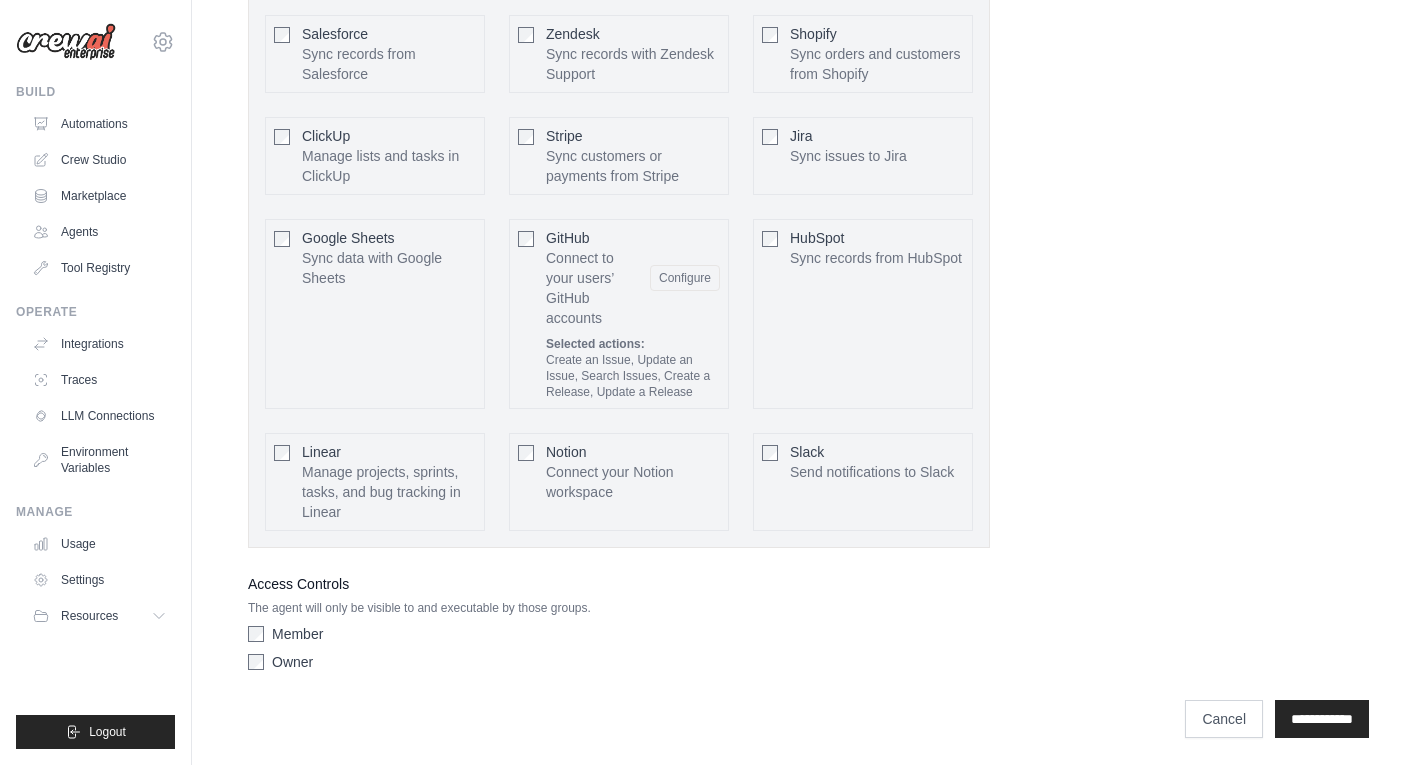 click on "Member" at bounding box center [619, 634] 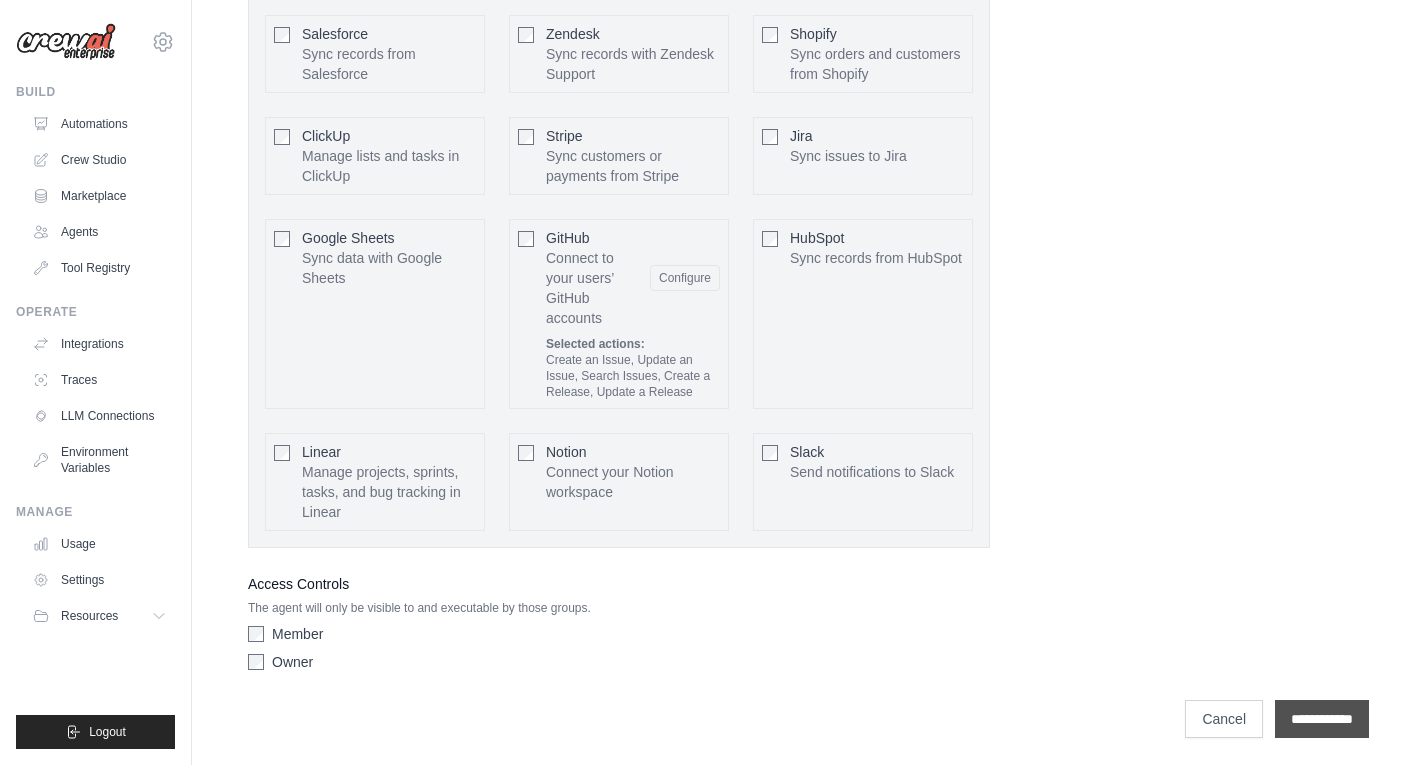 click on "**********" at bounding box center (1322, 719) 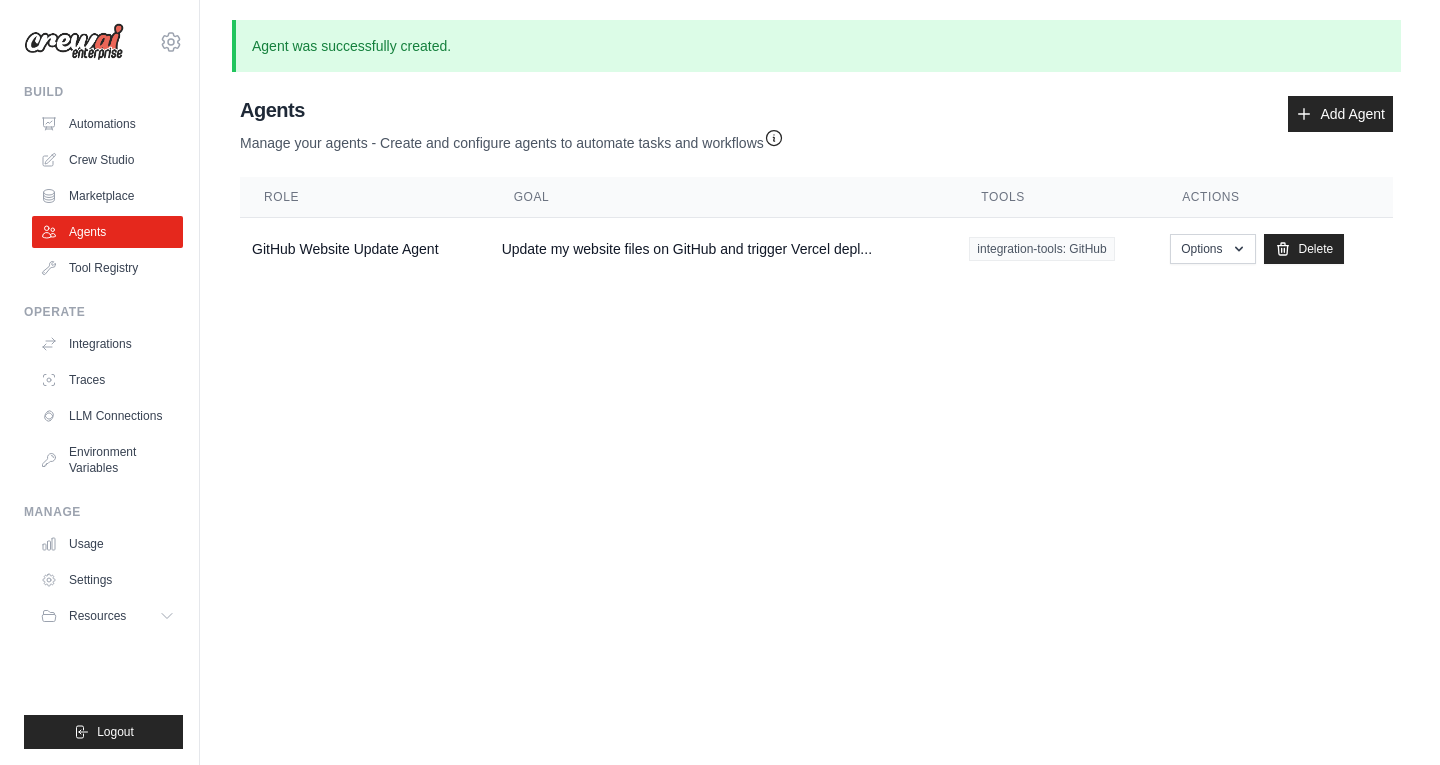 scroll, scrollTop: 0, scrollLeft: 0, axis: both 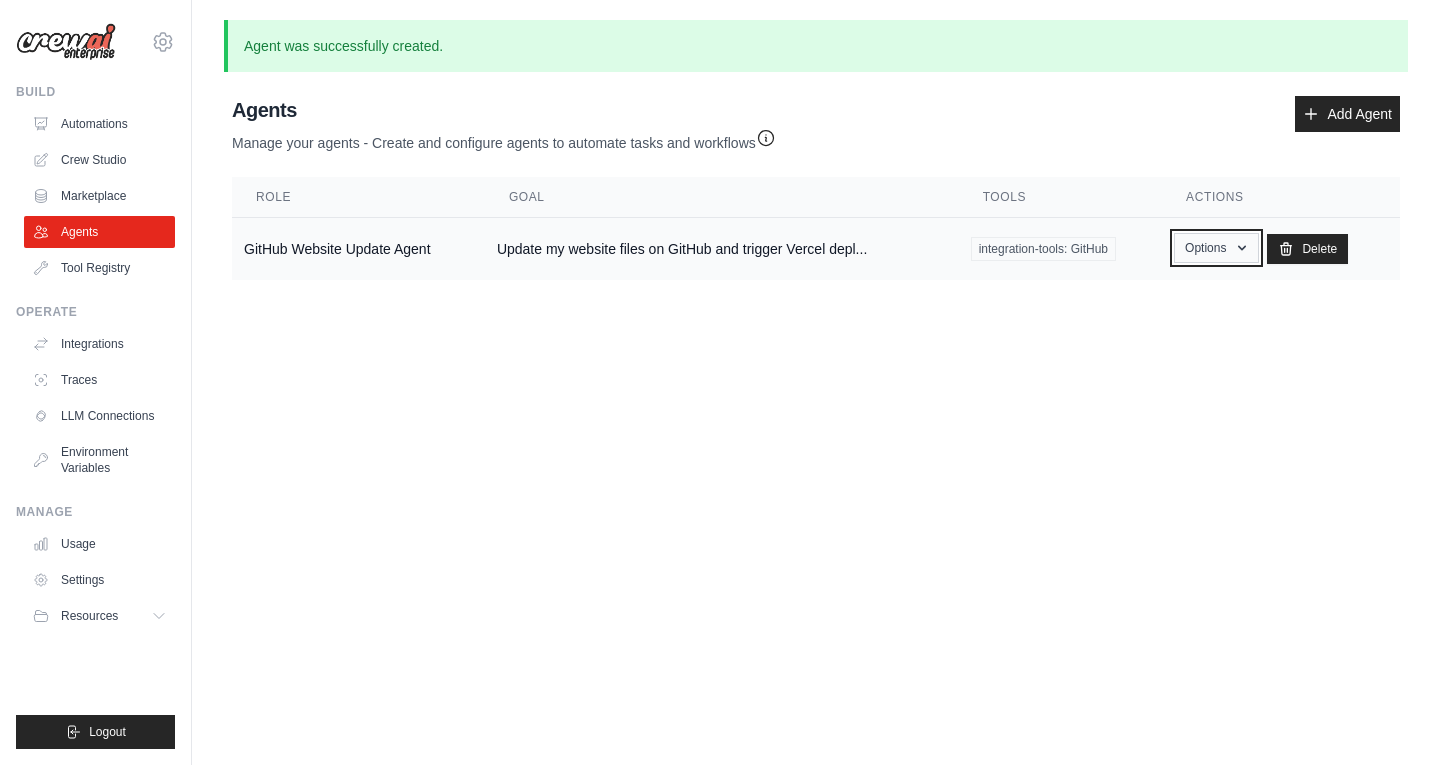 click on "Options" at bounding box center (1216, 248) 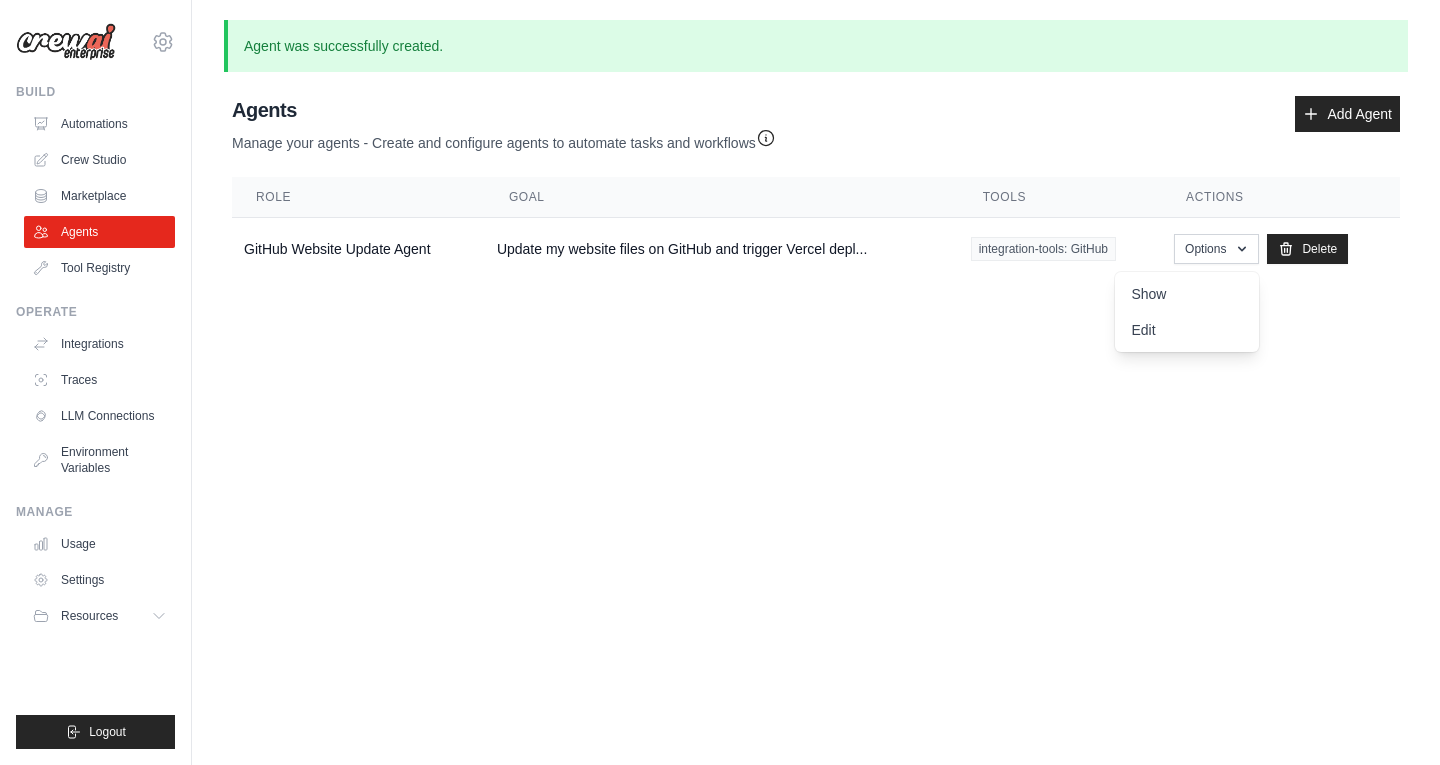 click on "cryptoexwall@gmail.com
Settings
Build
Automations
Crew Studio" at bounding box center [720, 382] 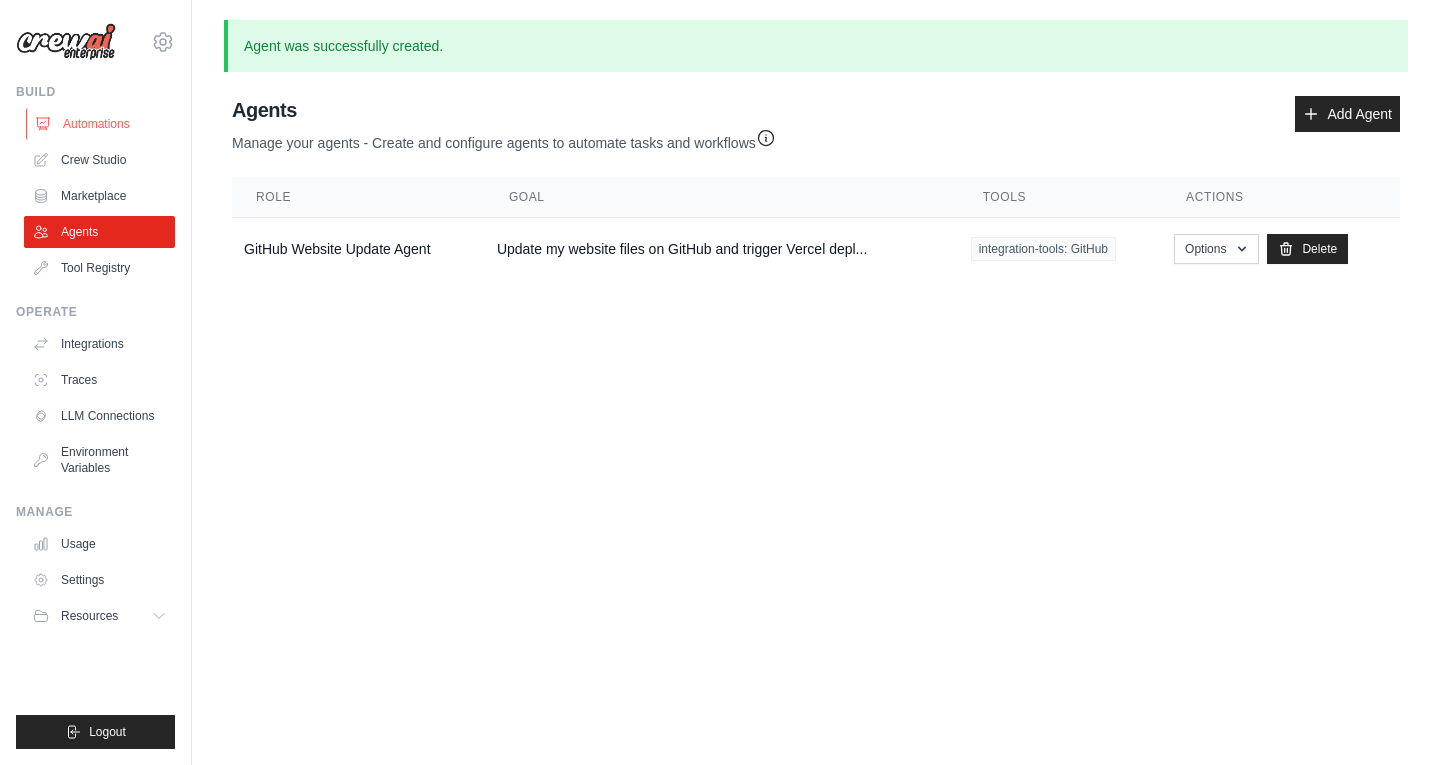 click on "Automations" at bounding box center [101, 124] 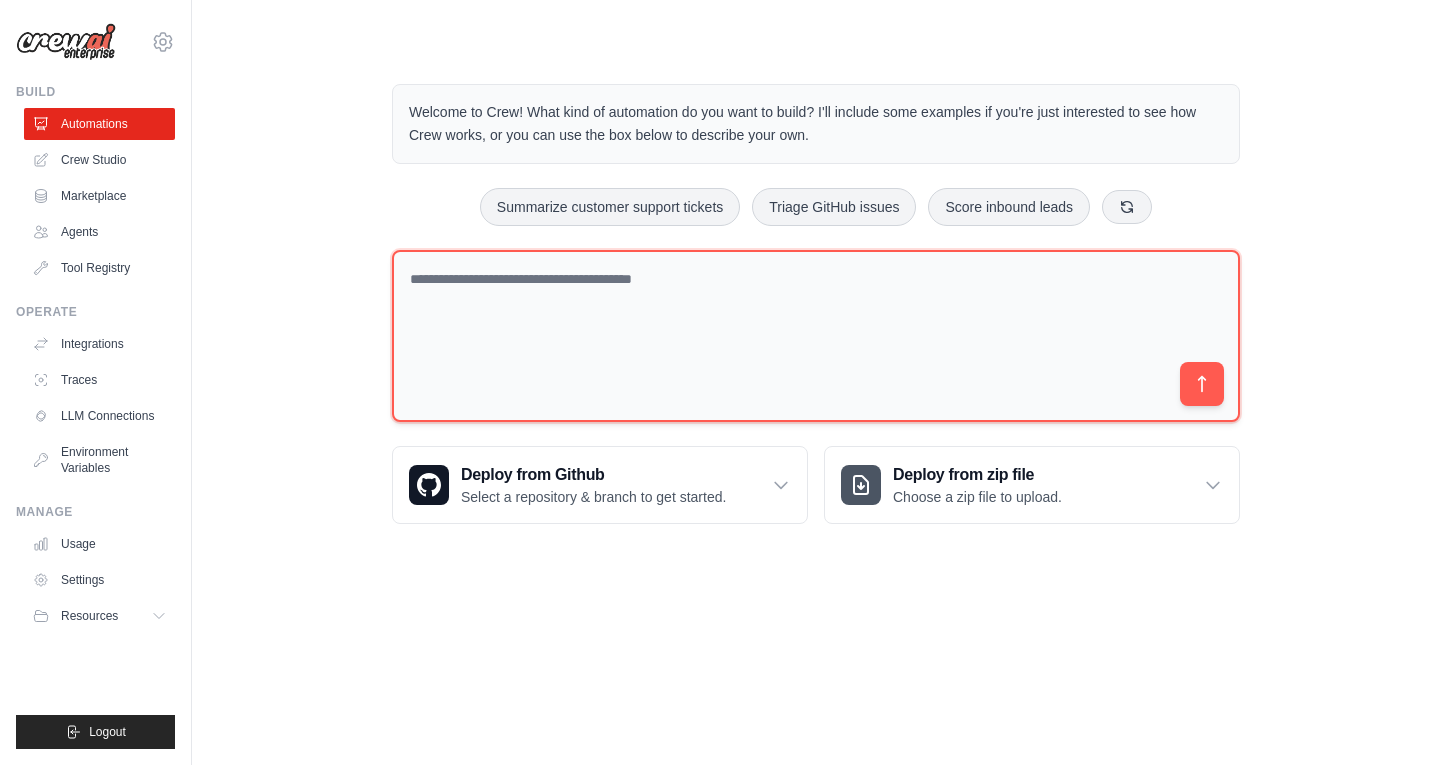 click at bounding box center (816, 336) 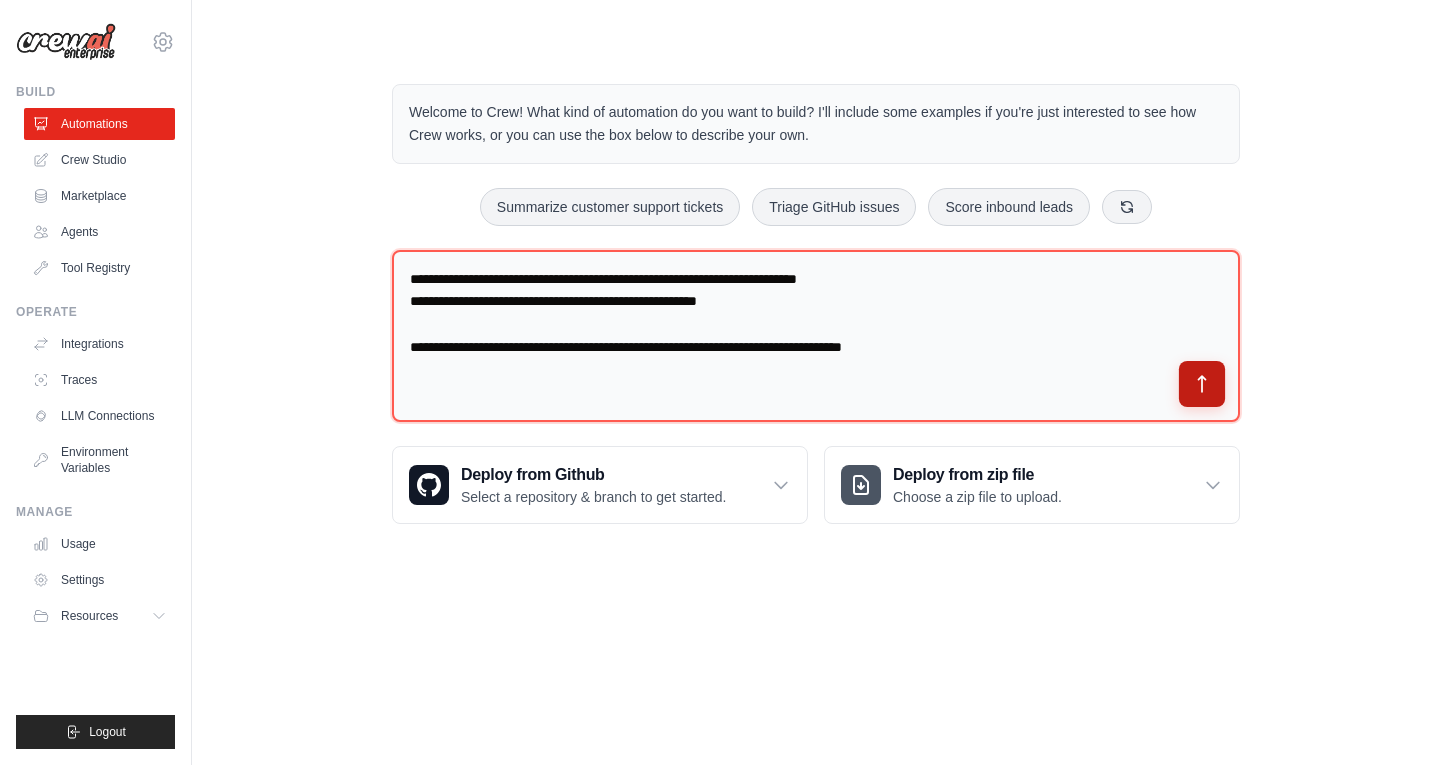 type on "**********" 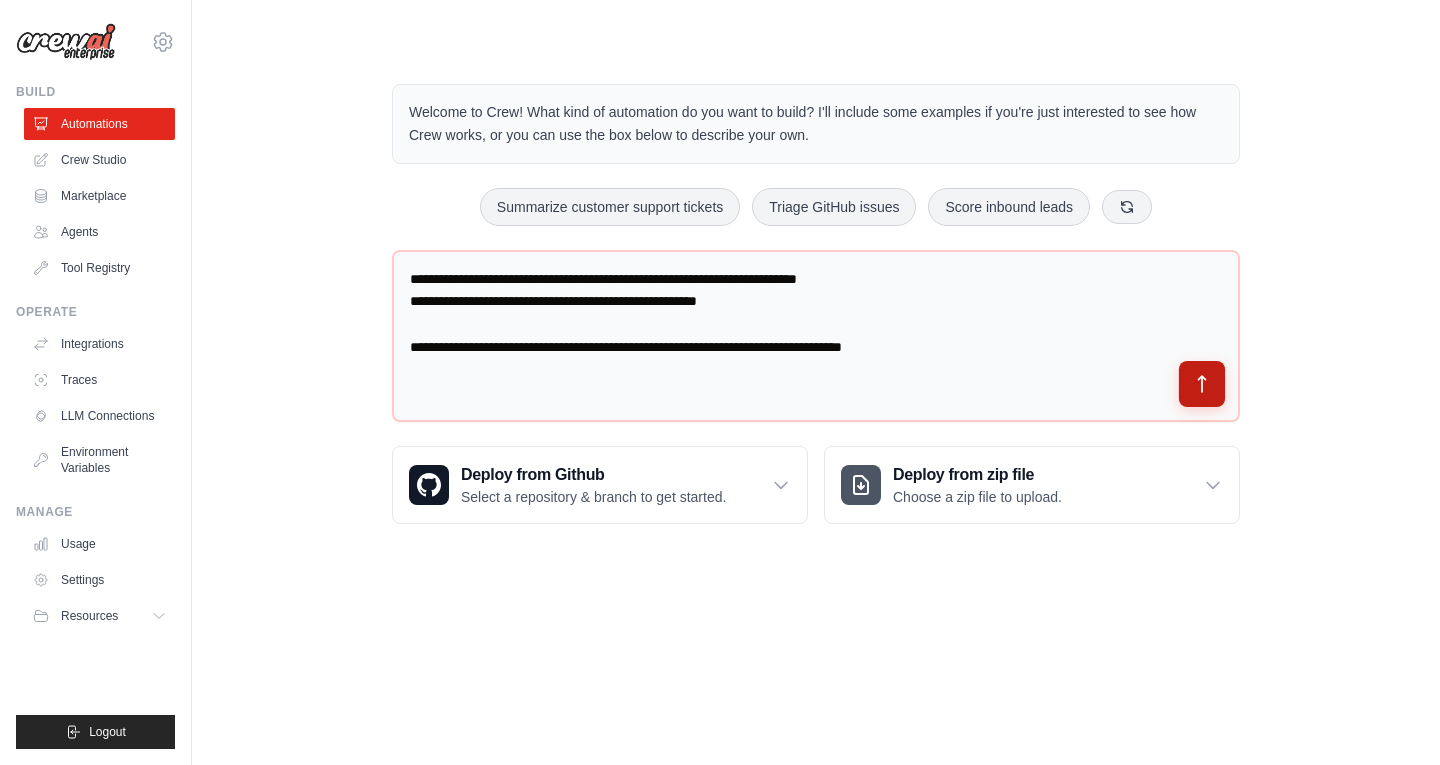click 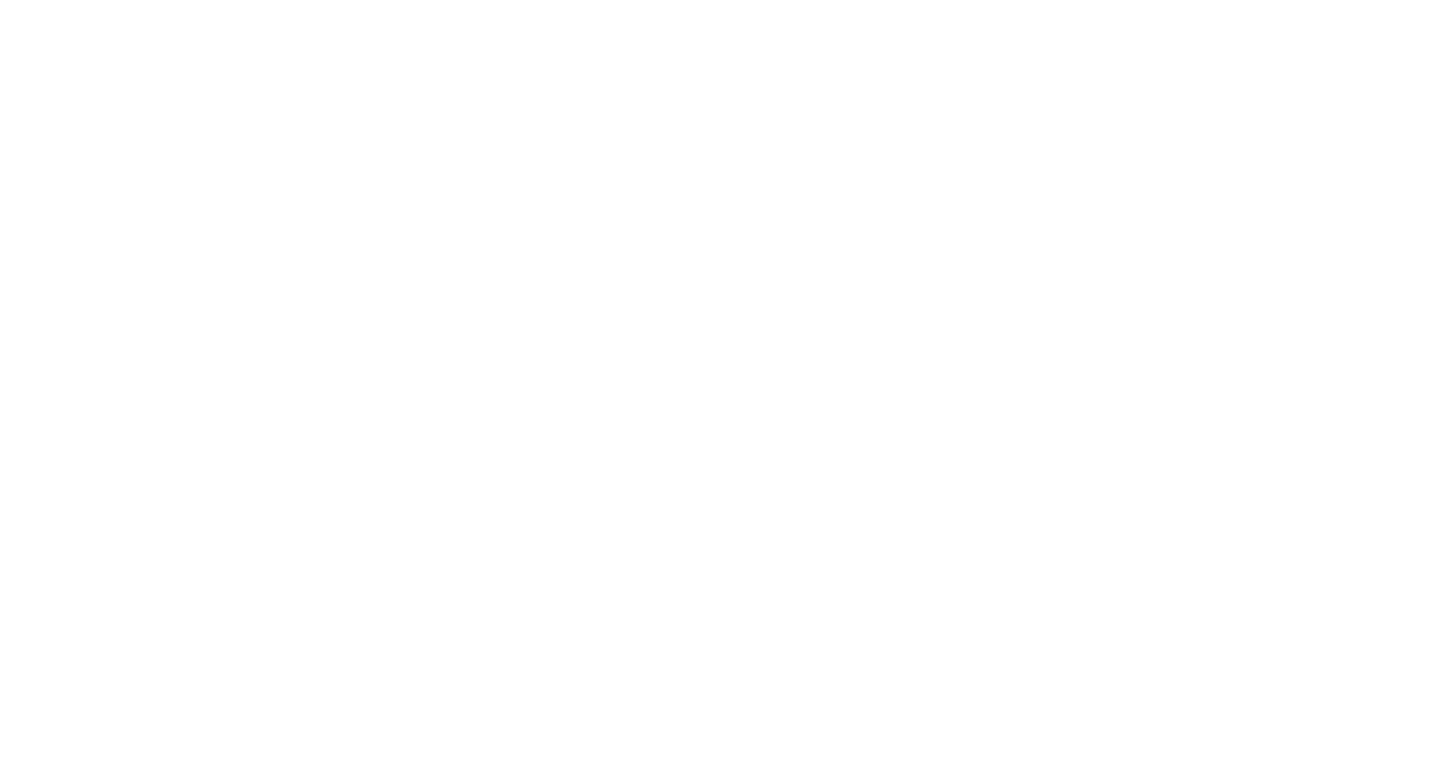 scroll, scrollTop: 0, scrollLeft: 0, axis: both 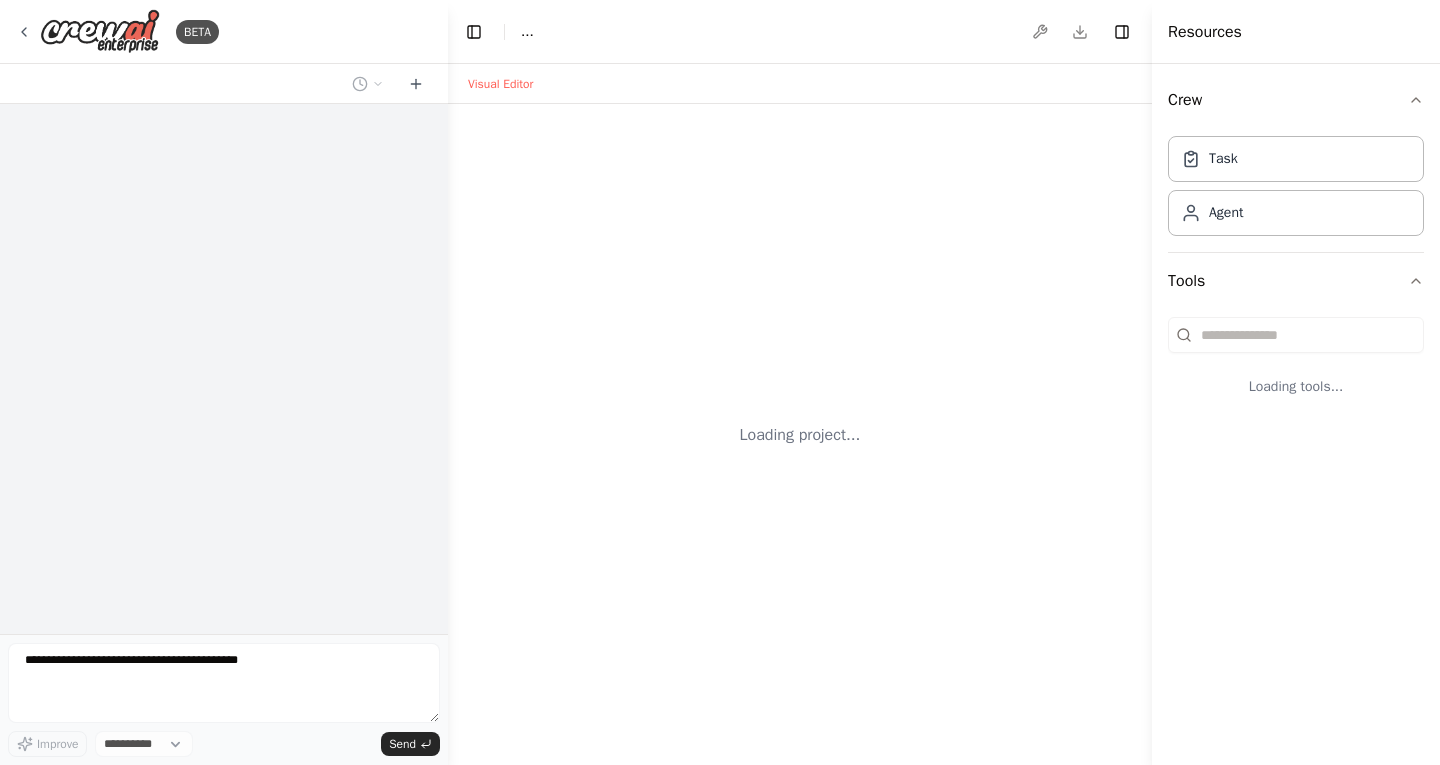 select on "****" 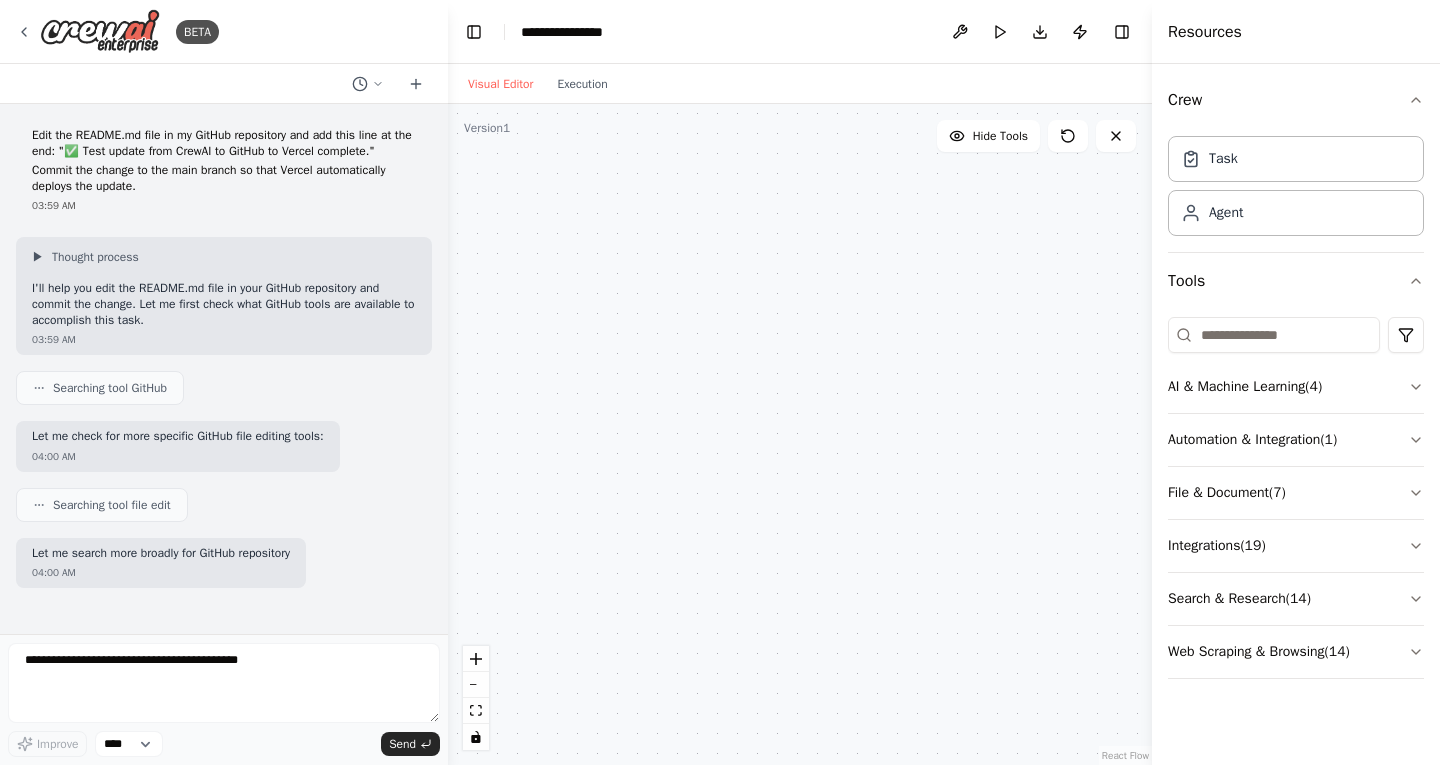 scroll, scrollTop: 88, scrollLeft: 0, axis: vertical 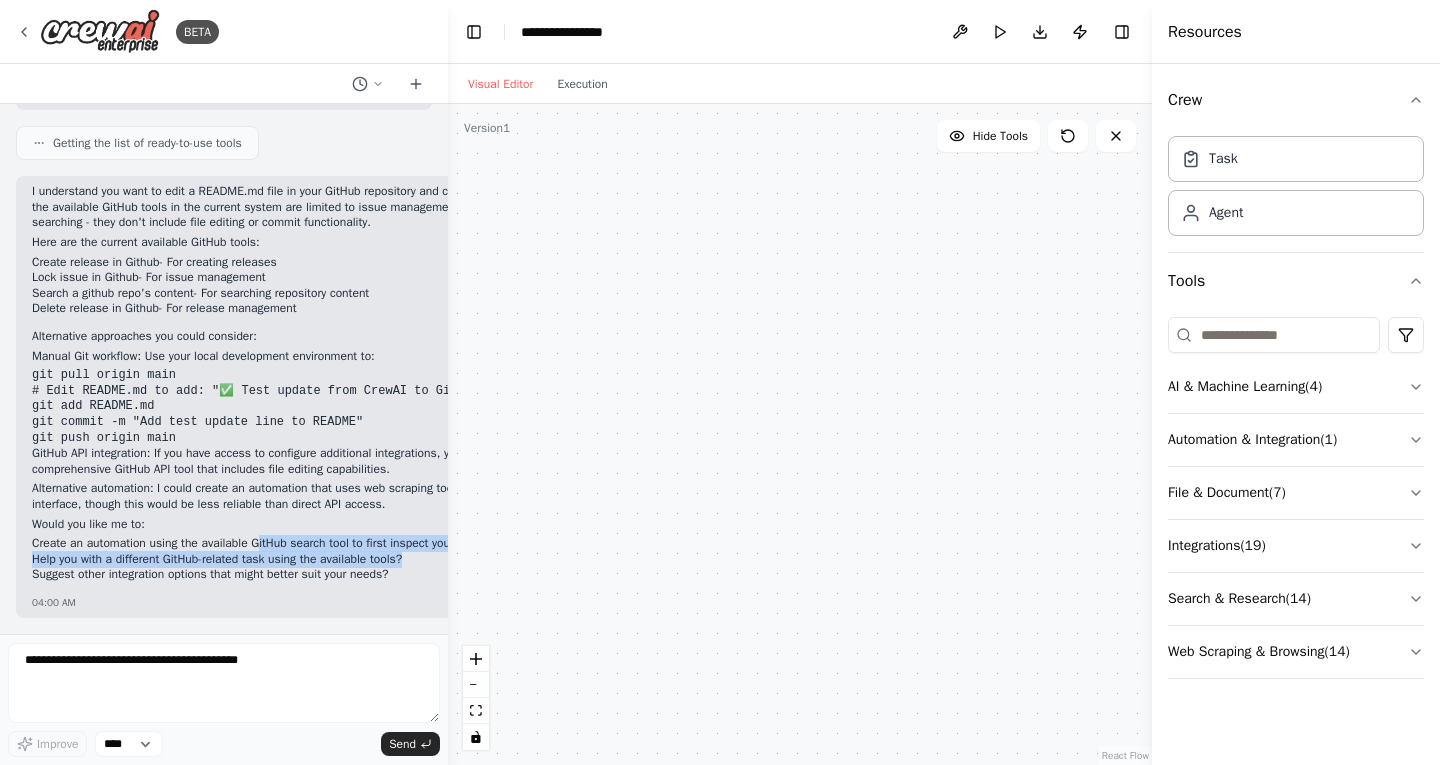 drag, startPoint x: 258, startPoint y: 550, endPoint x: 424, endPoint y: 564, distance: 166.58931 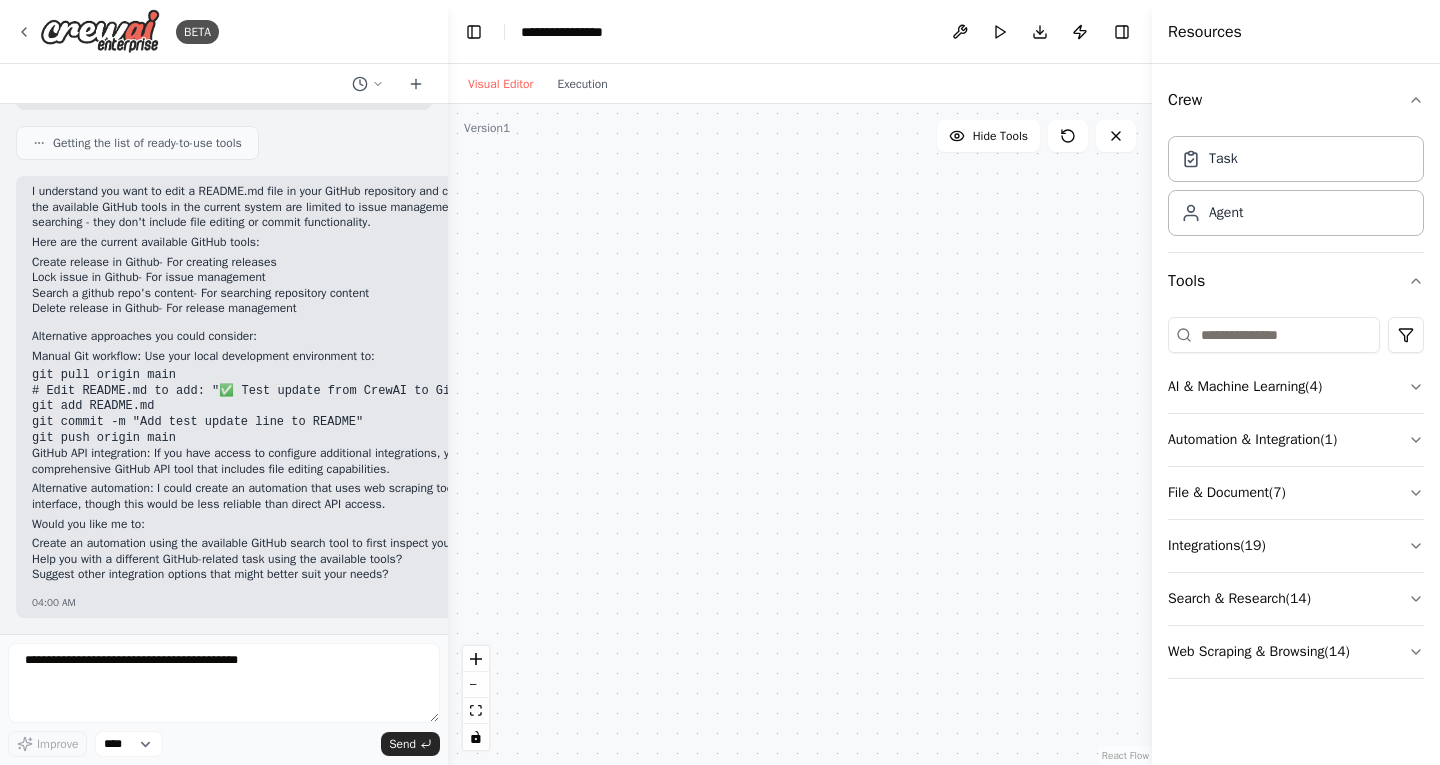 click on "Alternative automation : I could create an automation that uses web scraping tools to interact with GitHub's web interface, though this would be less reliable than direct API access." at bounding box center [331, 496] 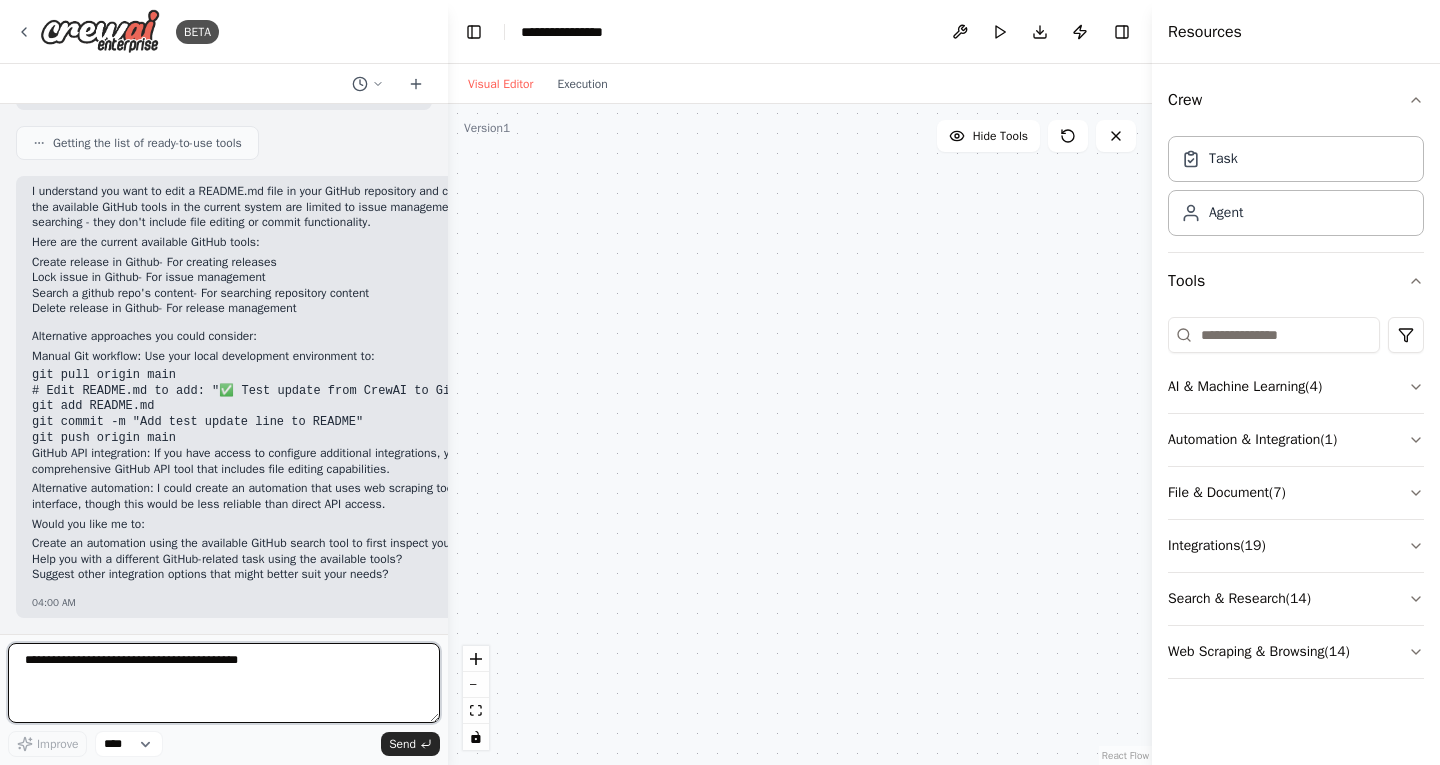 click at bounding box center (224, 683) 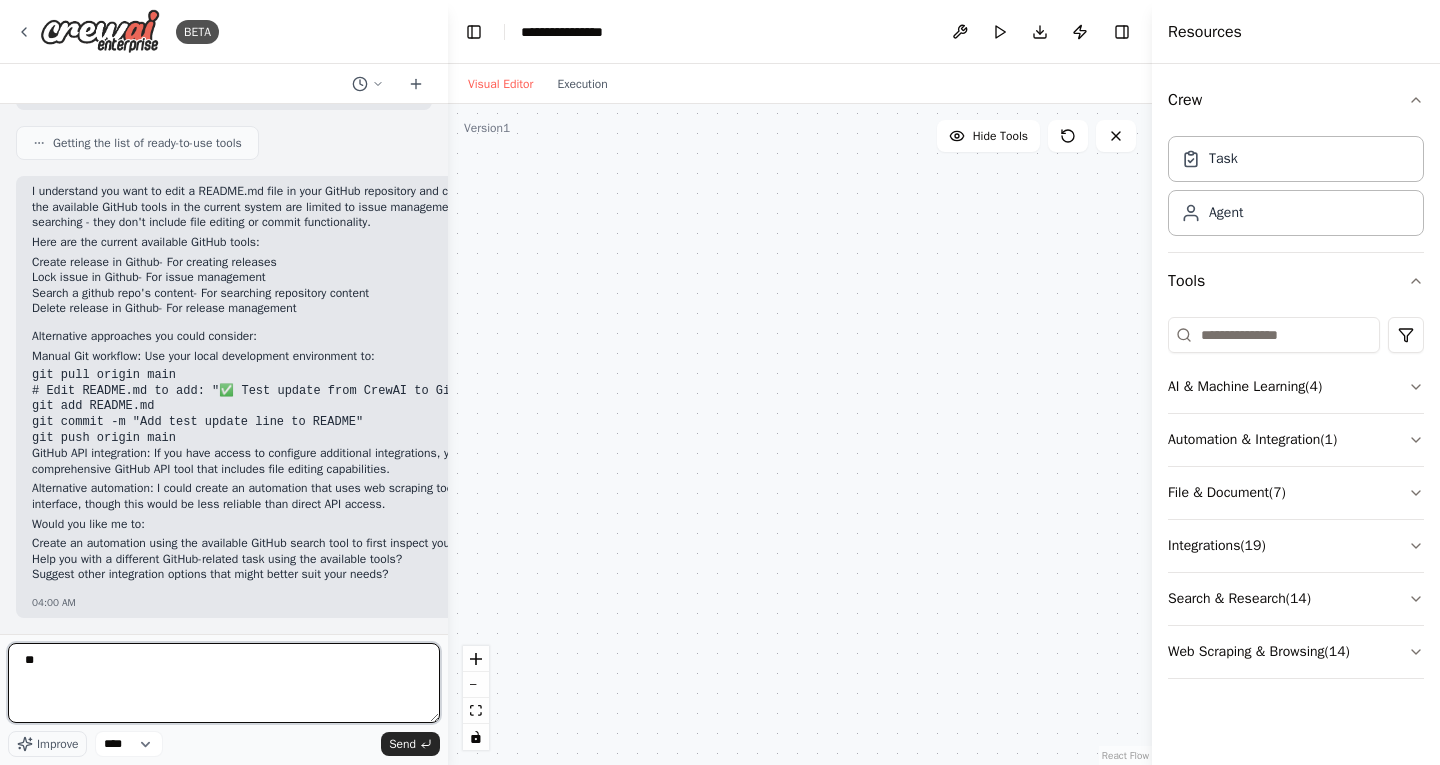 type on "***" 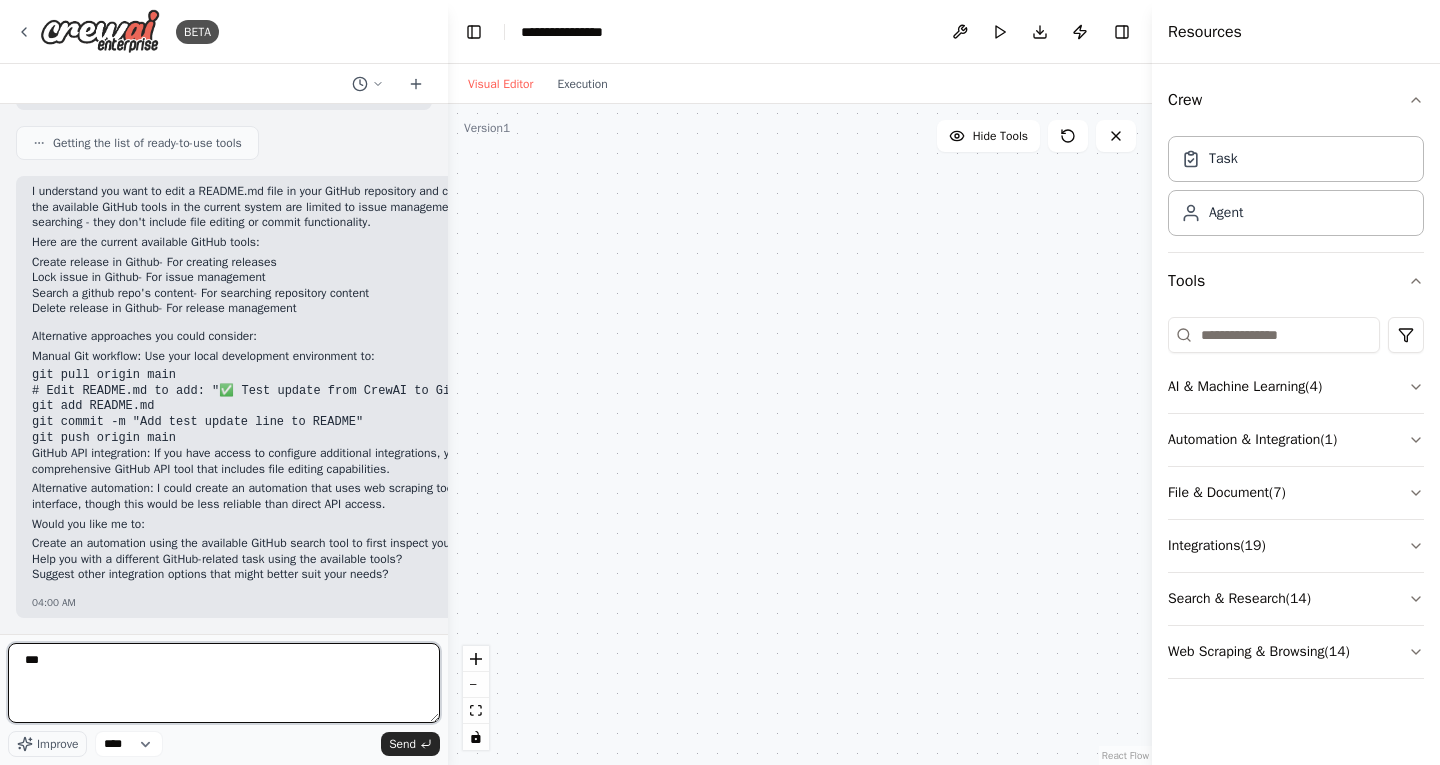 type 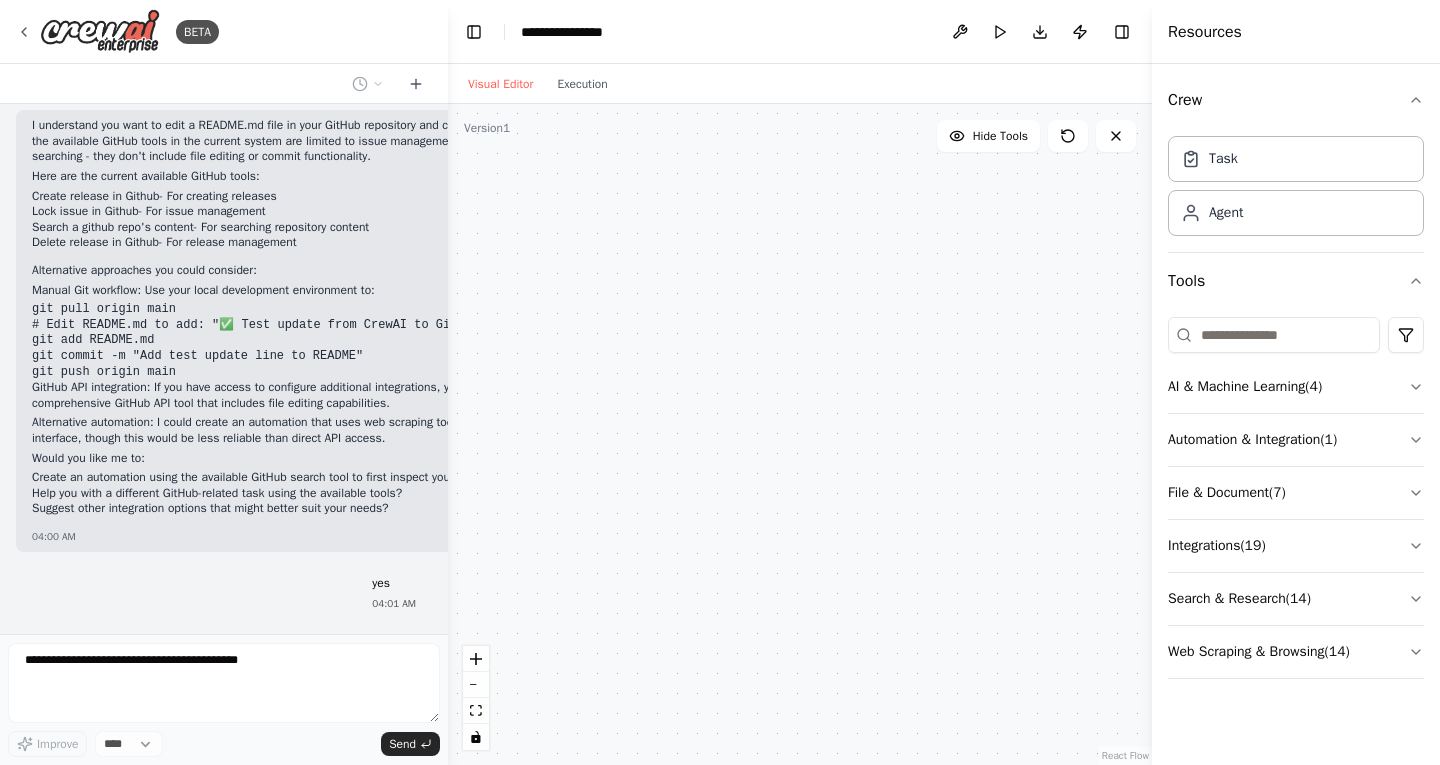 scroll, scrollTop: 924, scrollLeft: 0, axis: vertical 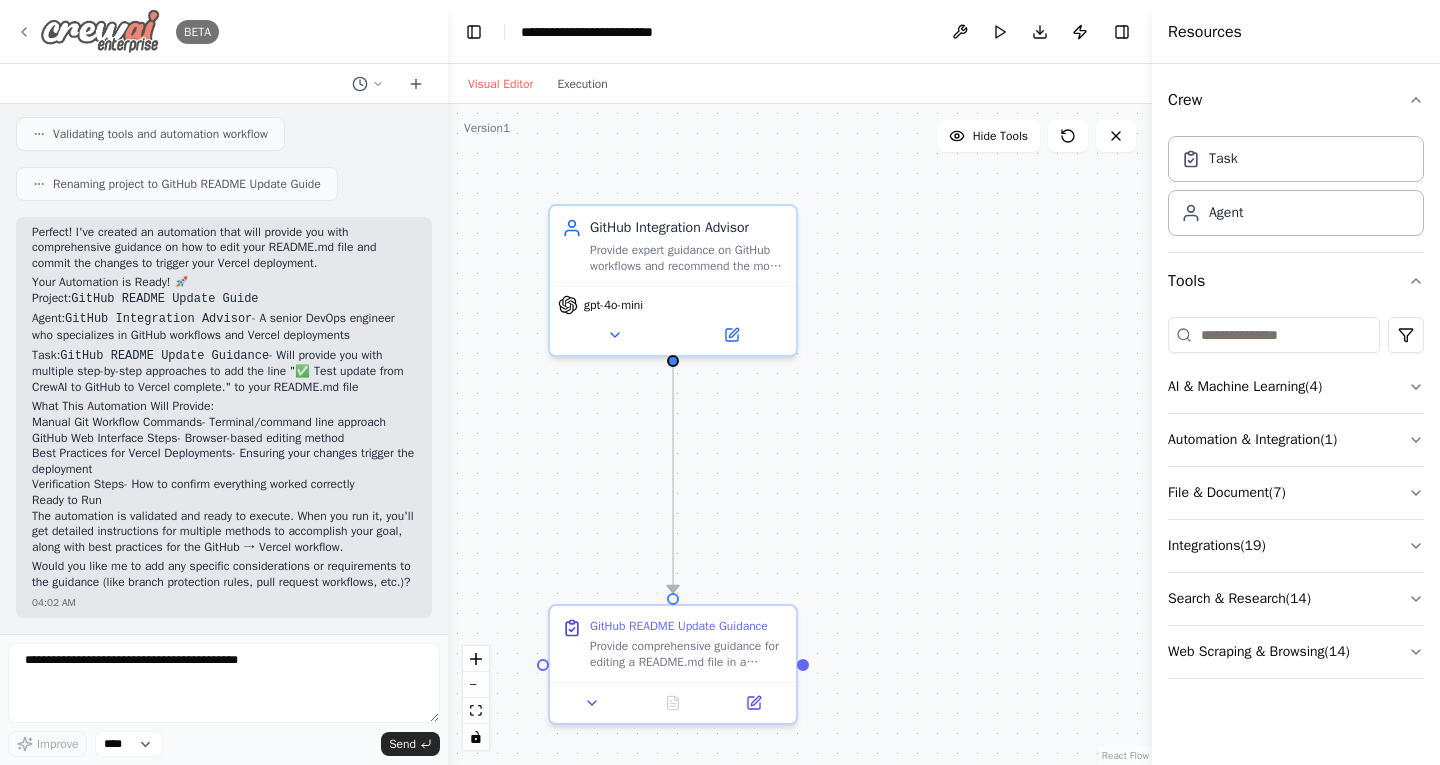 click on "BETA" at bounding box center (117, 31) 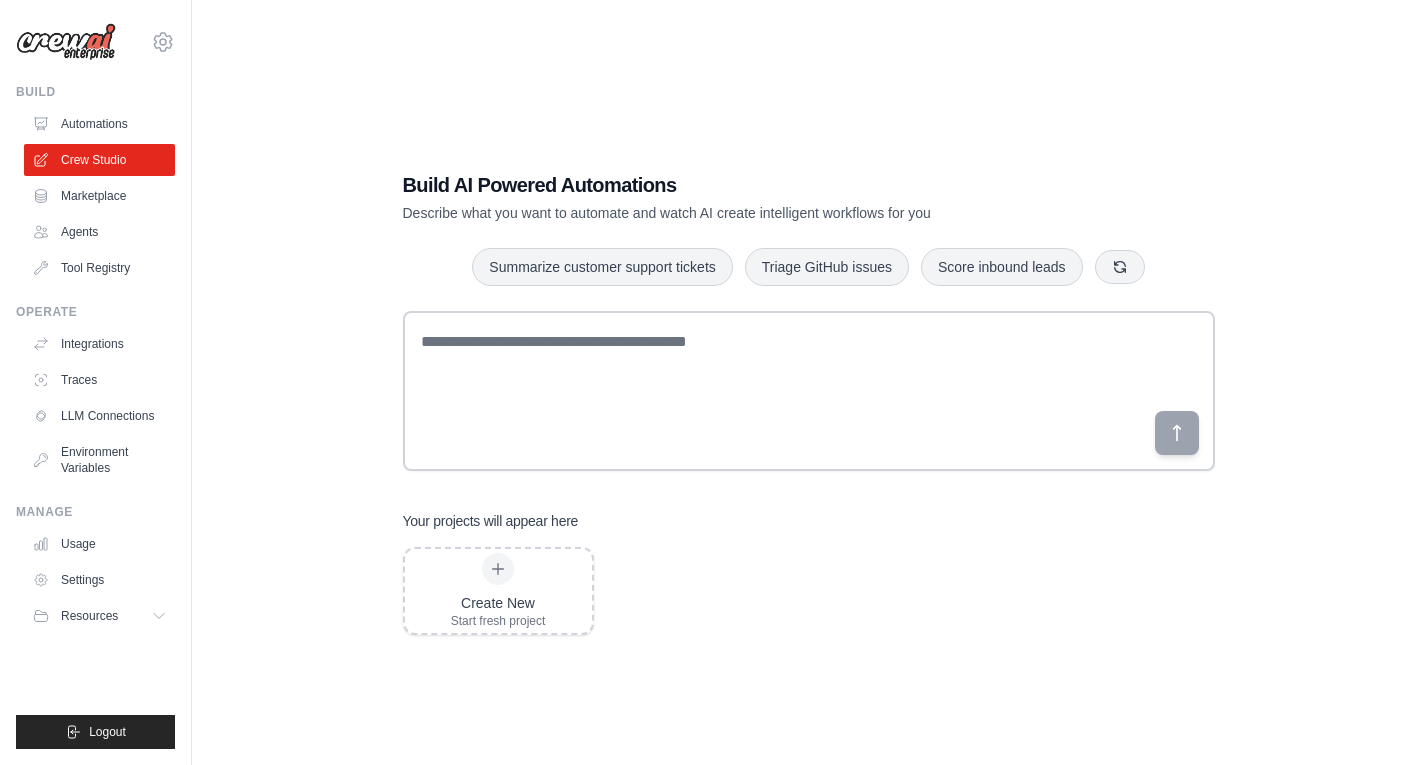 scroll, scrollTop: 0, scrollLeft: 0, axis: both 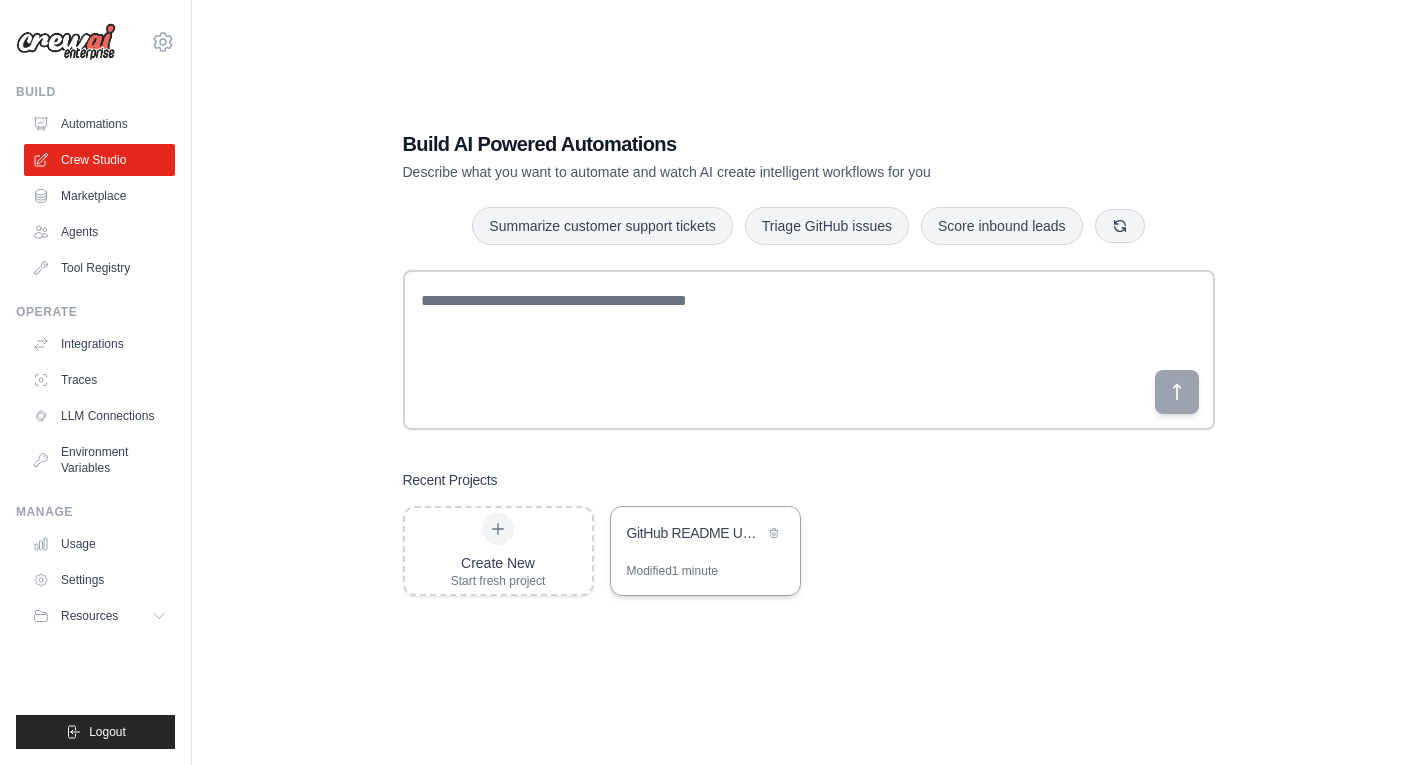 click on "GitHub README Update Guide" at bounding box center (705, 535) 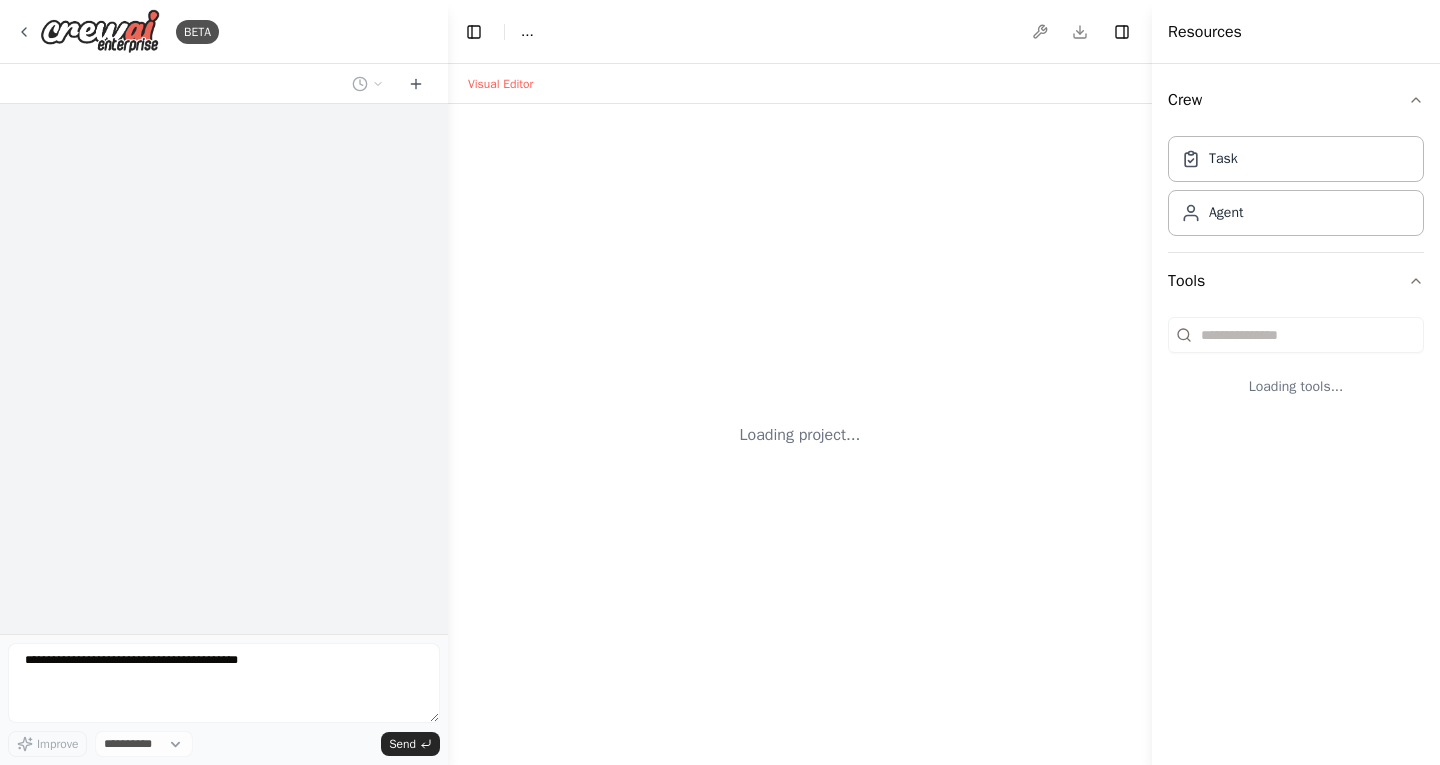 scroll, scrollTop: 0, scrollLeft: 0, axis: both 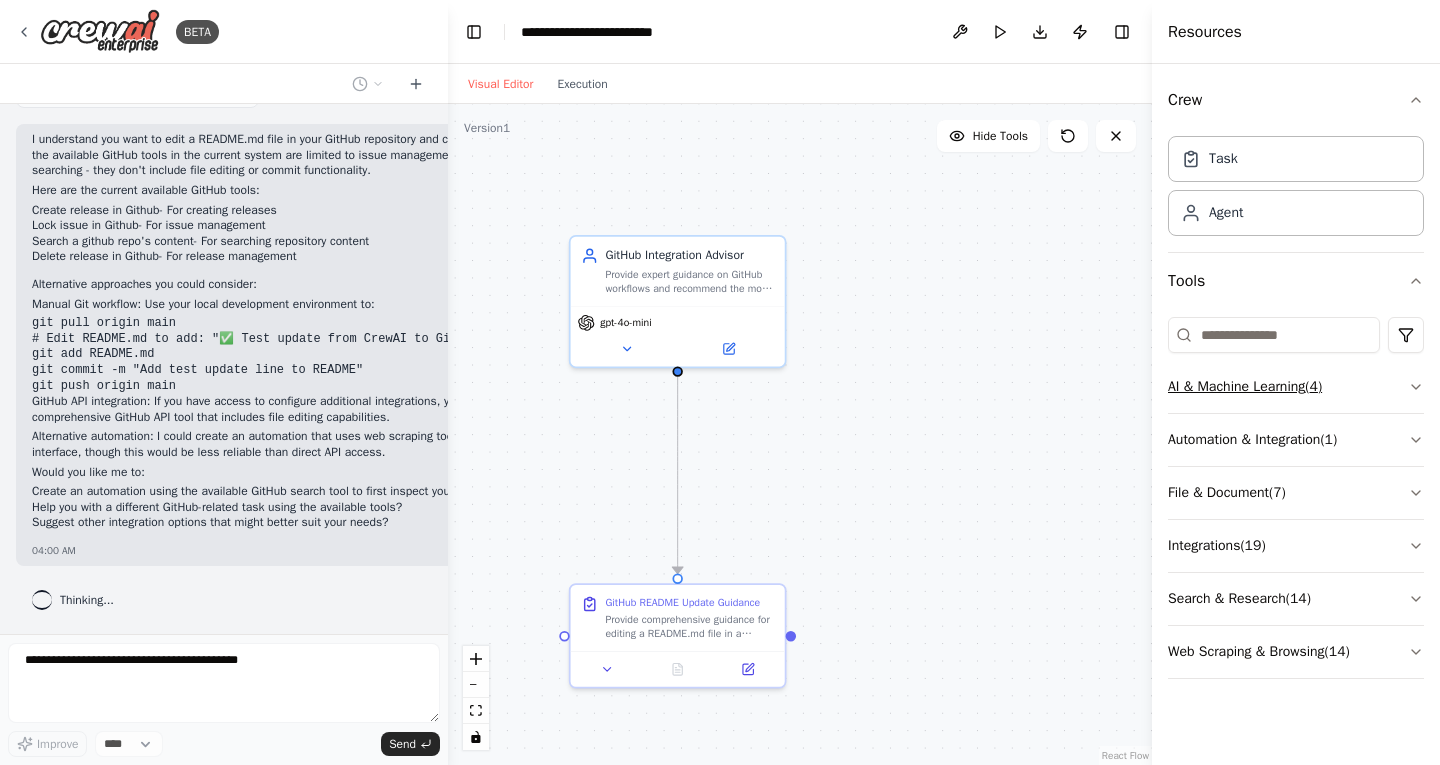 click on "AI & Machine Learning  ( 4 )" at bounding box center [1296, 387] 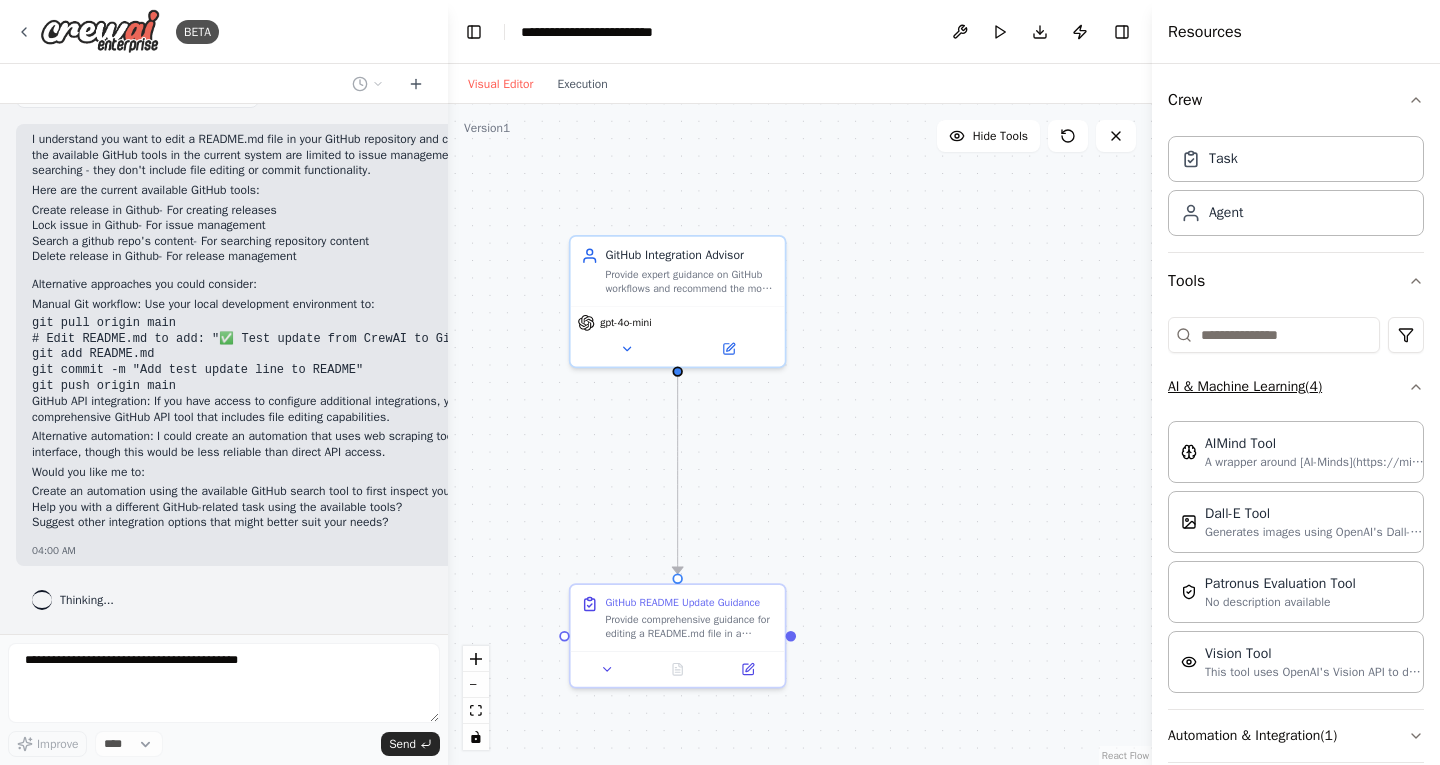 click on "AI & Machine Learning  ( 4 )" at bounding box center [1296, 387] 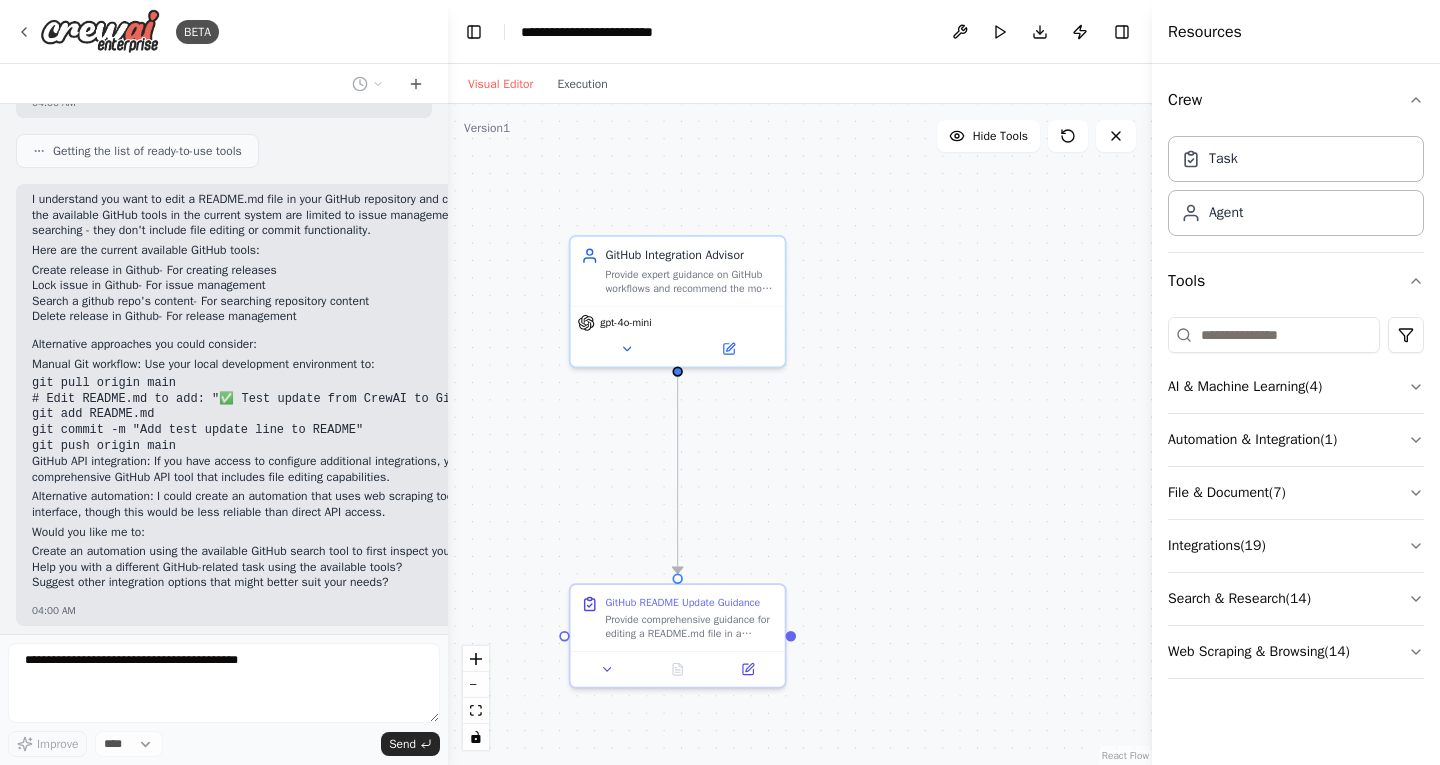 scroll, scrollTop: 757, scrollLeft: 0, axis: vertical 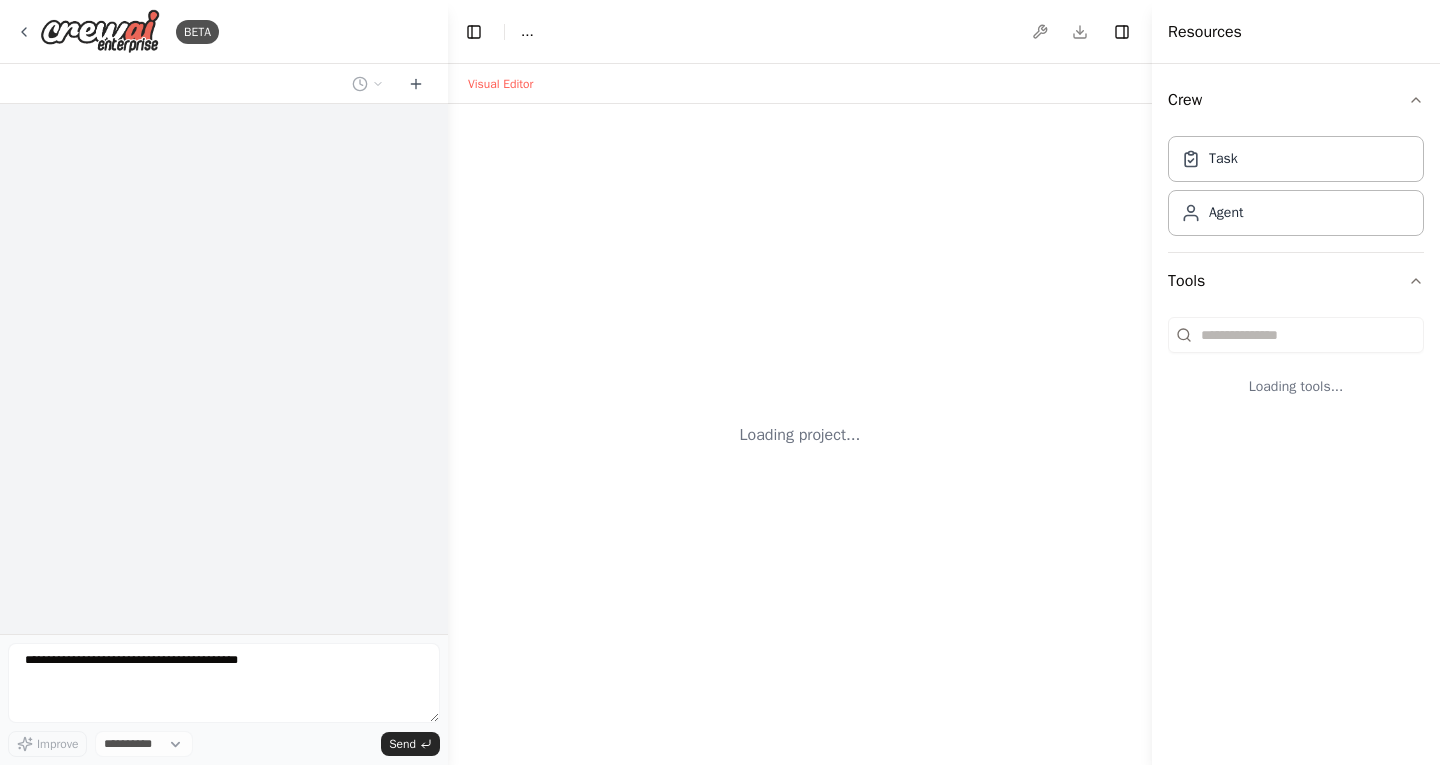 select on "****" 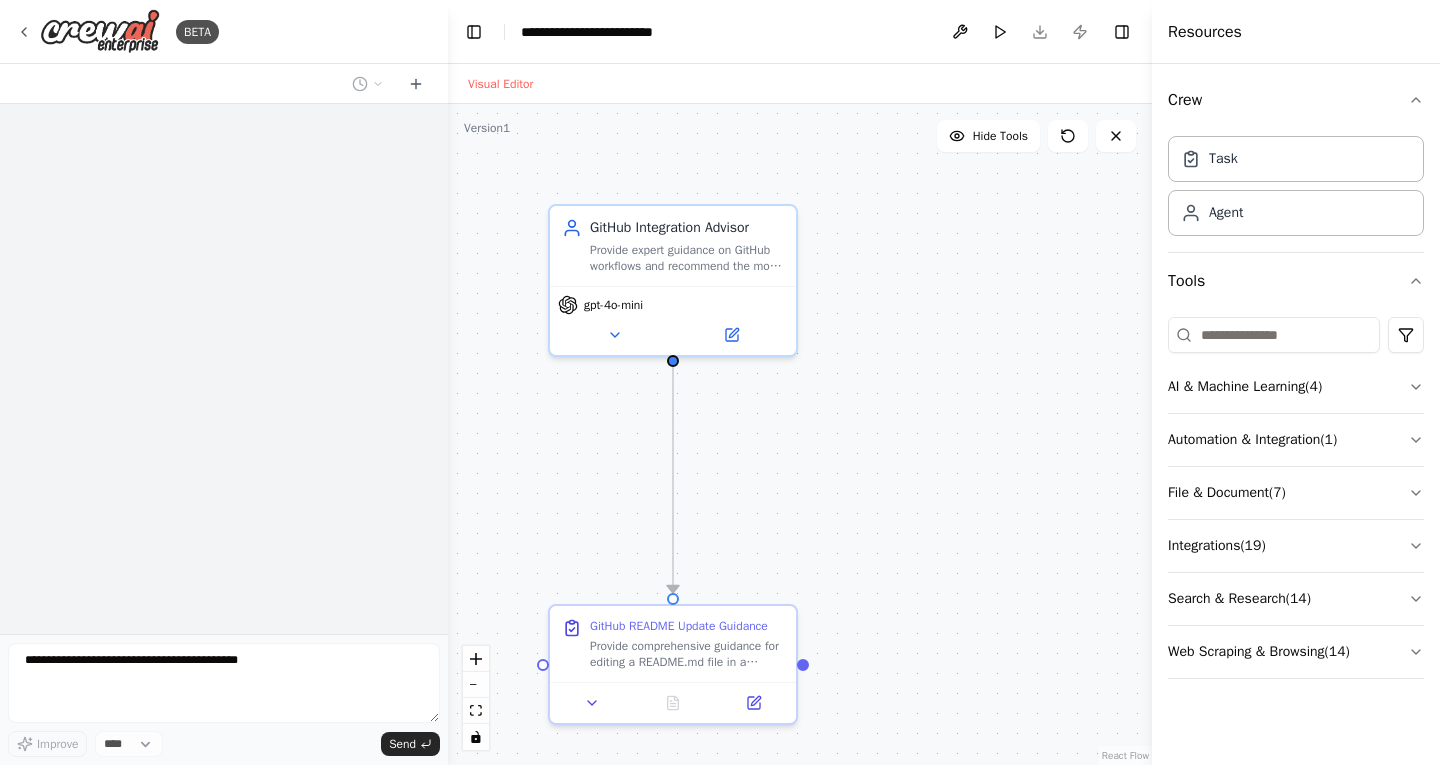 scroll, scrollTop: 0, scrollLeft: 0, axis: both 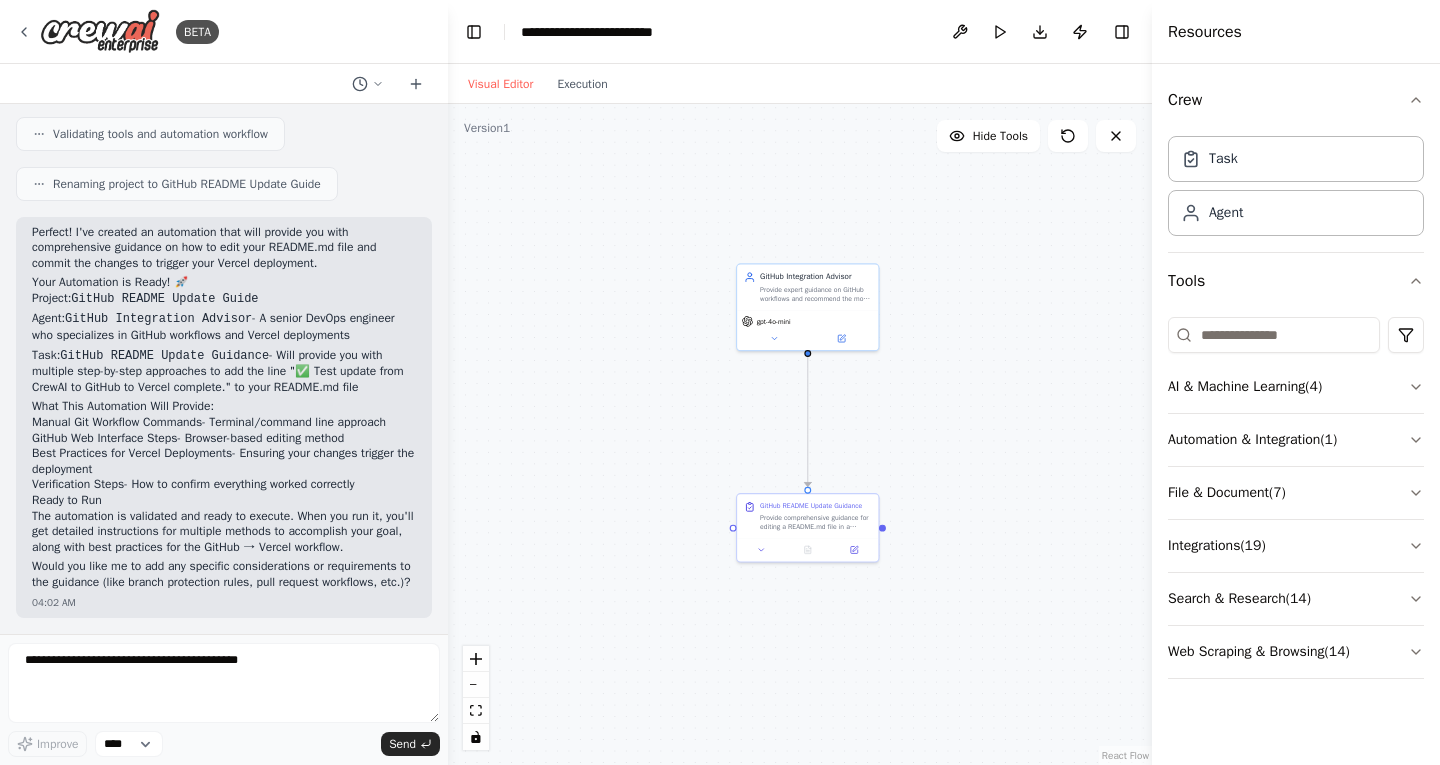 drag, startPoint x: 591, startPoint y: 445, endPoint x: 818, endPoint y: 389, distance: 233.80548 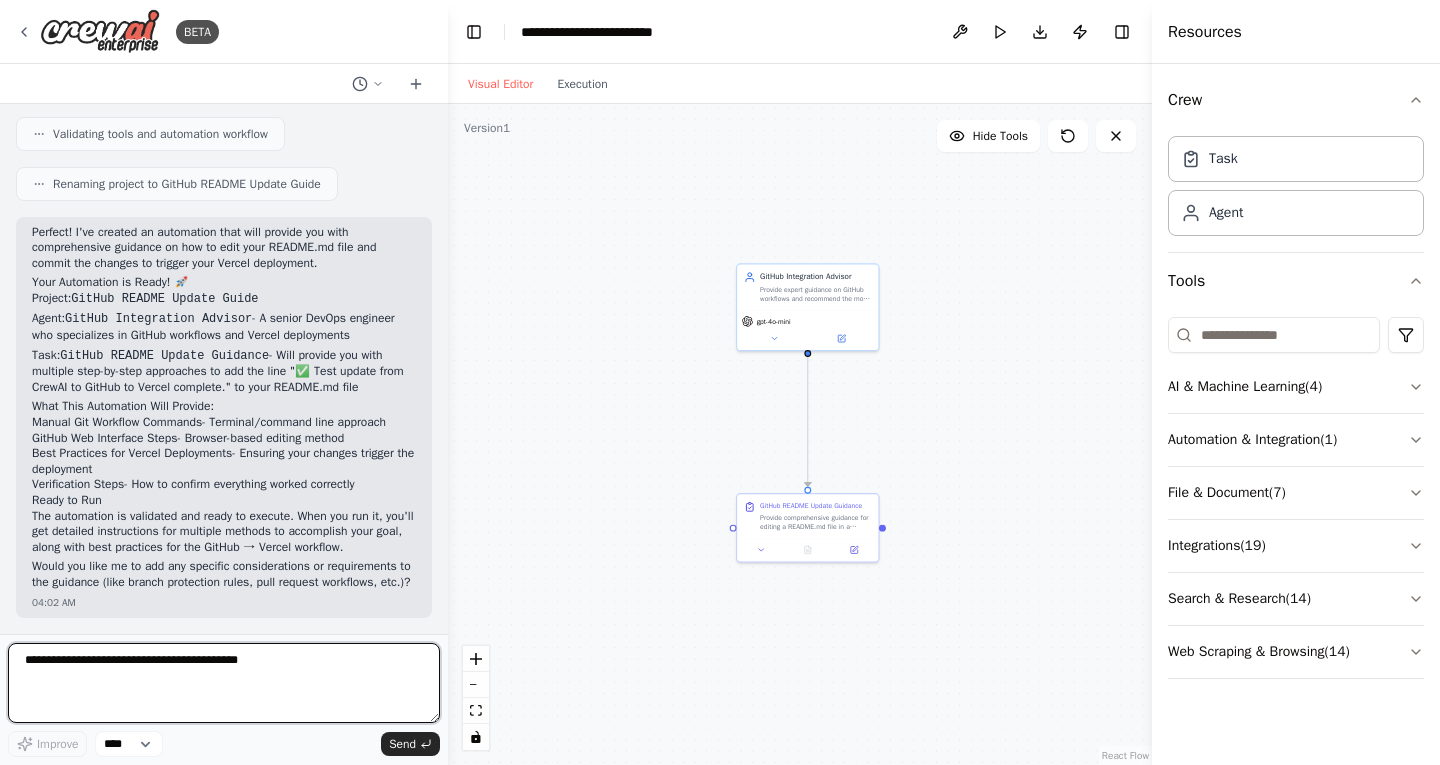 click at bounding box center (224, 683) 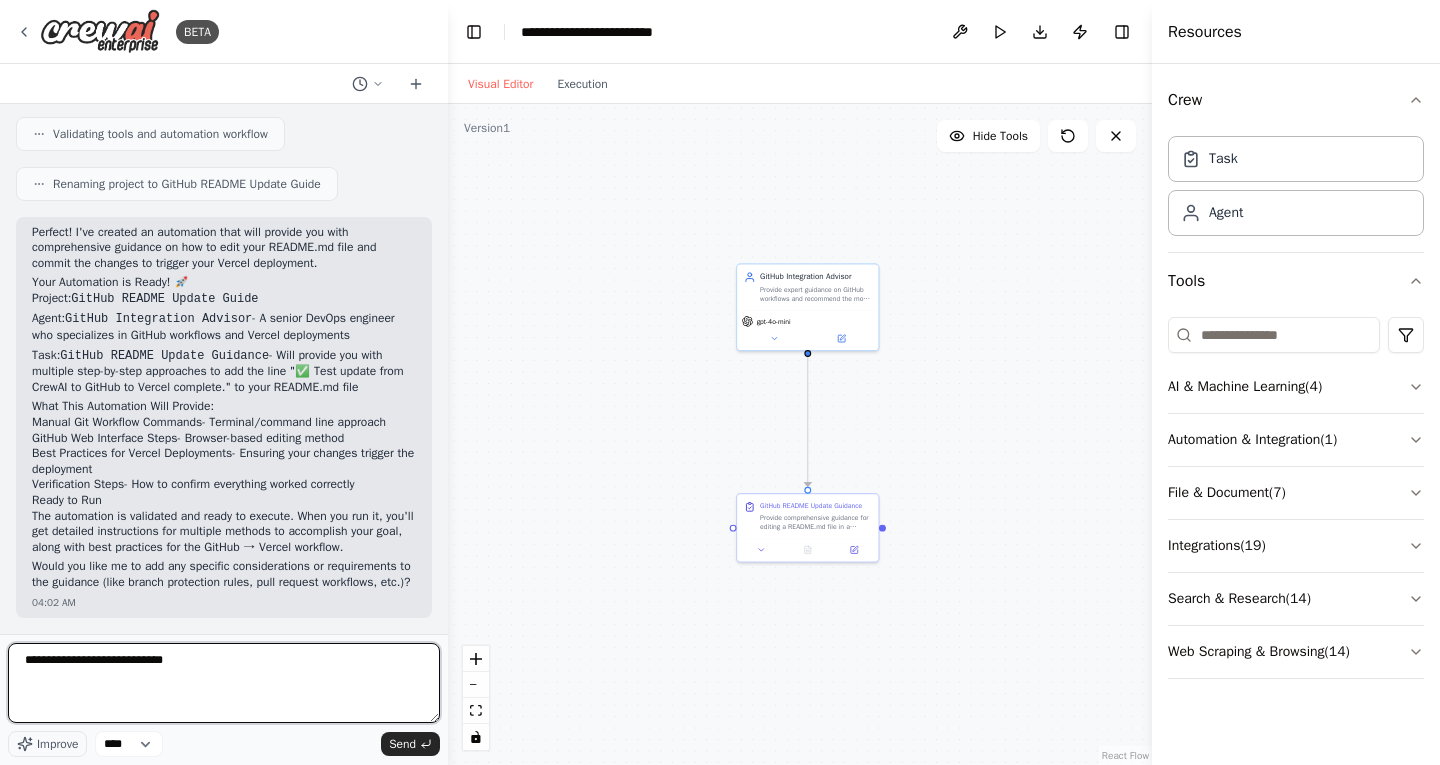 click on "**********" at bounding box center (224, 683) 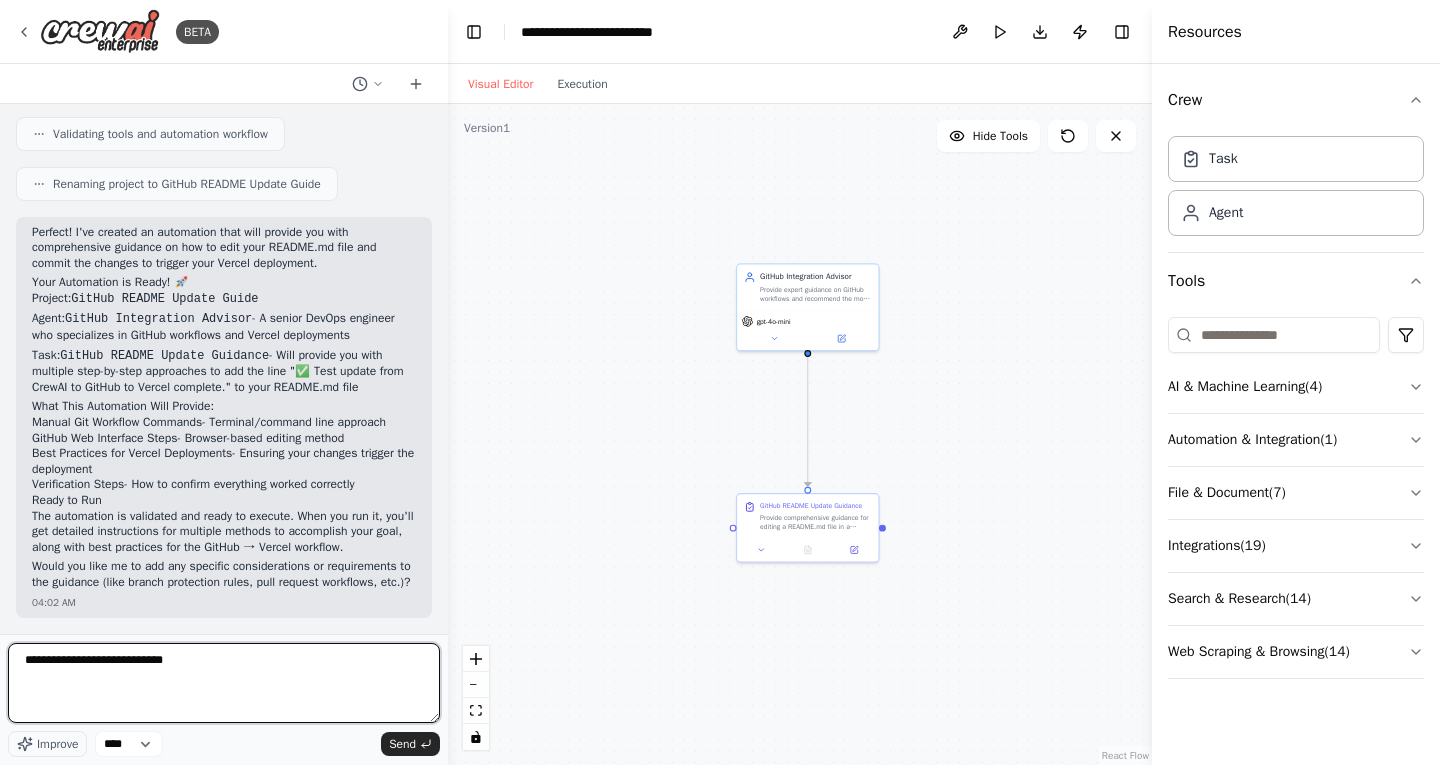 paste on "**********" 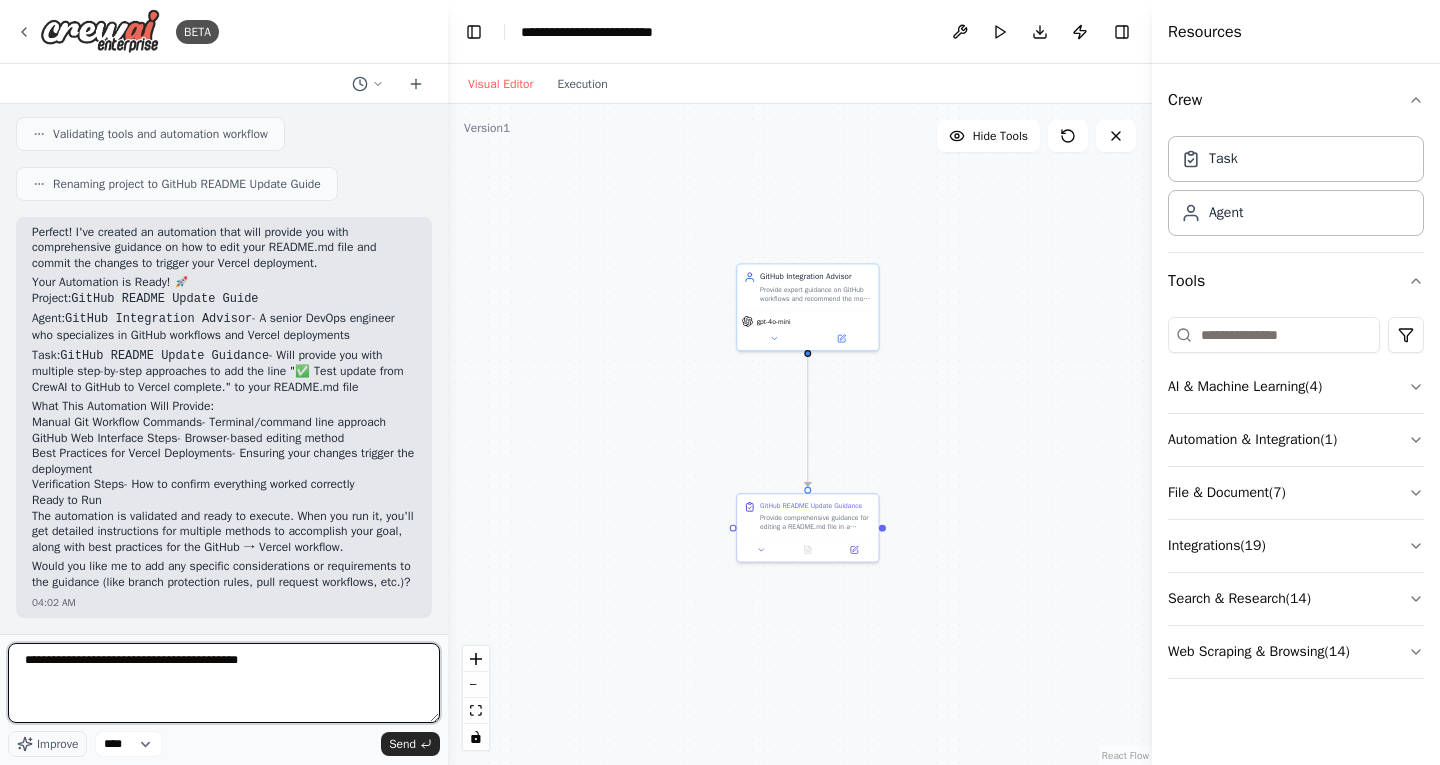 type 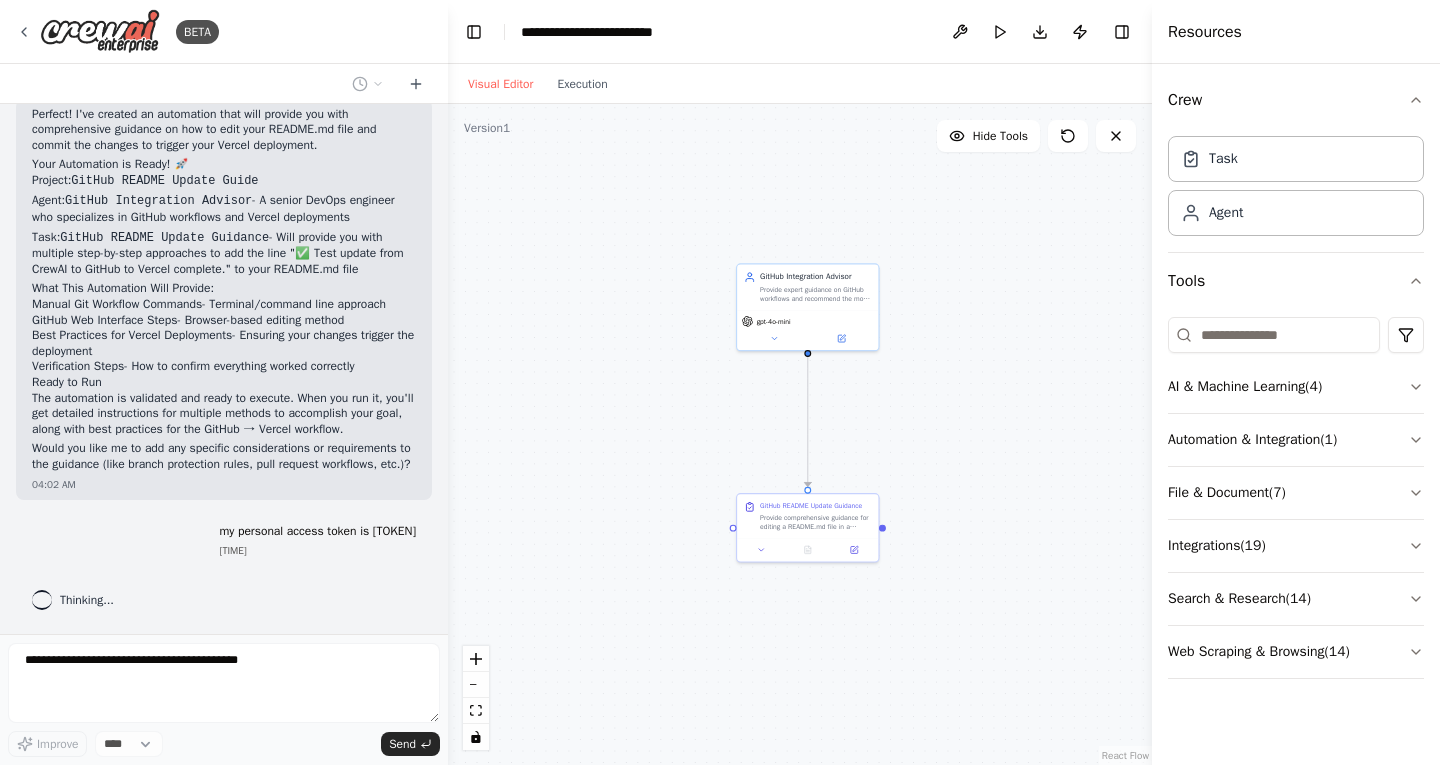 scroll, scrollTop: 2283, scrollLeft: 0, axis: vertical 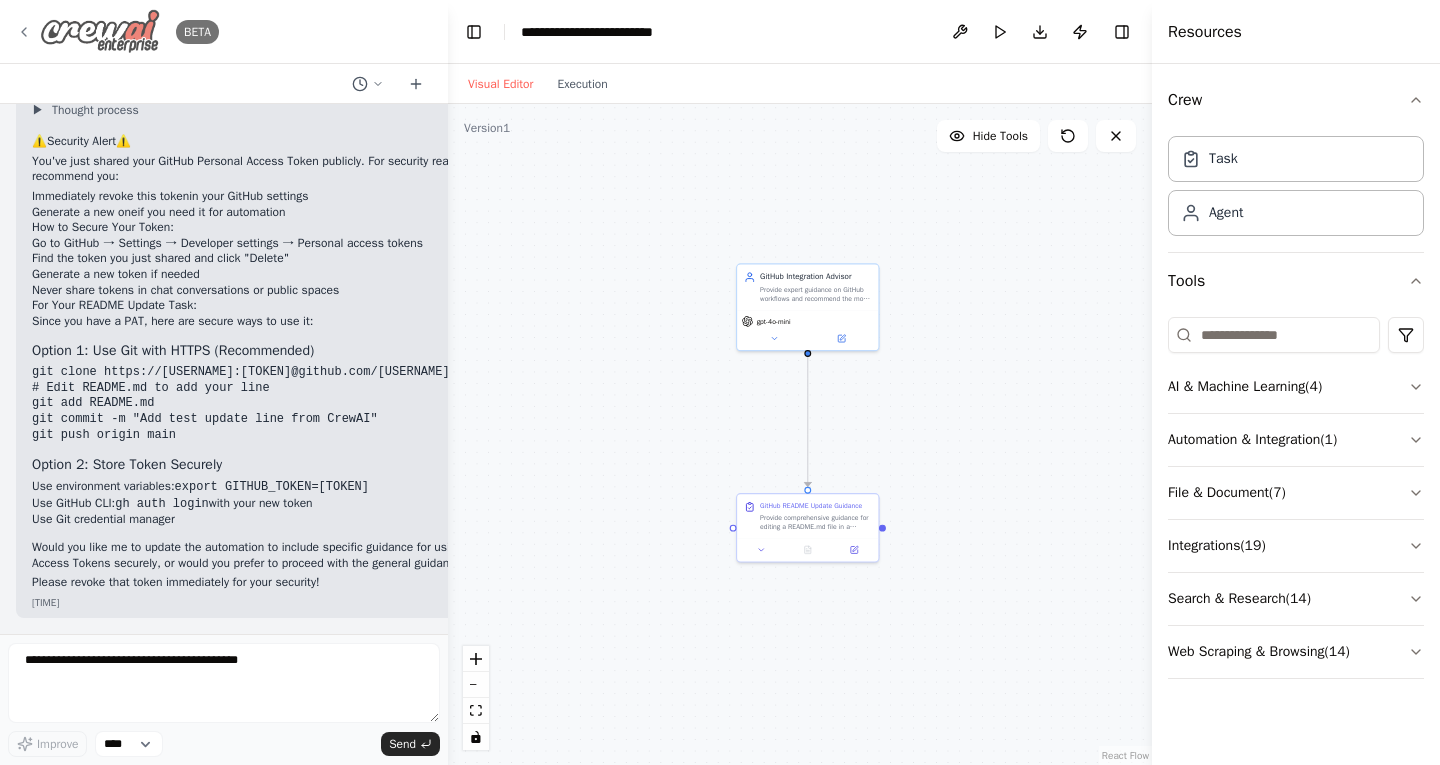 click 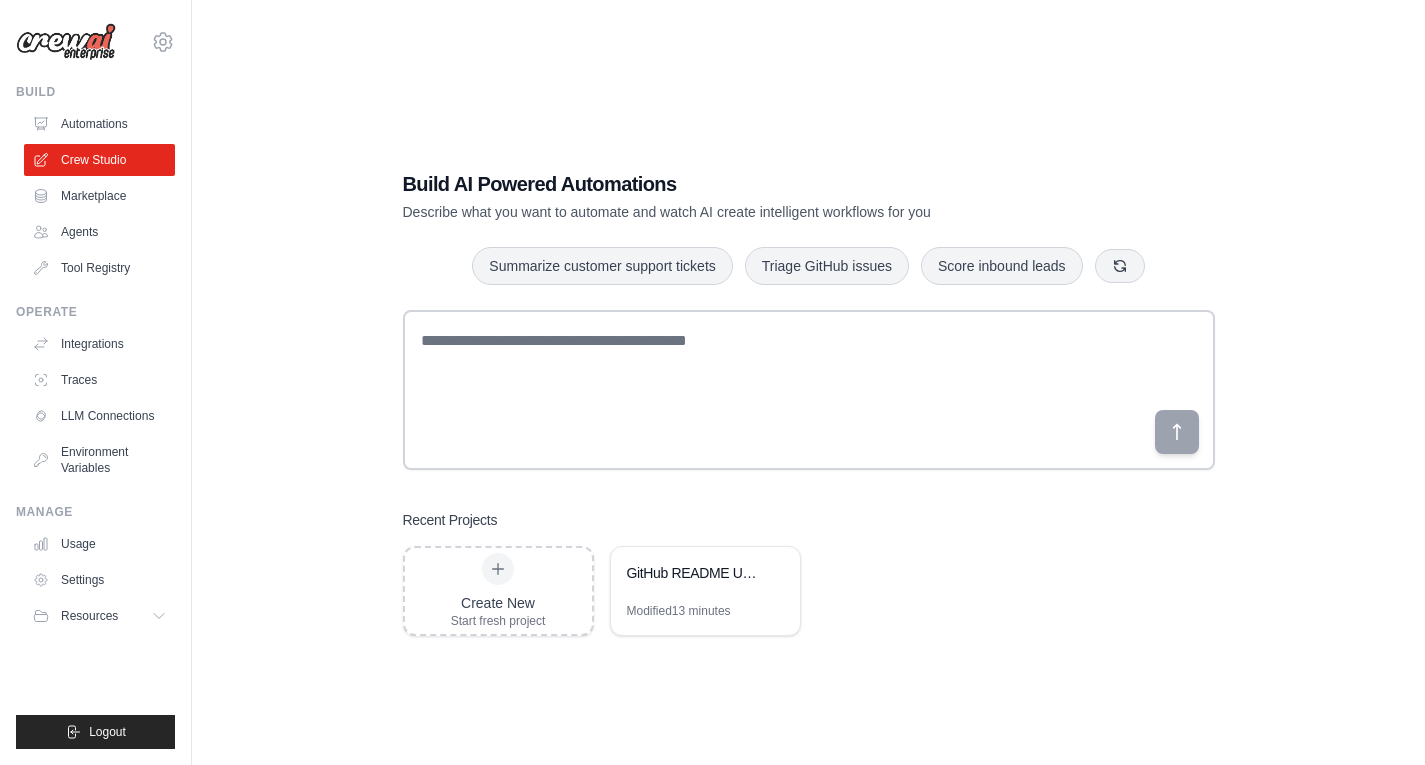 scroll, scrollTop: 0, scrollLeft: 0, axis: both 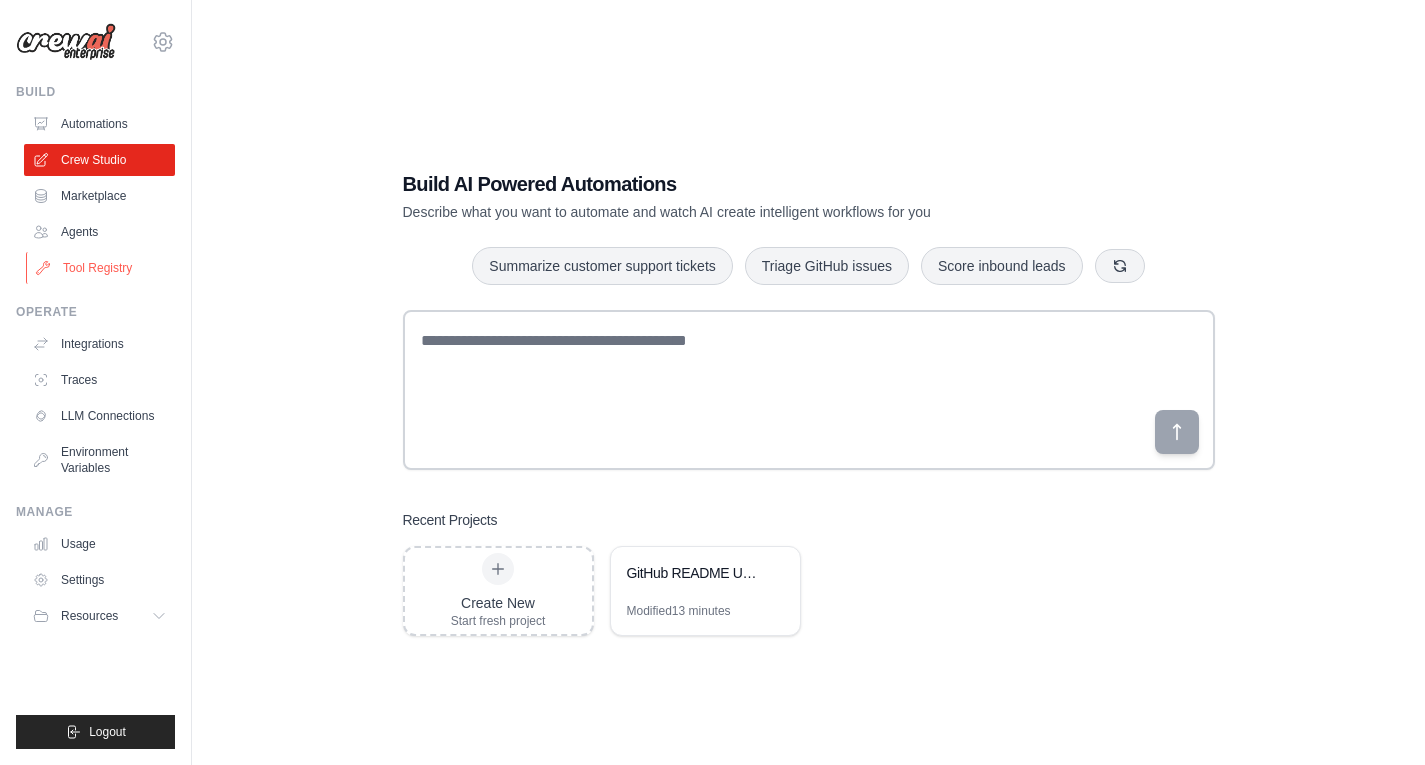 click on "Tool Registry" at bounding box center [101, 268] 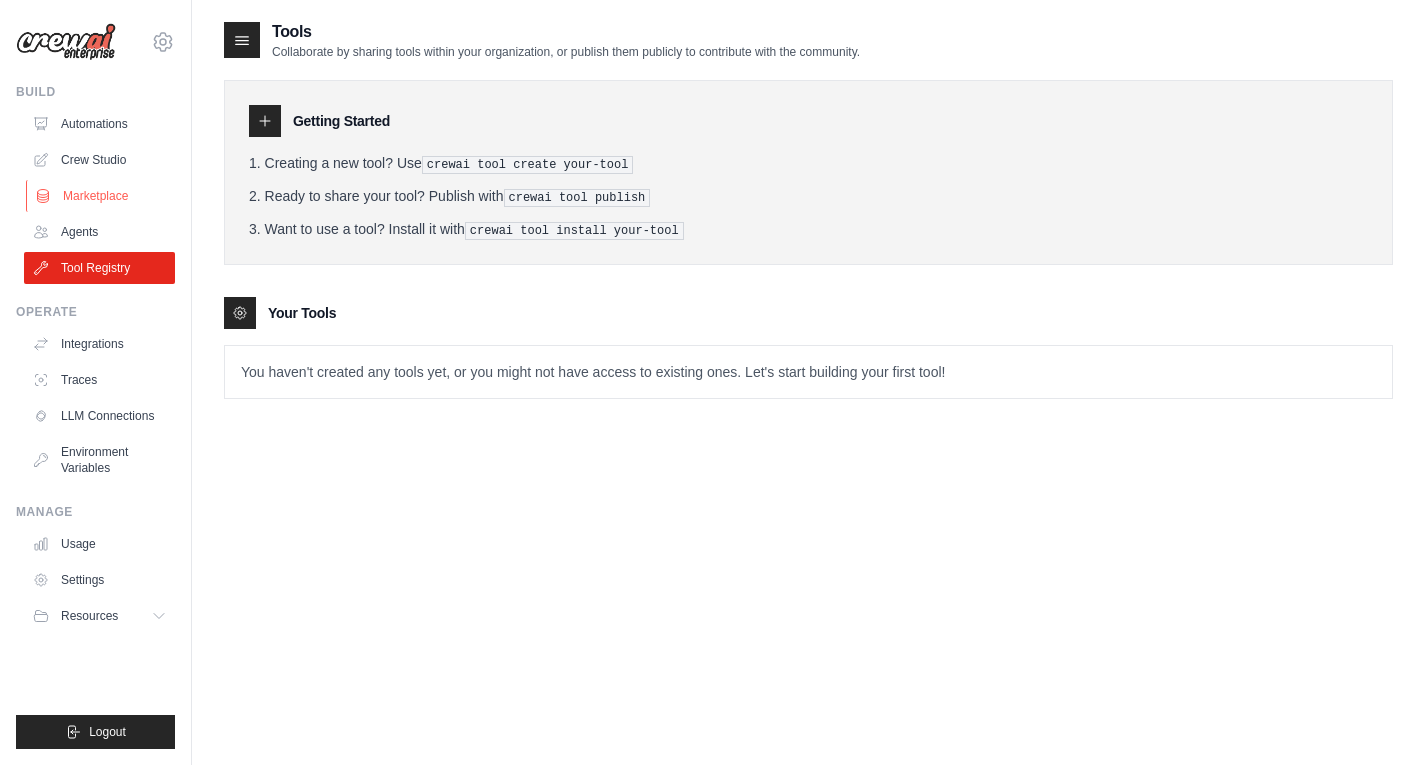 click on "Marketplace" at bounding box center [101, 196] 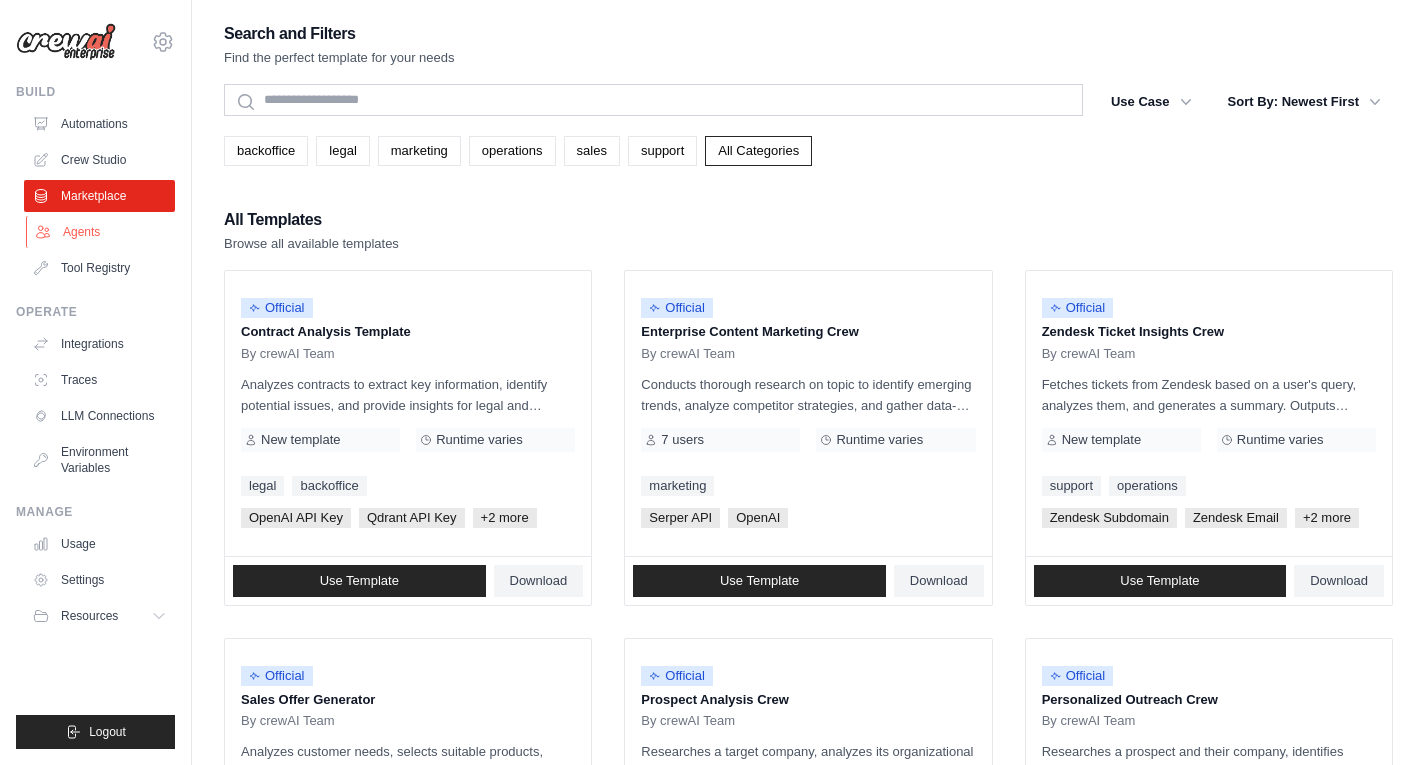 click on "Agents" at bounding box center [101, 232] 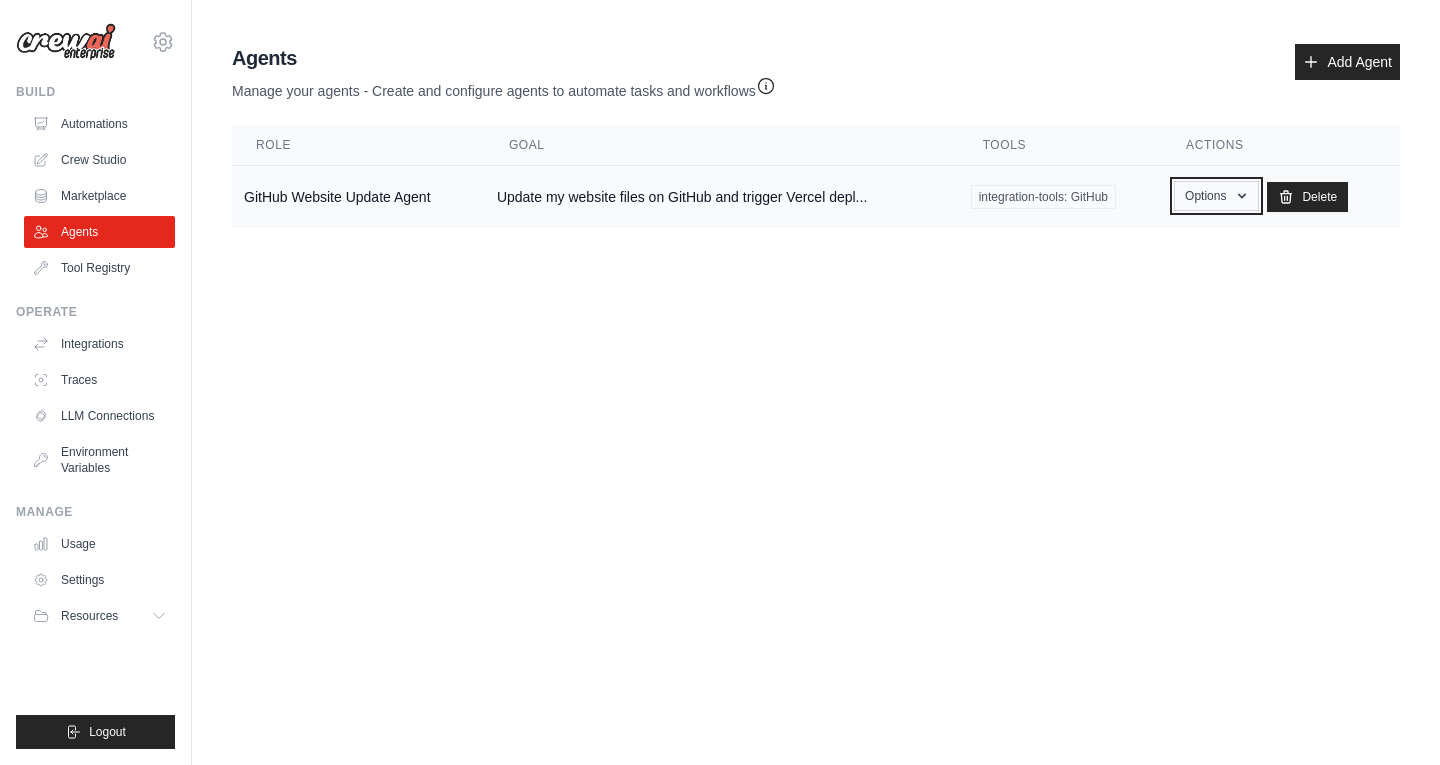 click 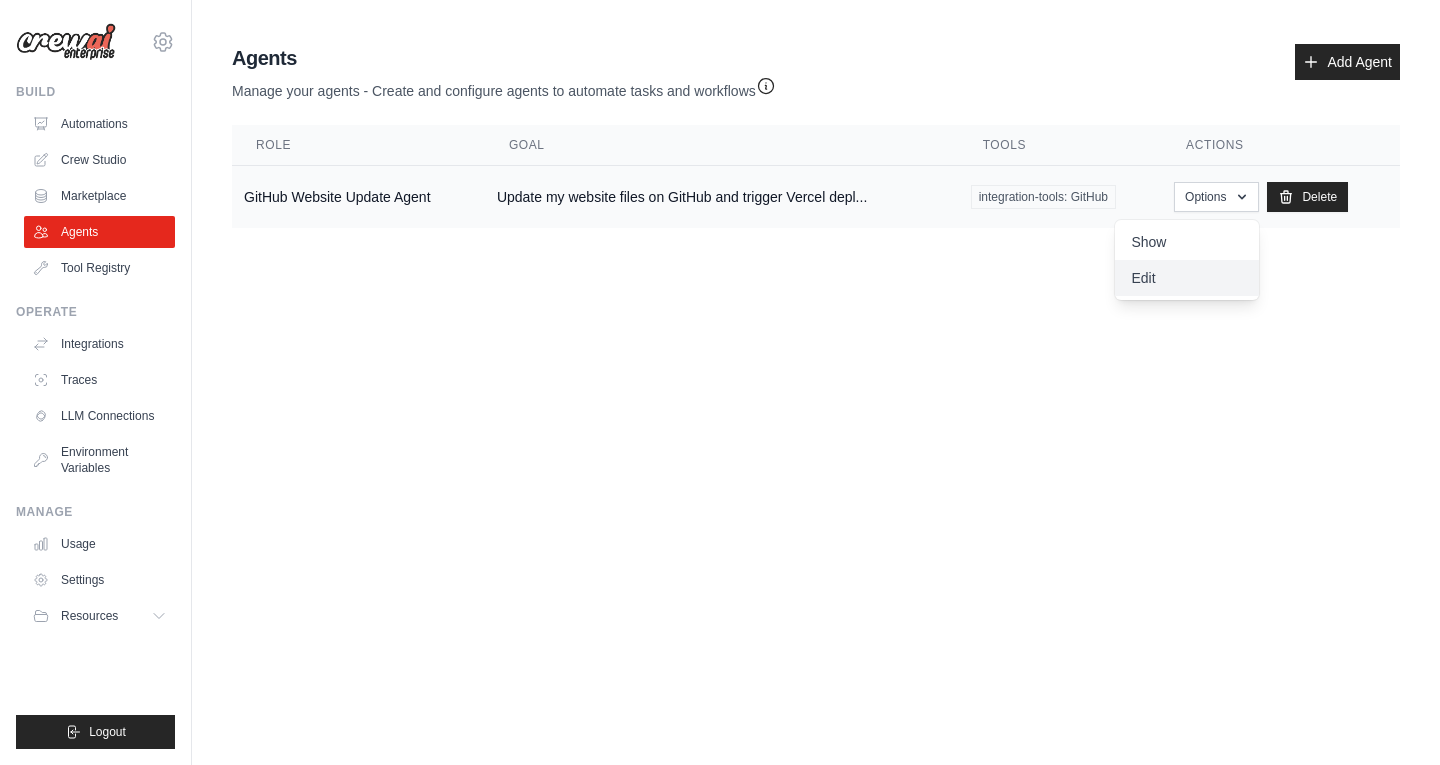click on "Edit" at bounding box center (1187, 278) 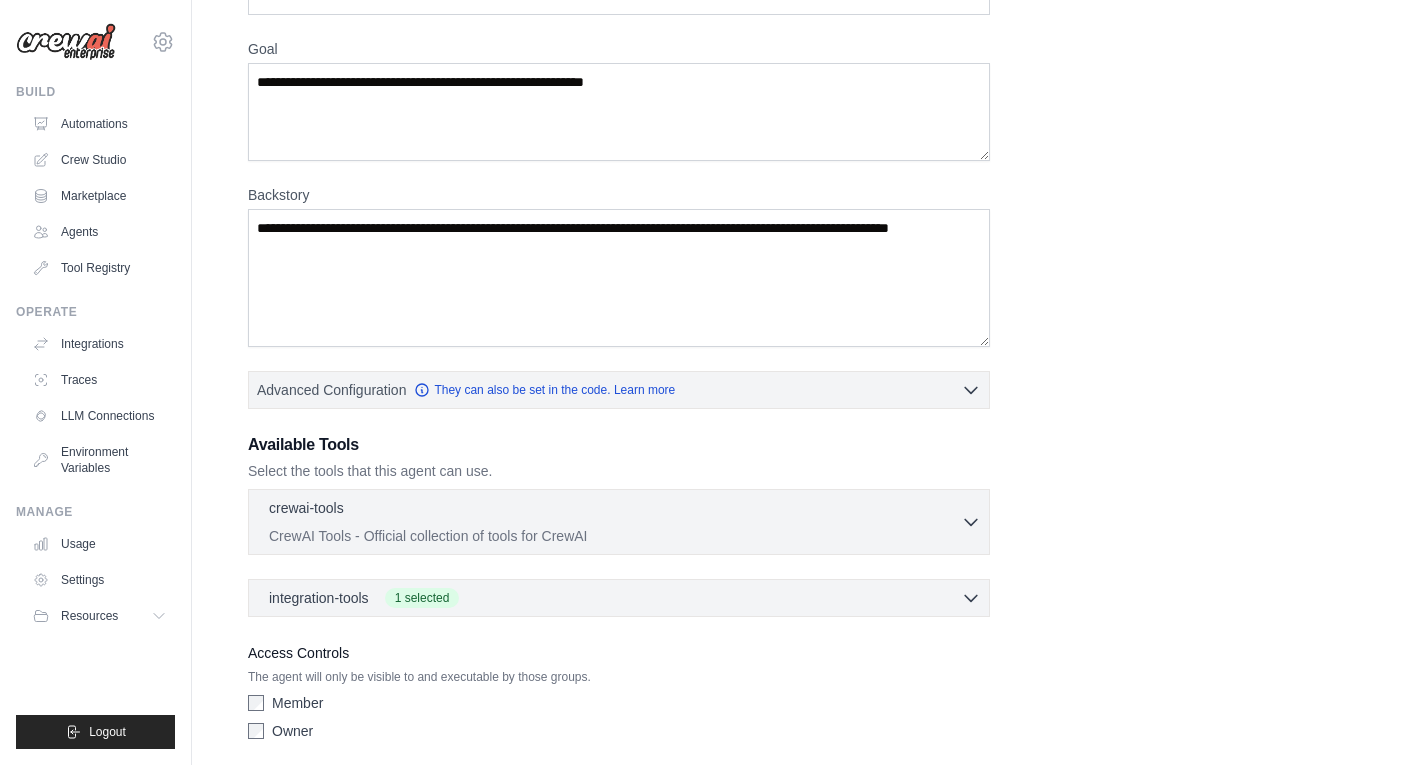 scroll, scrollTop: 274, scrollLeft: 0, axis: vertical 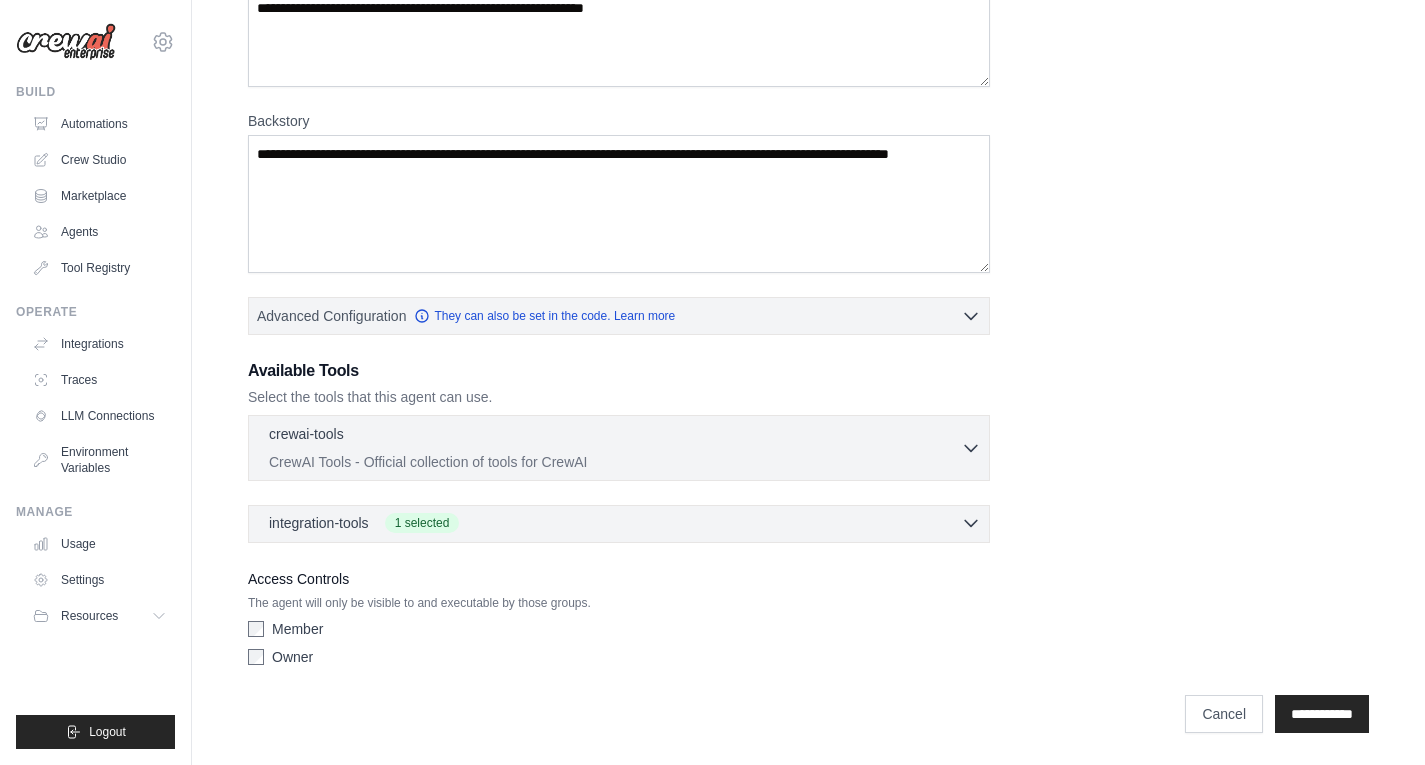 click on "integration-tools
1 selected" at bounding box center (625, 523) 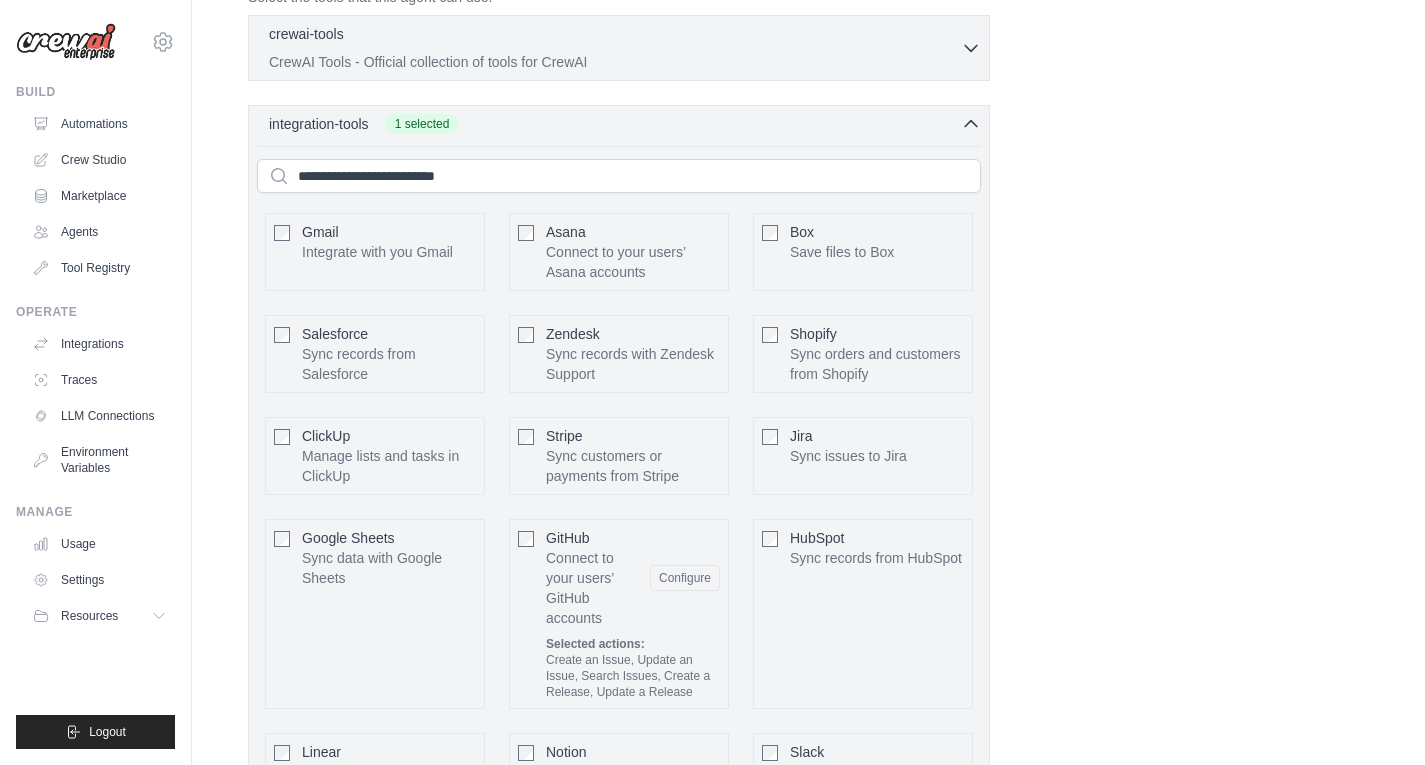 scroll, scrollTop: 979, scrollLeft: 0, axis: vertical 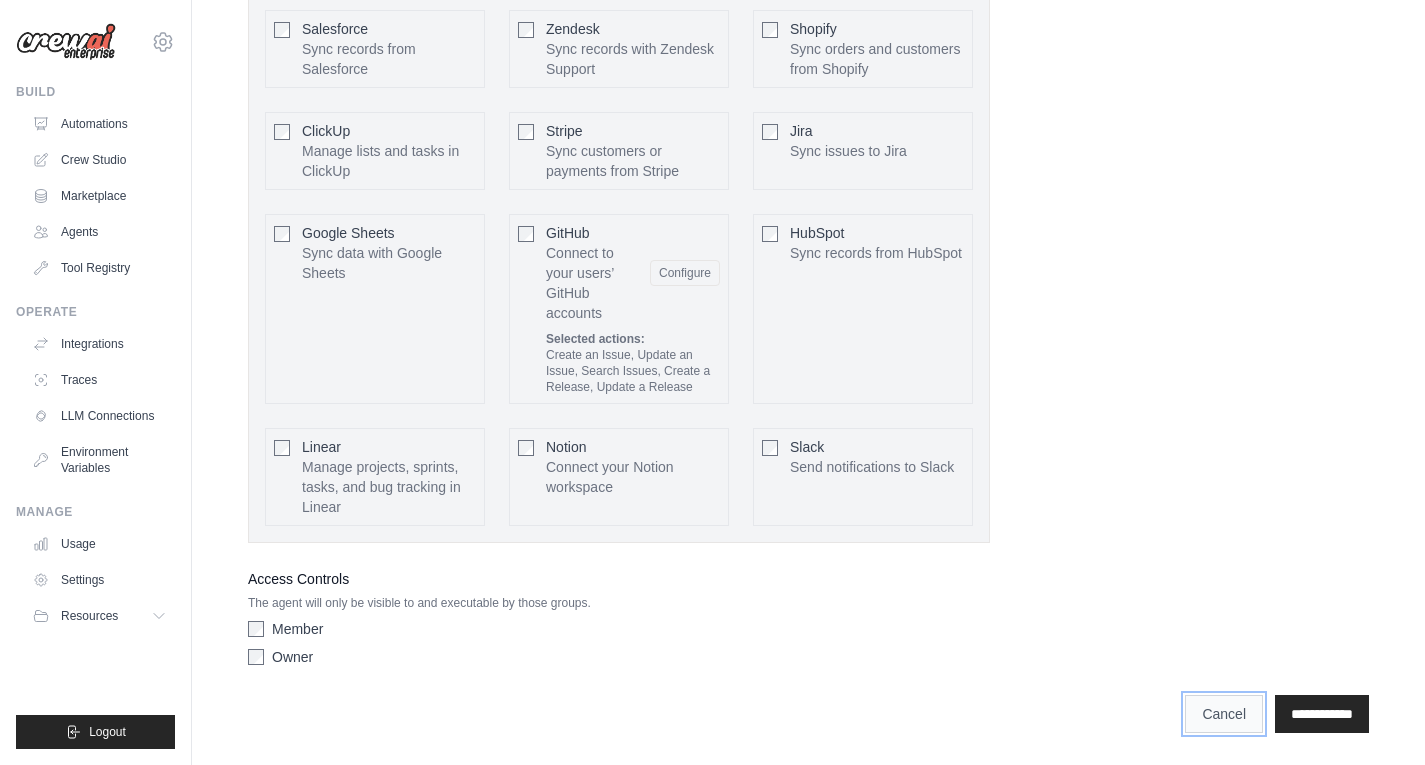 click on "Cancel" at bounding box center [1224, 714] 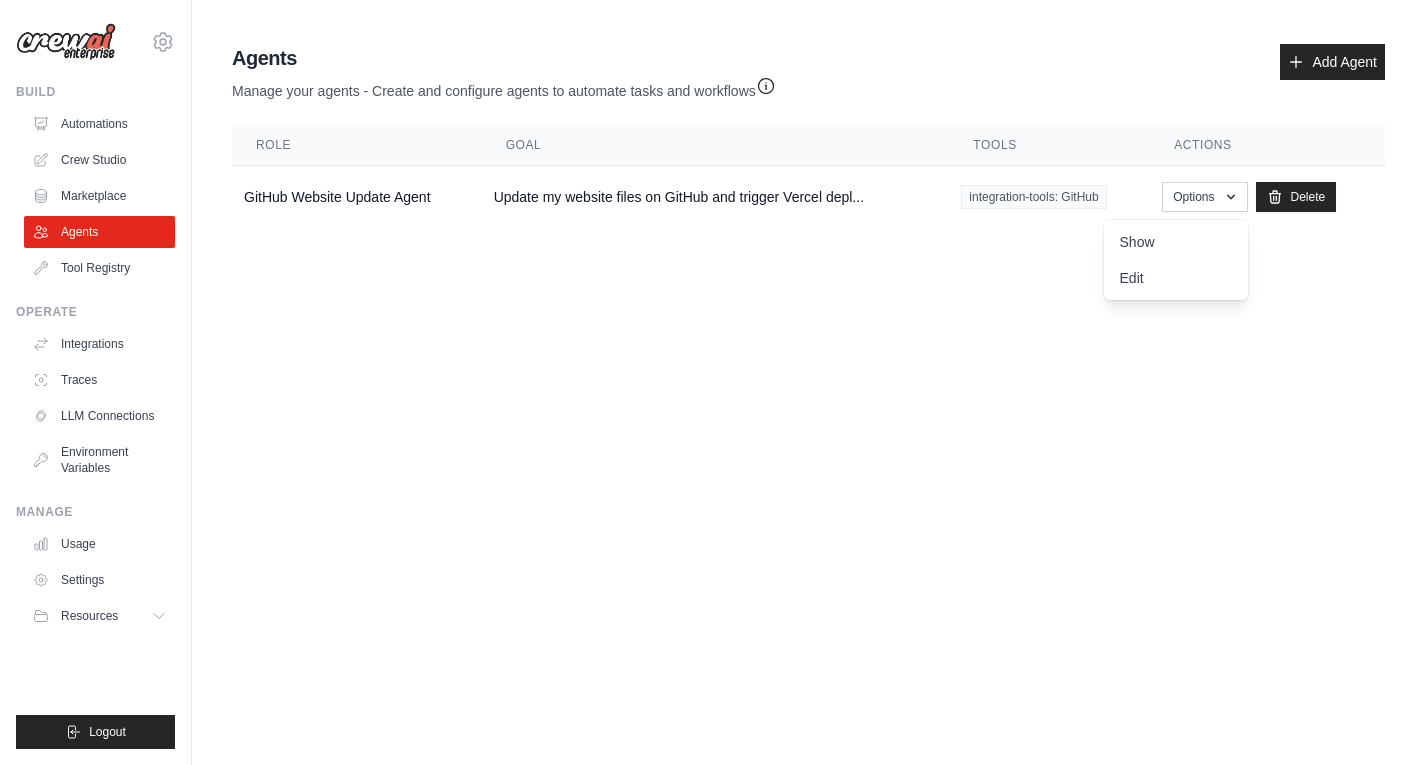 scroll, scrollTop: 0, scrollLeft: 0, axis: both 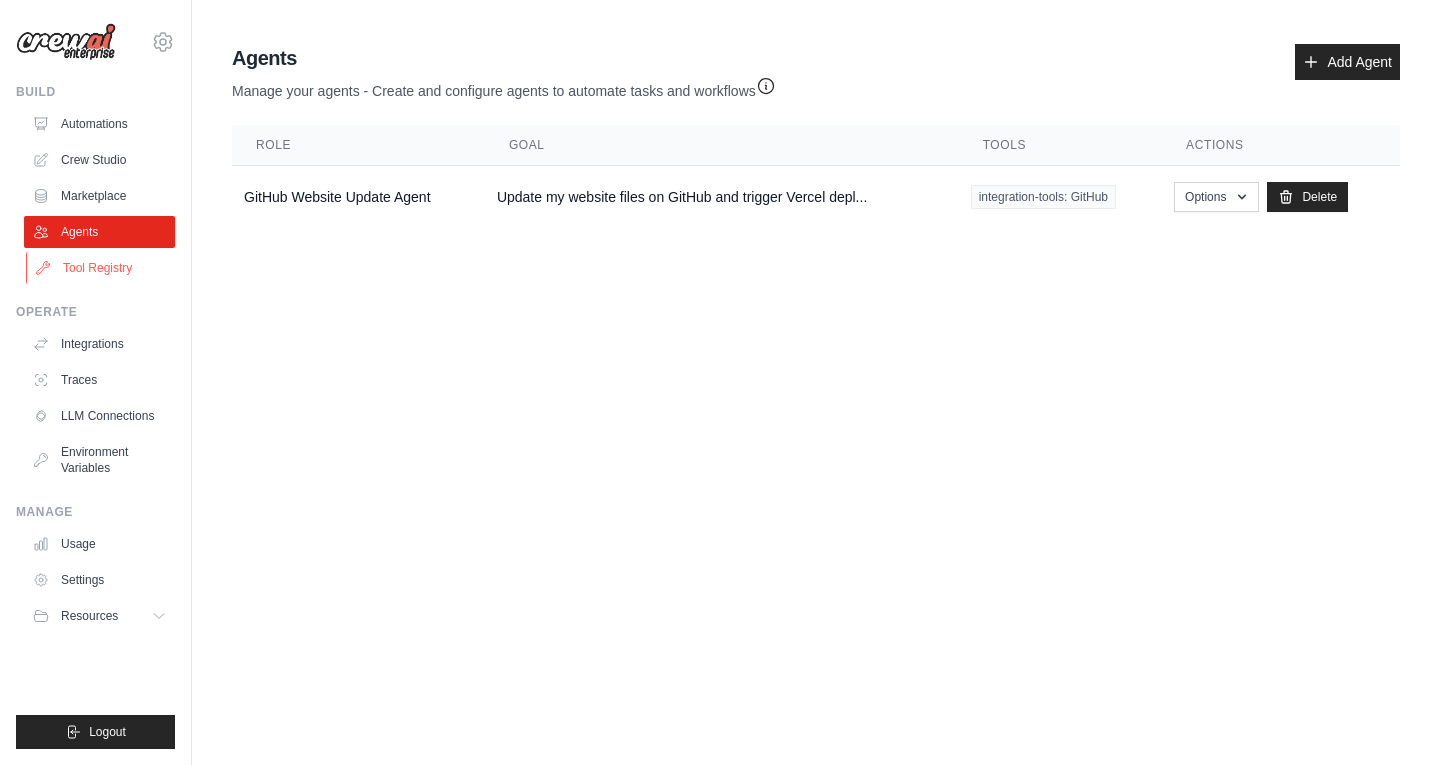 click on "Tool Registry" at bounding box center [101, 268] 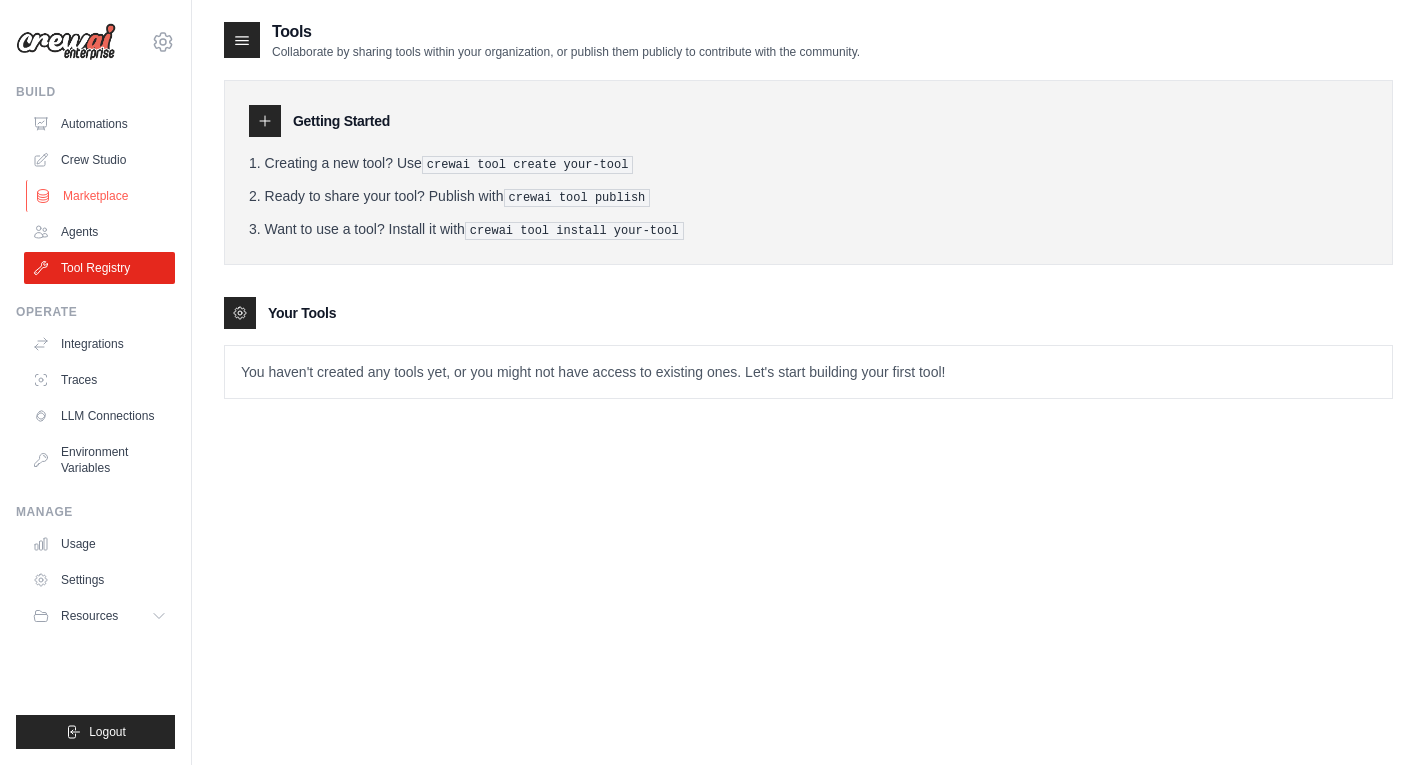 click on "Marketplace" at bounding box center (101, 196) 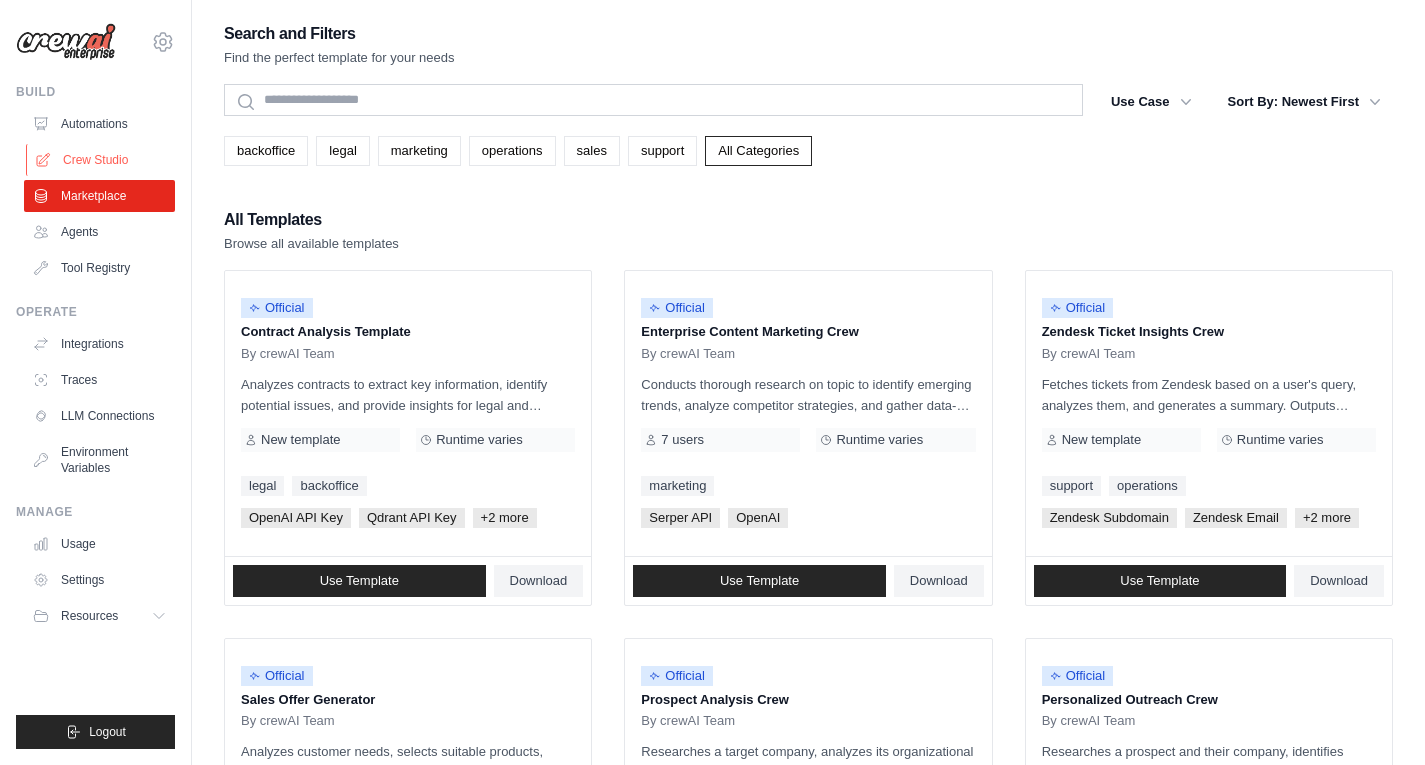click on "Crew Studio" at bounding box center (101, 160) 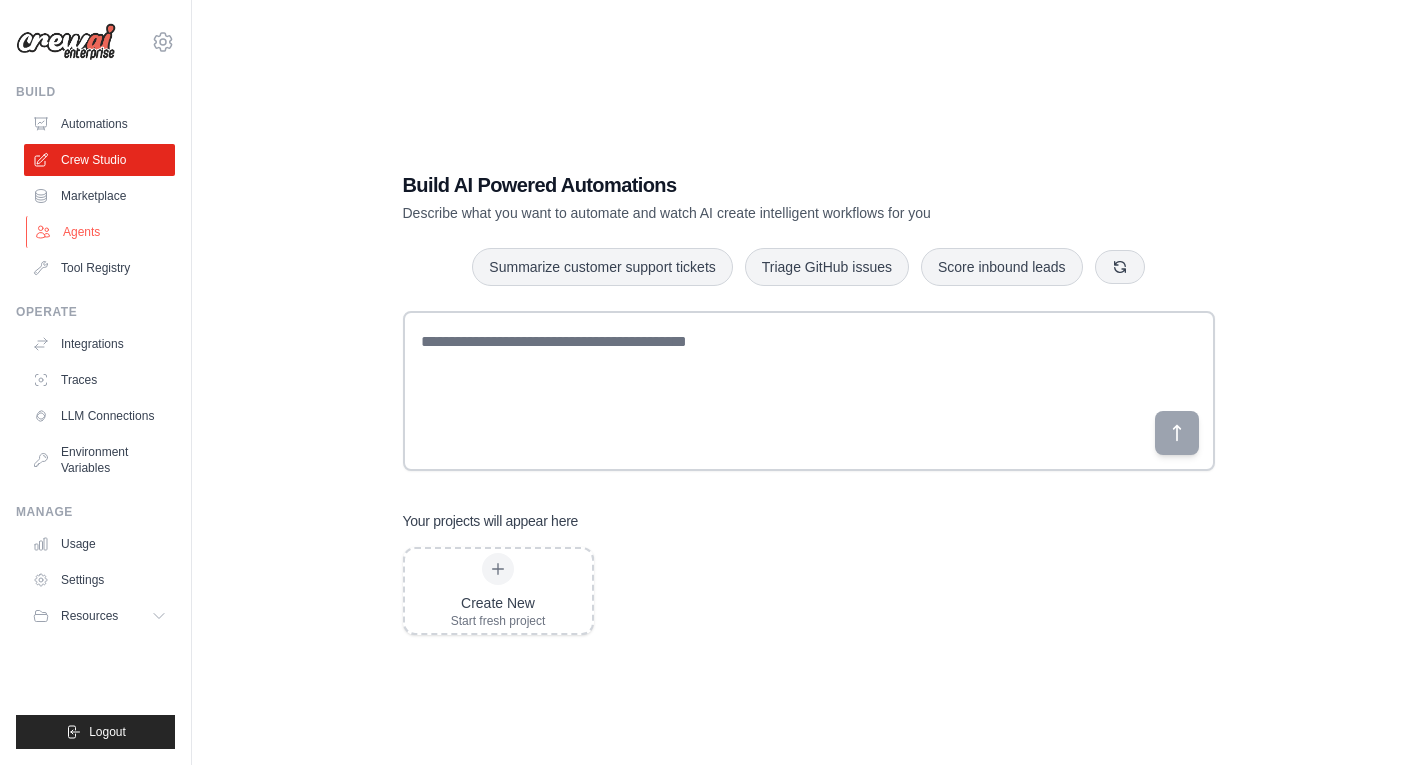 scroll, scrollTop: 0, scrollLeft: 0, axis: both 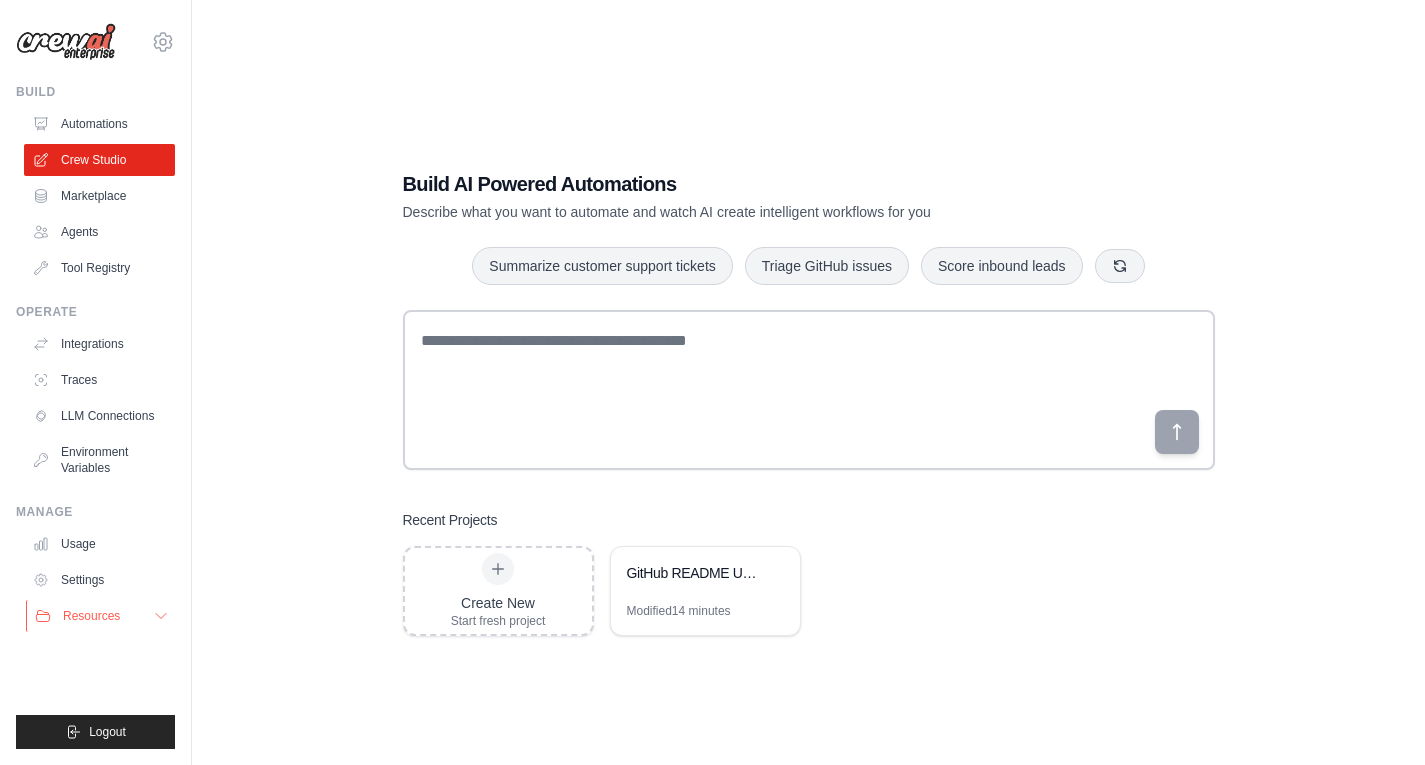 click on "Resources" at bounding box center (91, 616) 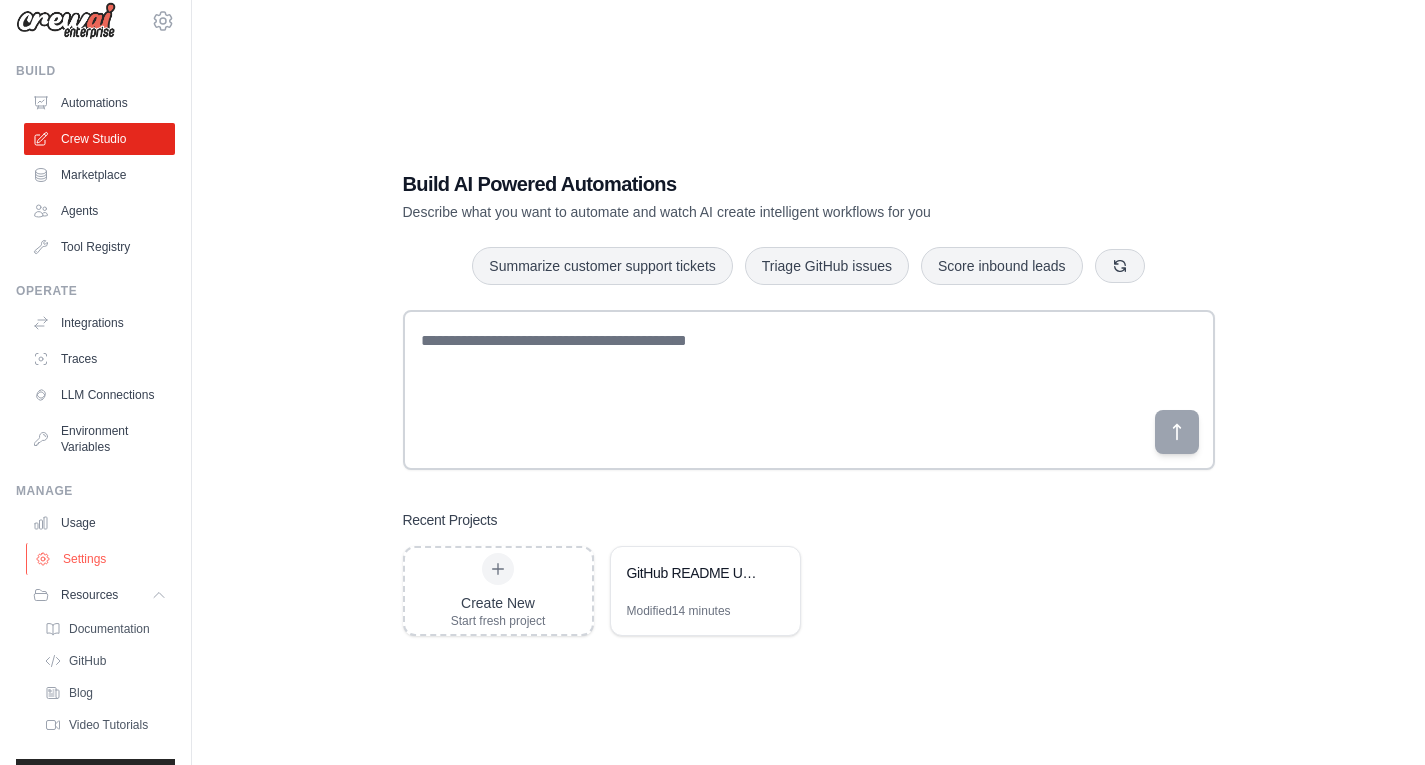 scroll, scrollTop: 0, scrollLeft: 0, axis: both 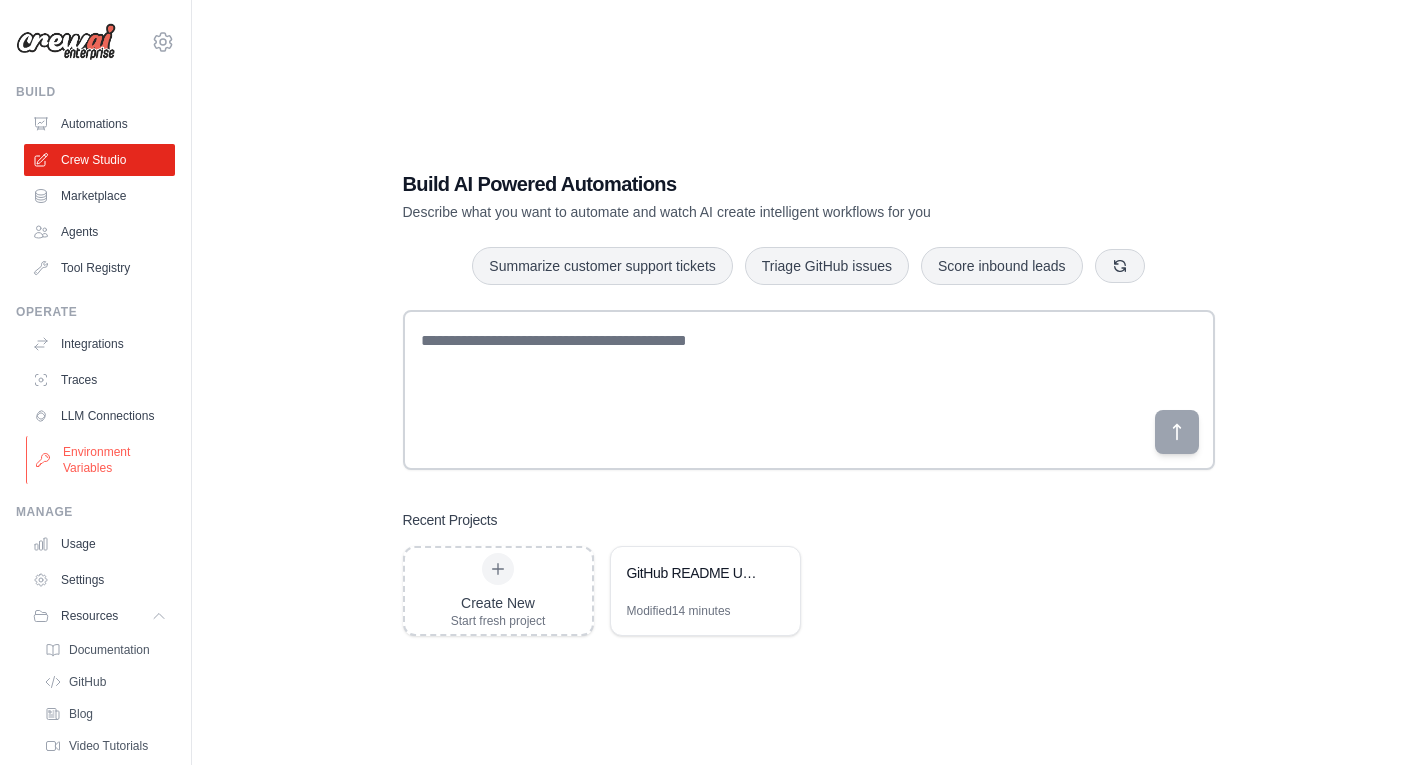 click on "Environment Variables" at bounding box center (101, 460) 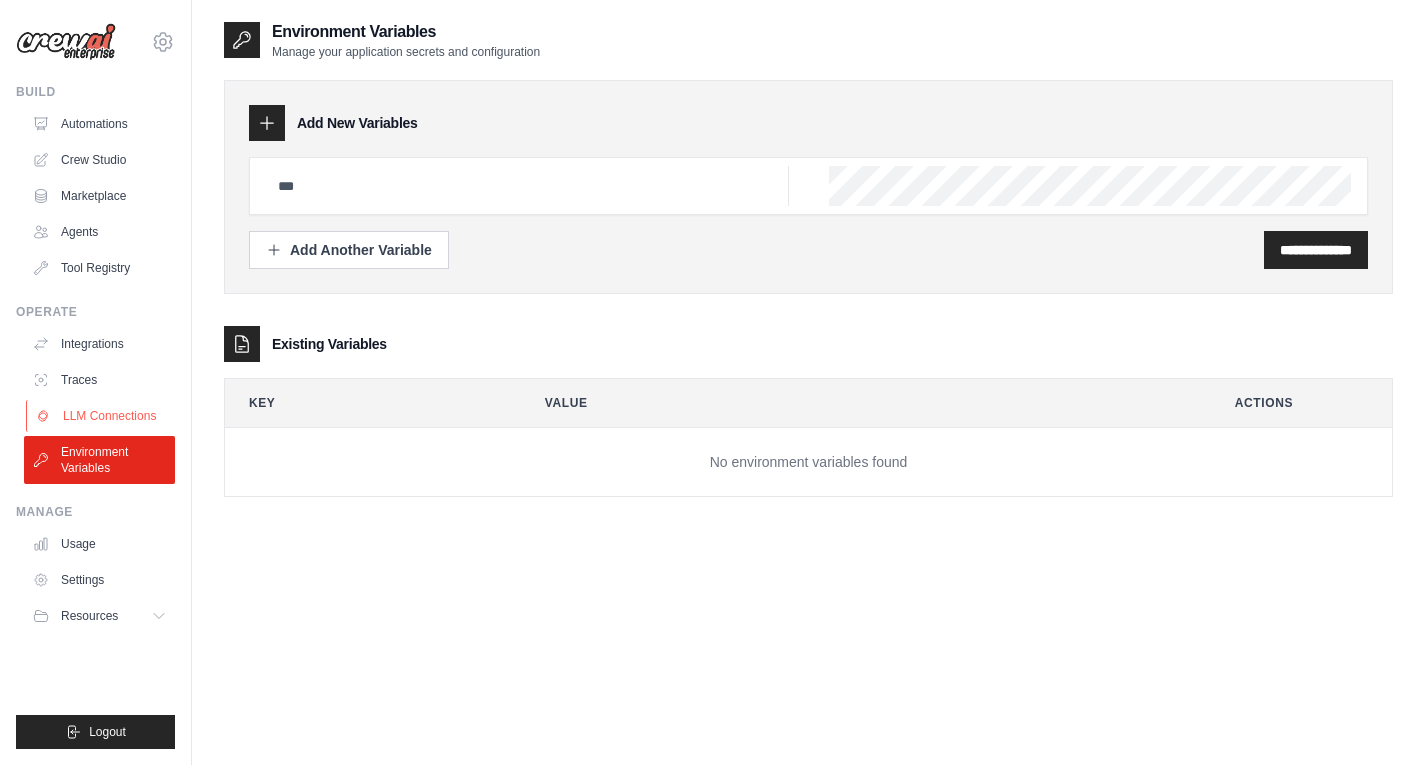 click on "LLM Connections" at bounding box center (101, 416) 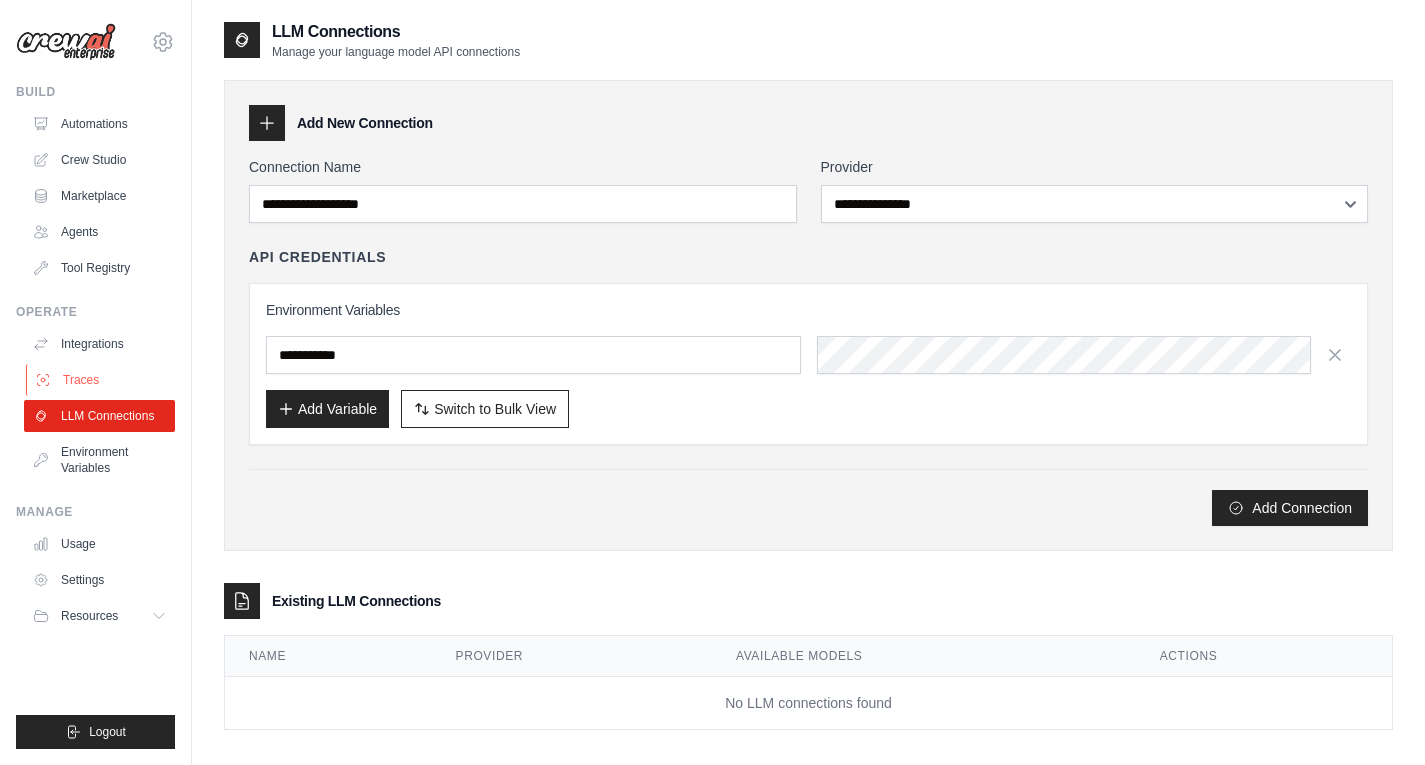 click on "Traces" at bounding box center (101, 380) 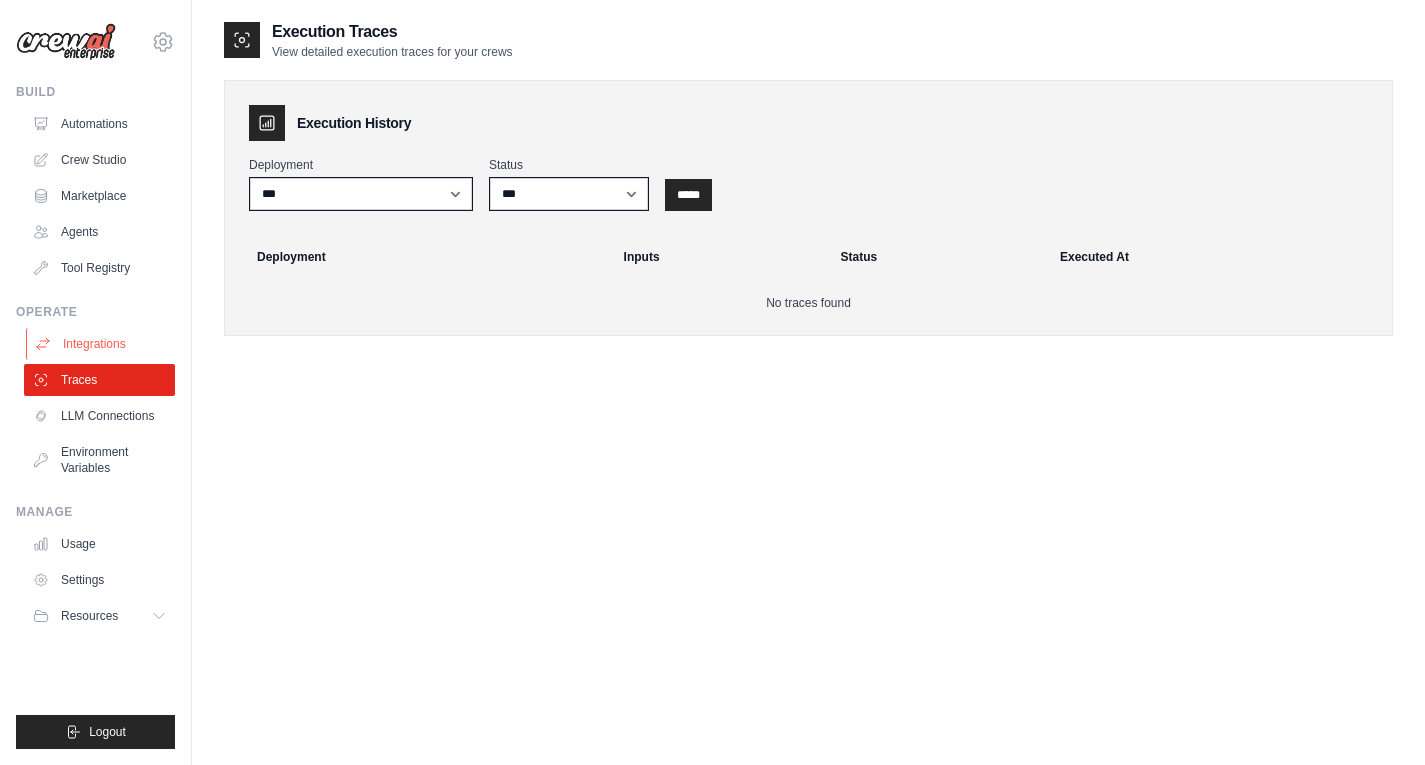 click on "Integrations" at bounding box center [101, 344] 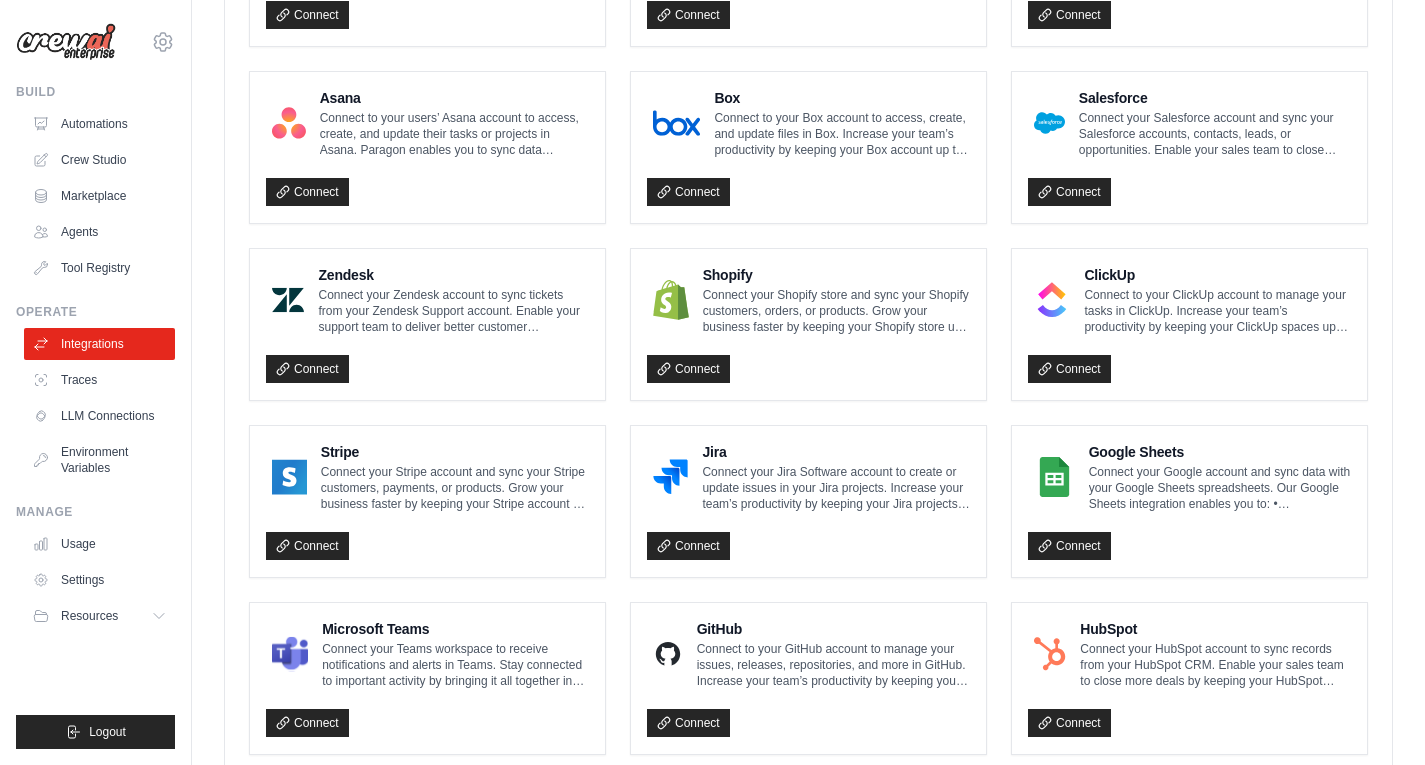scroll, scrollTop: 900, scrollLeft: 0, axis: vertical 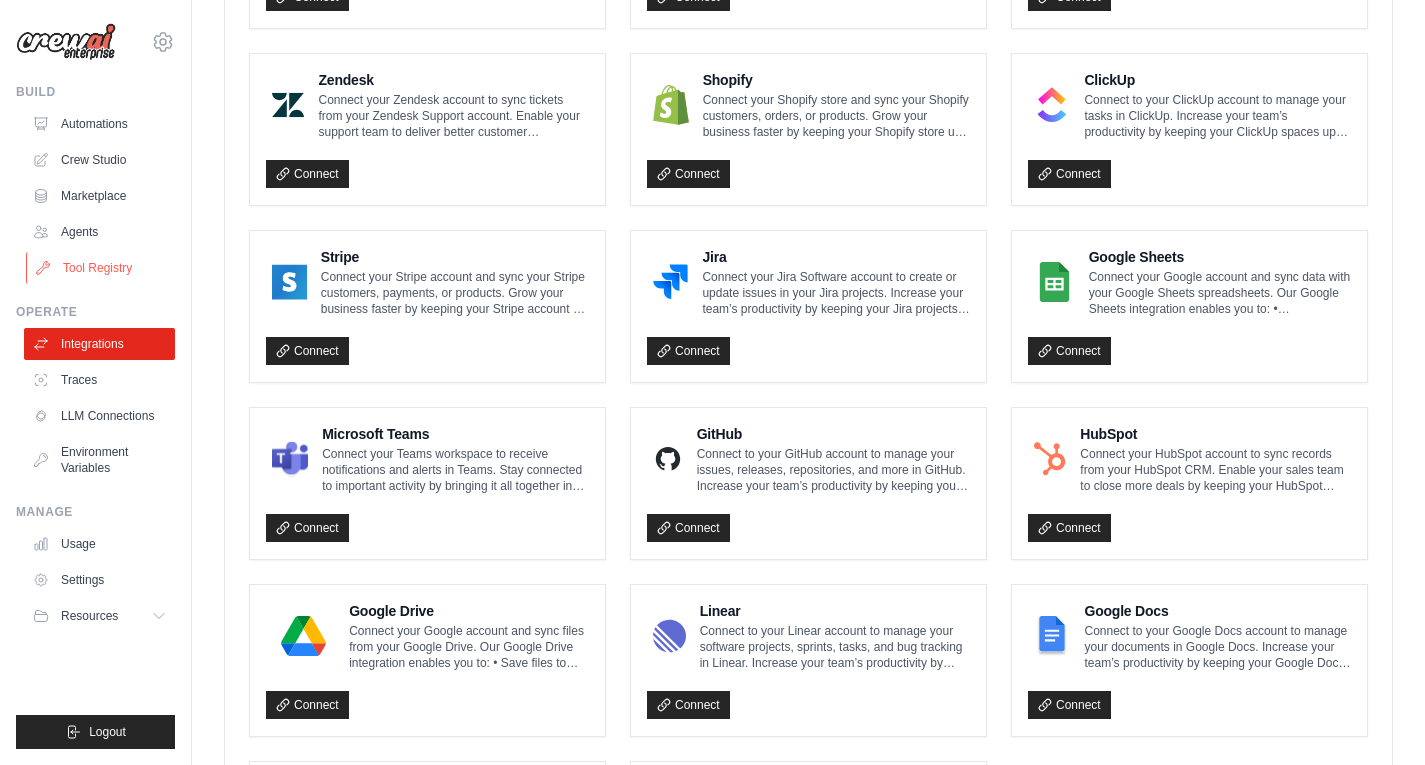 click on "Tool Registry" at bounding box center [101, 268] 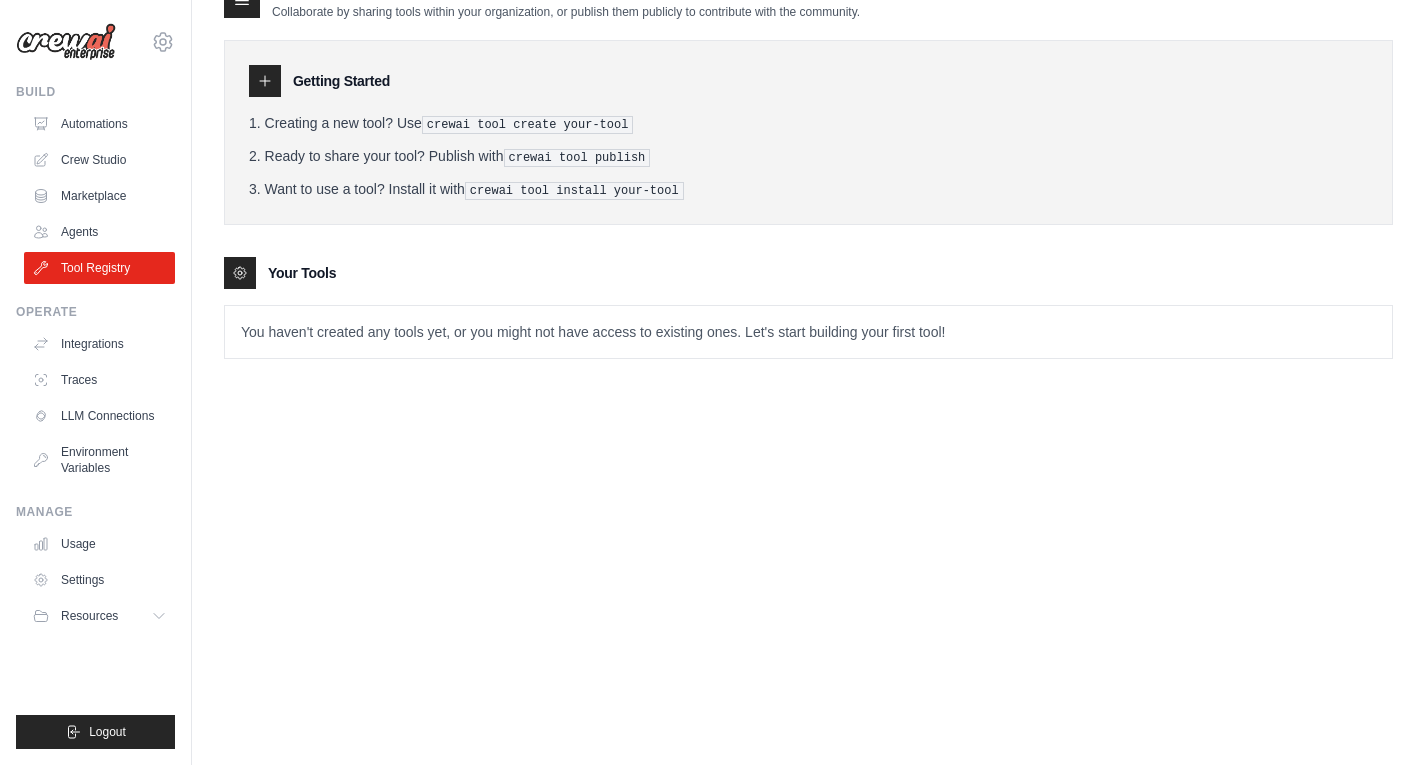 scroll, scrollTop: 0, scrollLeft: 0, axis: both 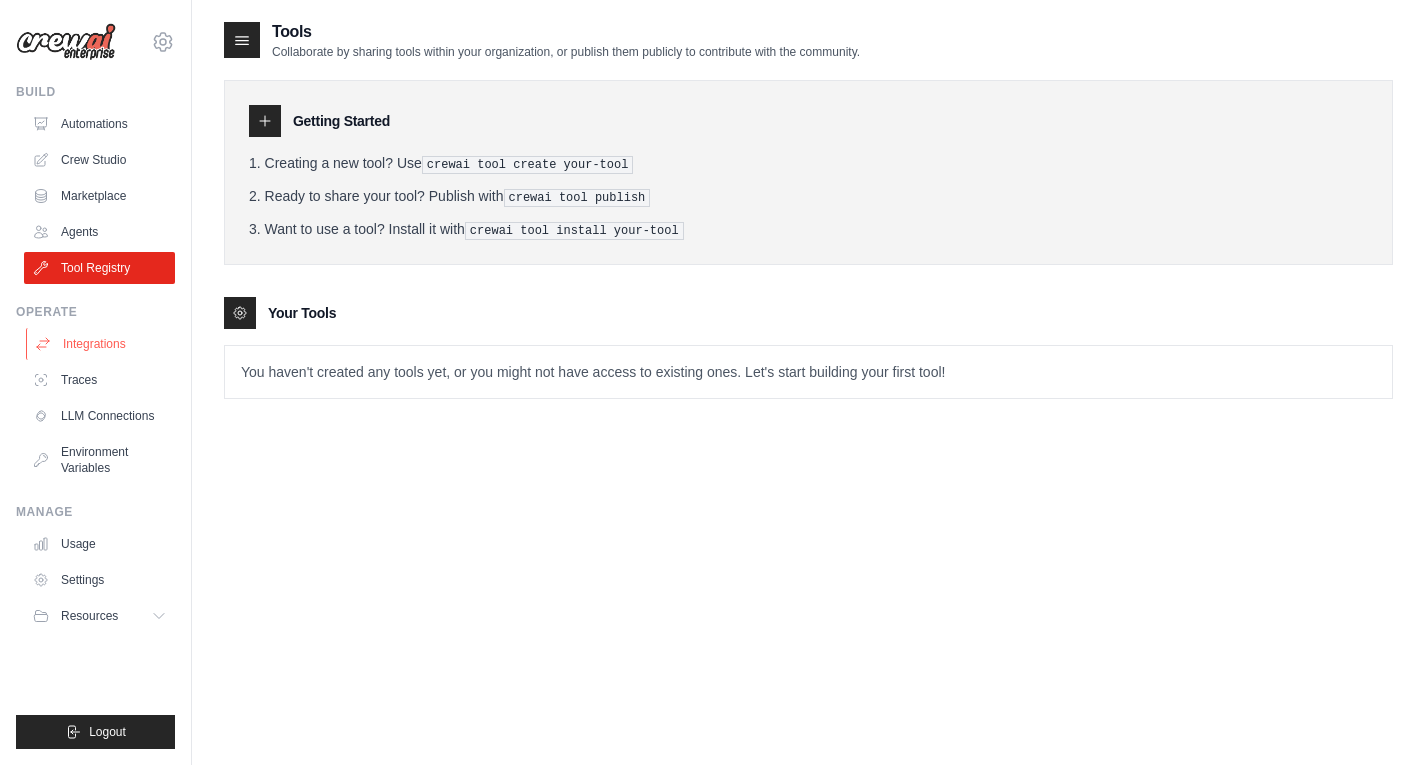 click on "Integrations" at bounding box center (101, 344) 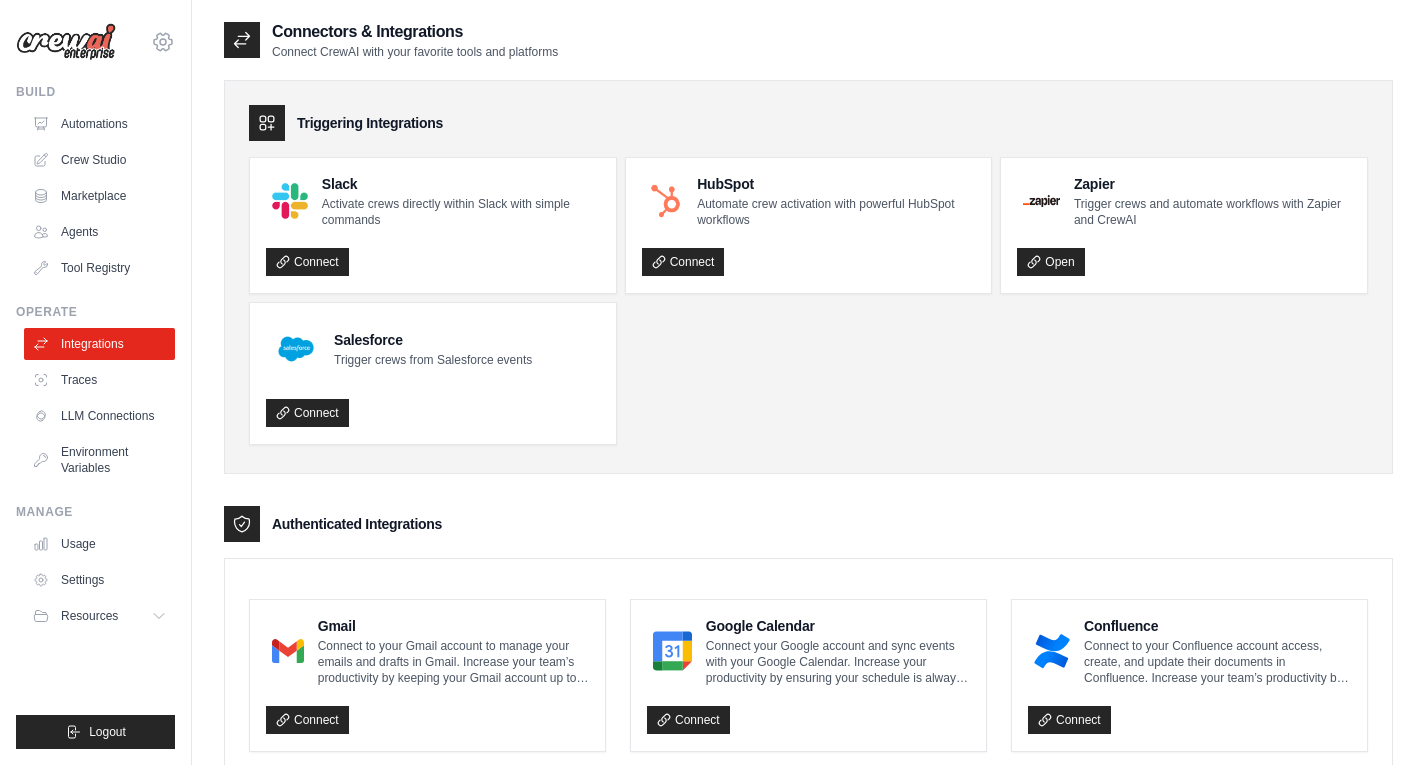 click 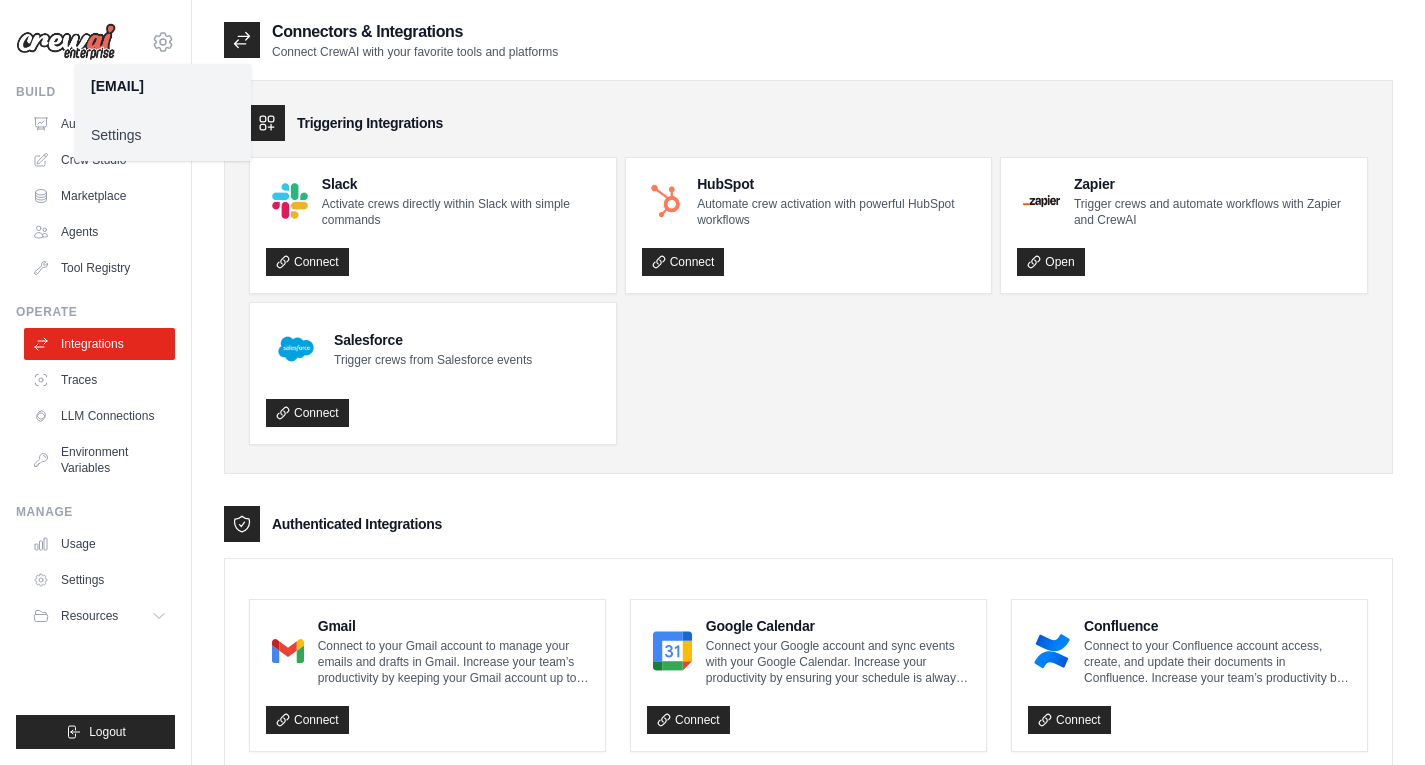 click on "Settings" at bounding box center [163, 135] 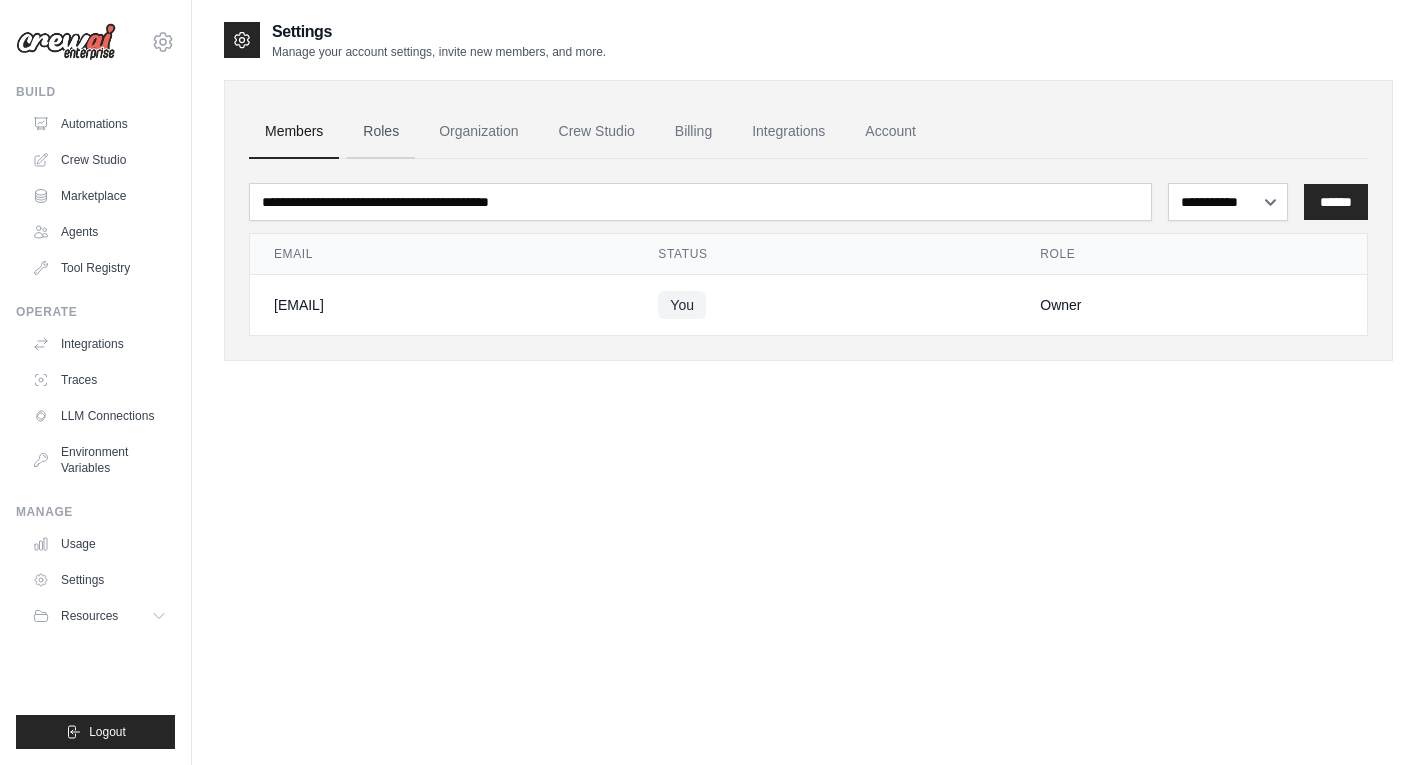 click on "Roles" at bounding box center [381, 132] 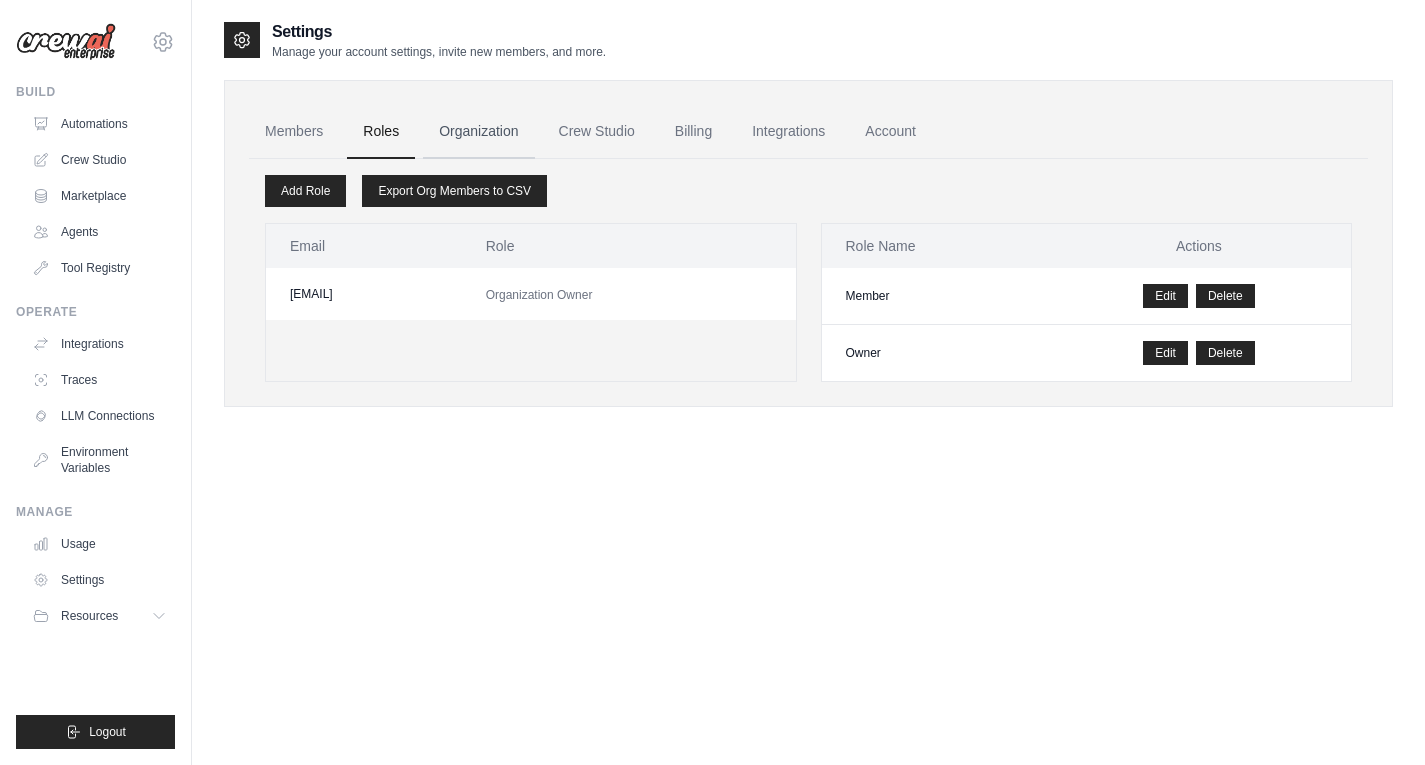 click on "Organization" at bounding box center (478, 132) 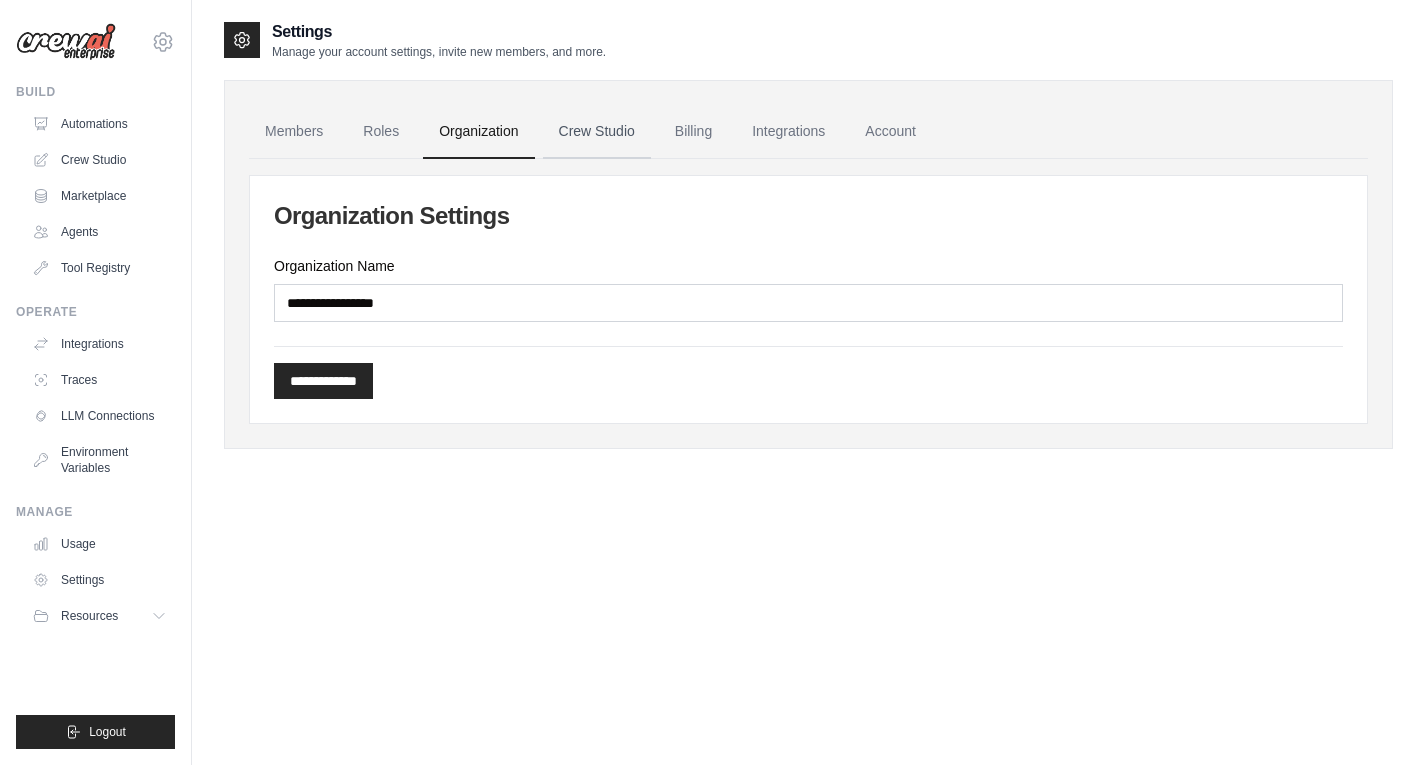 click on "Crew Studio" at bounding box center (597, 132) 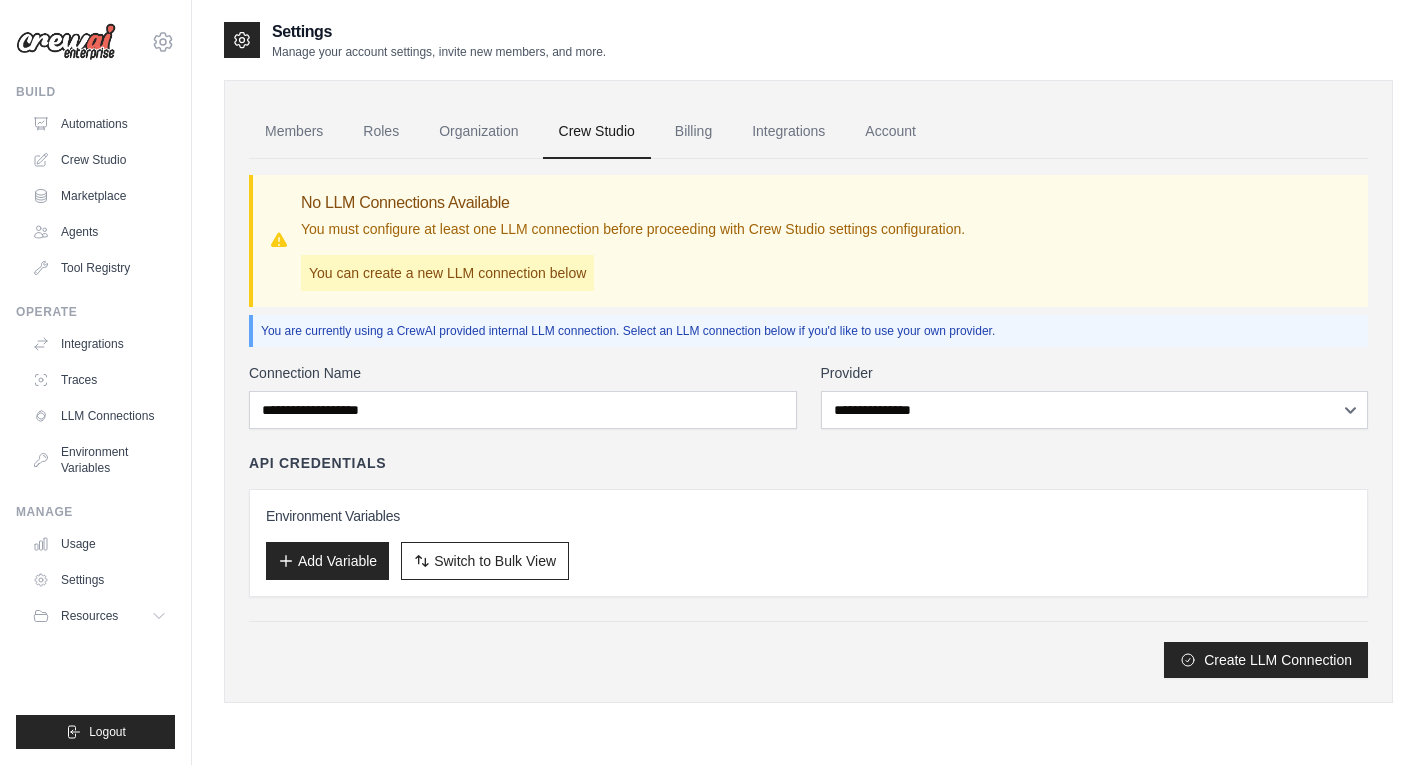 scroll, scrollTop: 0, scrollLeft: 0, axis: both 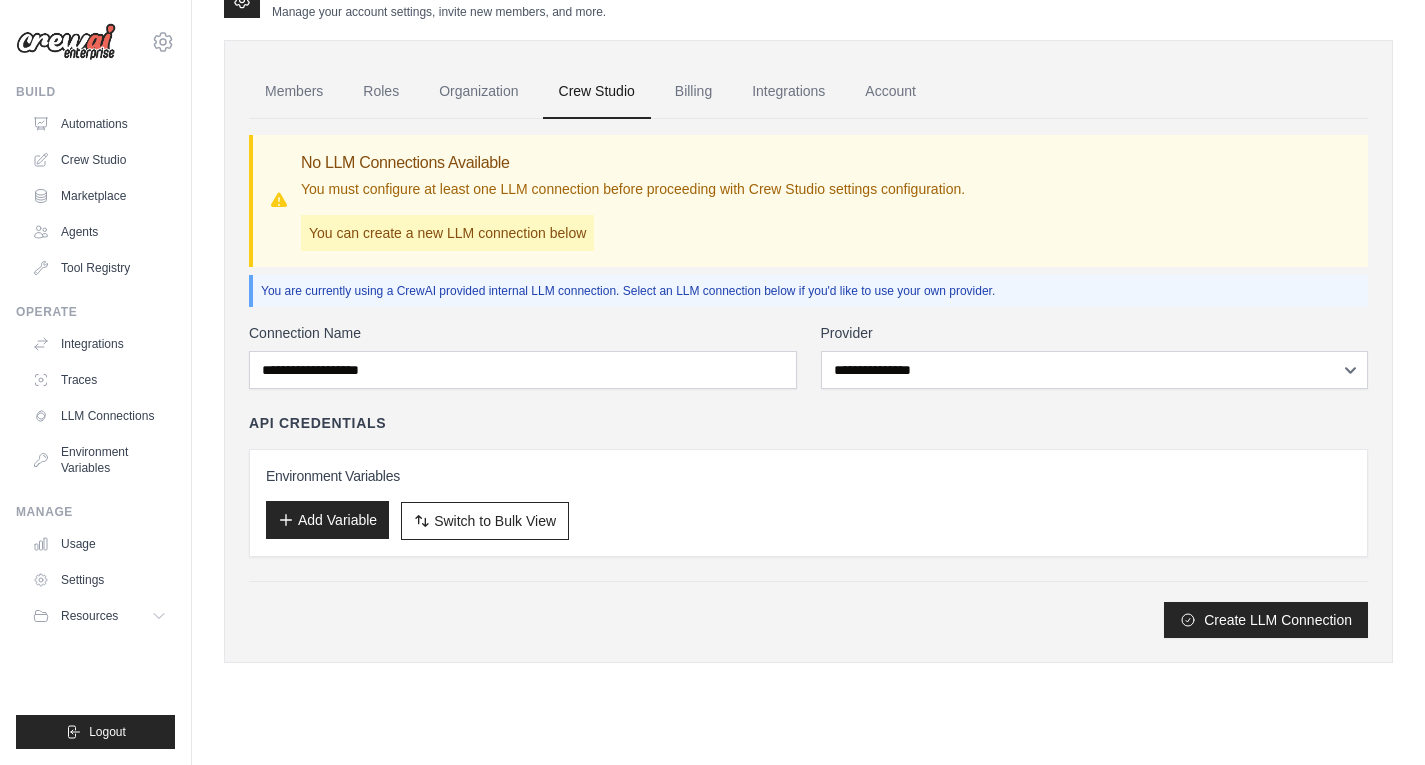 click on "Add Variable" at bounding box center [327, 520] 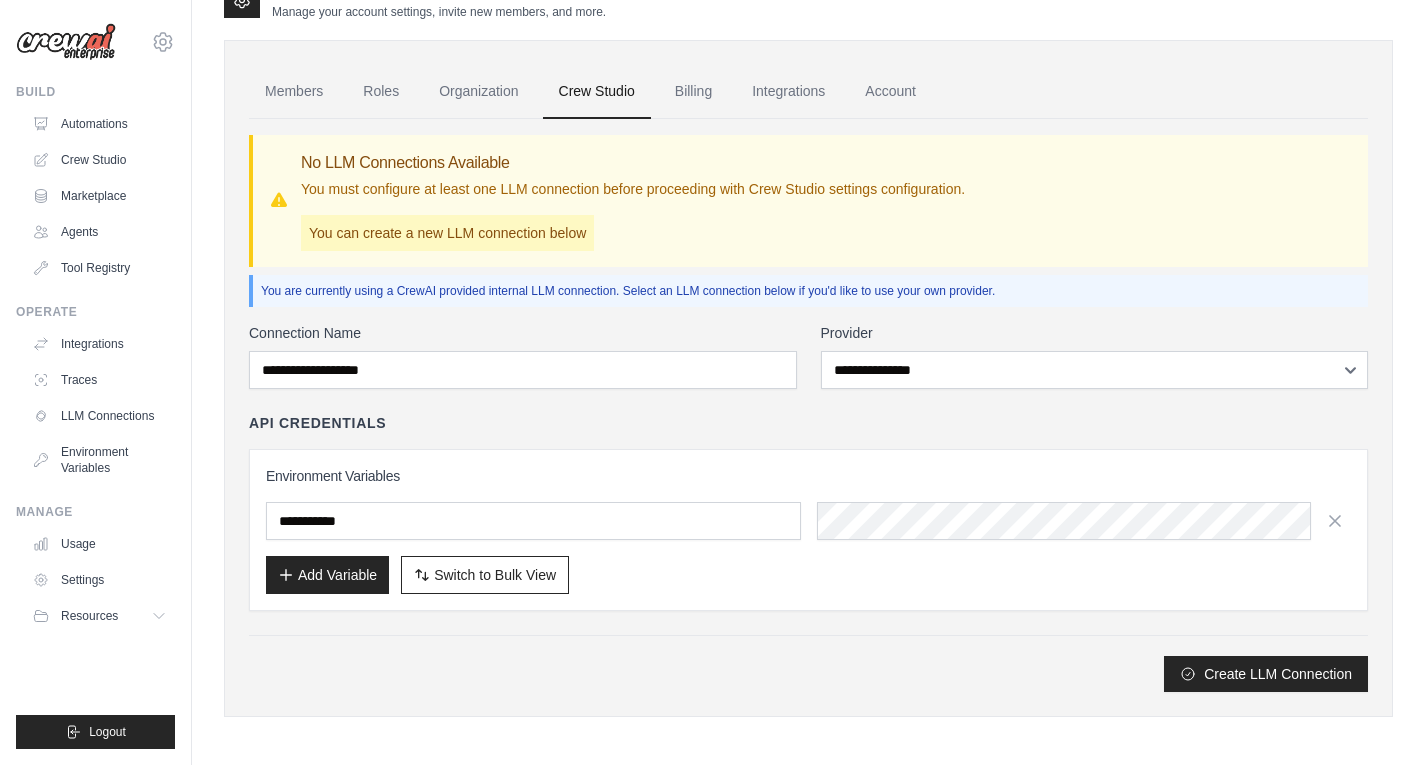 scroll, scrollTop: 44, scrollLeft: 0, axis: vertical 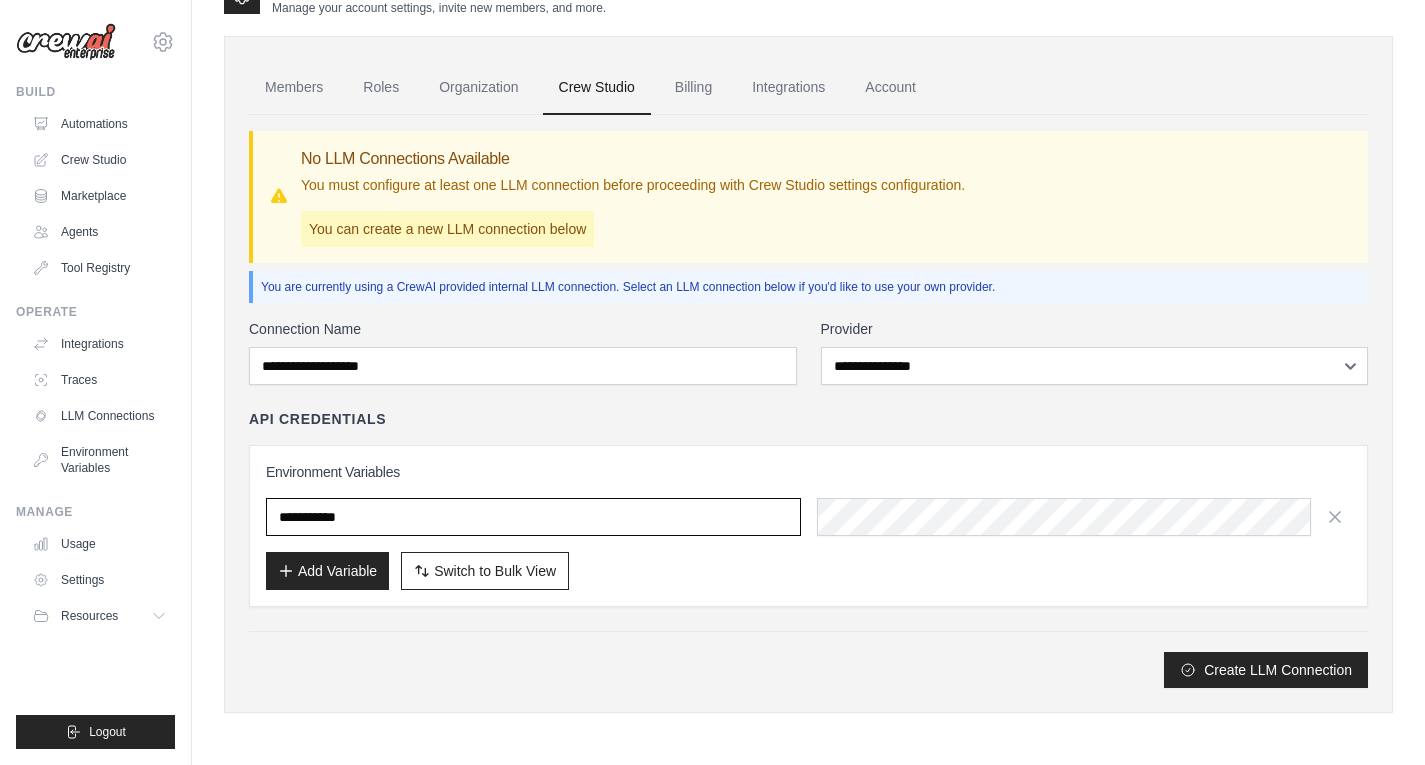 click at bounding box center (533, 517) 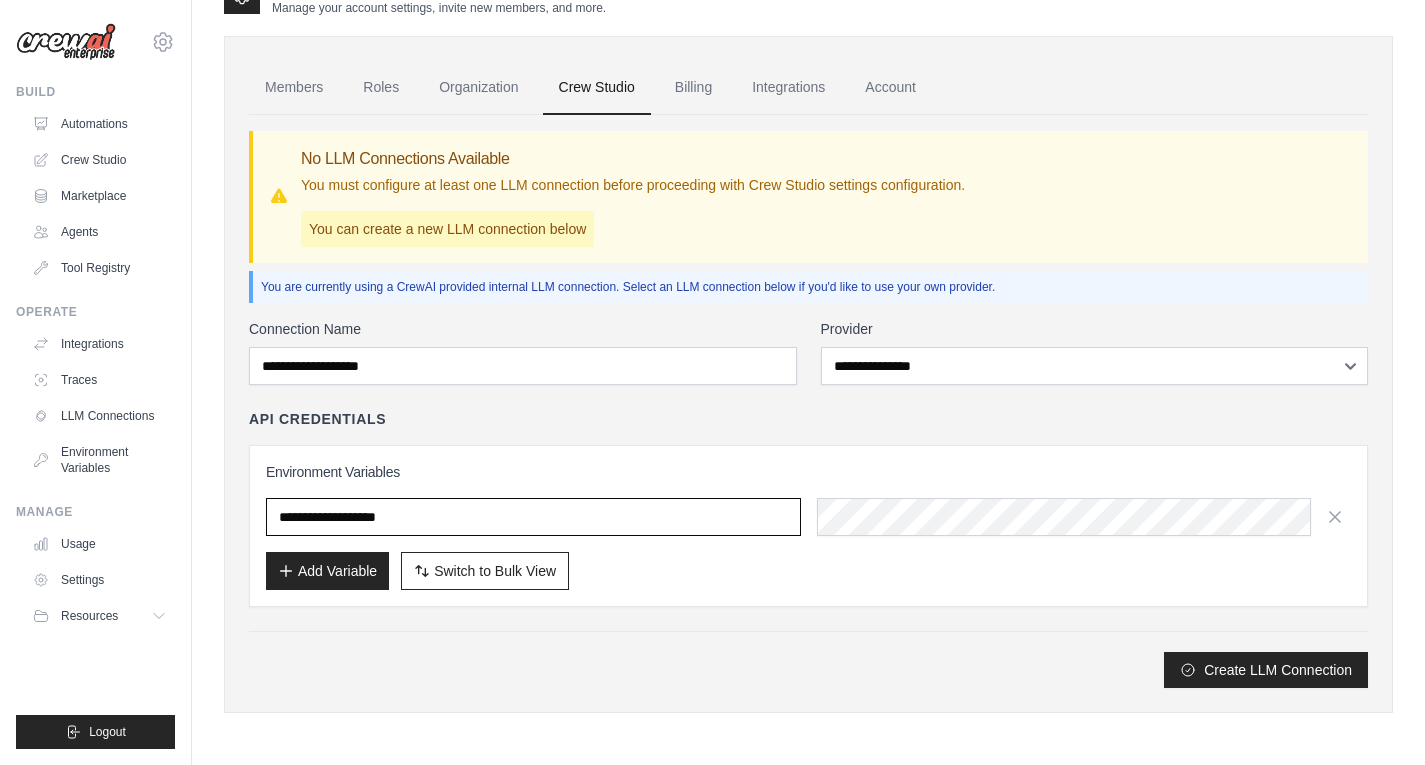 type on "**********" 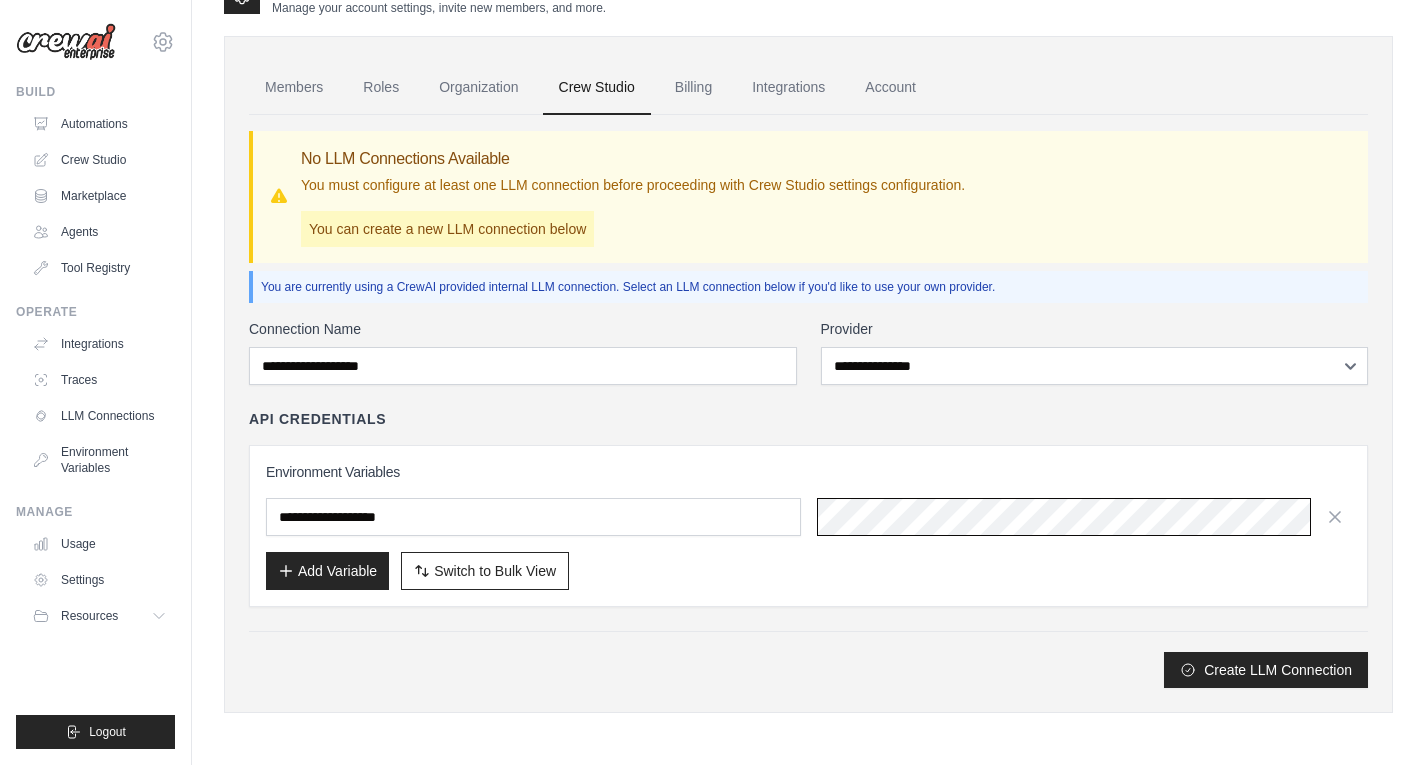 scroll, scrollTop: 0, scrollLeft: 0, axis: both 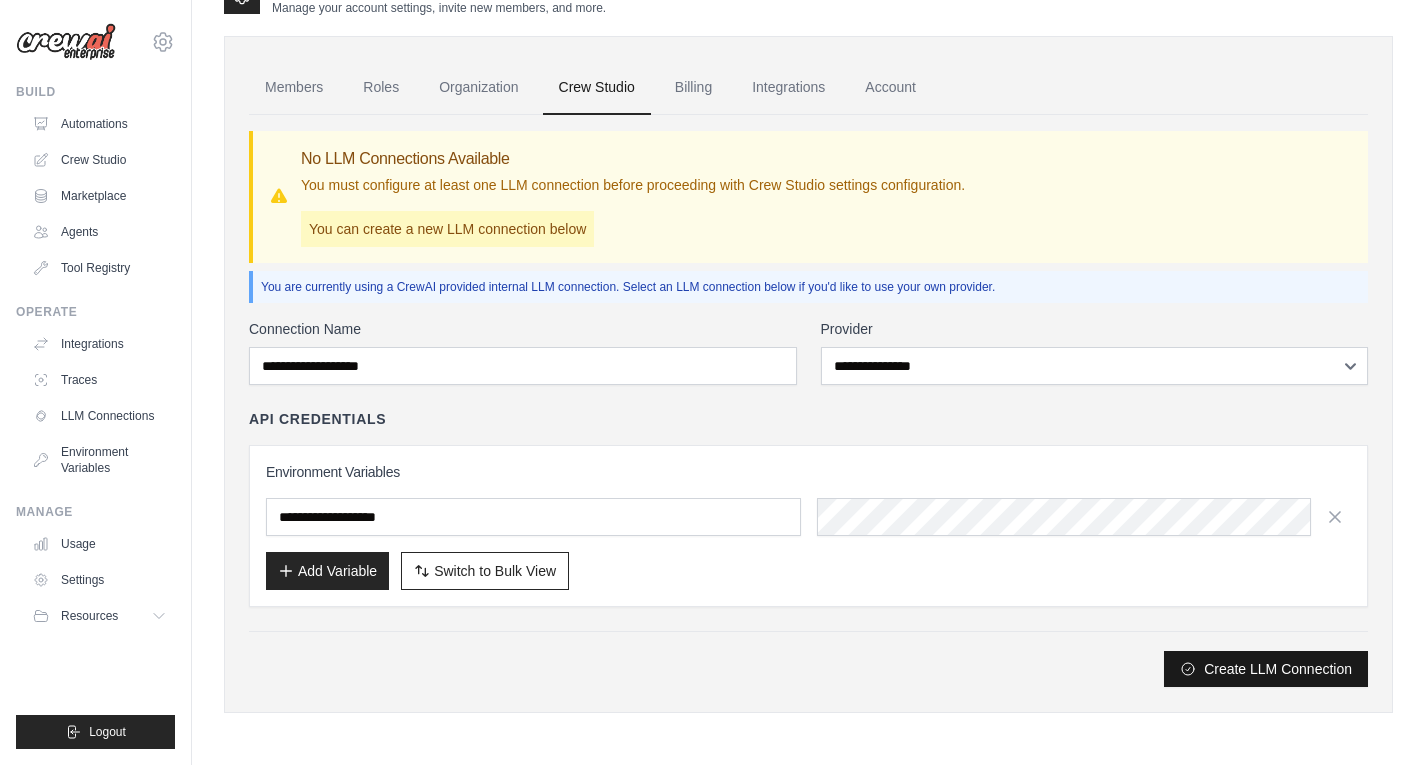 click on "Create LLM Connection" at bounding box center [1266, 669] 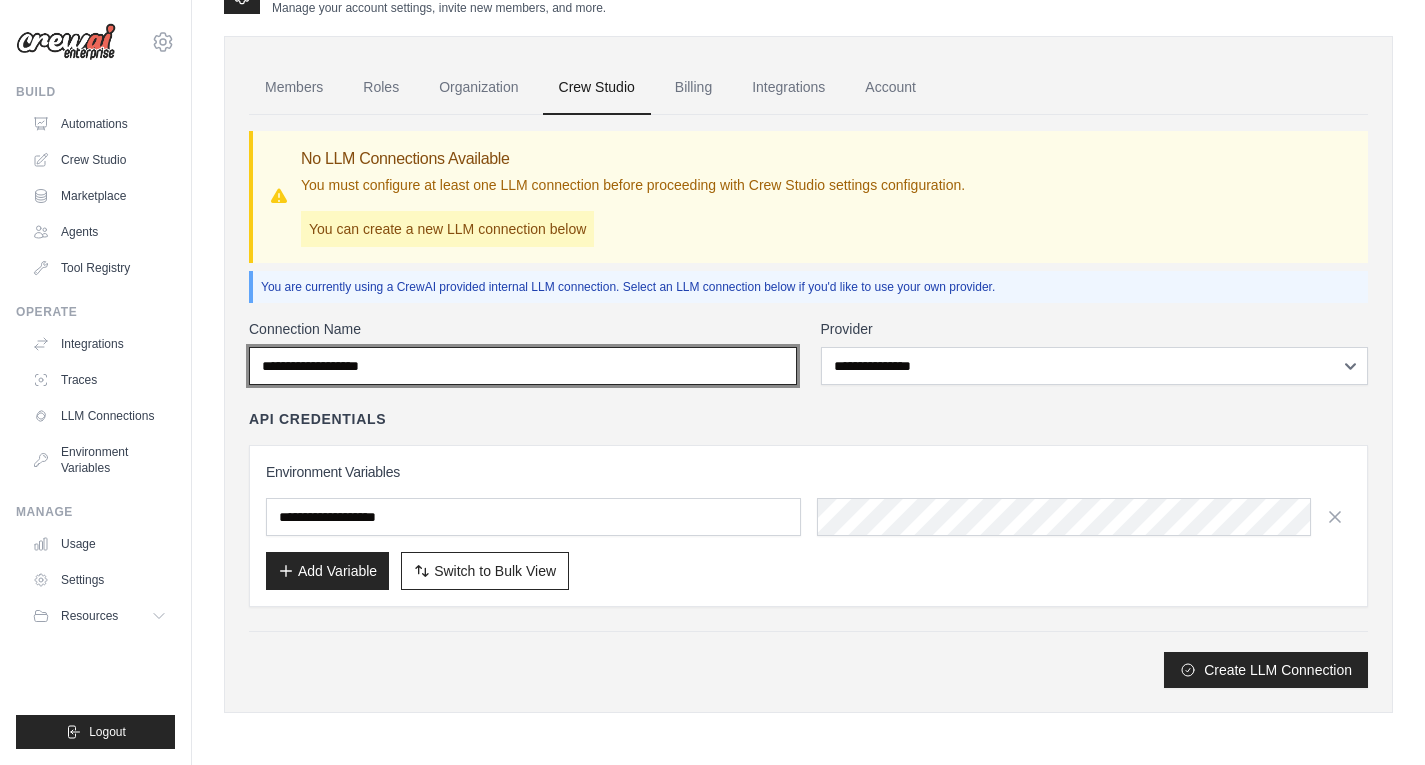 click on "Connection Name" at bounding box center (523, 366) 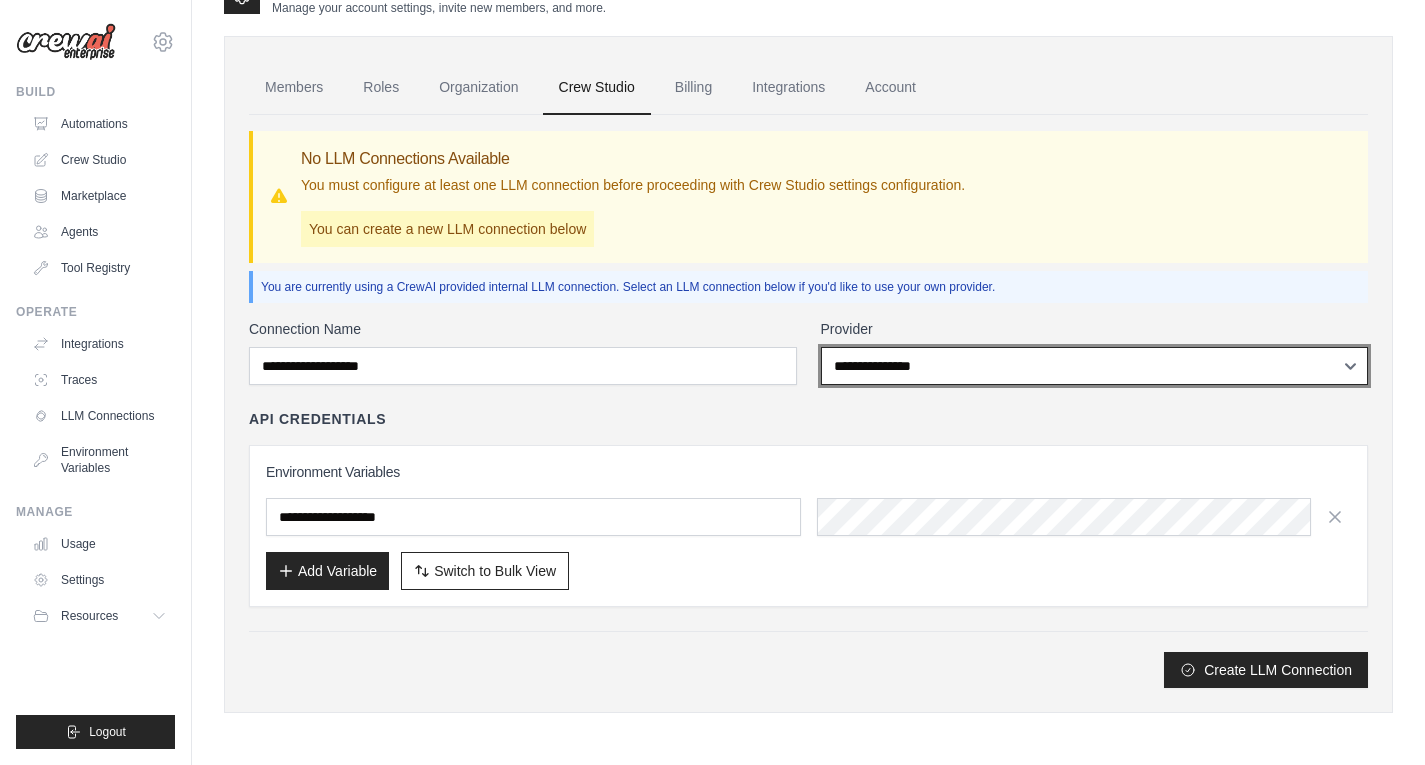 click on "**********" at bounding box center [1095, 366] 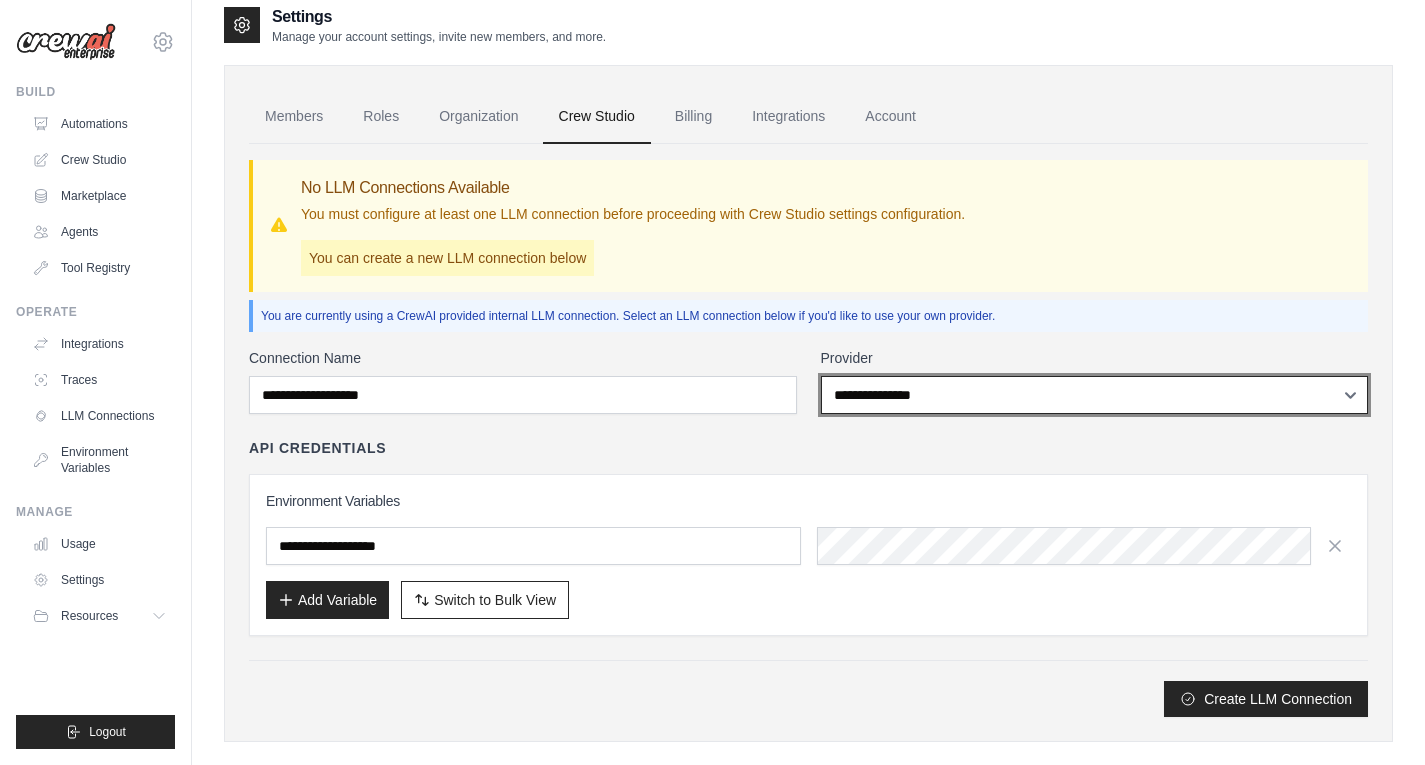 scroll, scrollTop: 0, scrollLeft: 0, axis: both 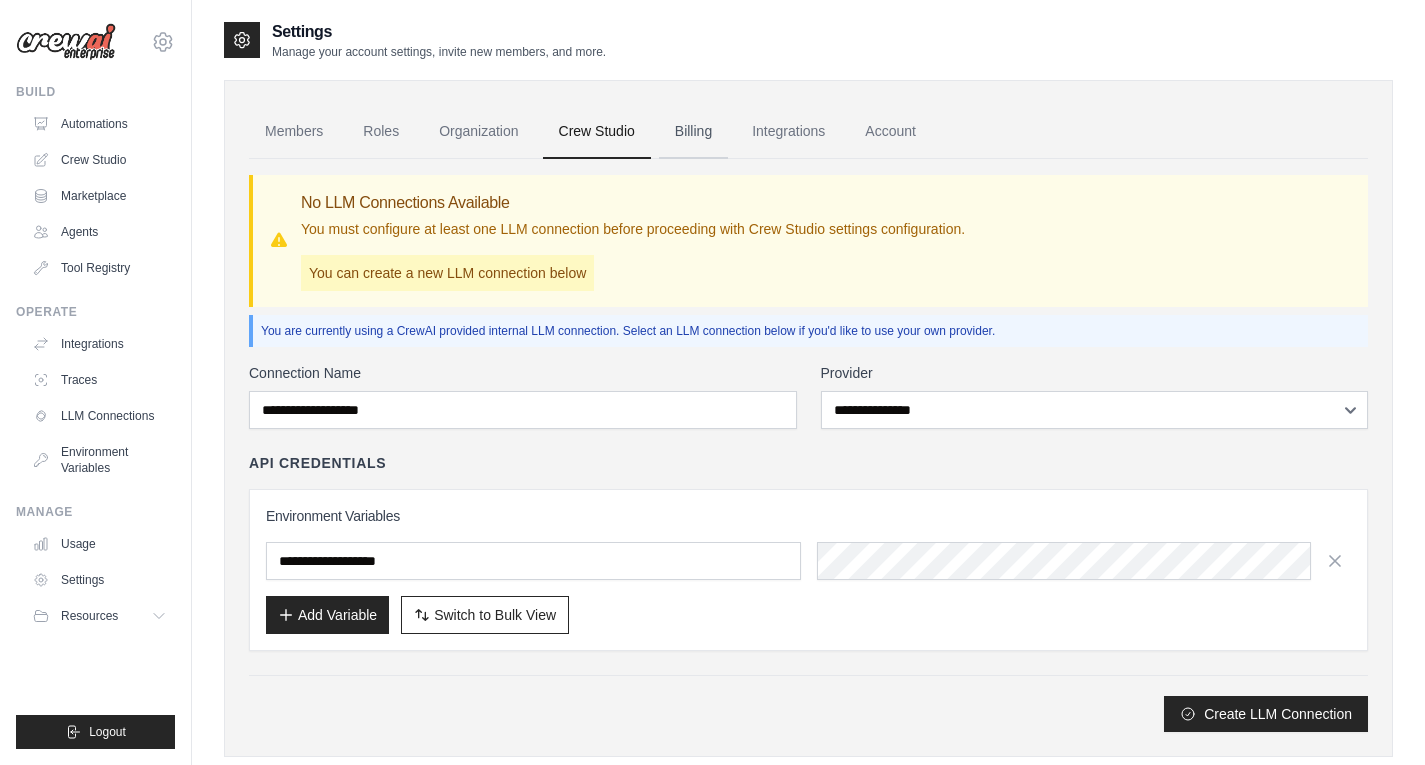 click on "Billing" at bounding box center (693, 132) 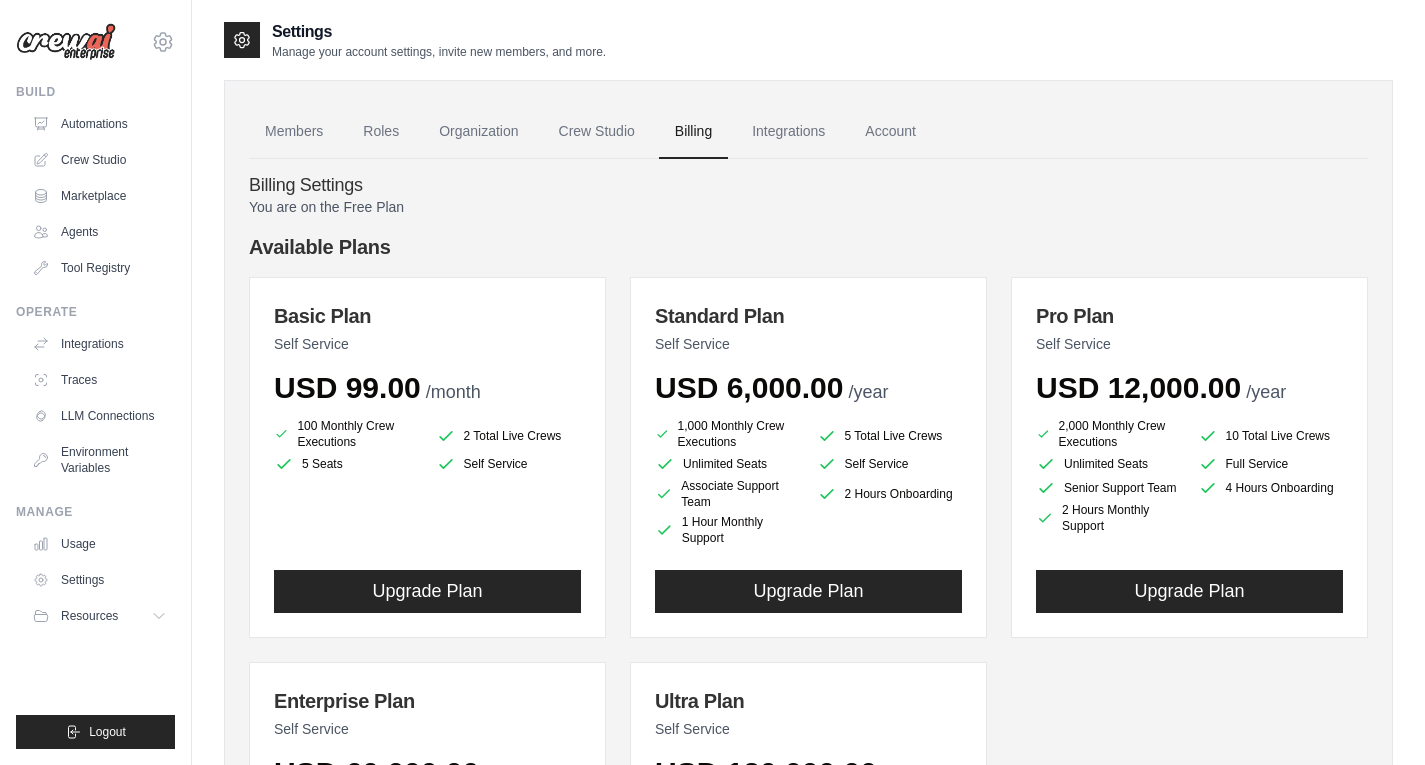 scroll, scrollTop: 0, scrollLeft: 0, axis: both 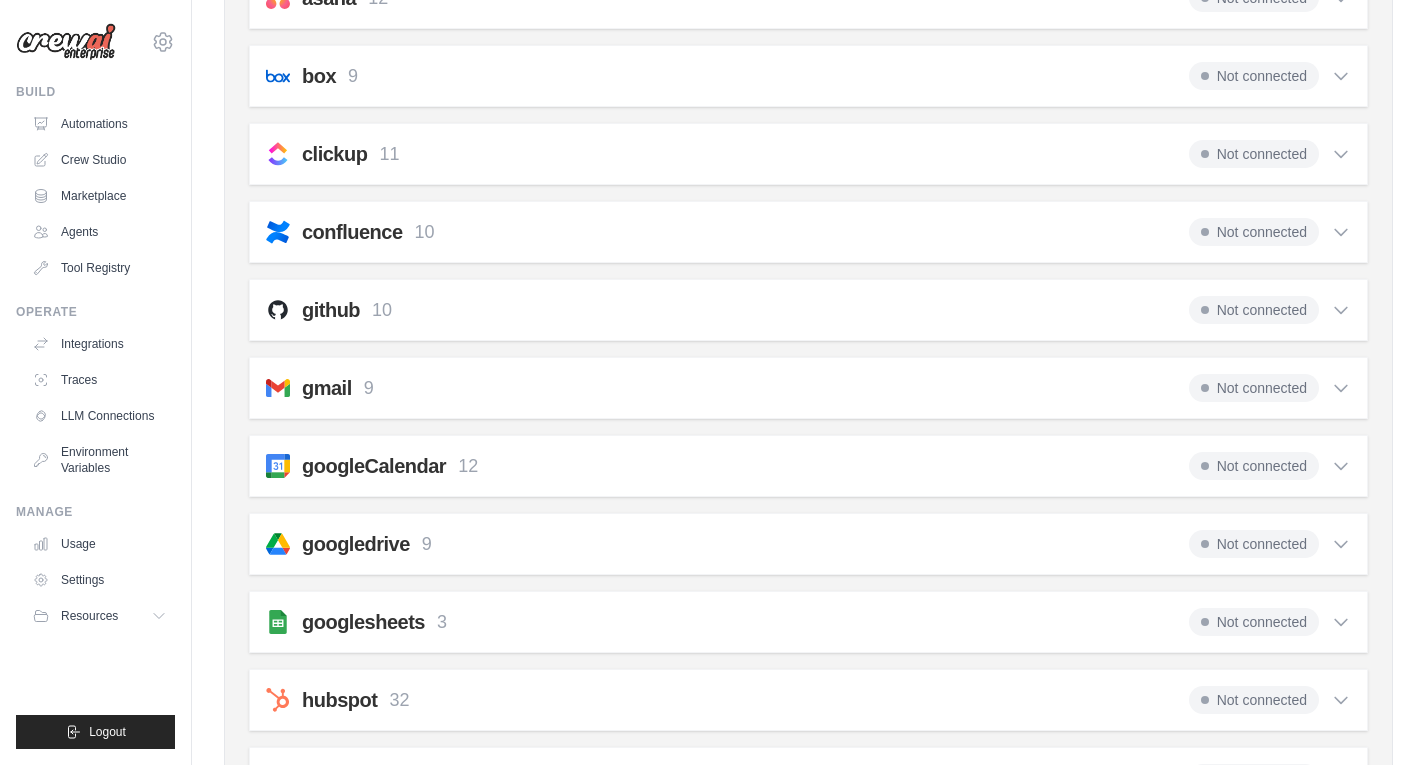 click on "github
10
Not connected" at bounding box center (808, 310) 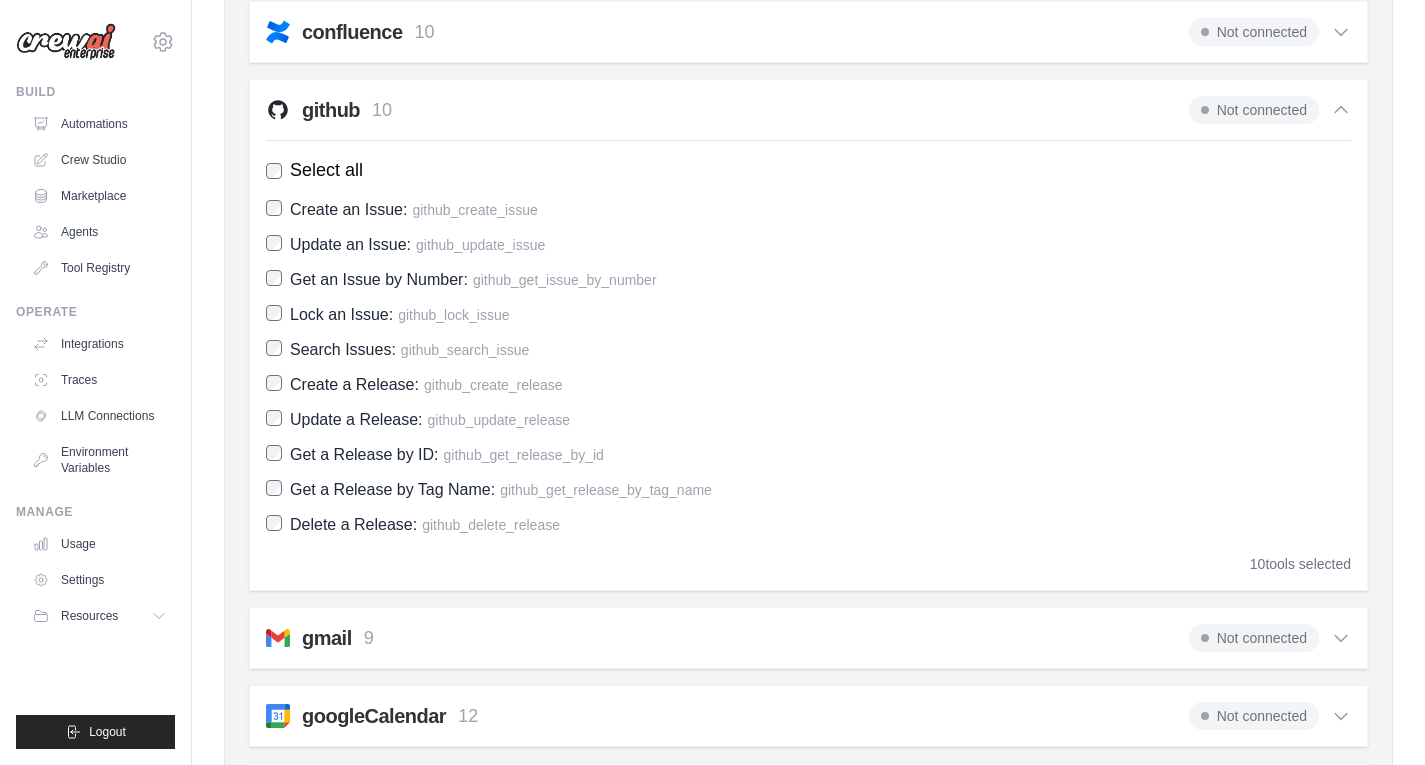 scroll, scrollTop: 400, scrollLeft: 0, axis: vertical 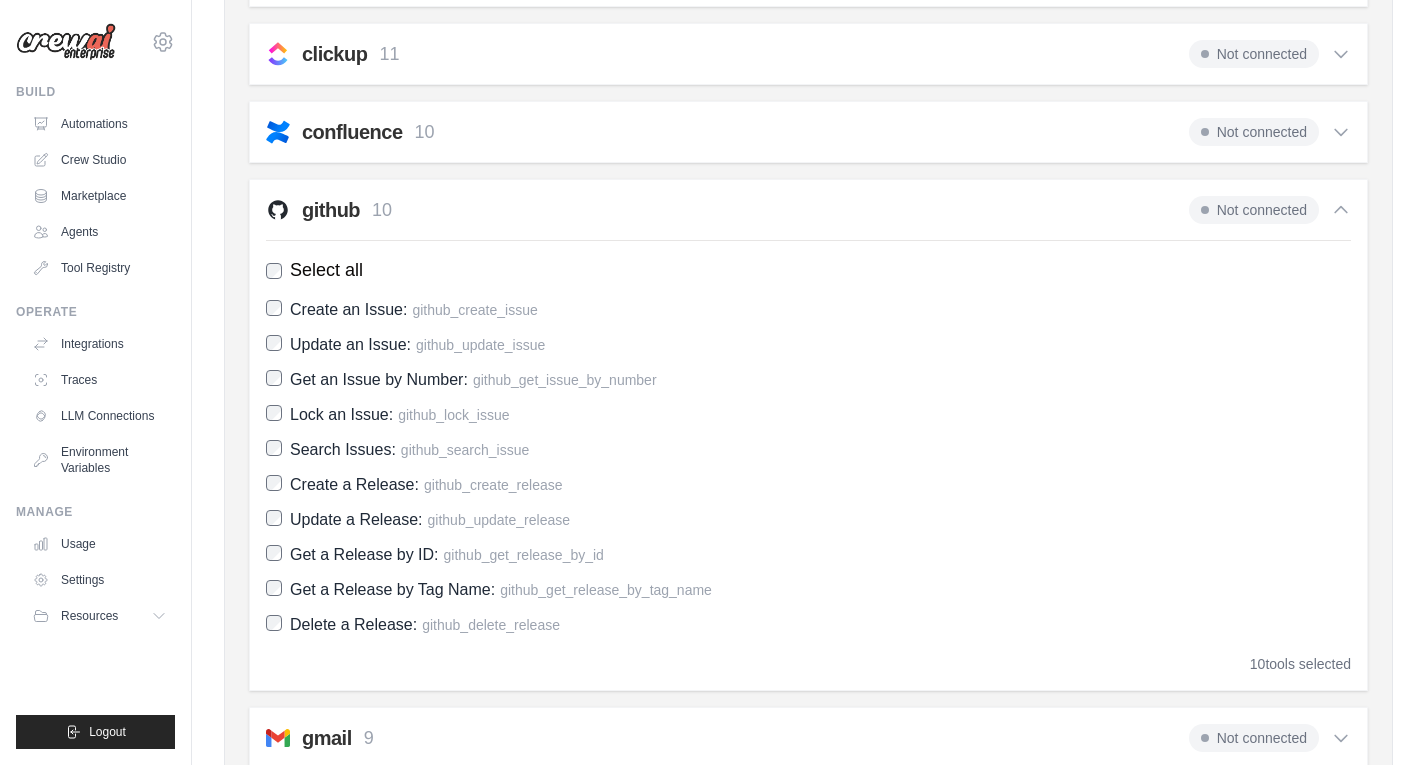 click on "Not connected" at bounding box center (1254, 210) 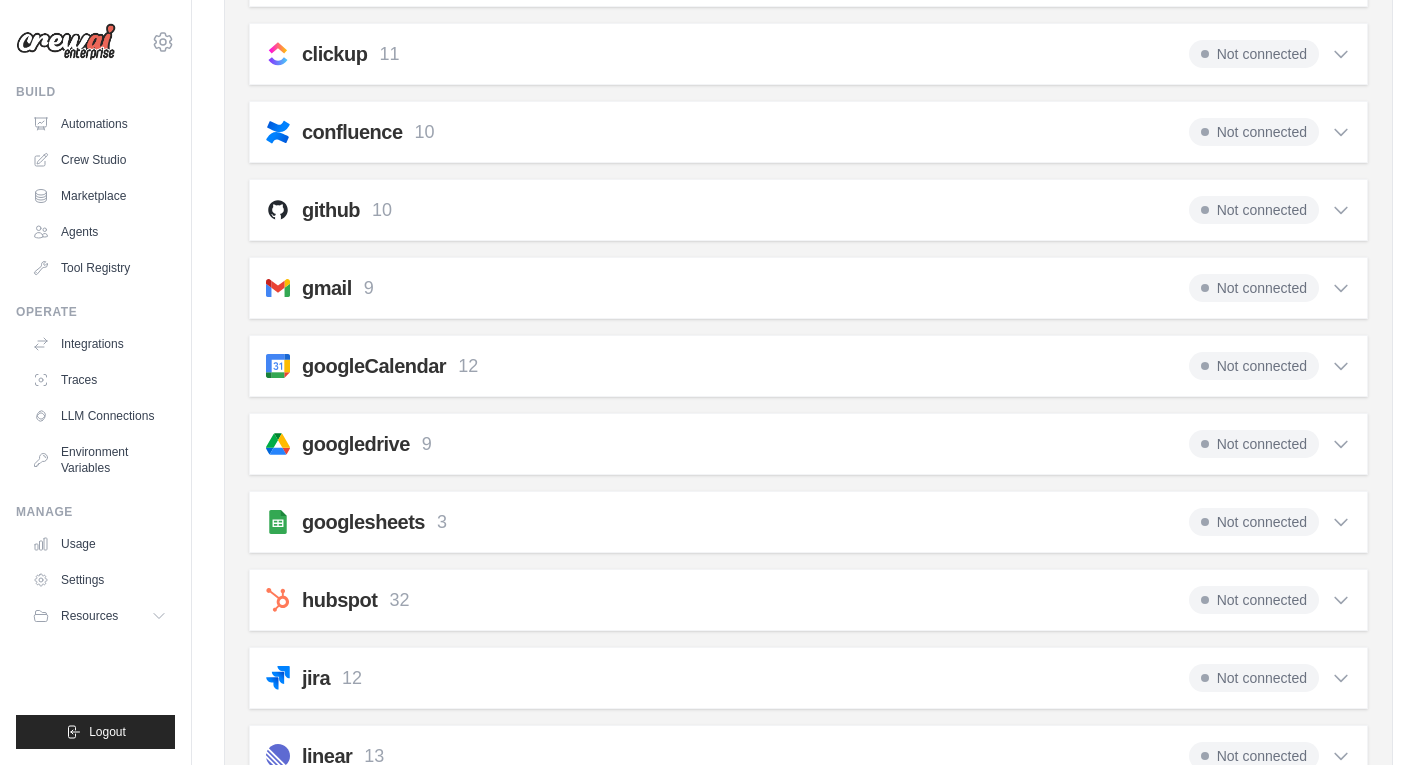 click on "Not connected" at bounding box center (1254, 210) 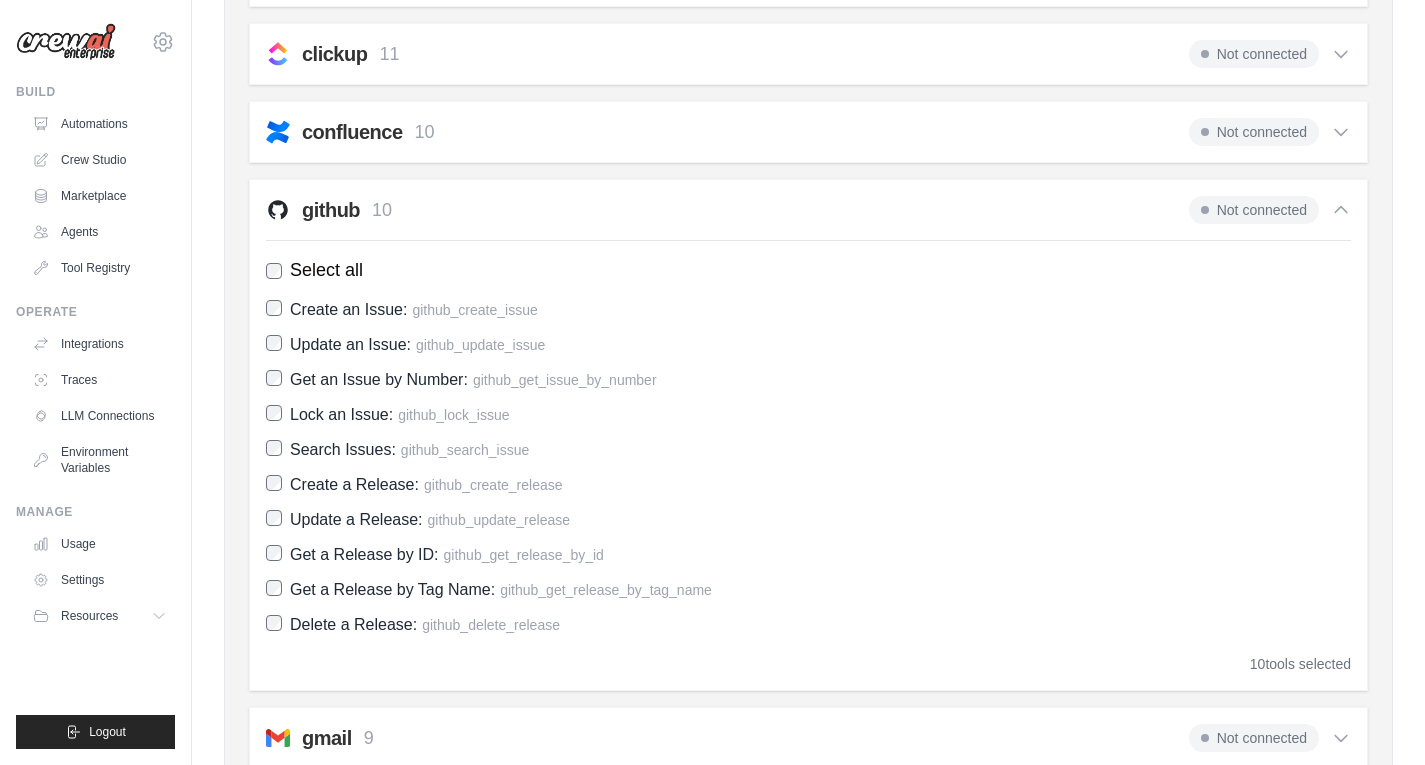 click on "Select all" at bounding box center [326, 270] 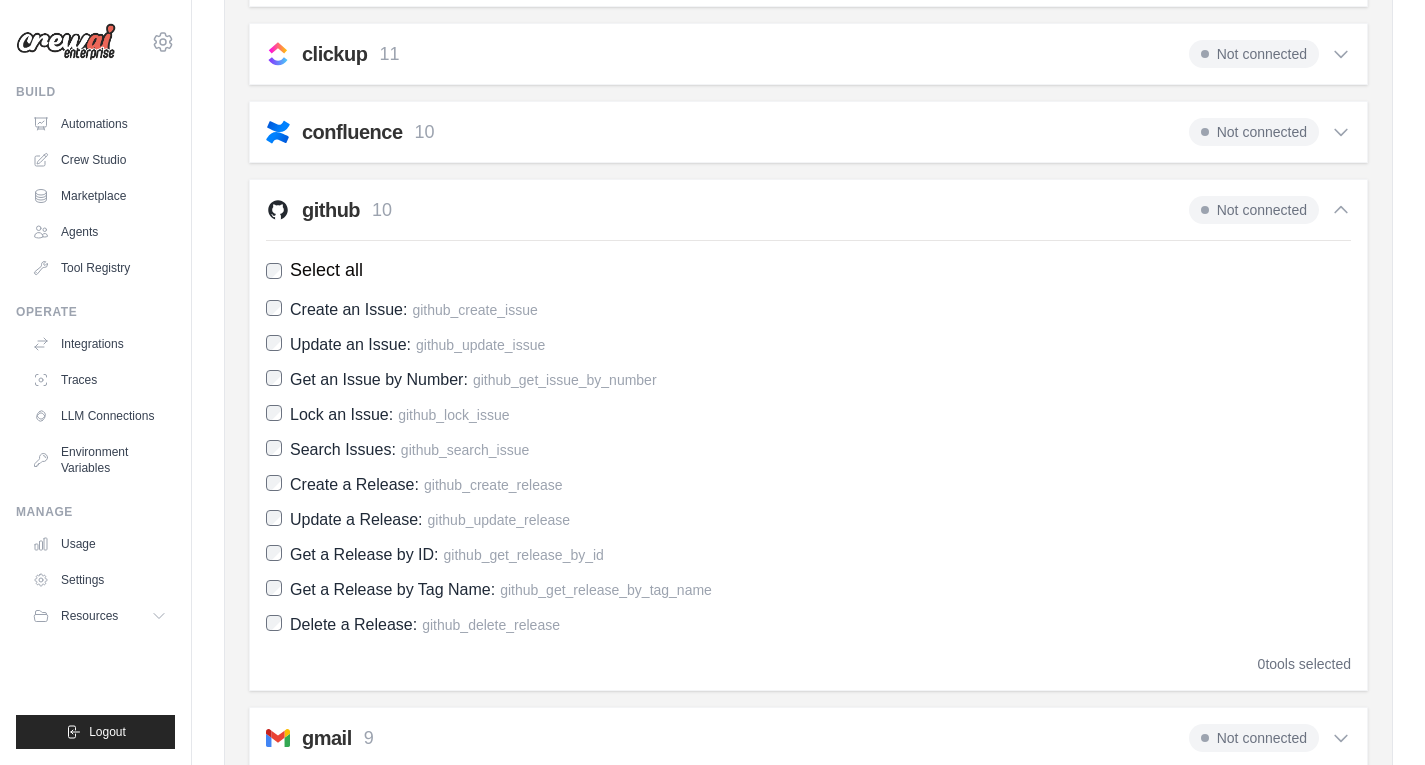 click on "Select all" at bounding box center (326, 270) 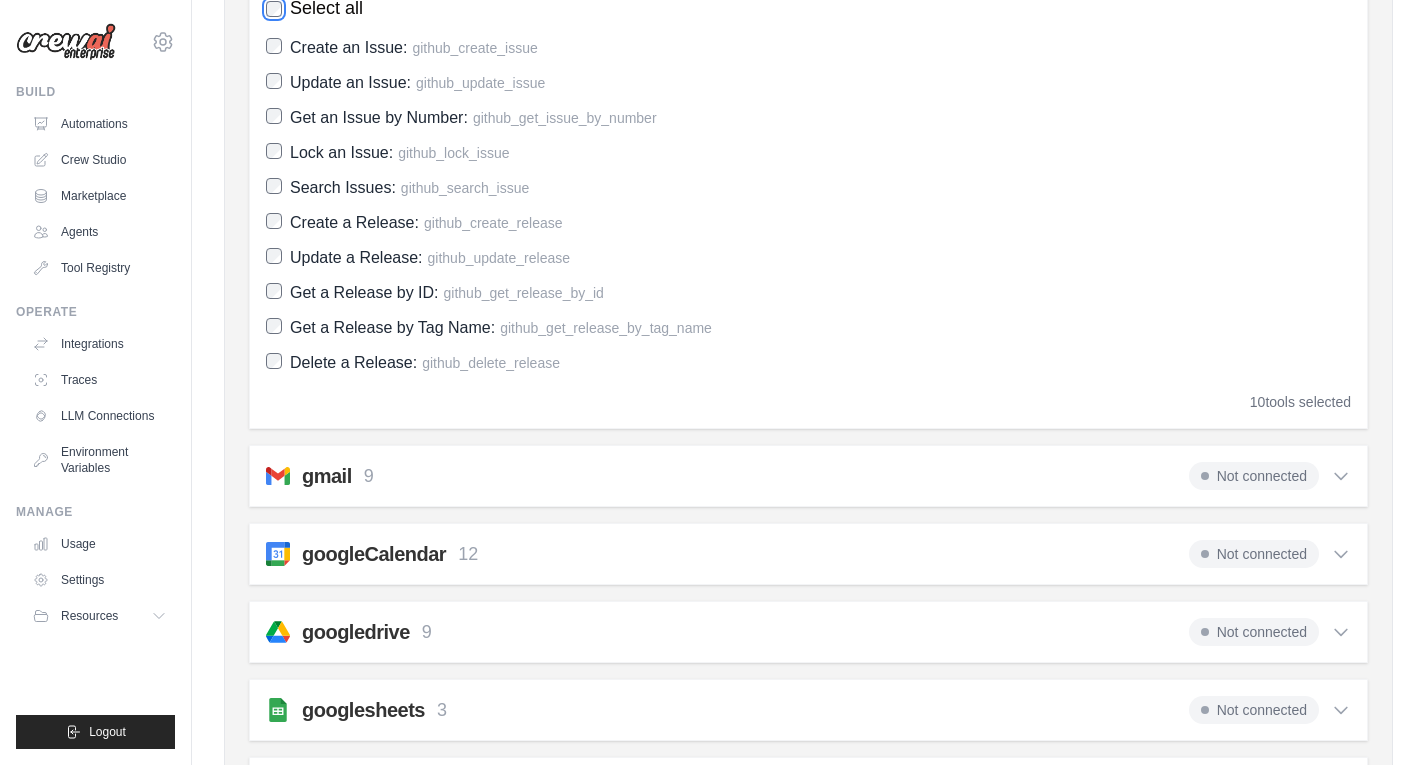 scroll, scrollTop: 362, scrollLeft: 0, axis: vertical 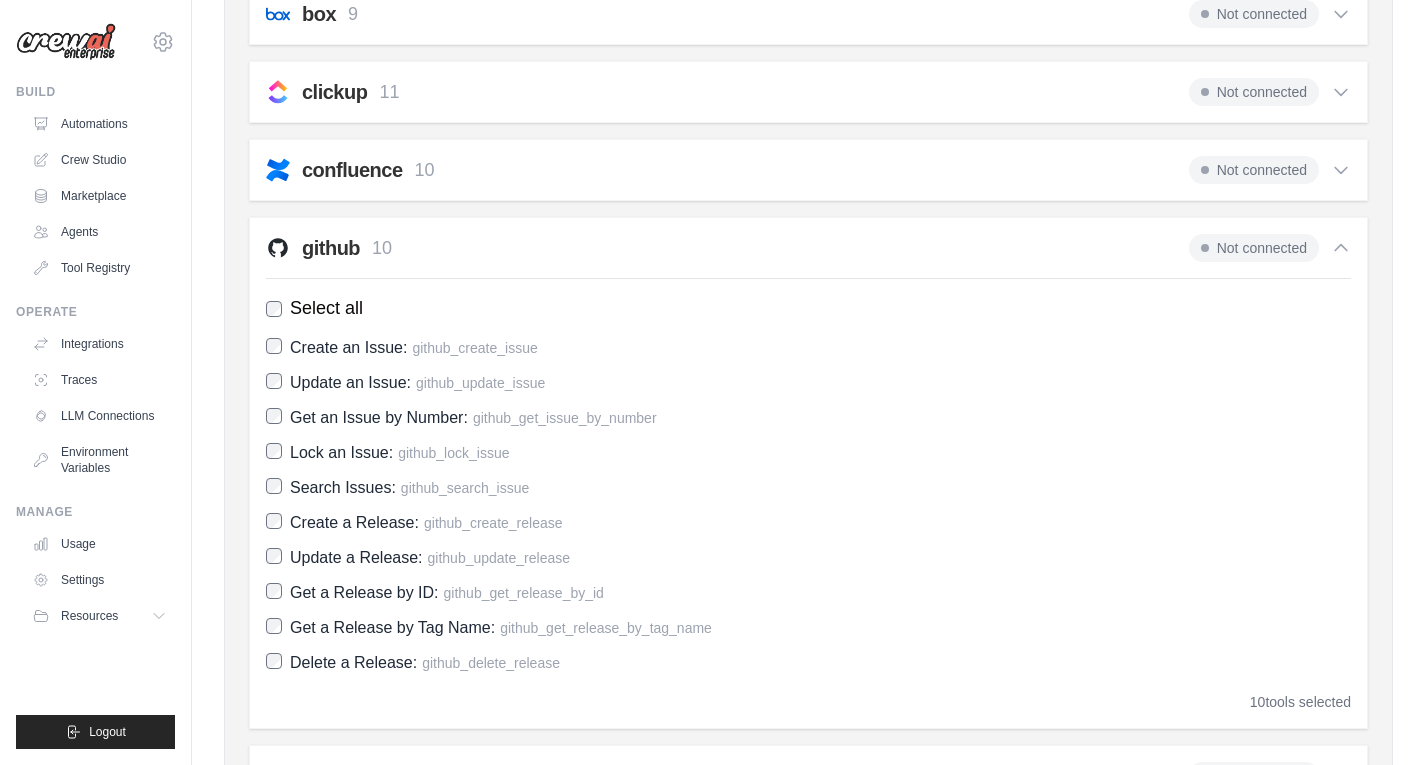 click on "confluence
10
Not connected" at bounding box center (808, 170) 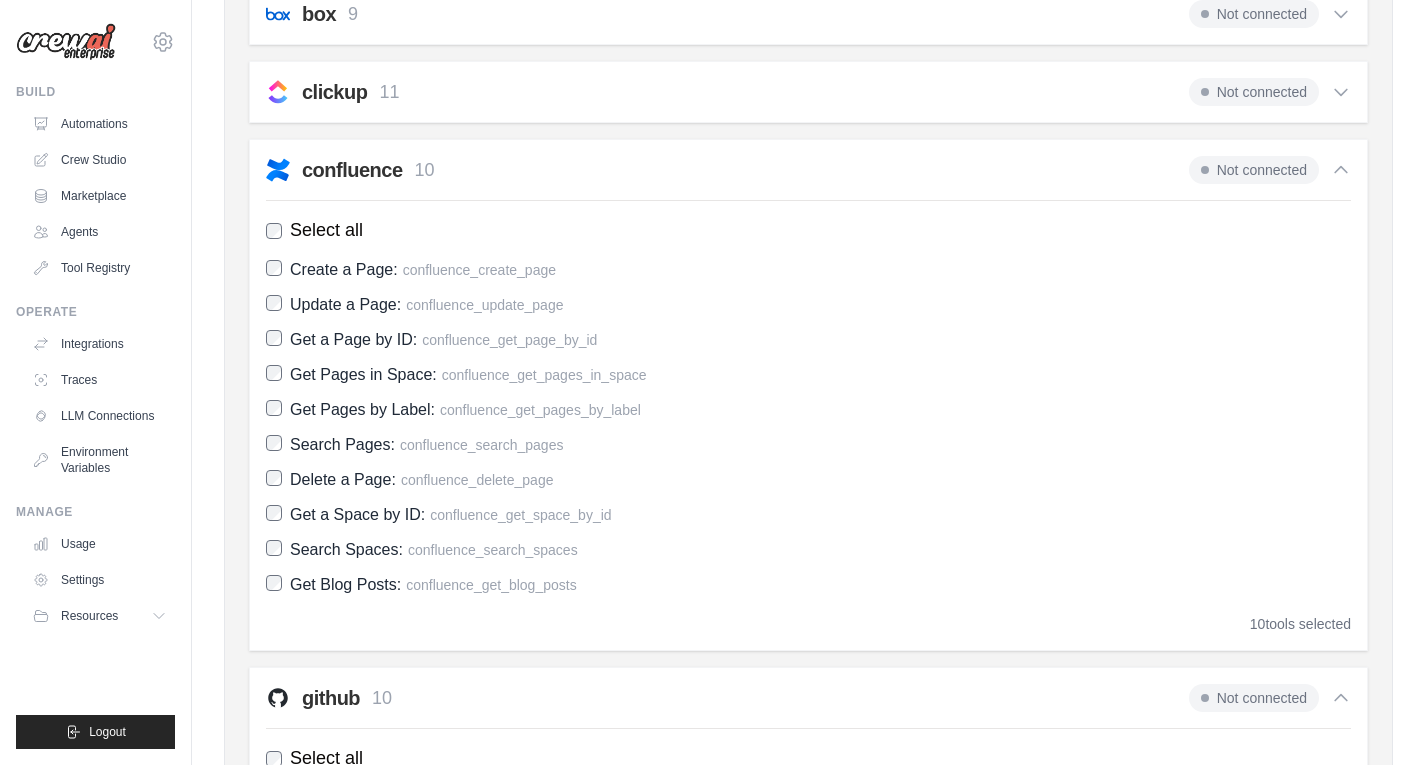 click on "confluence
10
Not connected" at bounding box center (808, 170) 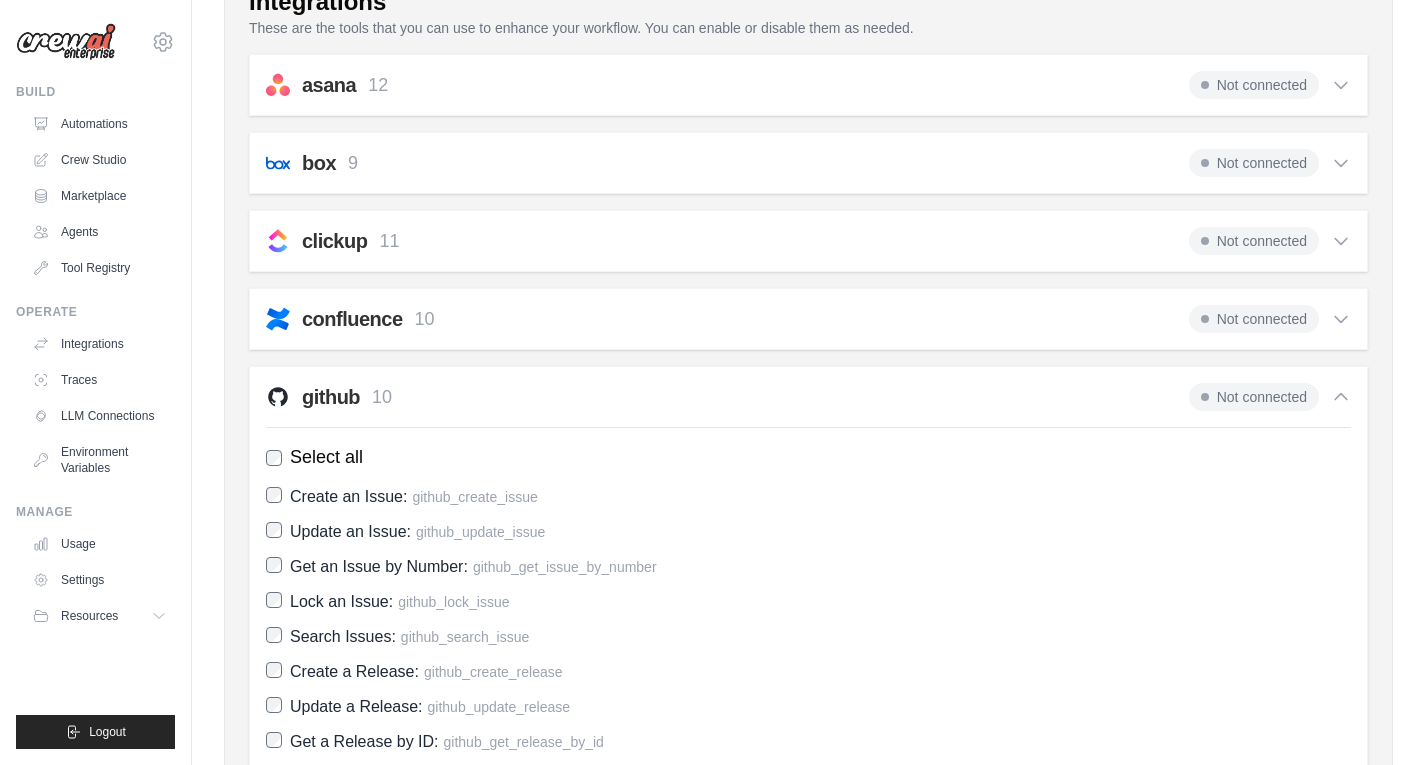 scroll, scrollTop: 62, scrollLeft: 0, axis: vertical 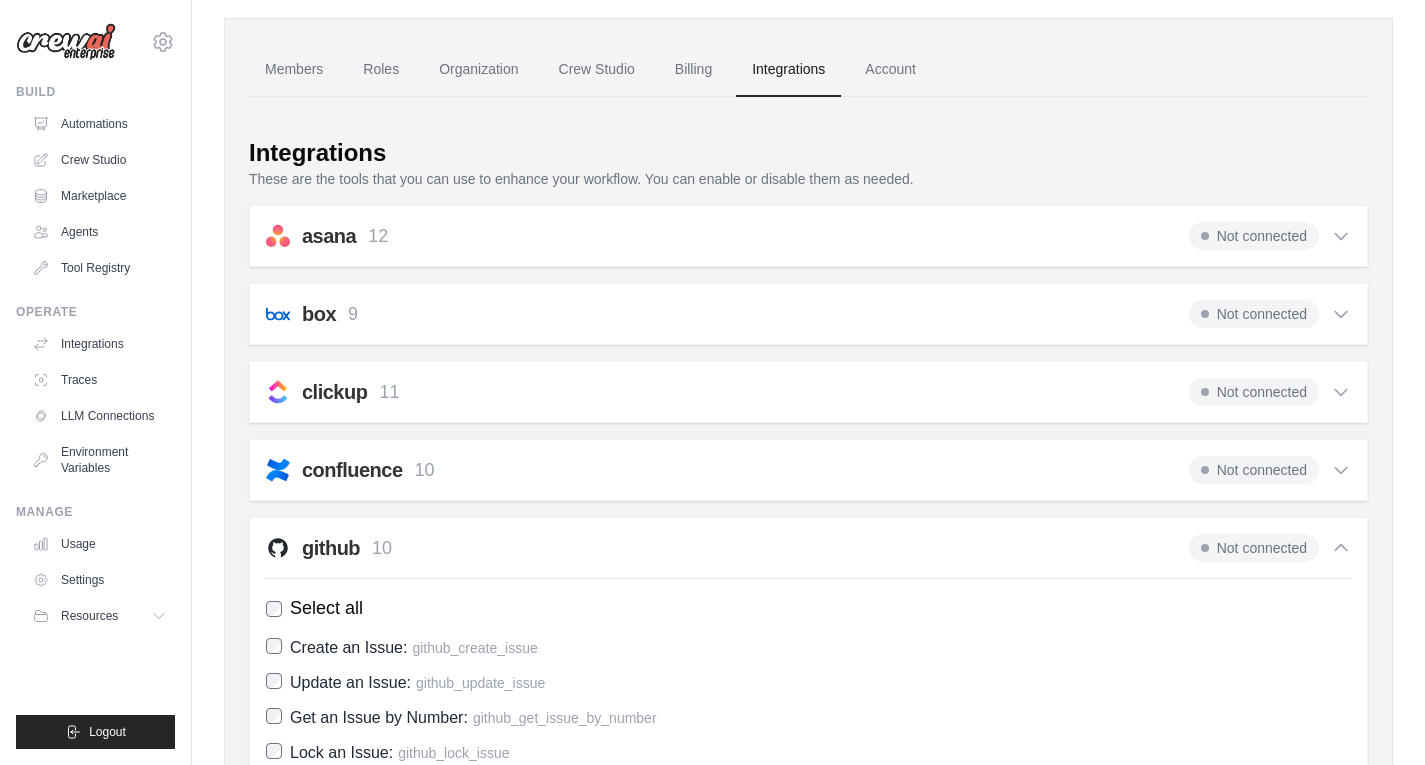 click on "asana
12
Not connected" at bounding box center (808, 236) 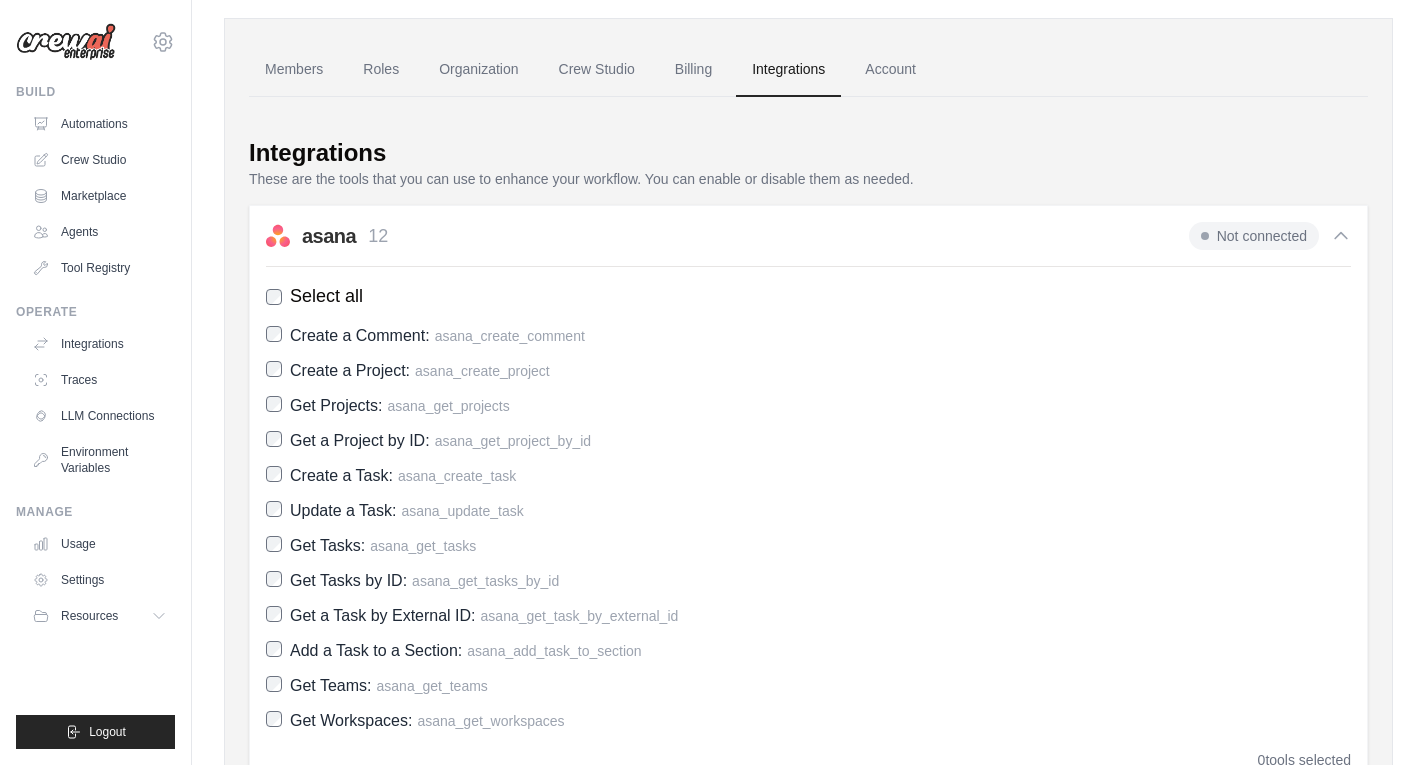 click on "asana
12
Not connected" at bounding box center (808, 236) 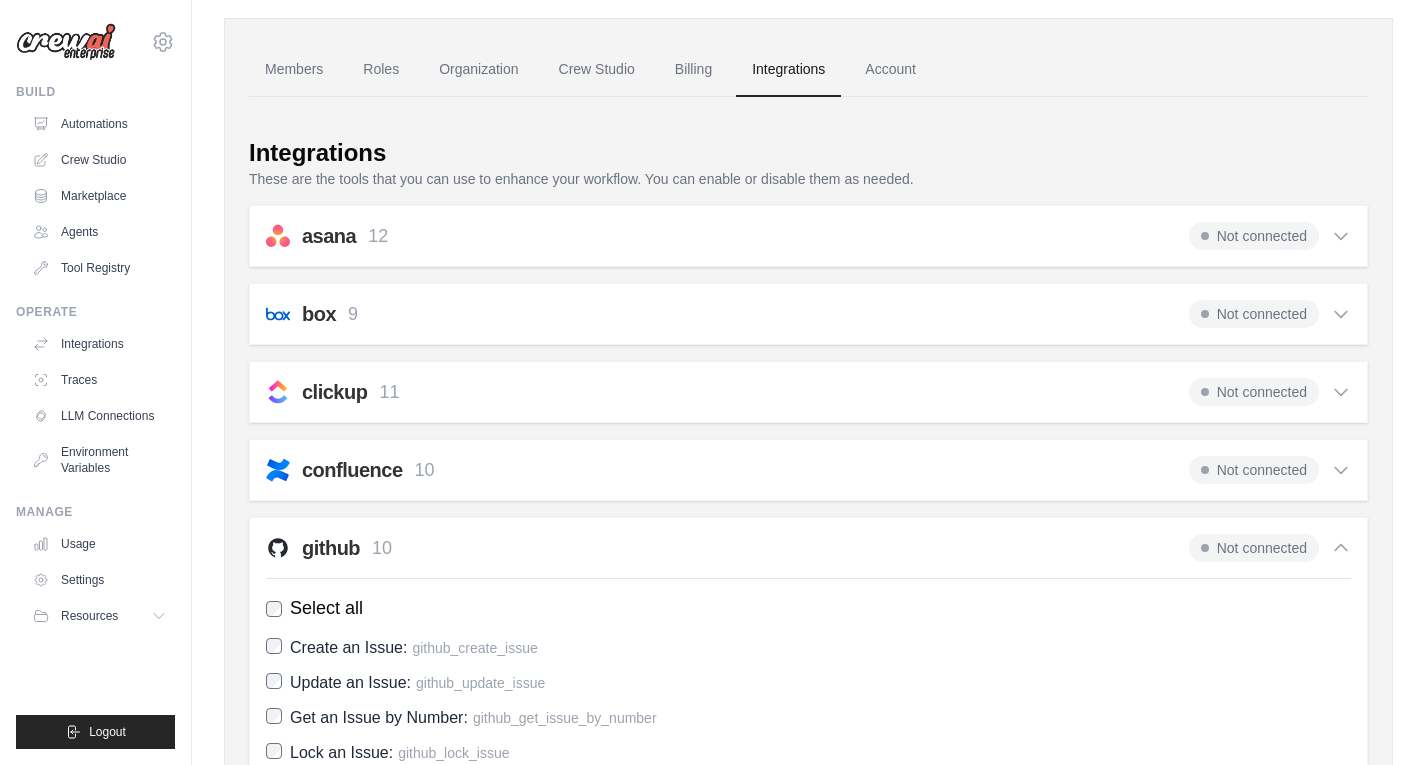 click on "box
9
Not connected" at bounding box center [808, 314] 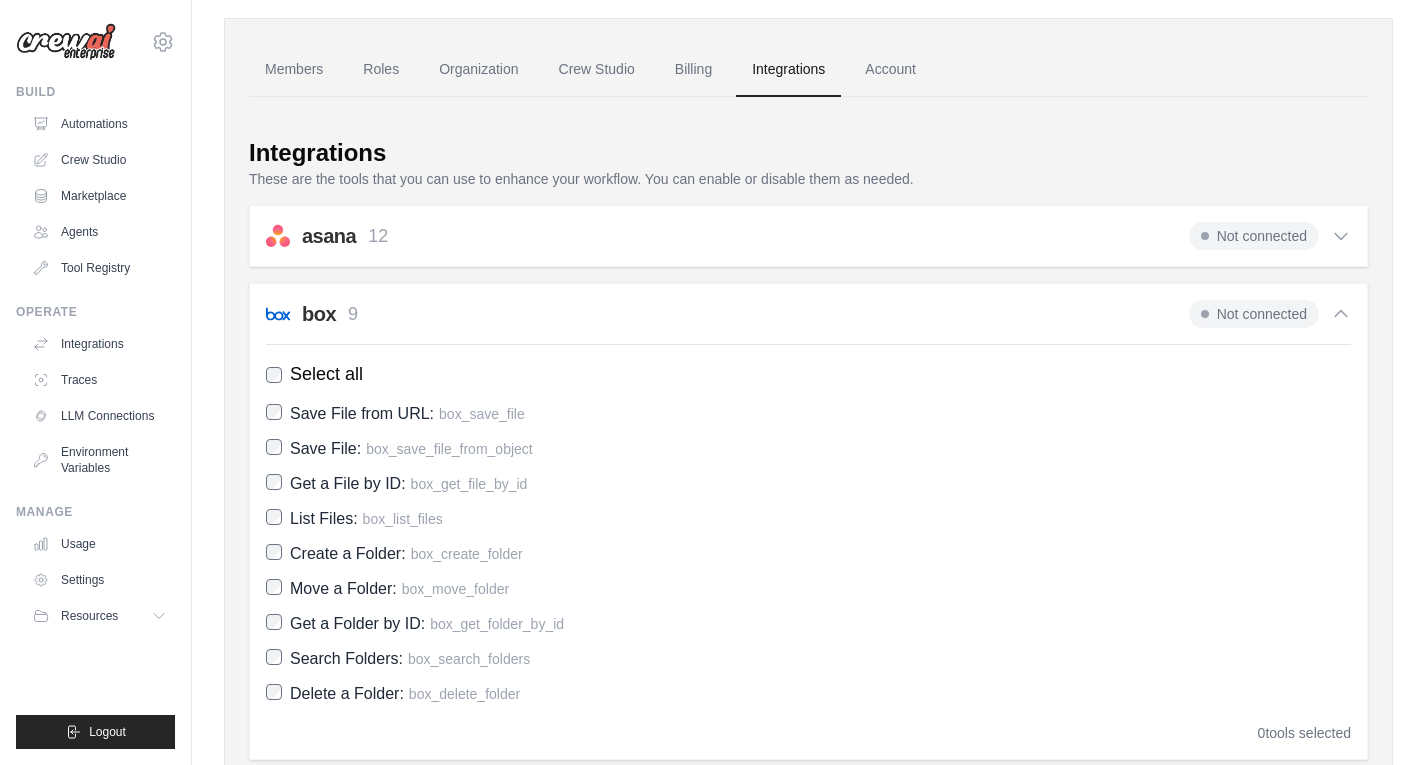 click on "box
9
Not connected
Select all
Save File from URL:
box_save_file
Save File:
box_save_file_from_object
0" at bounding box center (808, 521) 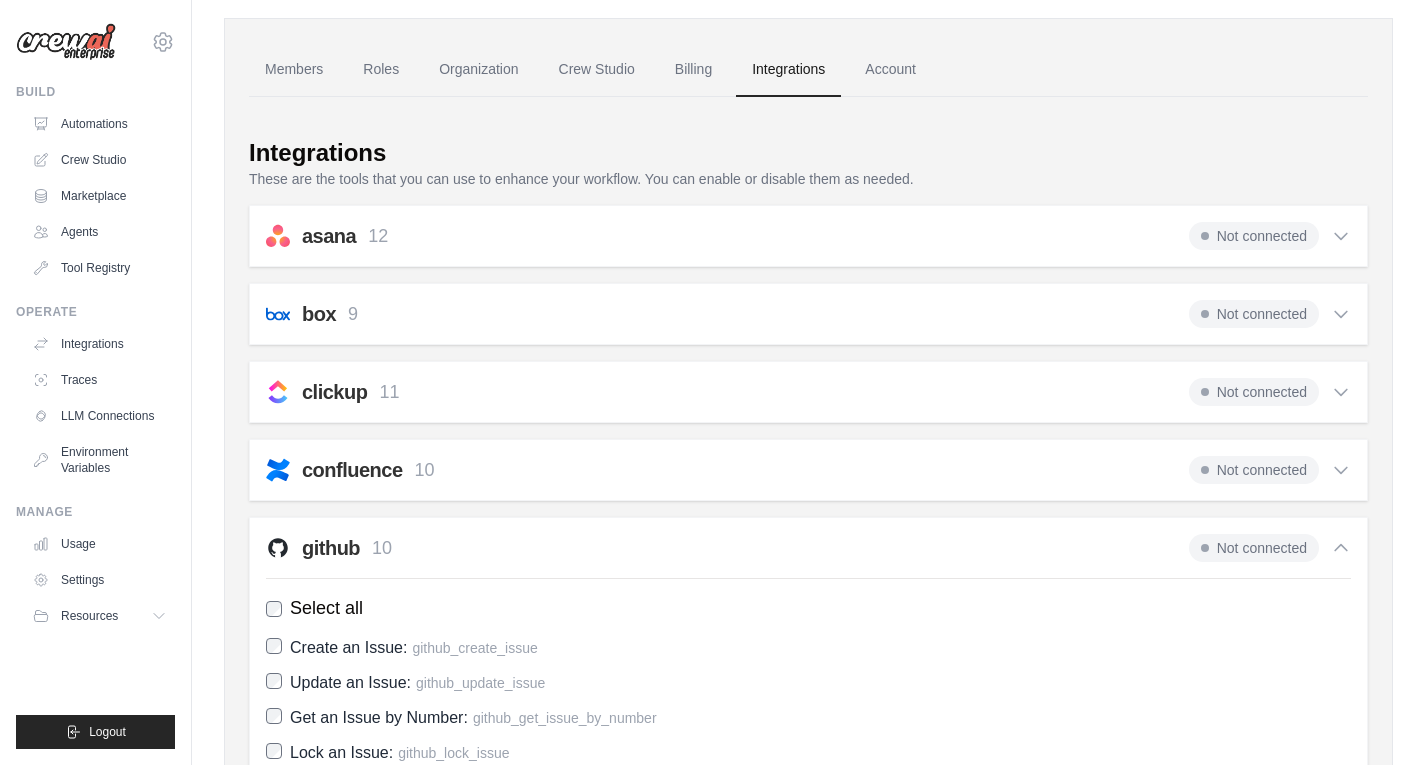 click on "clickup" at bounding box center [334, 392] 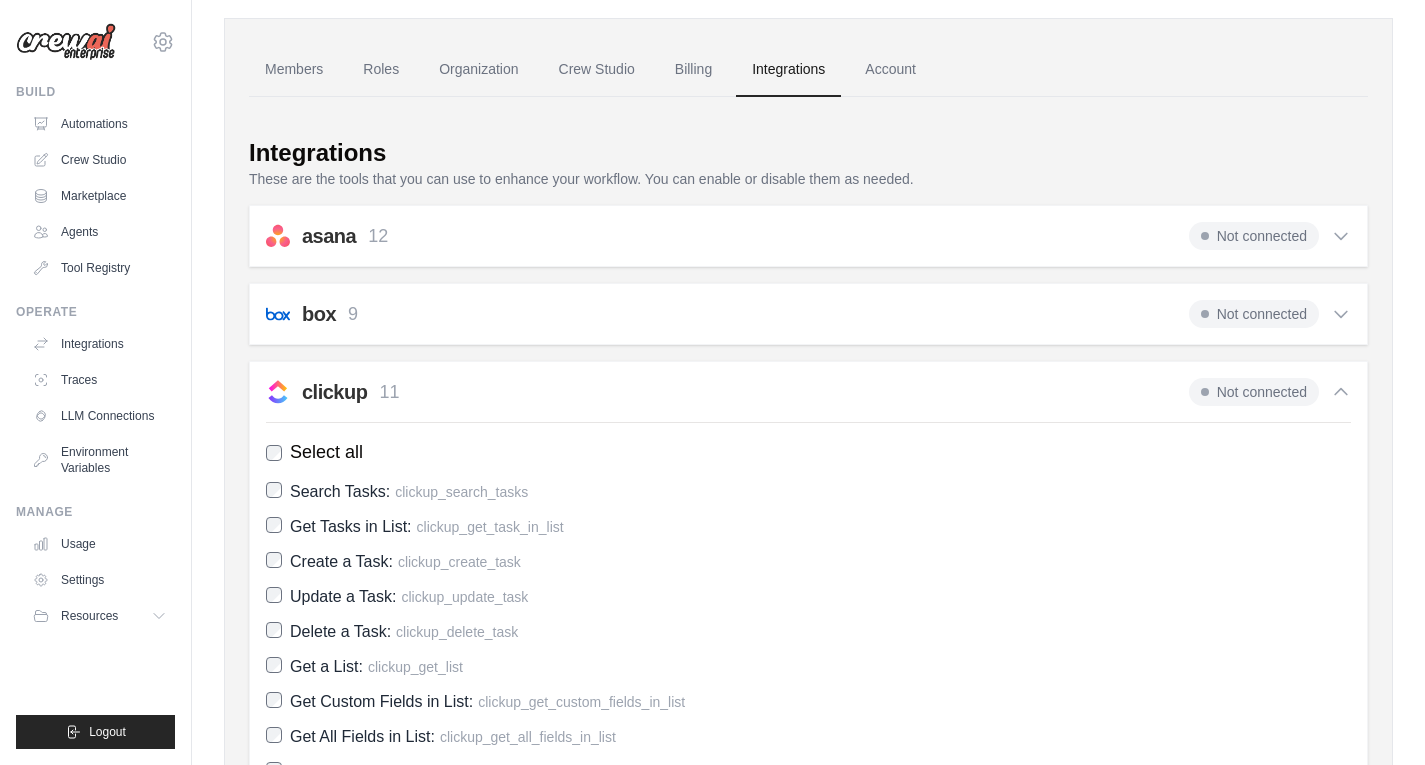 click on "clickup
11
Not connected" at bounding box center (808, 392) 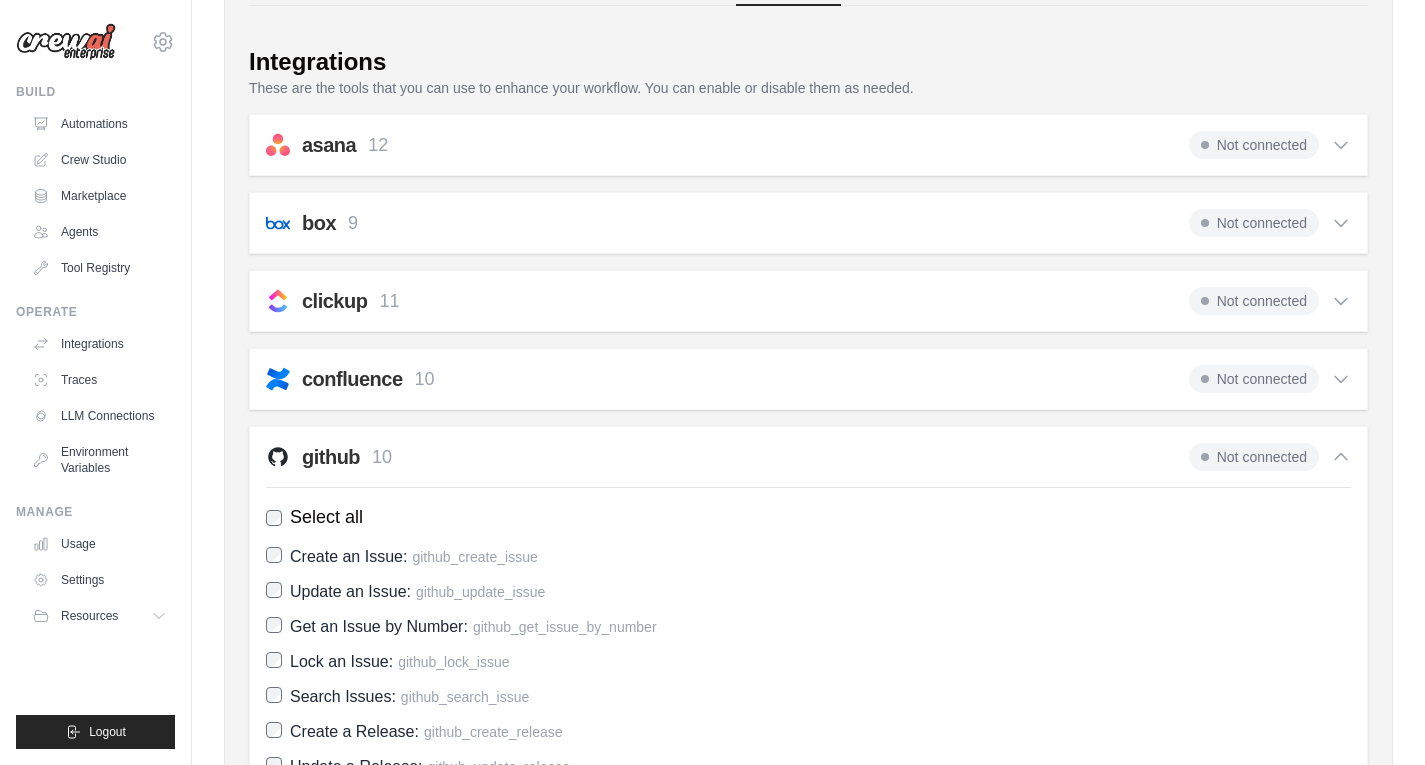 scroll, scrollTop: 262, scrollLeft: 0, axis: vertical 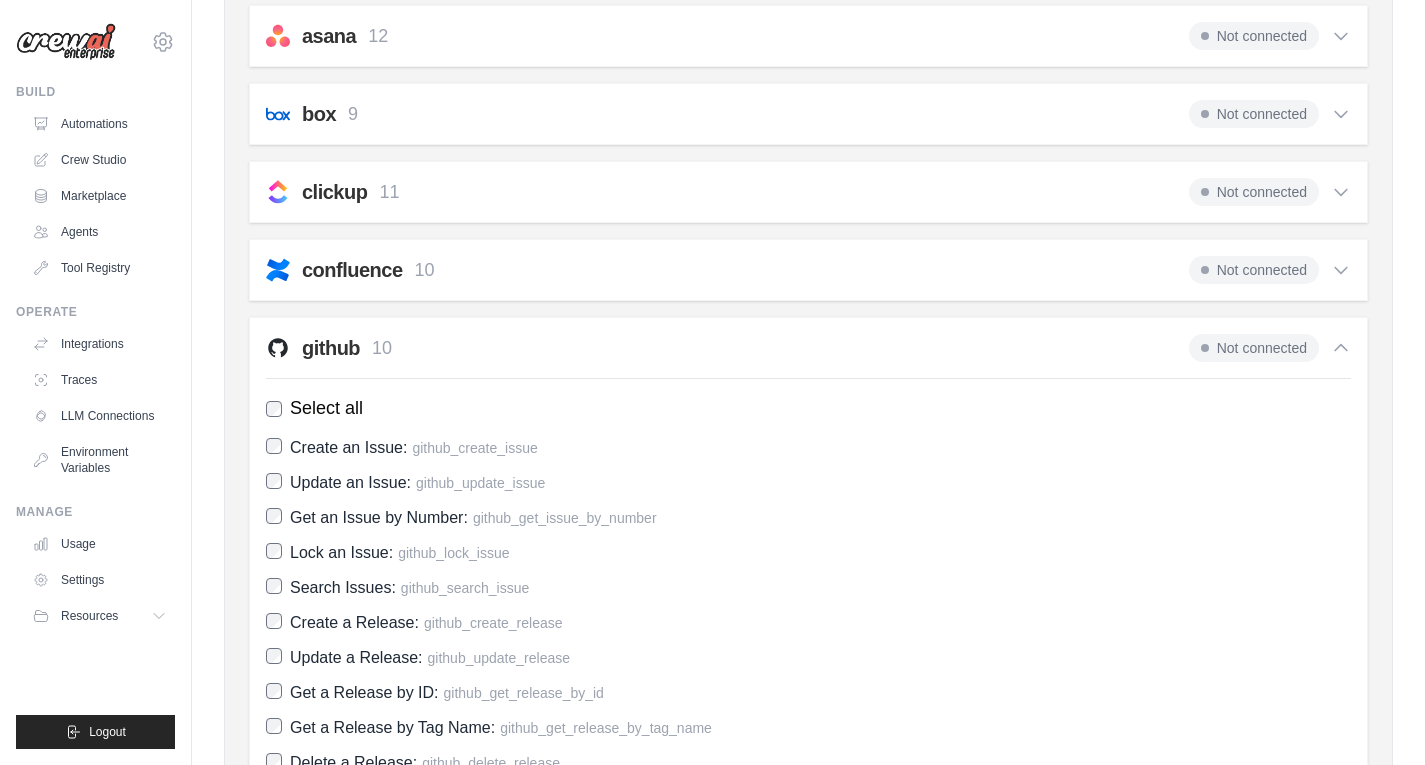 click on "confluence" at bounding box center [352, 270] 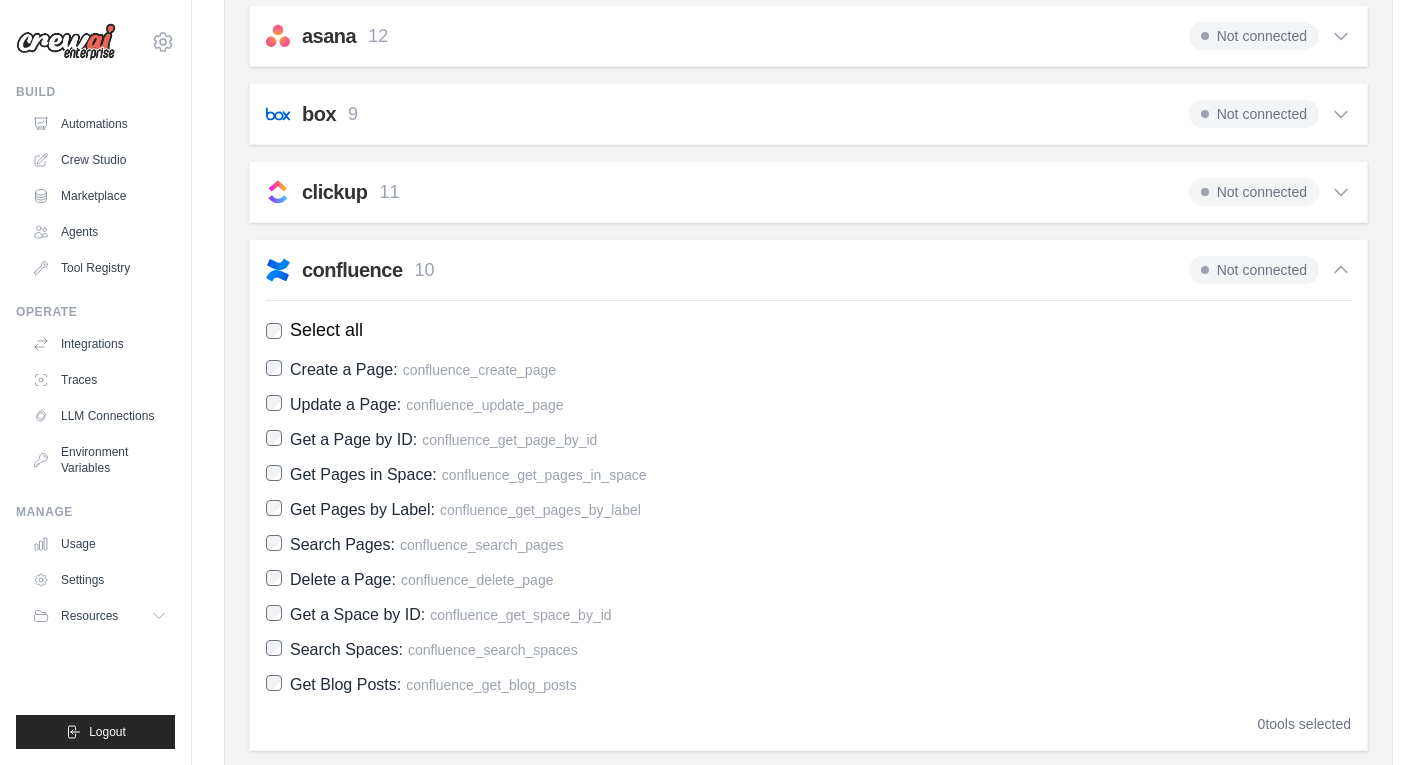 click on "confluence
10" at bounding box center (368, 270) 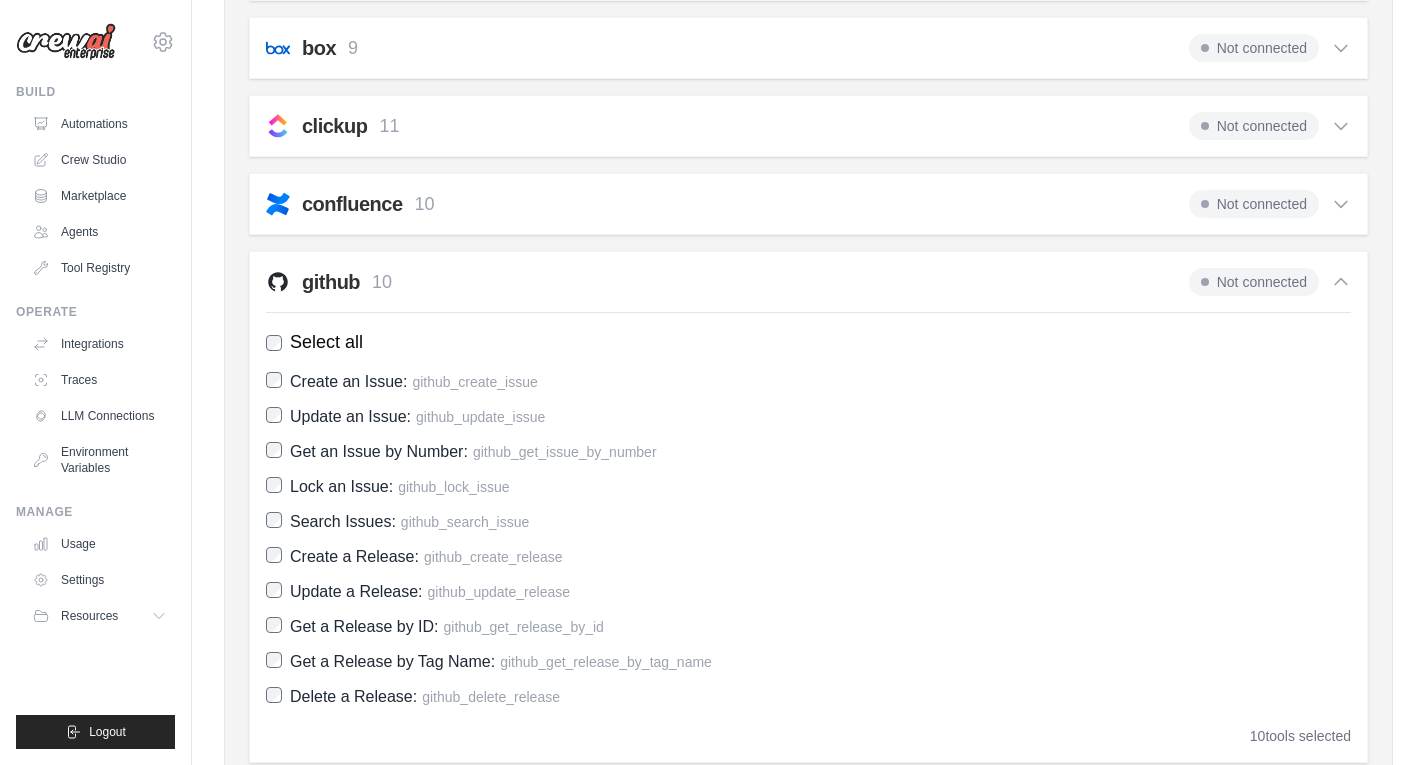 scroll, scrollTop: 362, scrollLeft: 0, axis: vertical 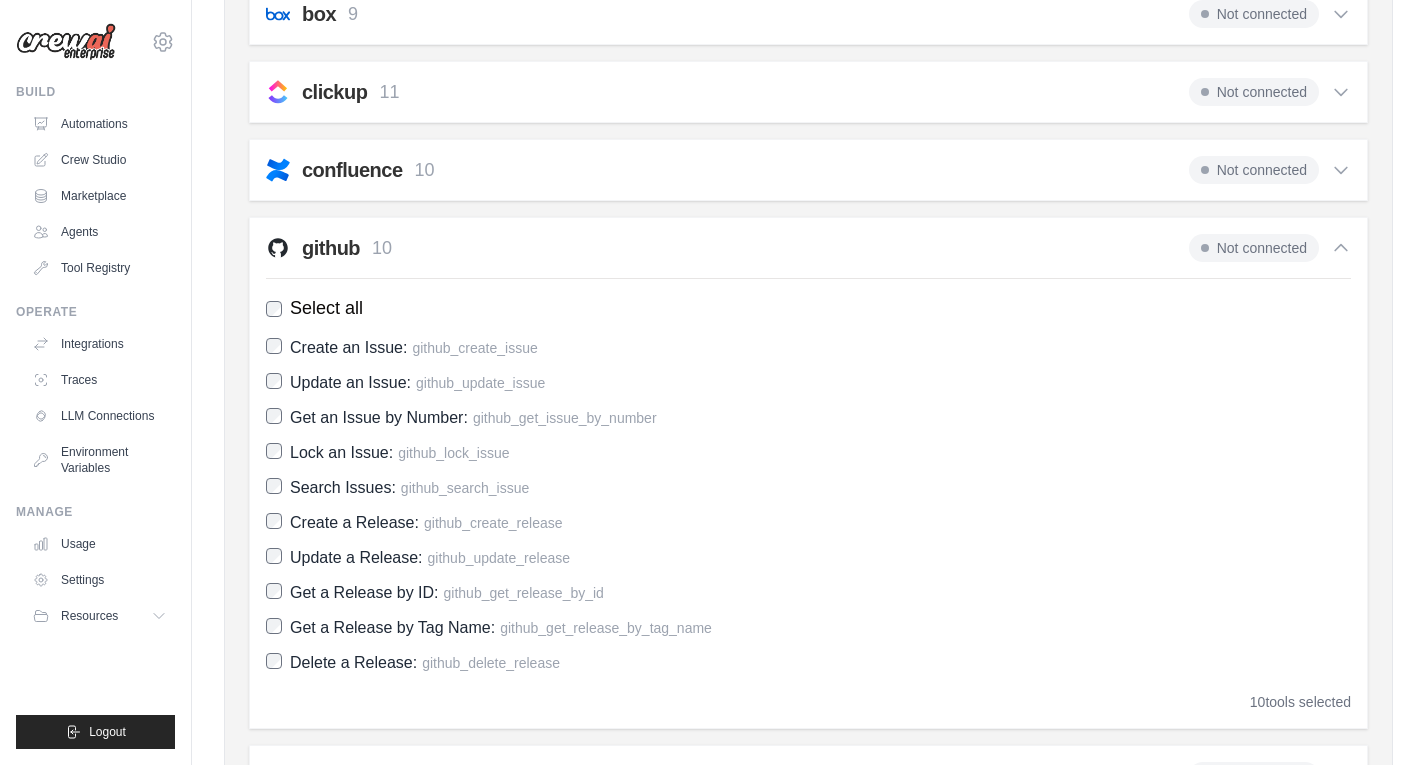 click on "github
10
Not connected" at bounding box center (808, 248) 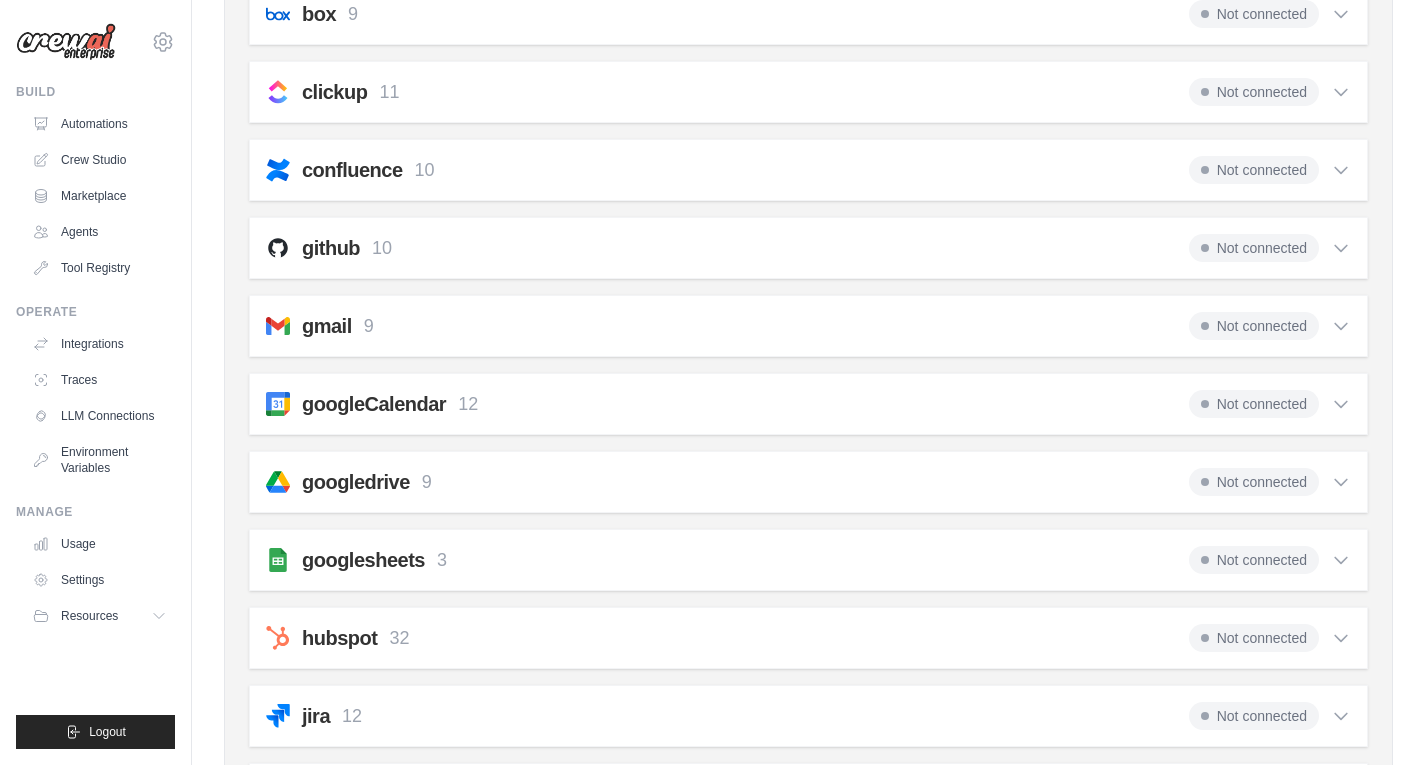 click on "9" at bounding box center (369, 326) 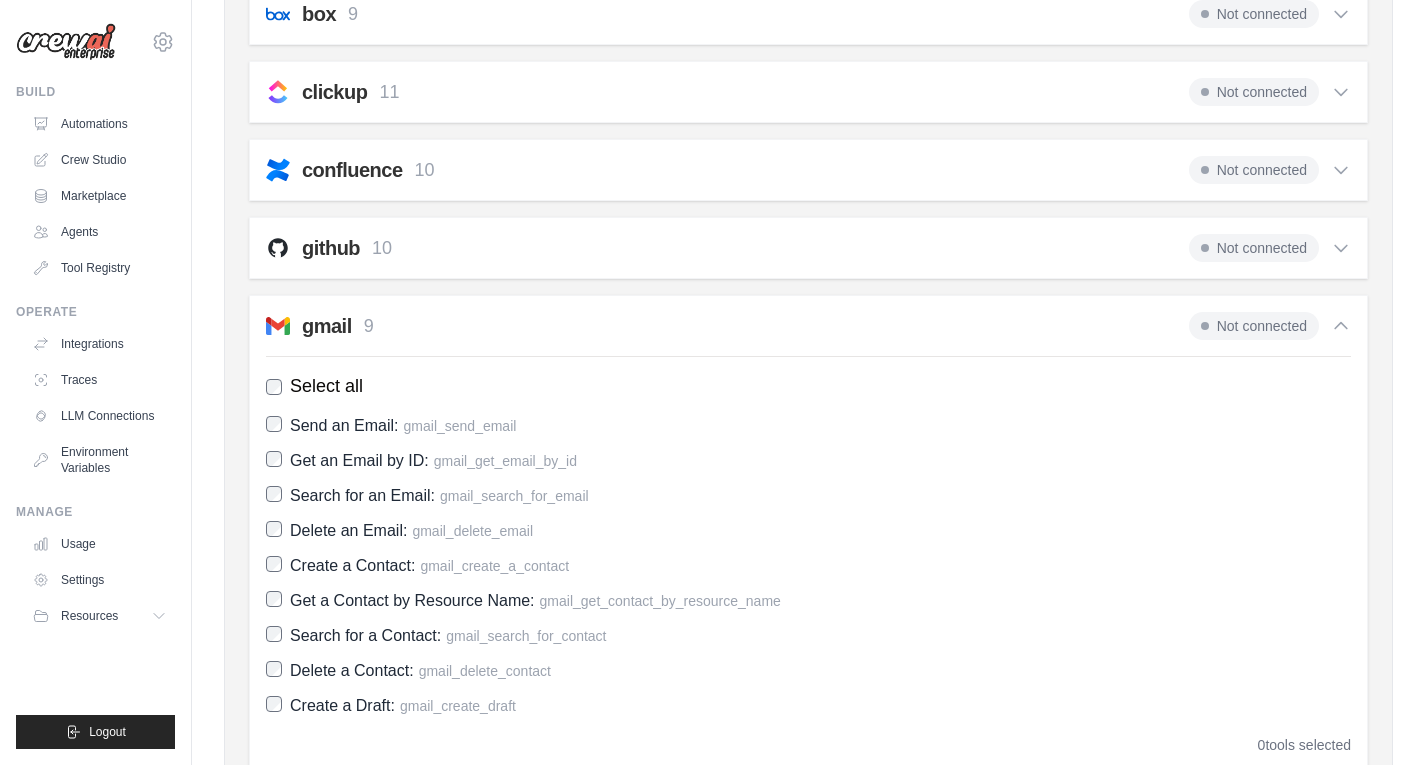 click on "9" at bounding box center [369, 326] 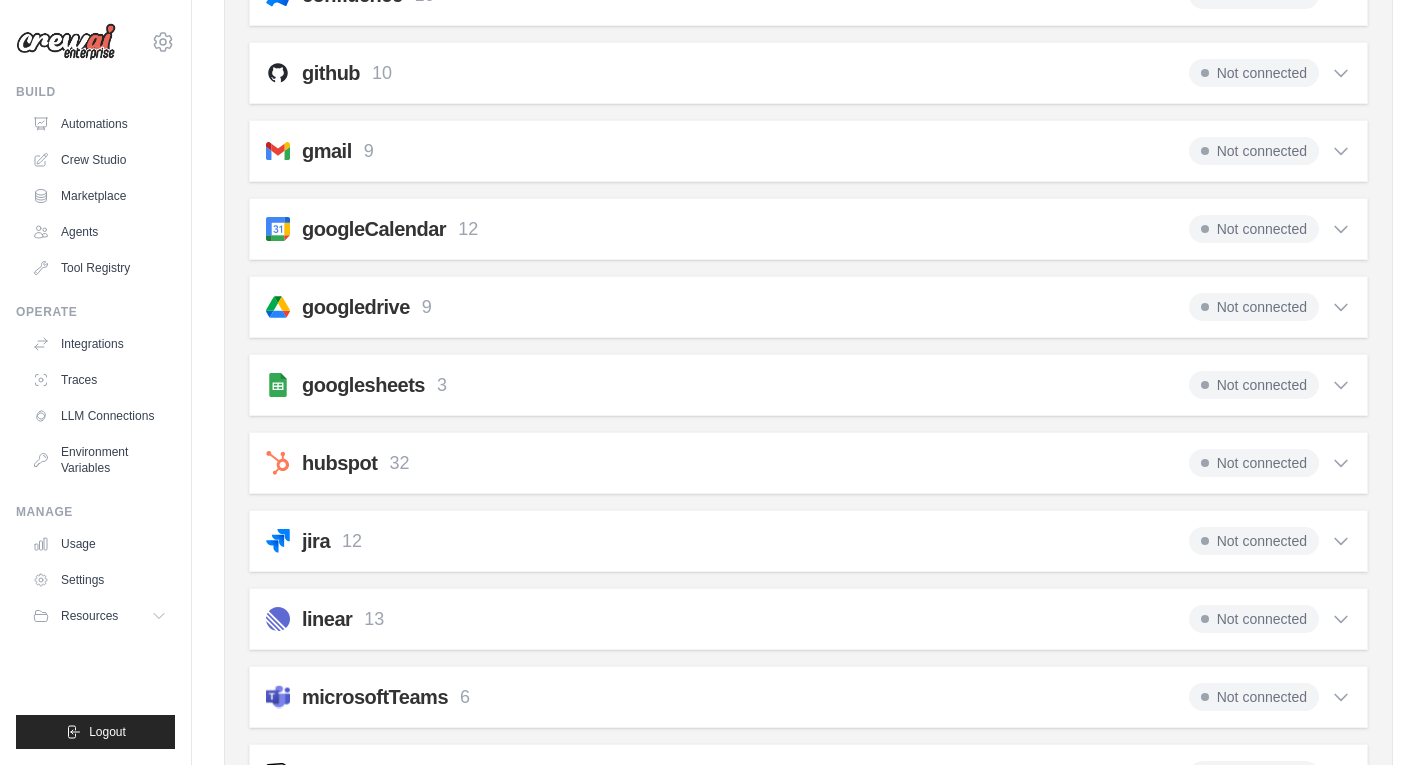 scroll, scrollTop: 562, scrollLeft: 0, axis: vertical 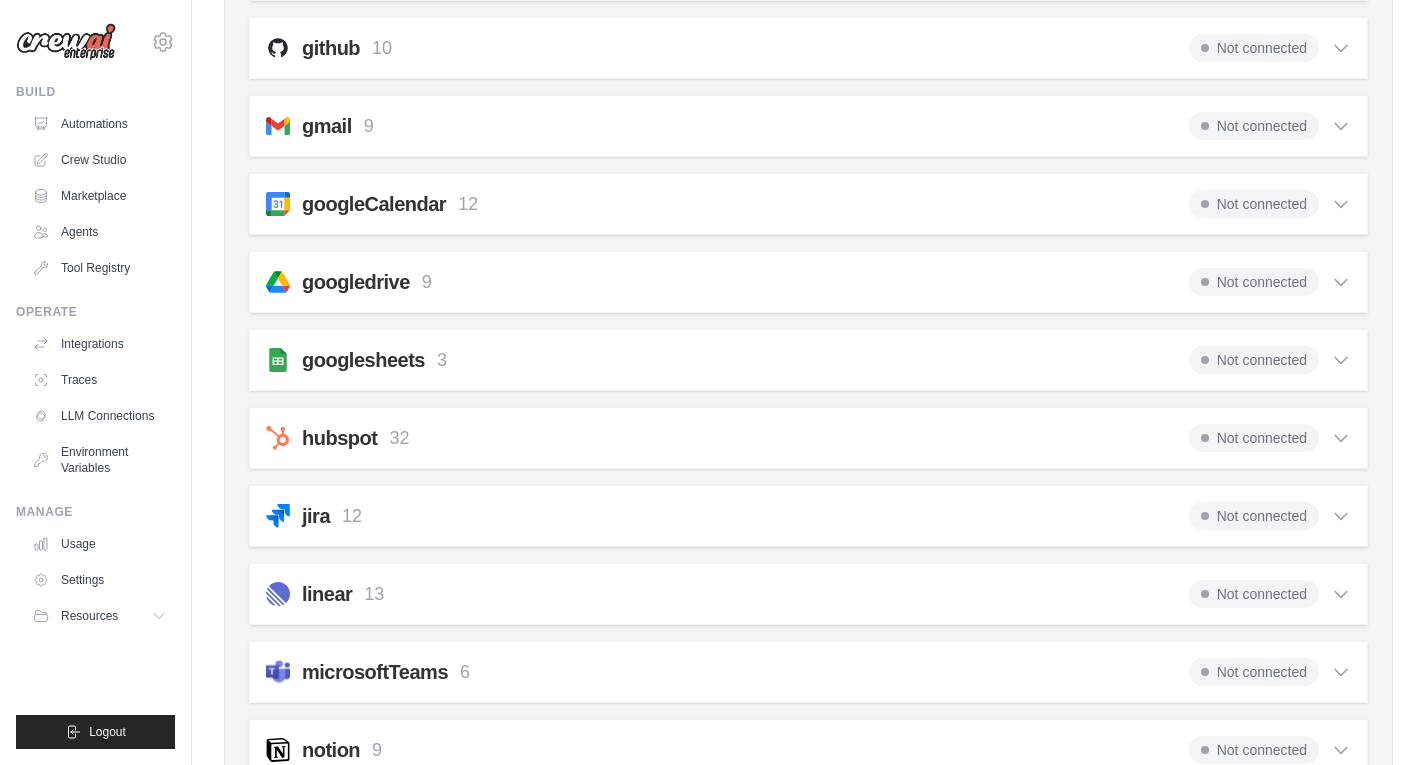 click on "googleCalendar" at bounding box center (374, 204) 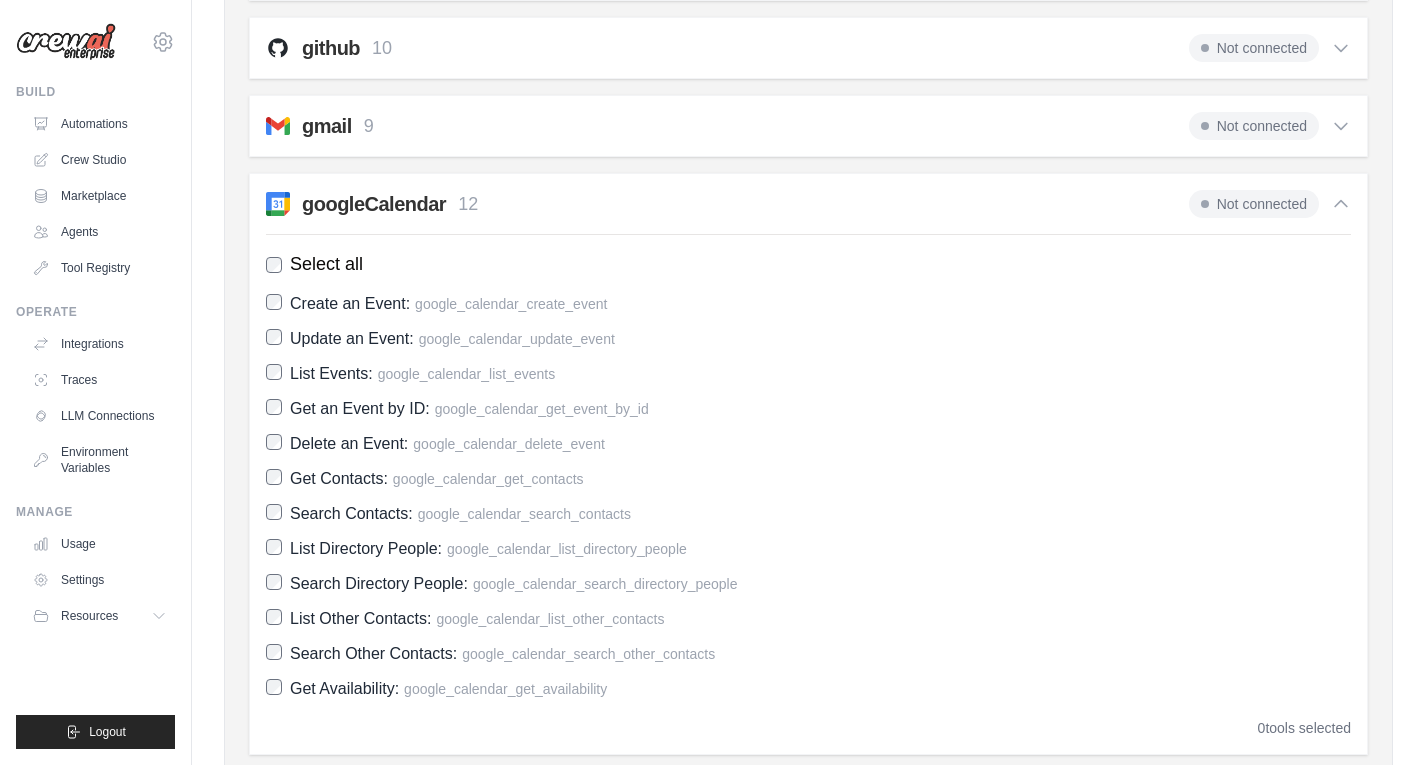 click on "googleCalendar" at bounding box center [374, 204] 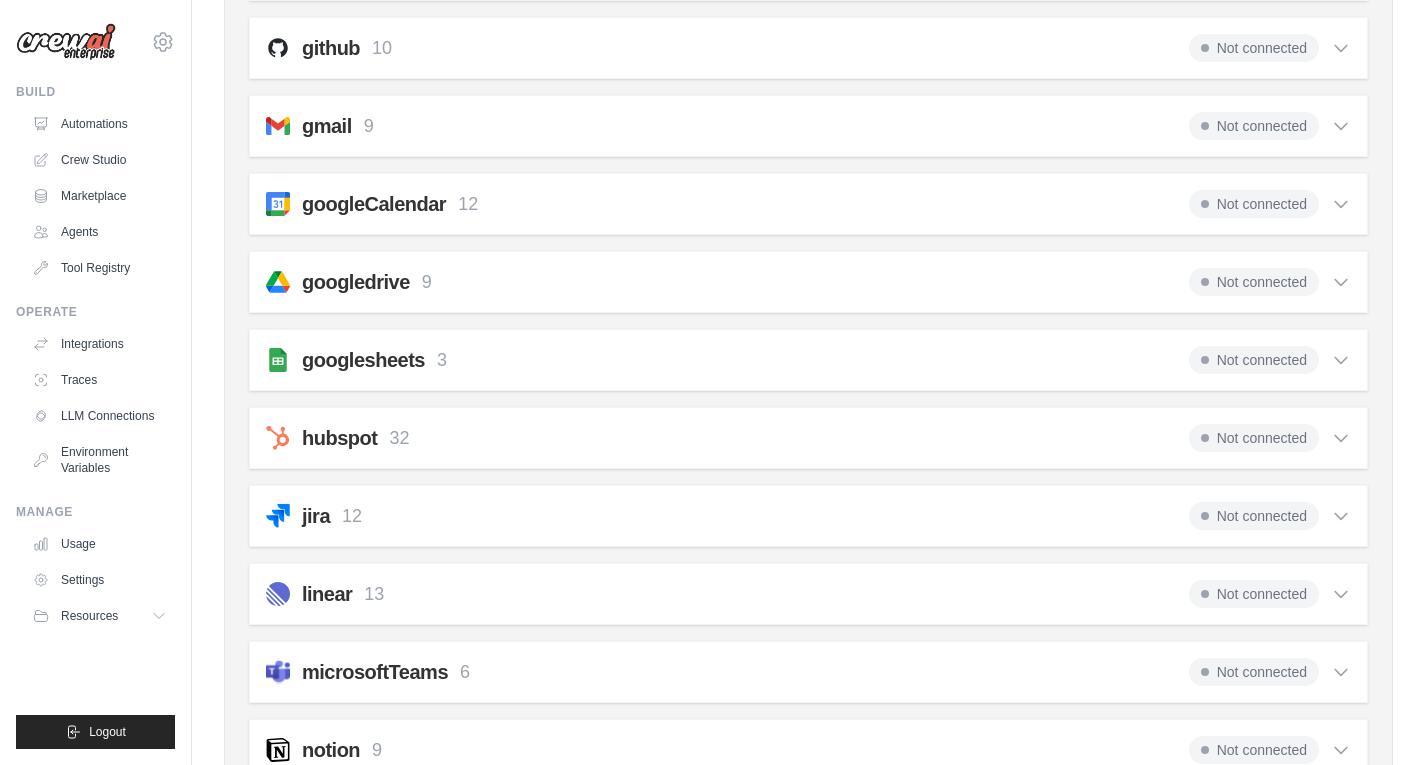 click at bounding box center [278, 282] 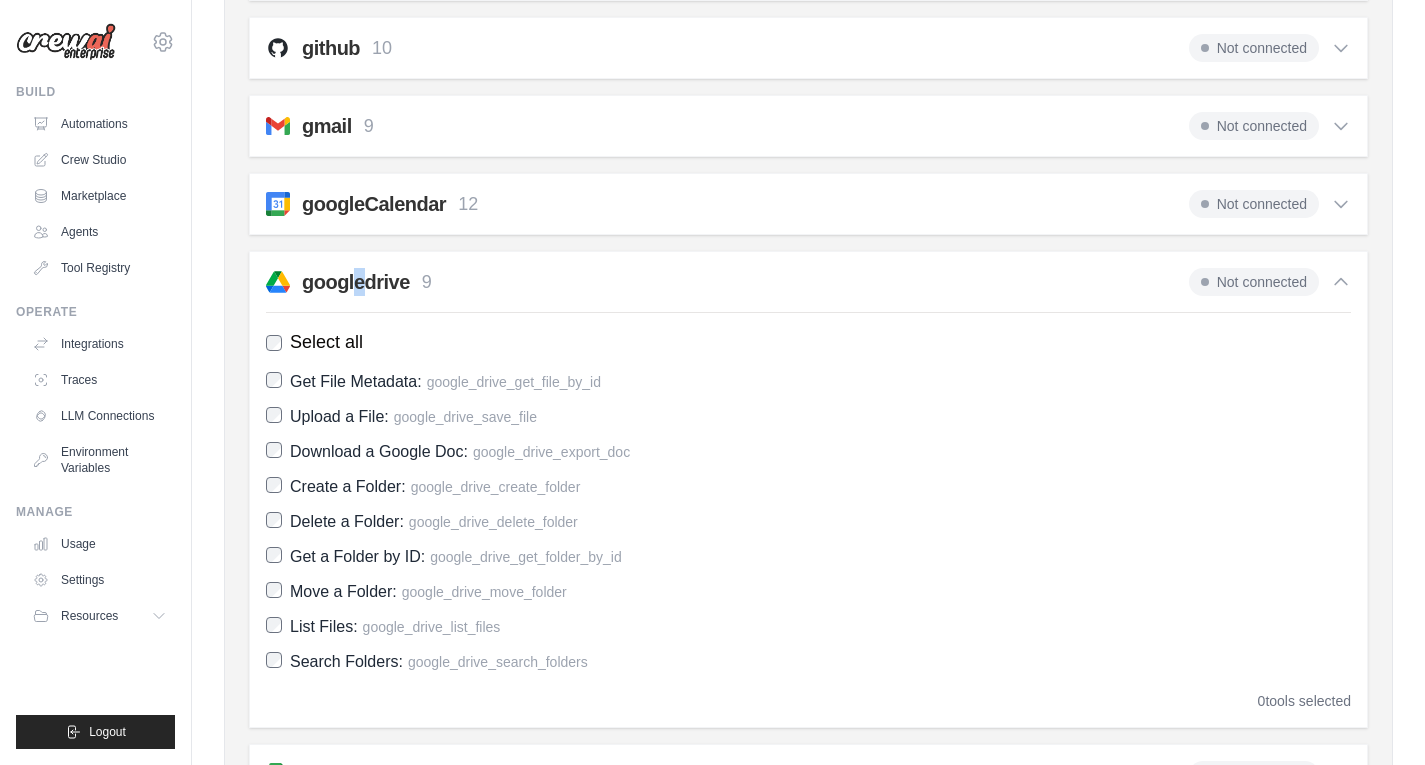 click on "googledrive" at bounding box center (356, 282) 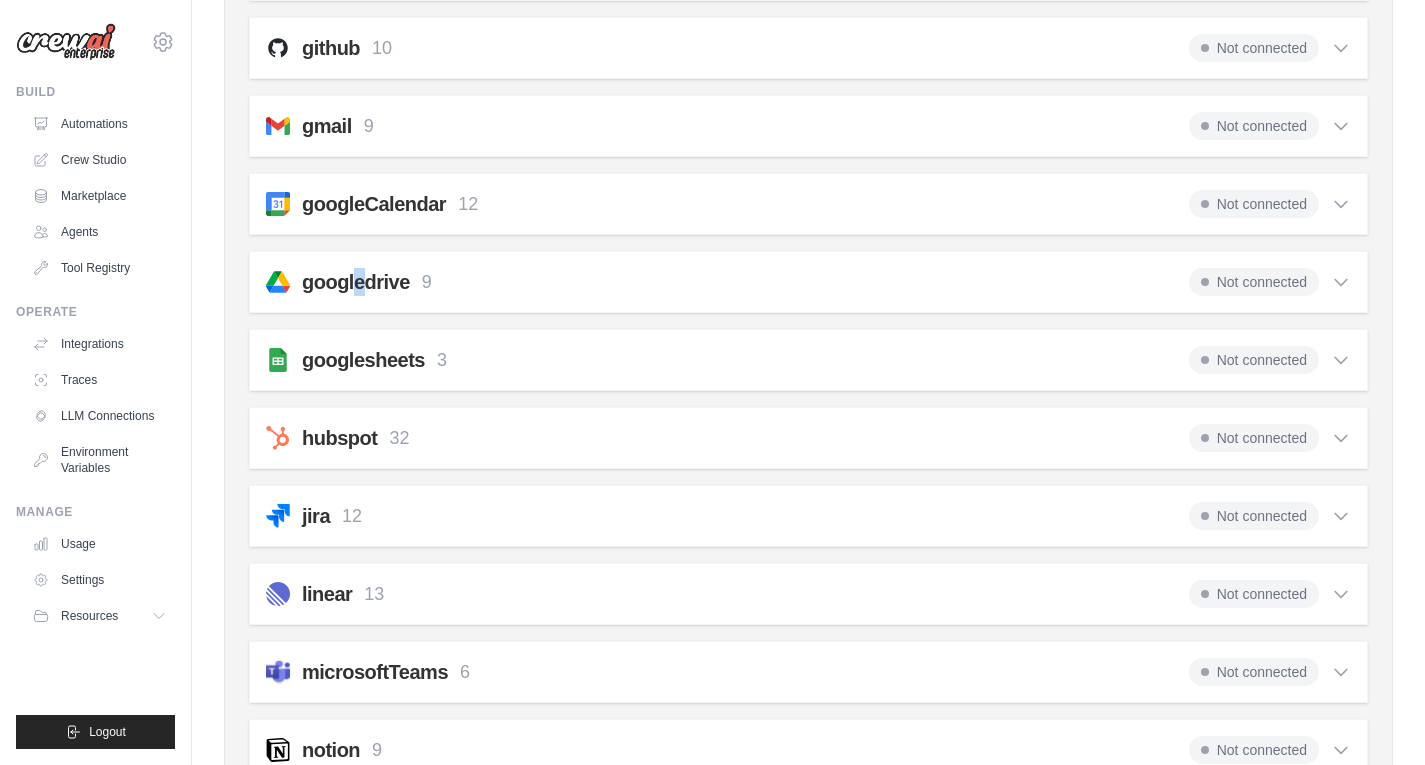 click at bounding box center [278, 360] 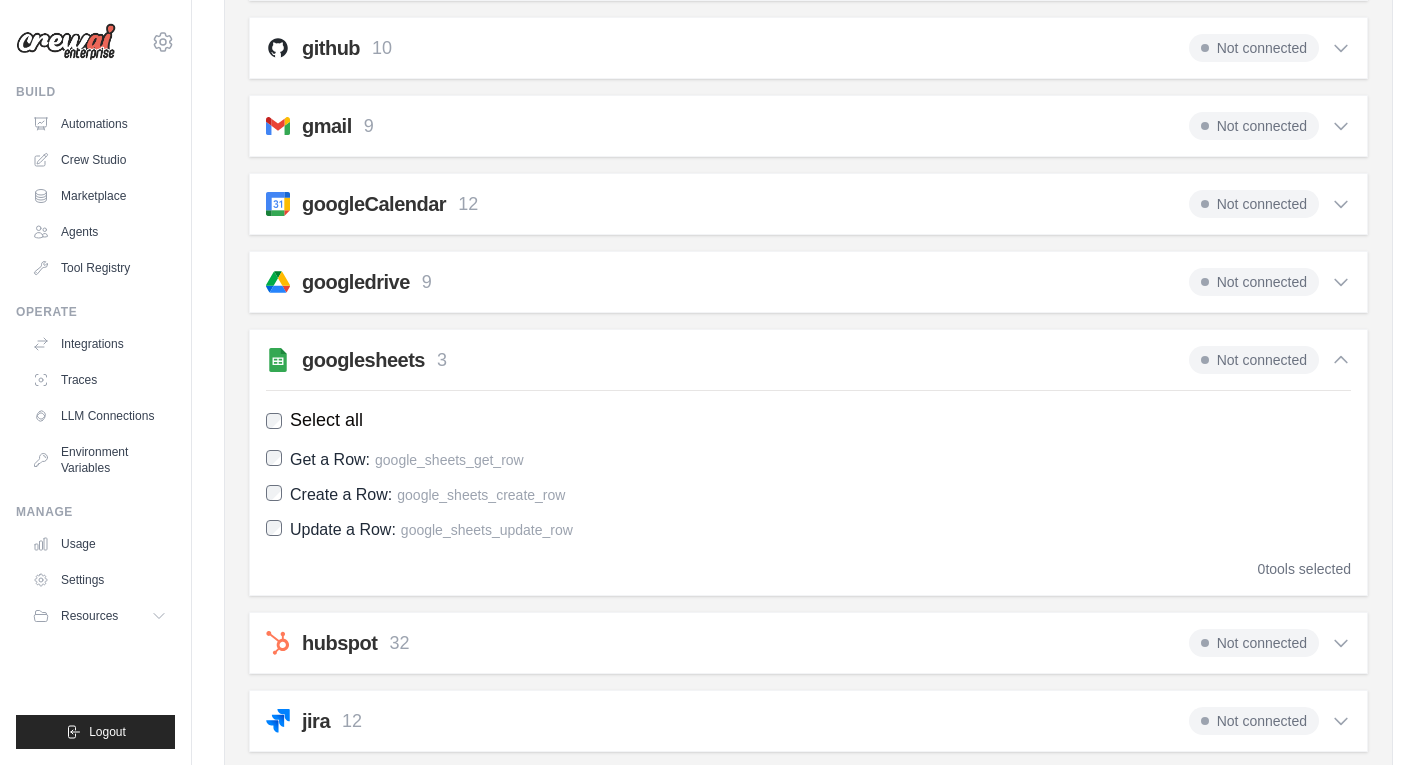 click on "googlesheets
3
Not connected
Select all
Get a Row:
google_sheets_get_row
Create a Row:
google_sheets_create_row
Update a Row: 0" at bounding box center [808, 462] 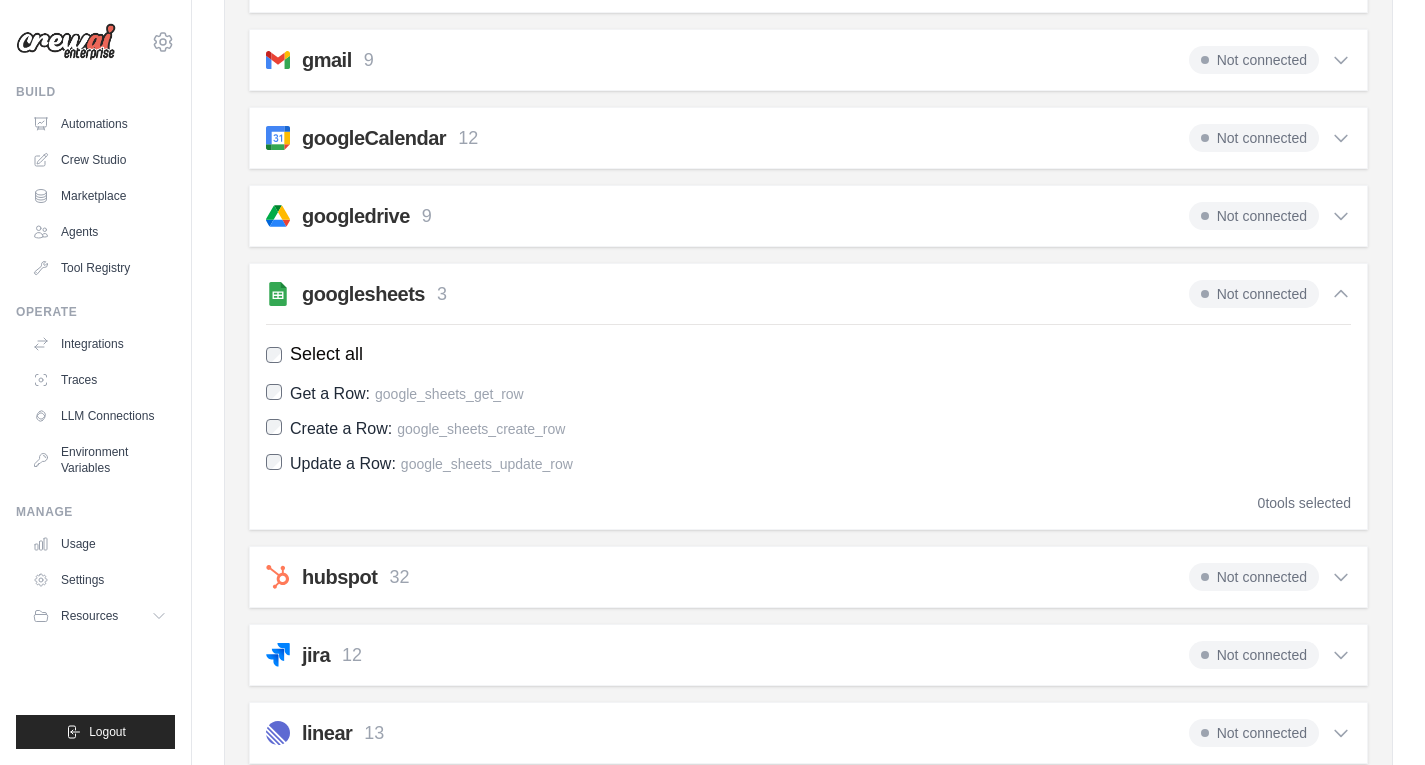 scroll, scrollTop: 662, scrollLeft: 0, axis: vertical 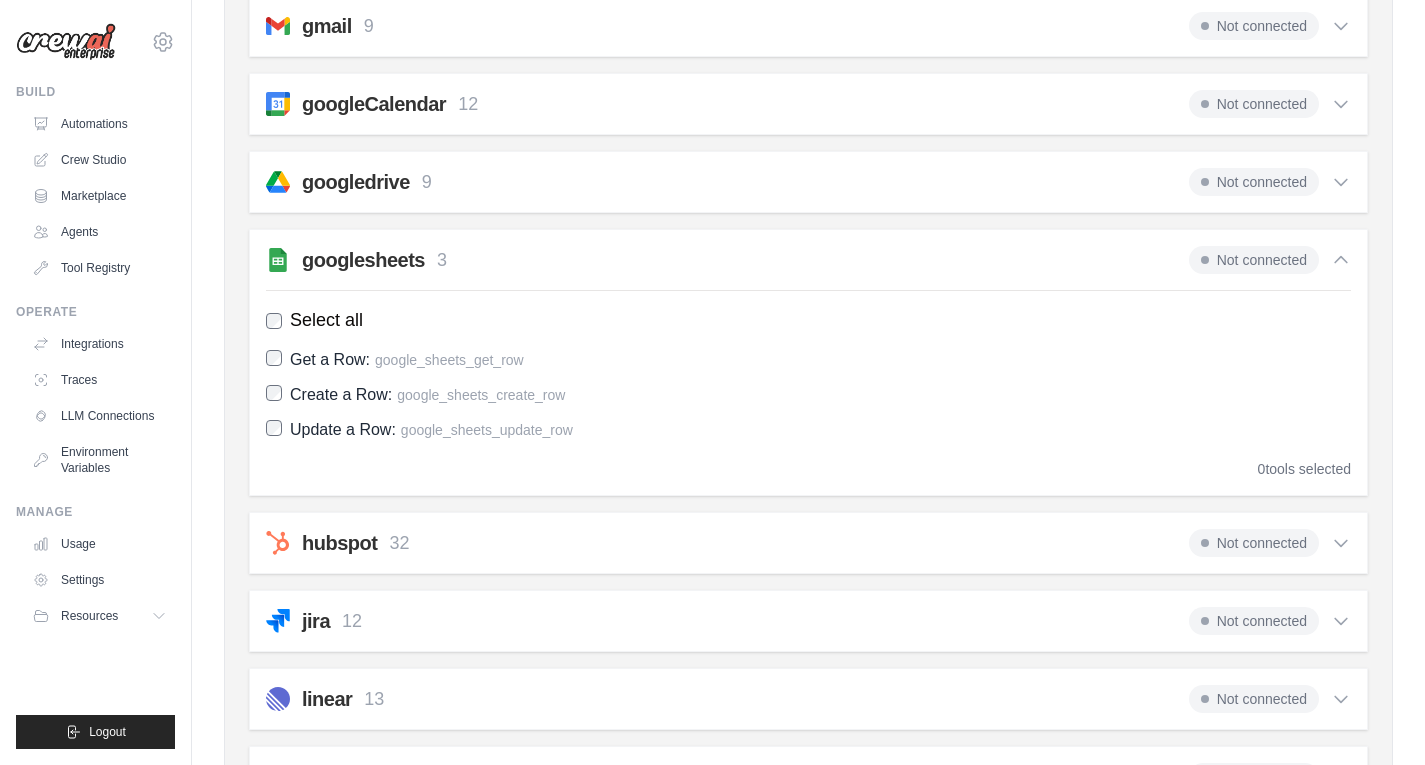 click on "googlesheets
3
Not connected
Select all
Get a Row:
google_sheets_get_row
Create a Row:
google_sheets_create_row
Update a Row: 0" at bounding box center [808, 362] 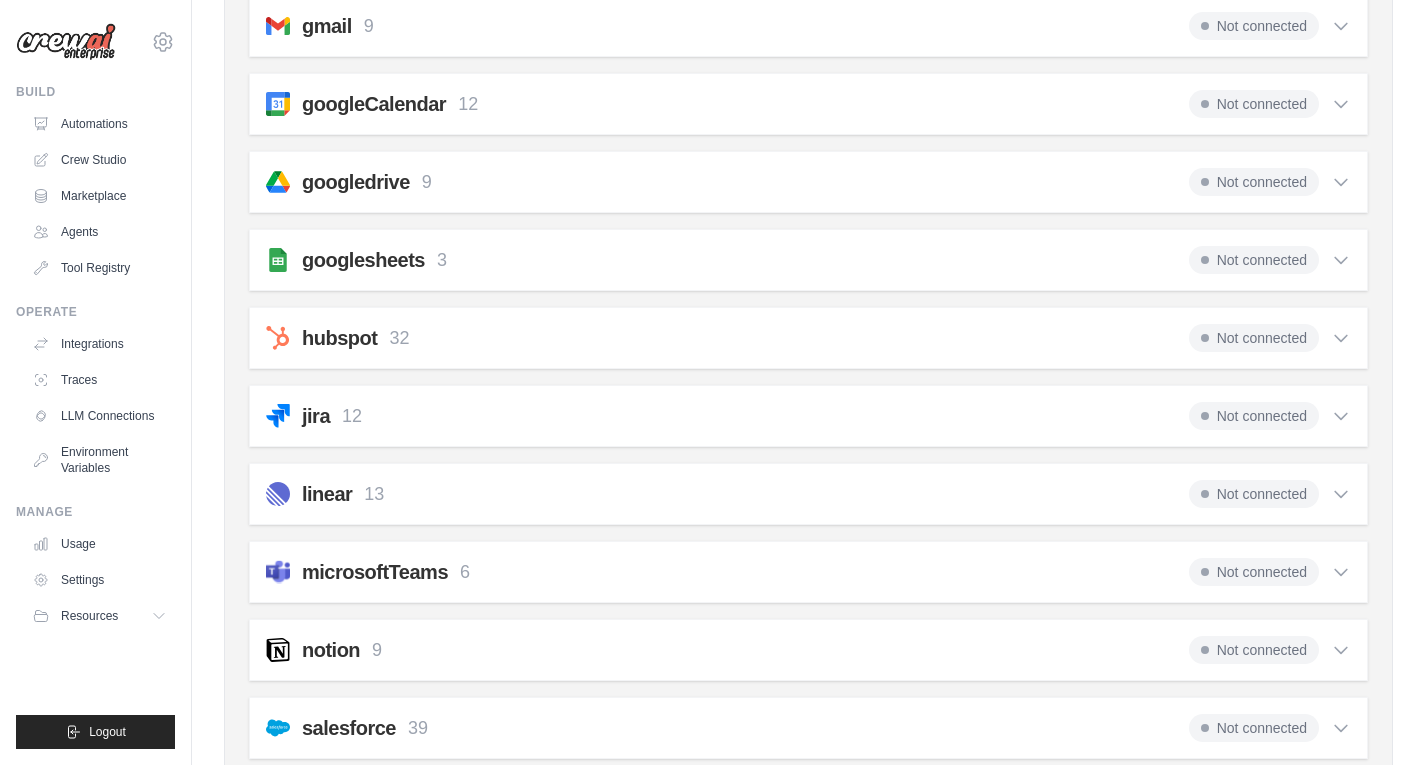 click on "hubspot" at bounding box center (339, 338) 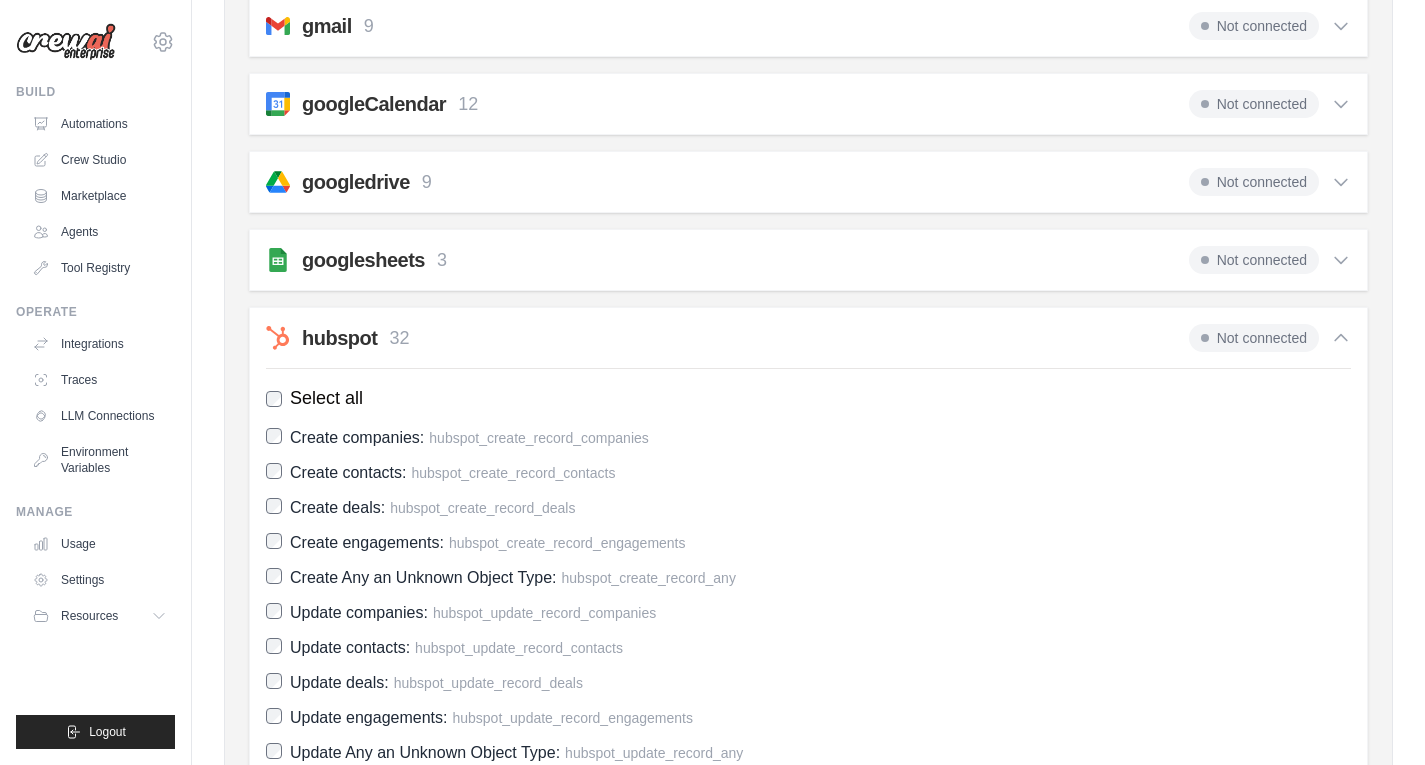 click on "hubspot" at bounding box center [339, 338] 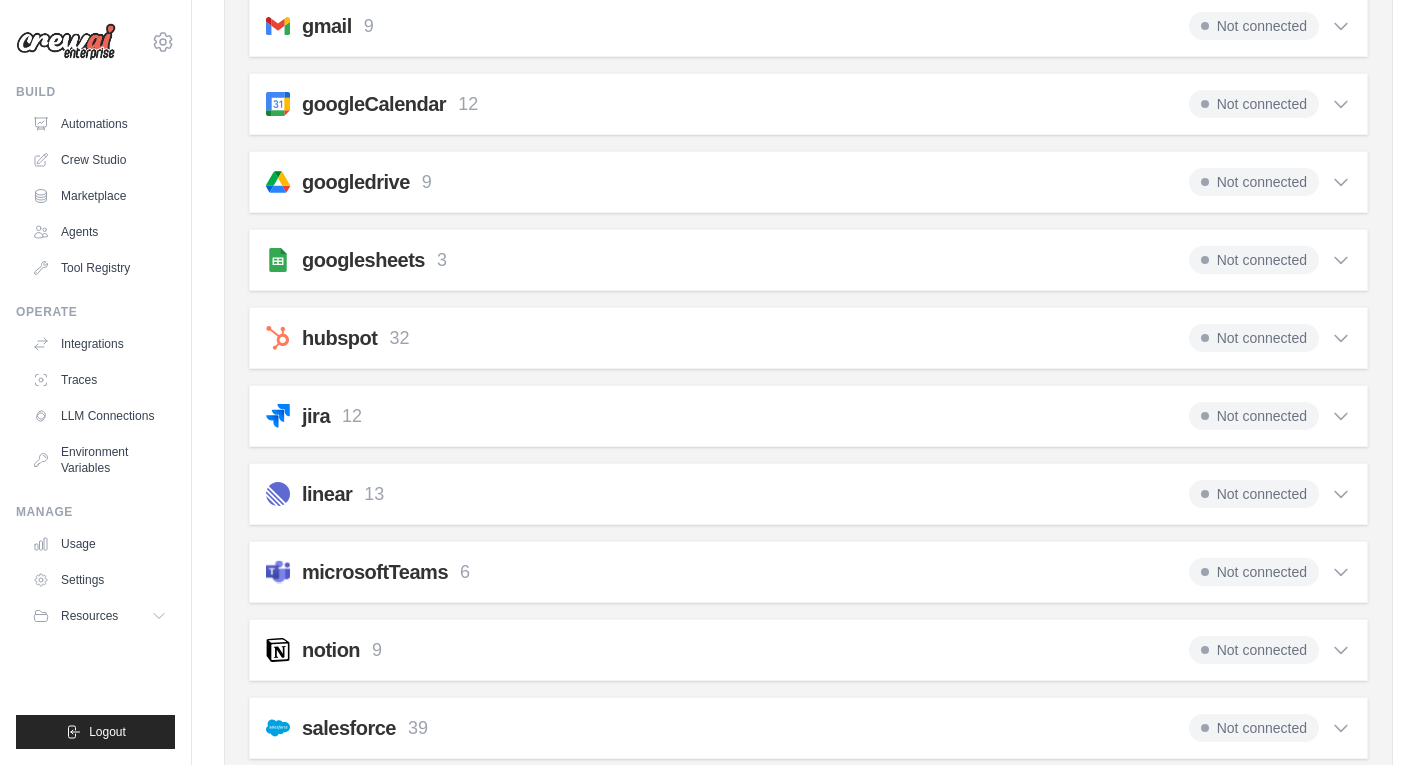 click on "jira
12" at bounding box center [314, 416] 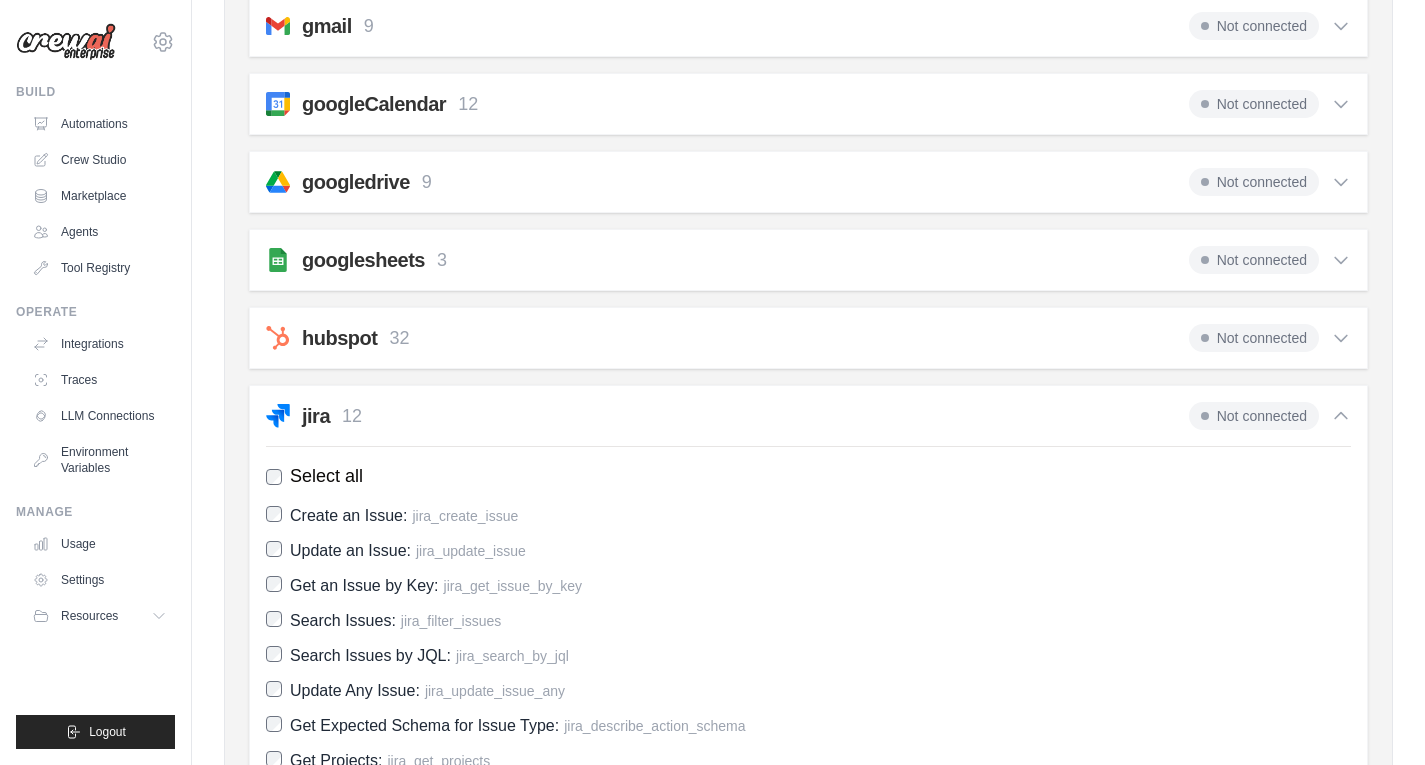 click on "jira" at bounding box center [316, 416] 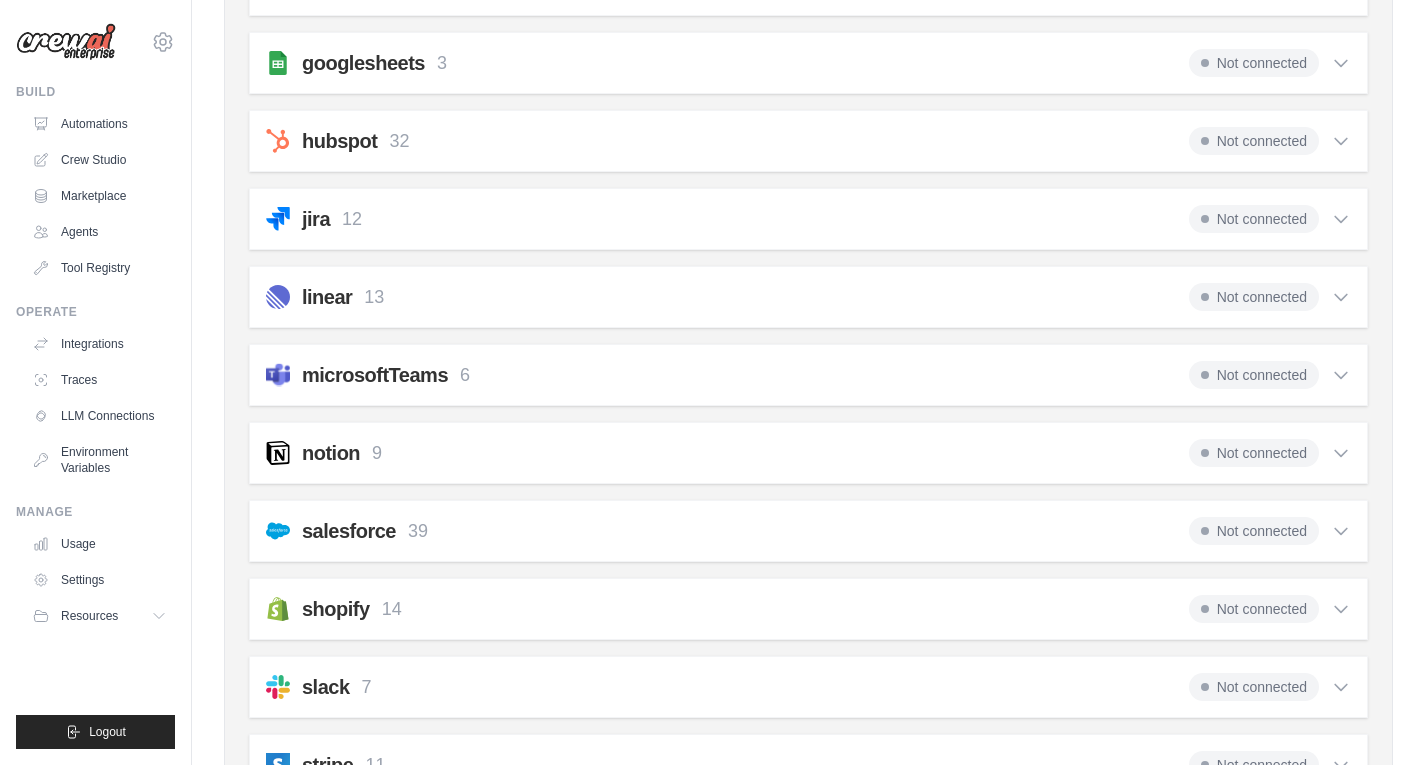 scroll, scrollTop: 862, scrollLeft: 0, axis: vertical 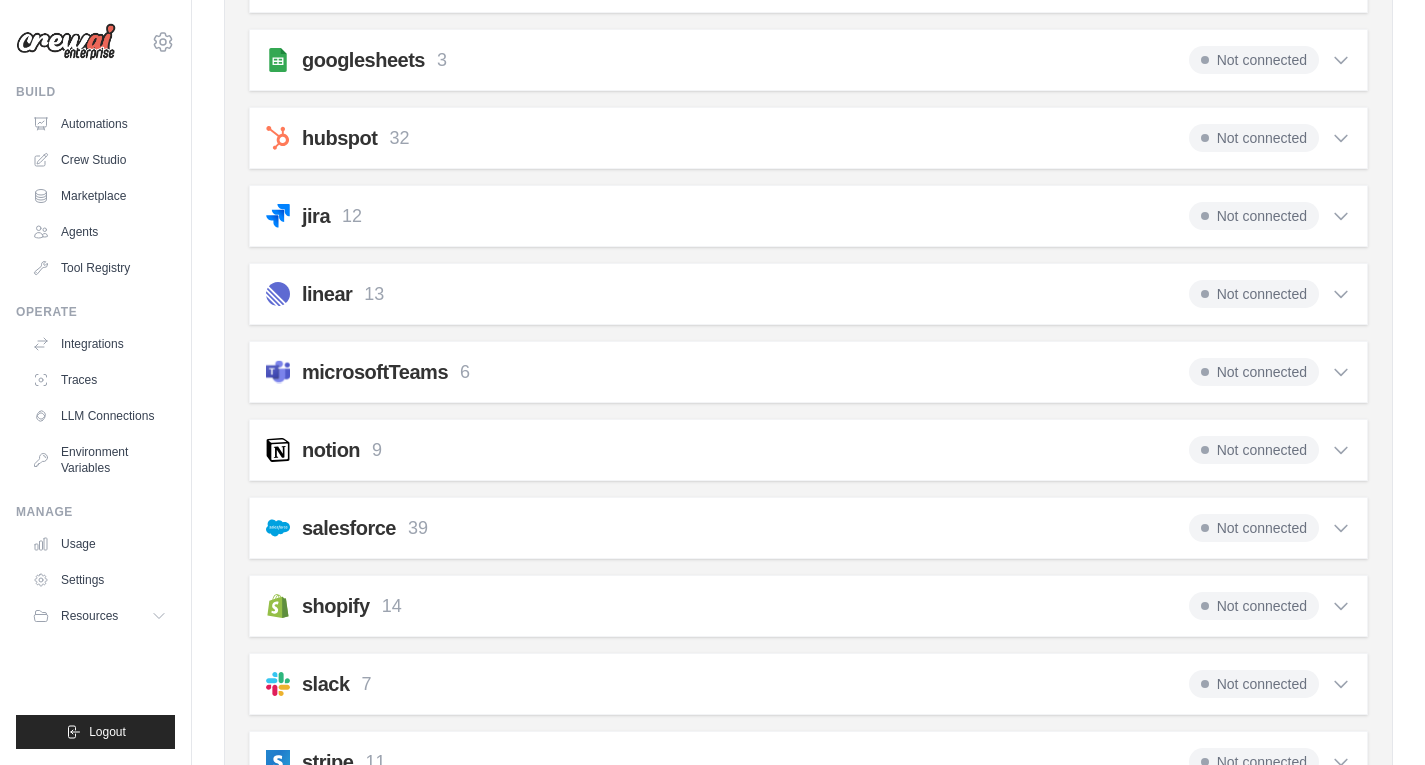 click on "linear" at bounding box center (327, 294) 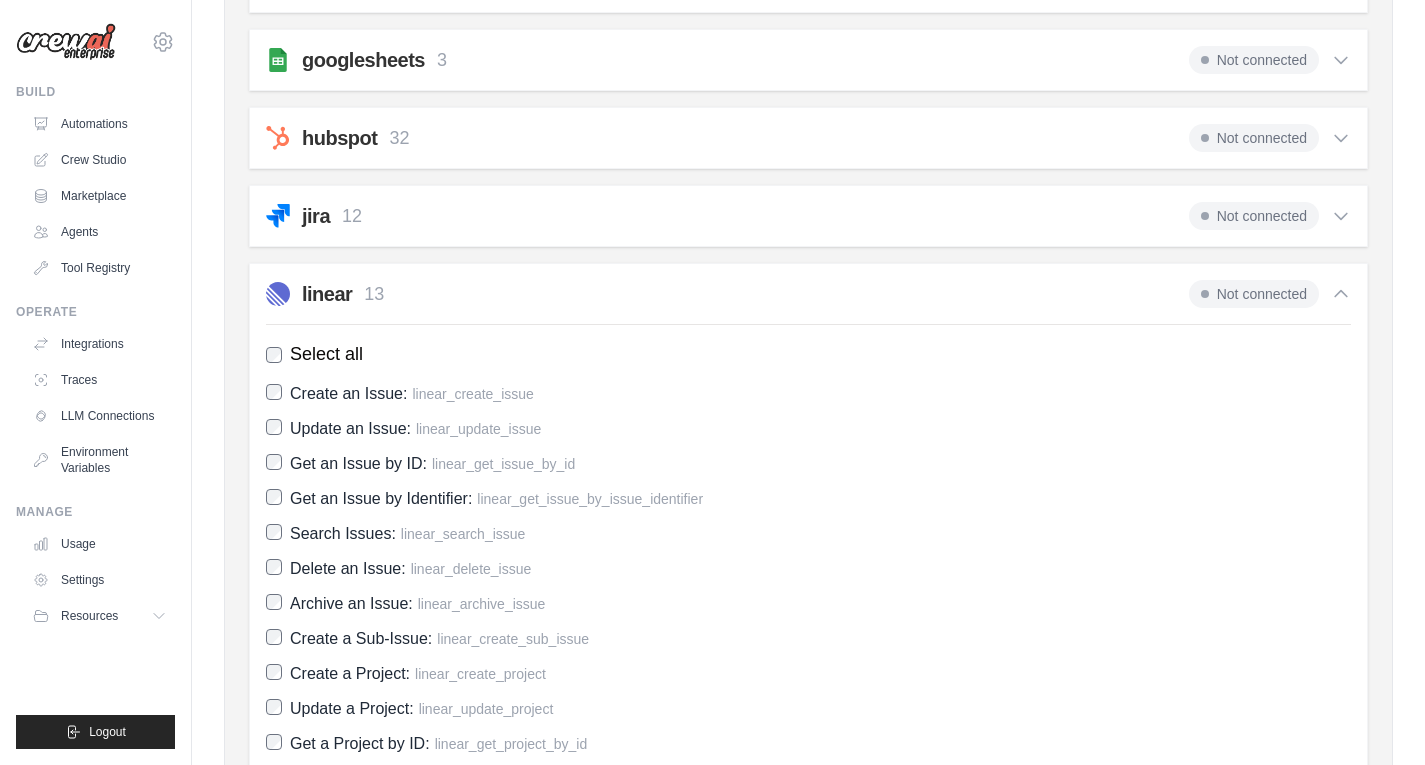 click on "linear" at bounding box center [327, 294] 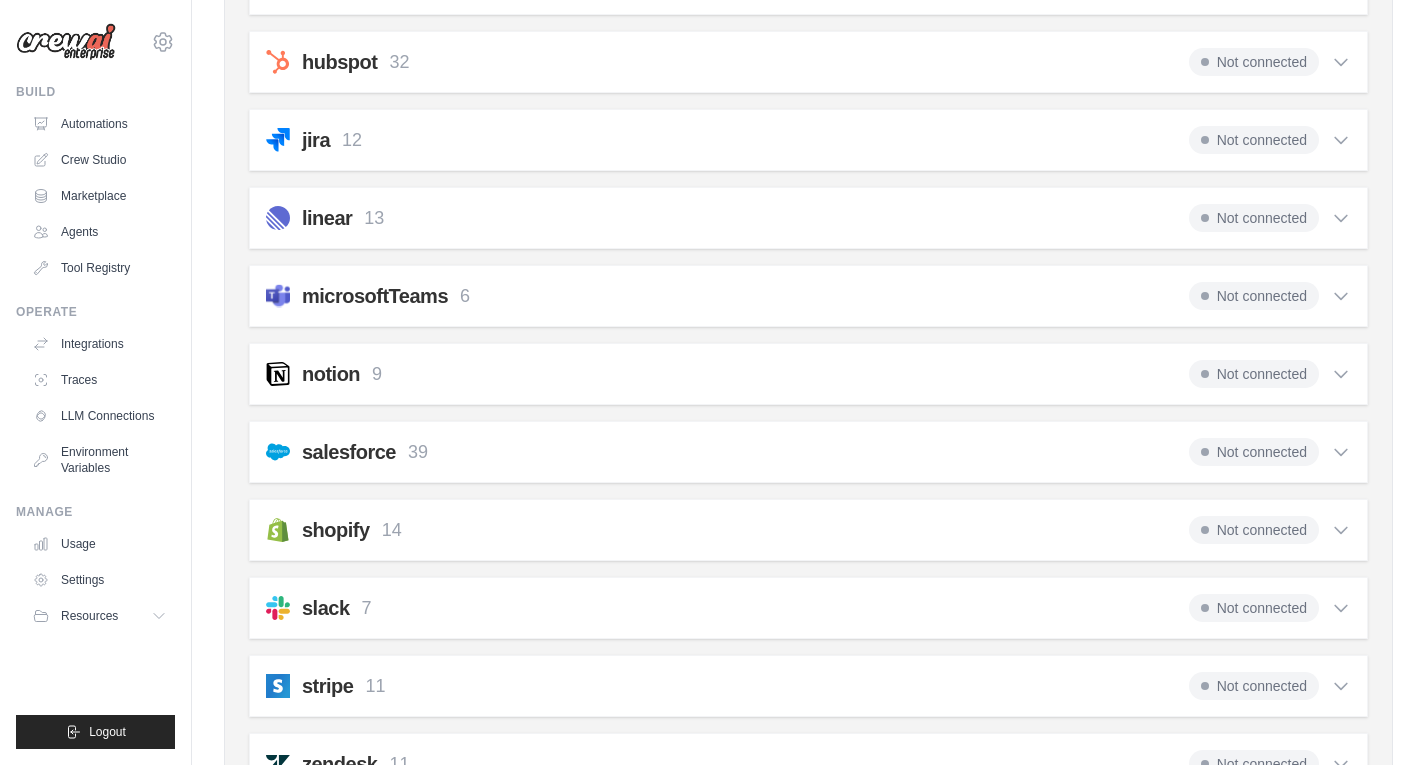 scroll, scrollTop: 962, scrollLeft: 0, axis: vertical 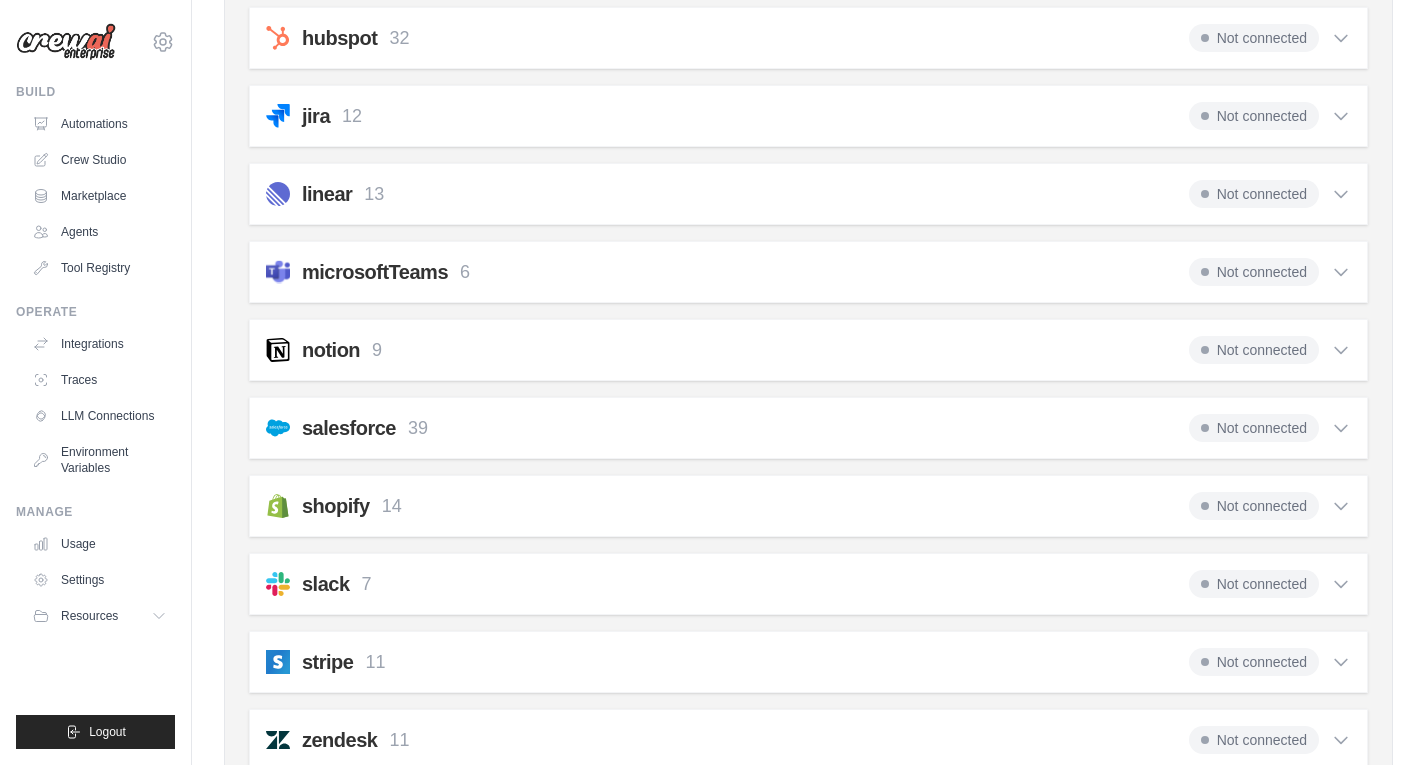 click on "microsoftTeams
6
Not connected
Select all
Send a Message in a Channel:
teams_send_message_in_channel
Send a Message in a Chat:
teams_send_message_in_chat
Get Teams: 6" at bounding box center (808, 272) 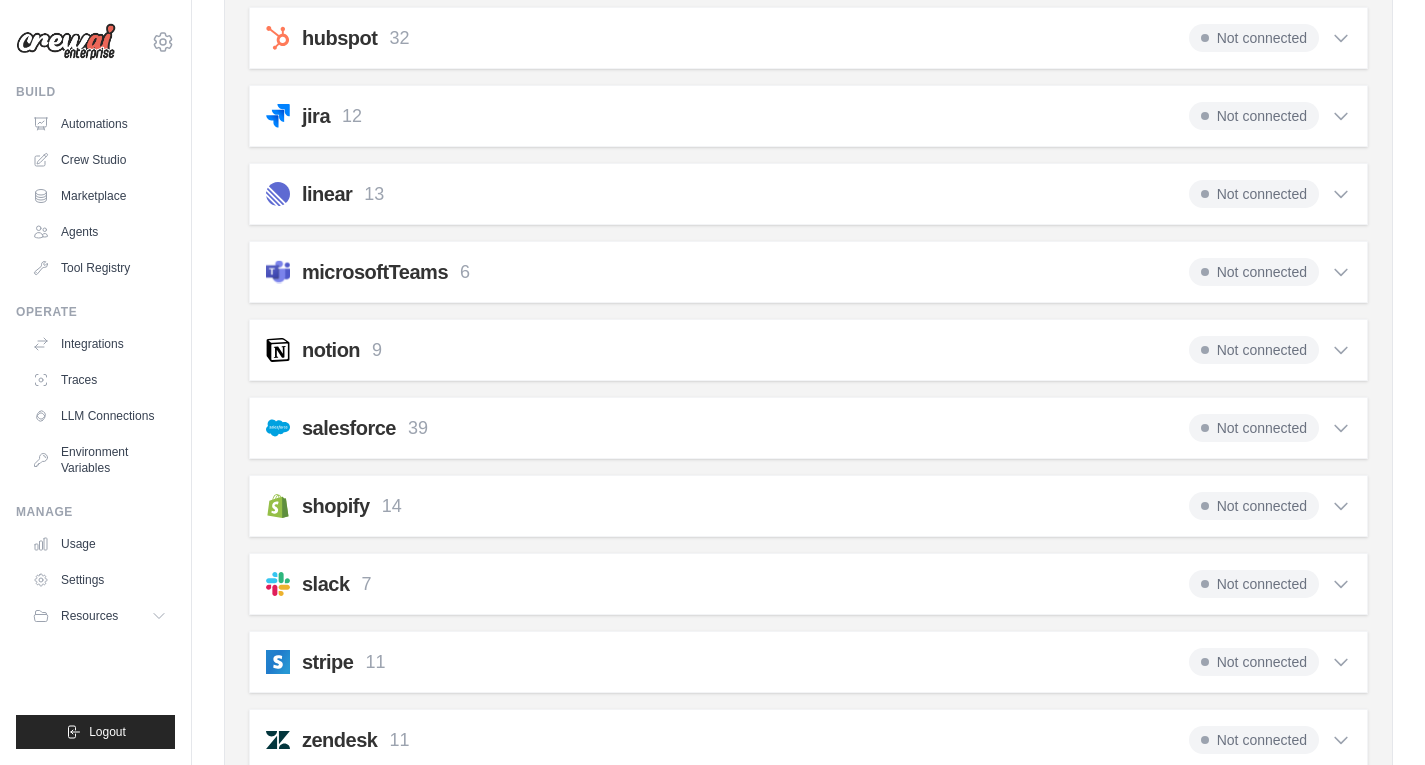 click on "microsoftTeams" at bounding box center (375, 272) 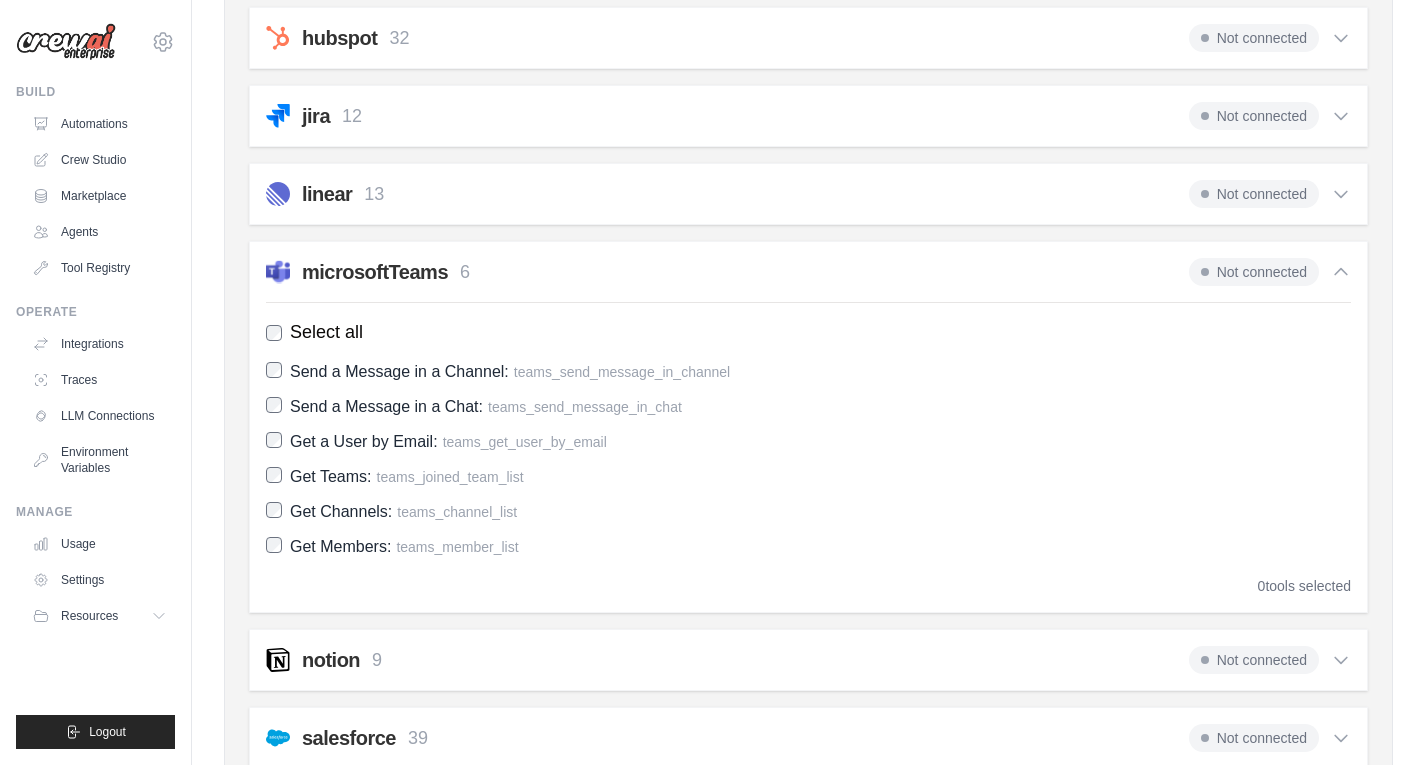 click on "microsoftTeams" at bounding box center (375, 272) 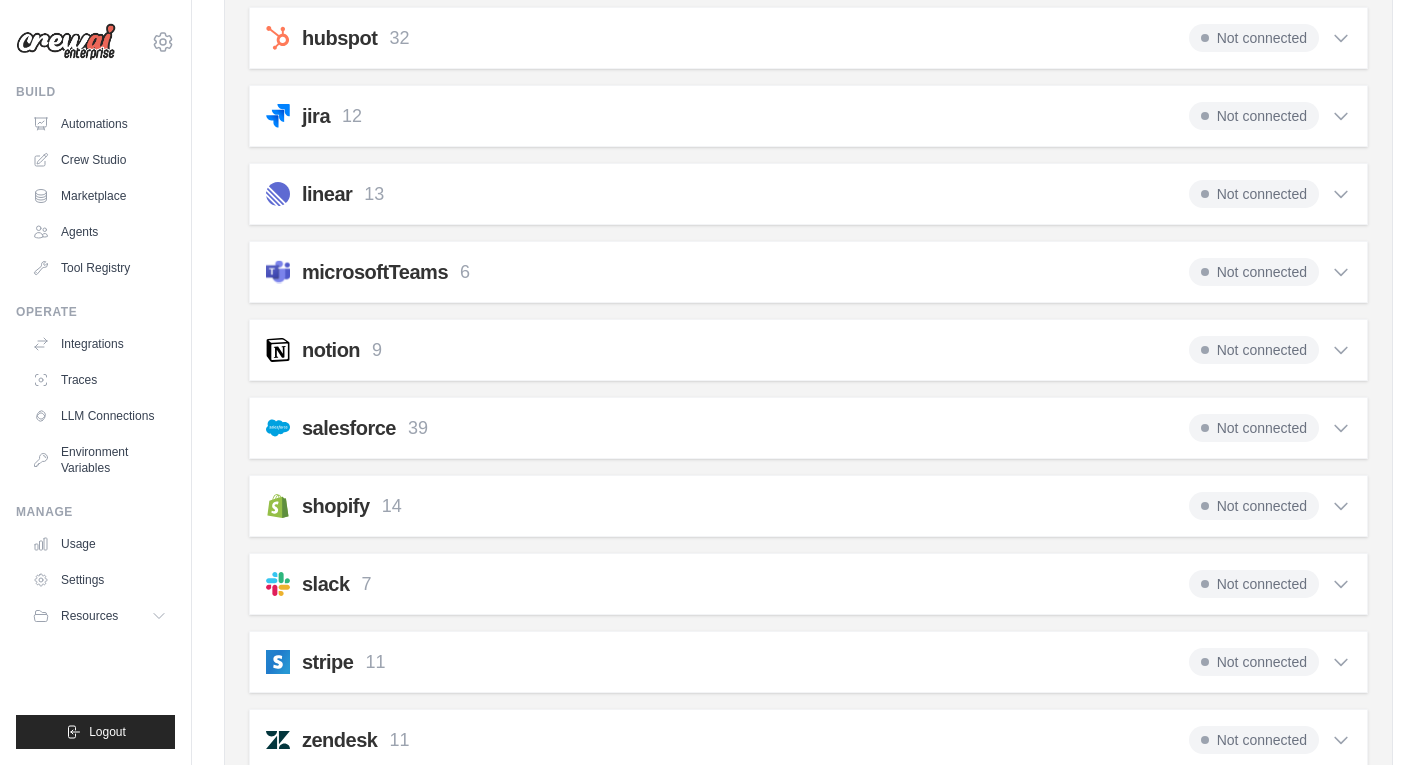 click on "notion" at bounding box center [331, 350] 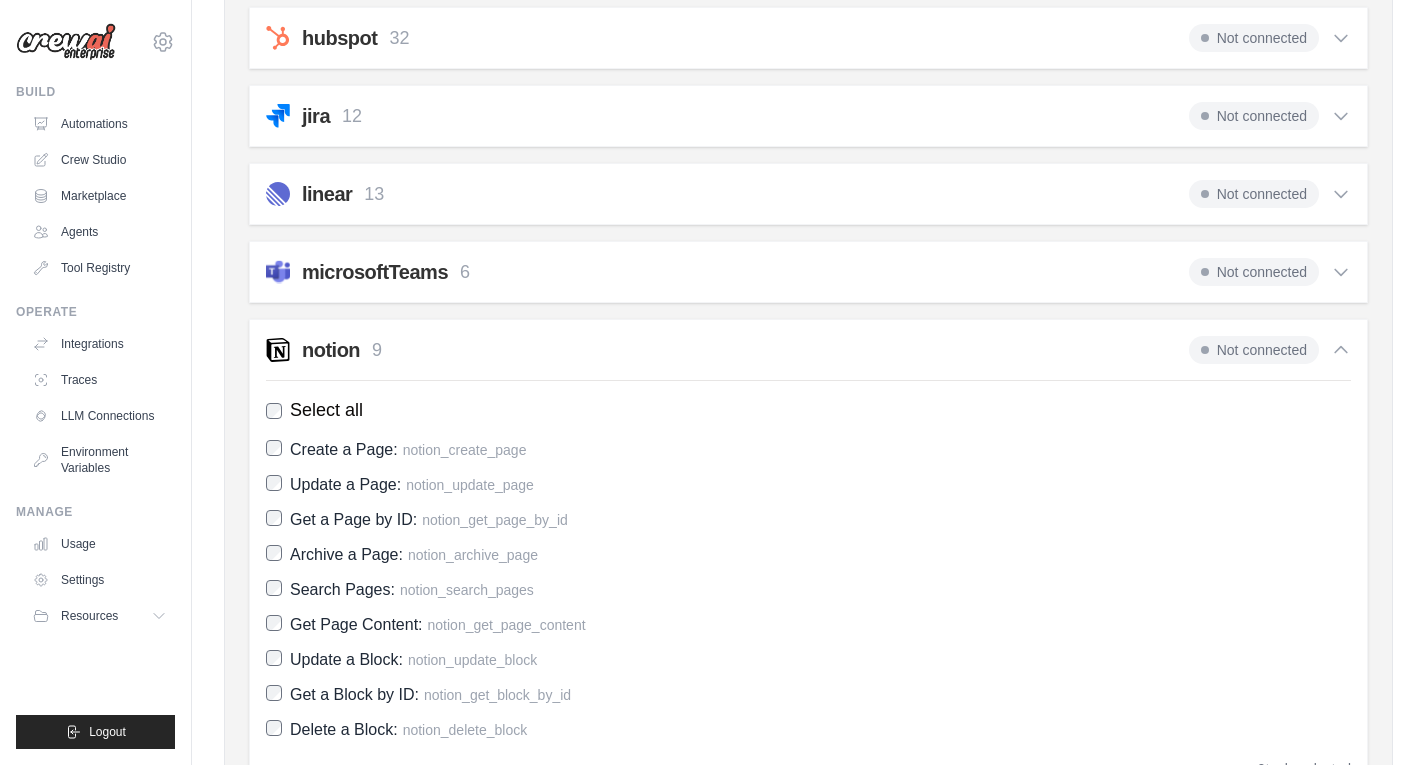 click on "notion" at bounding box center [331, 350] 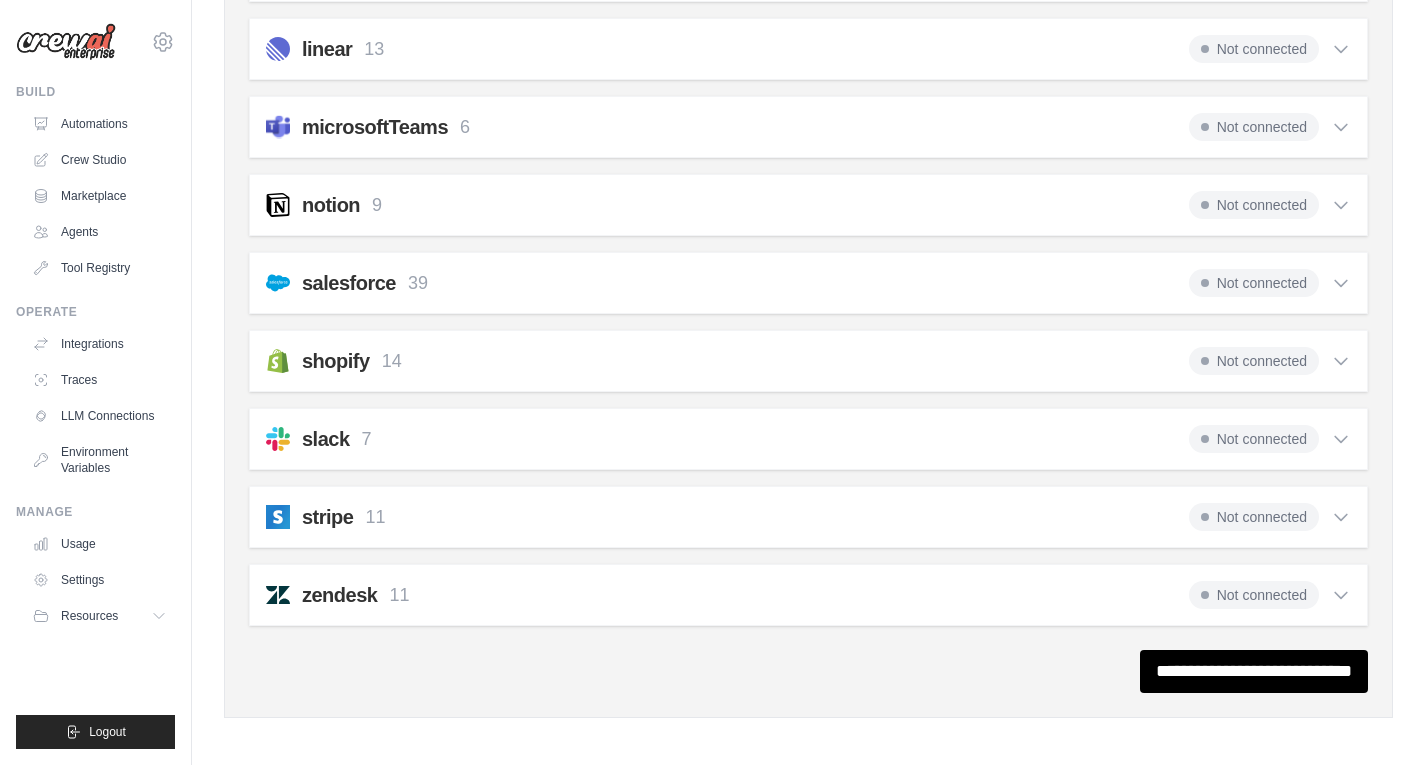 scroll, scrollTop: 1112, scrollLeft: 0, axis: vertical 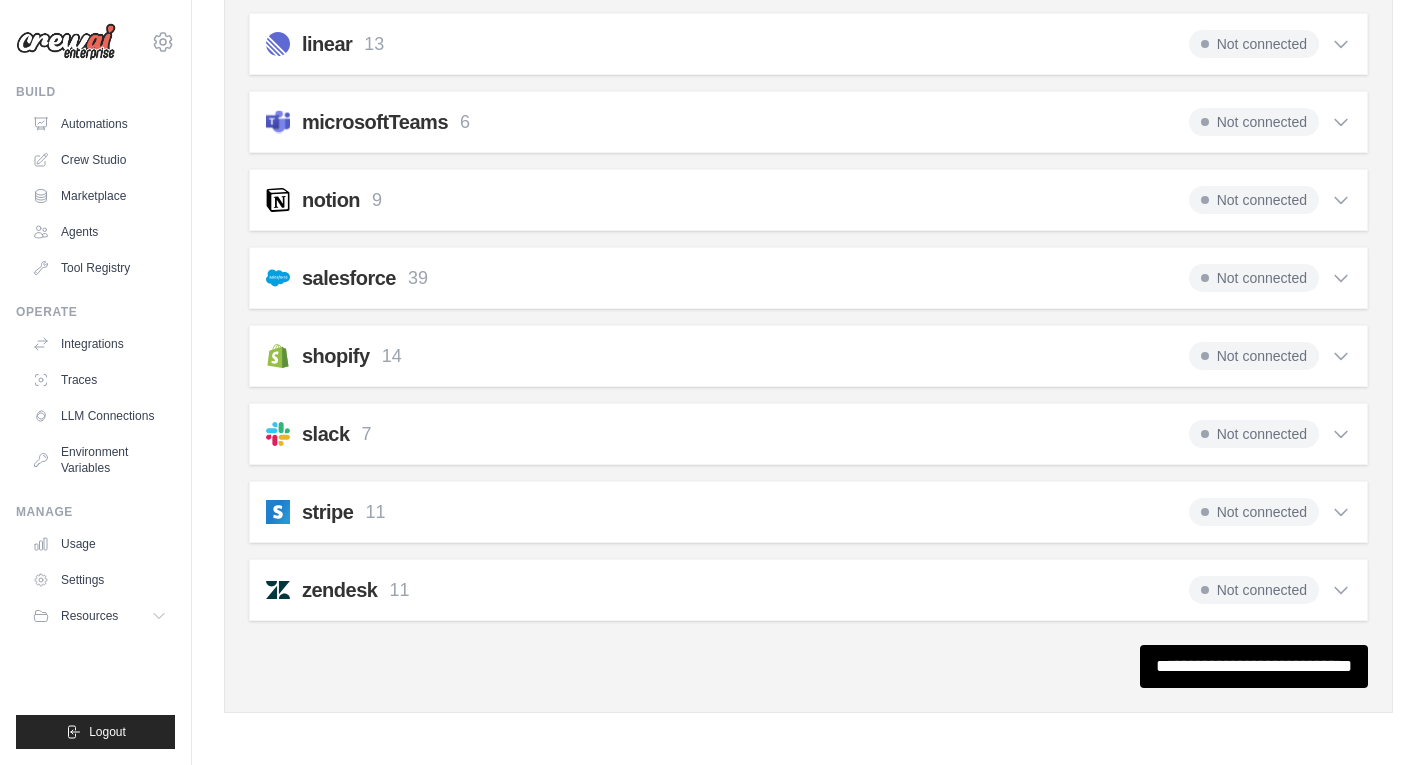 click on "salesforce" at bounding box center (349, 278) 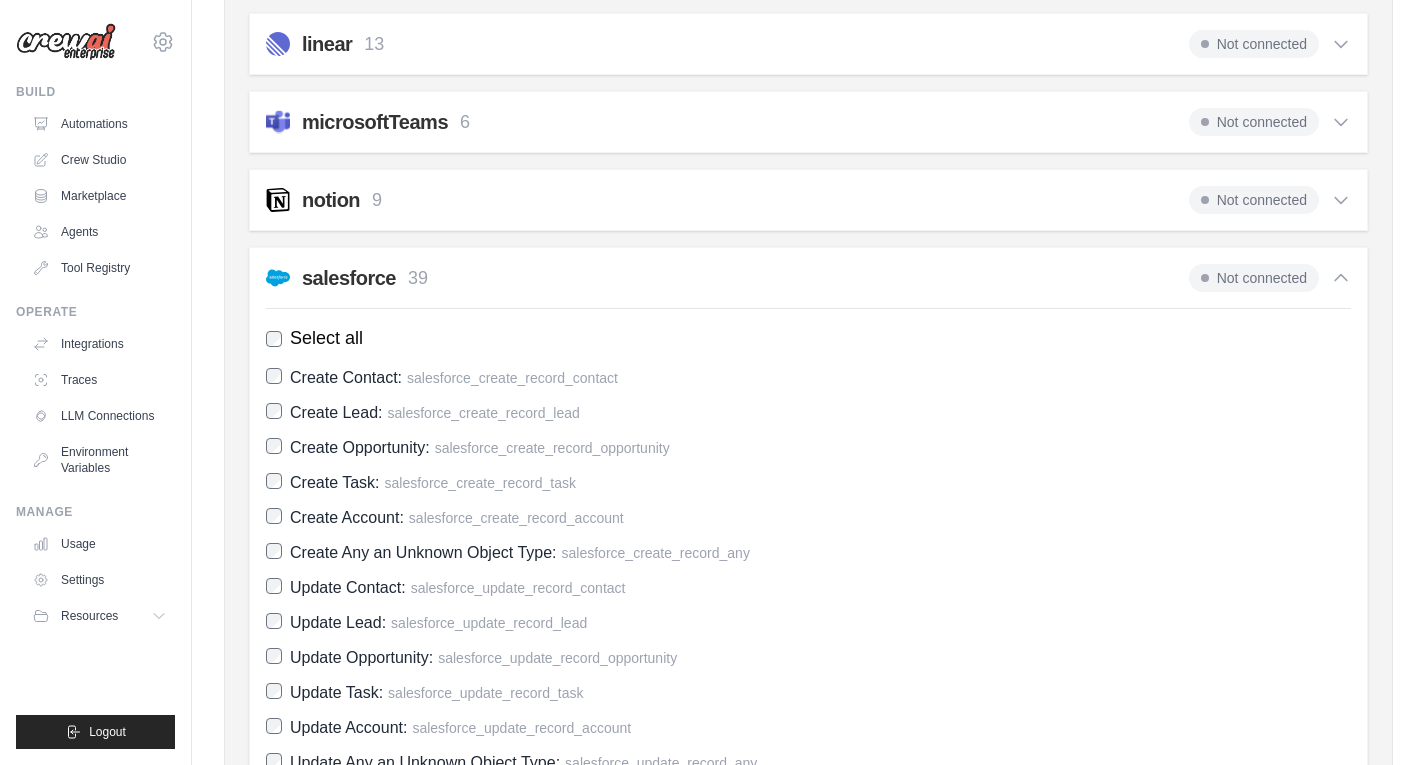 click on "salesforce" at bounding box center [349, 278] 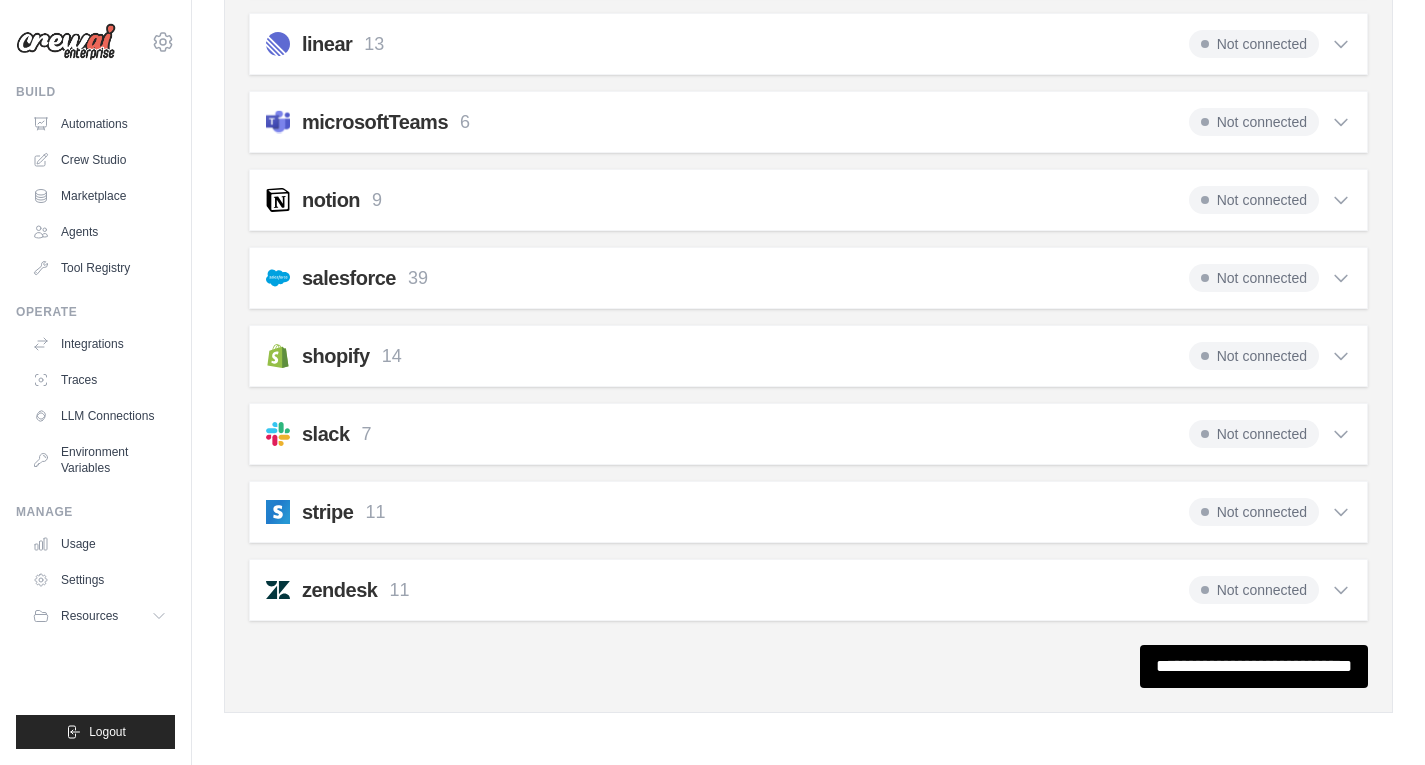 click on "shopify" at bounding box center [336, 356] 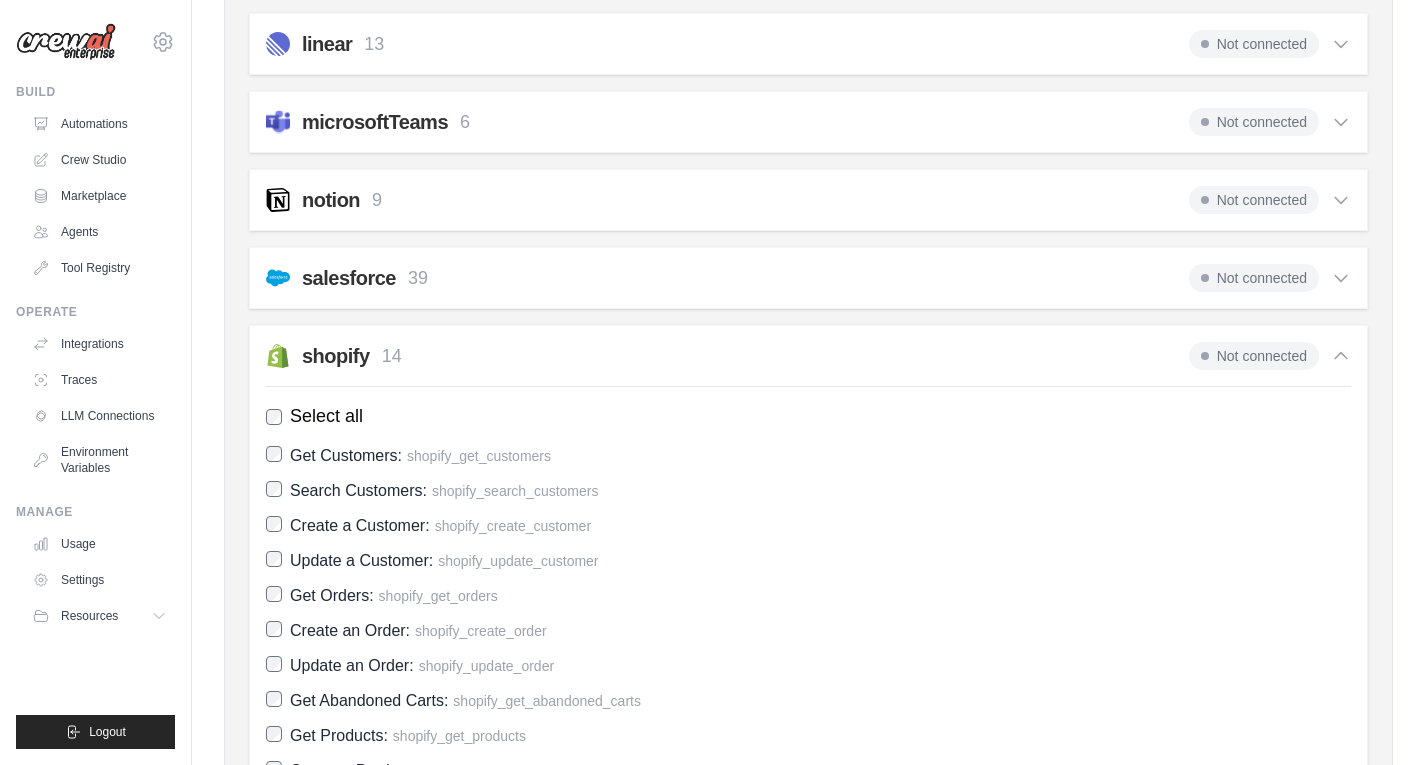 click on "shopify
14
Not connected
Select all
Get Customers:
shopify_get_customers
Search Customers:
shopify_search_customers
Get Orders: 0" at bounding box center [808, 651] 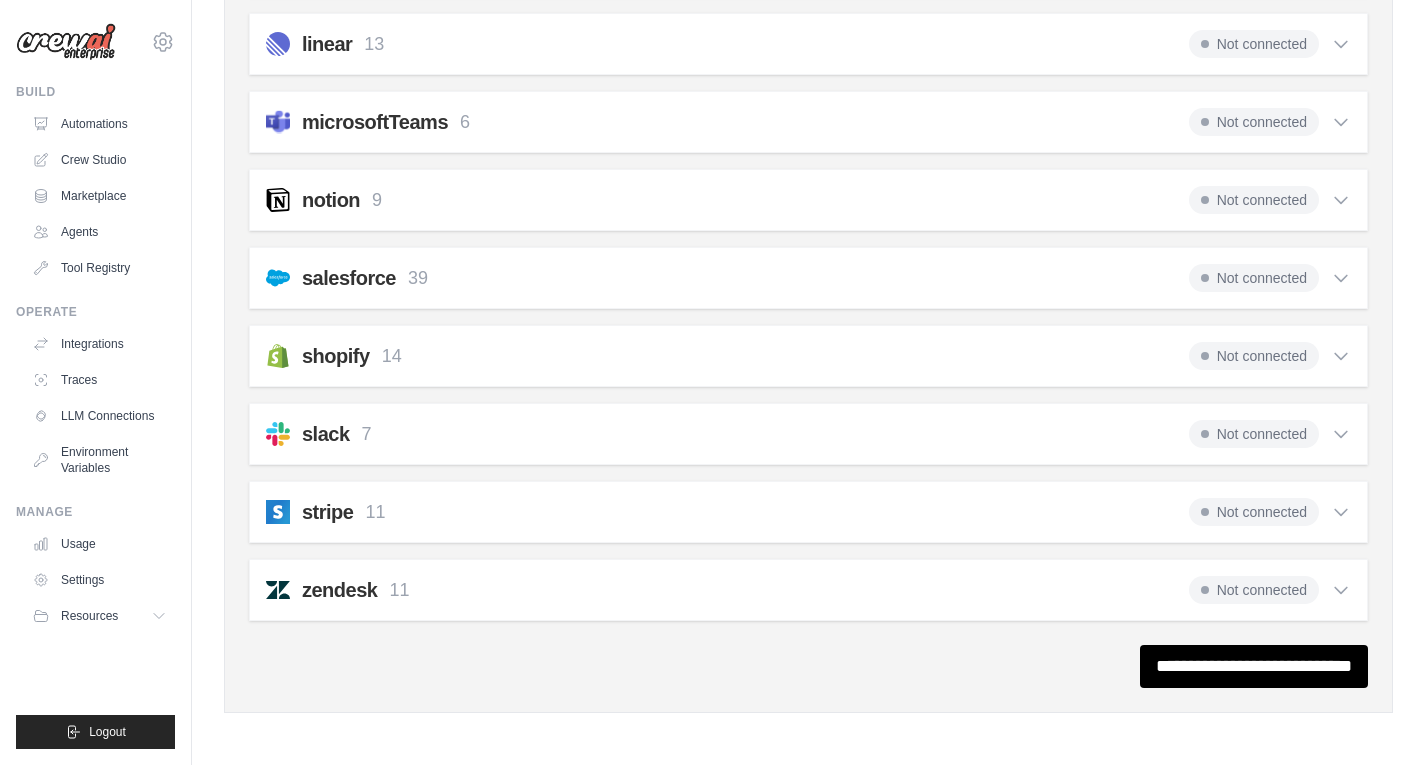 click at bounding box center (278, 434) 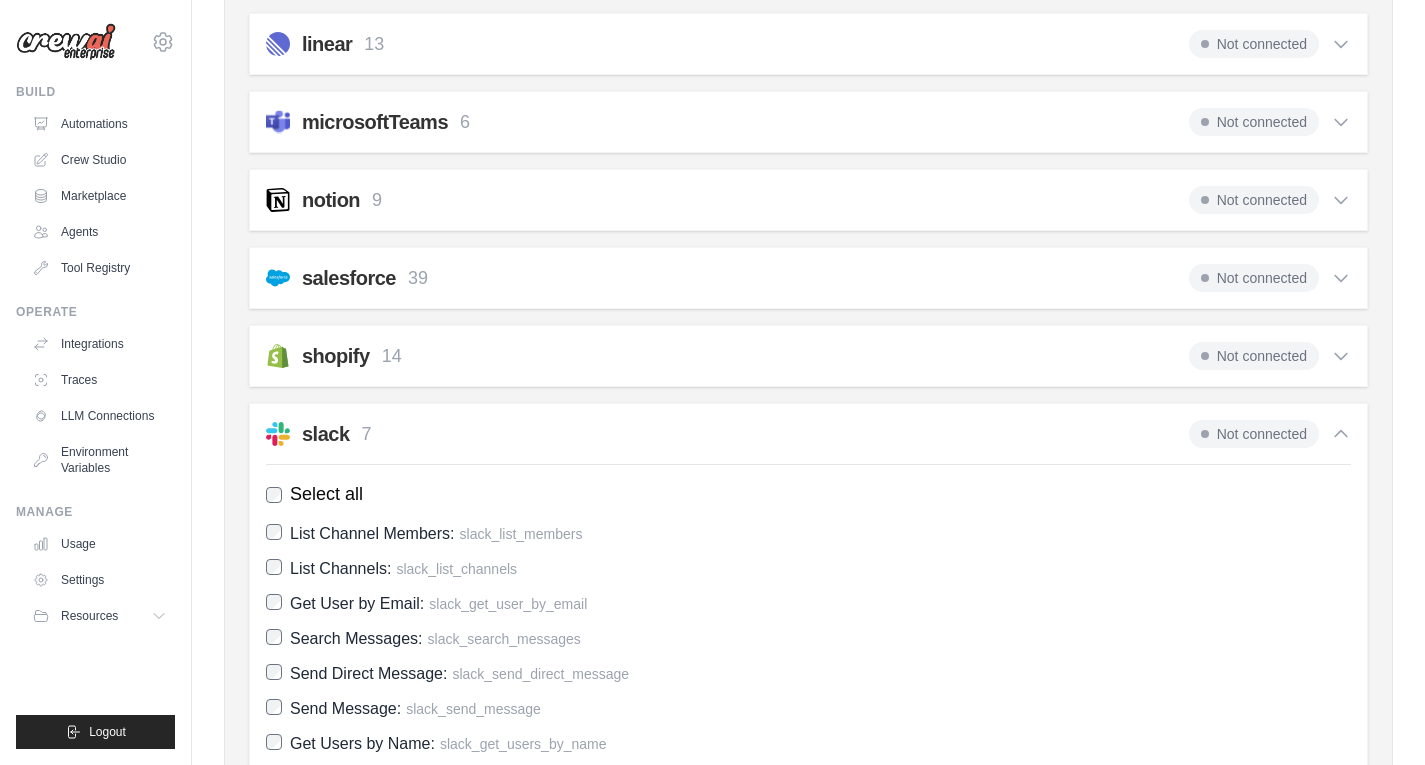 click on "slack" at bounding box center (326, 434) 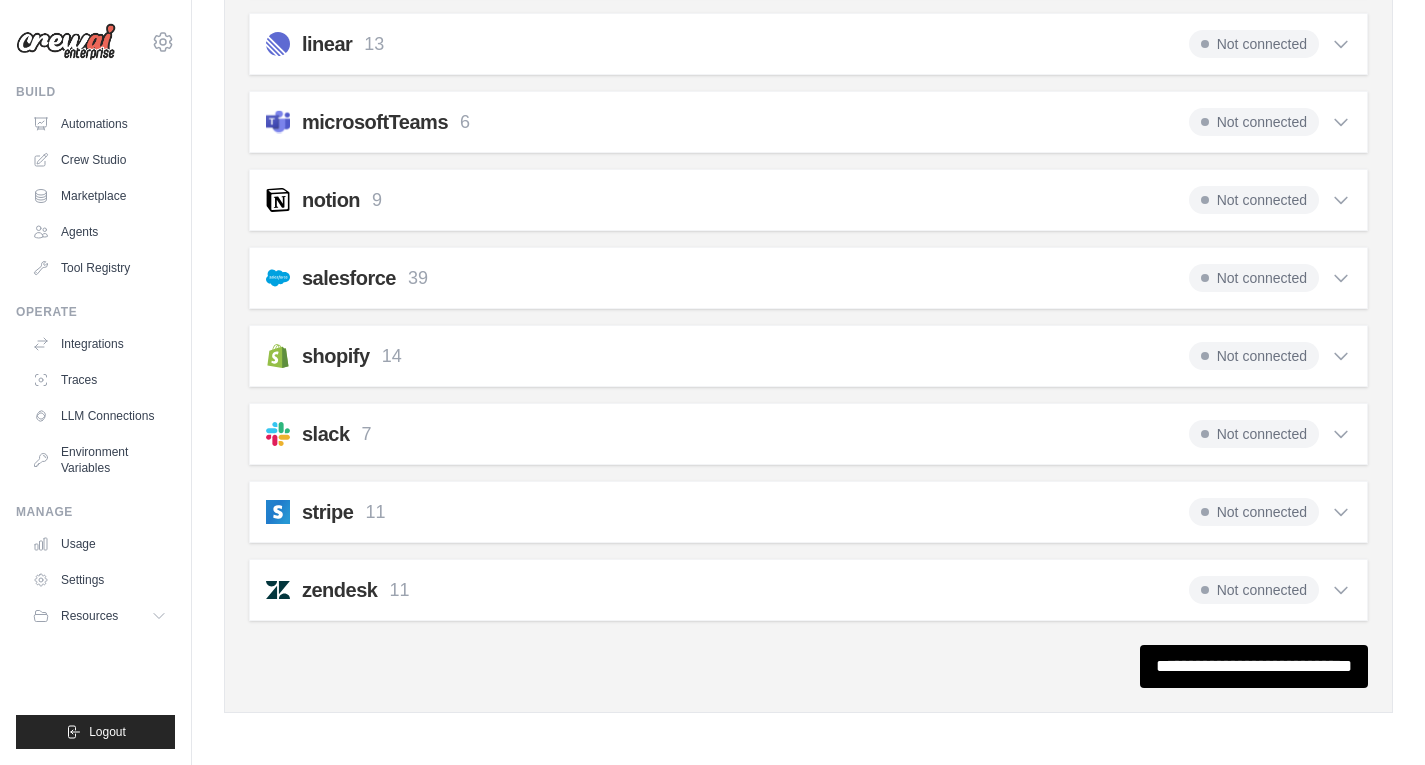 click on "stripe
11" at bounding box center (326, 512) 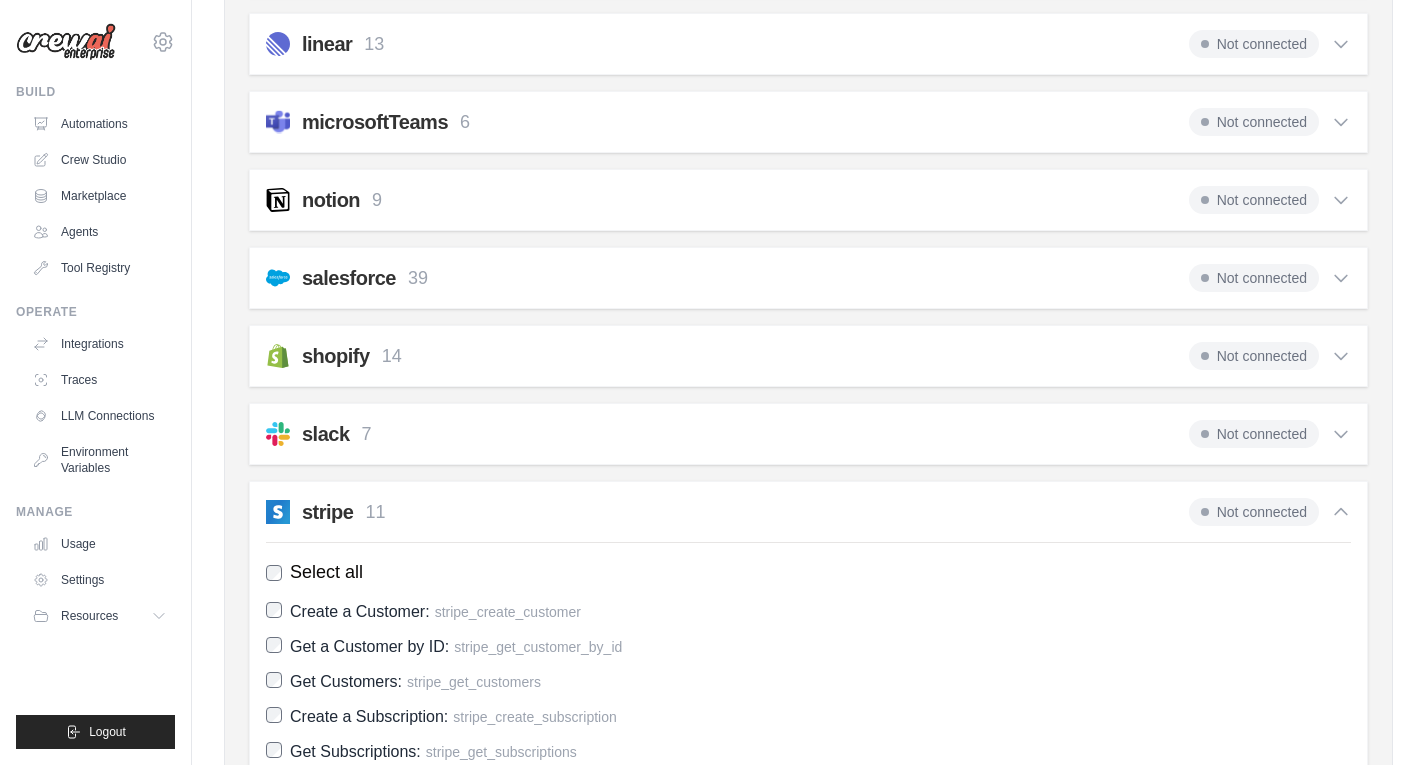click on "stripe" at bounding box center [327, 512] 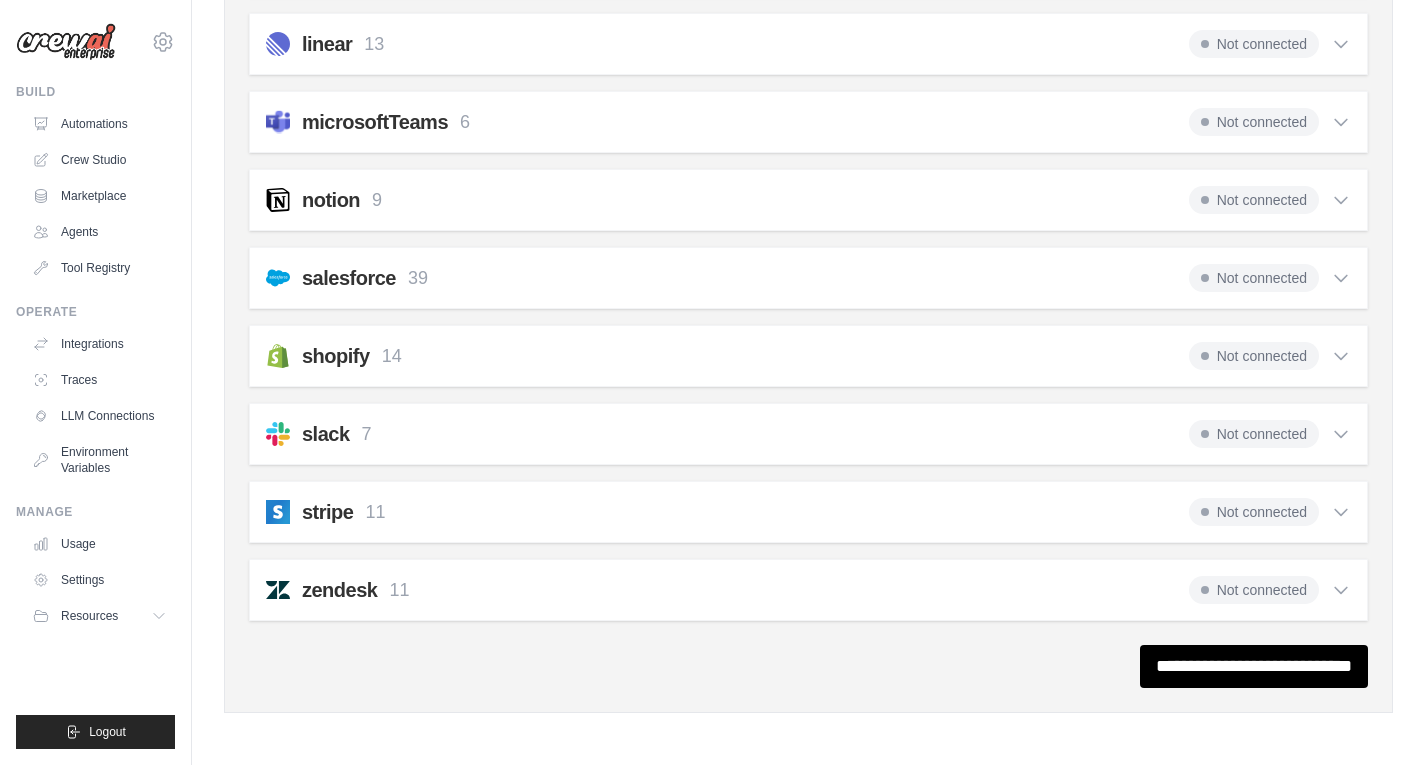 click on "zendesk" at bounding box center [339, 590] 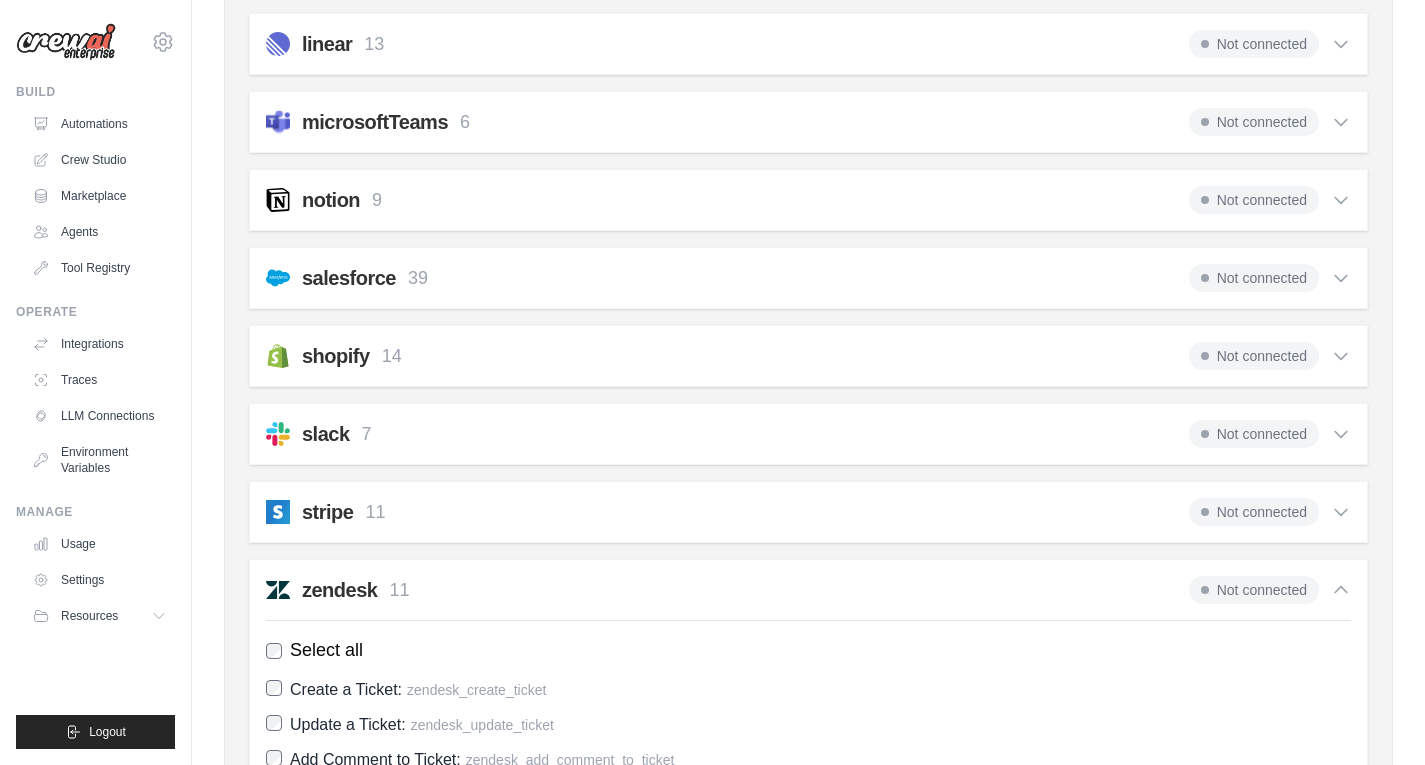 click on "zendesk" at bounding box center (339, 590) 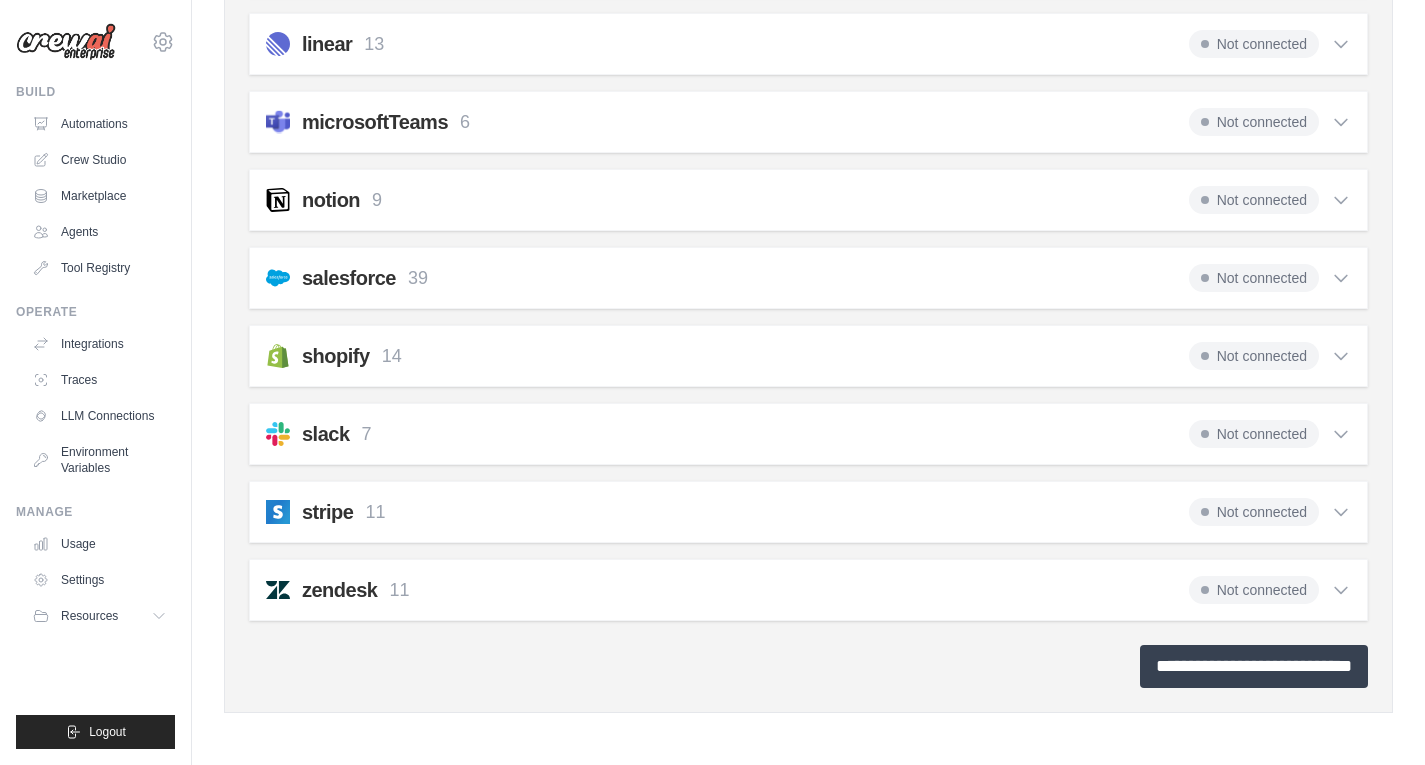 click on "**********" at bounding box center [1254, 666] 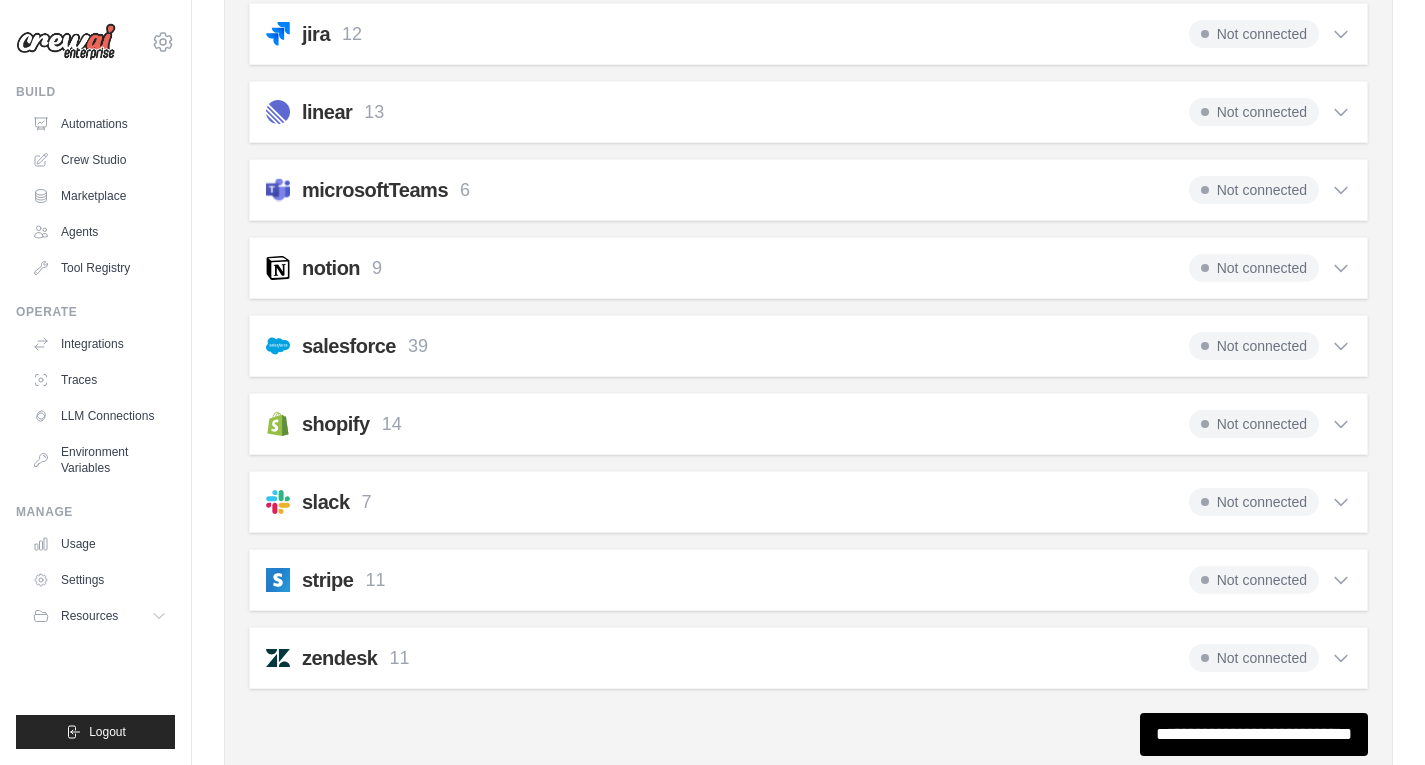 scroll, scrollTop: 0, scrollLeft: 0, axis: both 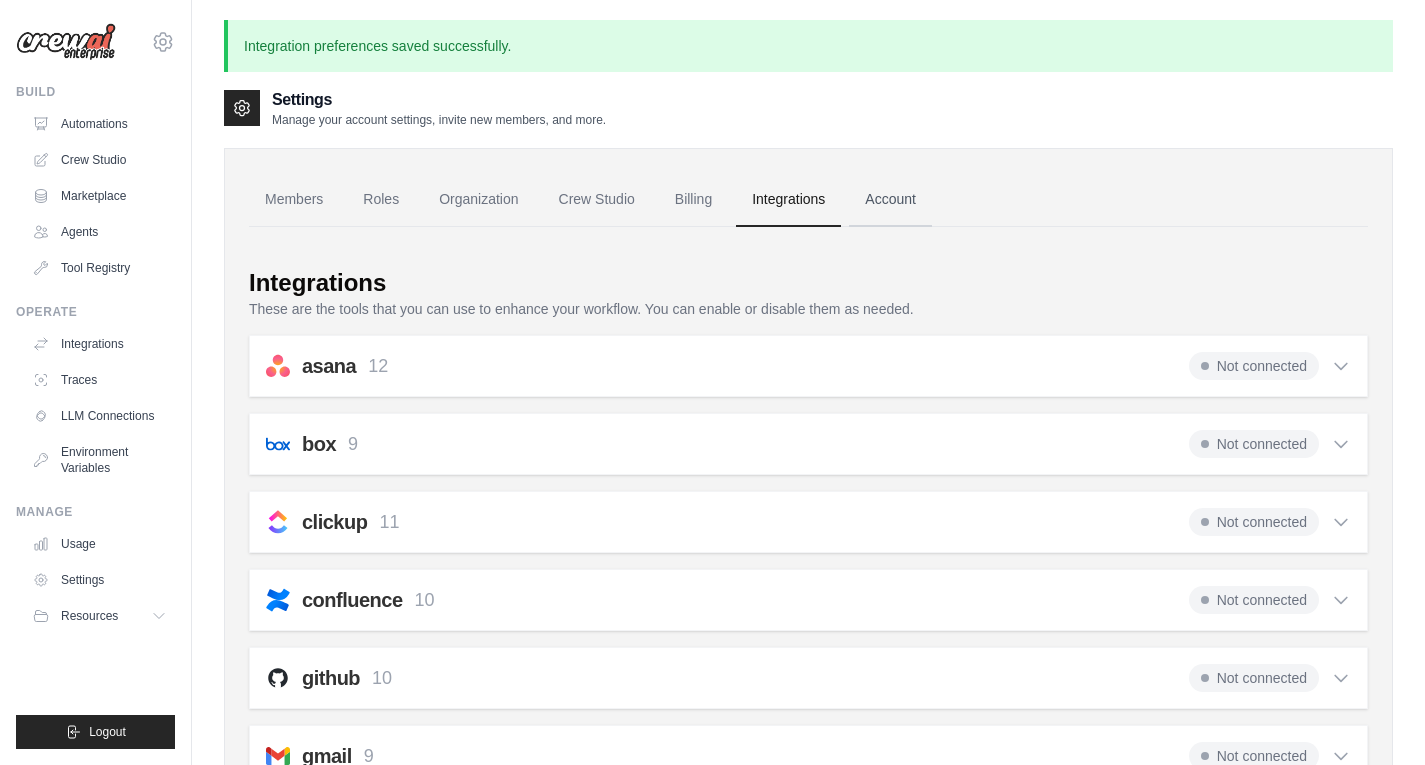 click on "Account" at bounding box center (890, 200) 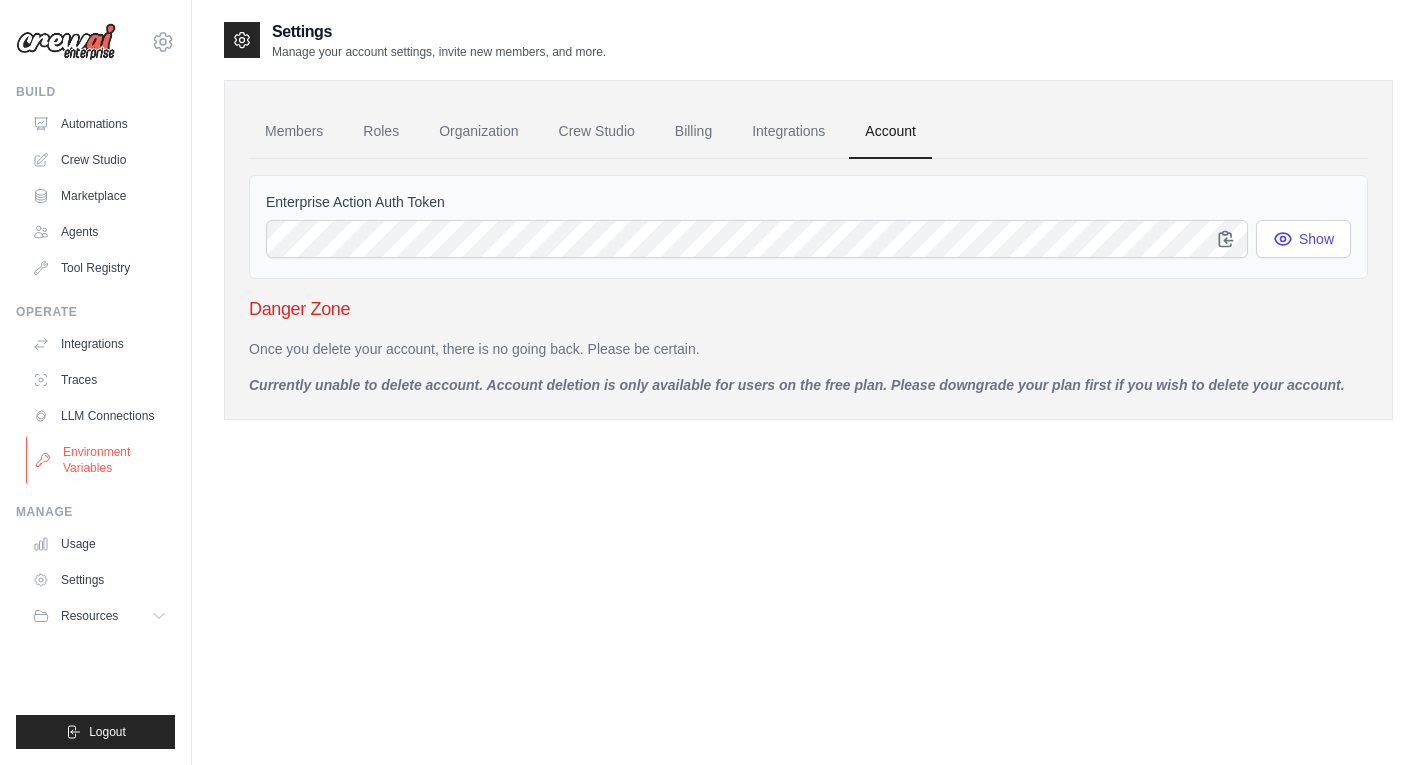 click on "Environment Variables" at bounding box center [101, 460] 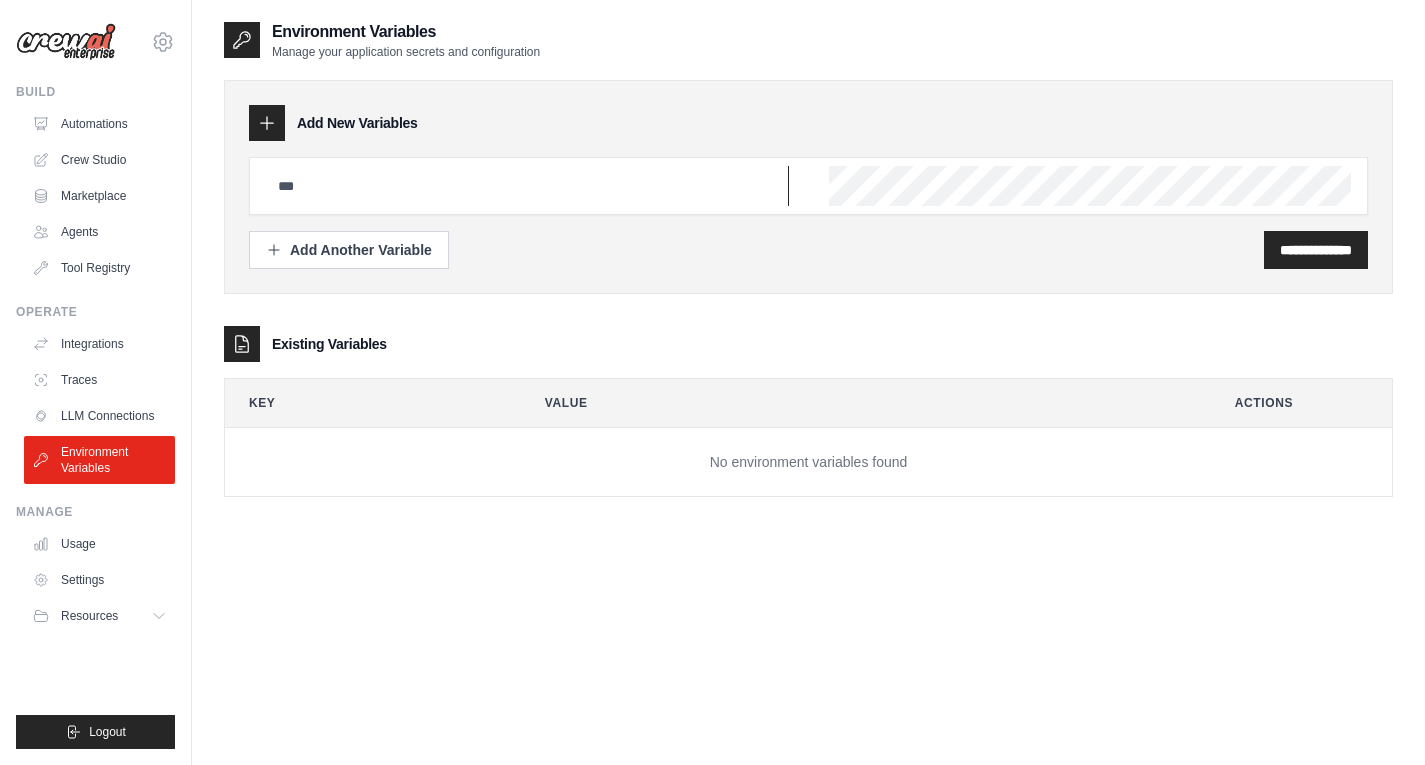 click at bounding box center [527, 186] 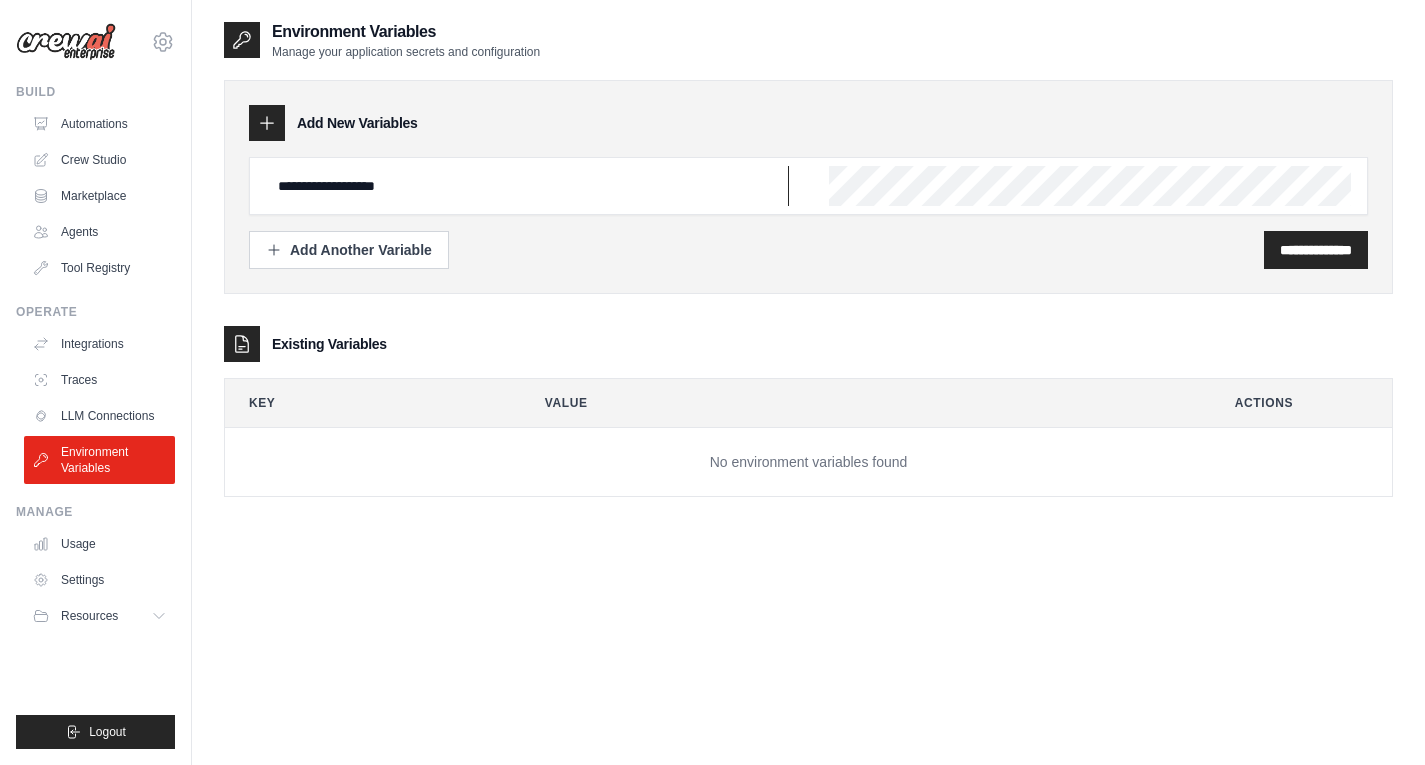 type on "**********" 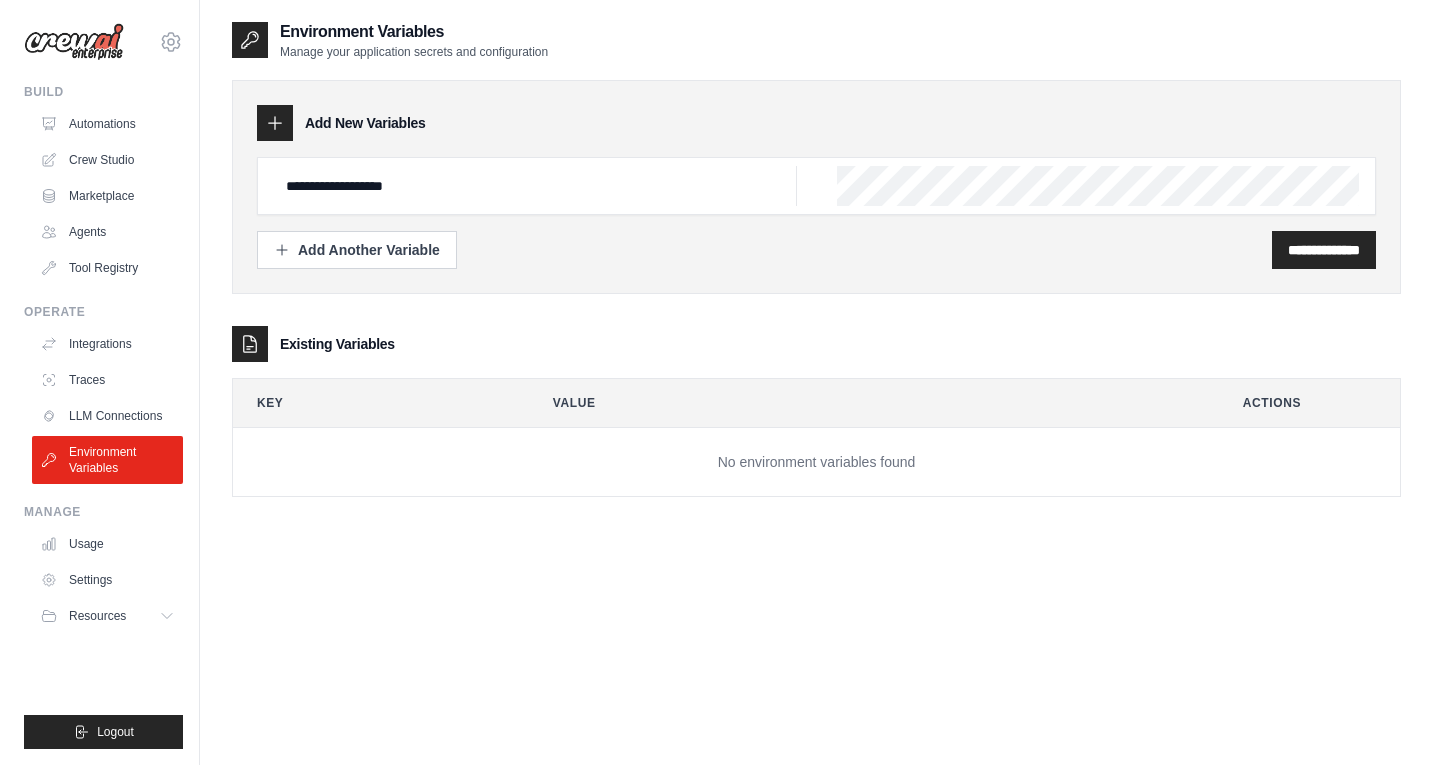 scroll, scrollTop: 0, scrollLeft: 240, axis: horizontal 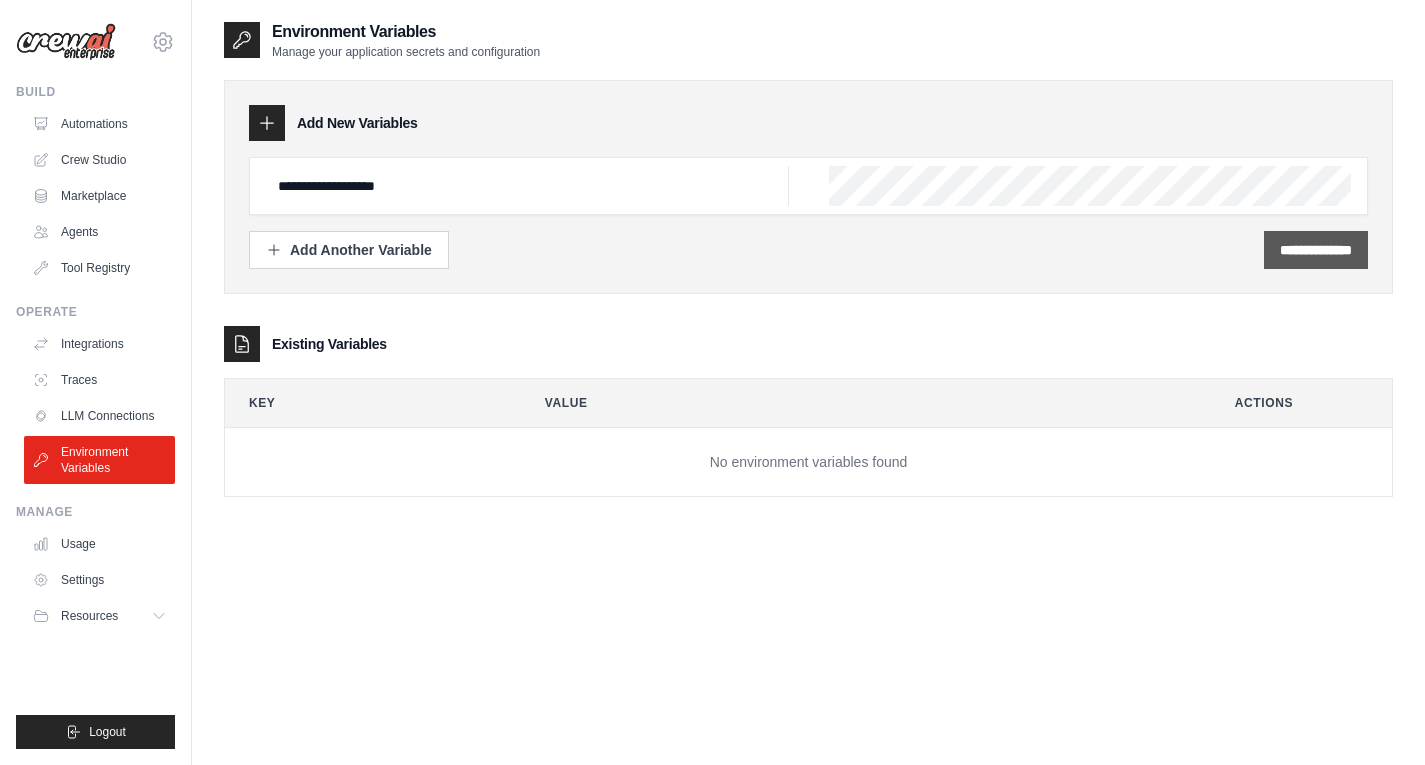 click on "**********" at bounding box center (1316, 250) 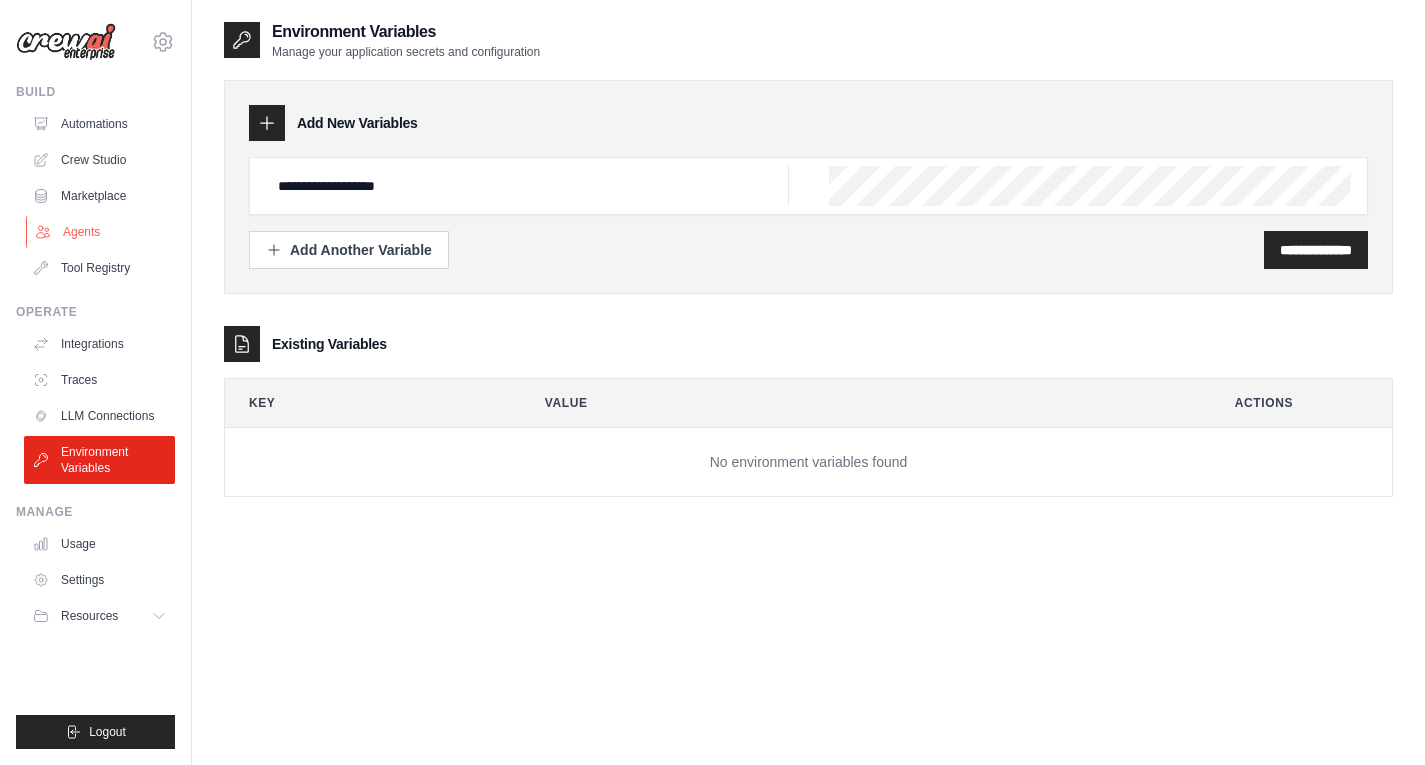 click on "Agents" at bounding box center [101, 232] 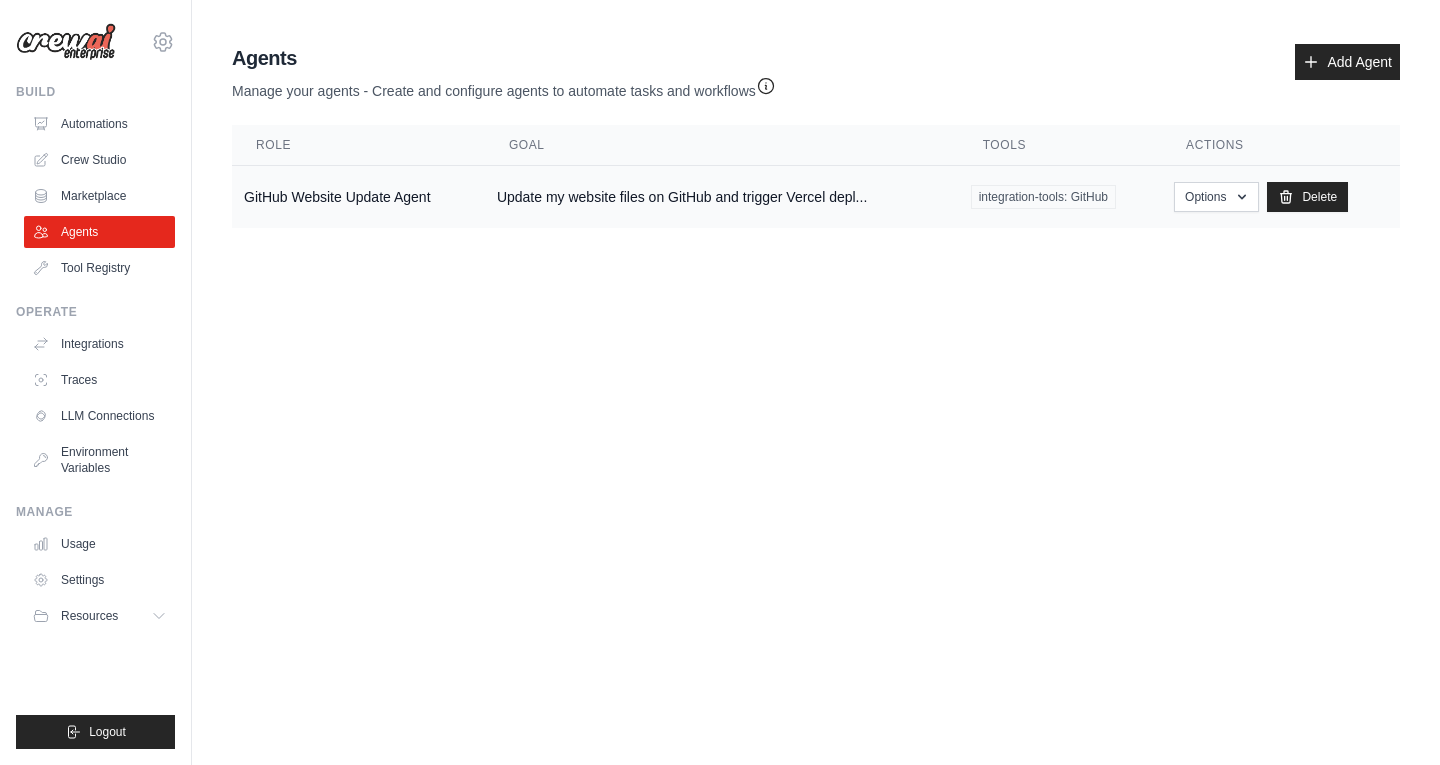click on "integration-tools: GitHub" at bounding box center (1060, 197) 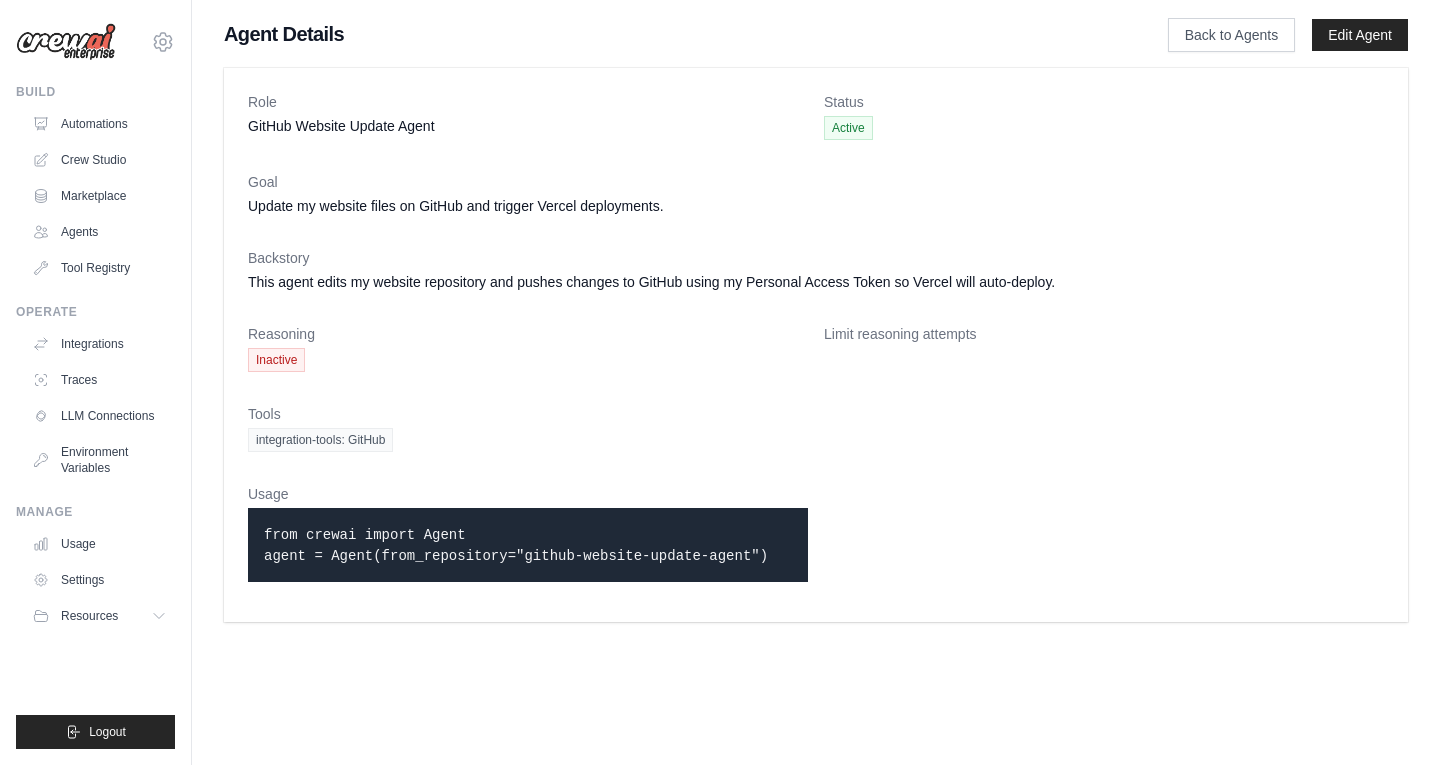 scroll, scrollTop: 0, scrollLeft: 0, axis: both 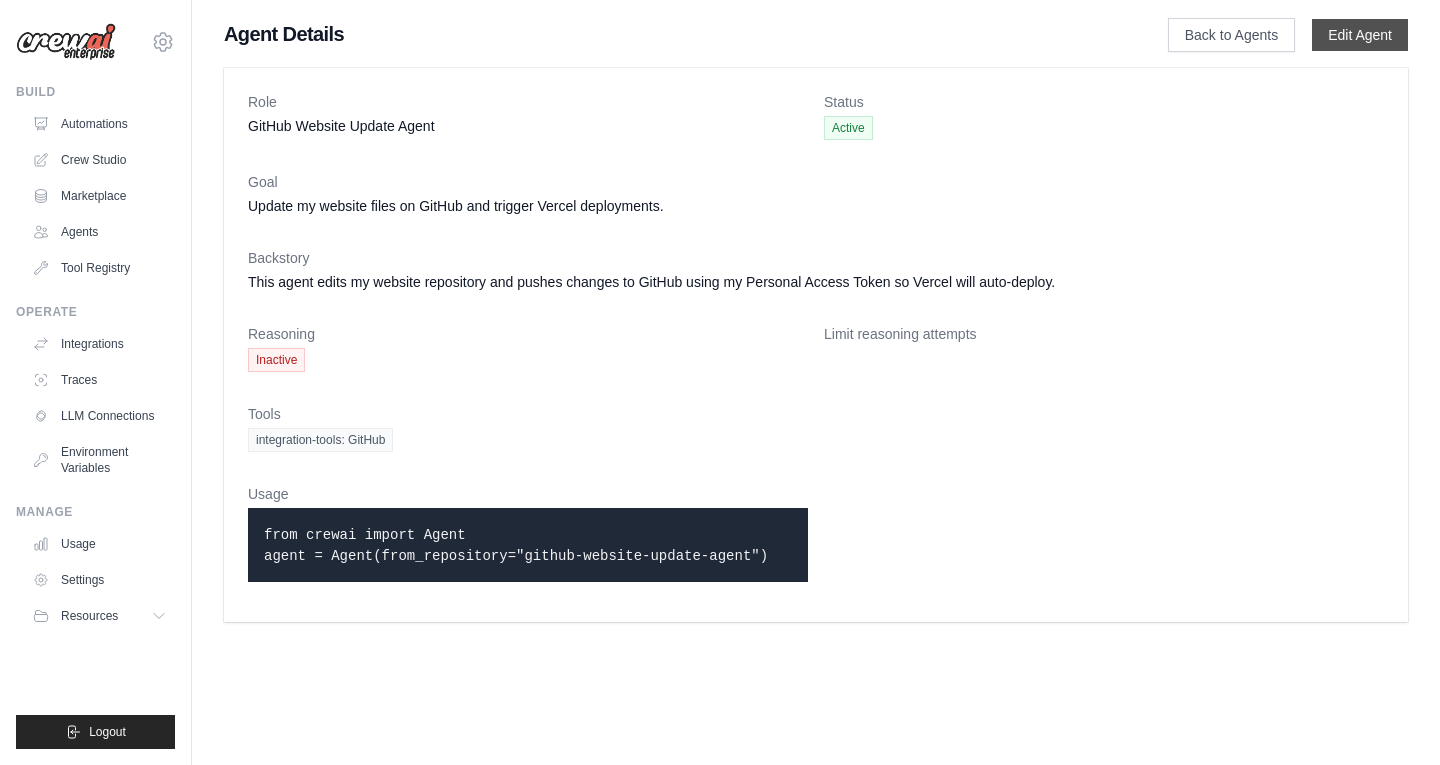click on "Edit Agent" at bounding box center [1360, 35] 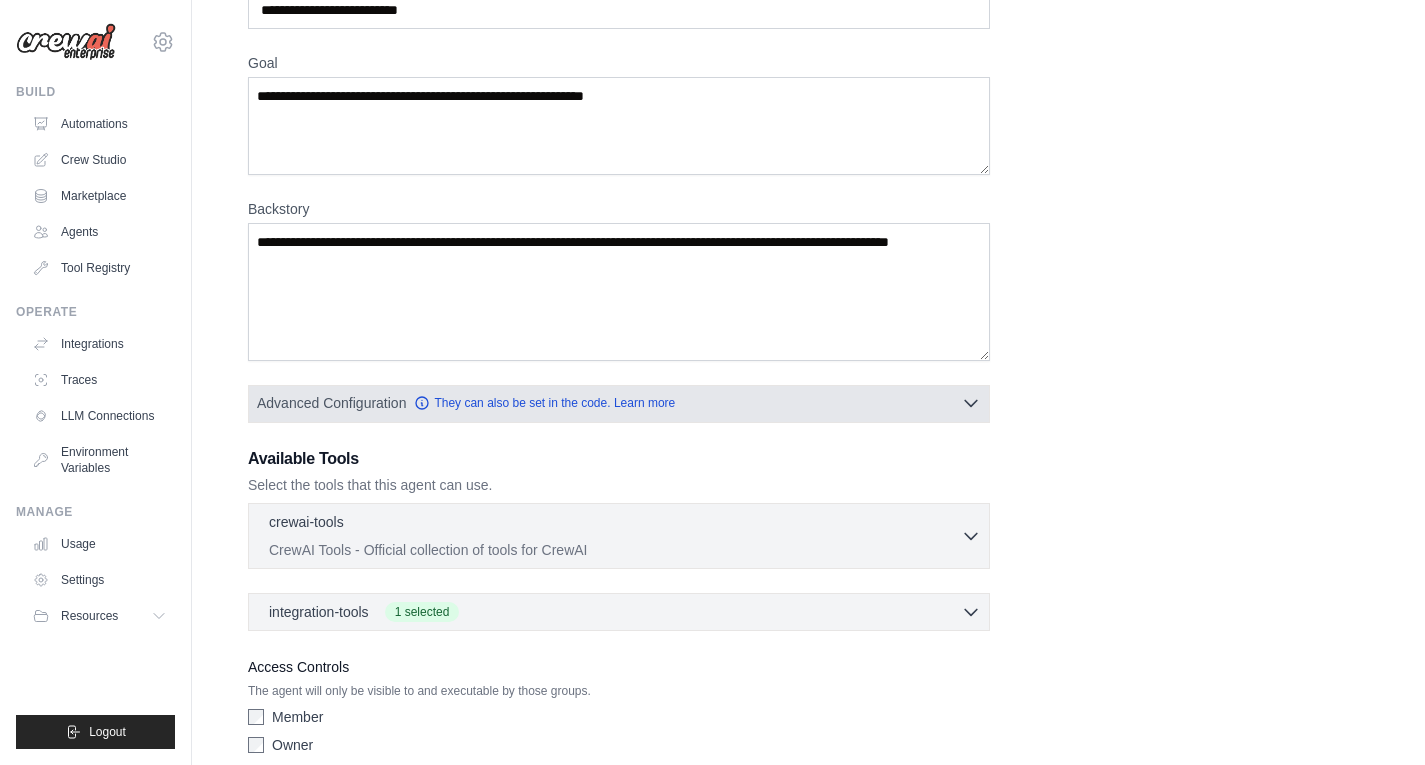 scroll, scrollTop: 274, scrollLeft: 0, axis: vertical 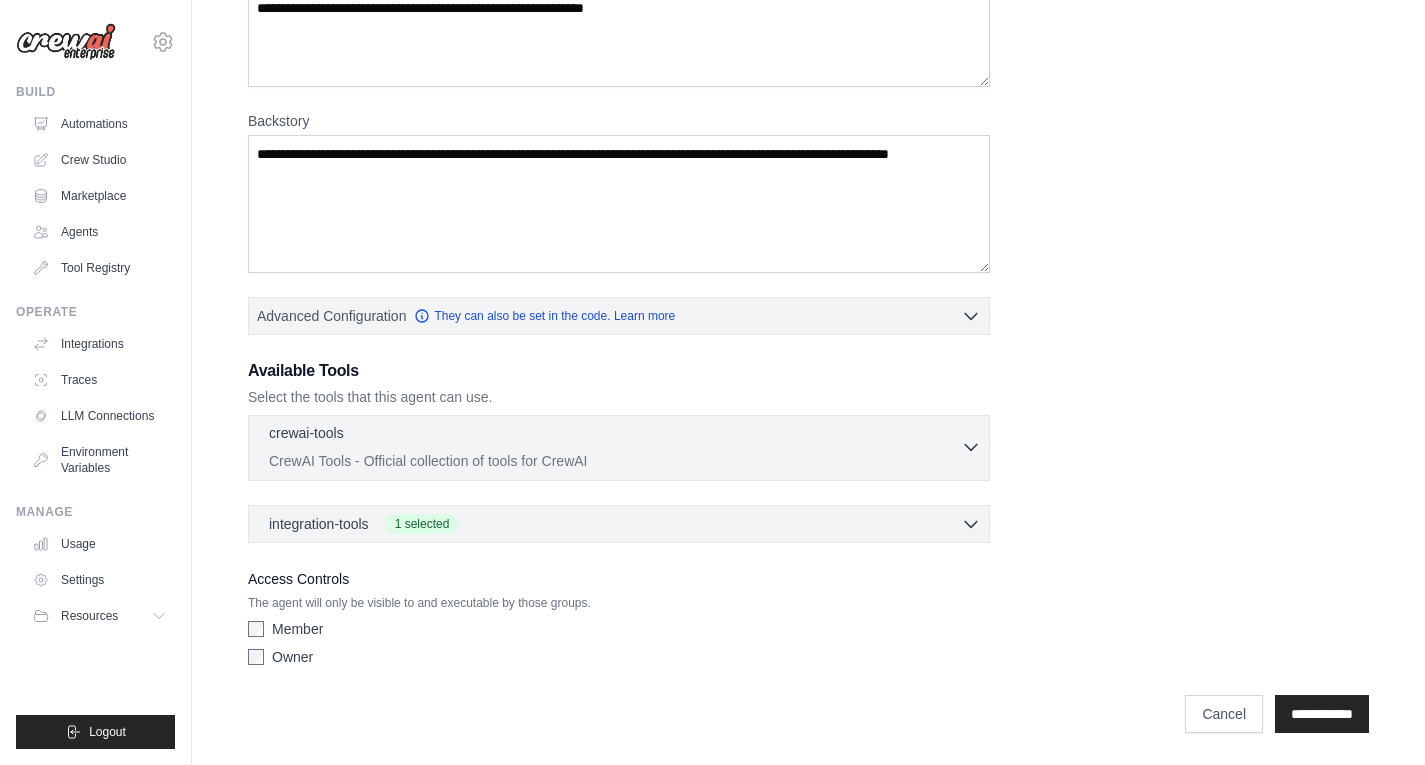 click on "CrewAI Tools - Official collection of tools for CrewAI" at bounding box center (615, 461) 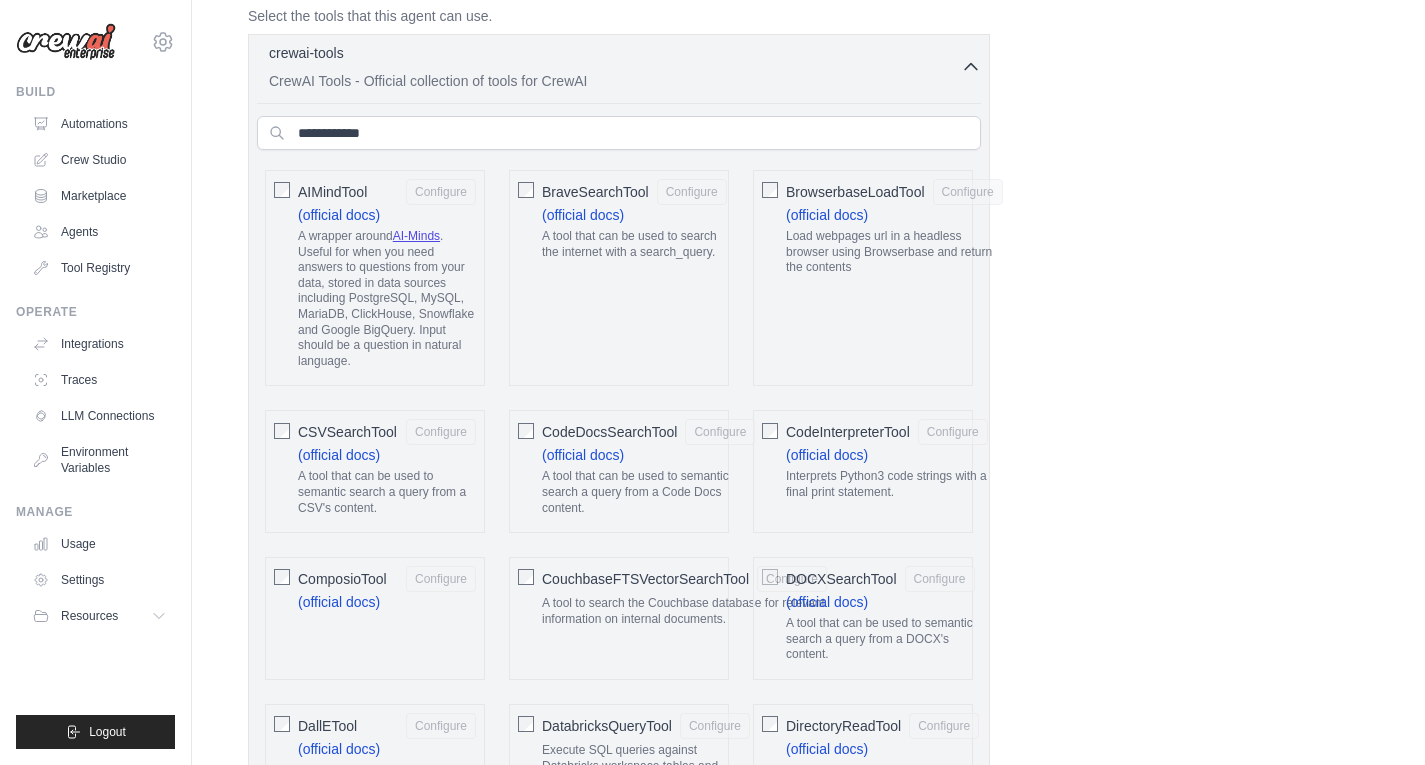 scroll, scrollTop: 444, scrollLeft: 0, axis: vertical 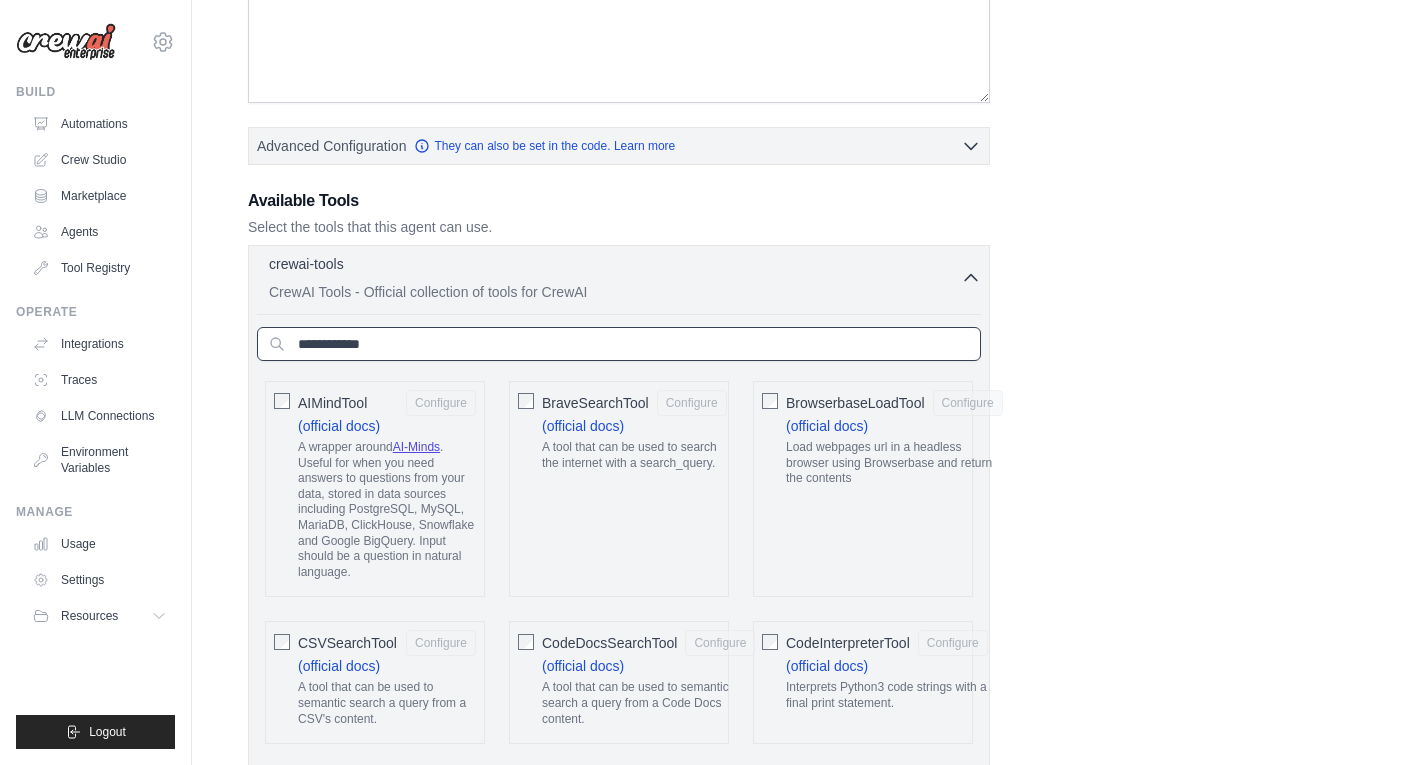 click at bounding box center (619, 344) 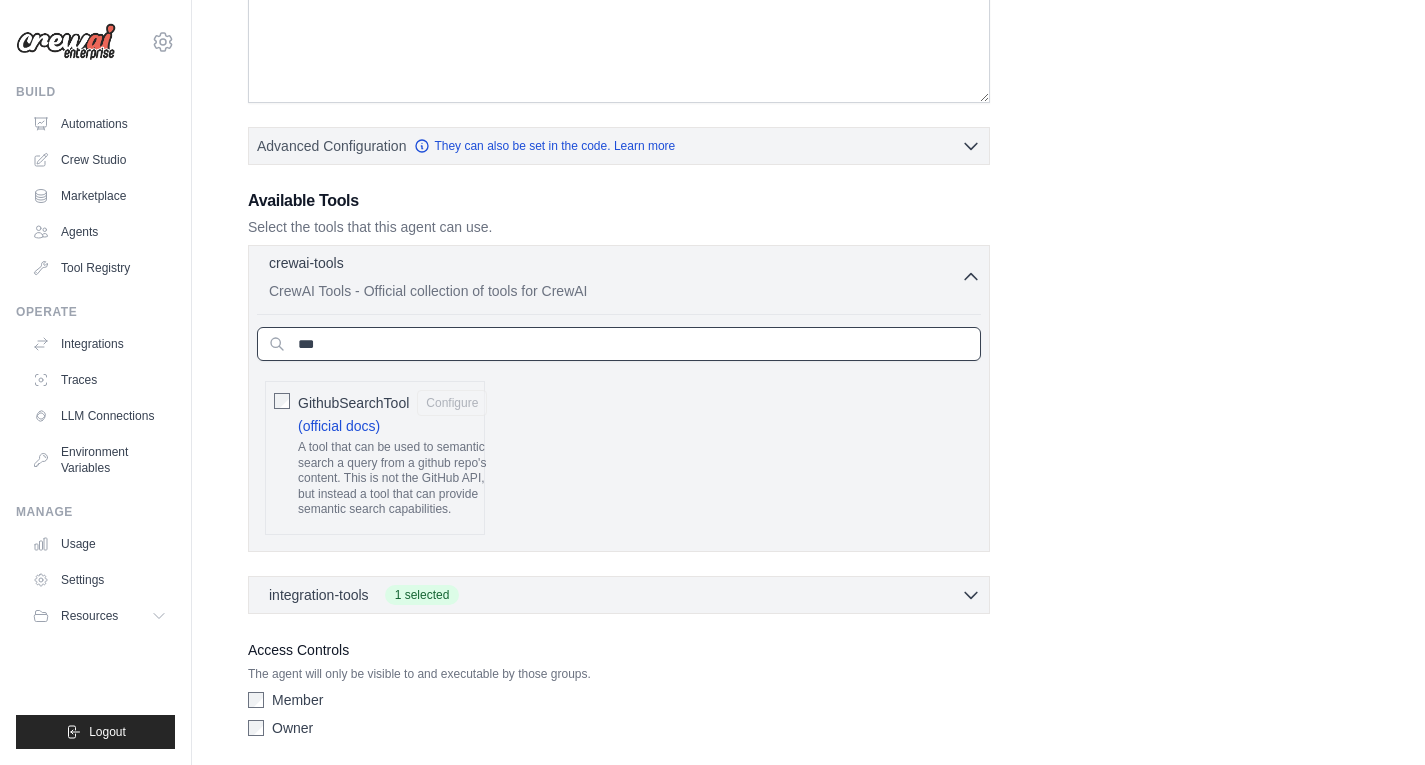 type on "***" 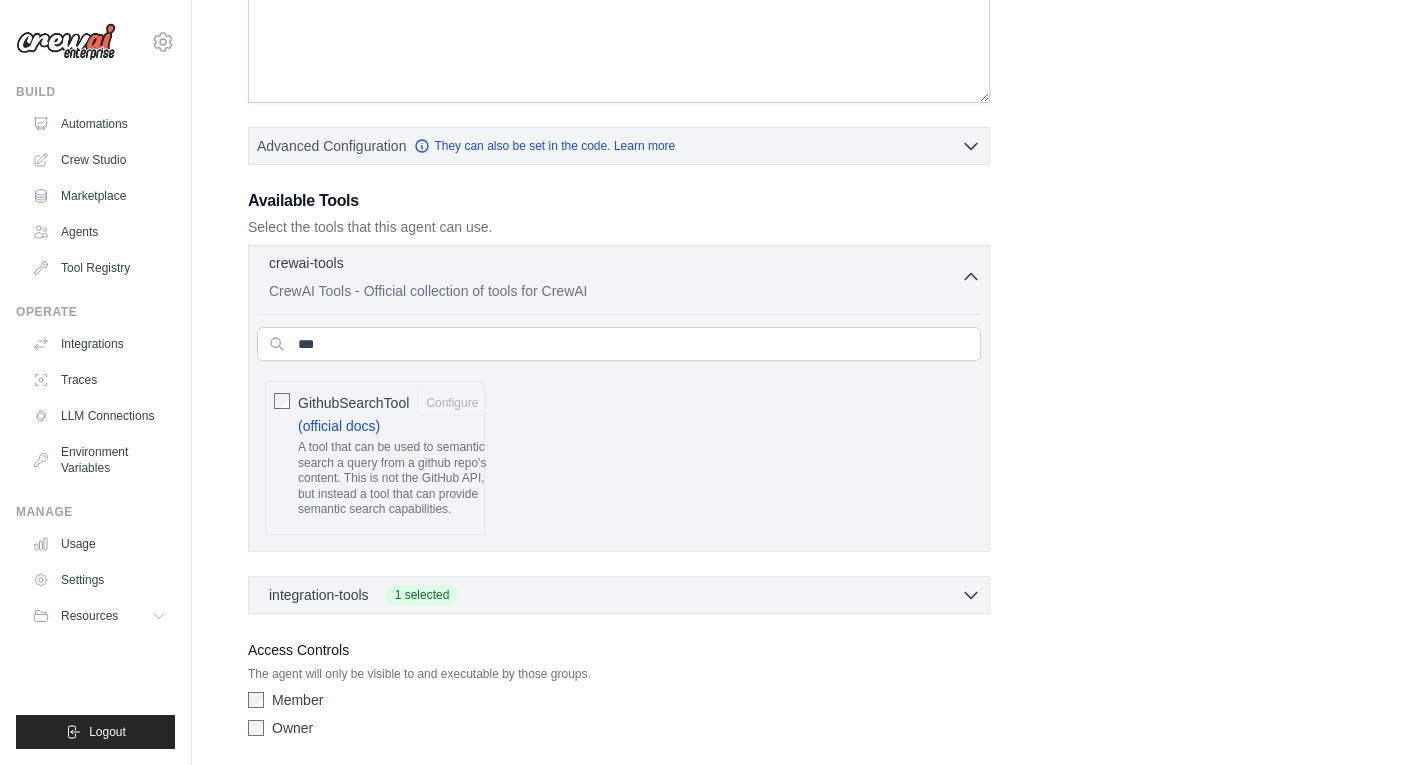 click on "CrewAI Tools - Official collection of tools for CrewAI" at bounding box center [615, 291] 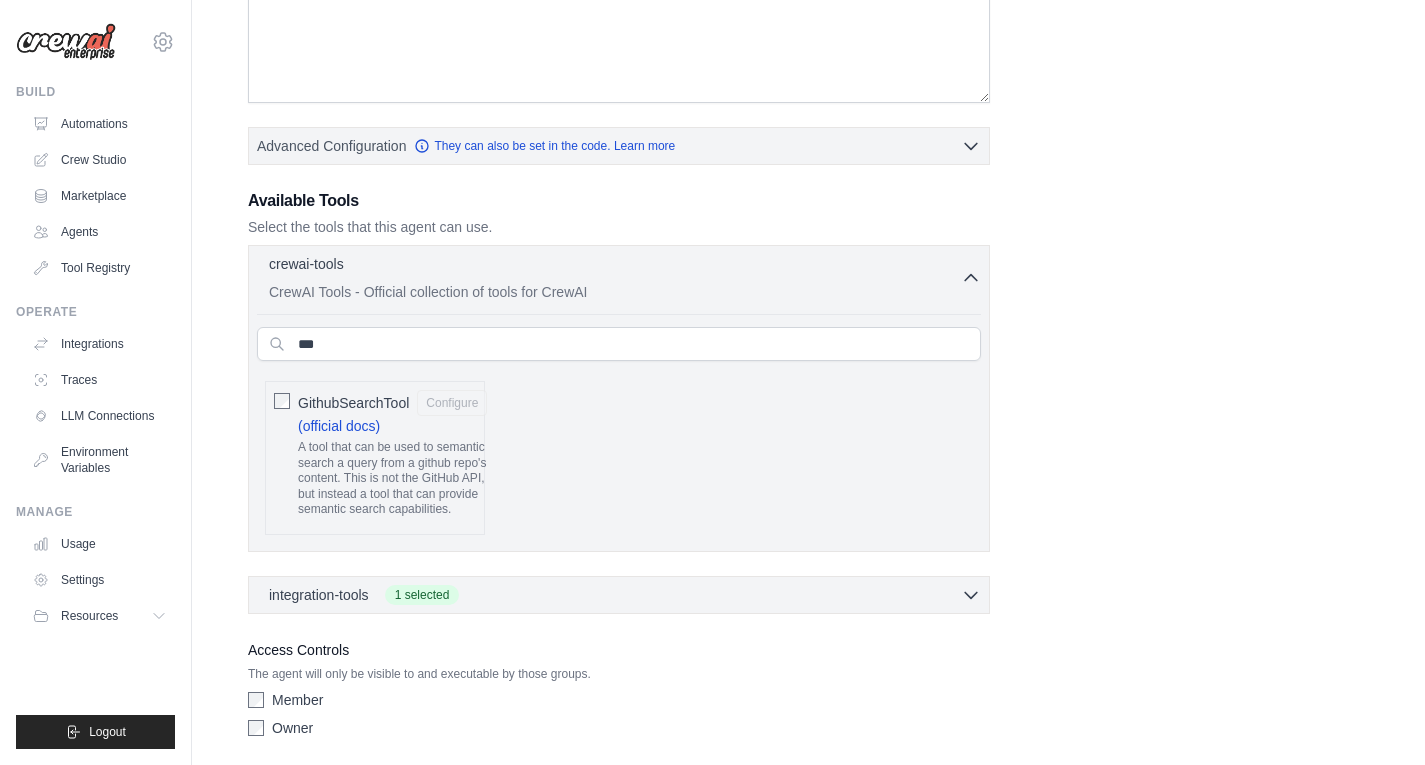 scroll, scrollTop: 274, scrollLeft: 0, axis: vertical 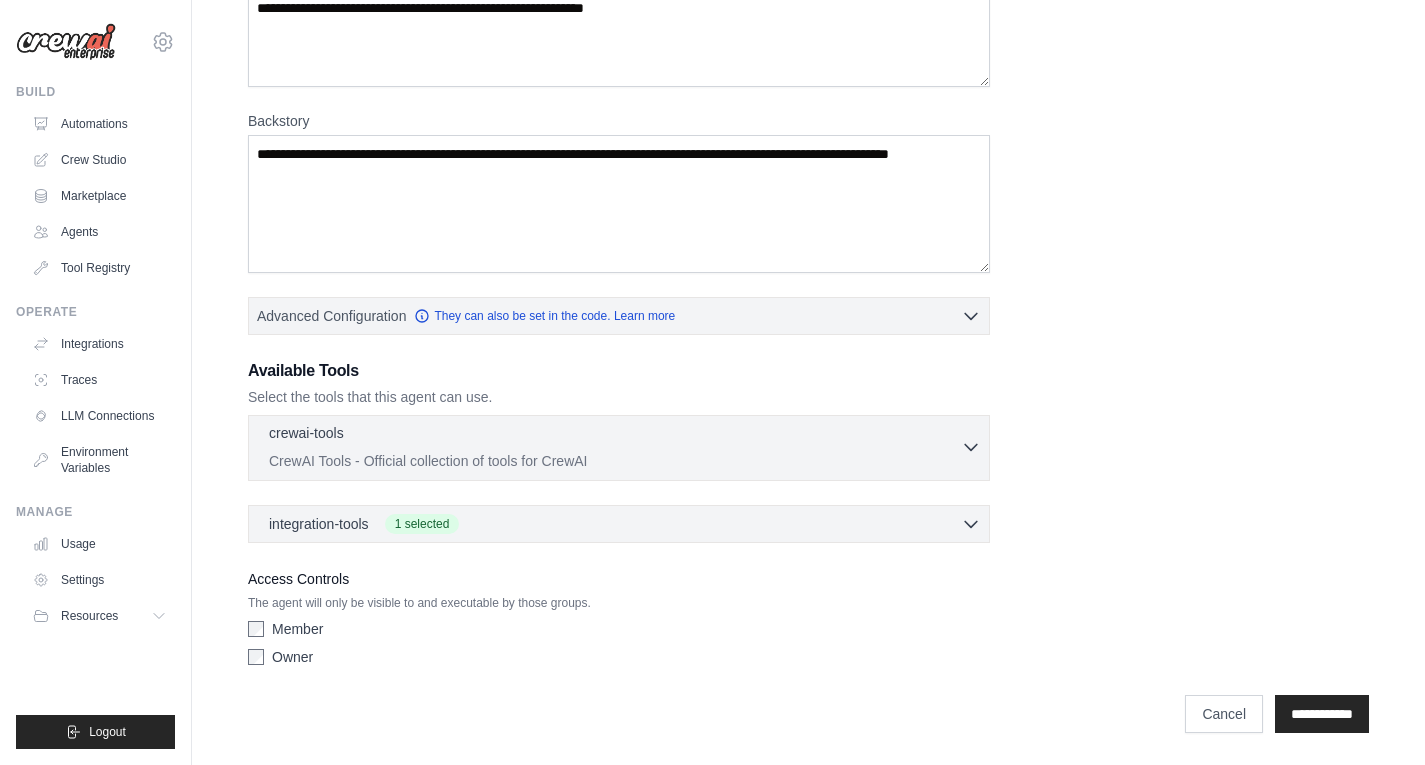 click on "crewai-tools
0 selected" at bounding box center [615, 435] 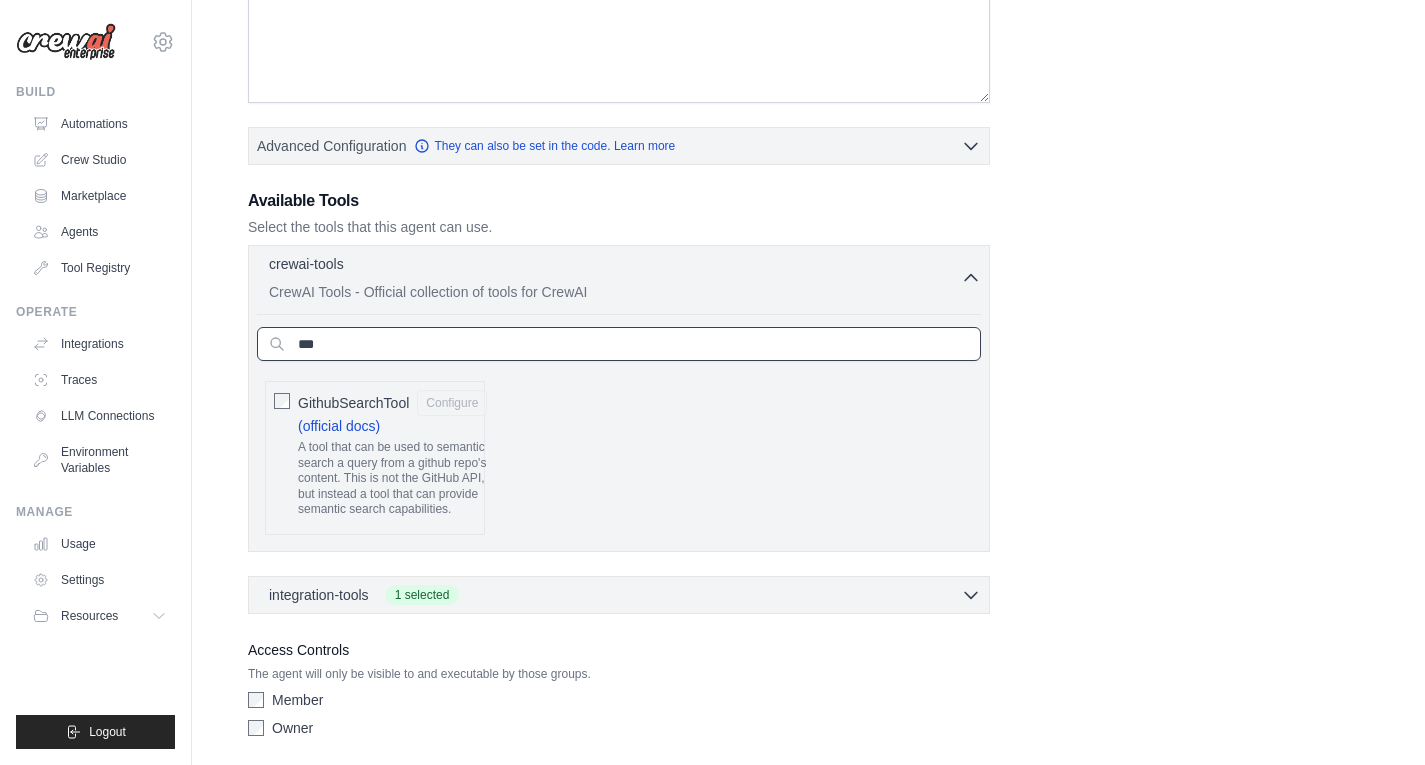 click on "***" at bounding box center (619, 344) 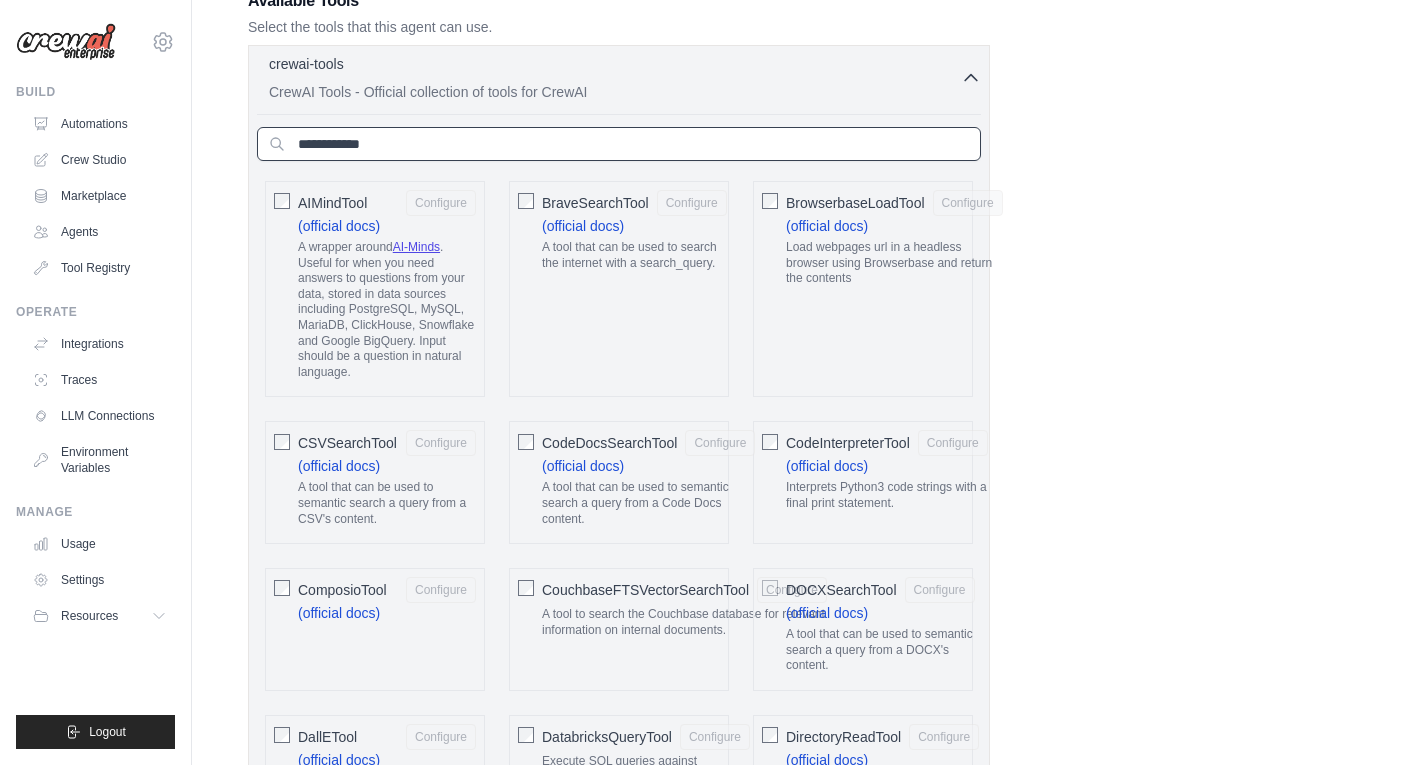 scroll, scrollTop: 344, scrollLeft: 0, axis: vertical 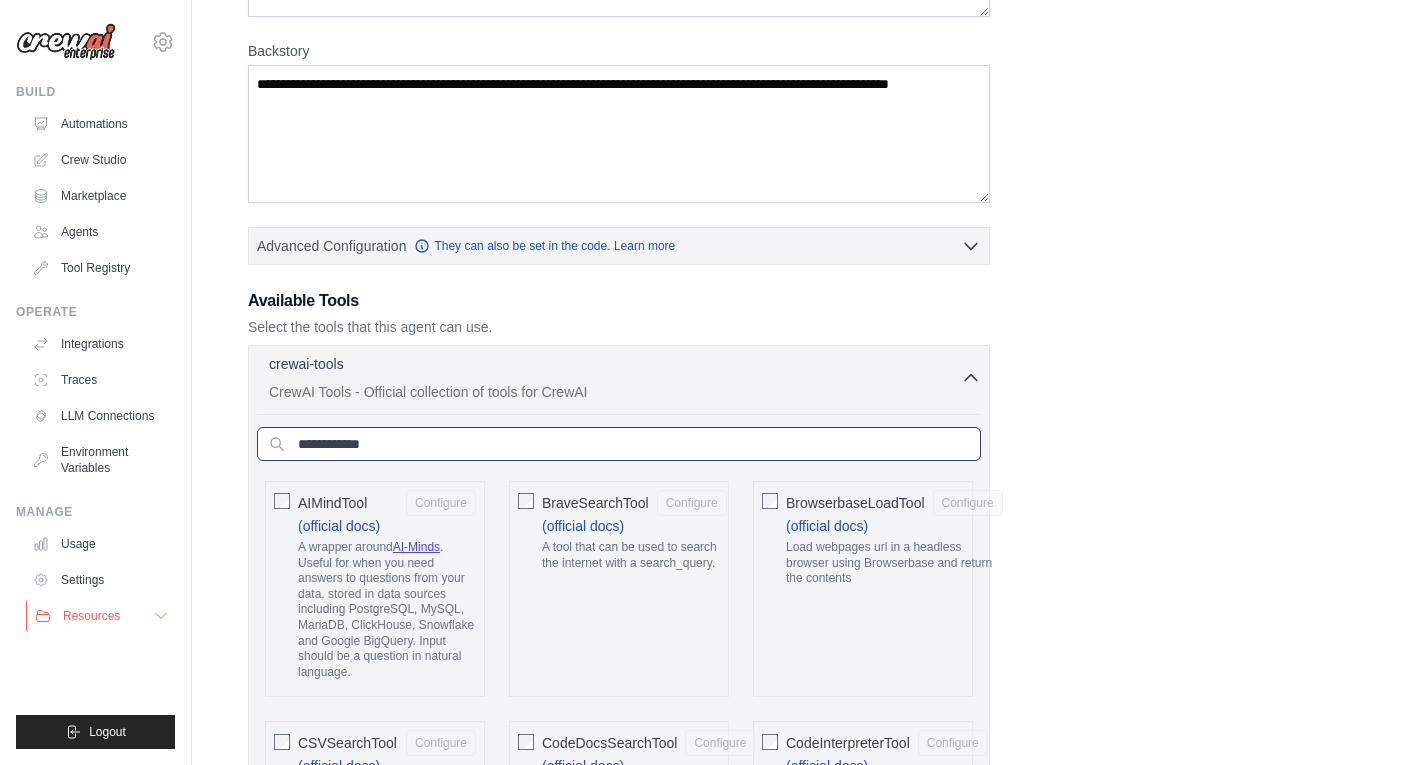 type 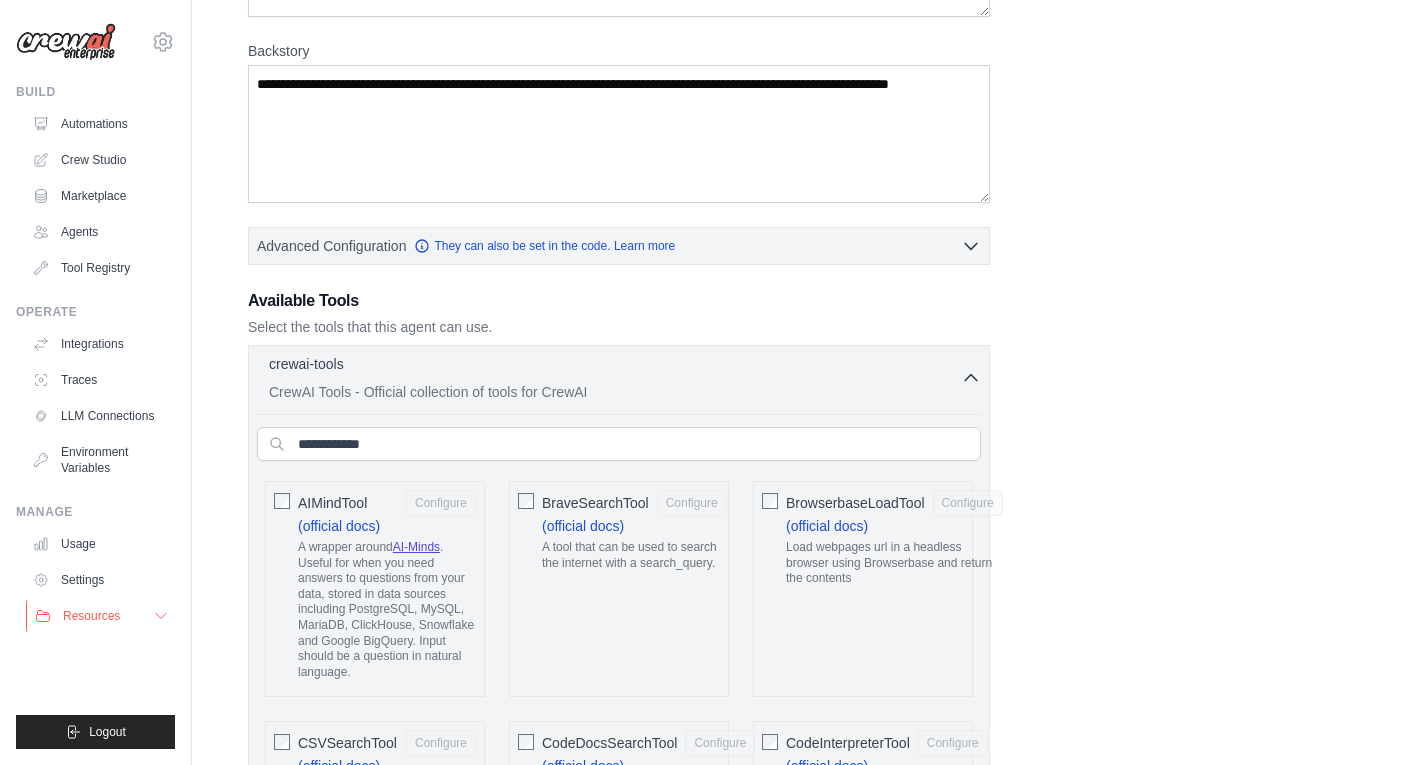 click on "Resources" at bounding box center (91, 616) 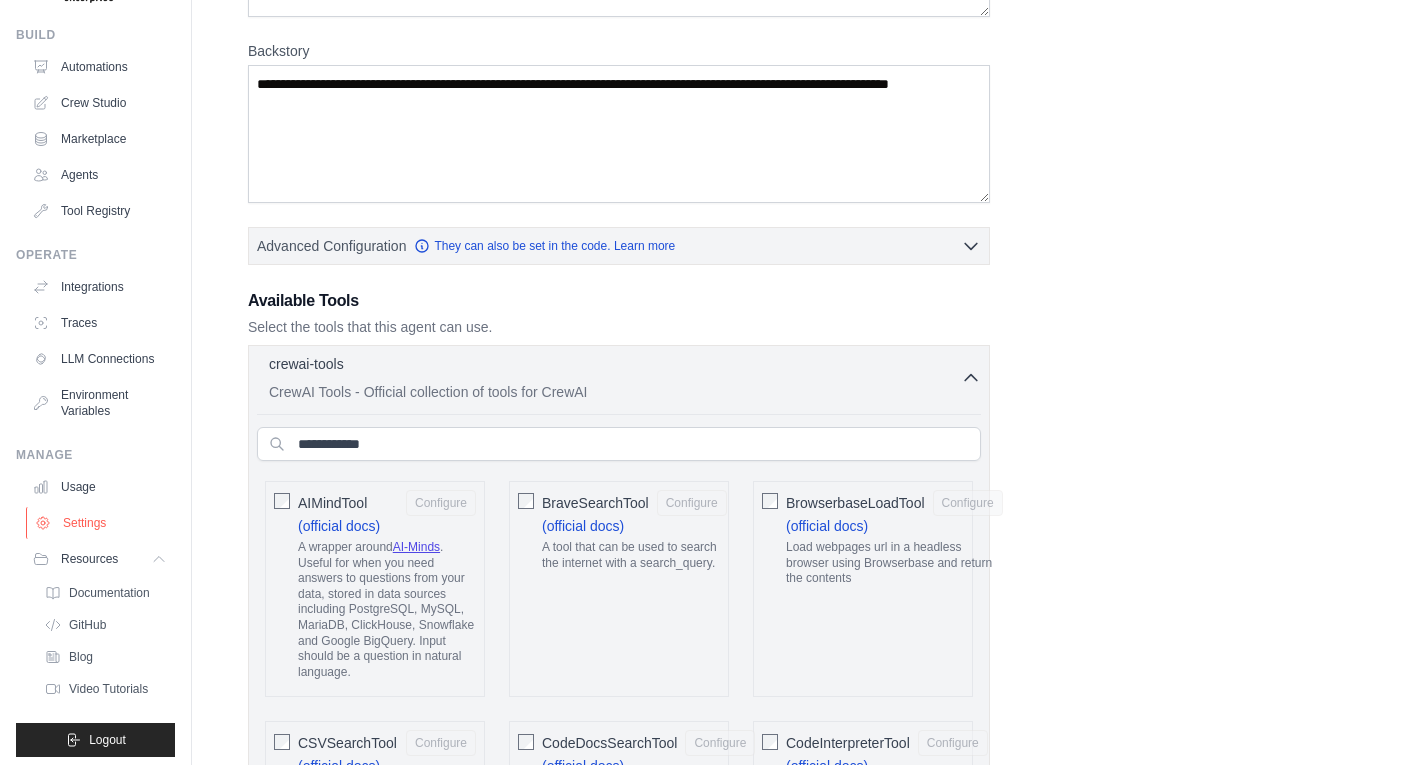 scroll, scrollTop: 81, scrollLeft: 0, axis: vertical 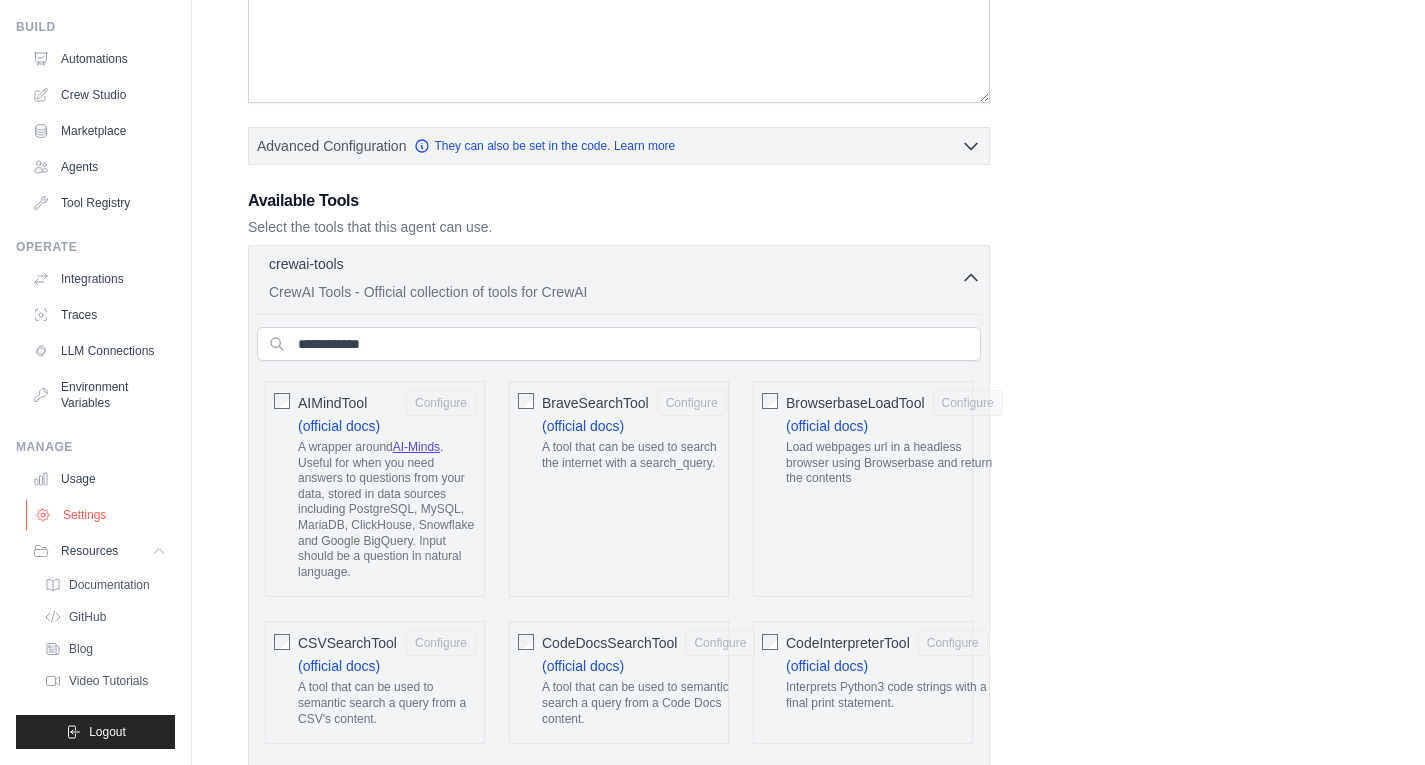 click on "Settings" at bounding box center (101, 515) 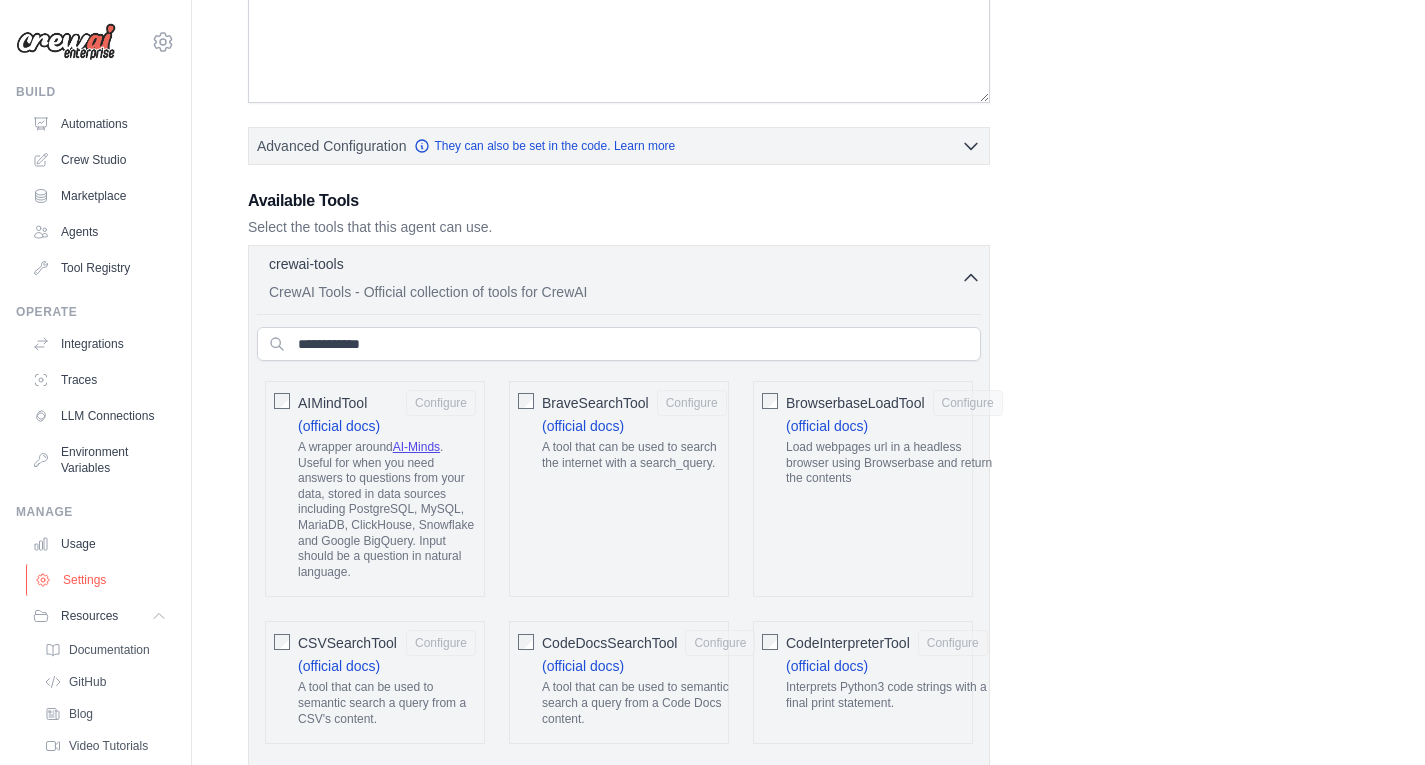 scroll, scrollTop: 0, scrollLeft: 0, axis: both 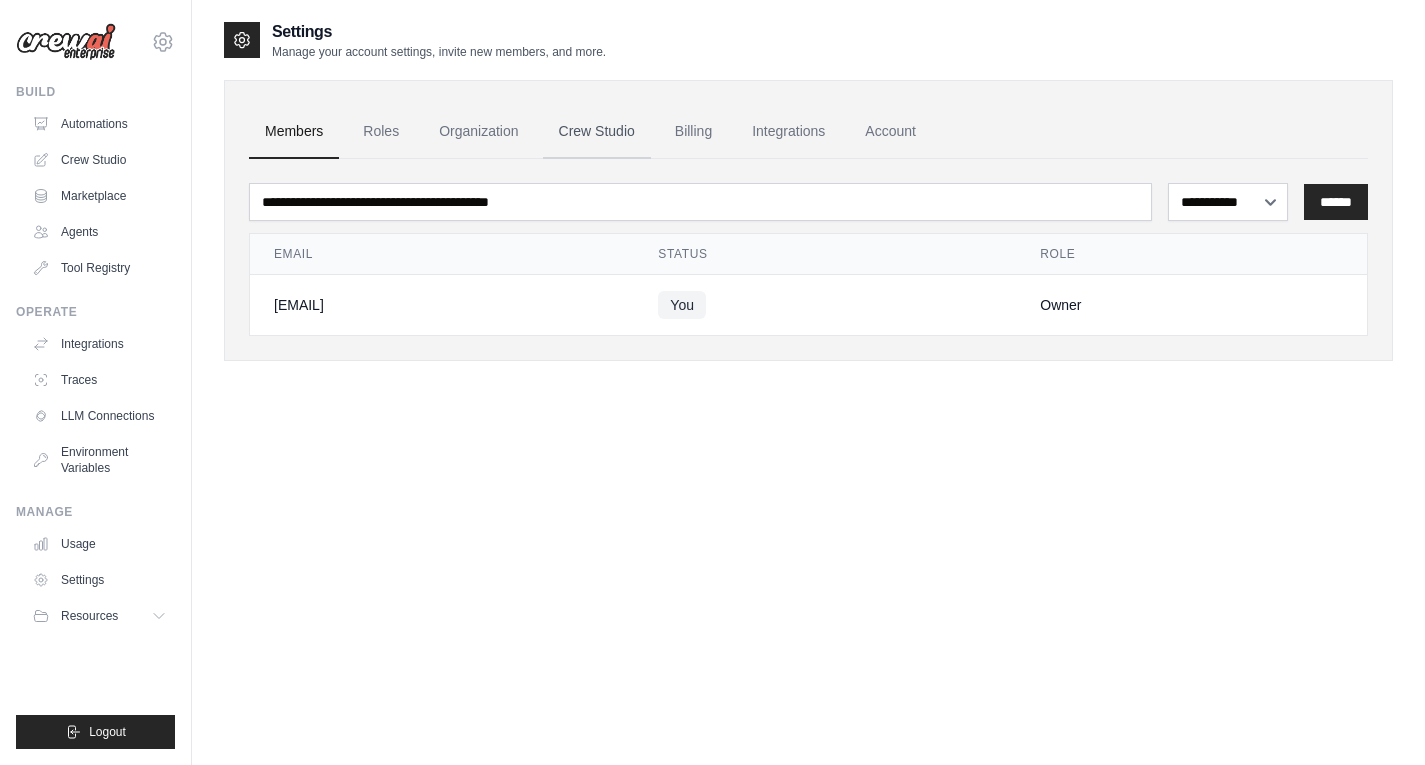 click on "Crew Studio" at bounding box center (597, 132) 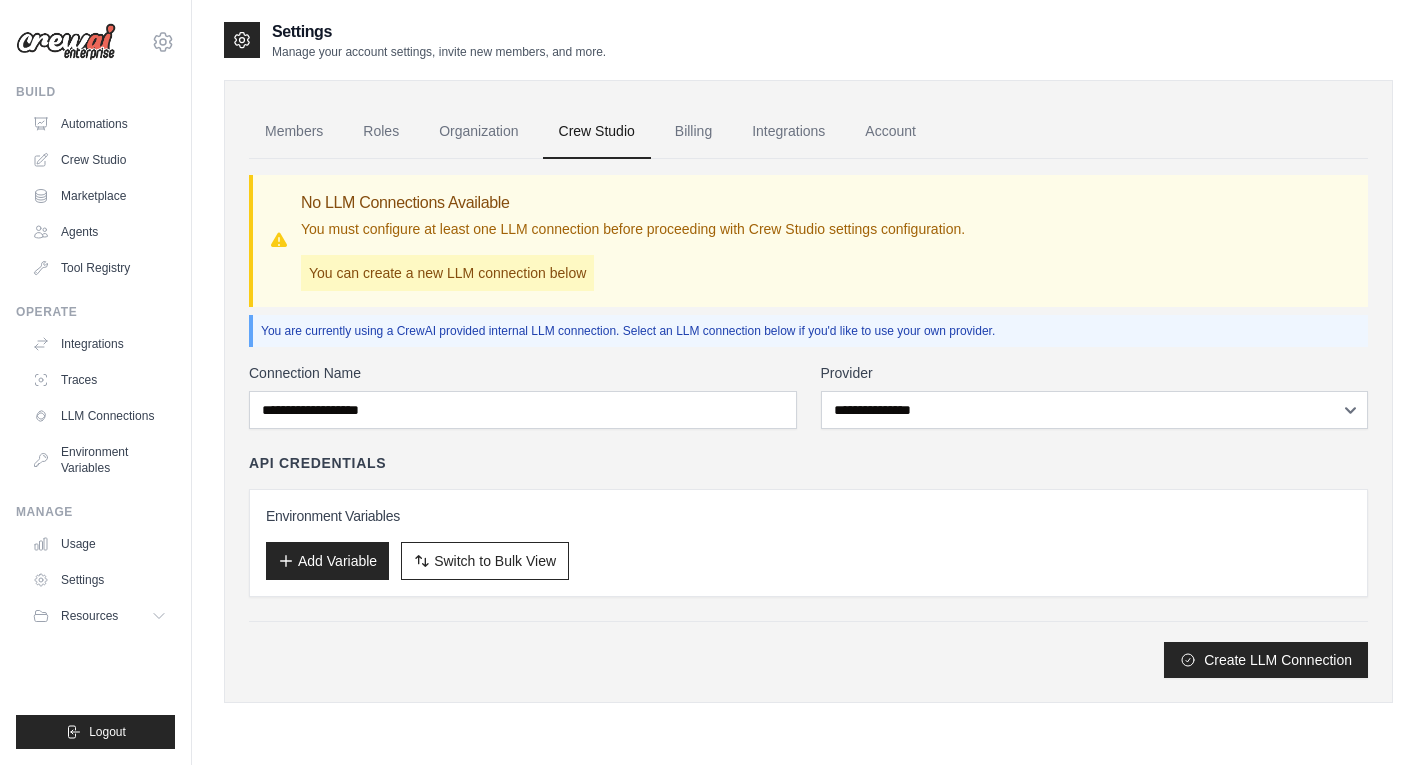 scroll, scrollTop: 0, scrollLeft: 0, axis: both 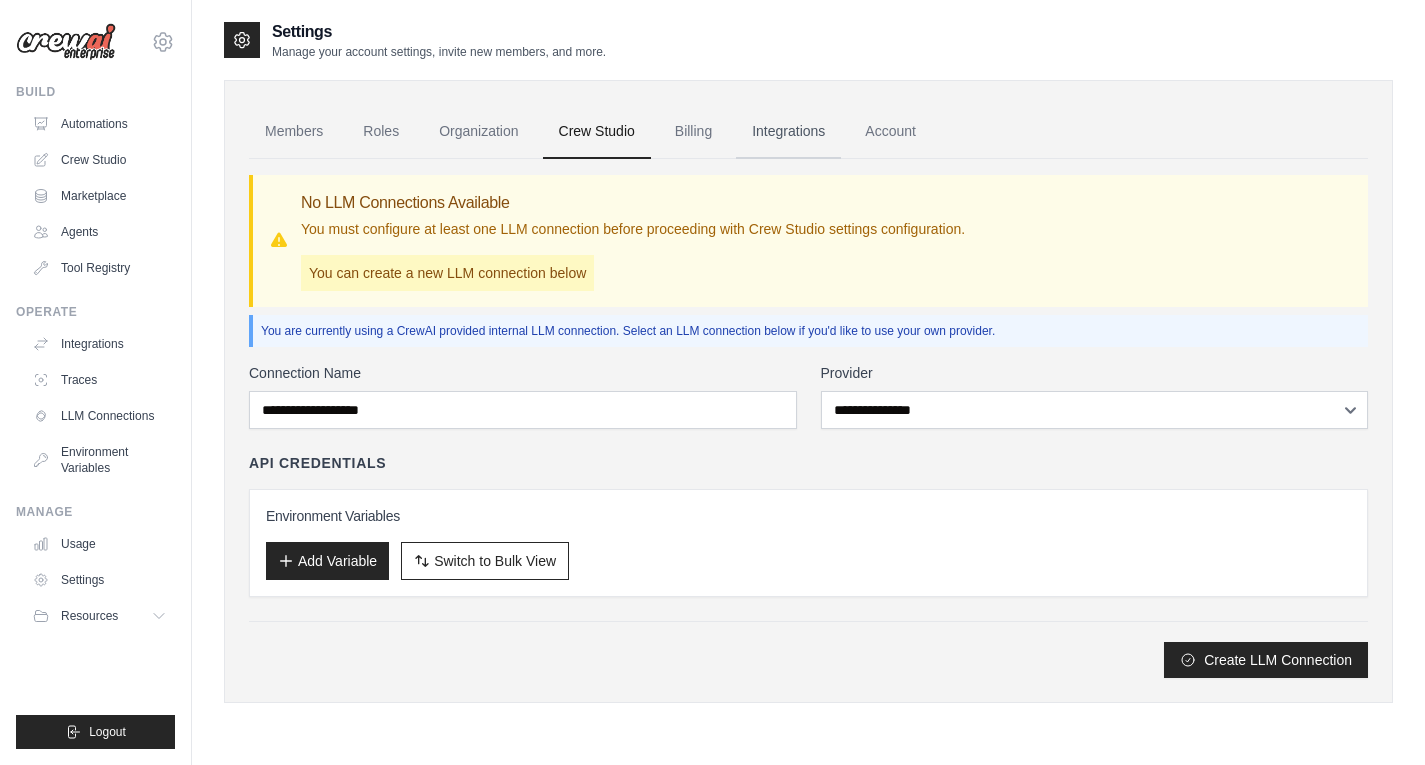 click on "Integrations" at bounding box center [788, 132] 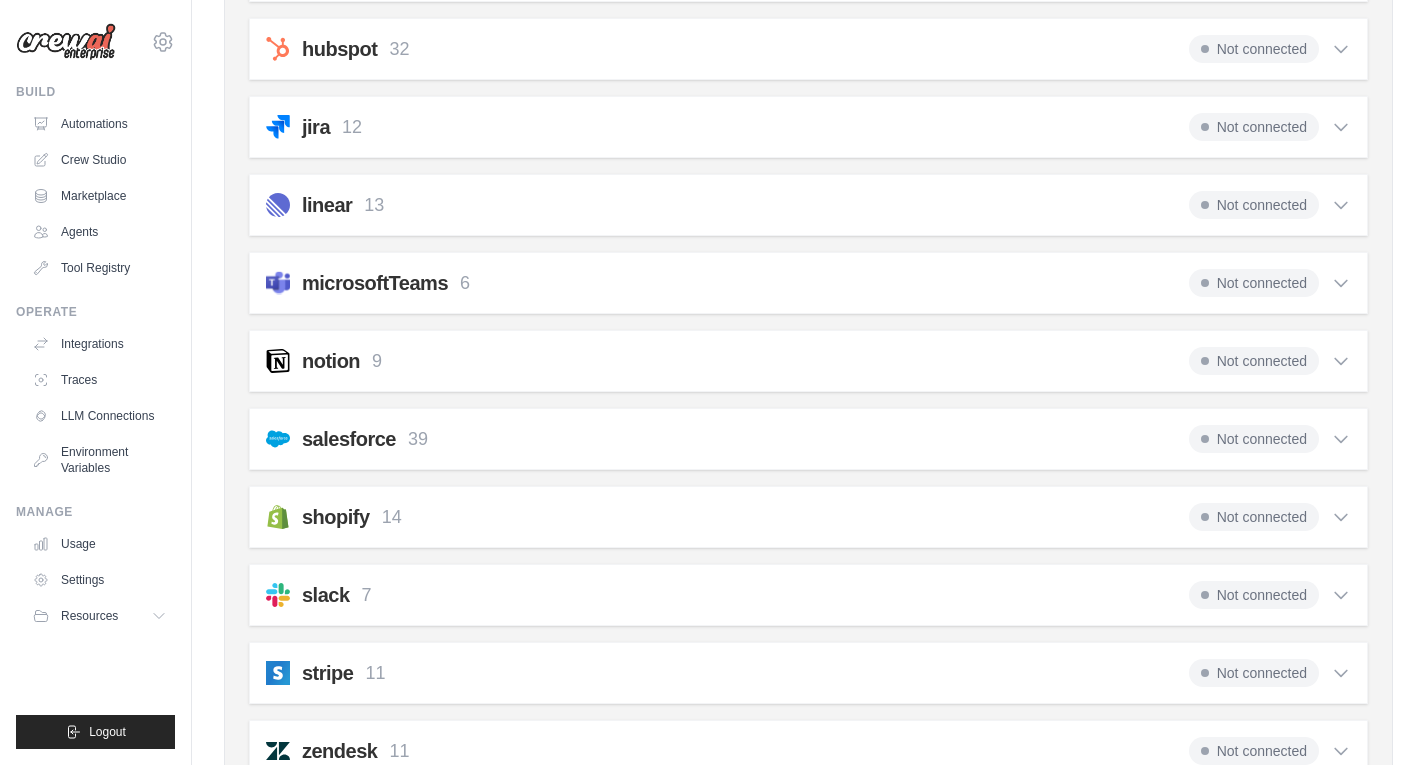 scroll, scrollTop: 1000, scrollLeft: 0, axis: vertical 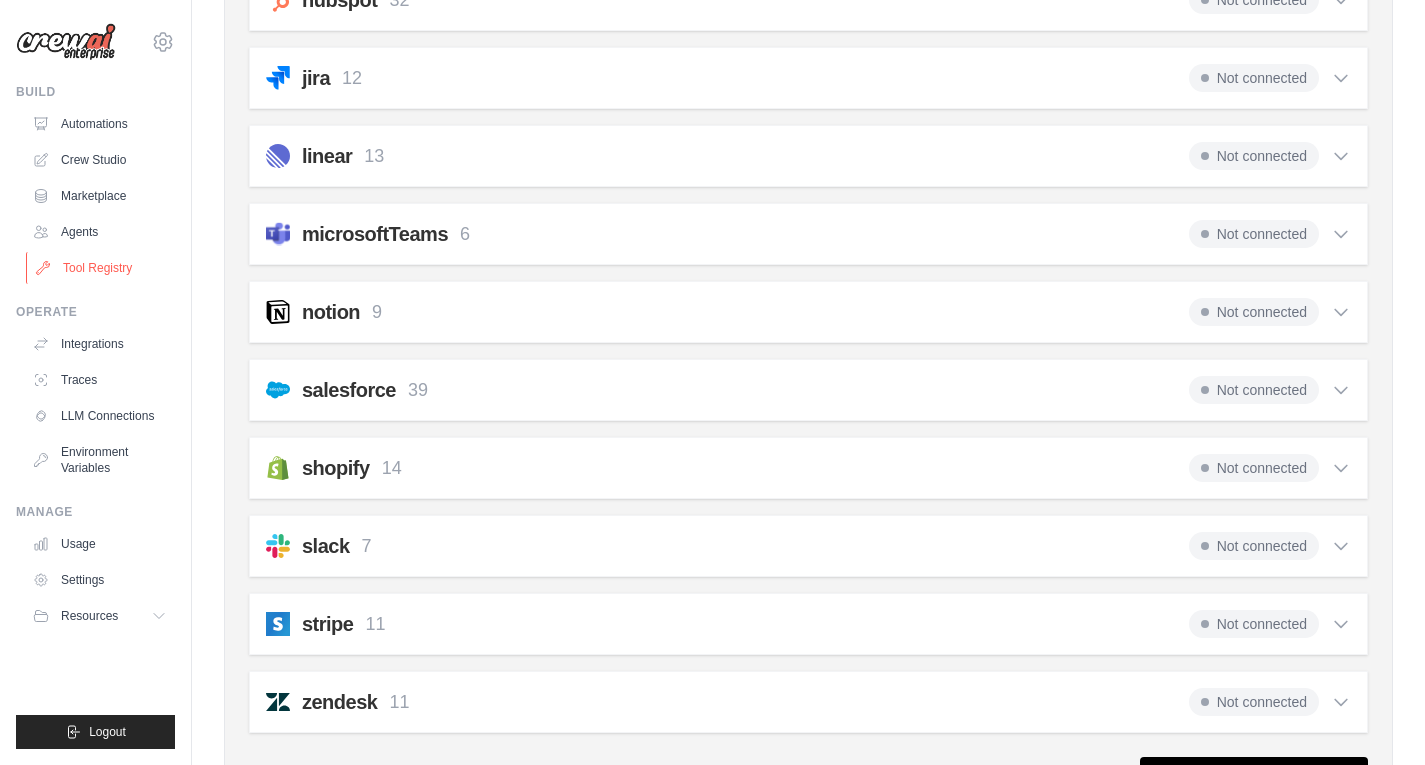 click on "Tool Registry" at bounding box center (101, 268) 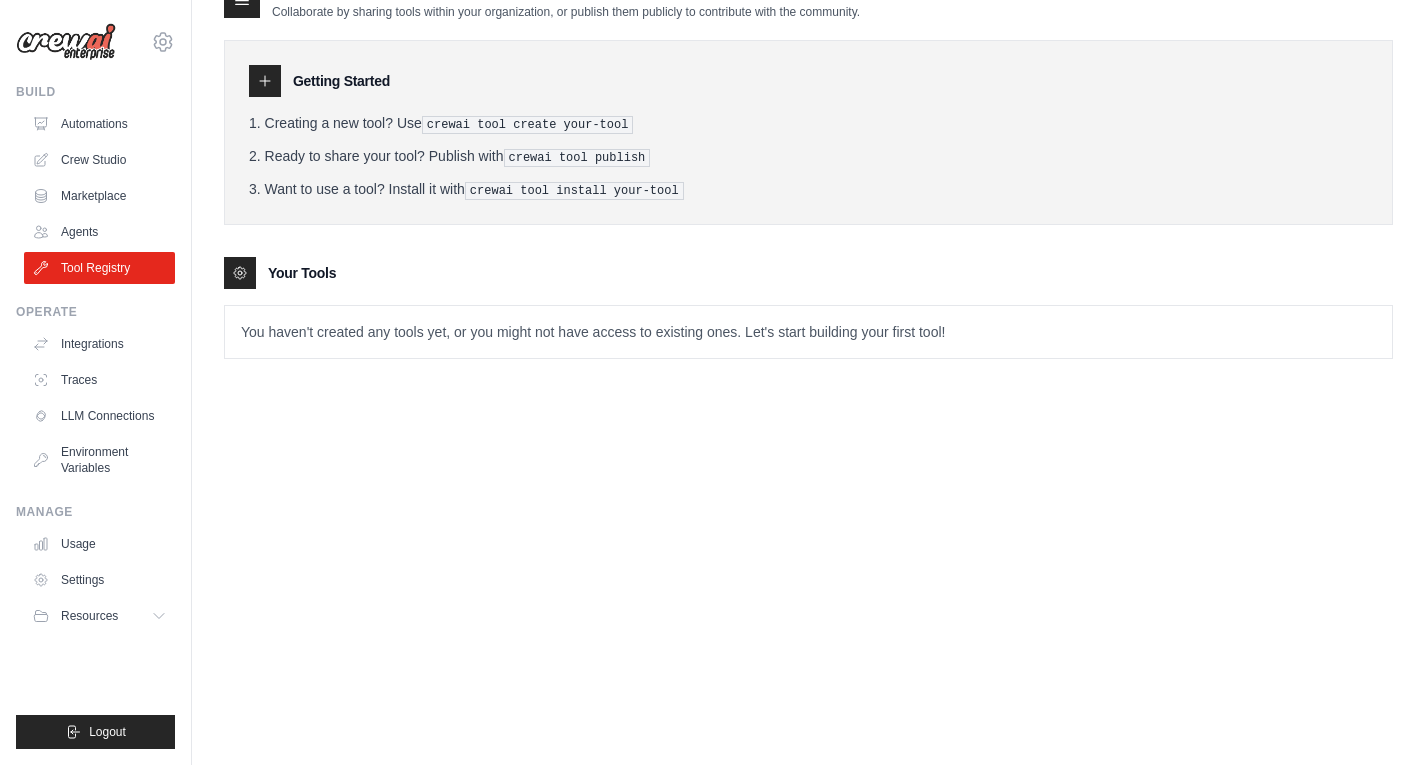 scroll, scrollTop: 0, scrollLeft: 0, axis: both 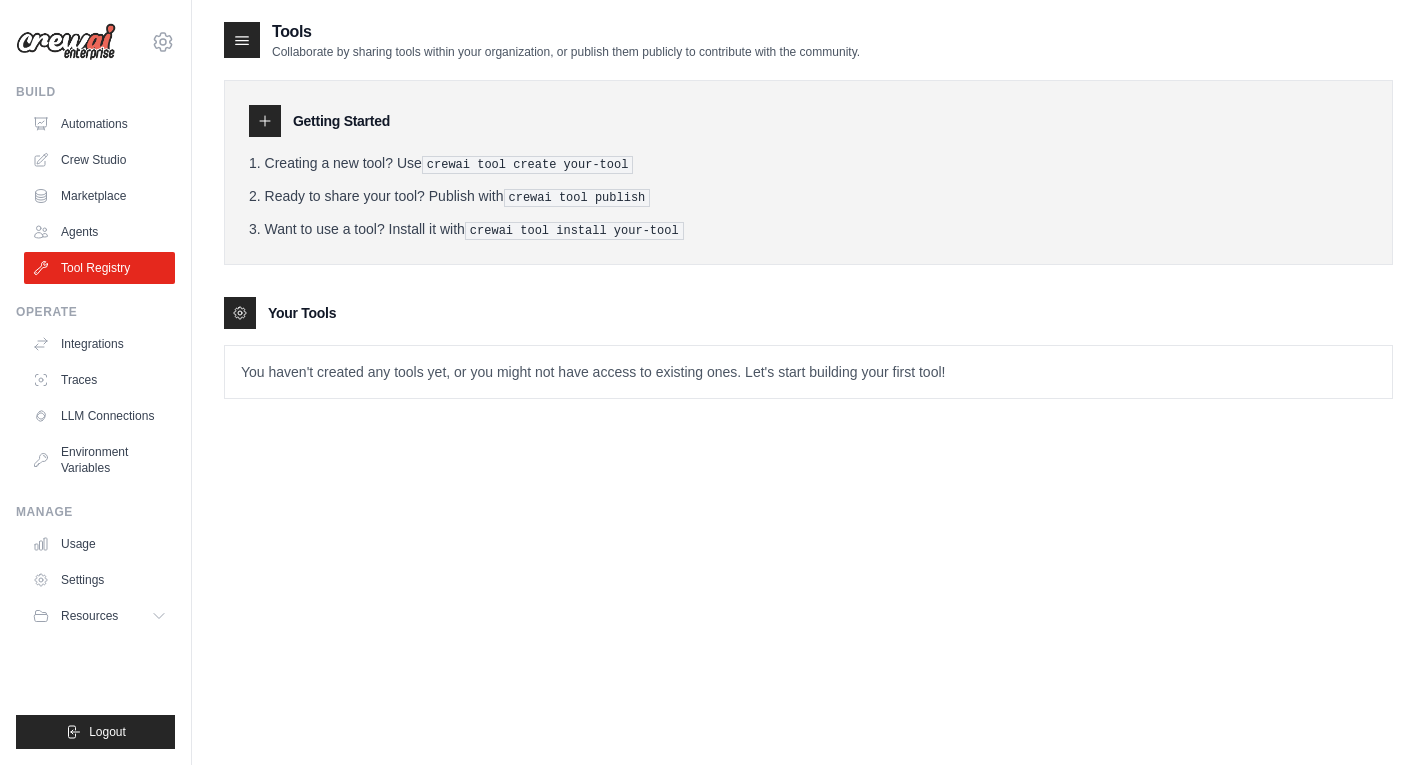 click 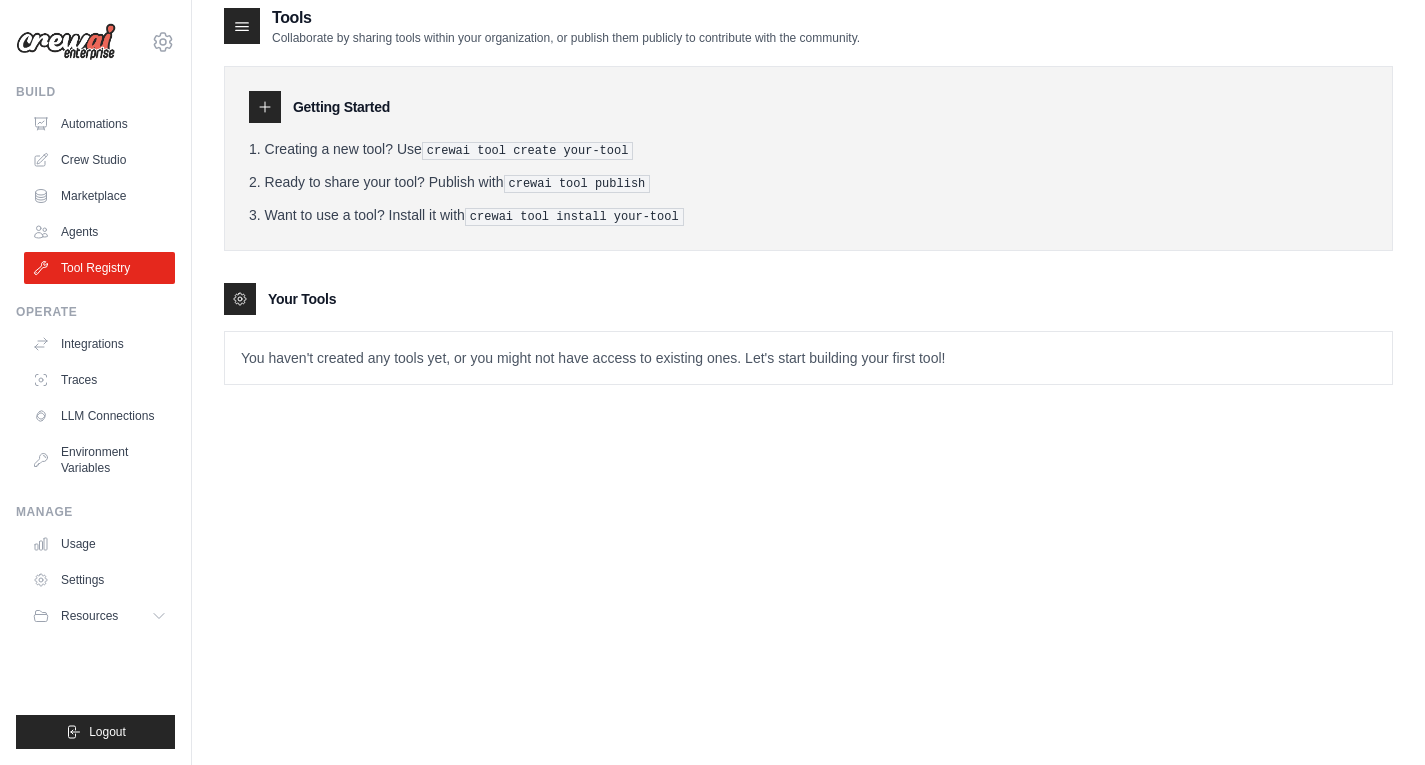 scroll, scrollTop: 0, scrollLeft: 0, axis: both 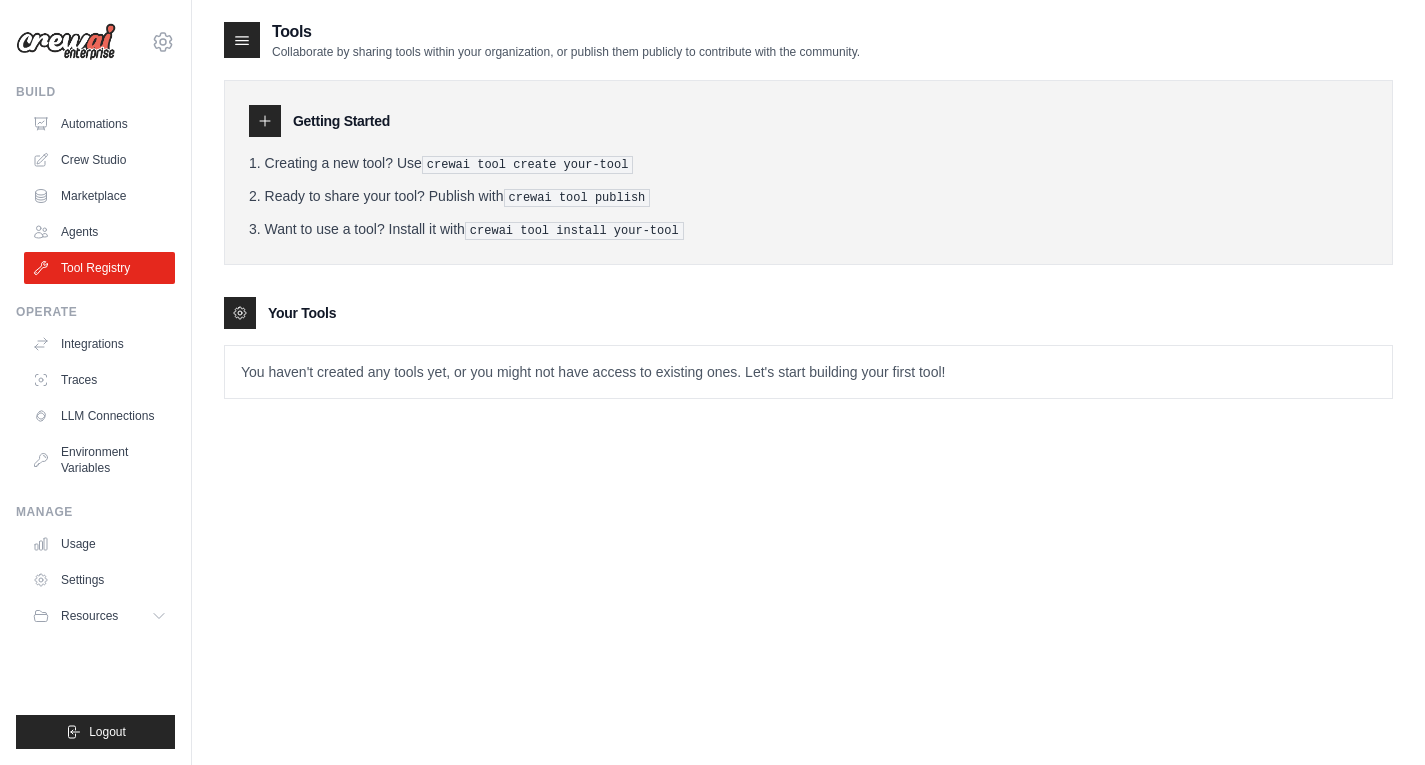 click at bounding box center (240, 313) 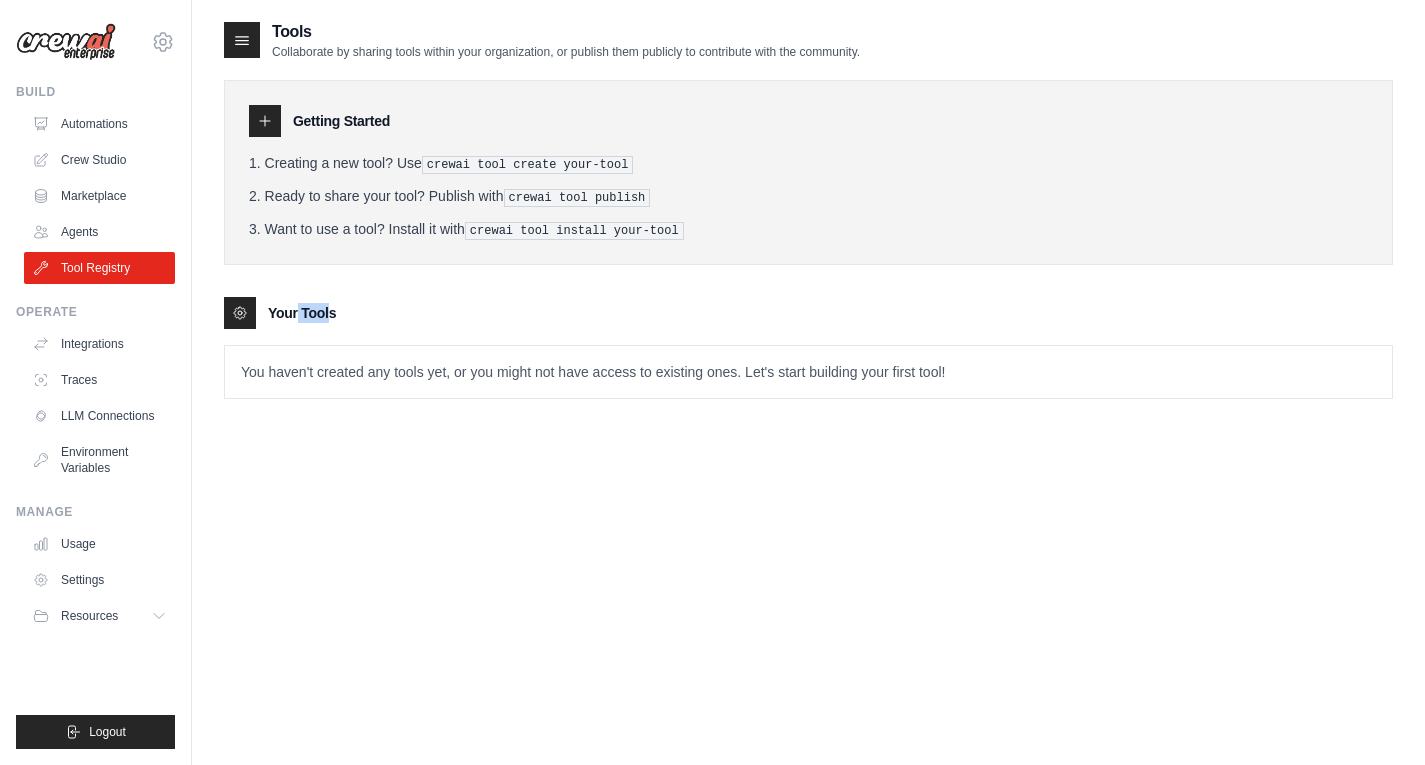 click at bounding box center [240, 313] 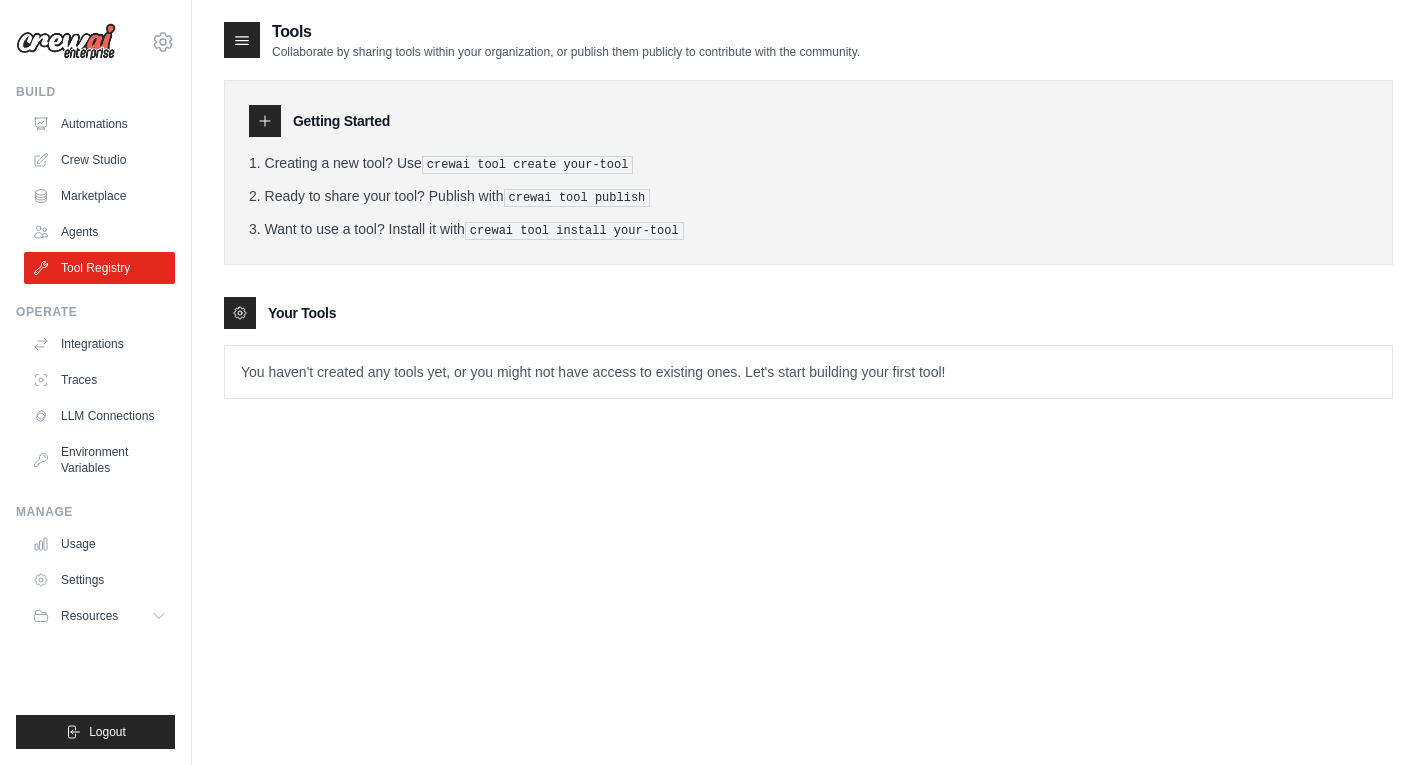 click on "Your Tools
You haven't created any tools yet, or you might not have access to
existing ones. Let's start building your first tool!" at bounding box center [808, 348] 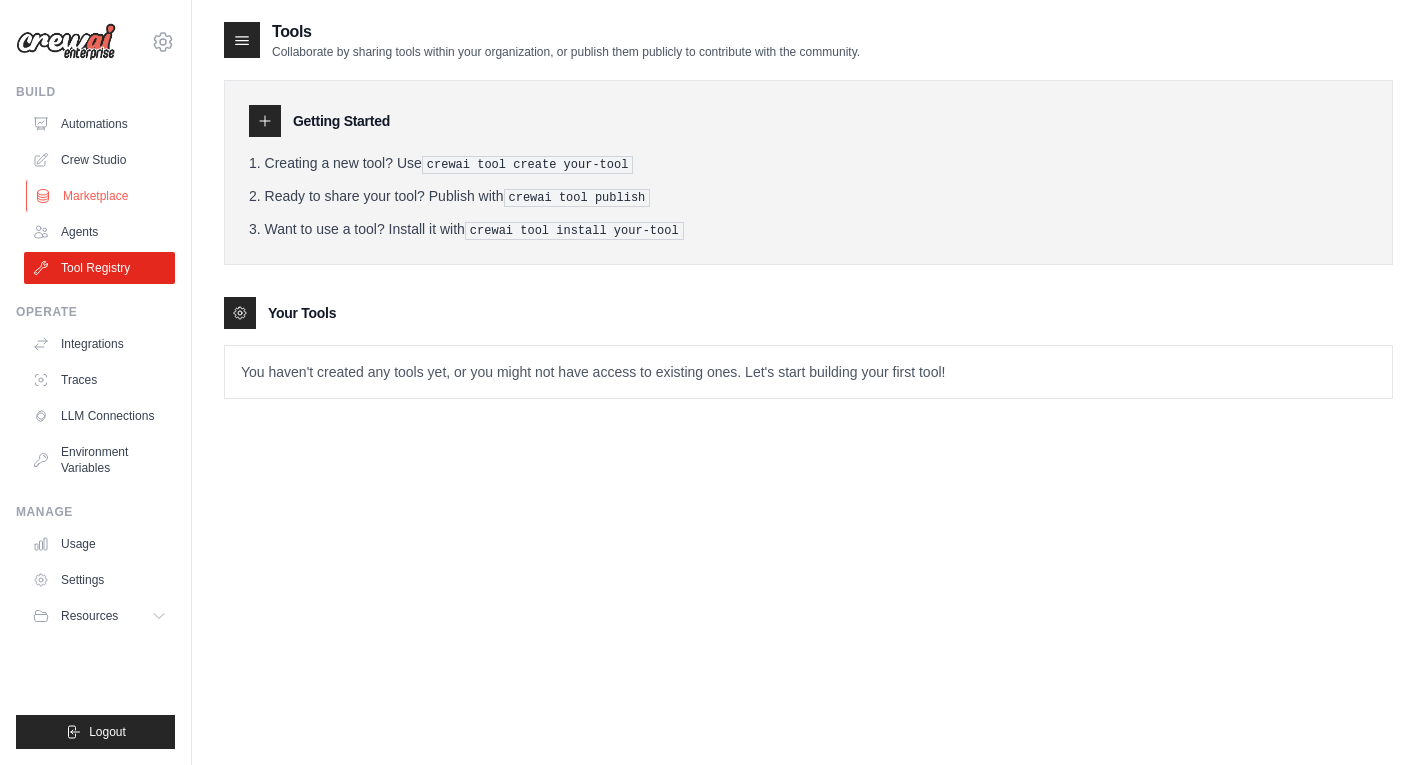 click on "Marketplace" at bounding box center [101, 196] 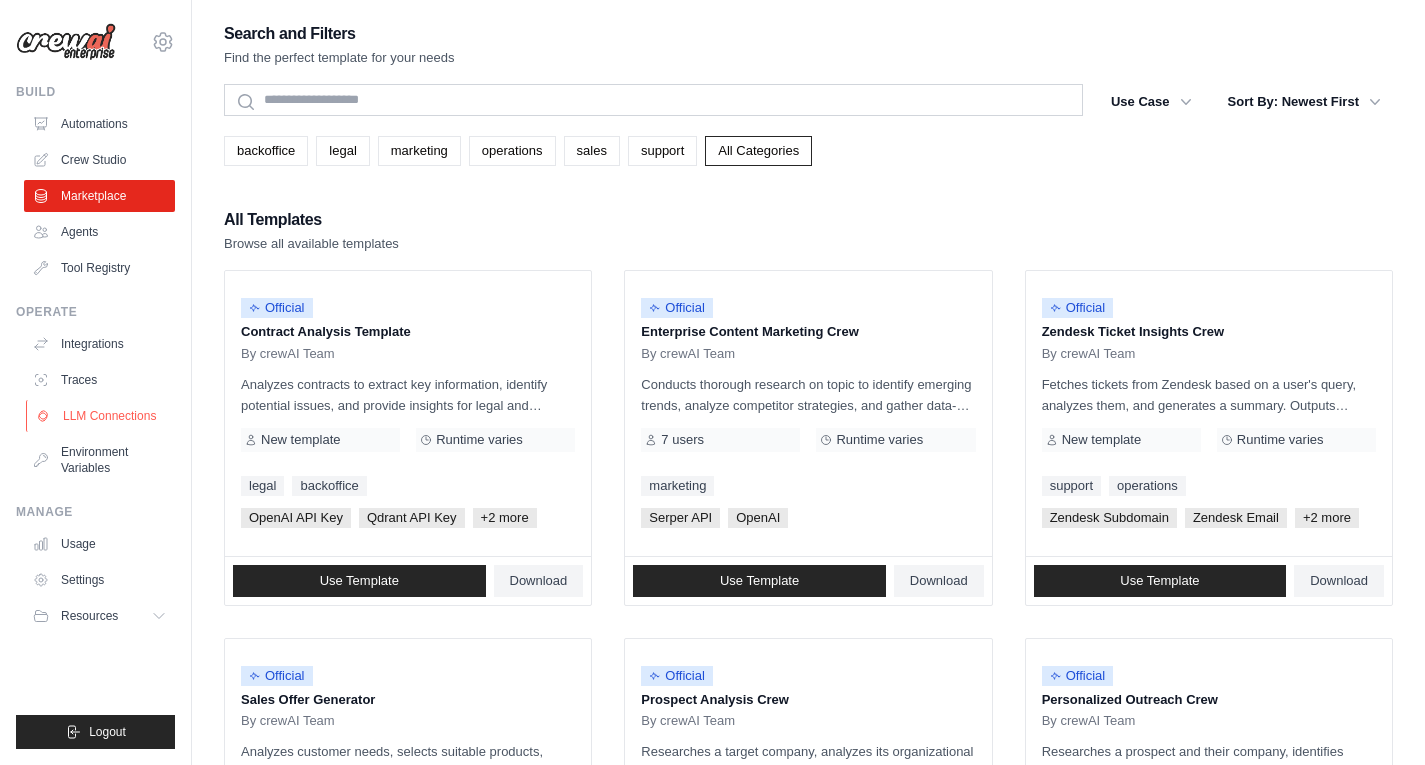 click on "LLM Connections" at bounding box center (101, 416) 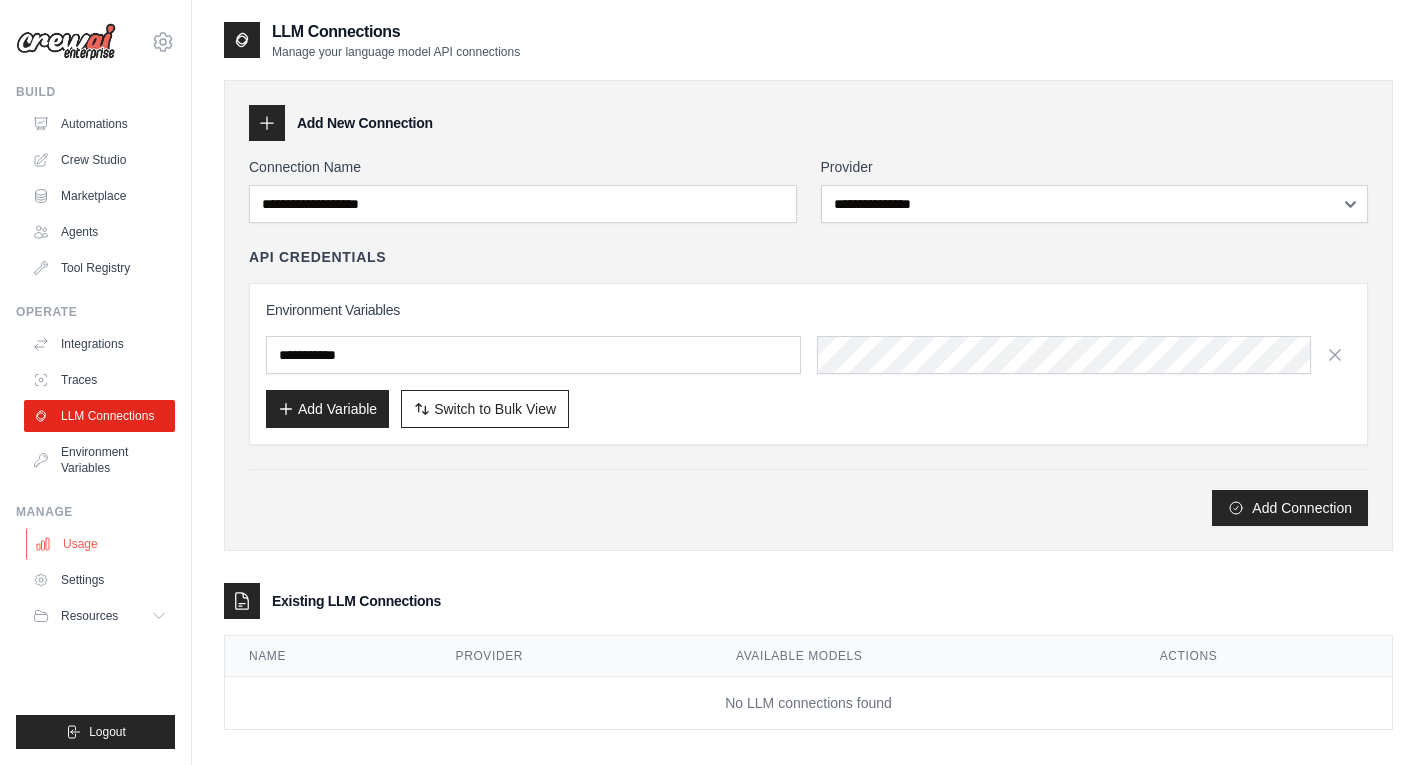click on "Usage" at bounding box center [101, 544] 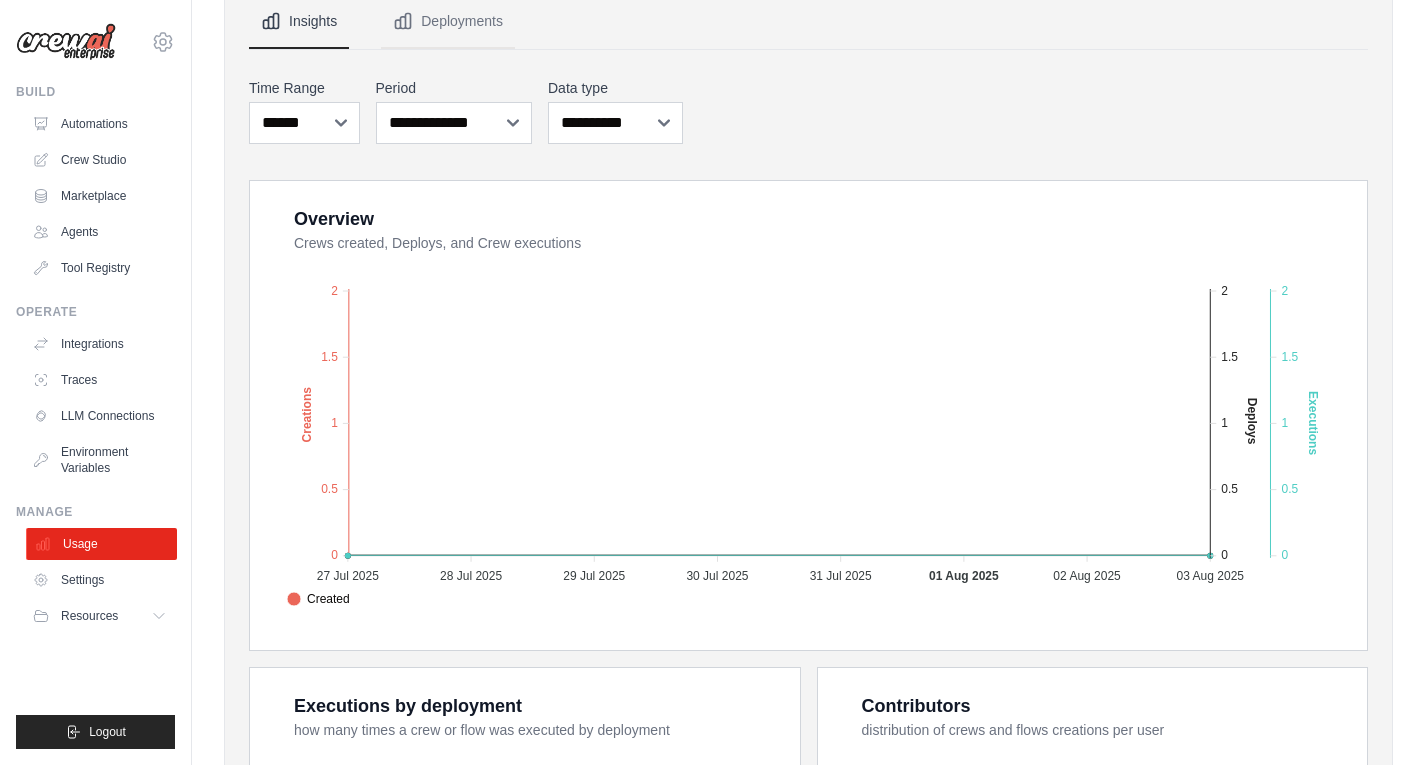 scroll, scrollTop: 0, scrollLeft: 0, axis: both 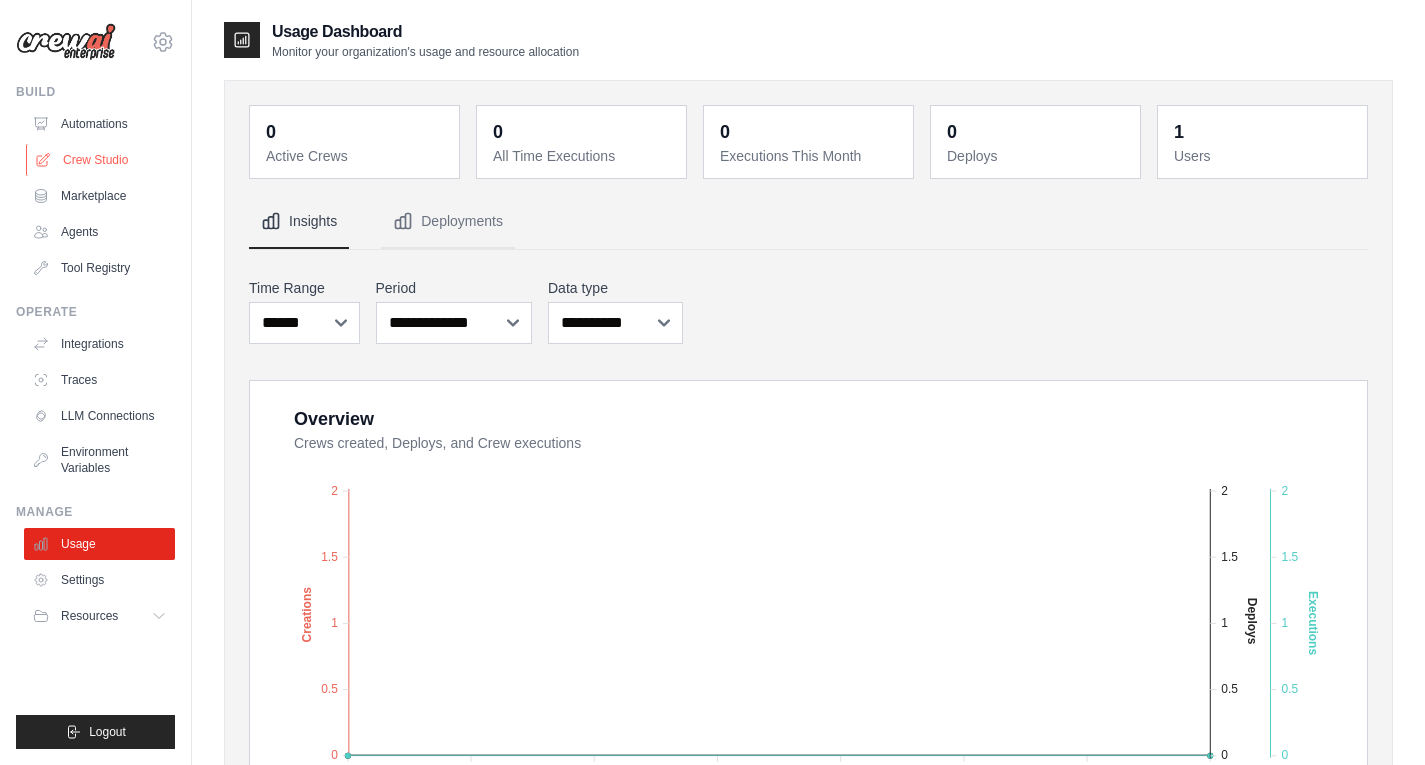 click on "Crew Studio" at bounding box center [101, 160] 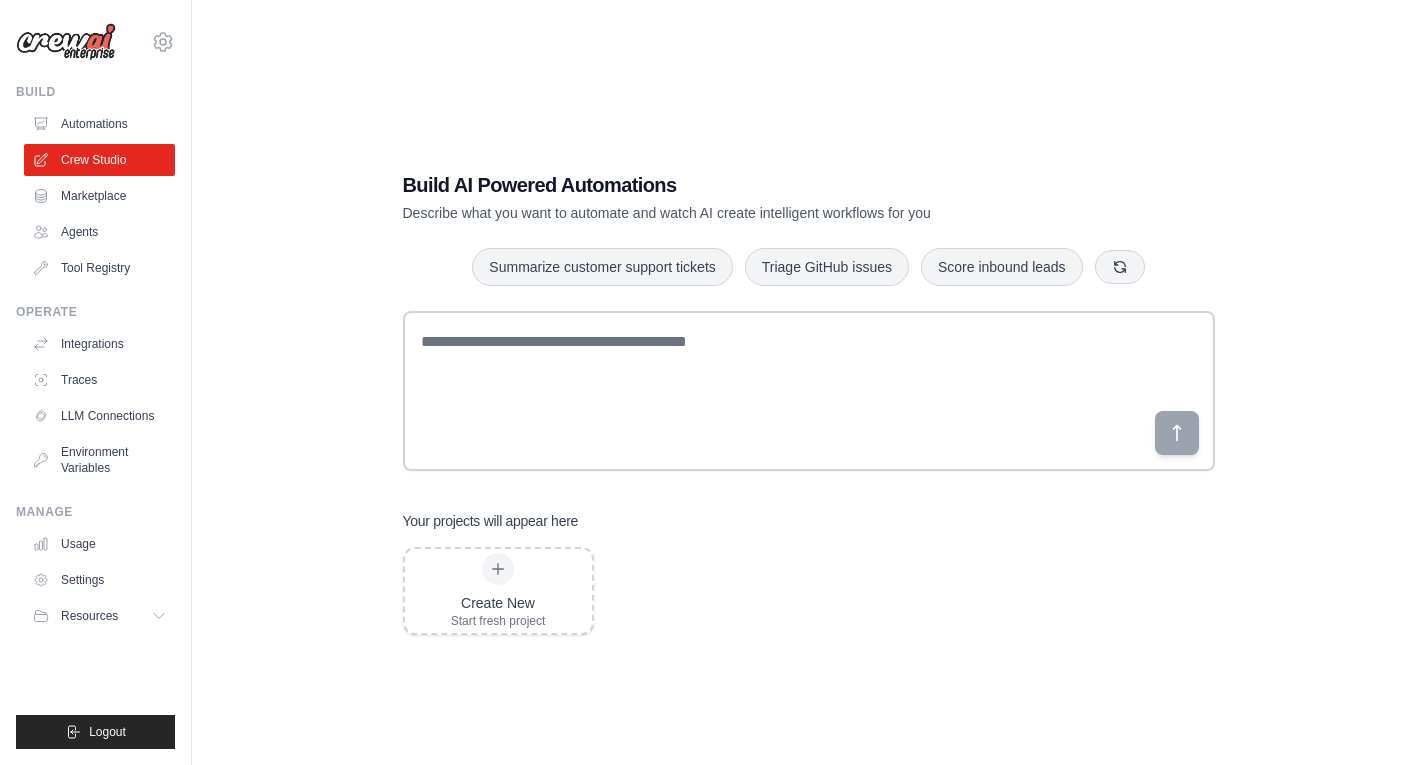 scroll, scrollTop: 0, scrollLeft: 0, axis: both 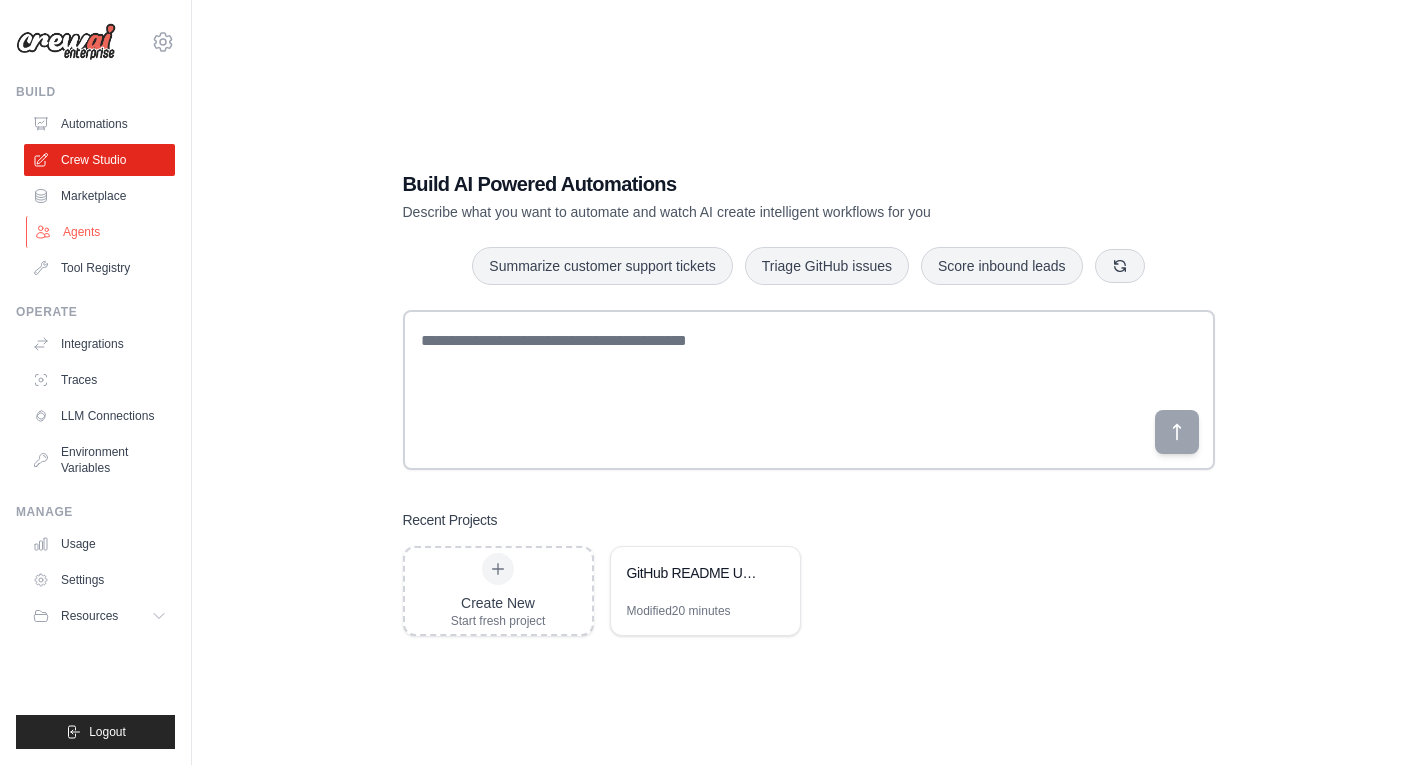 click on "Agents" at bounding box center [101, 232] 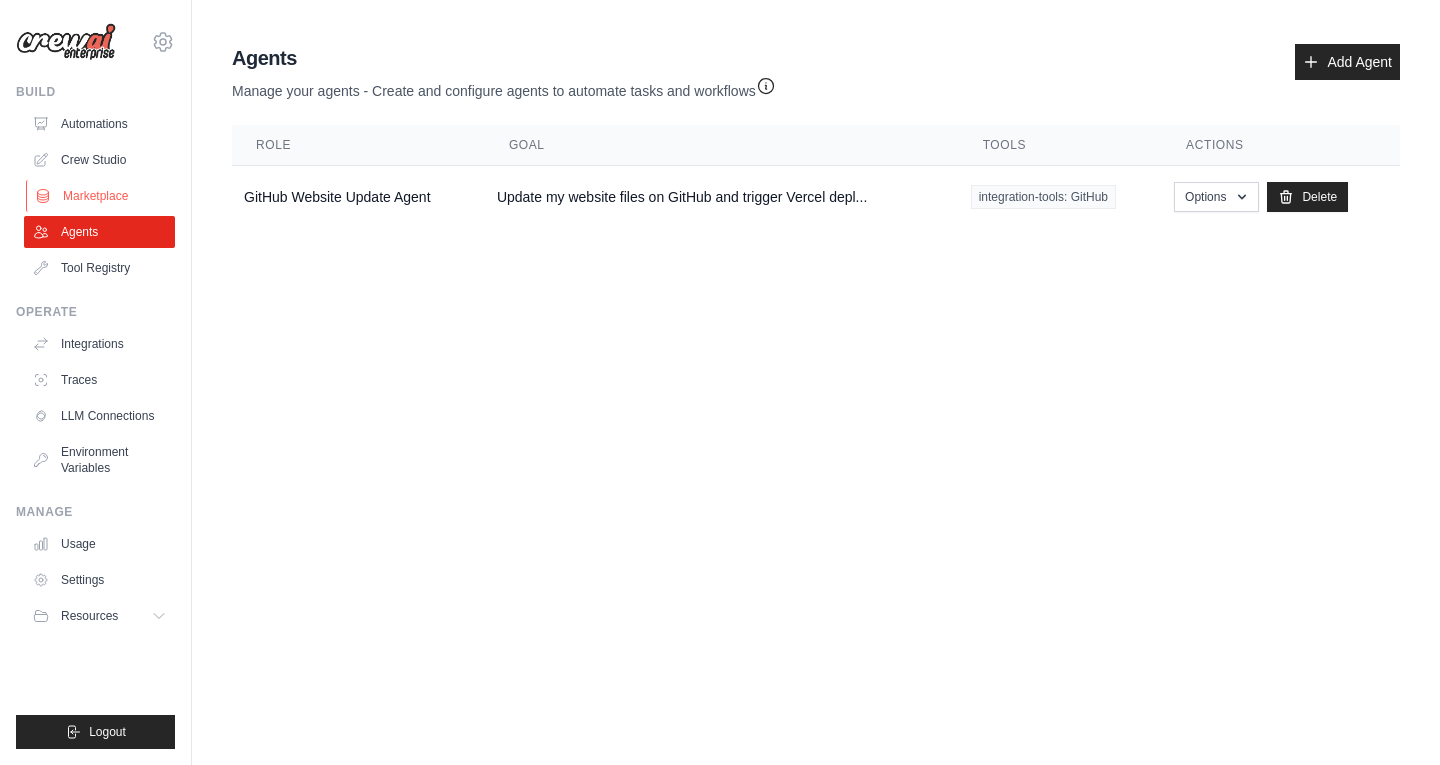 click on "Marketplace" at bounding box center (101, 196) 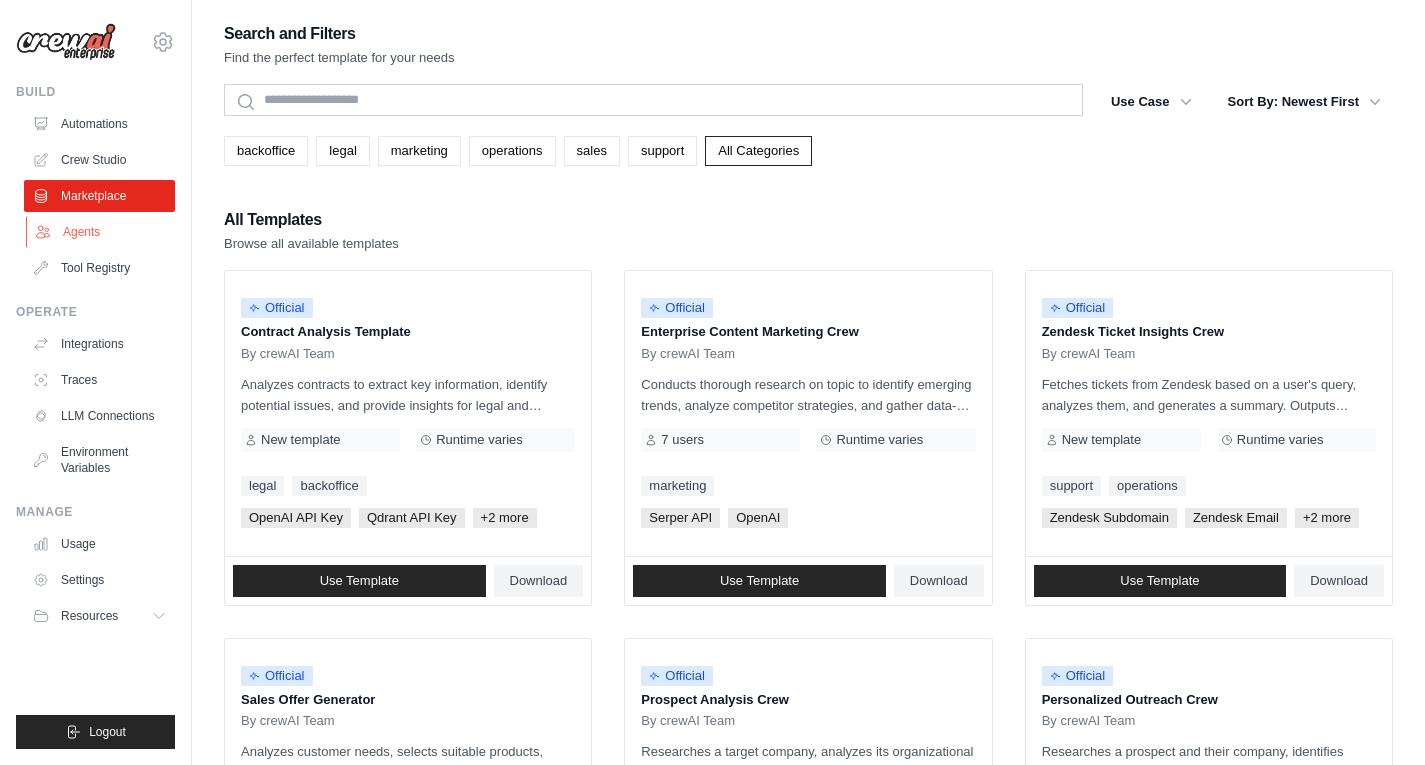 click on "Agents" at bounding box center [101, 232] 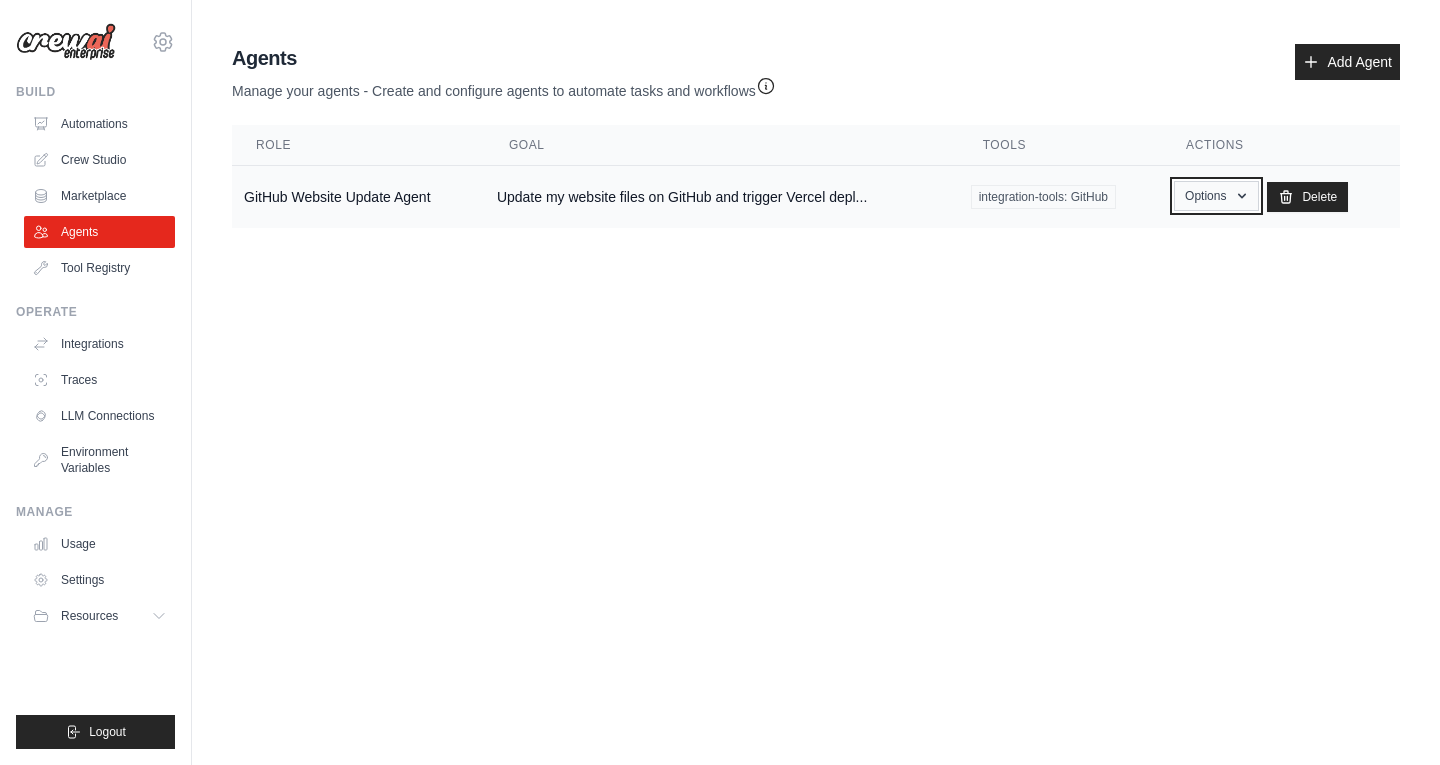 click on "Options" at bounding box center (1216, 196) 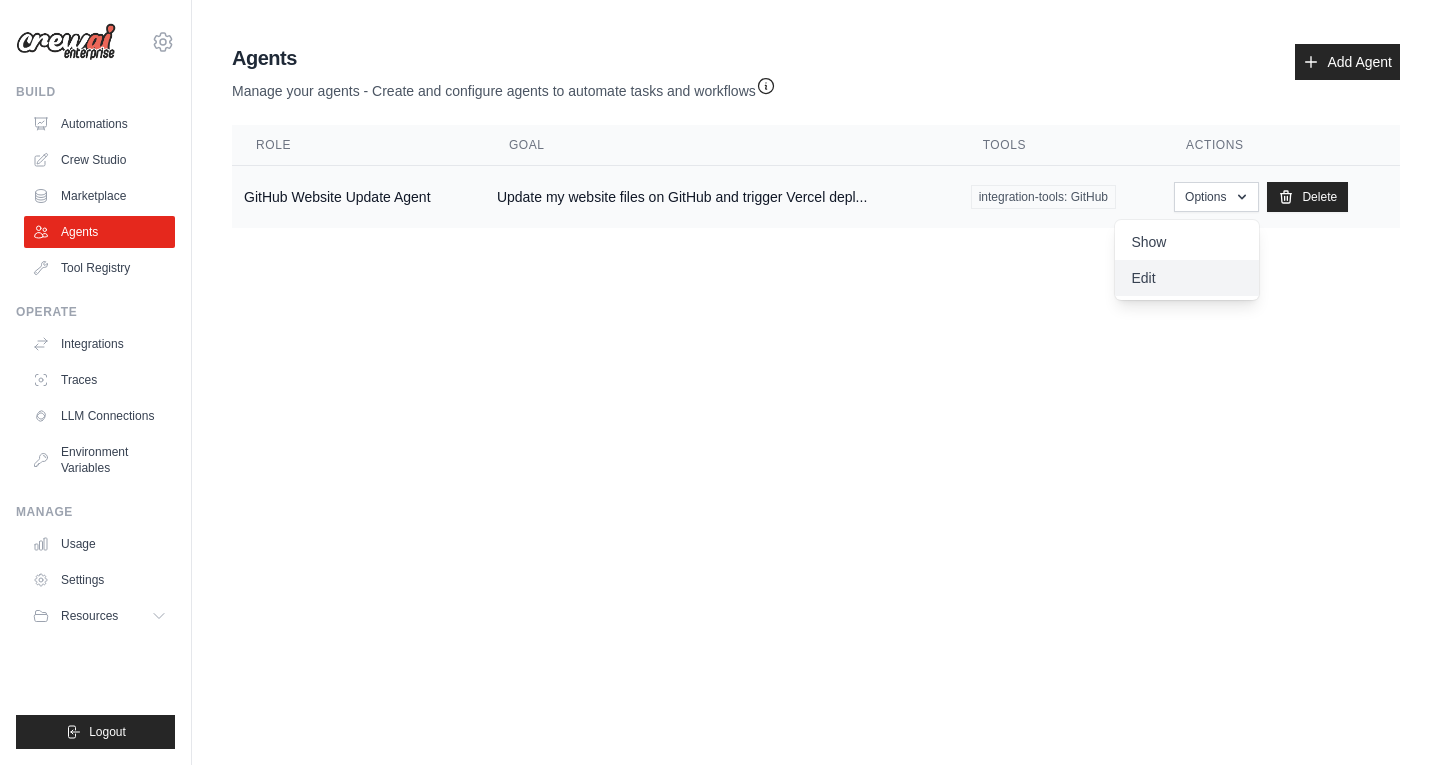 click on "Edit" at bounding box center (1187, 278) 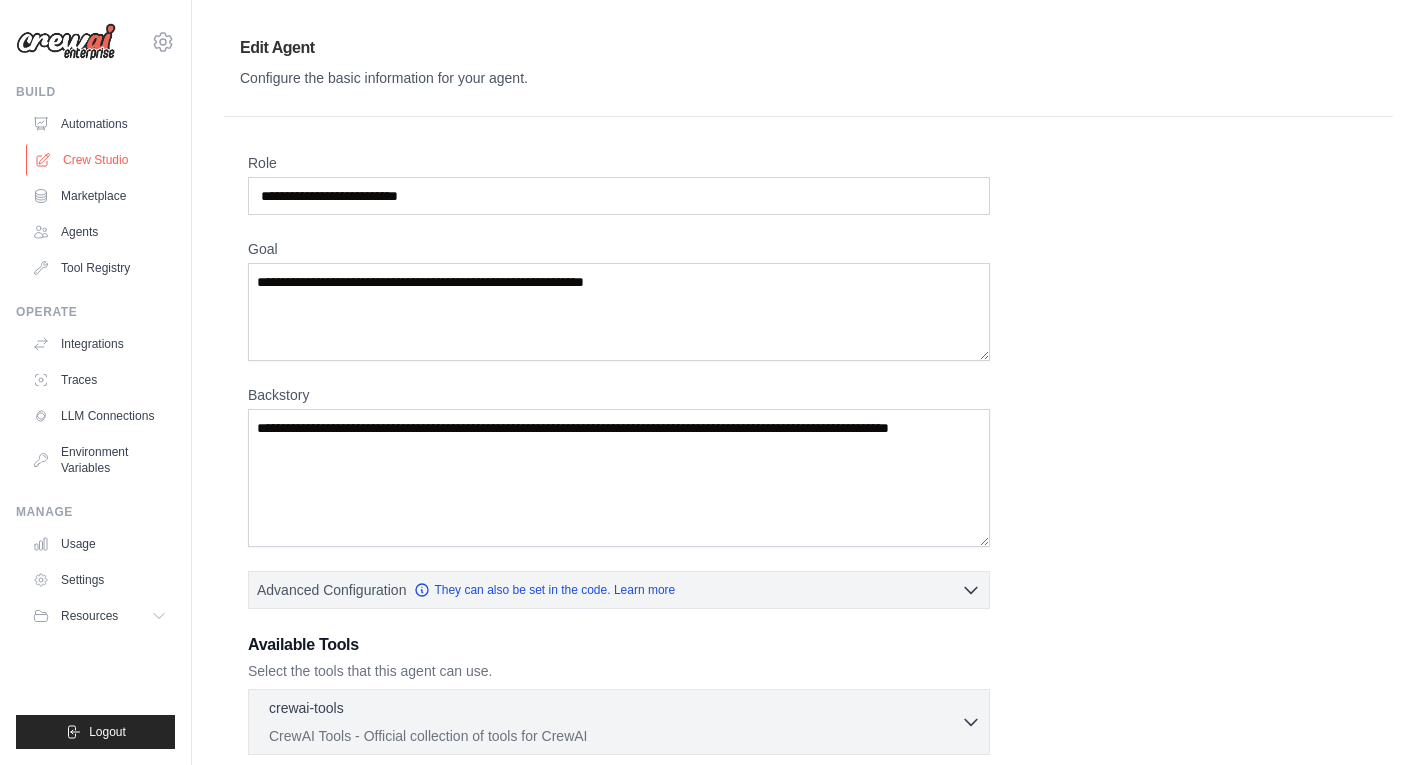 click on "Crew Studio" at bounding box center [101, 160] 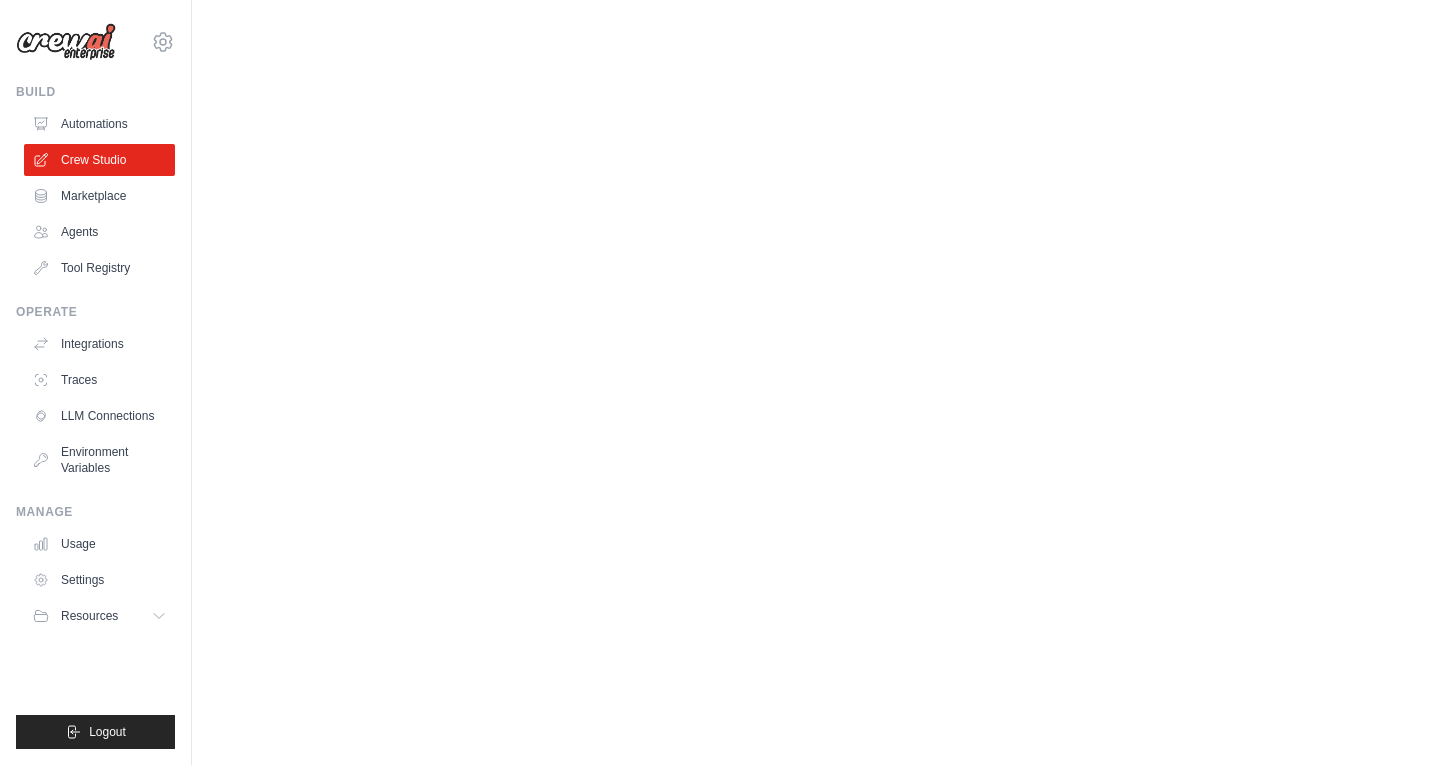 scroll, scrollTop: 0, scrollLeft: 0, axis: both 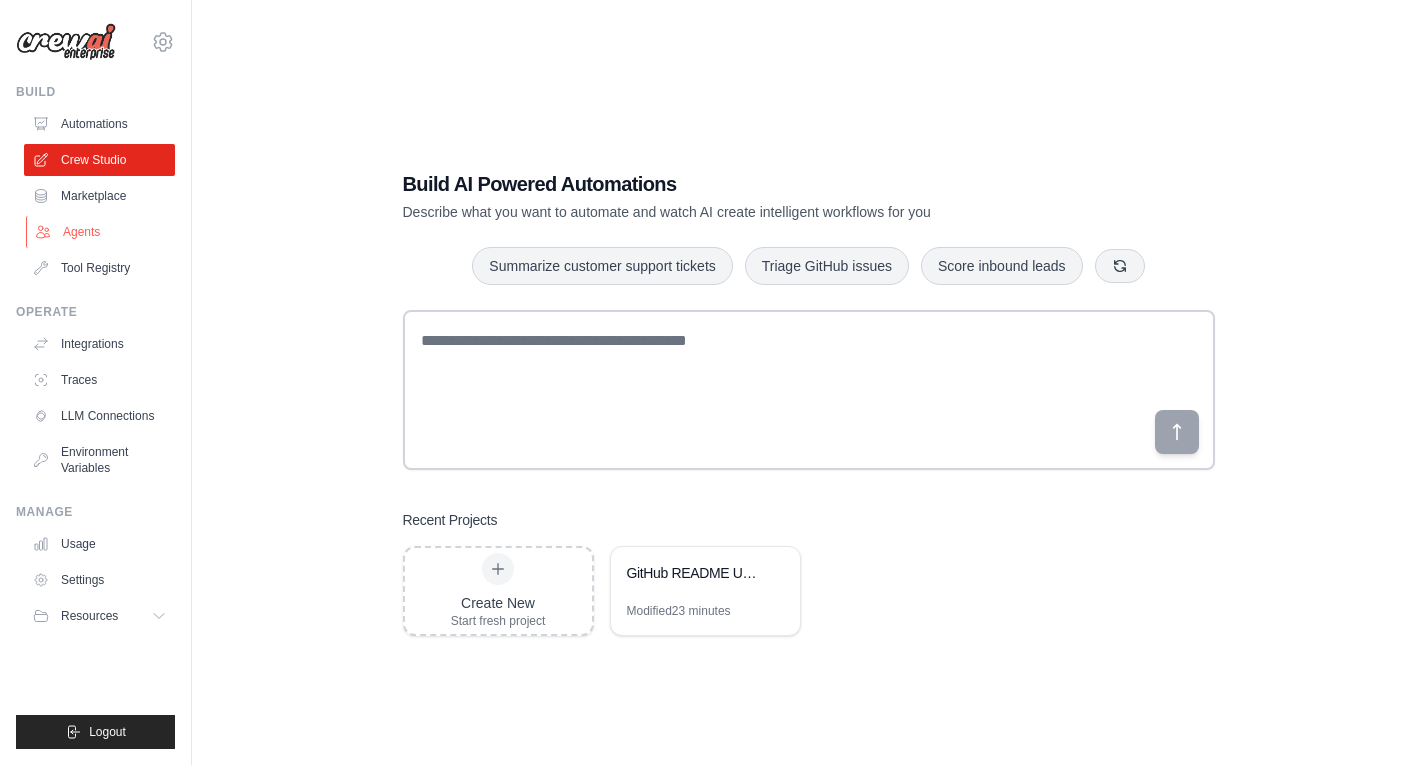 click on "Agents" at bounding box center [101, 232] 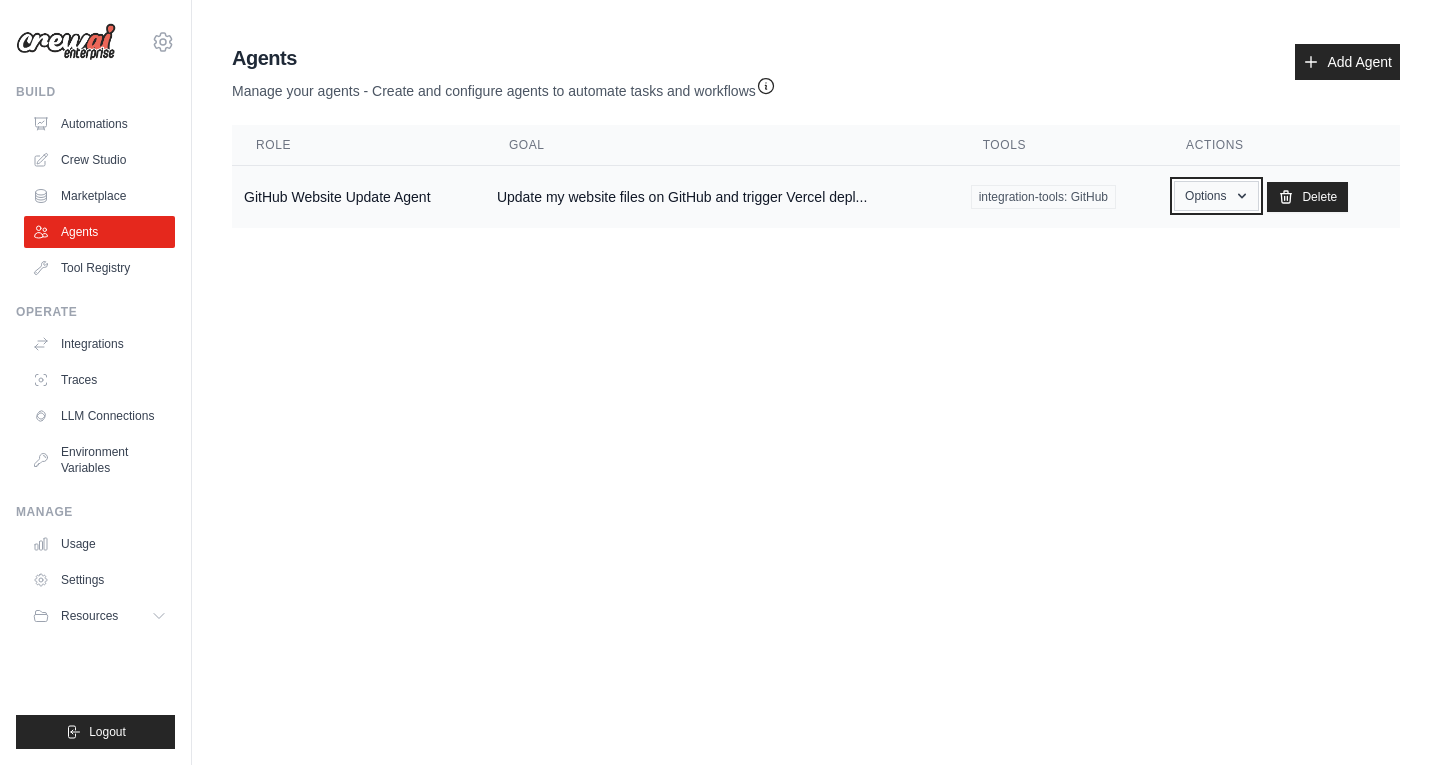 click on "Options" at bounding box center (1216, 196) 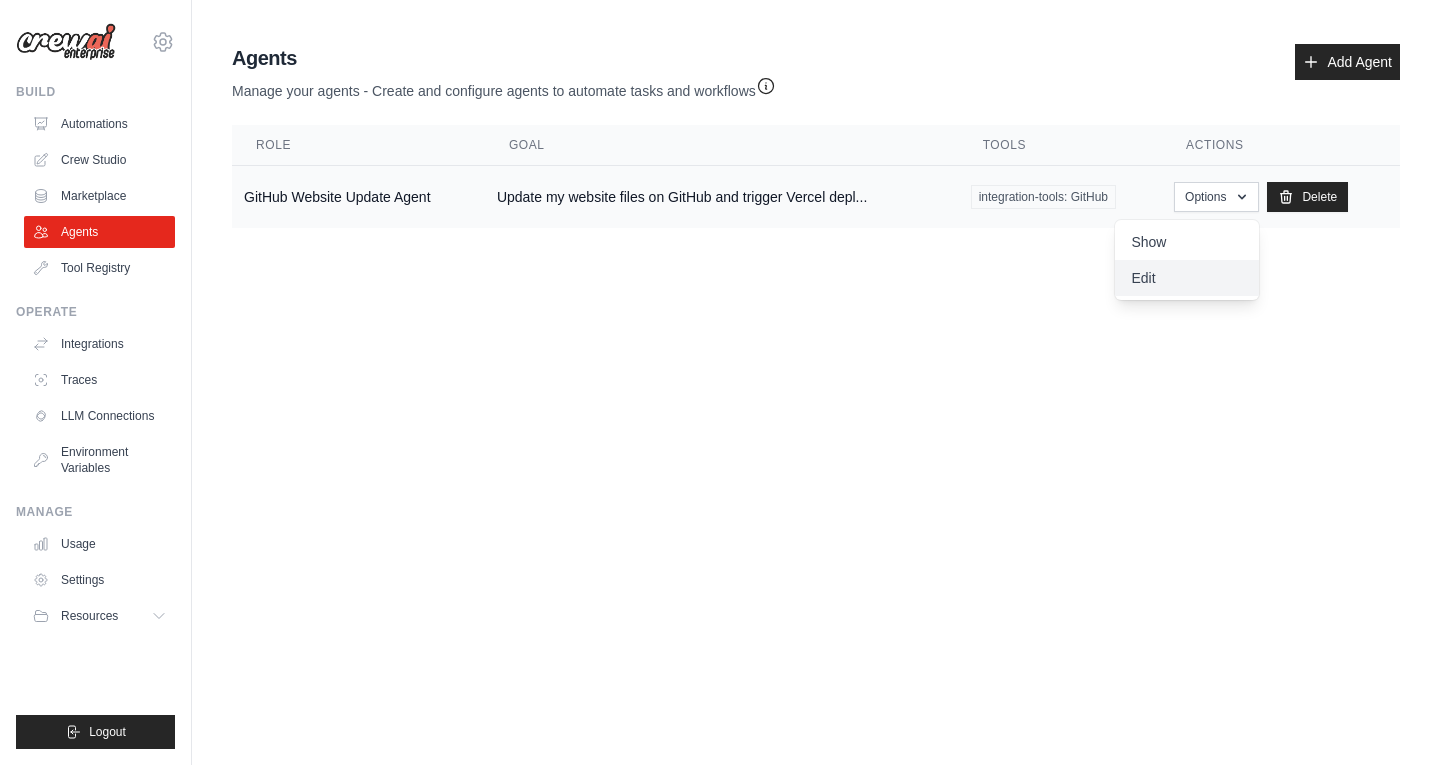 click on "Edit" at bounding box center [1187, 278] 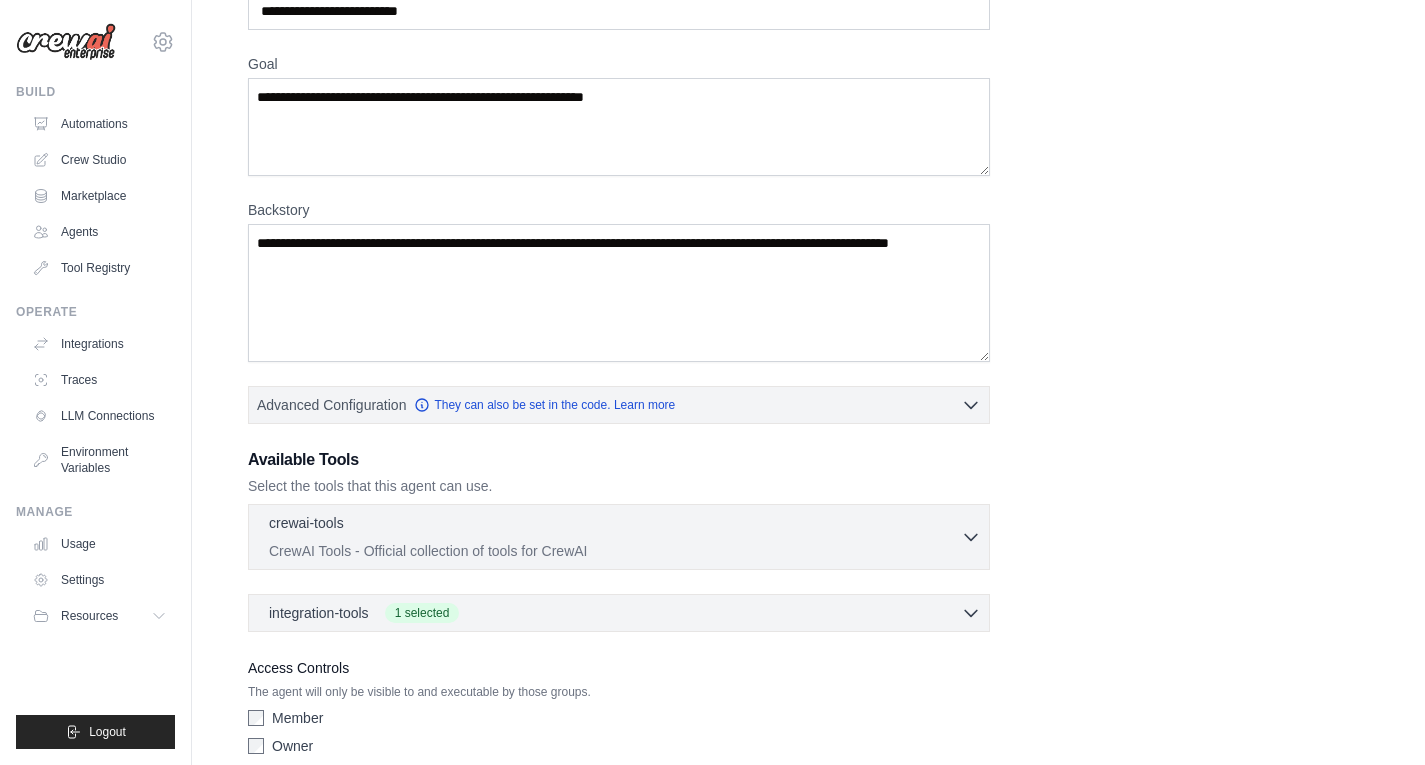 scroll, scrollTop: 274, scrollLeft: 0, axis: vertical 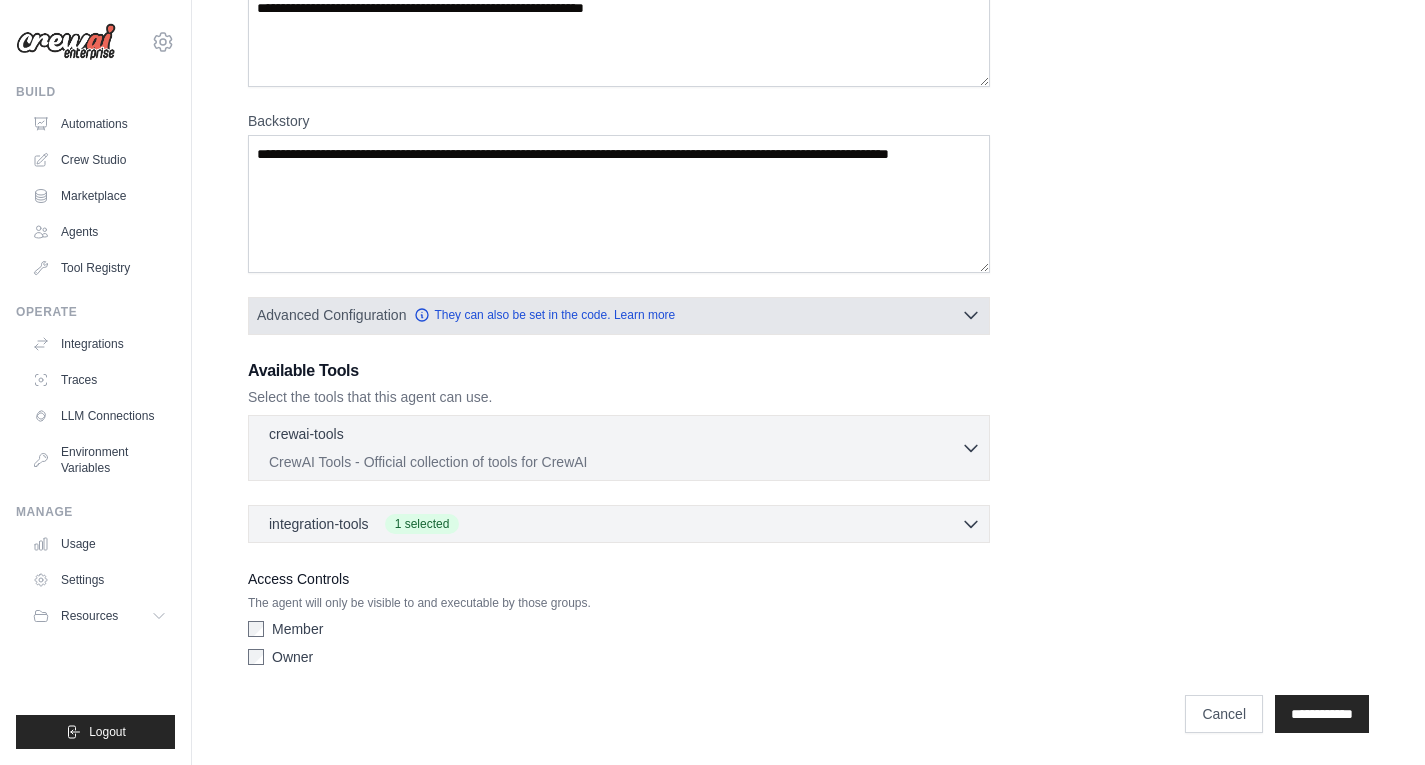 click on "Advanced Configuration
They can also be set in the code. Learn more" at bounding box center [619, 315] 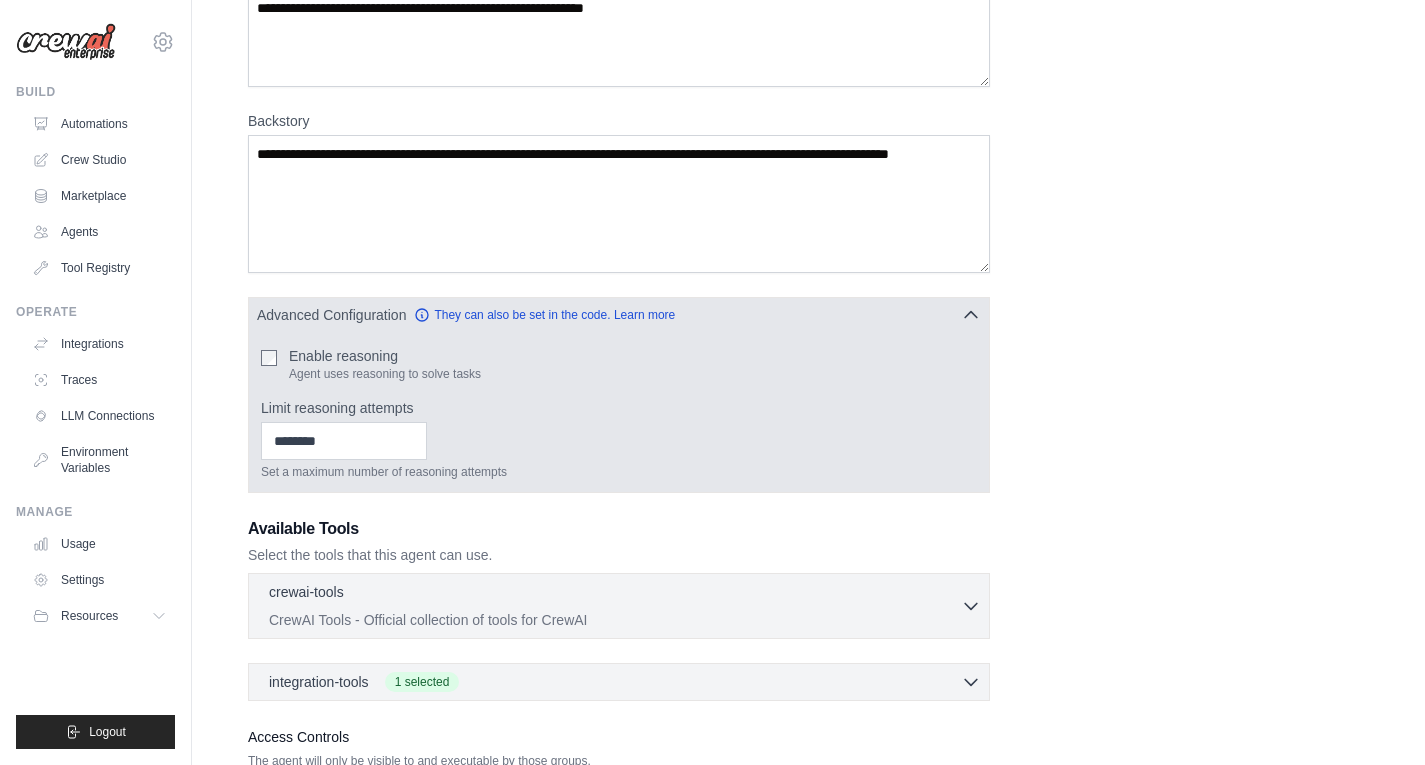click on "Advanced Configuration
They can also be set in the code. Learn more" at bounding box center (619, 315) 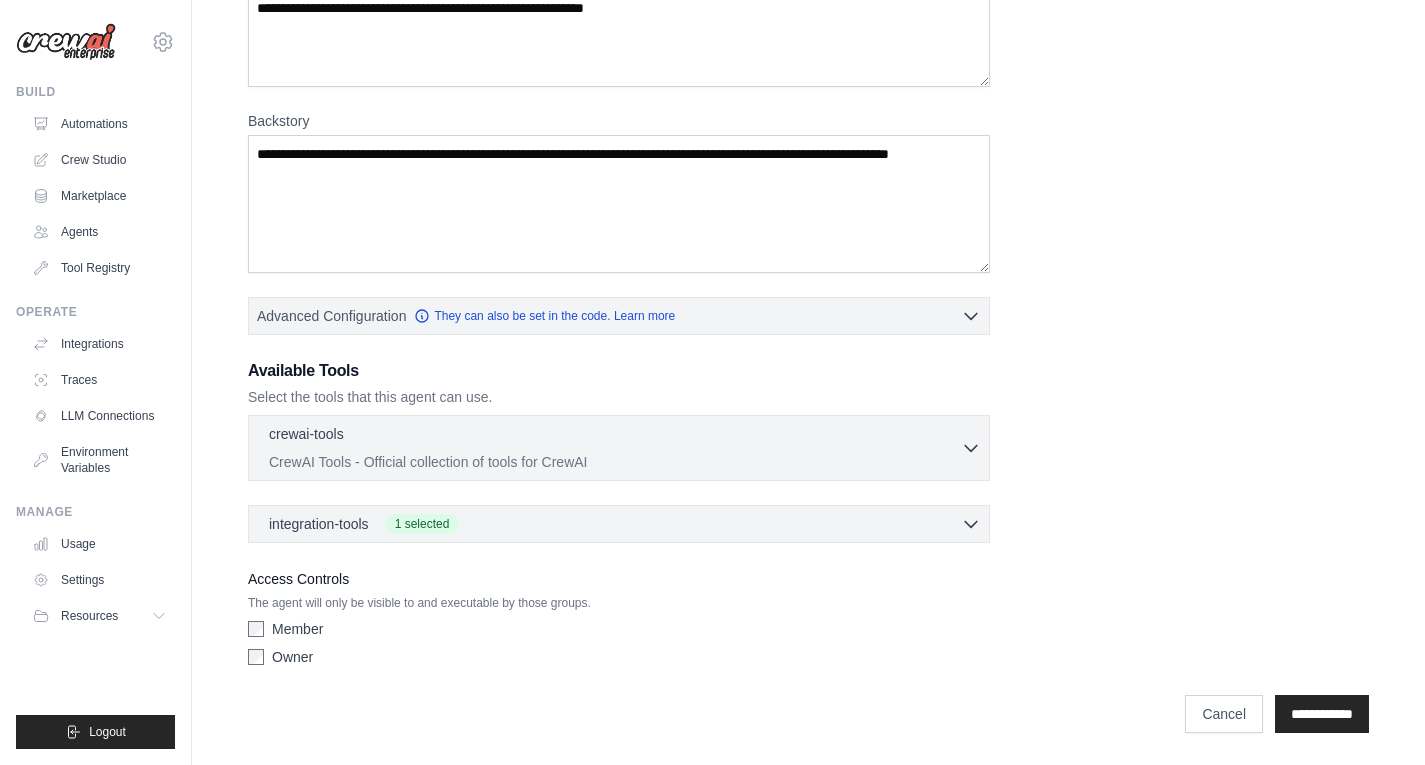 scroll, scrollTop: 0, scrollLeft: 0, axis: both 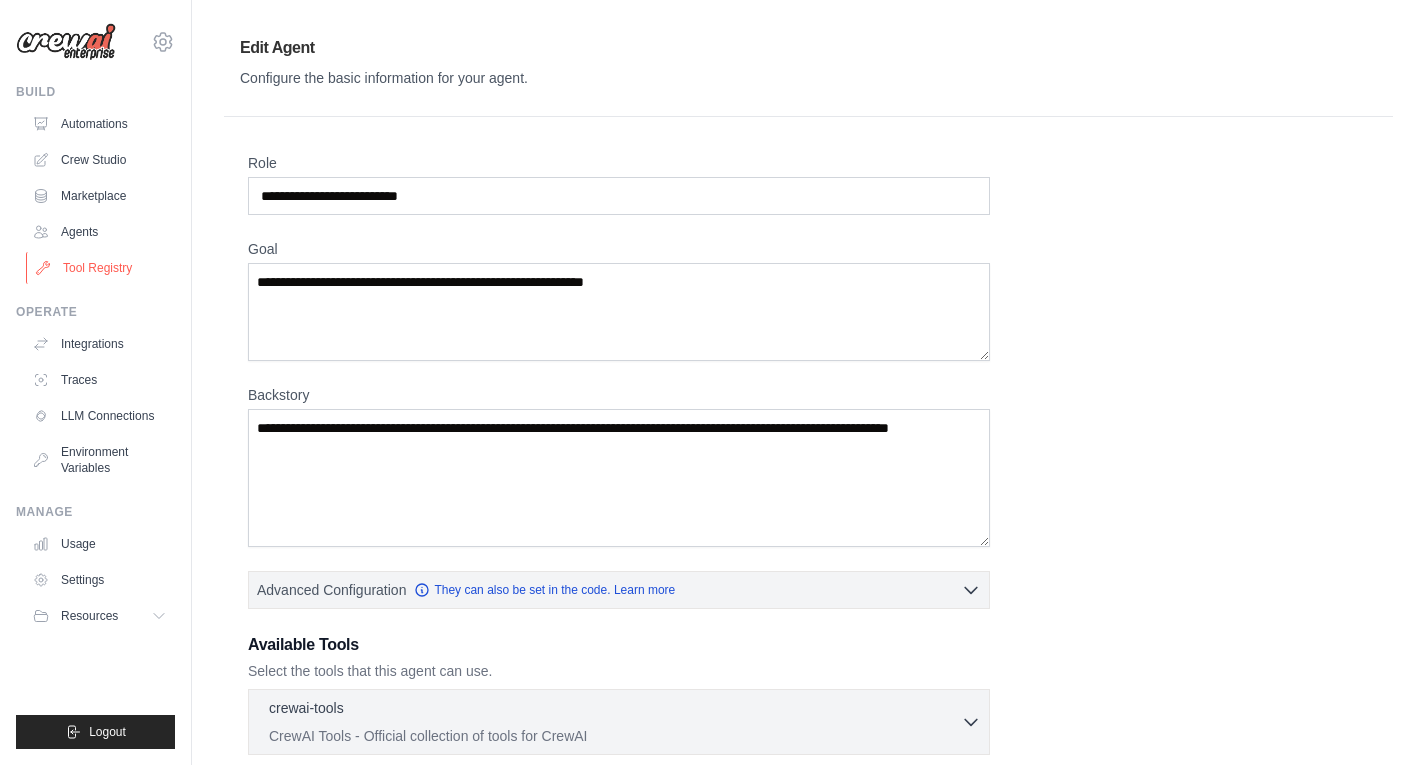 click on "Tool Registry" at bounding box center (101, 268) 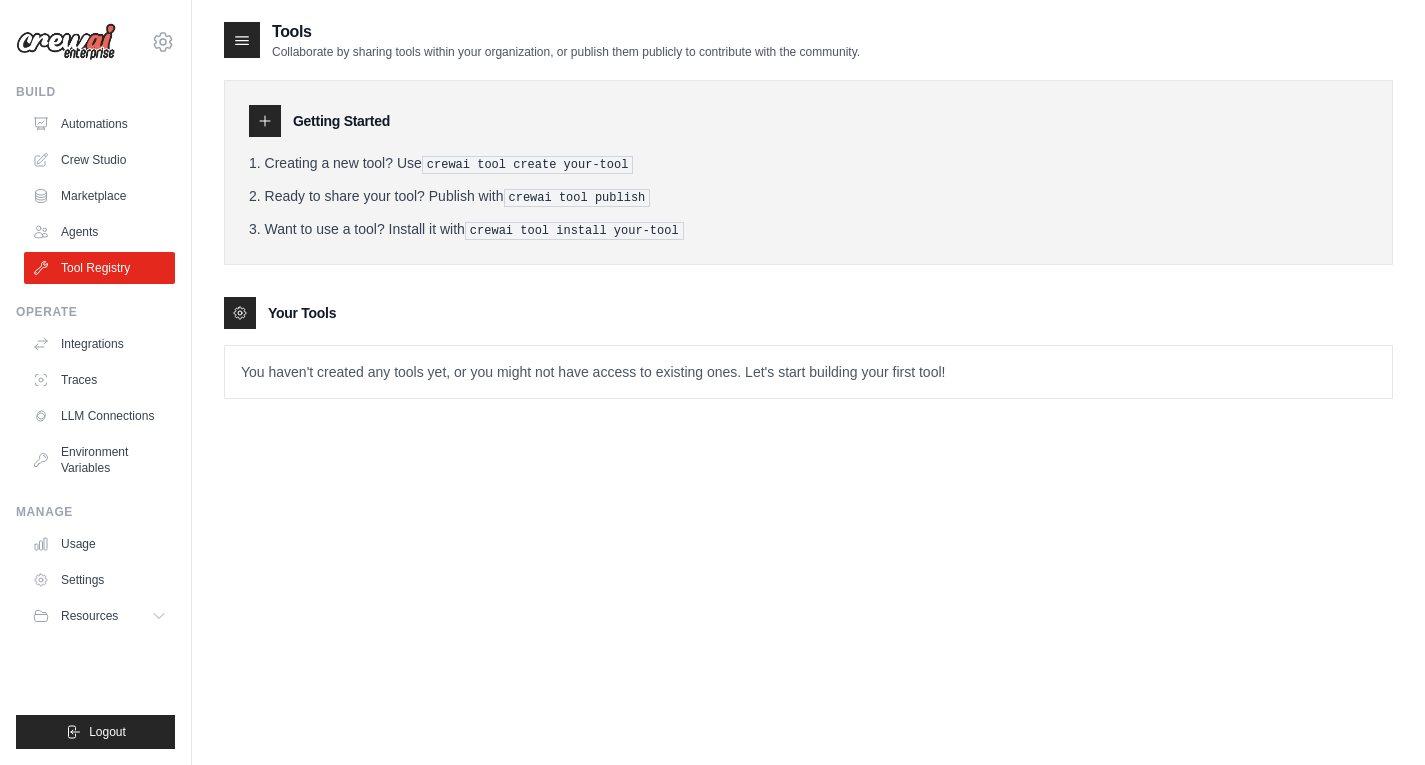 click at bounding box center [265, 121] 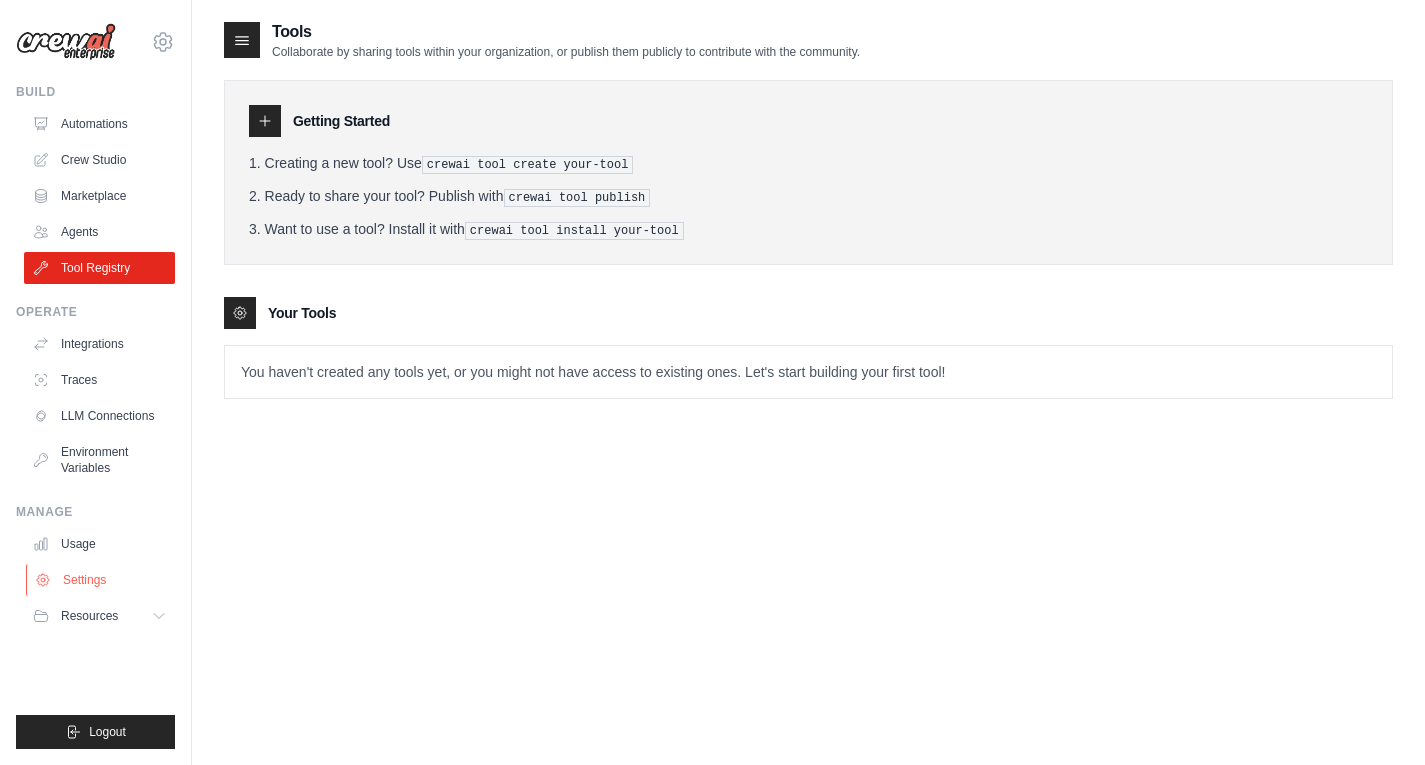 click on "Settings" at bounding box center [101, 580] 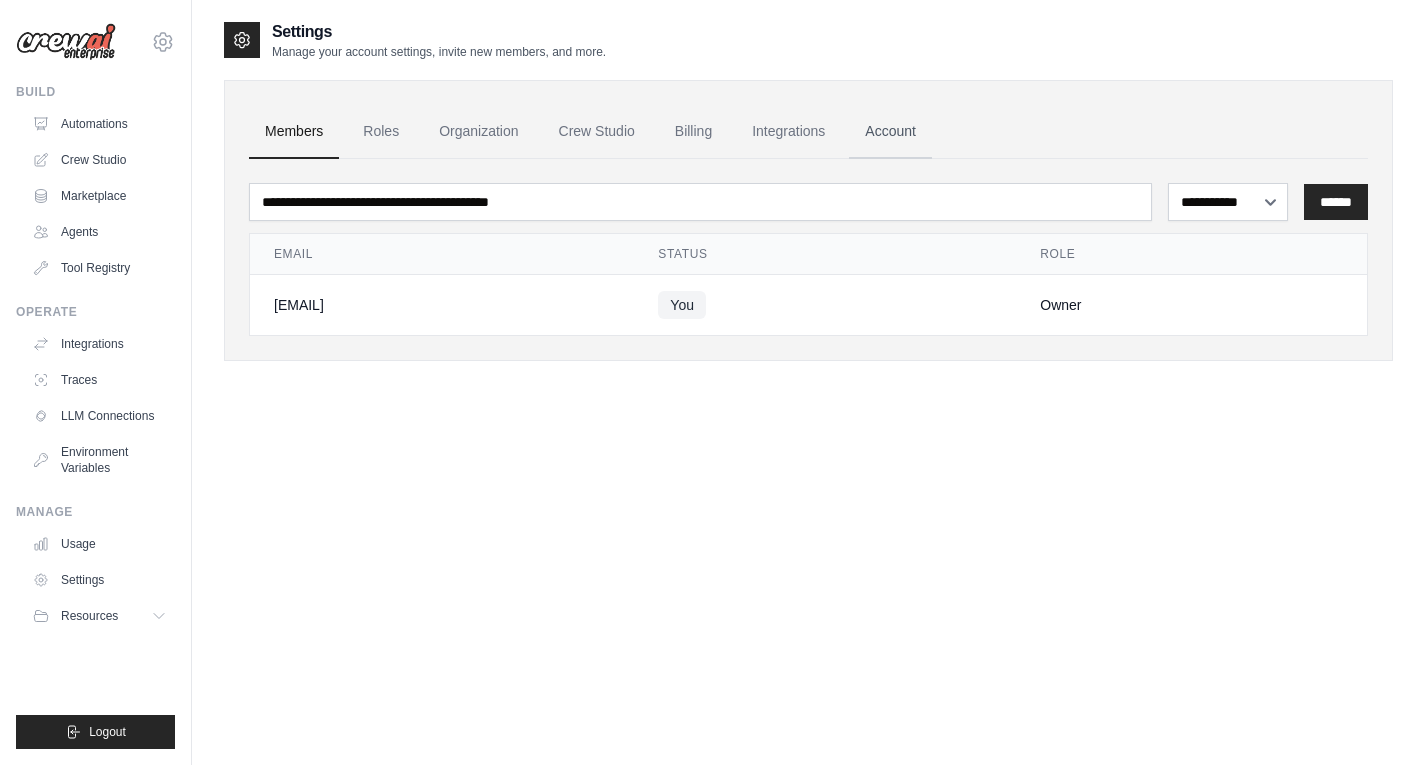click on "Account" at bounding box center (890, 132) 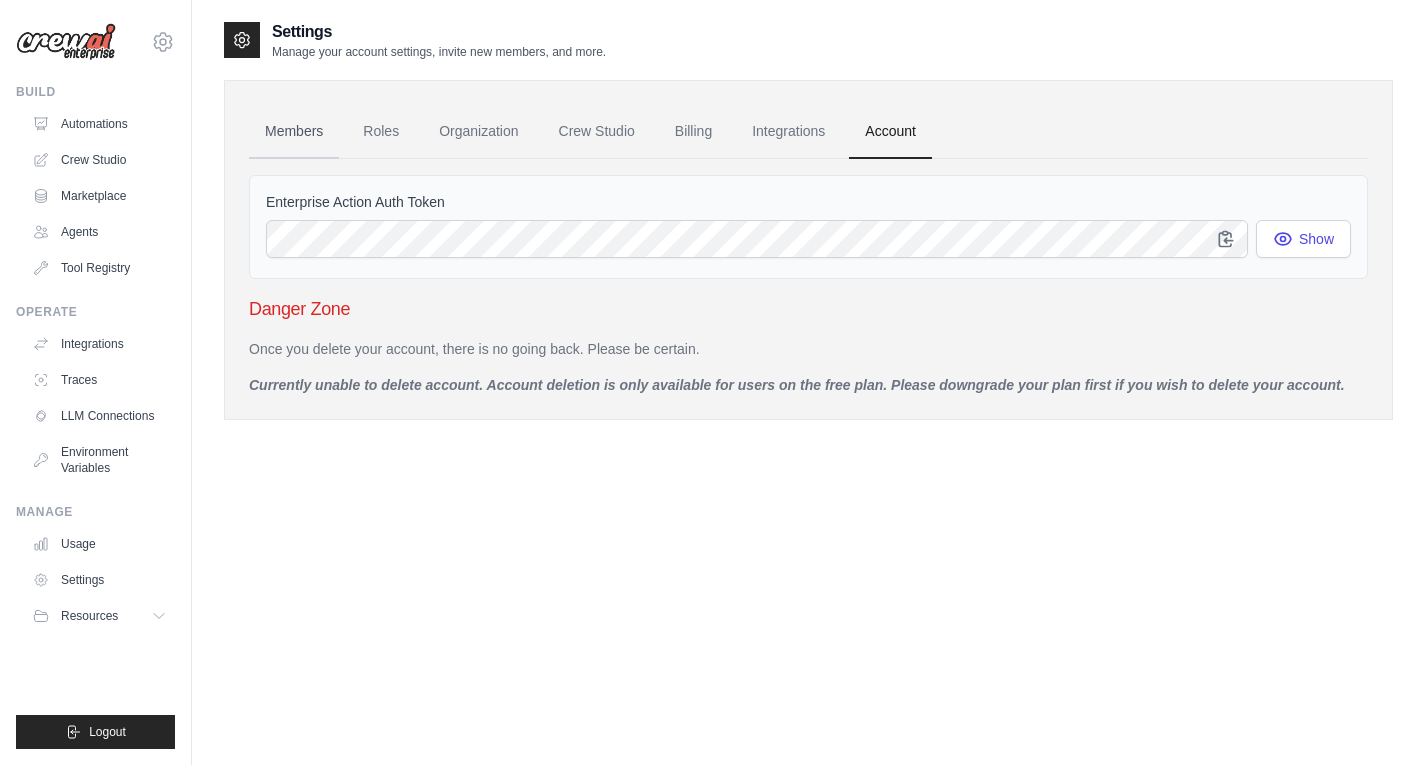 click on "Members" at bounding box center [294, 132] 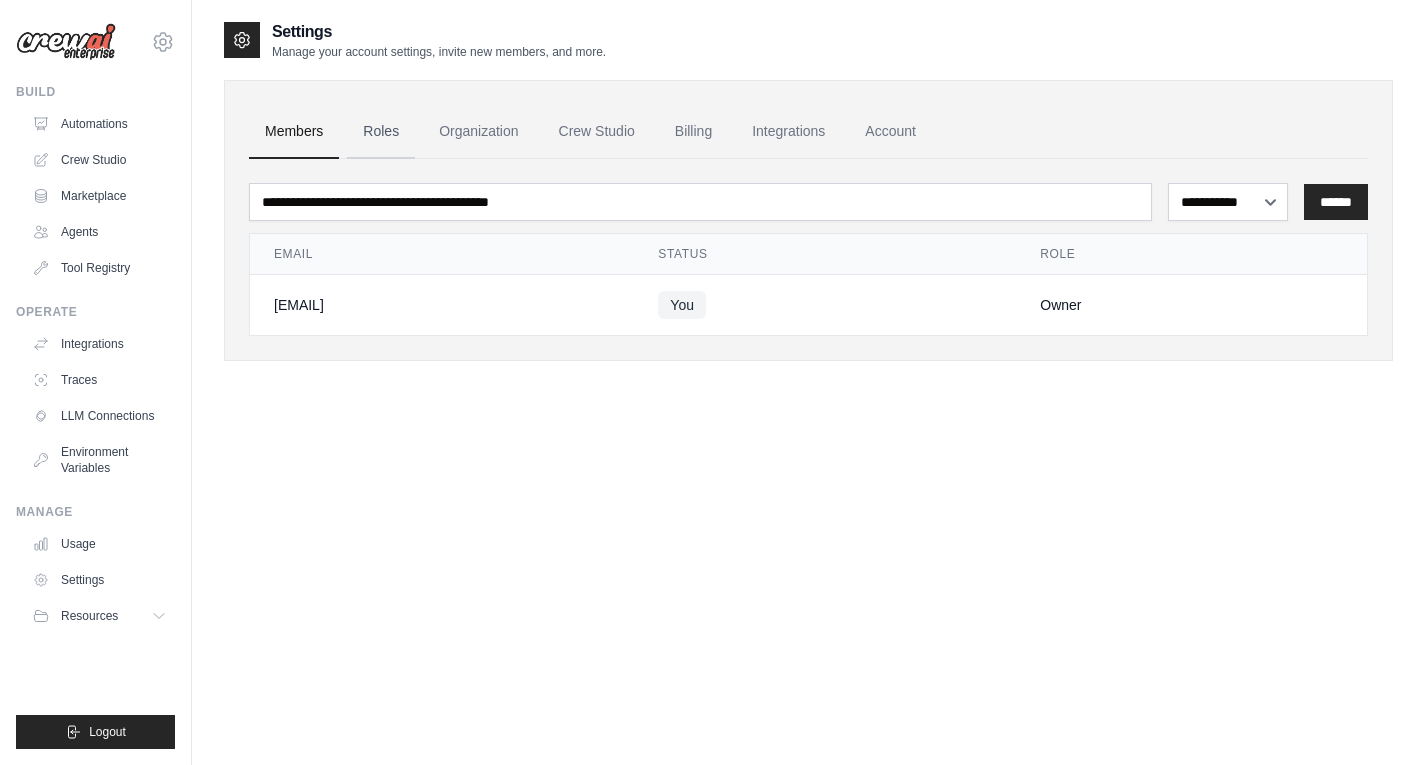 click on "Roles" at bounding box center (381, 132) 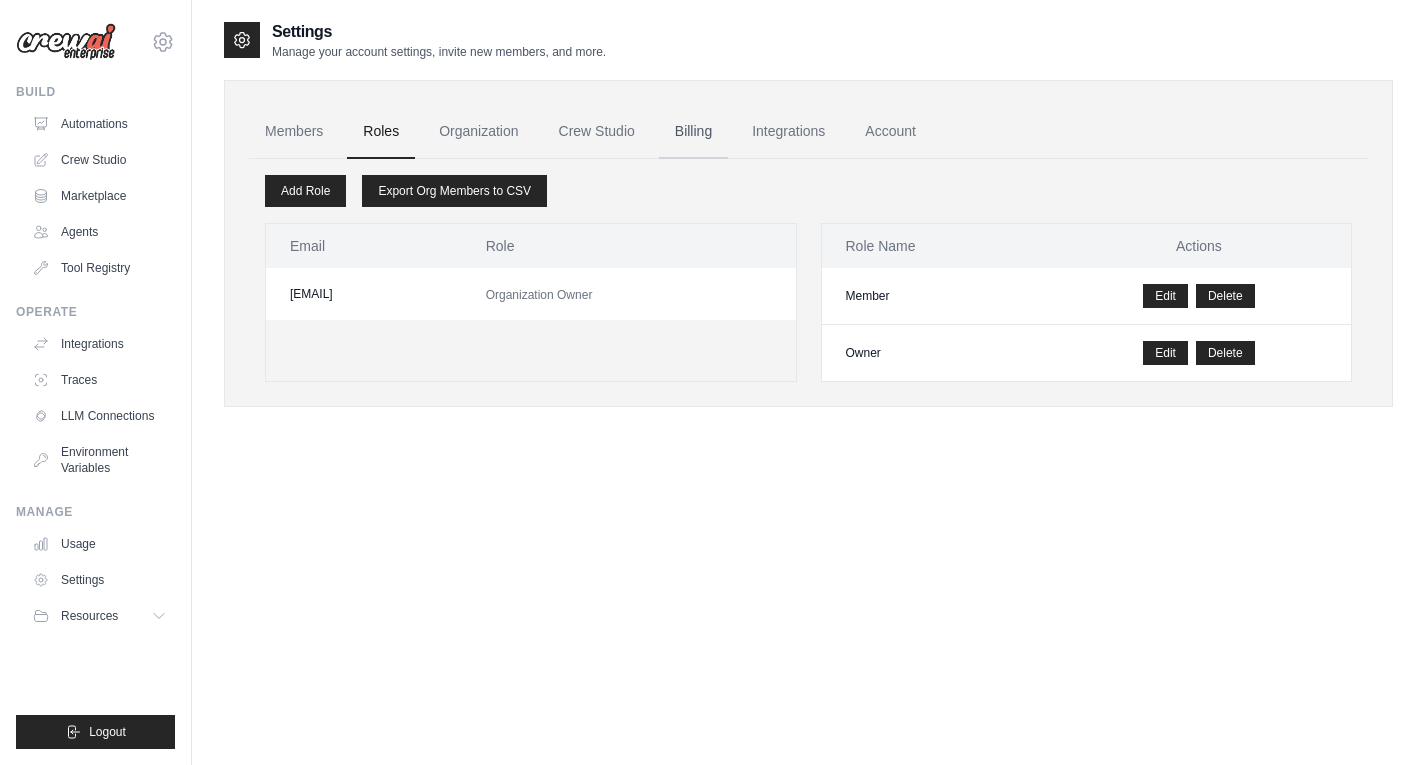click on "Billing" at bounding box center [693, 132] 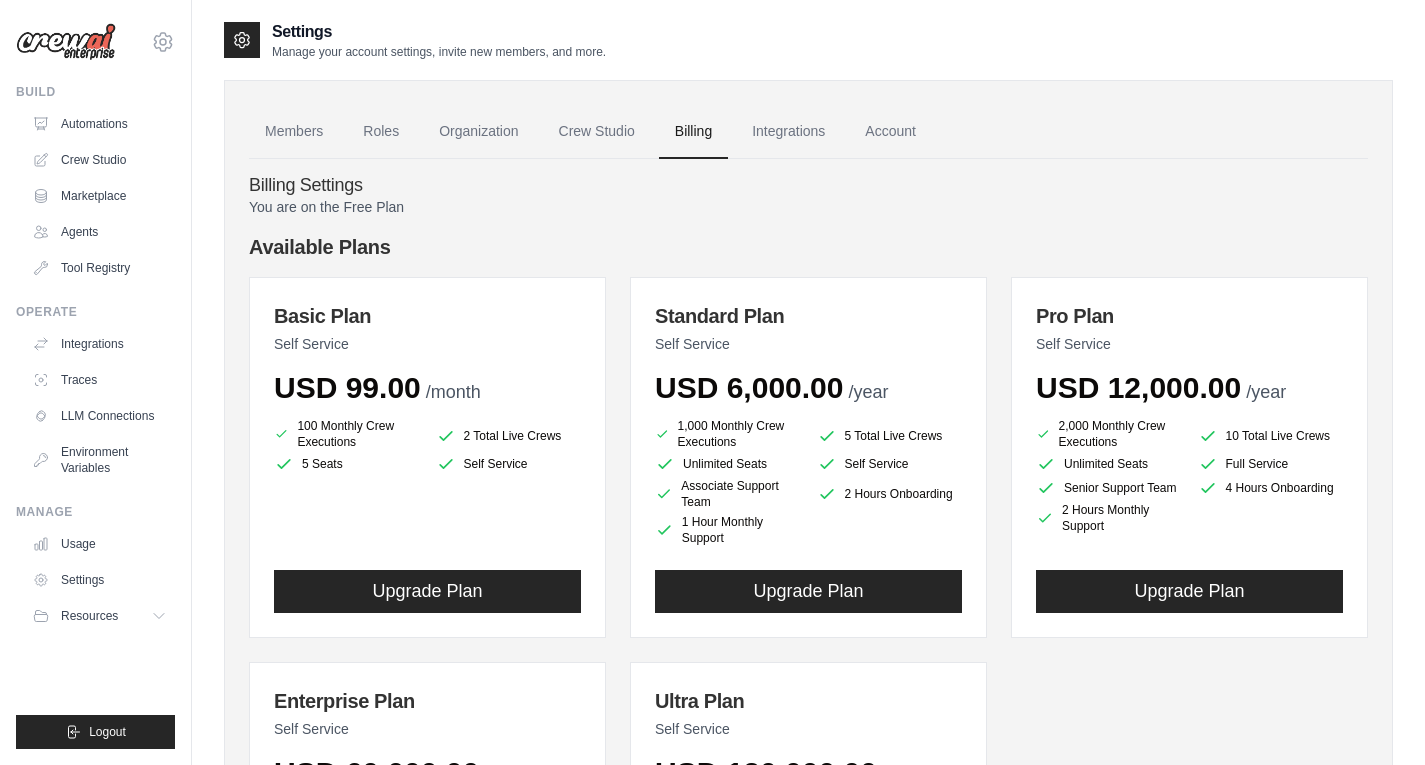 scroll, scrollTop: 0, scrollLeft: 0, axis: both 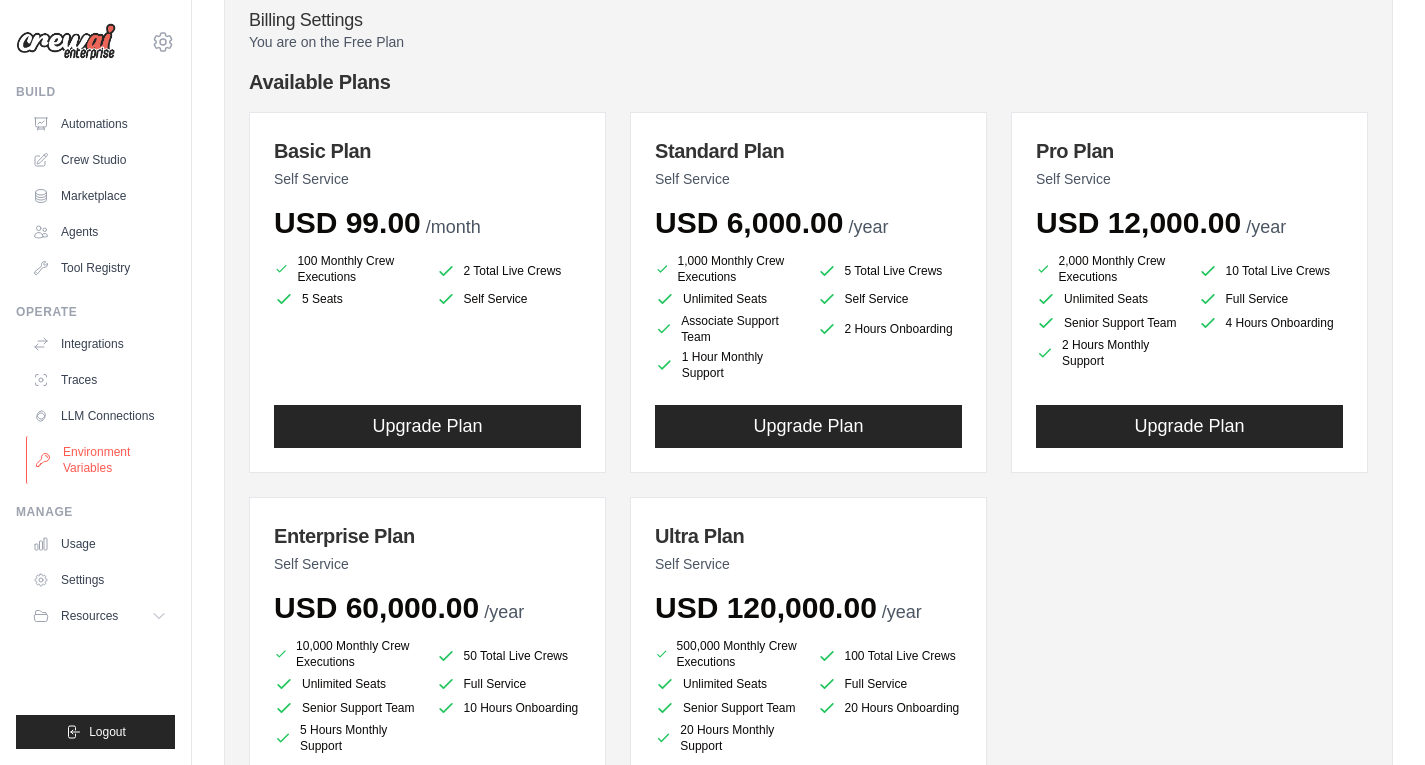 click on "Environment Variables" at bounding box center (101, 460) 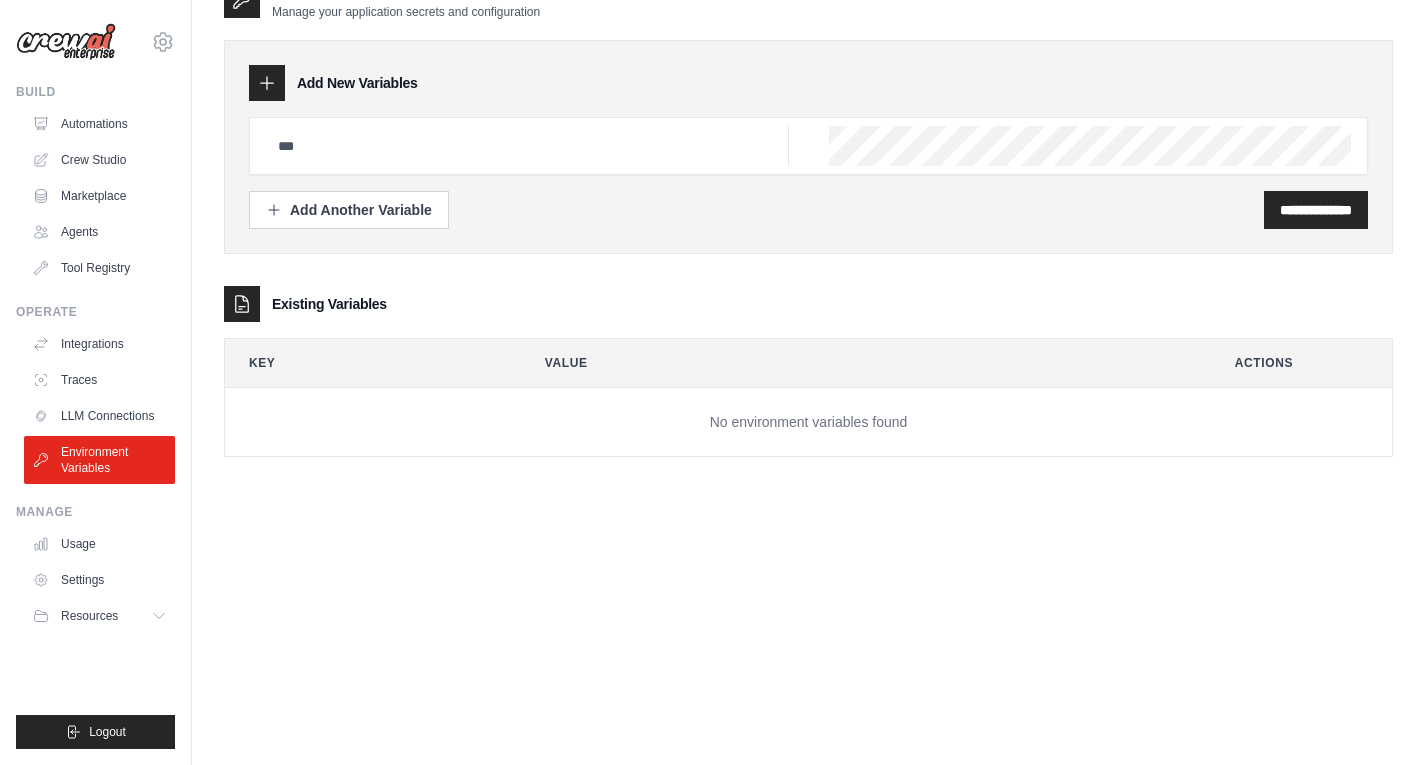 scroll, scrollTop: 0, scrollLeft: 0, axis: both 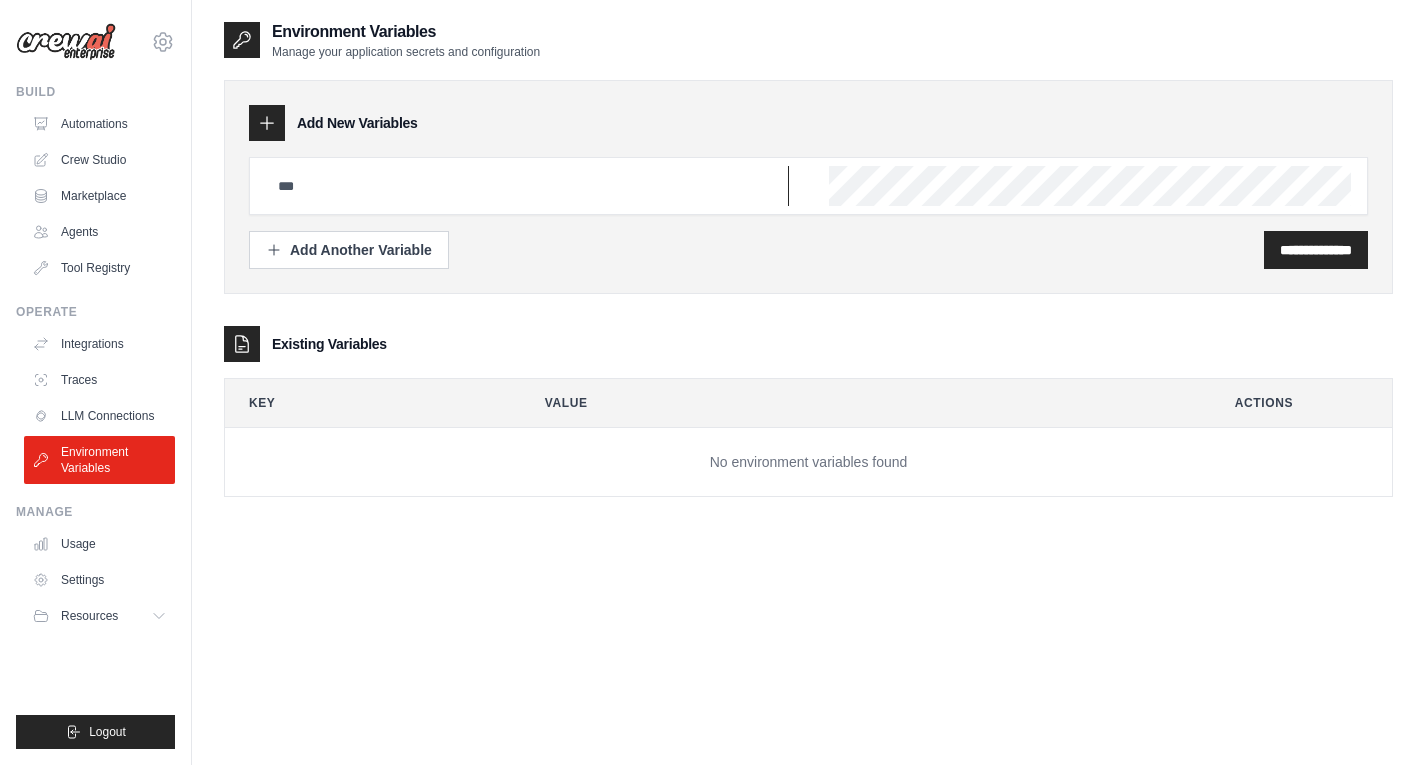 click at bounding box center (527, 186) 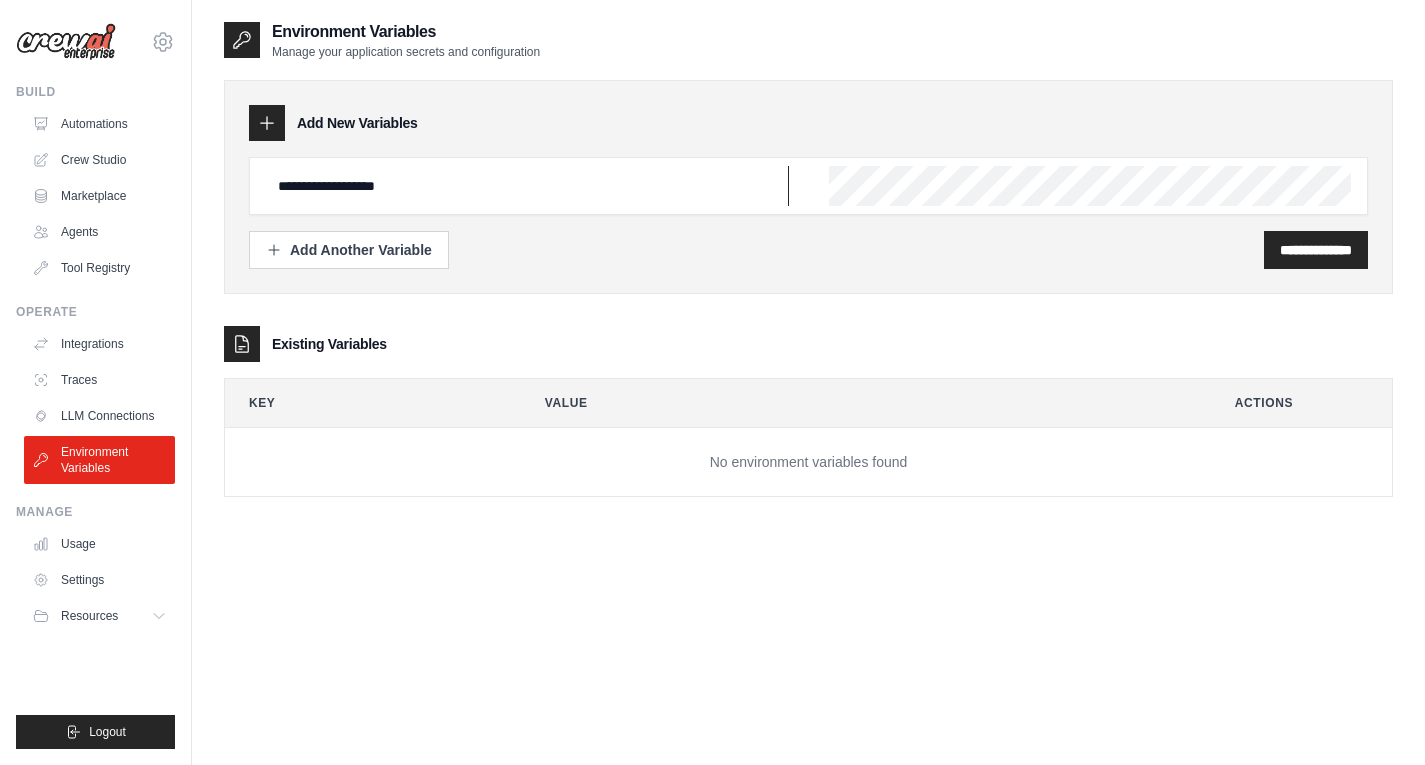 type on "**********" 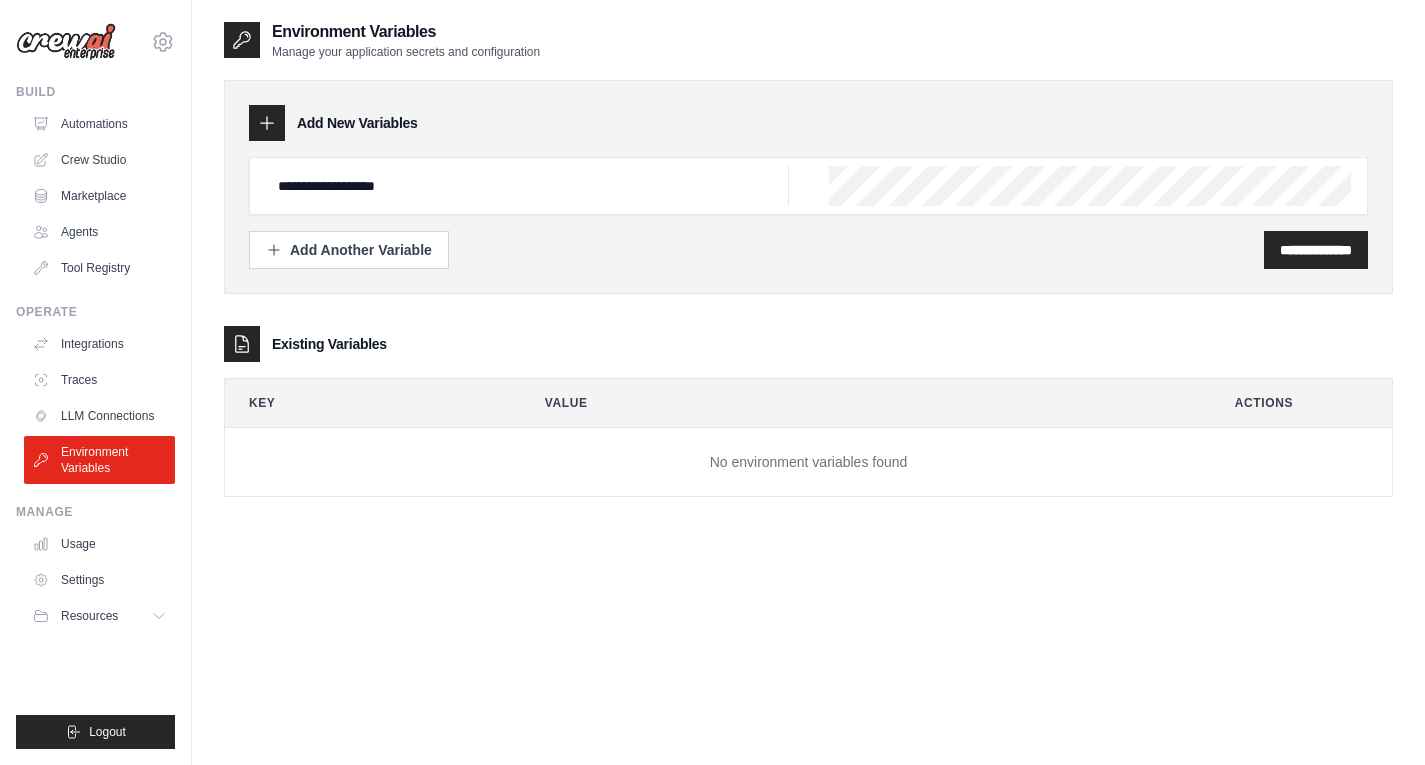 scroll, scrollTop: 0, scrollLeft: 271, axis: horizontal 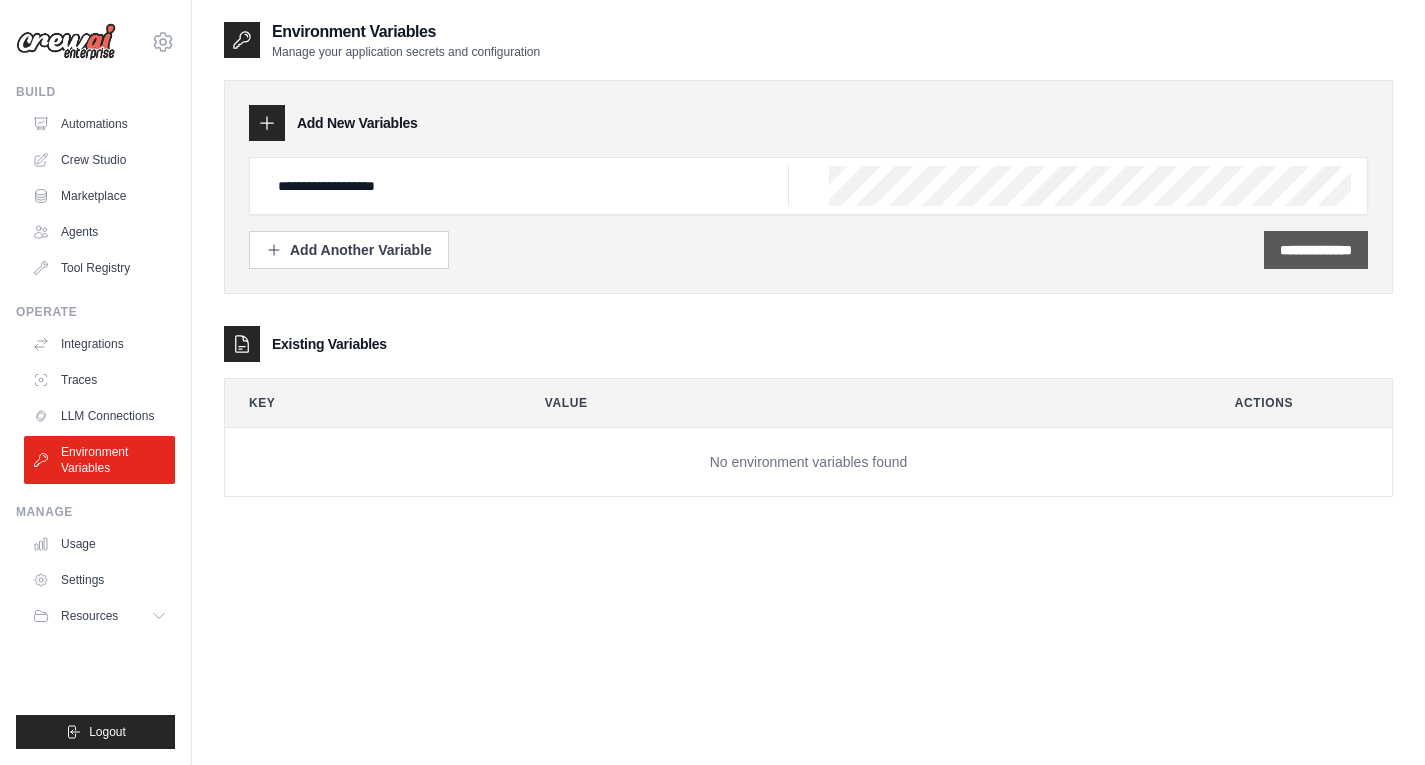 click on "**********" at bounding box center [1316, 250] 